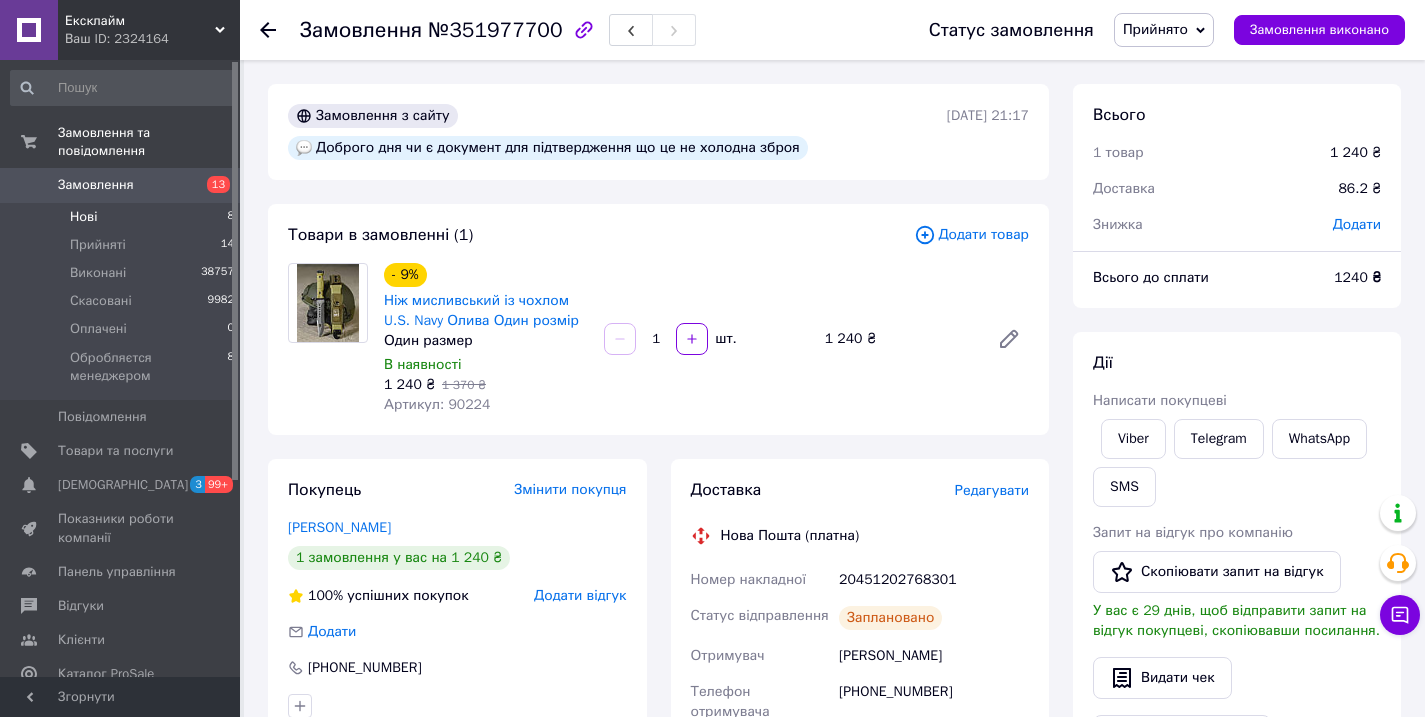 scroll, scrollTop: 0, scrollLeft: 0, axis: both 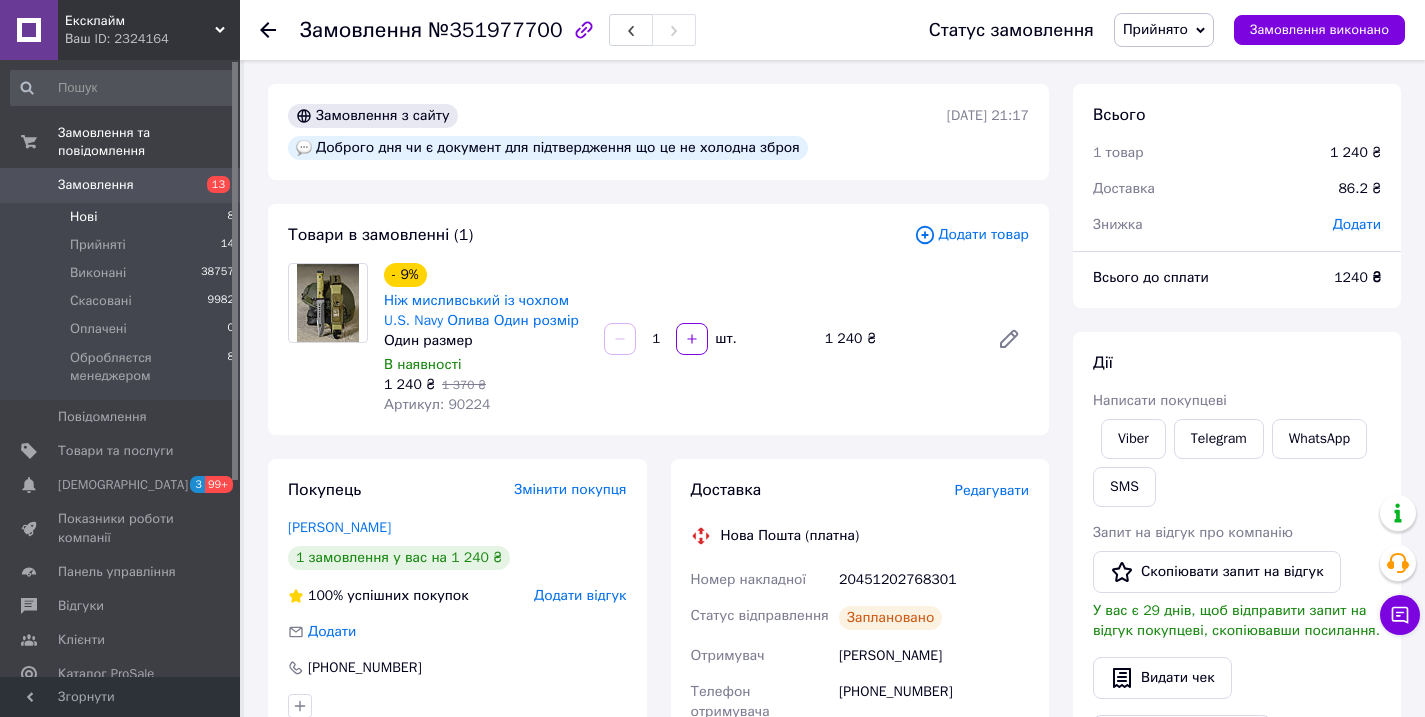 click on "Нові 8" at bounding box center [123, 217] 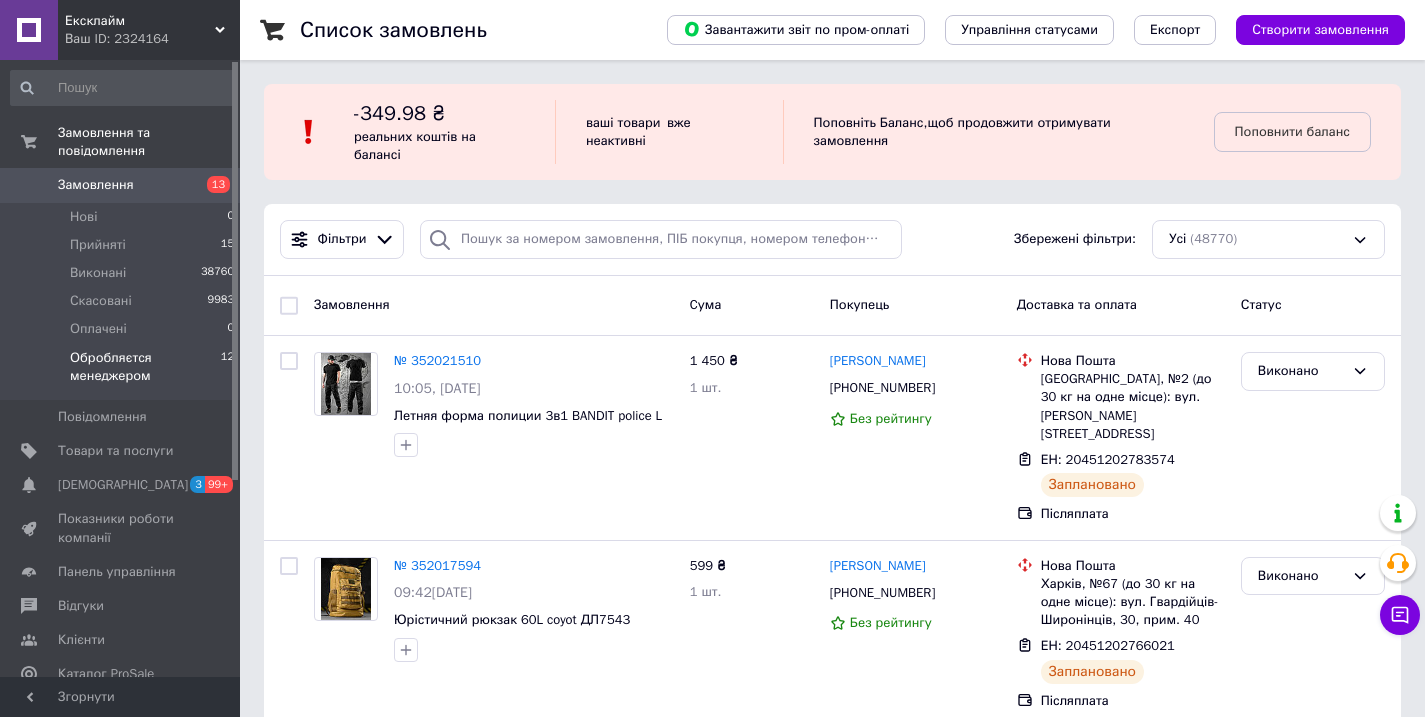 click on "Обробляєтся менеджером" at bounding box center [145, 367] 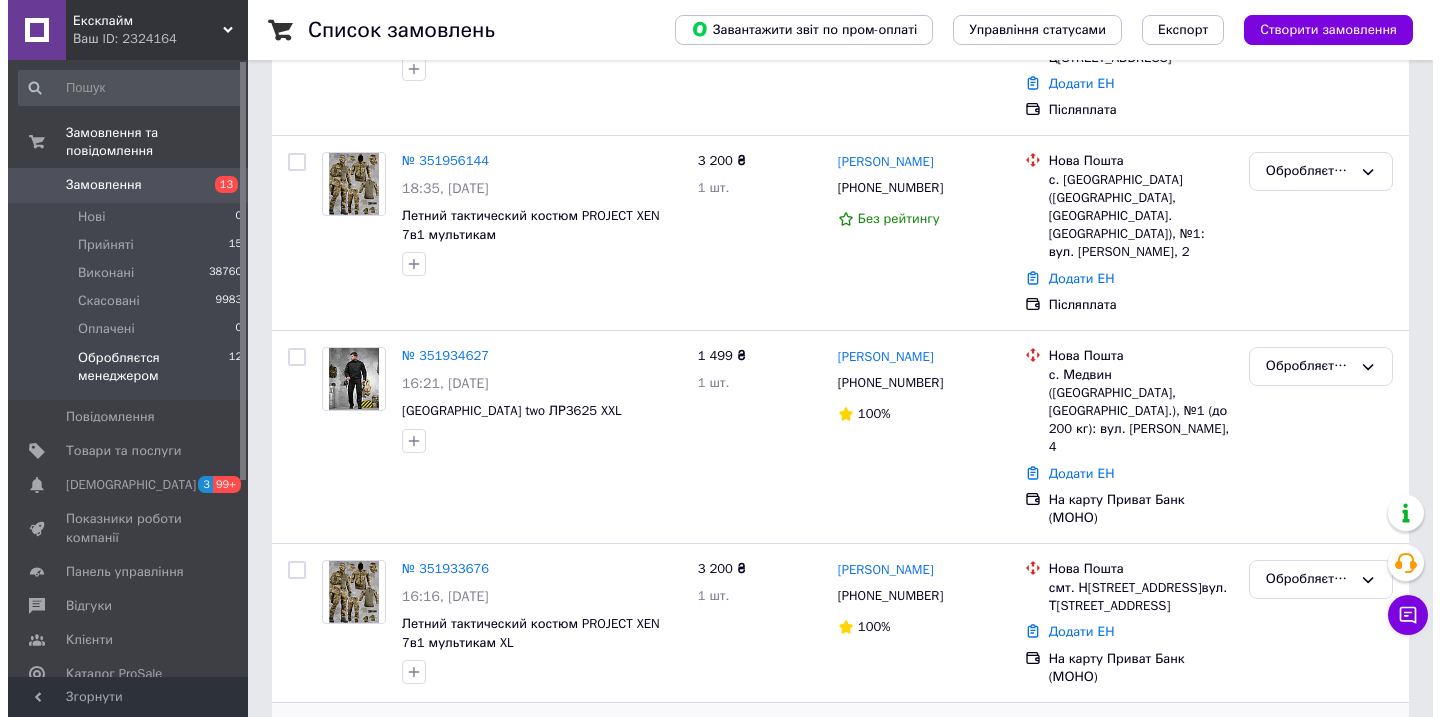 scroll, scrollTop: 1701, scrollLeft: 0, axis: vertical 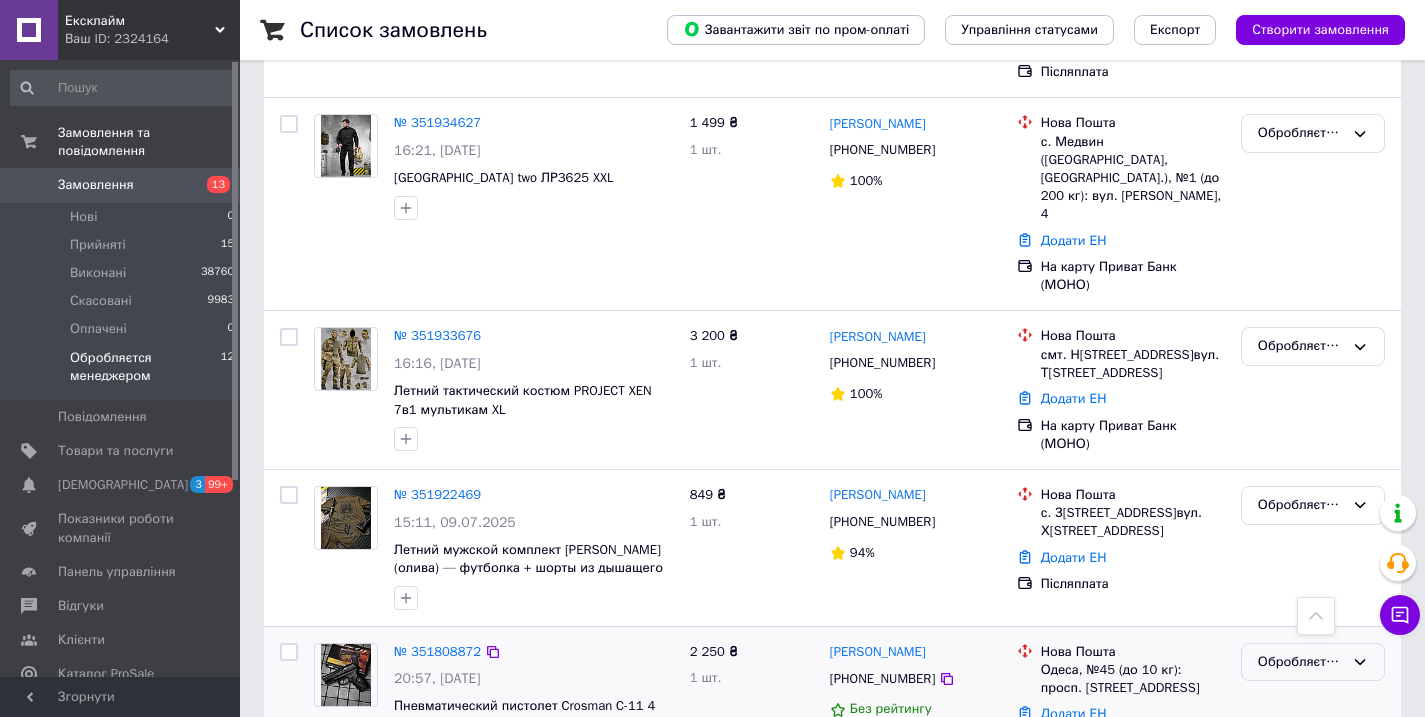 click on "Обробляєтся менеджером" at bounding box center (1313, 662) 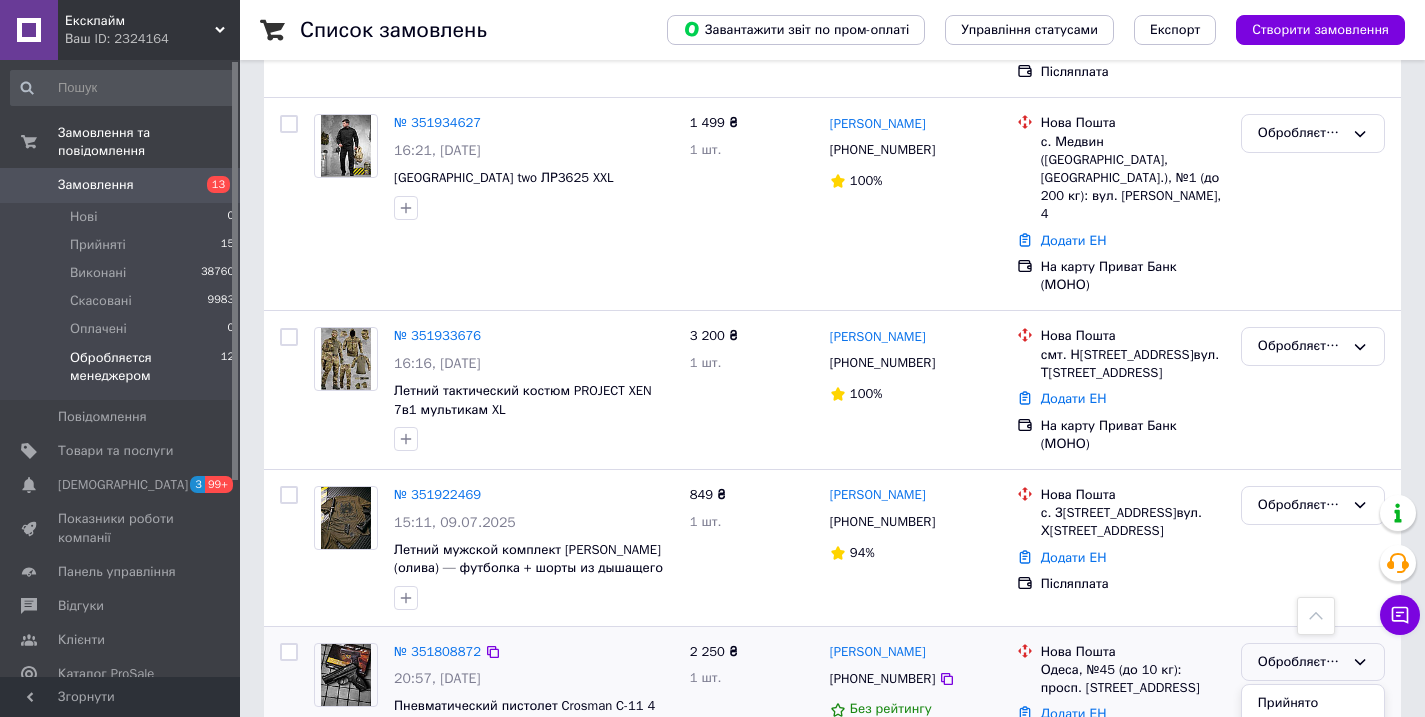 click on "Скасовано" at bounding box center (1313, 776) 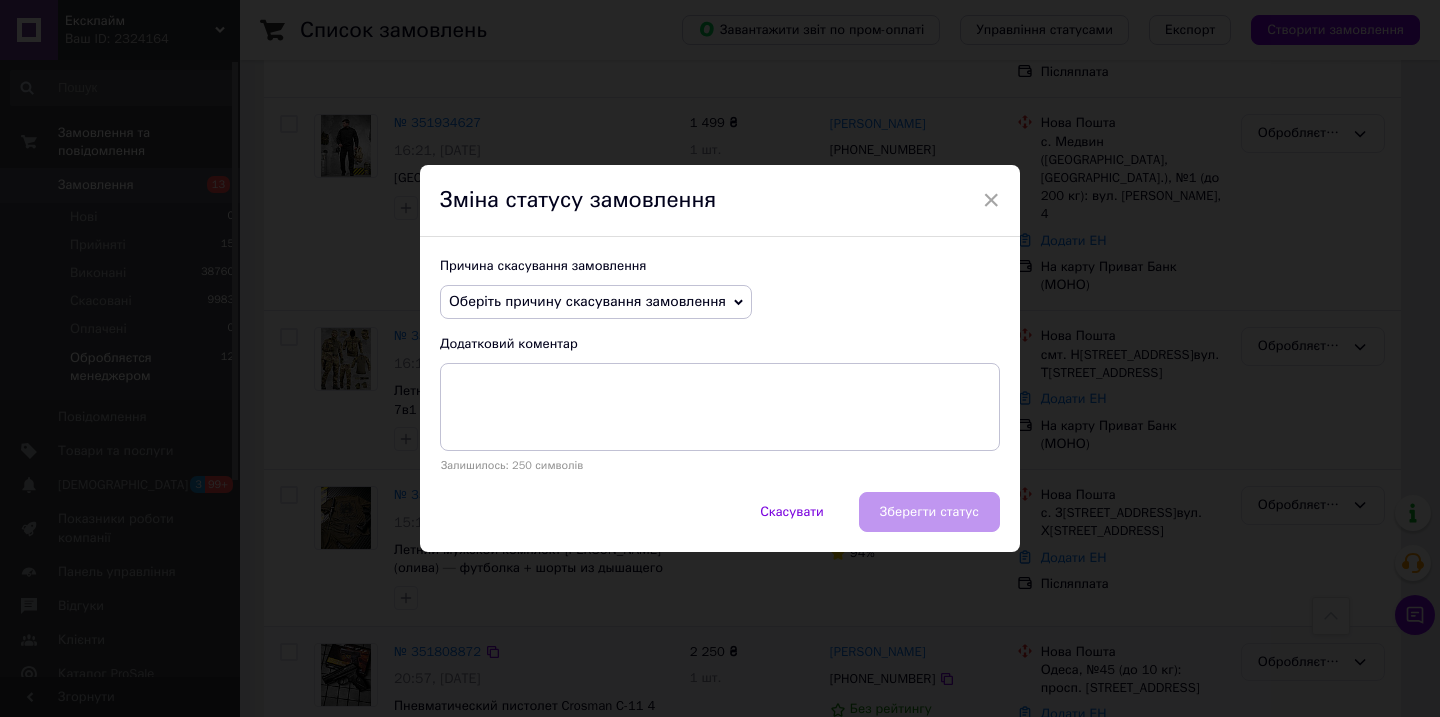click on "Оберіть причину скасування замовлення" at bounding box center (596, 302) 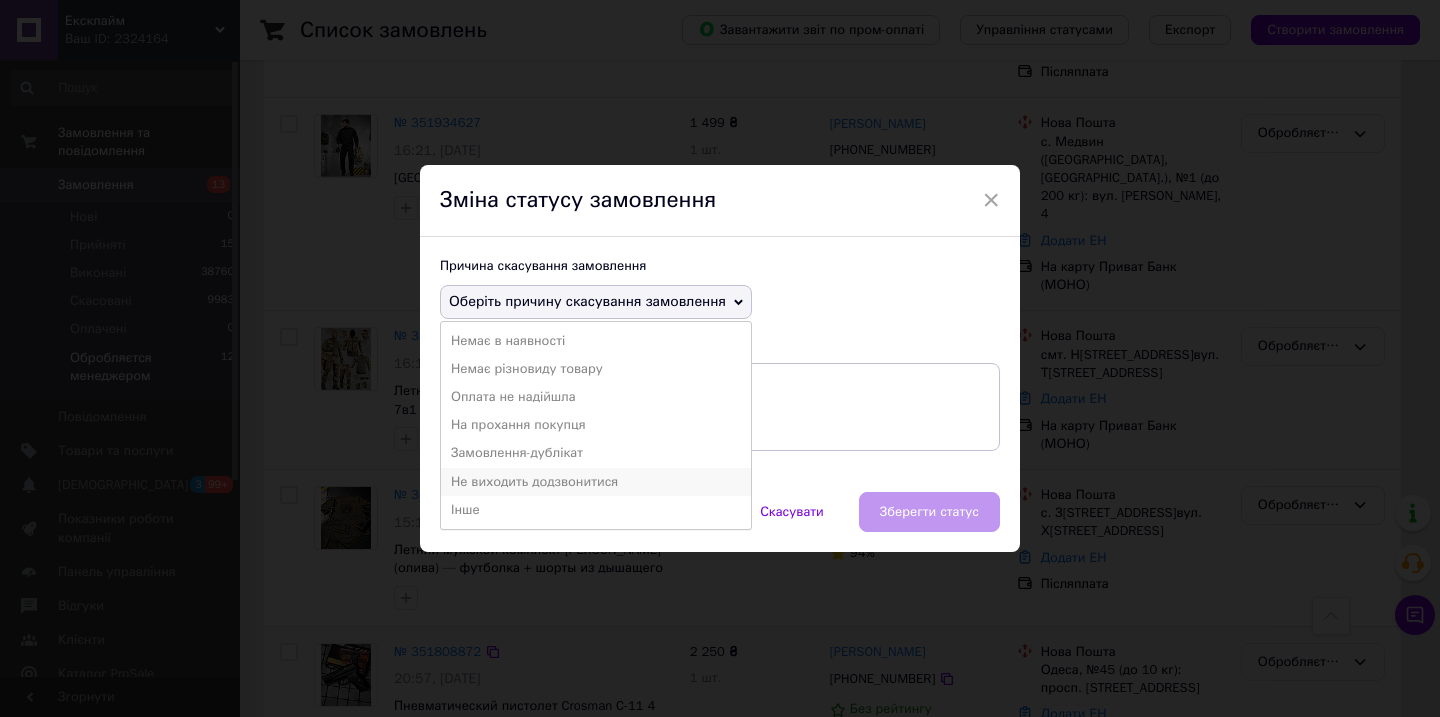 click on "Не виходить додзвонитися" at bounding box center [596, 482] 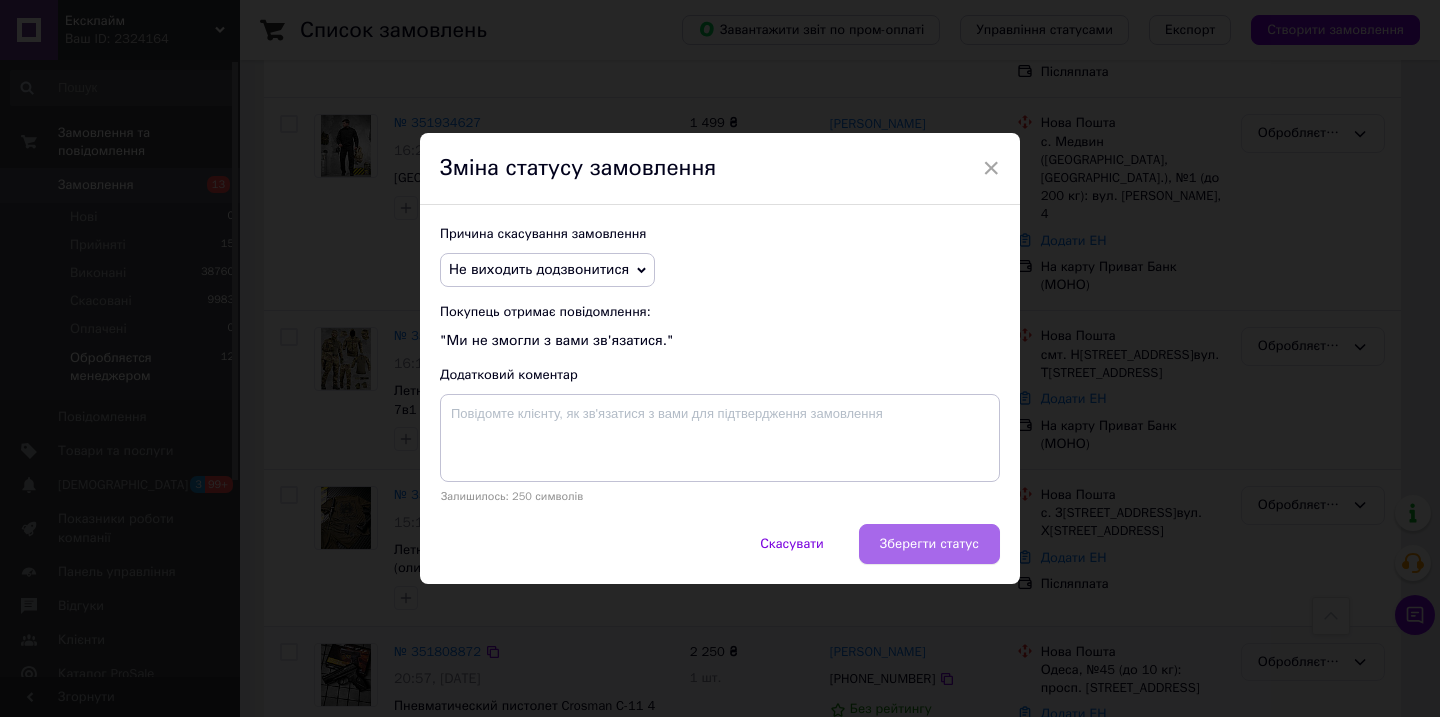click on "Зберегти статус" at bounding box center [929, 544] 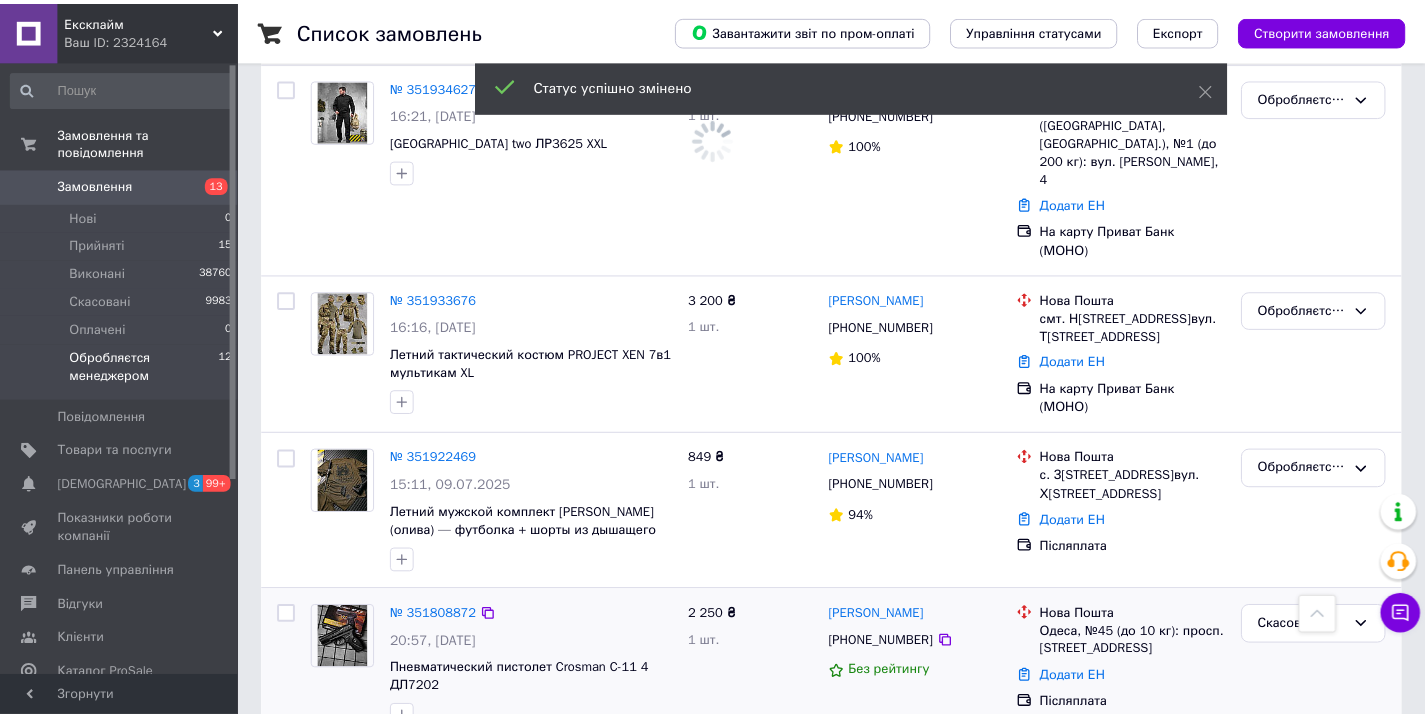 scroll, scrollTop: 1681, scrollLeft: 0, axis: vertical 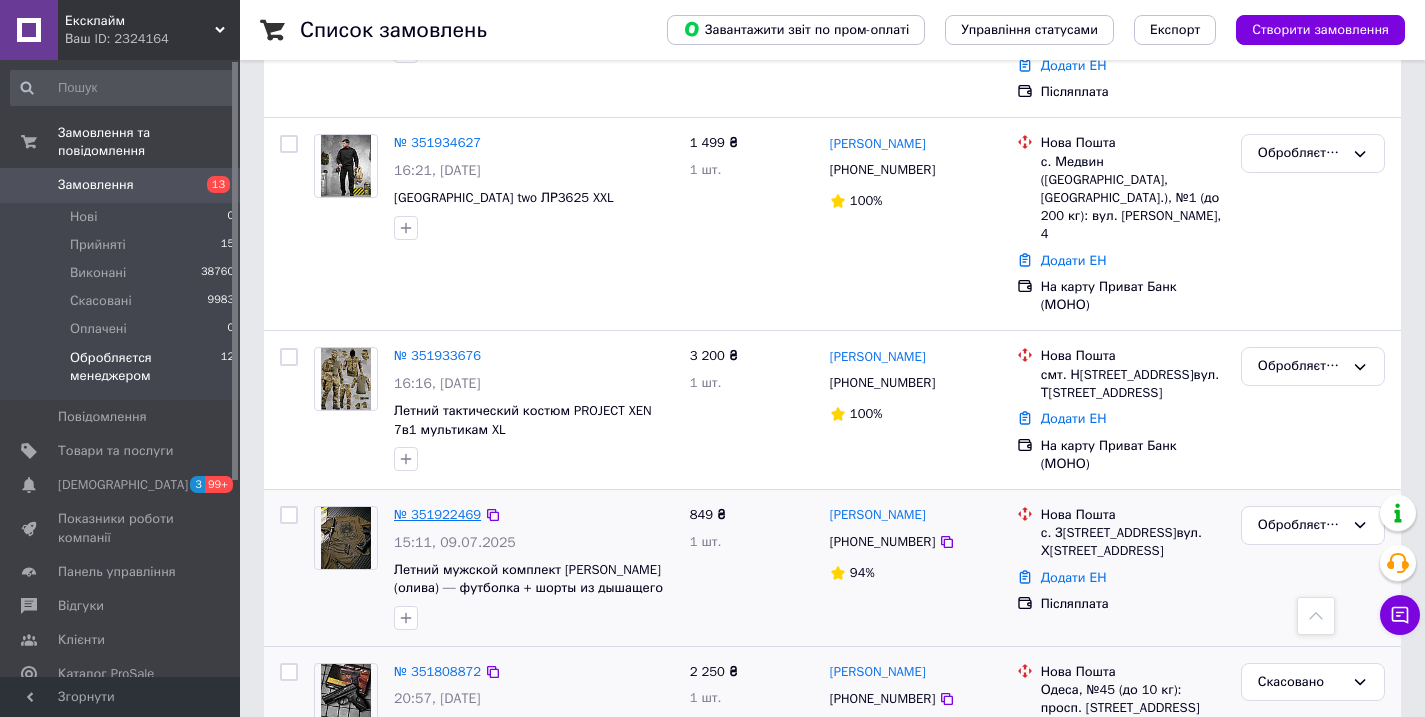 click on "№ 351922469" at bounding box center [437, 514] 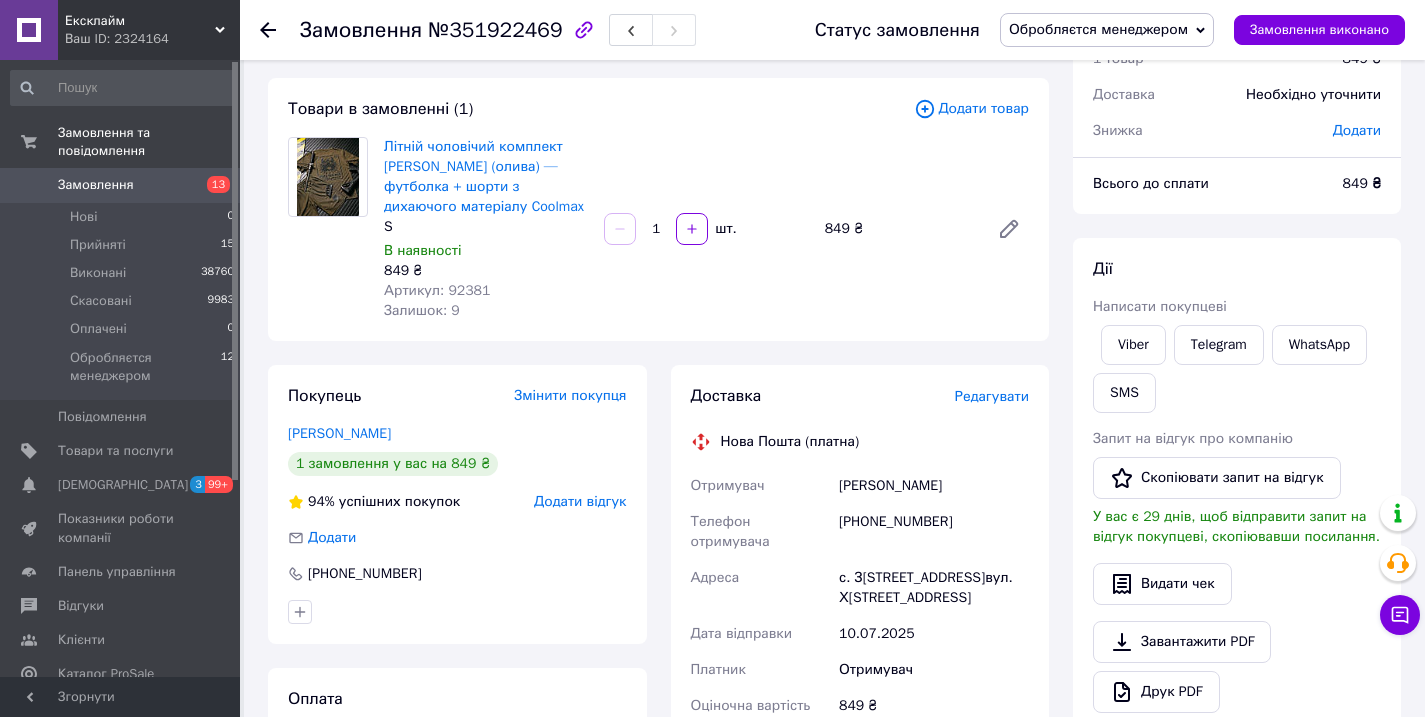 scroll, scrollTop: 0, scrollLeft: 0, axis: both 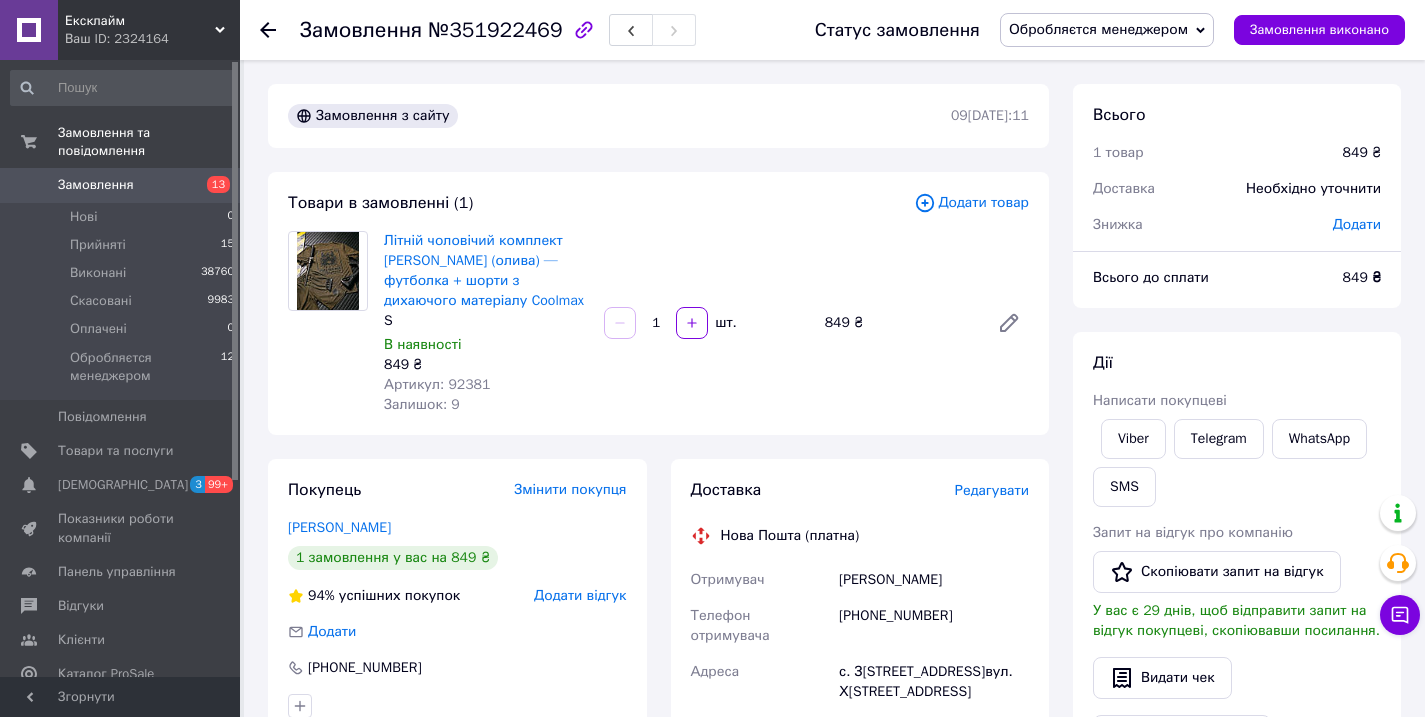 click on "Артикул: 92381" at bounding box center (437, 384) 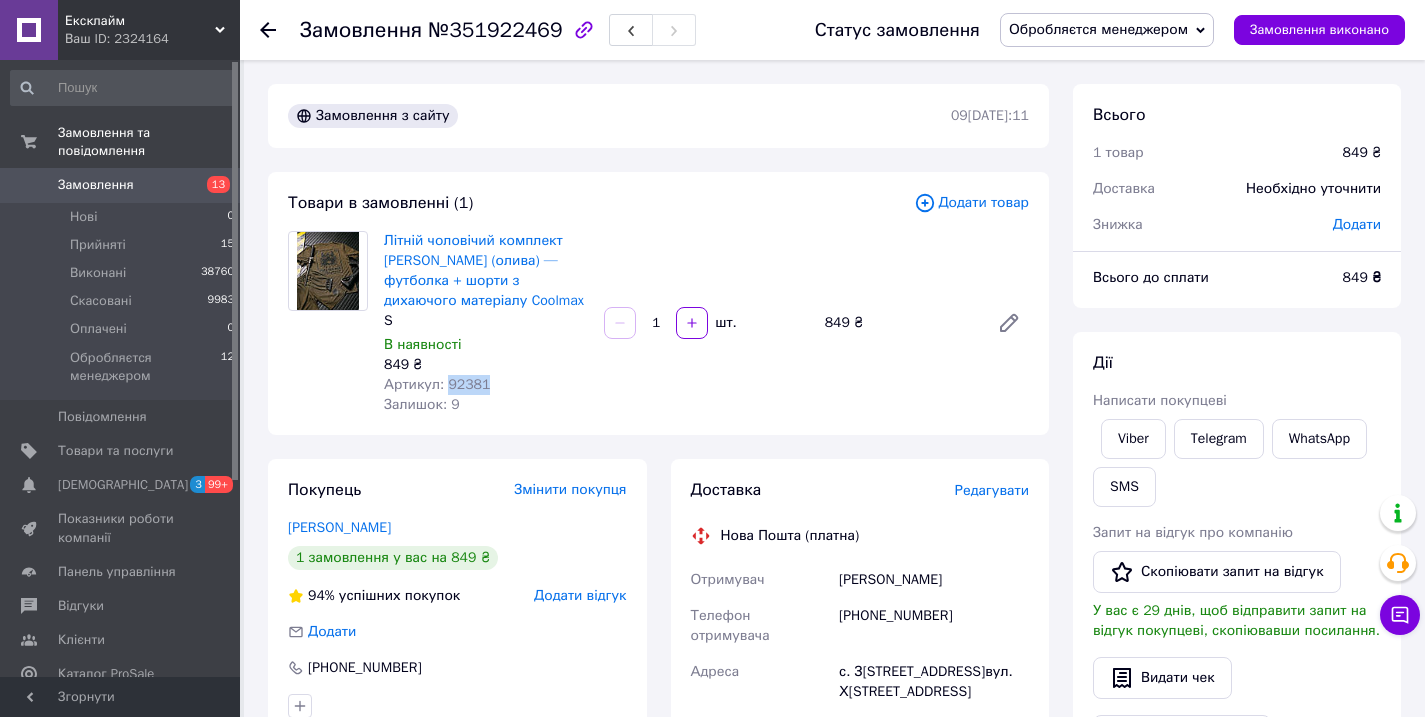 click on "Артикул: 92381" at bounding box center [437, 384] 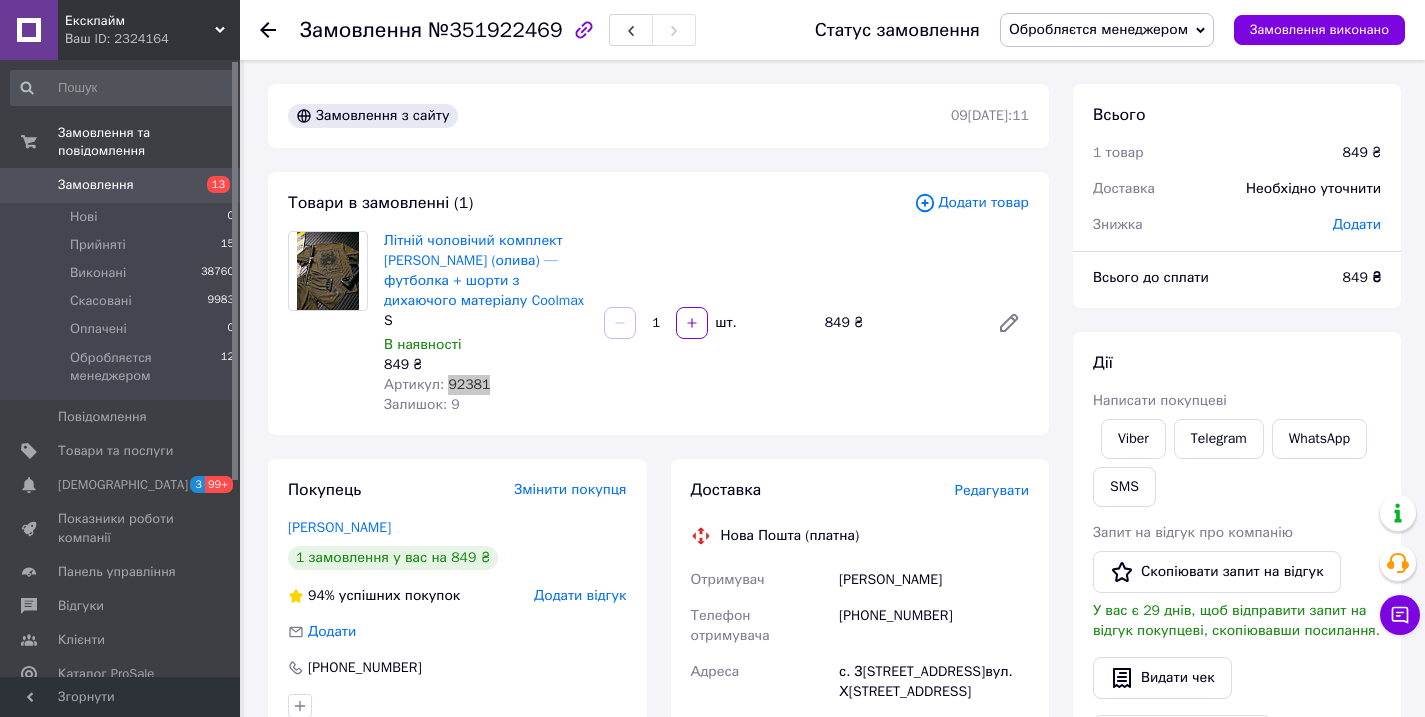 scroll, scrollTop: 372, scrollLeft: 0, axis: vertical 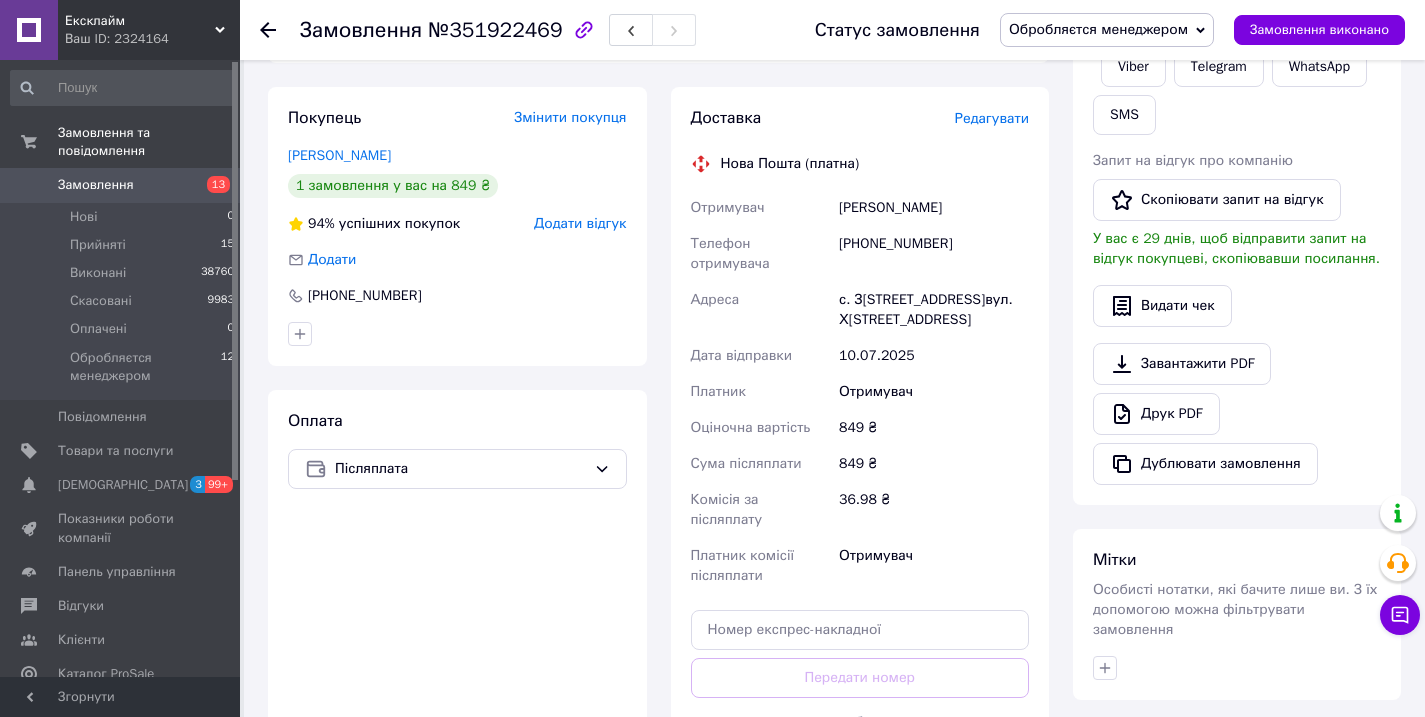 click on "Обробляєтся менеджером" at bounding box center [1107, 30] 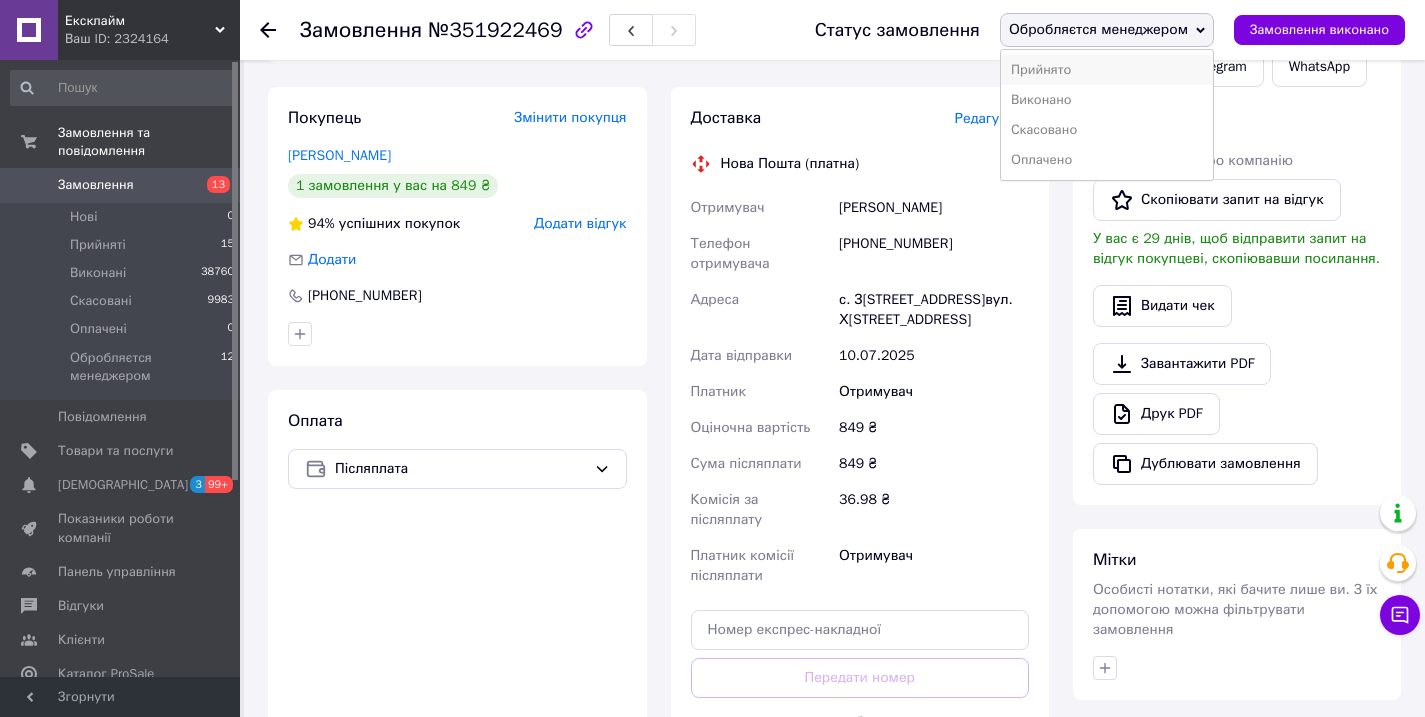 click on "Прийнято" at bounding box center [1107, 70] 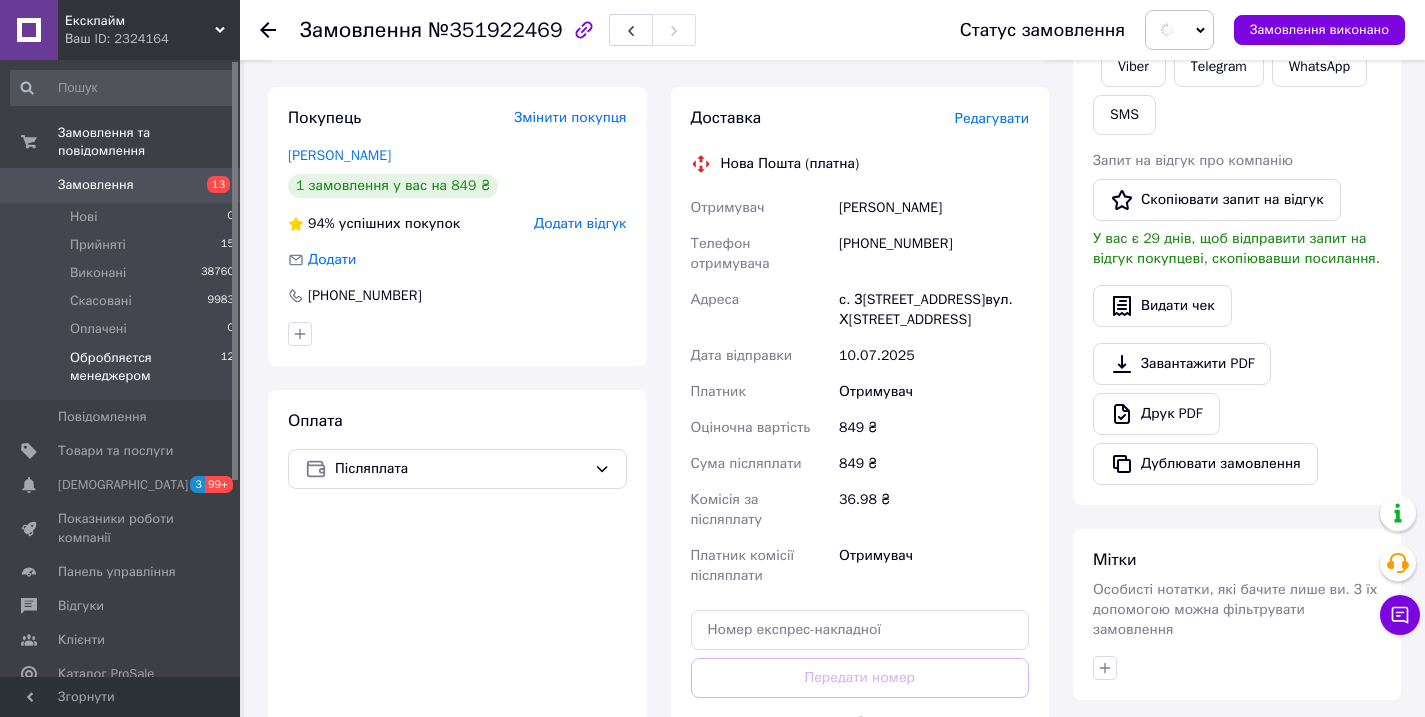click on "Обробляєтся менеджером" at bounding box center (145, 367) 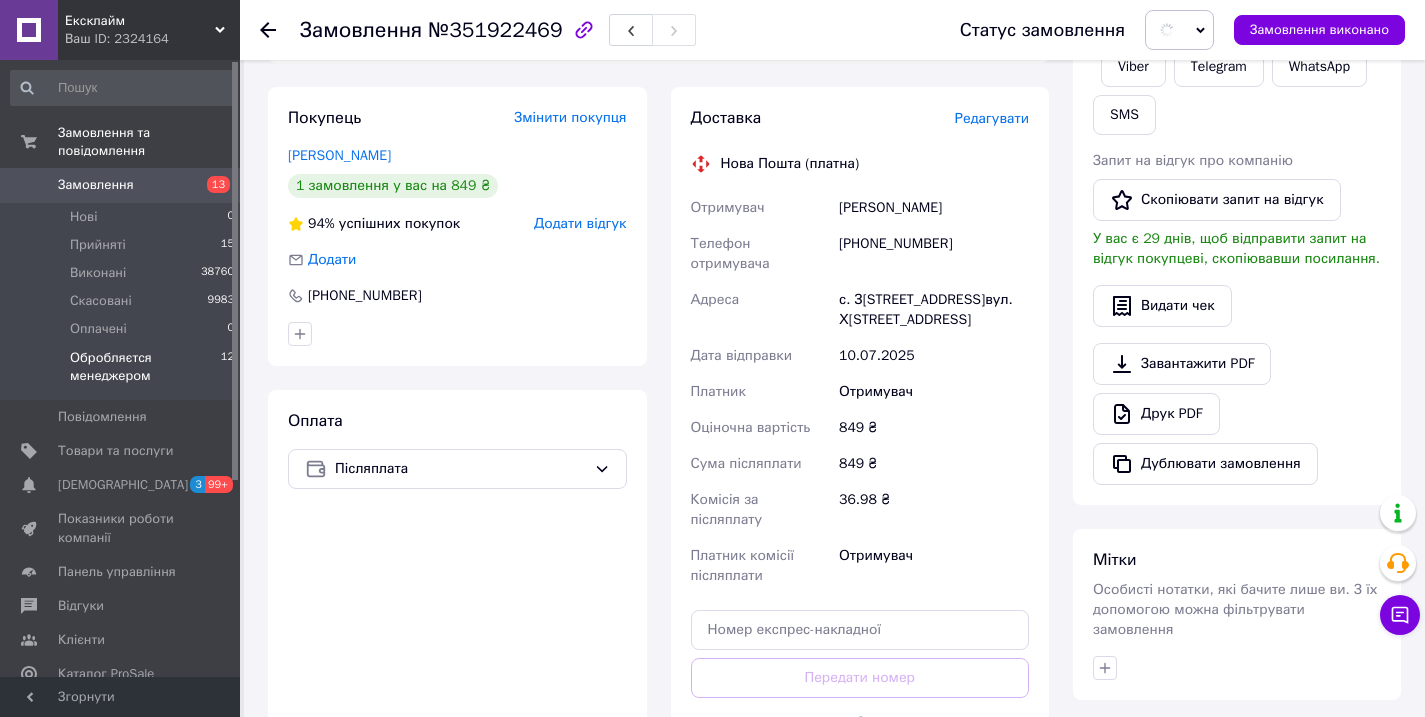 scroll, scrollTop: 0, scrollLeft: 0, axis: both 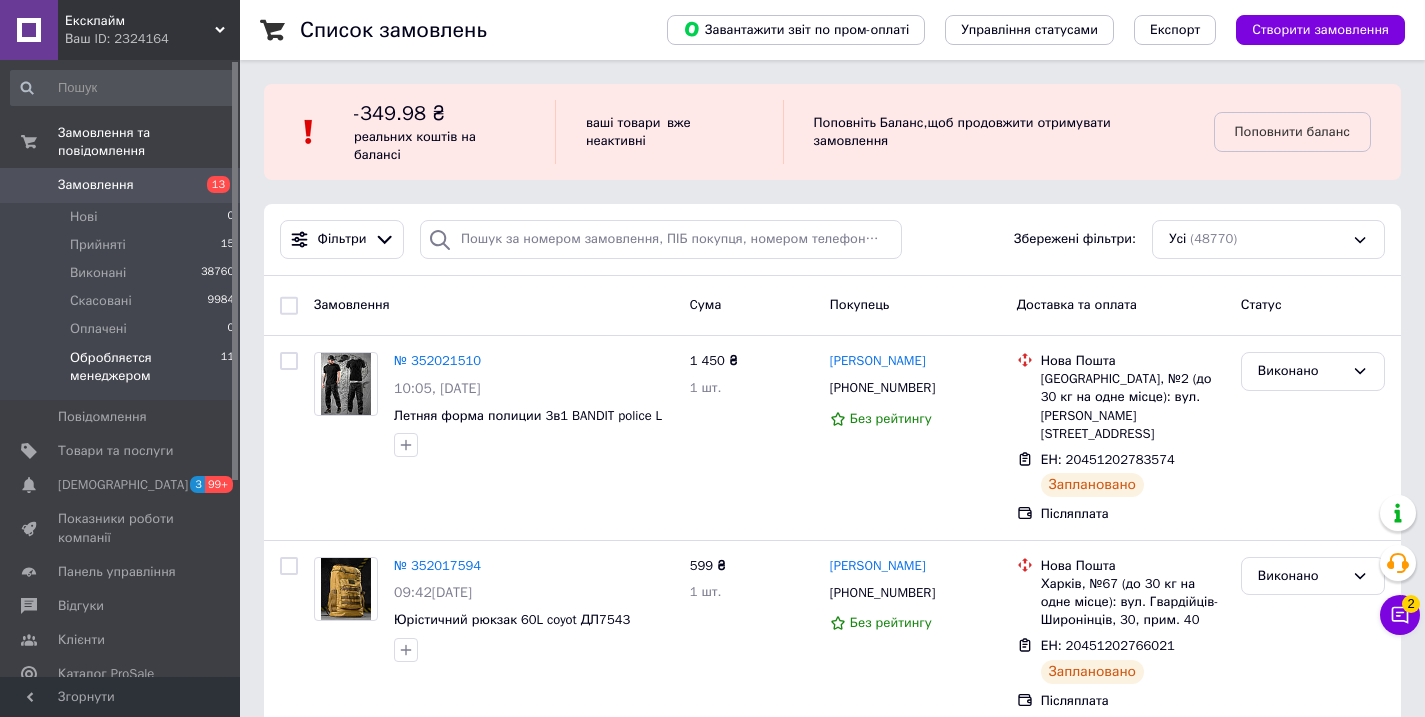 click on "Обробляєтся менеджером" at bounding box center [145, 367] 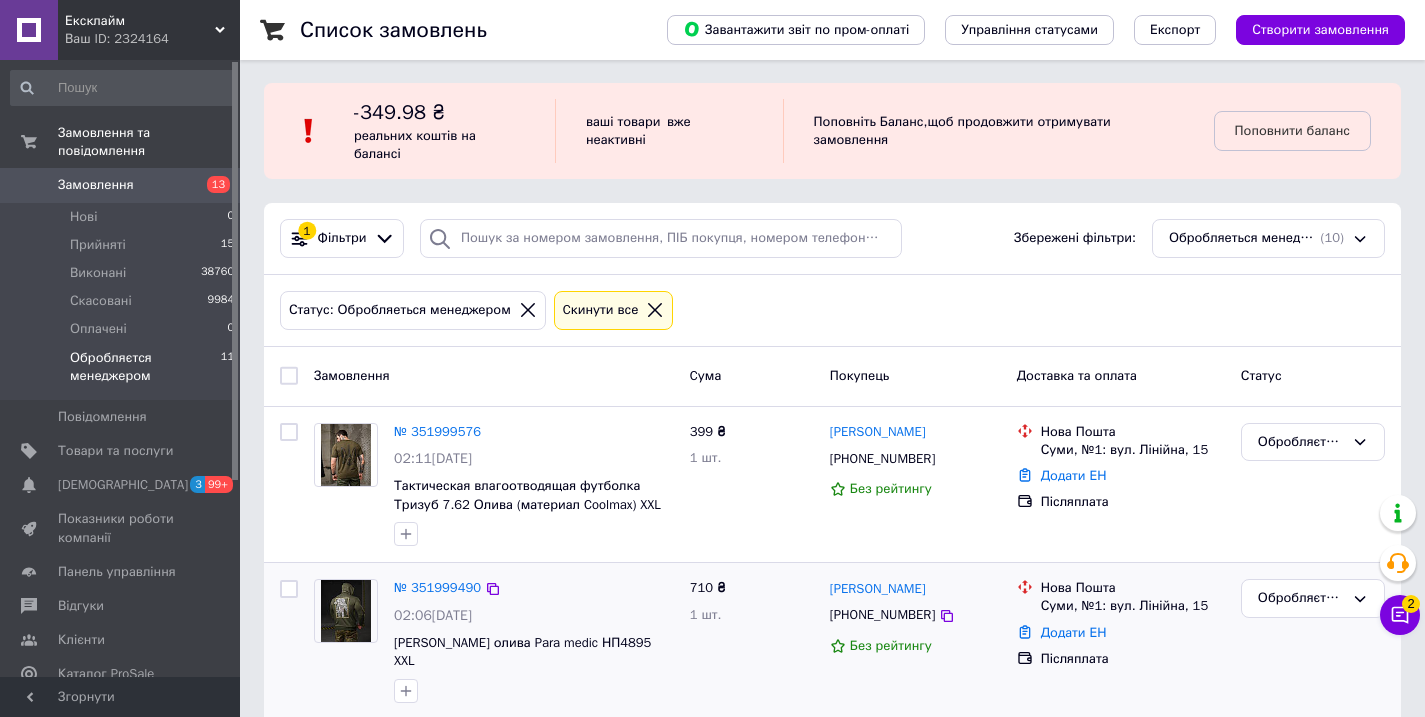 scroll, scrollTop: 4, scrollLeft: 0, axis: vertical 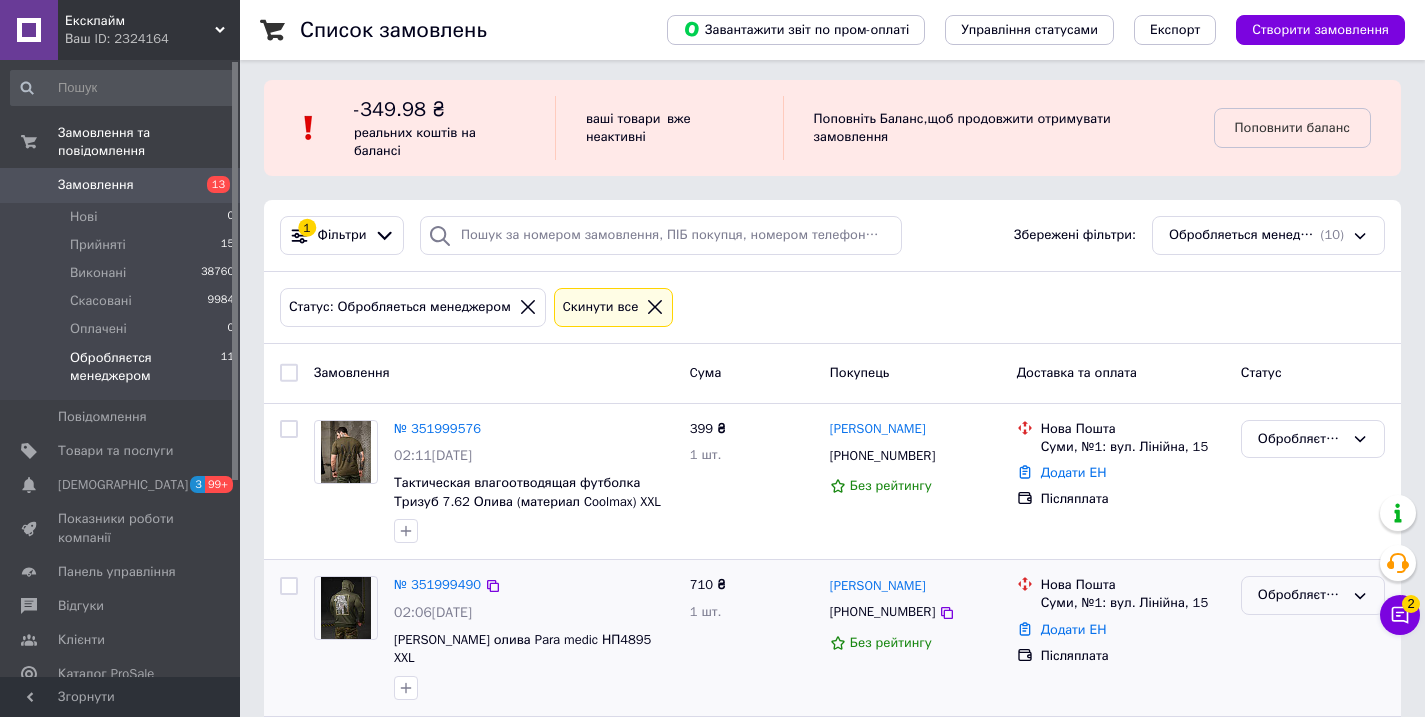 click on "Обробляєтся менеджером" at bounding box center [1301, 595] 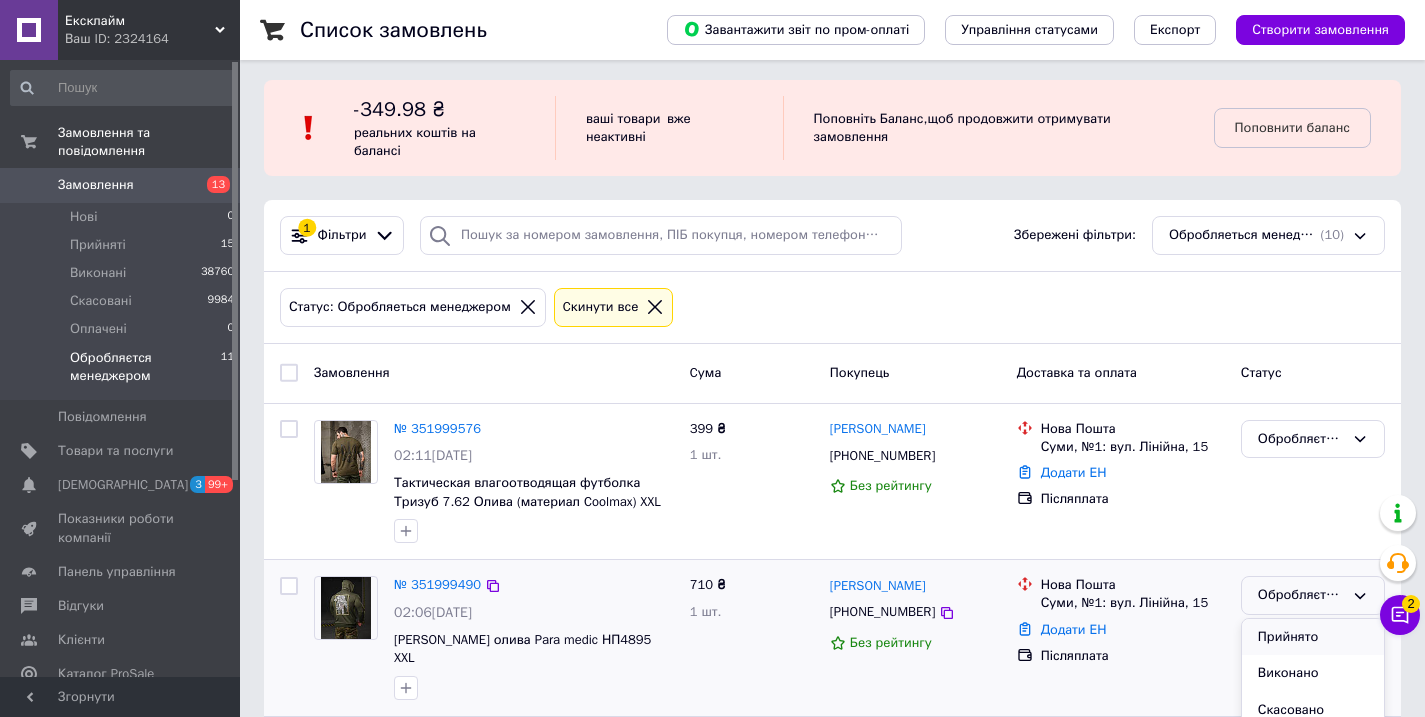 click on "Прийнято" at bounding box center (1313, 637) 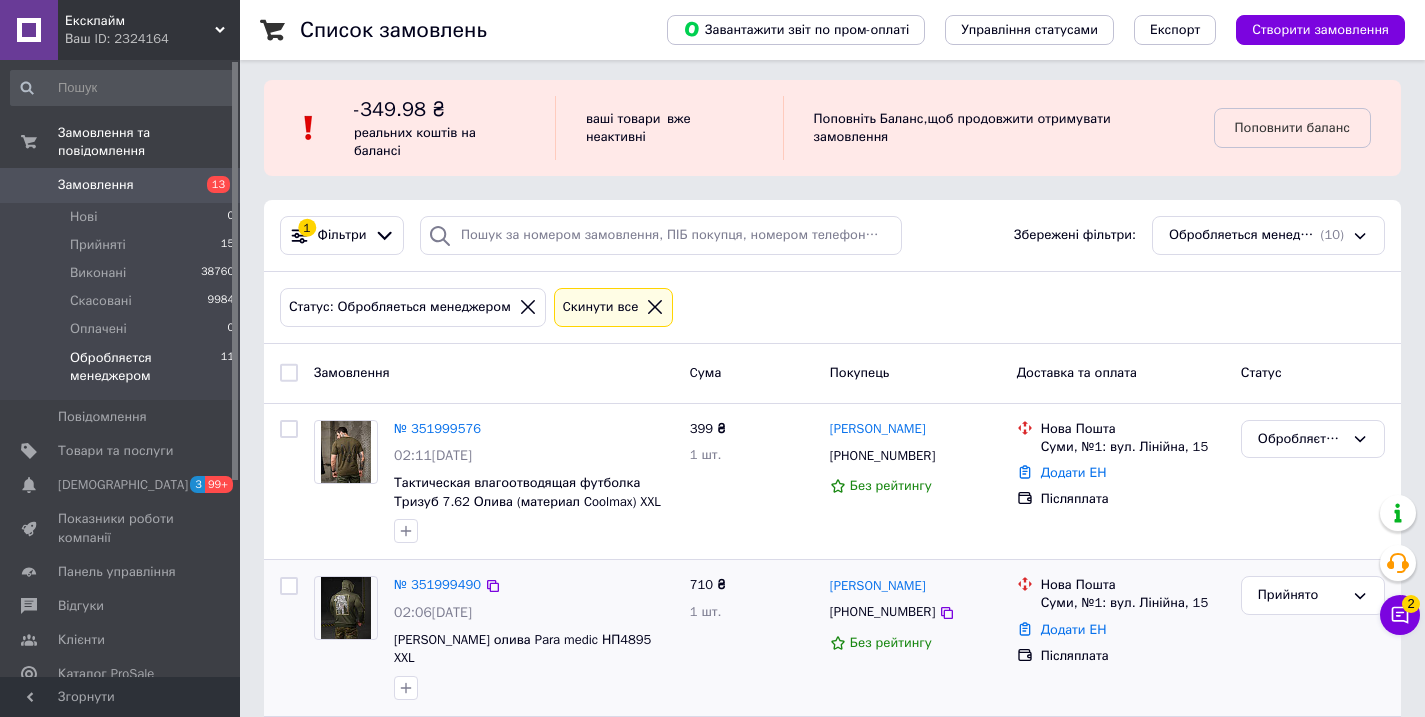 click on "Чат з покупцем 2" at bounding box center [1400, 615] 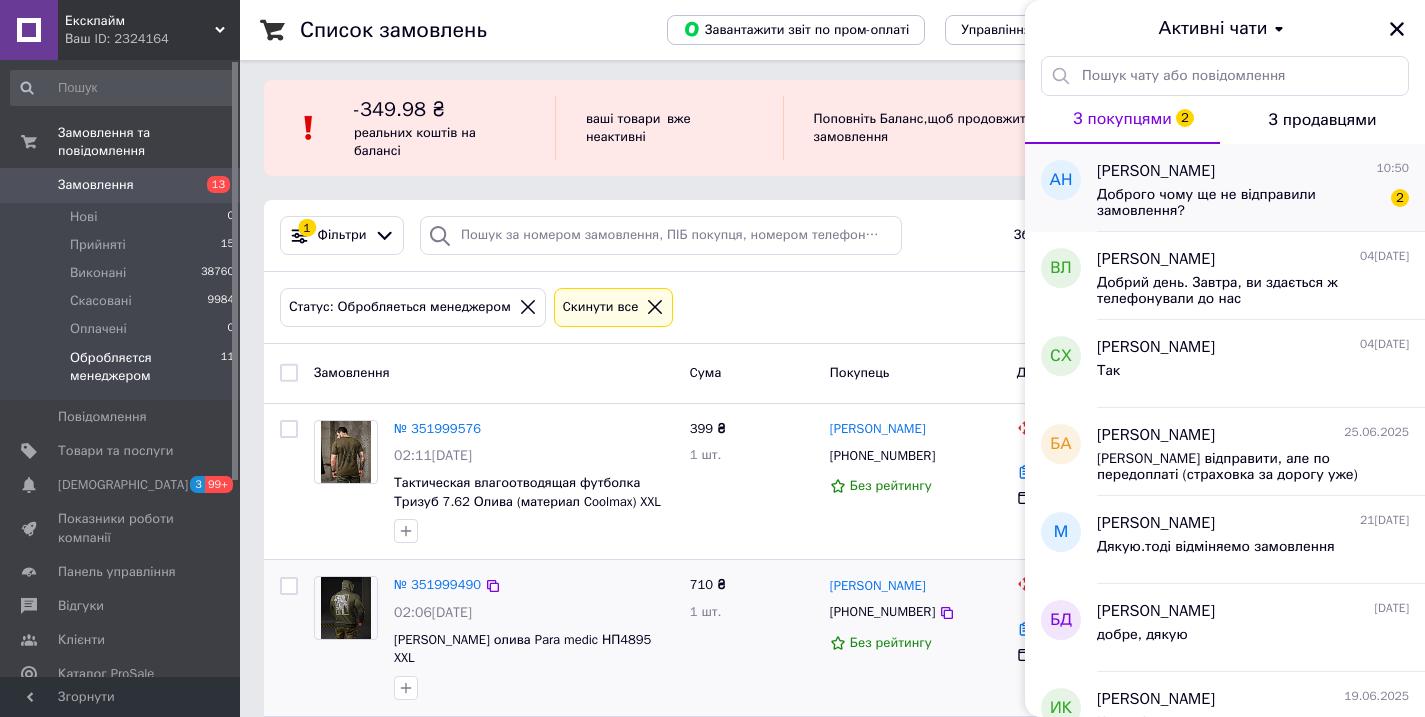 click on "Доброго чому ще не відправили замовлення?" at bounding box center (1239, 203) 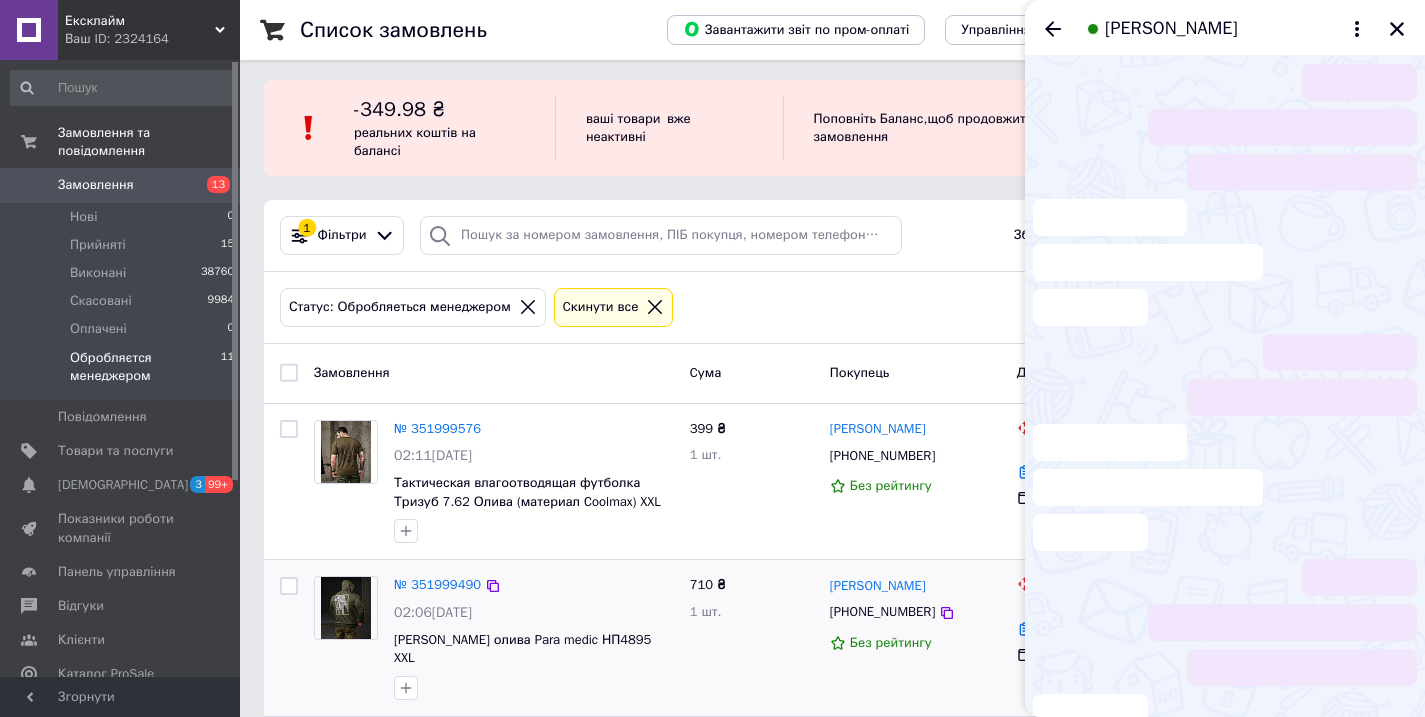 scroll, scrollTop: 6, scrollLeft: 0, axis: vertical 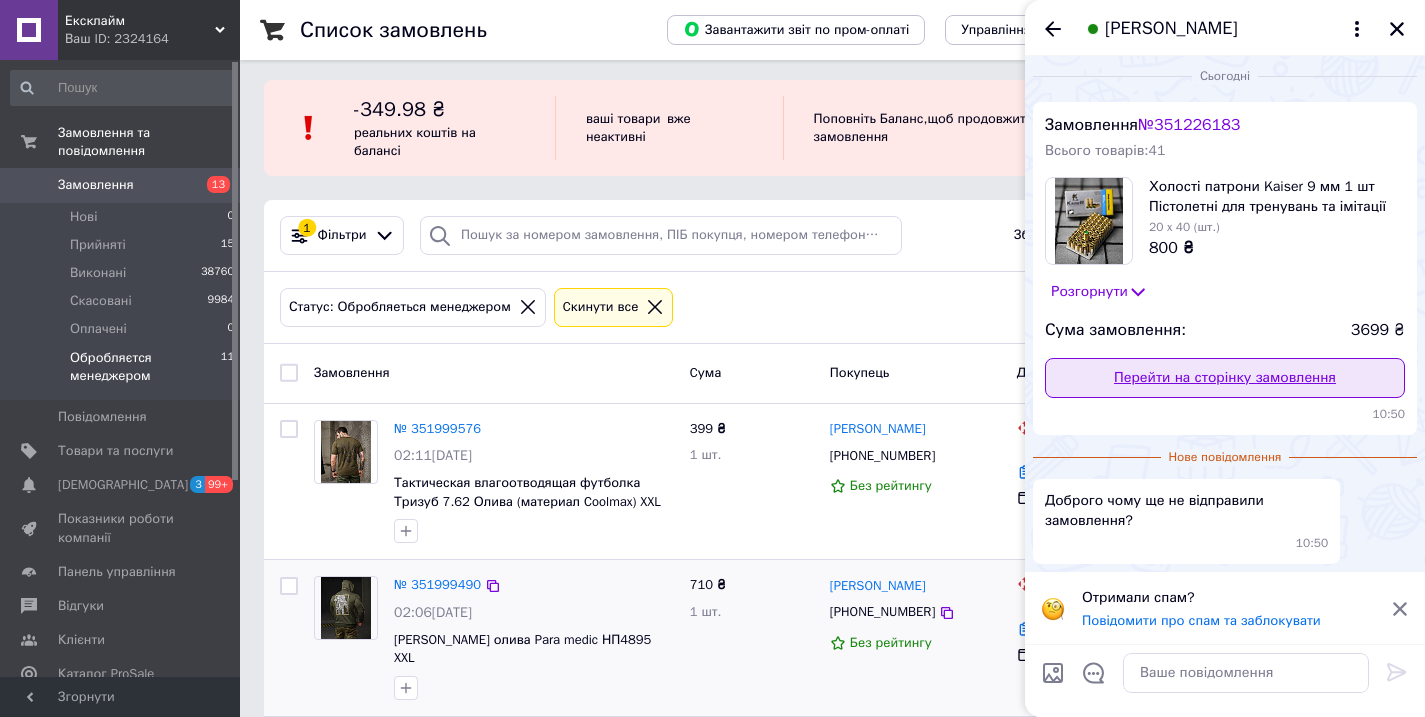 click on "Перейти на сторінку замовлення" at bounding box center [1225, 378] 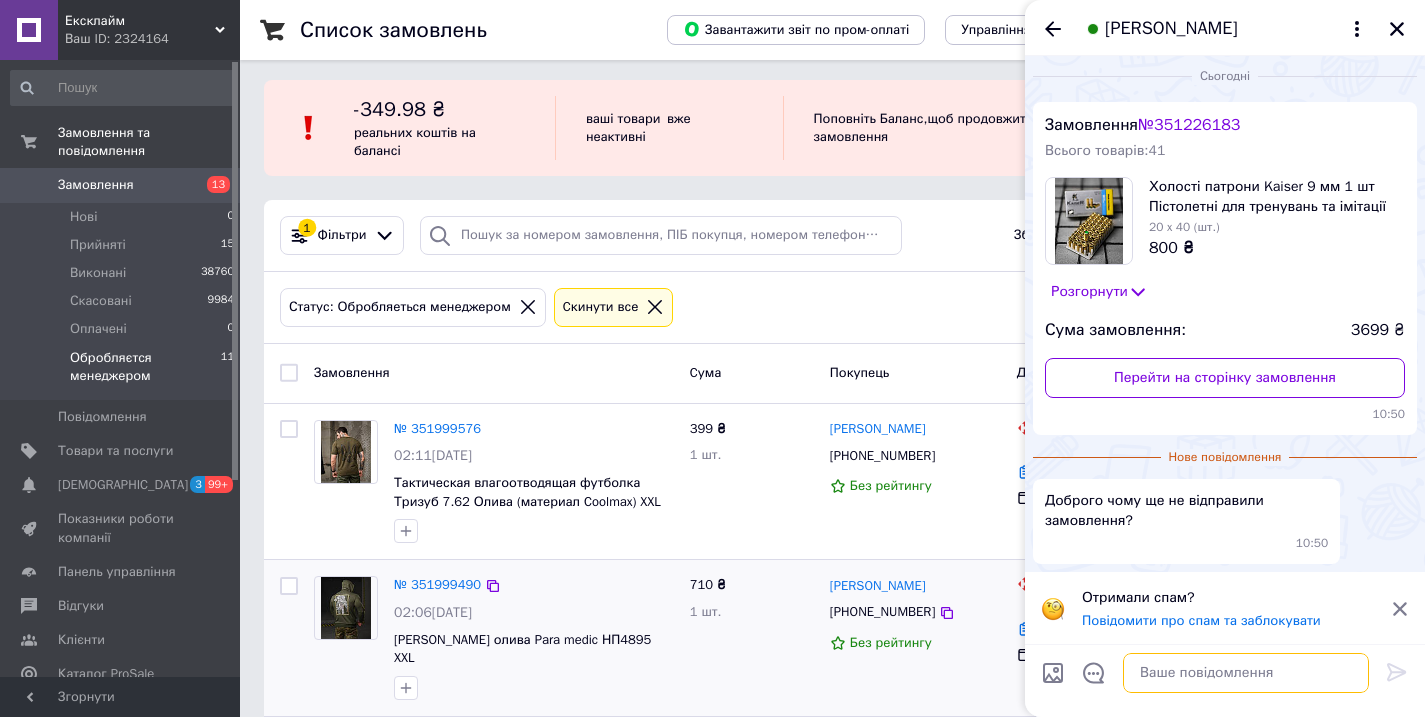 click at bounding box center [1246, 673] 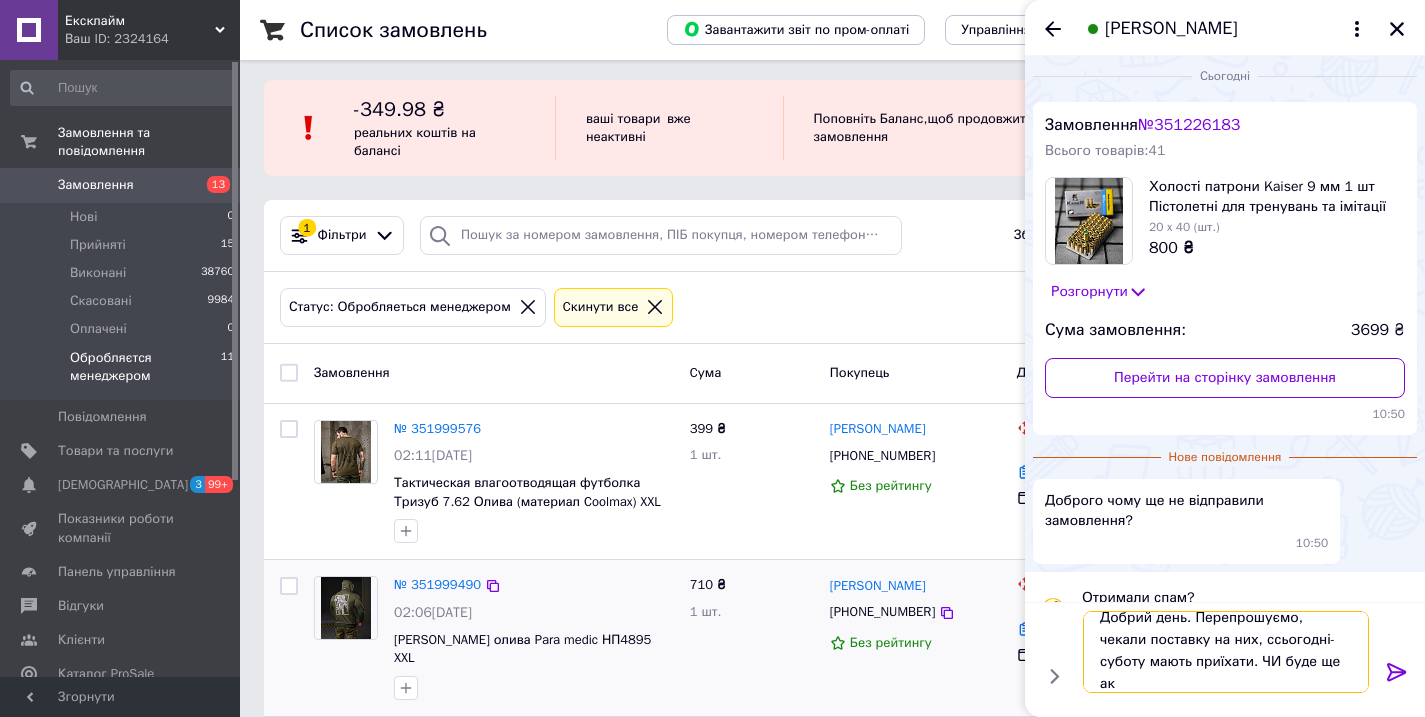 scroll, scrollTop: 2, scrollLeft: 0, axis: vertical 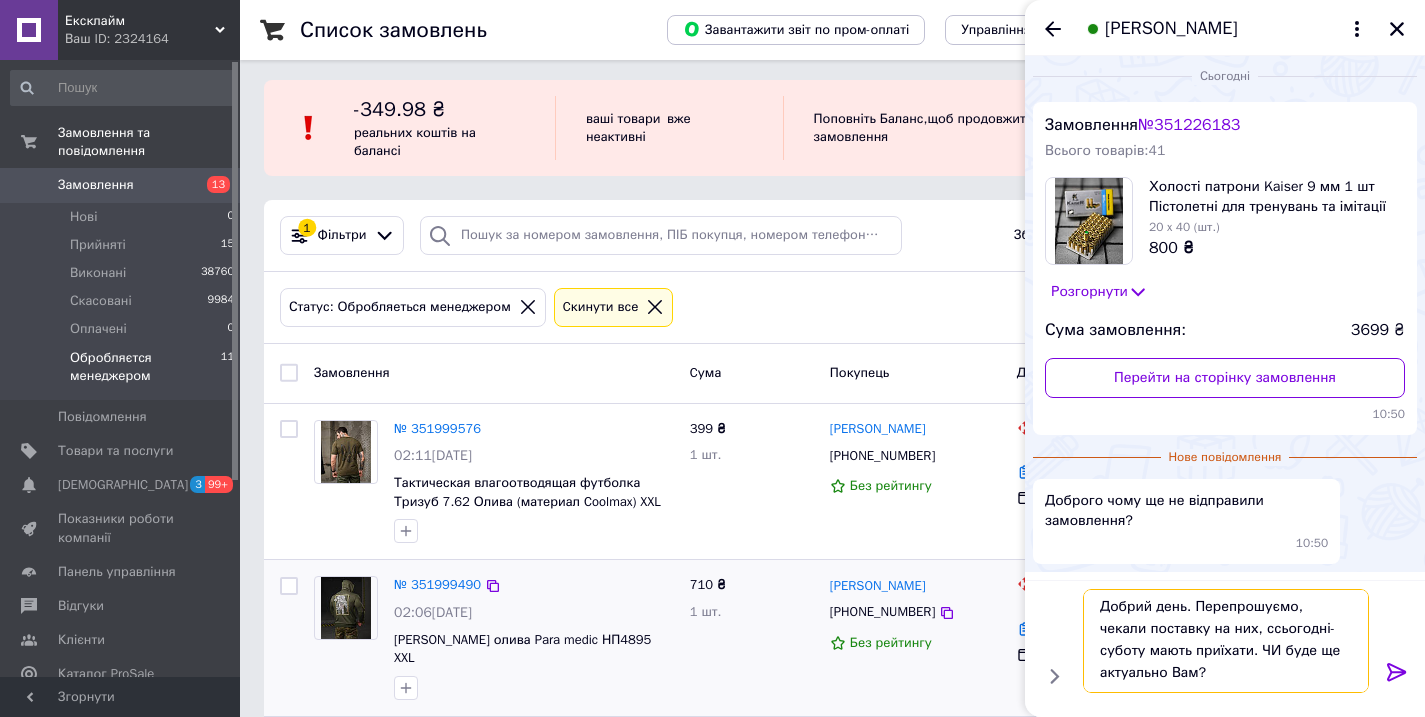 click on "Добрий день. Перепрошуємо, чекали поставку на них, ссьогодні-суботу мають приїхати. ЧИ буде ще актуально Вам?" at bounding box center [1226, 641] 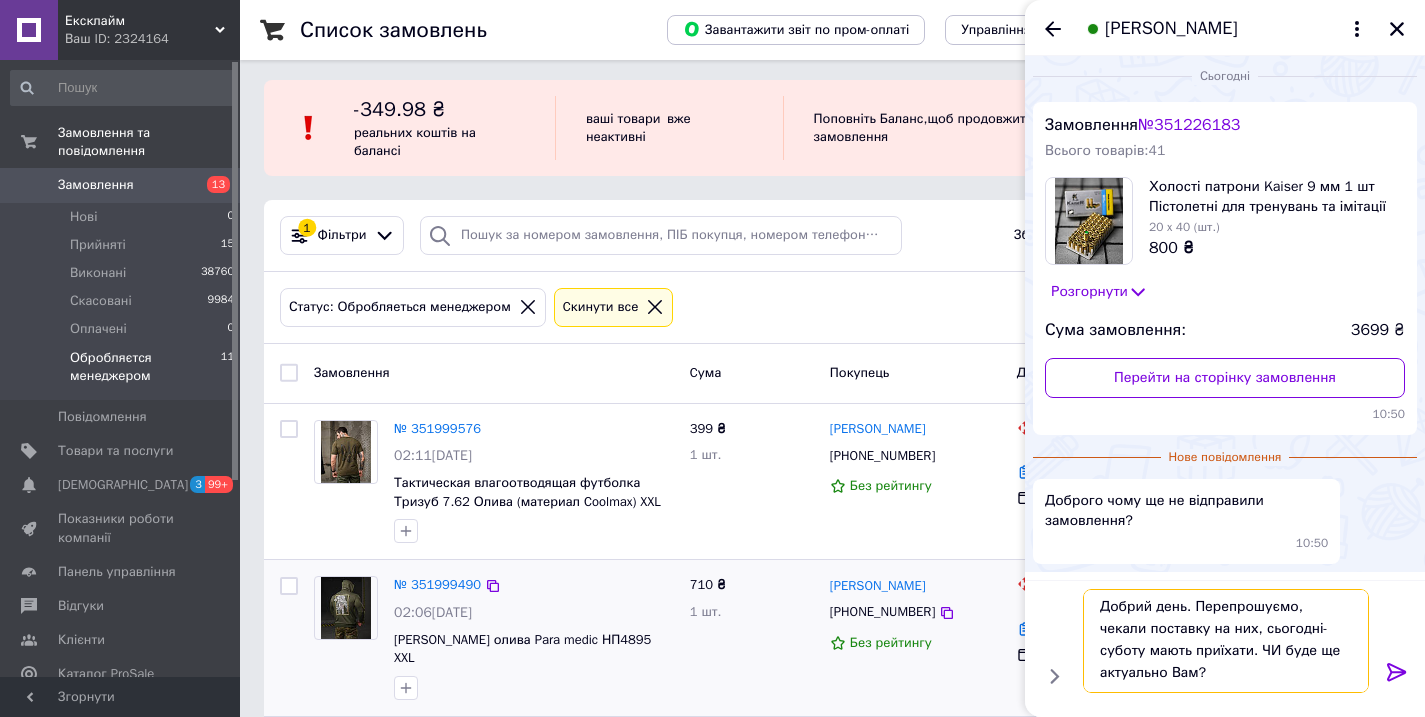 type 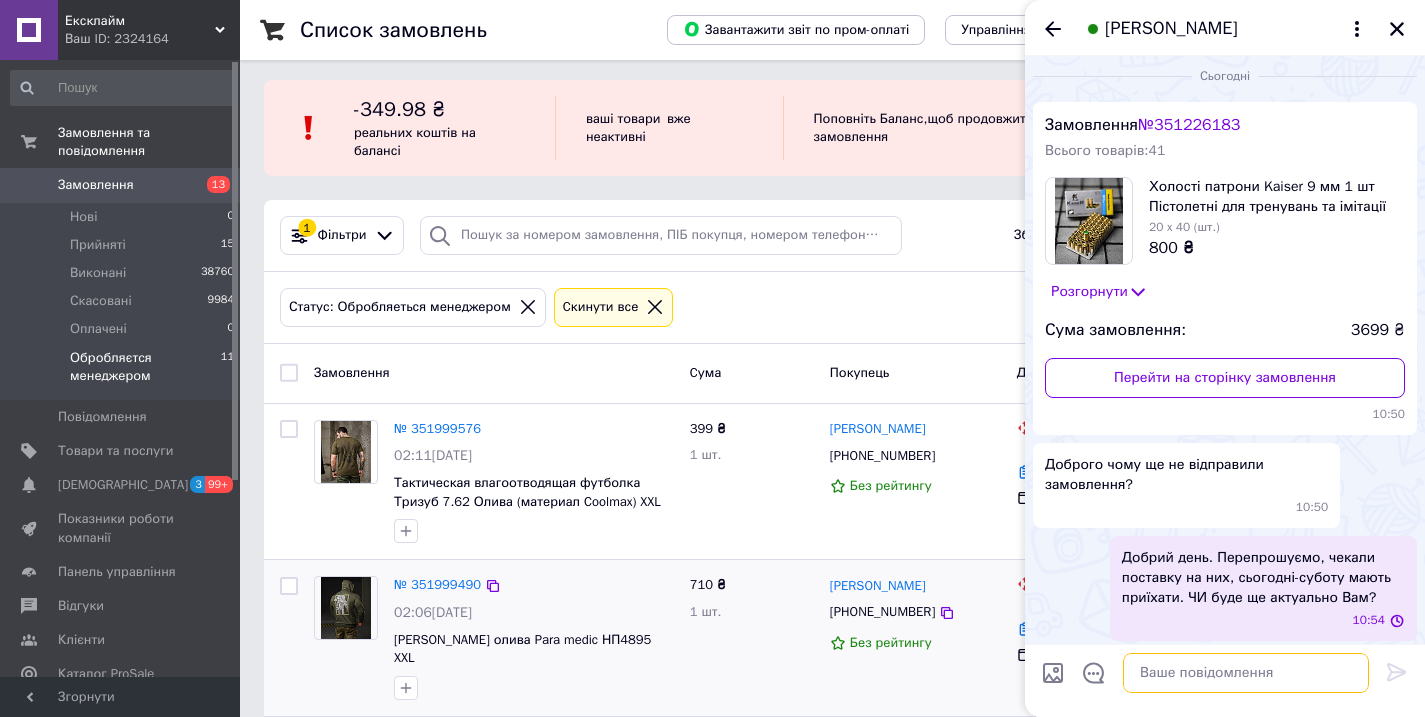 scroll, scrollTop: 0, scrollLeft: 0, axis: both 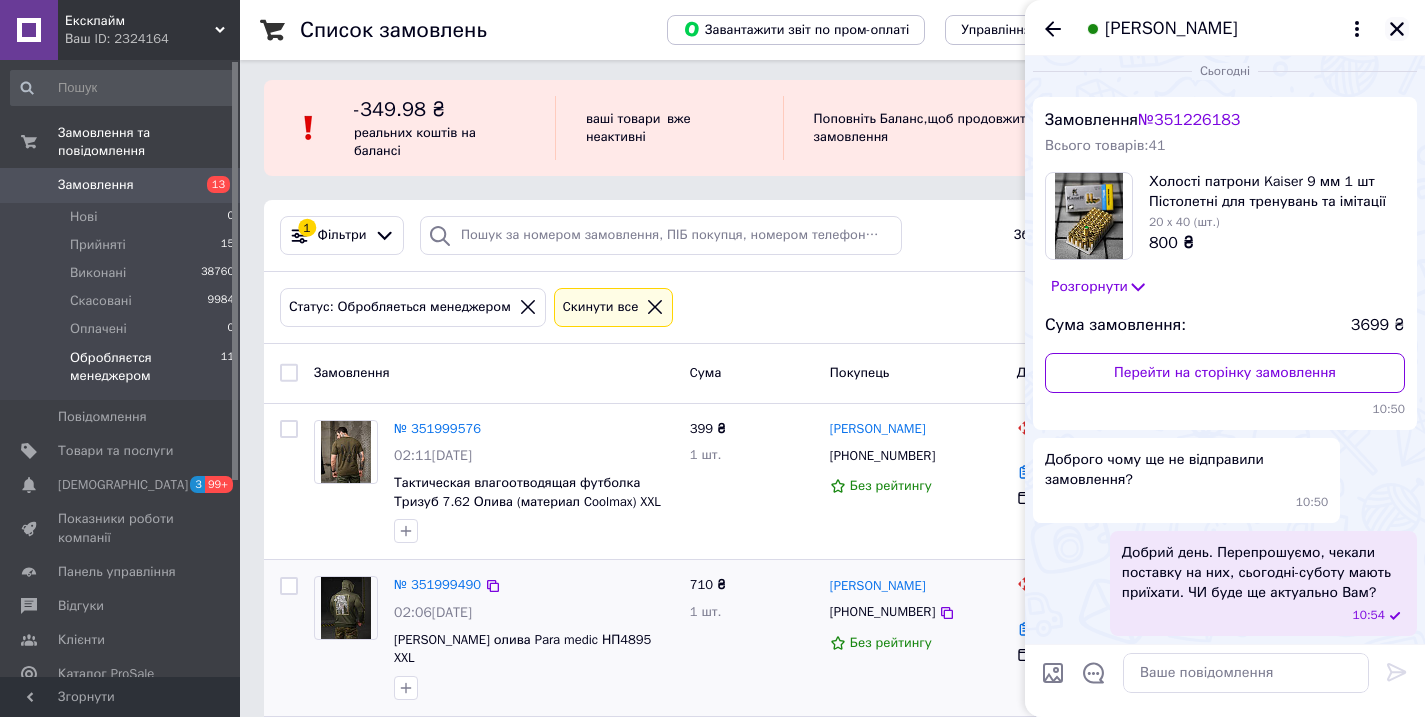 click 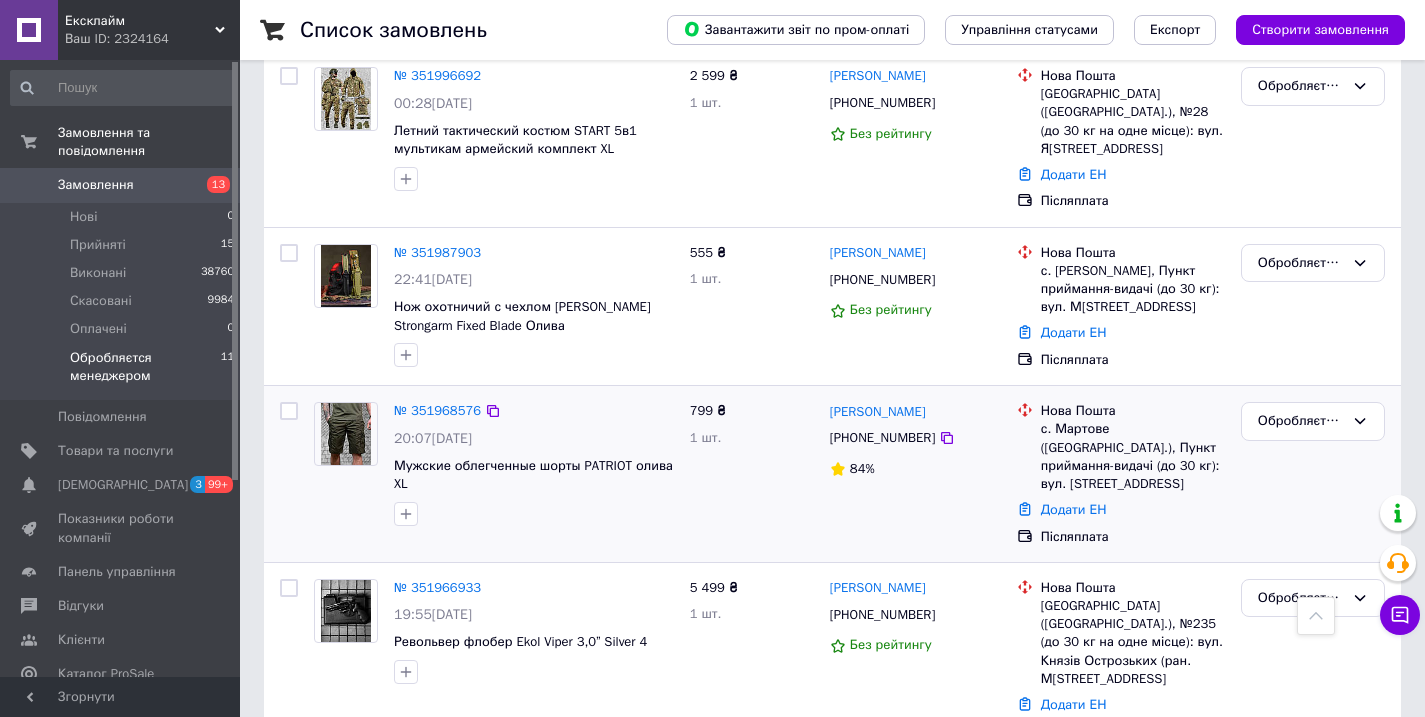 scroll, scrollTop: 671, scrollLeft: 0, axis: vertical 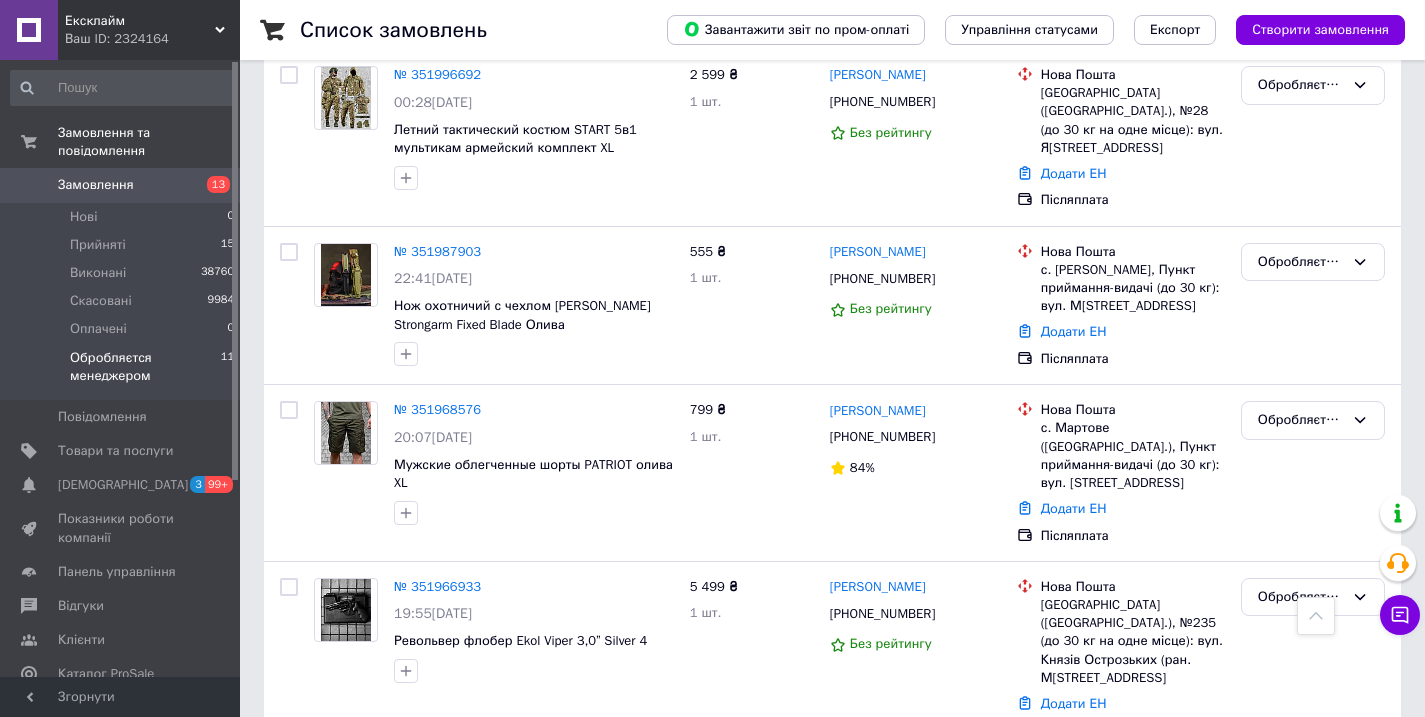 click on "Обробляєтся менеджером 11" at bounding box center [123, 372] 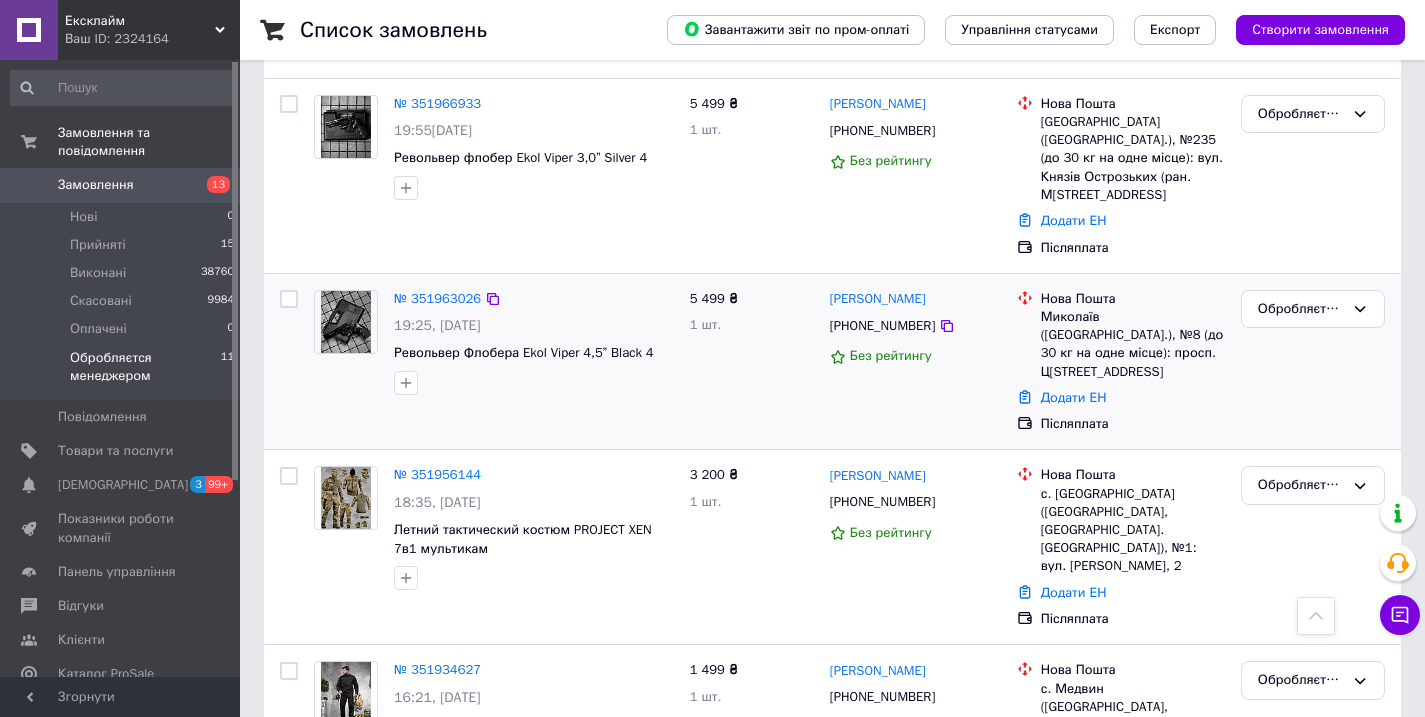 scroll, scrollTop: 1153, scrollLeft: 0, axis: vertical 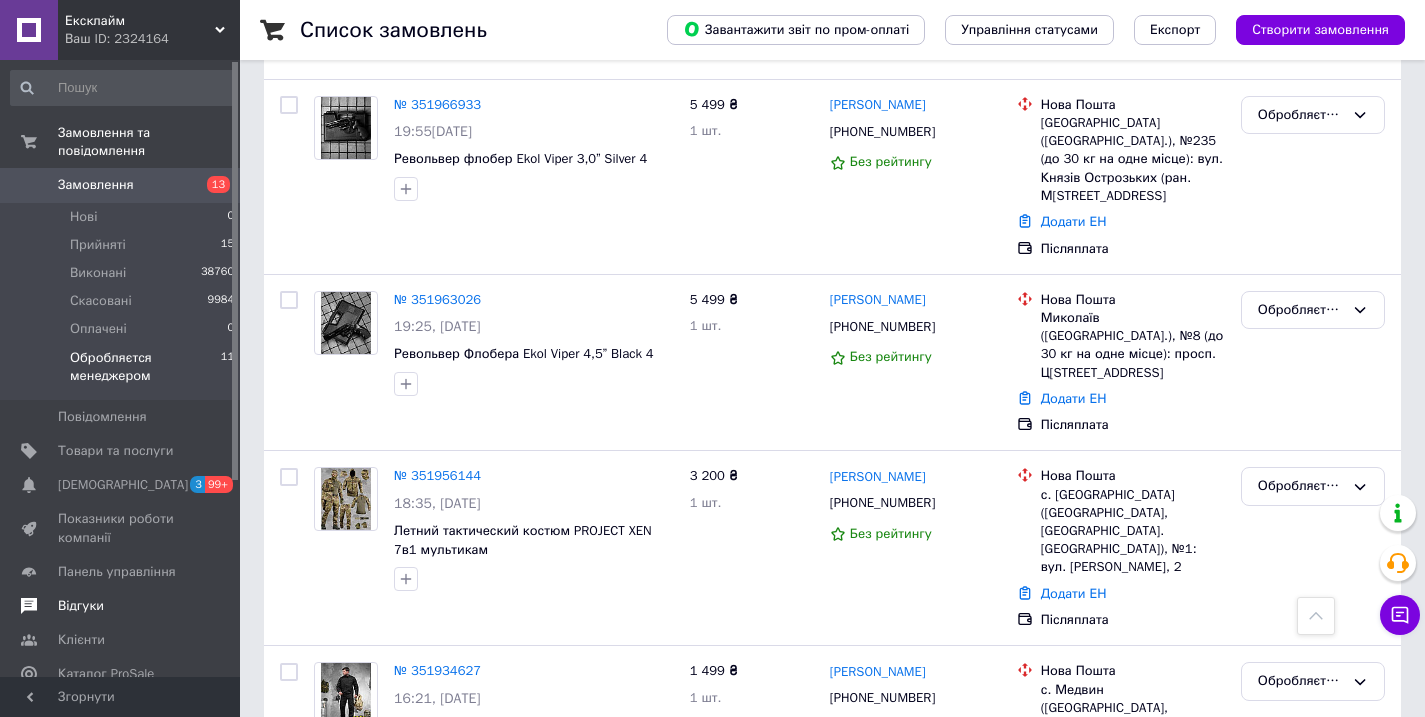 click on "Відгуки" at bounding box center [81, 606] 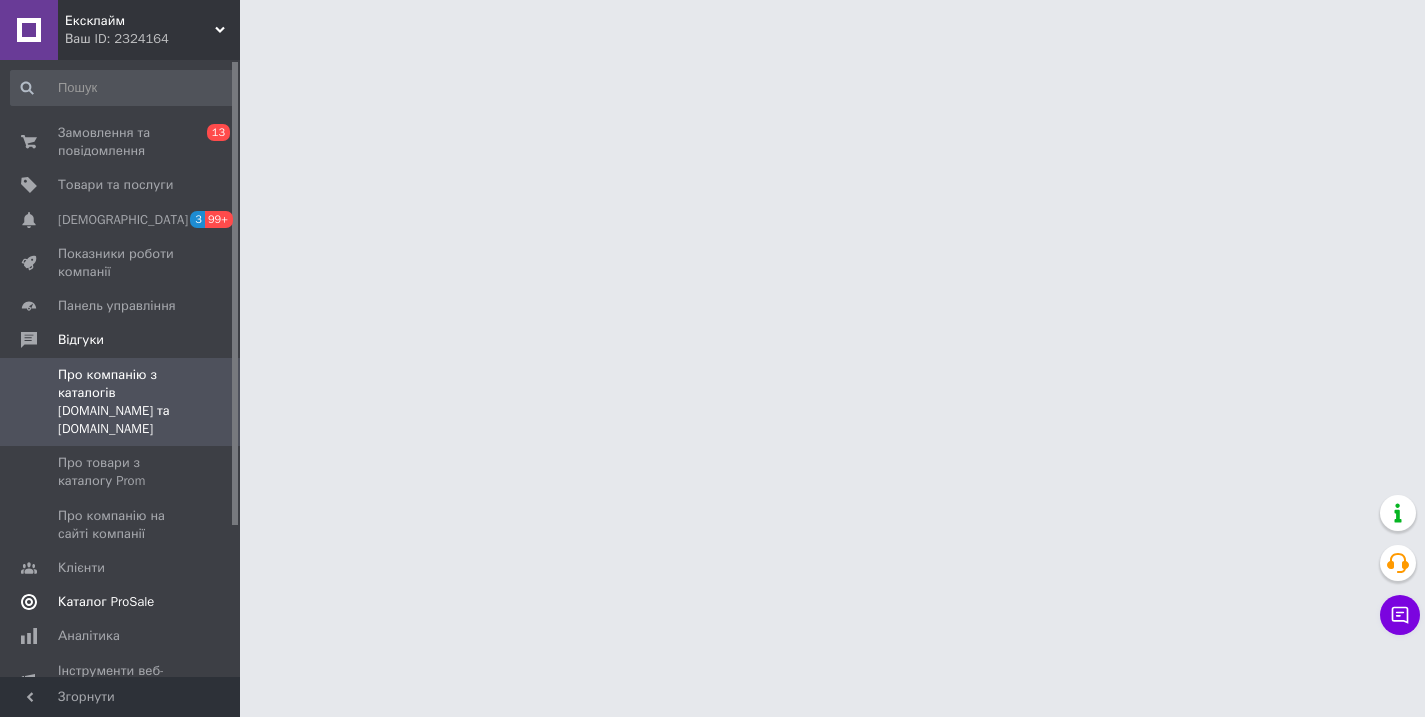 scroll, scrollTop: 0, scrollLeft: 0, axis: both 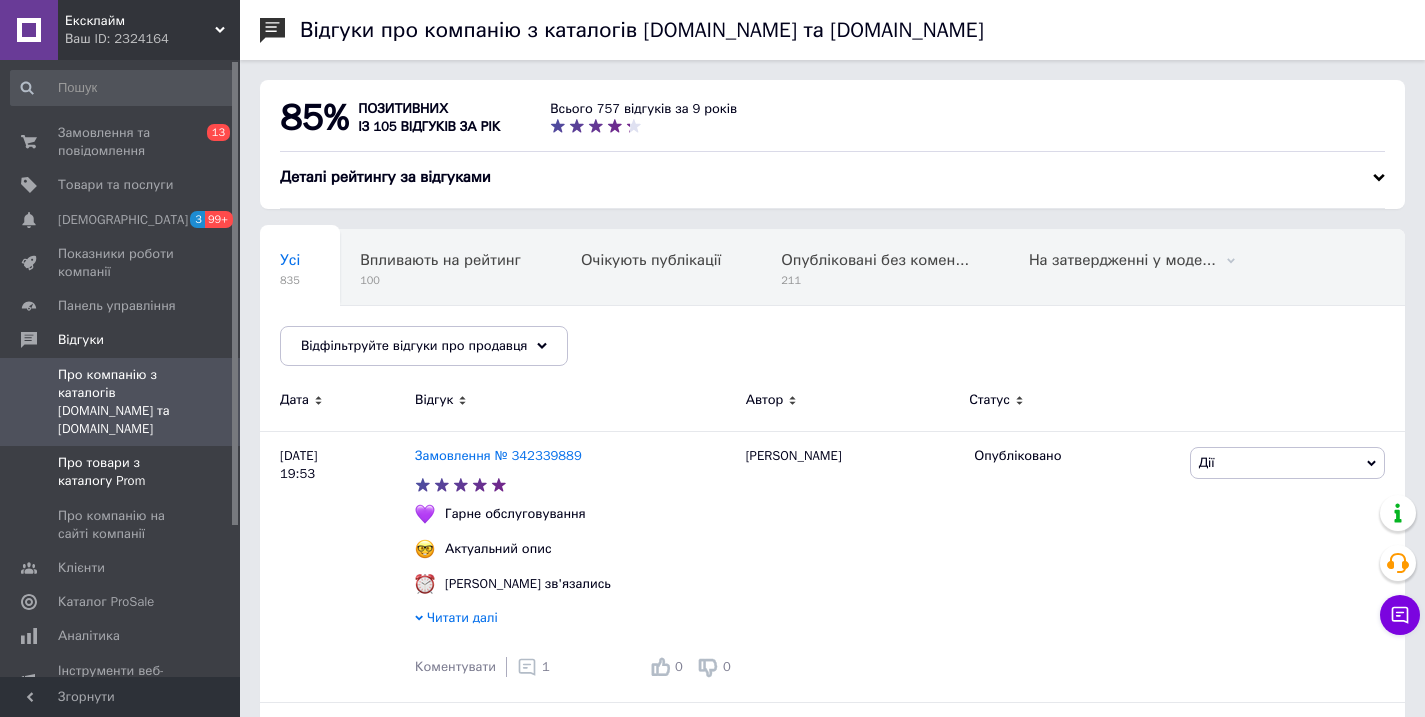 click on "Про товари з каталогу Prom" at bounding box center [121, 472] 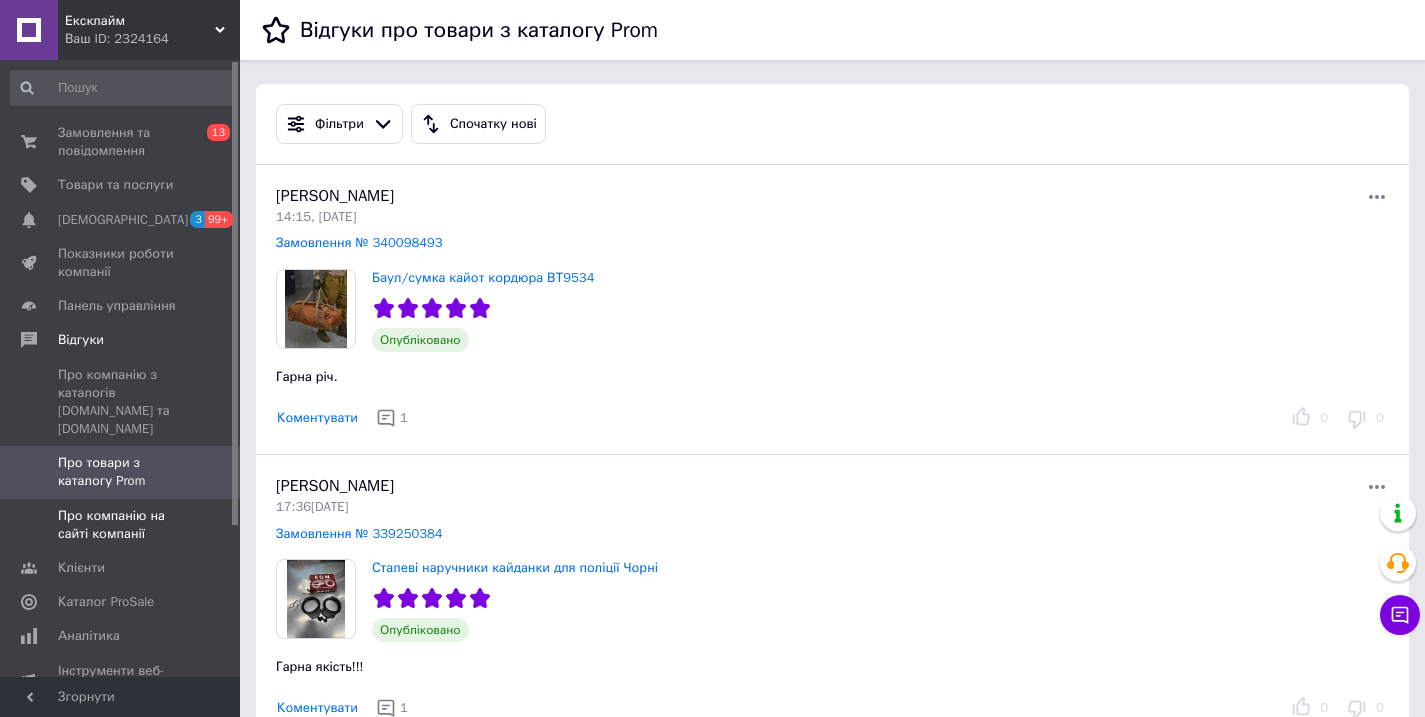 click on "Про компанію на сайті компанії" at bounding box center (121, 525) 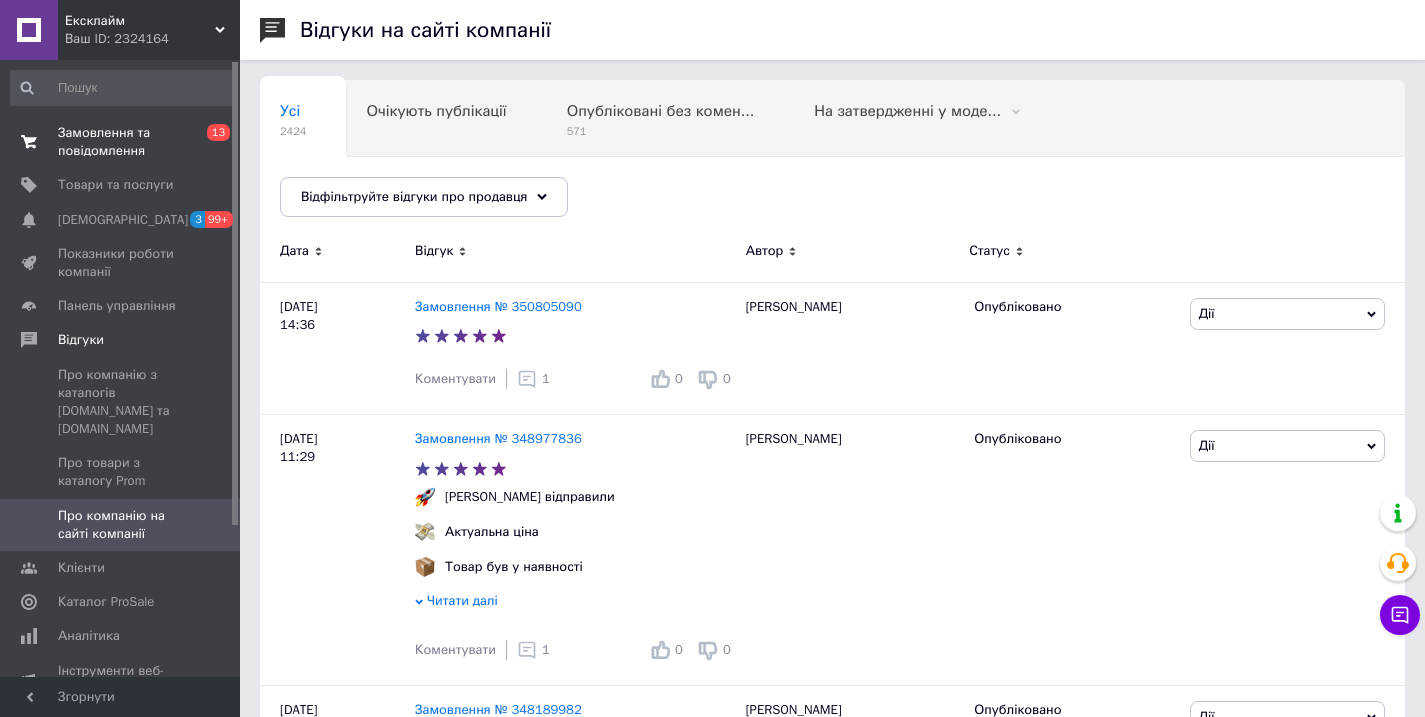 click on "Замовлення та повідомлення" at bounding box center [121, 142] 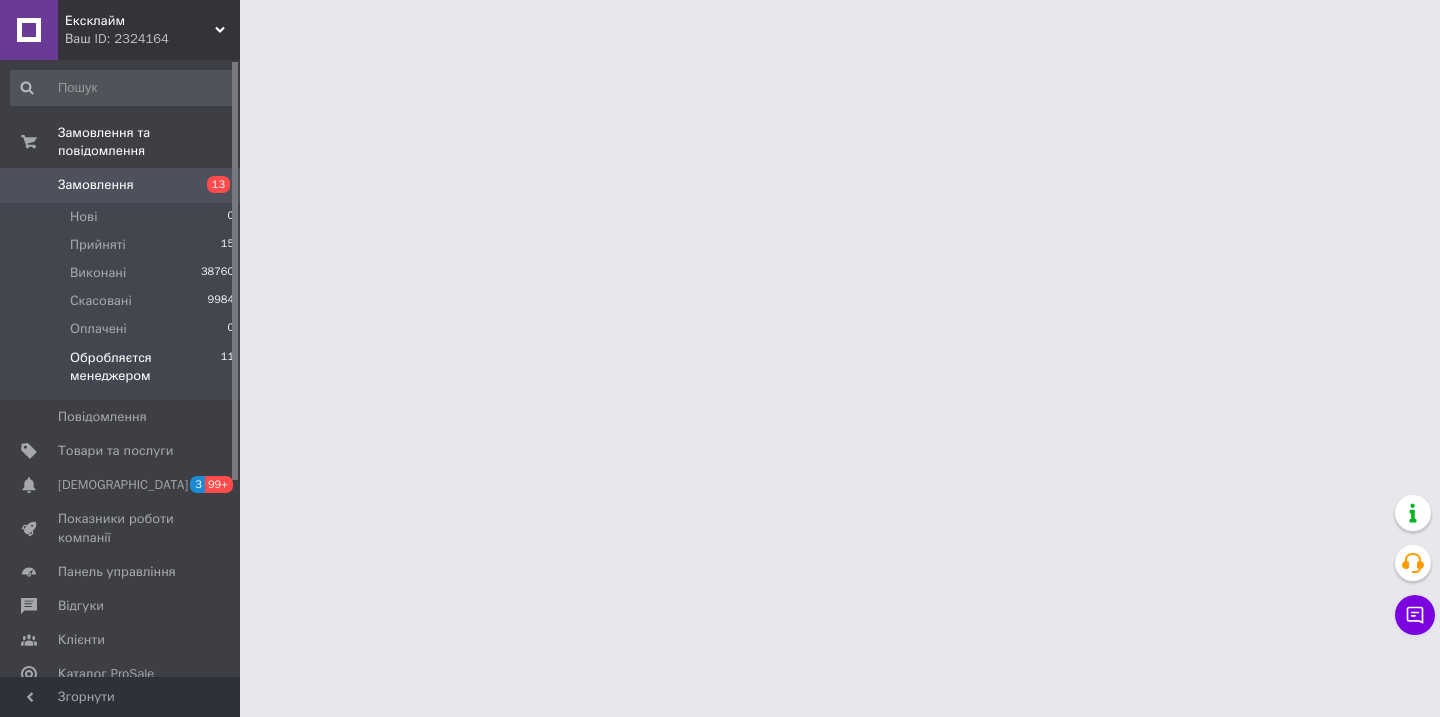 click on "Обробляєтся менеджером" at bounding box center [145, 367] 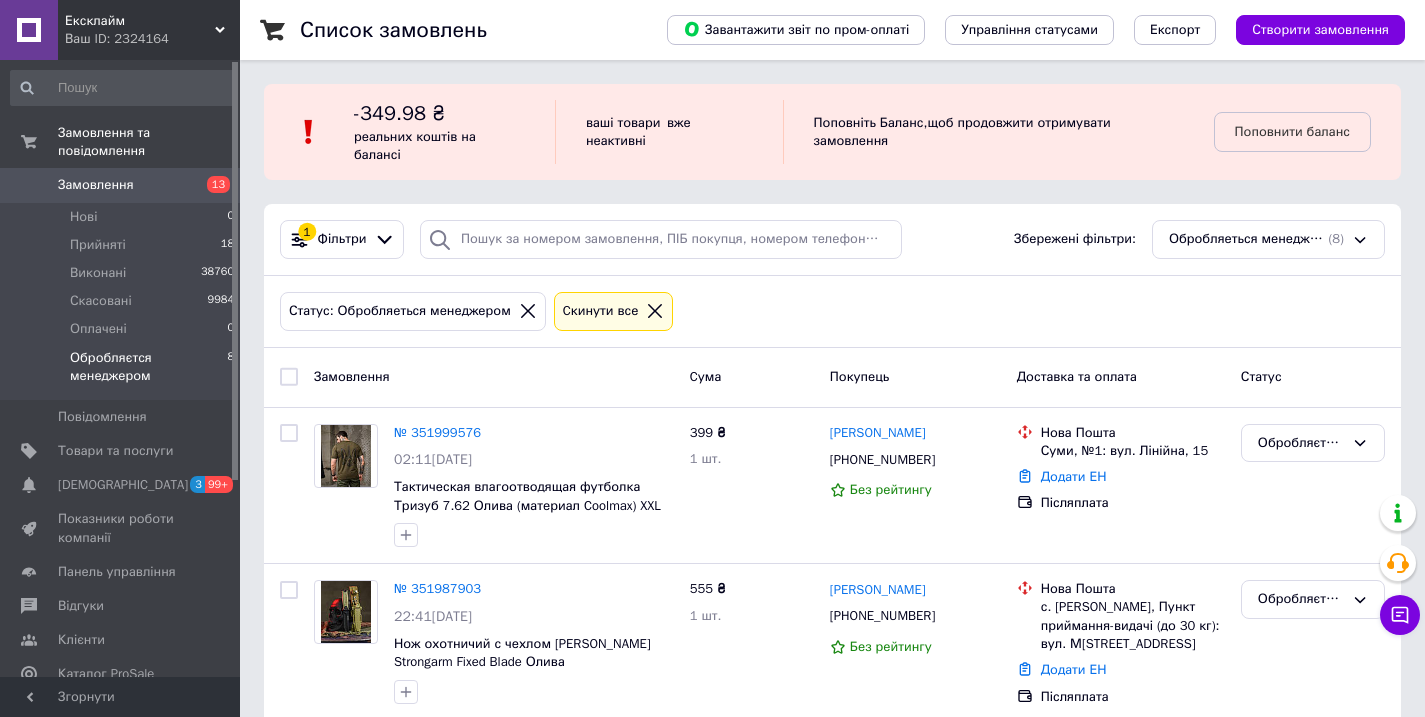 click on "Обробляєтся менеджером" at bounding box center (148, 367) 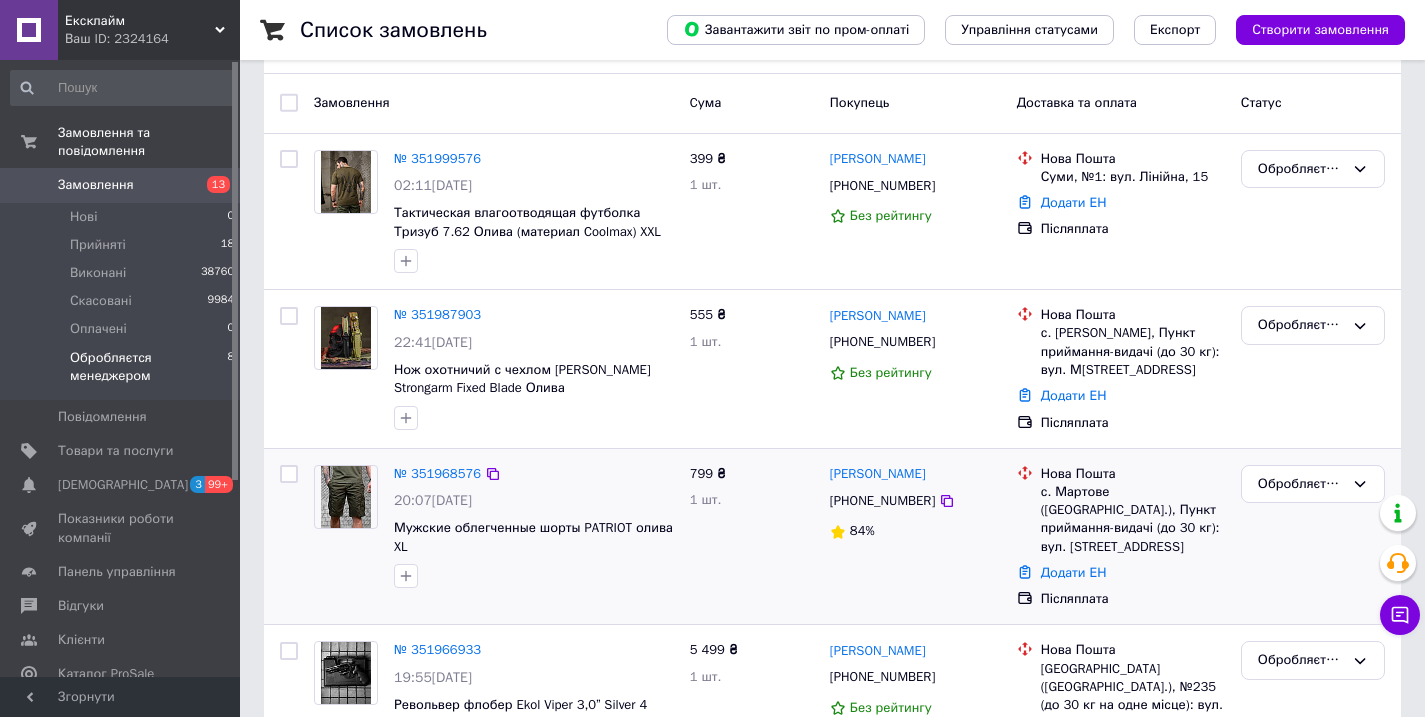 scroll, scrollTop: 380, scrollLeft: 0, axis: vertical 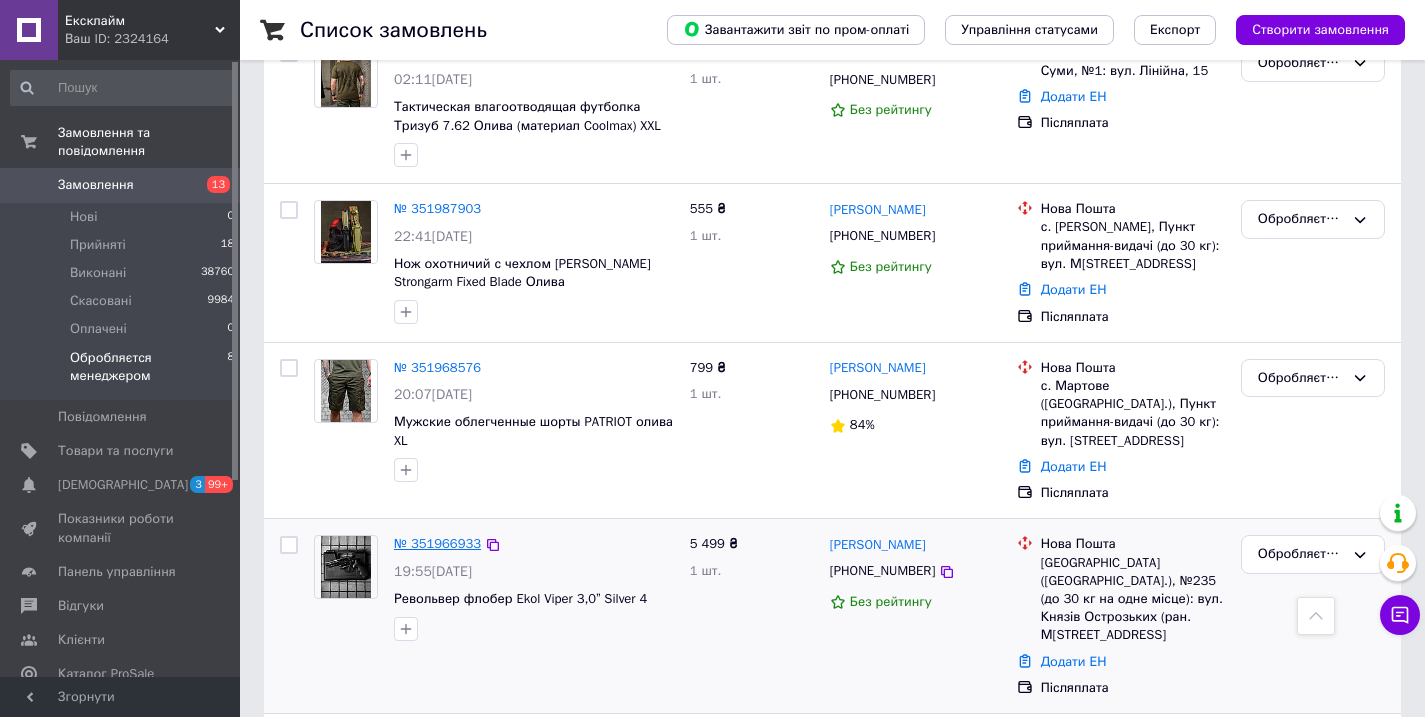 click on "№ 351966933" at bounding box center [437, 543] 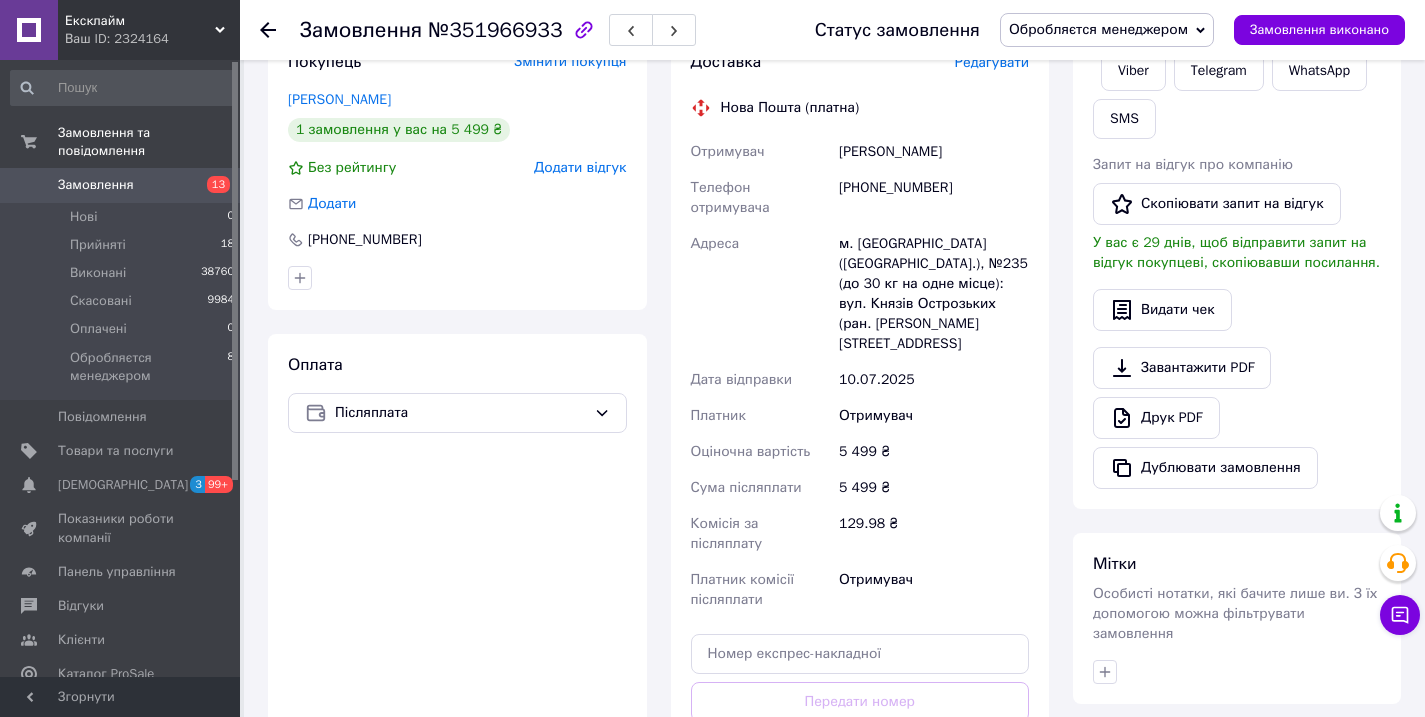 scroll, scrollTop: 0, scrollLeft: 0, axis: both 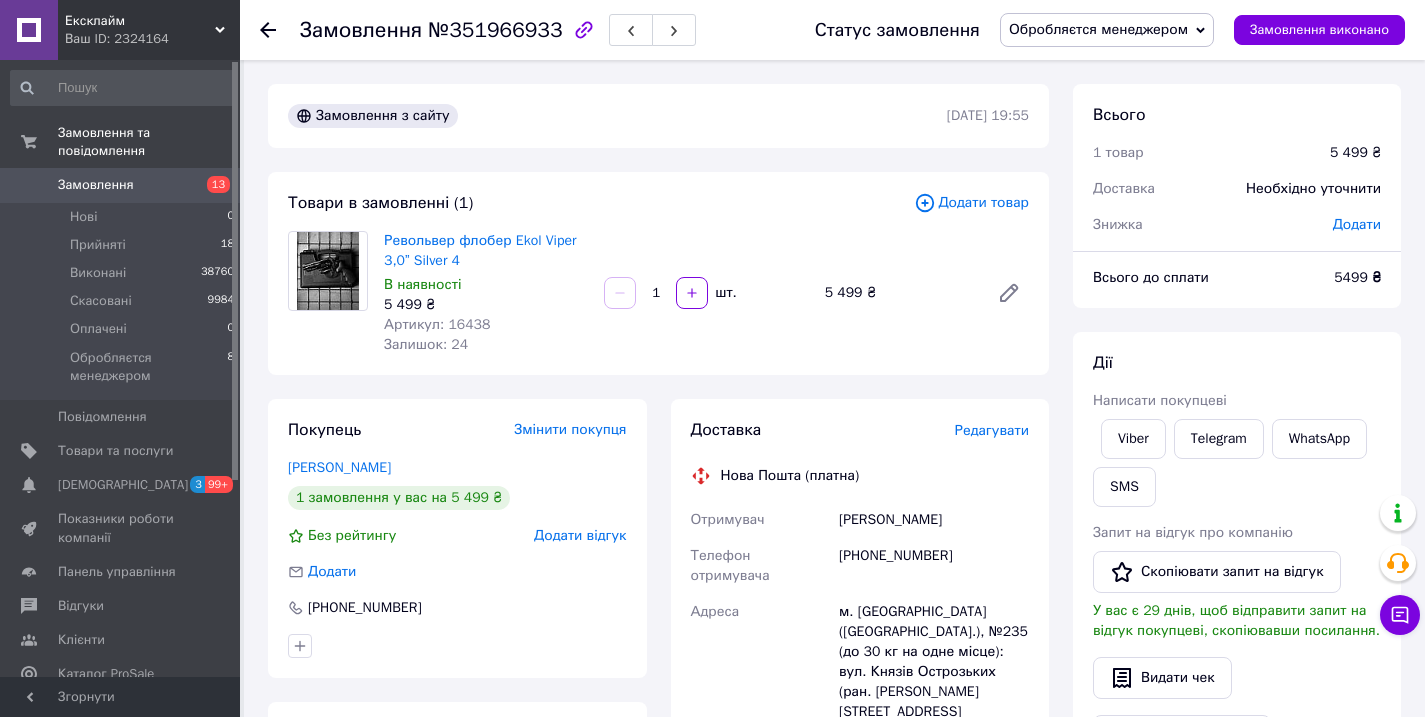 click on "Додати товар" at bounding box center [971, 203] 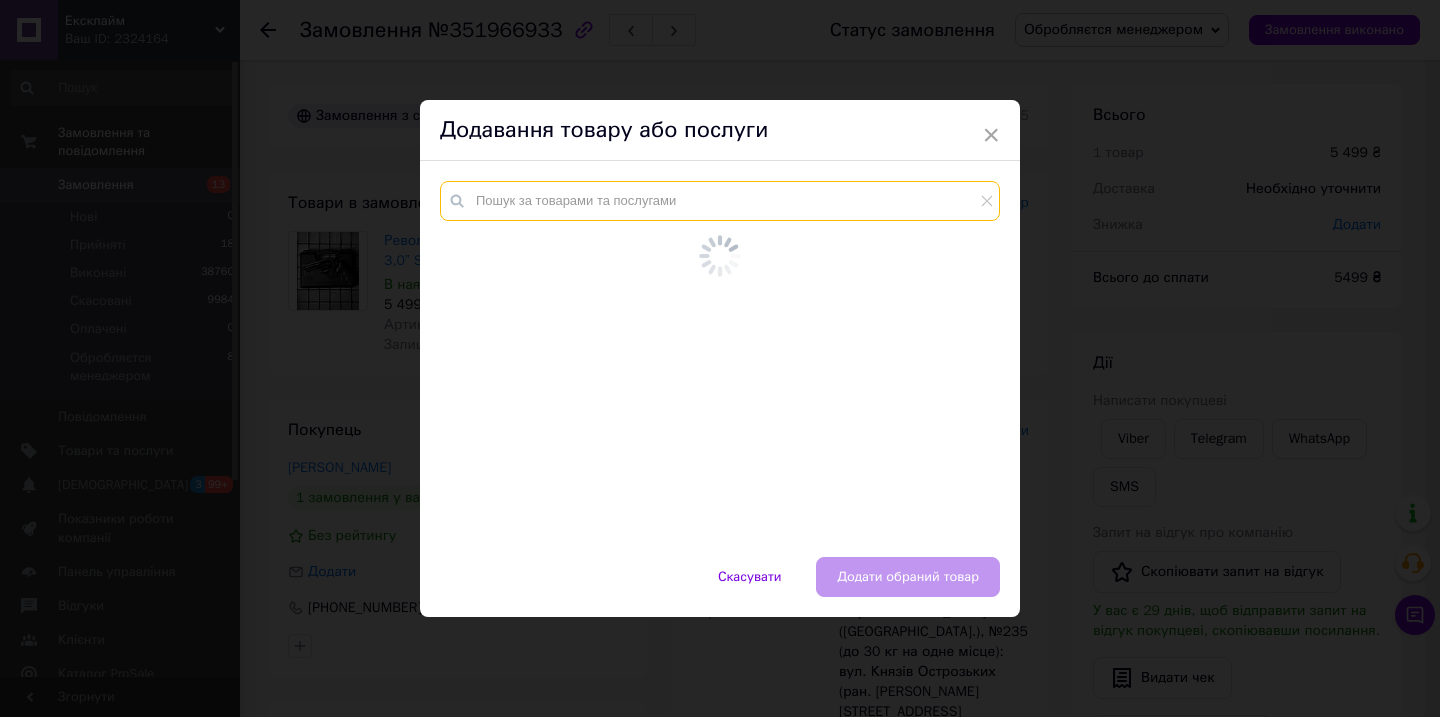 click at bounding box center [720, 201] 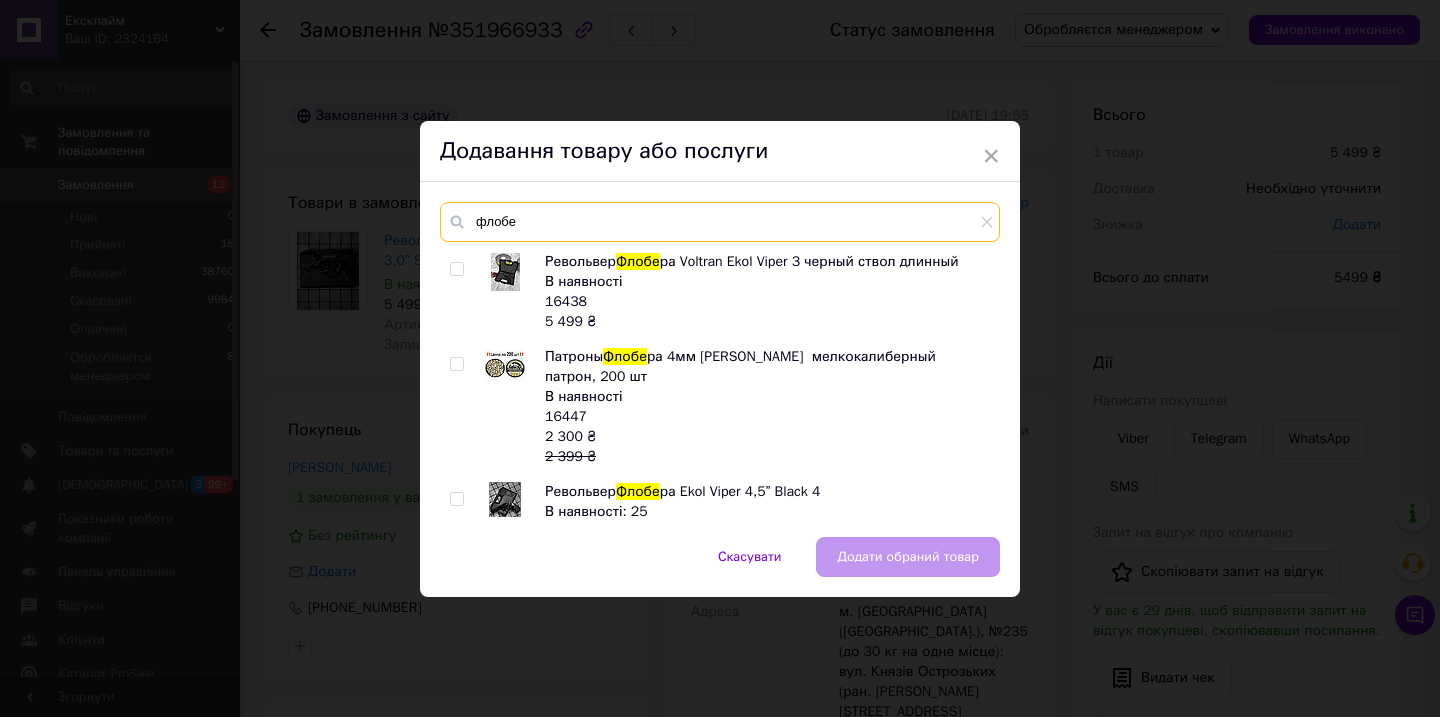 type on "флобе" 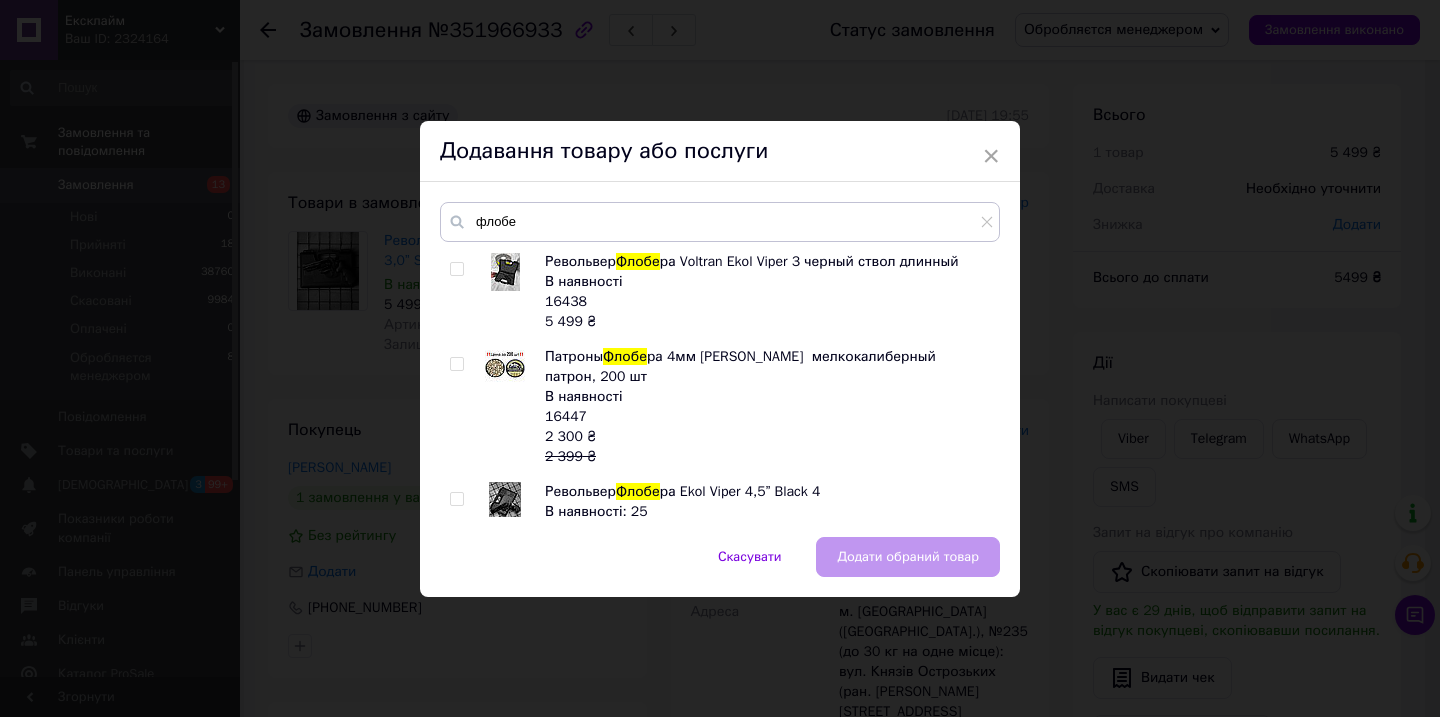 drag, startPoint x: 1225, startPoint y: 267, endPoint x: 1215, endPoint y: 253, distance: 17.20465 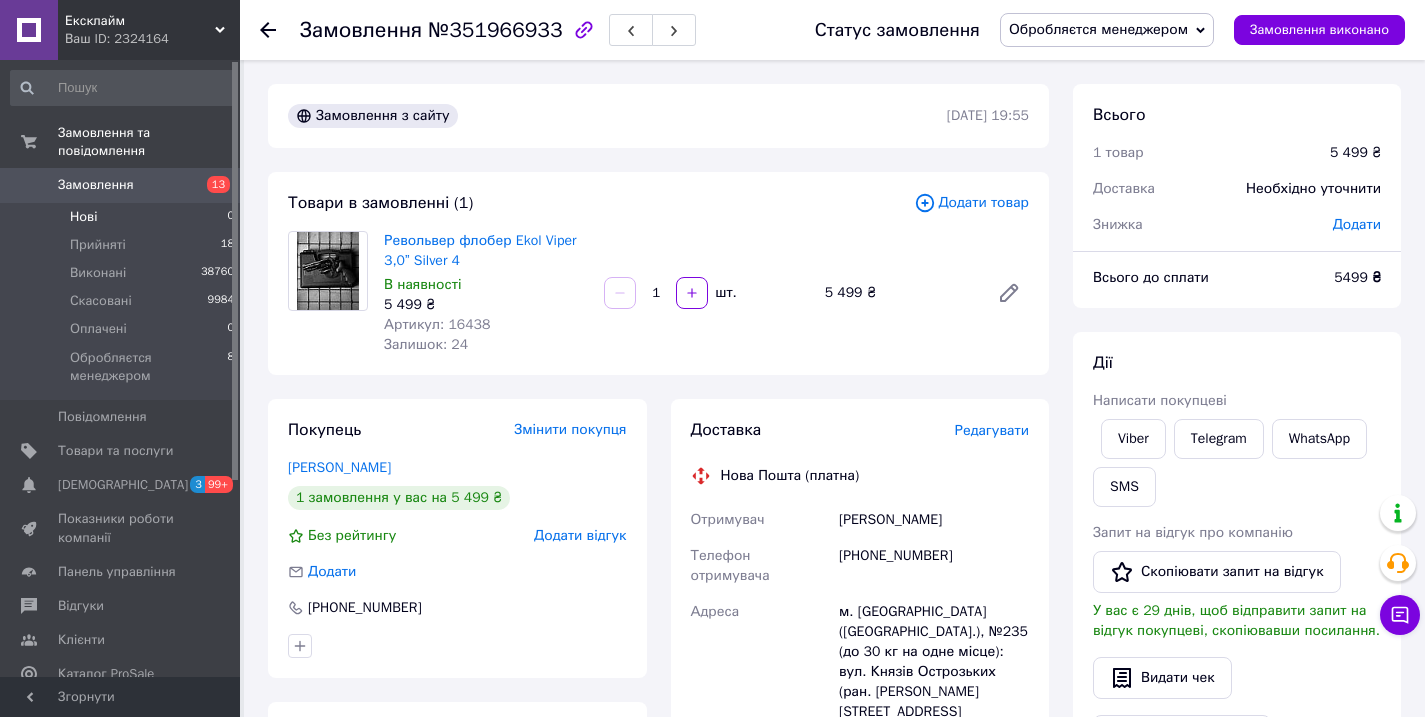 click on "Нові 0" at bounding box center [123, 217] 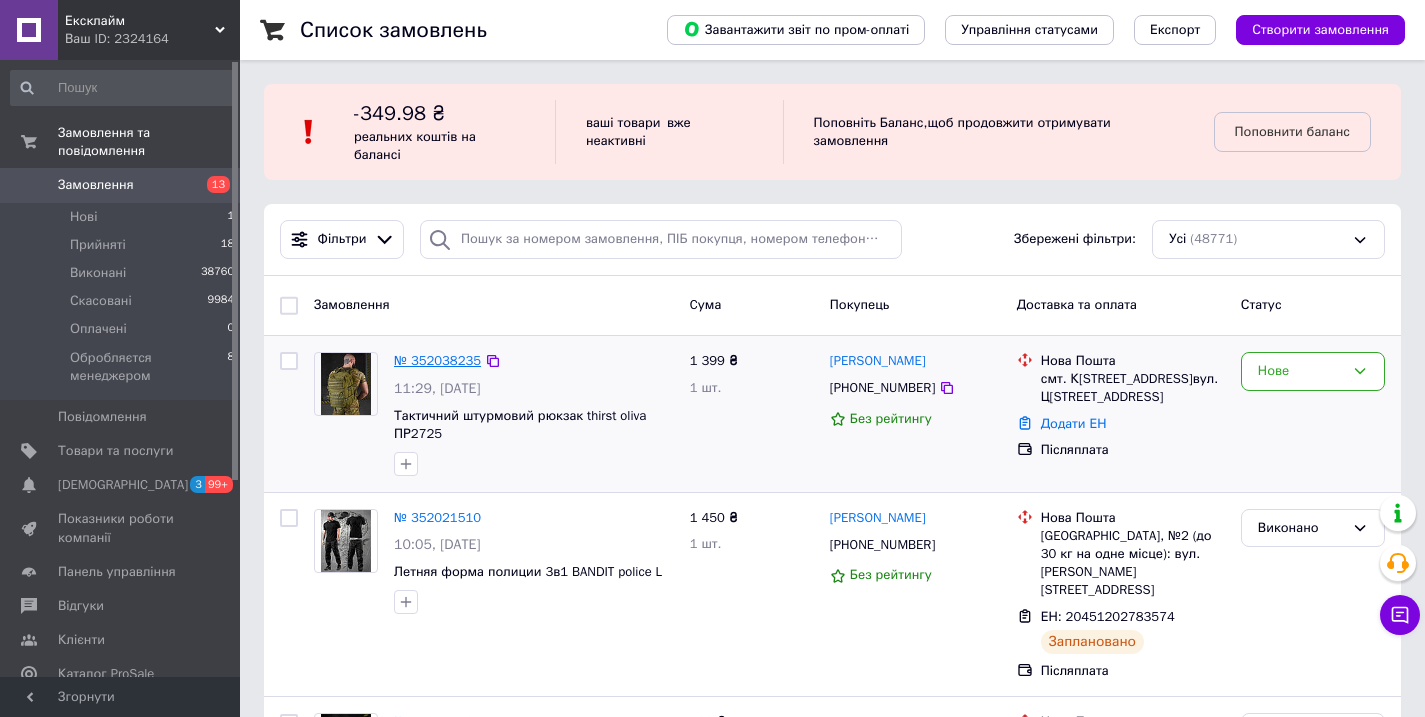 click on "№ 352038235" at bounding box center [437, 360] 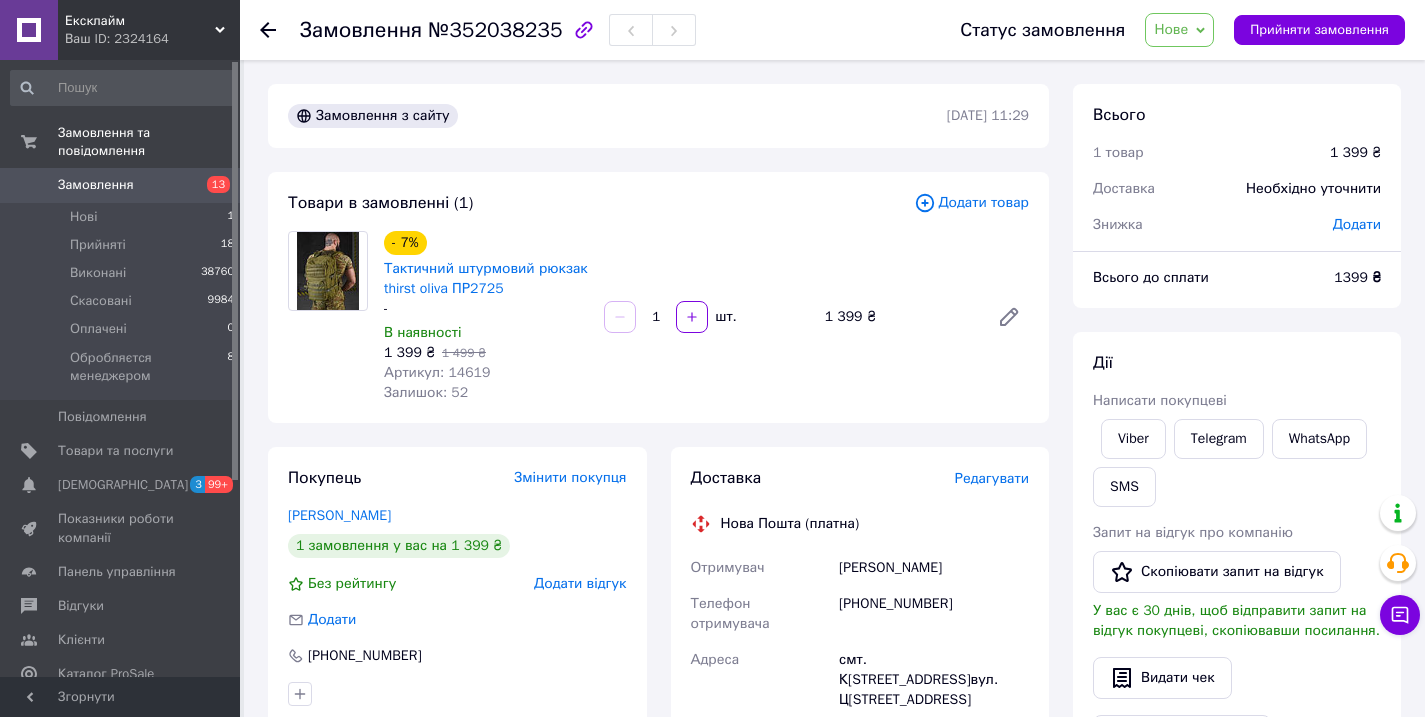 click on "Артикул: 14619" at bounding box center (437, 372) 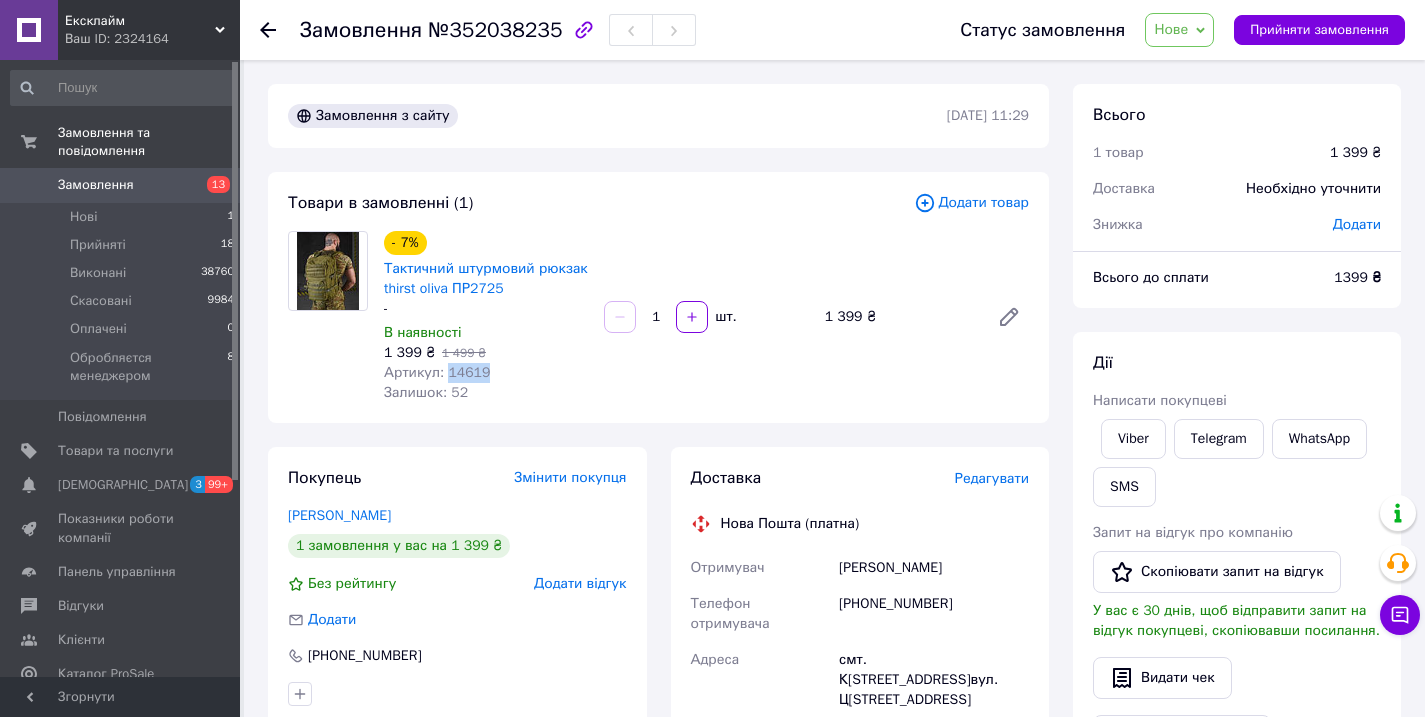 click on "Артикул: 14619" at bounding box center [437, 372] 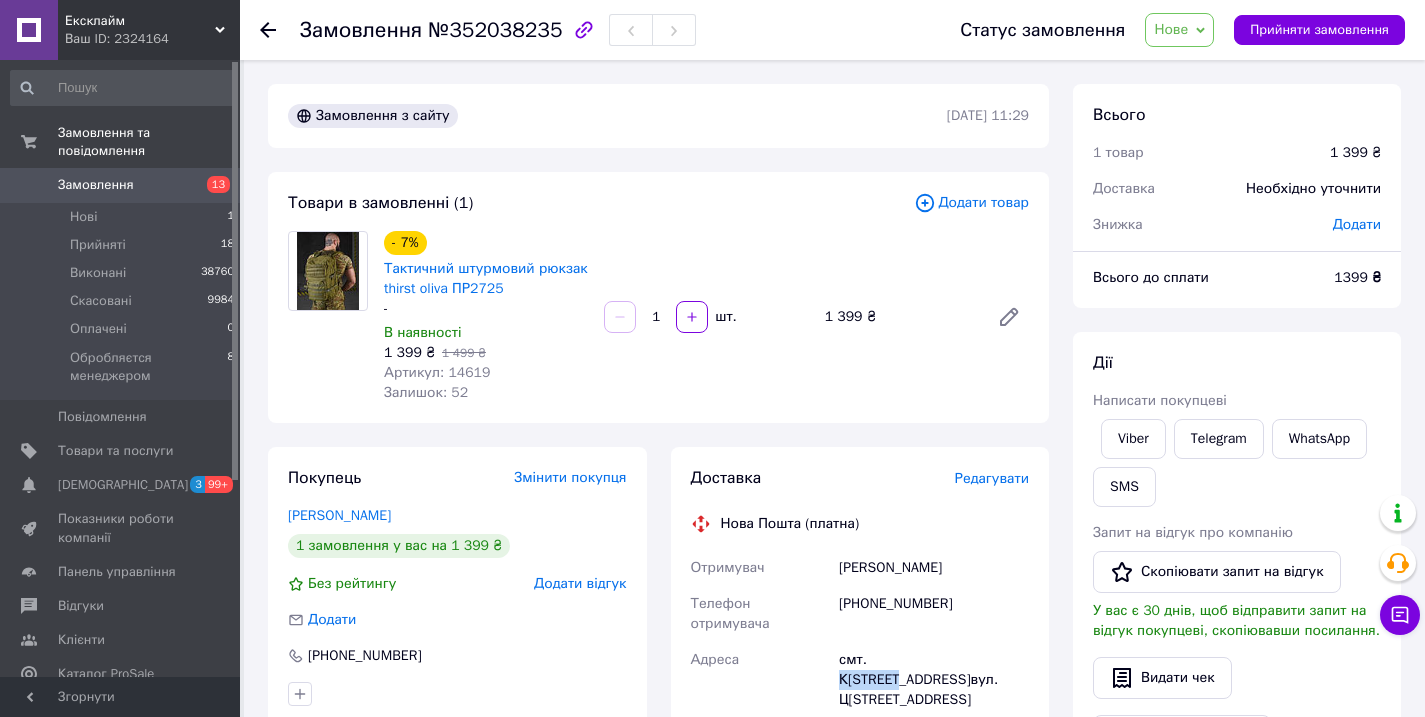 click on "смт. [STREET_ADDRESS]: вул. [STREET_ADDRESS]" at bounding box center (934, 680) 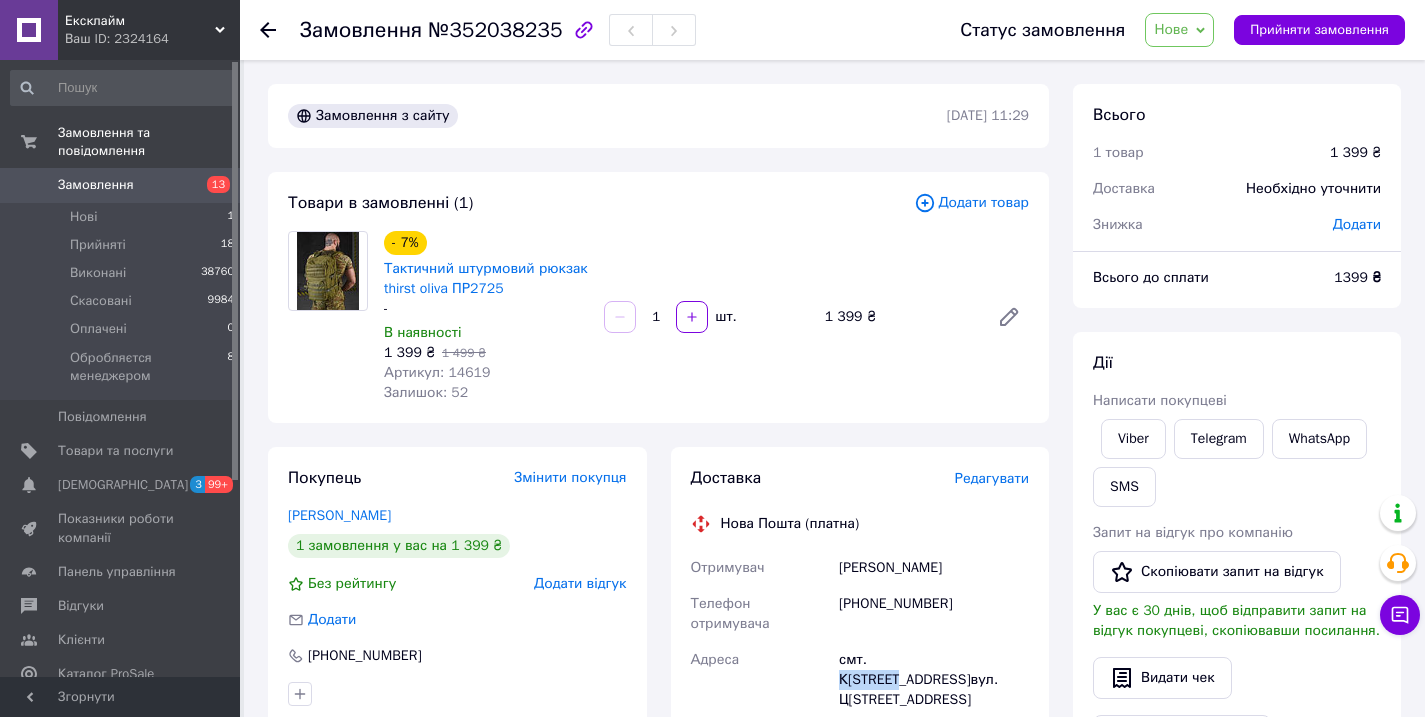 click on "[PERSON_NAME]" at bounding box center [934, 568] 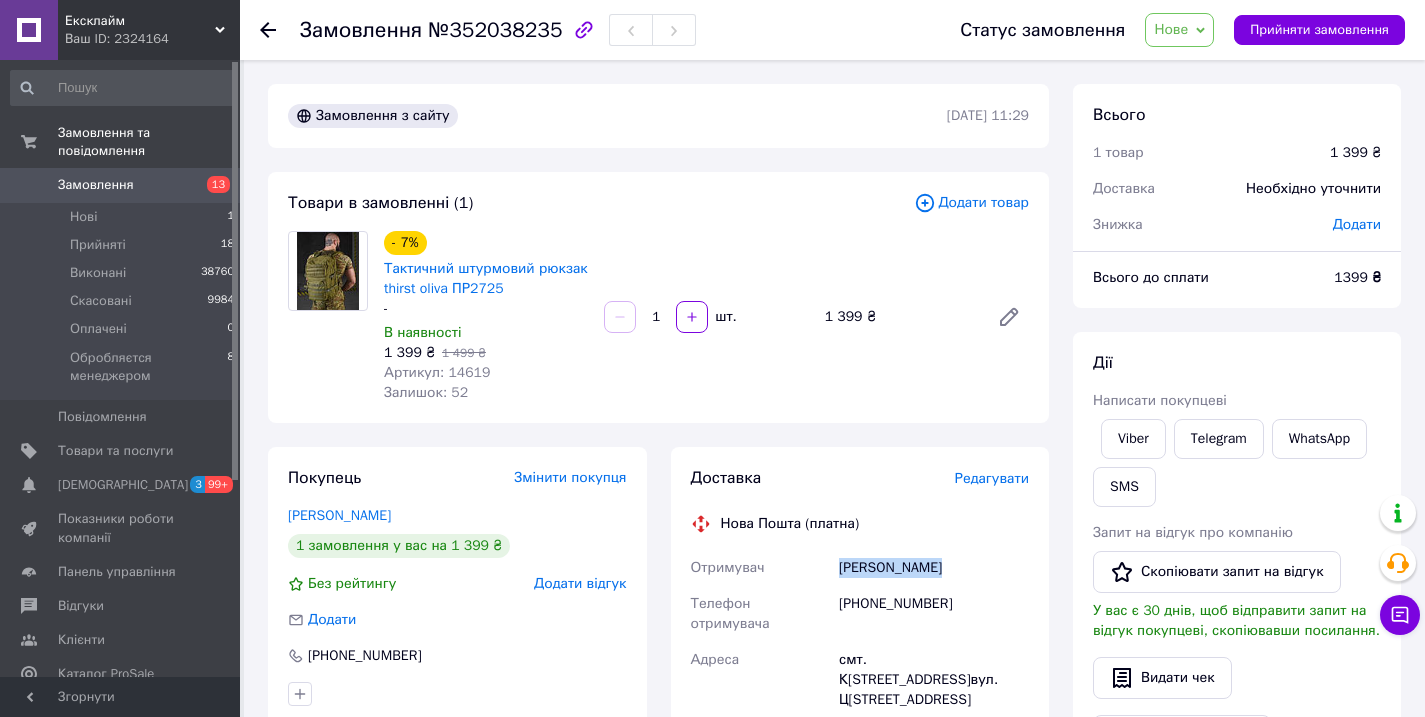 click on "[PERSON_NAME]" at bounding box center (934, 568) 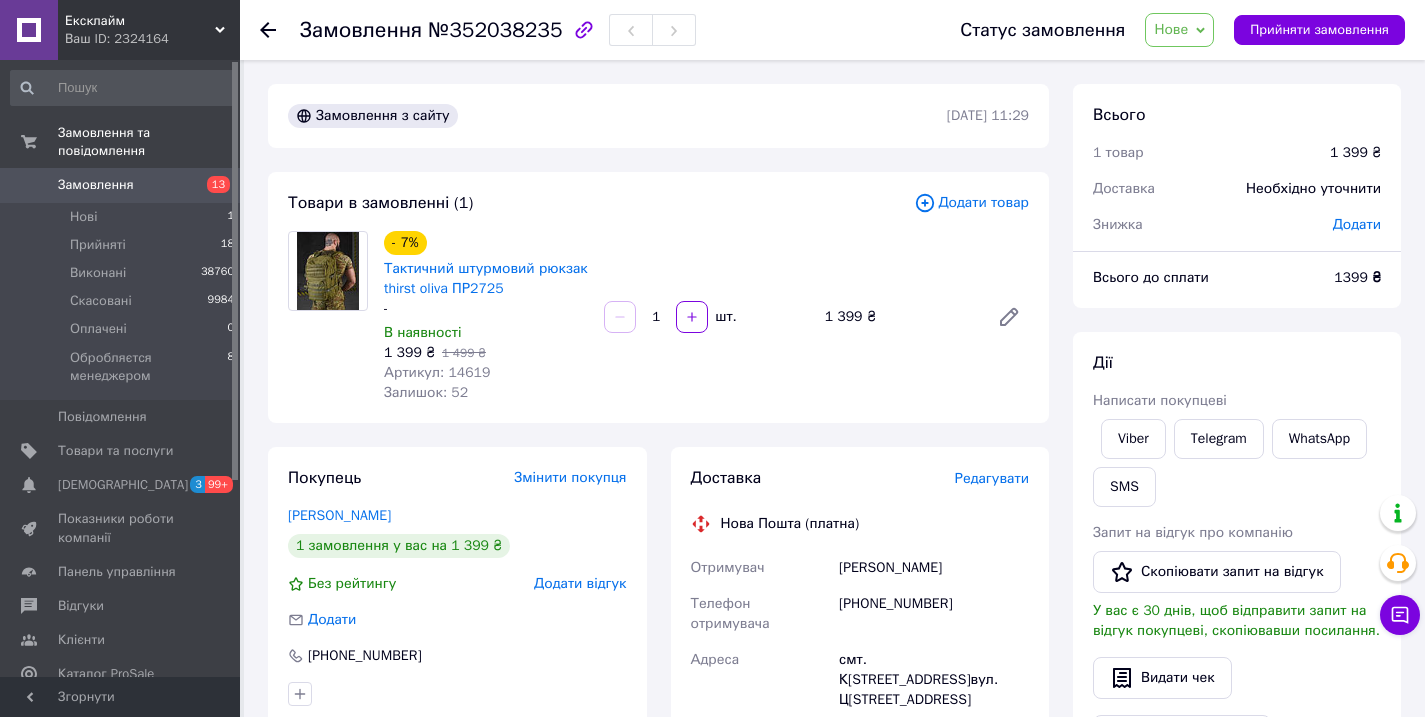 click on "[PHONE_NUMBER]" at bounding box center (934, 614) 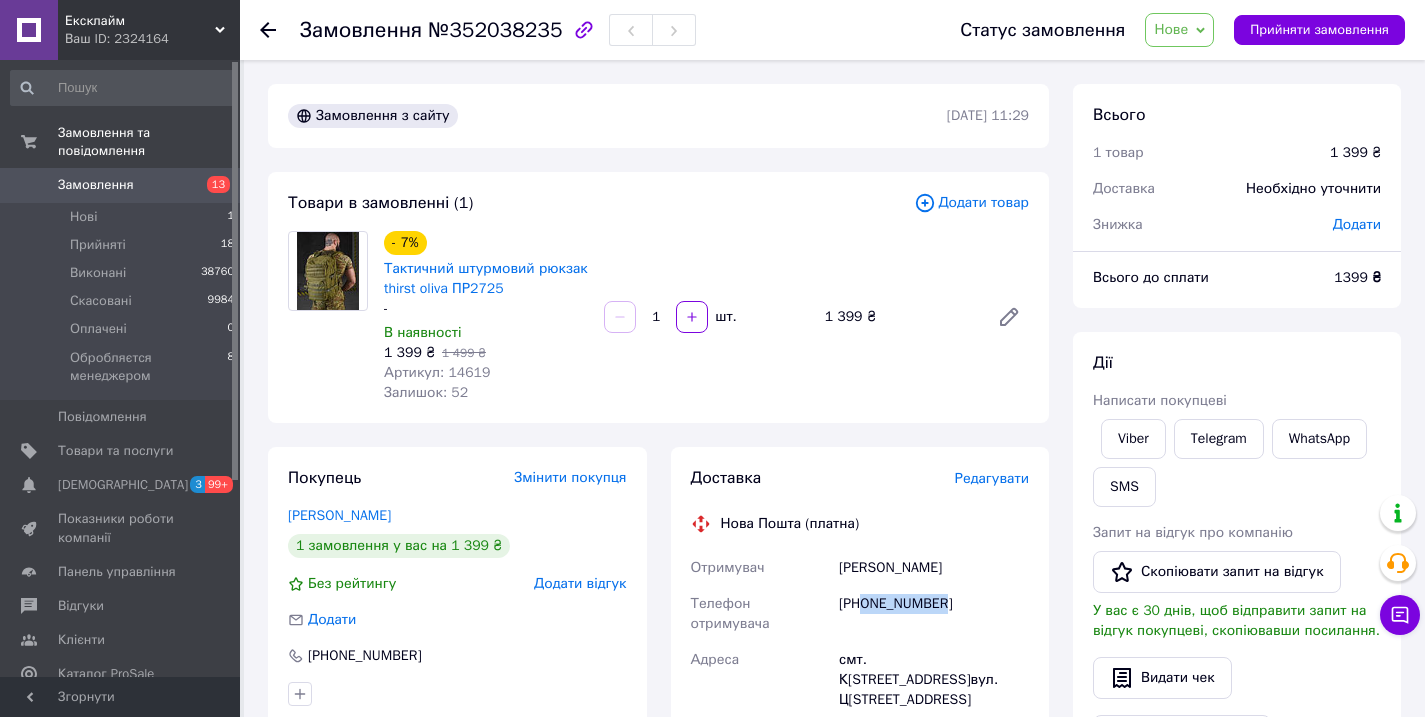 drag, startPoint x: 976, startPoint y: 611, endPoint x: 864, endPoint y: 600, distance: 112.53888 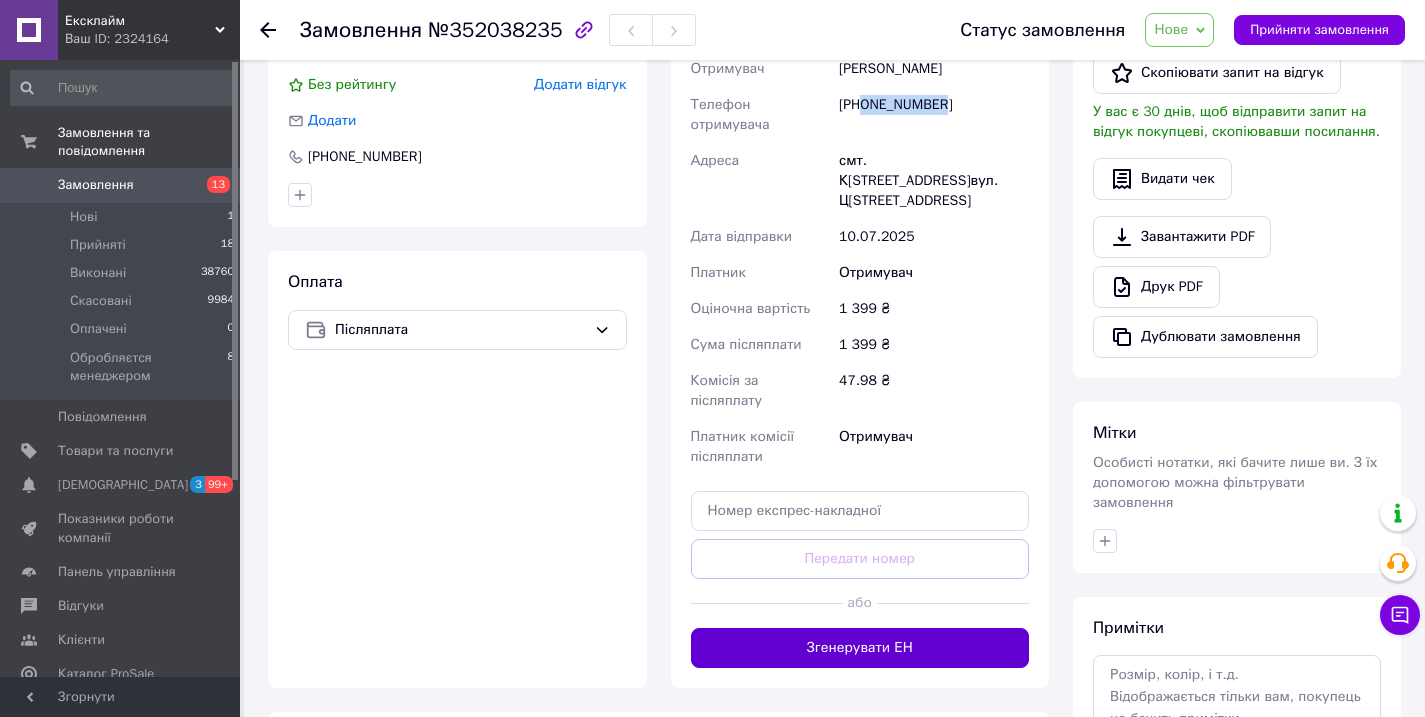 scroll, scrollTop: 667, scrollLeft: 0, axis: vertical 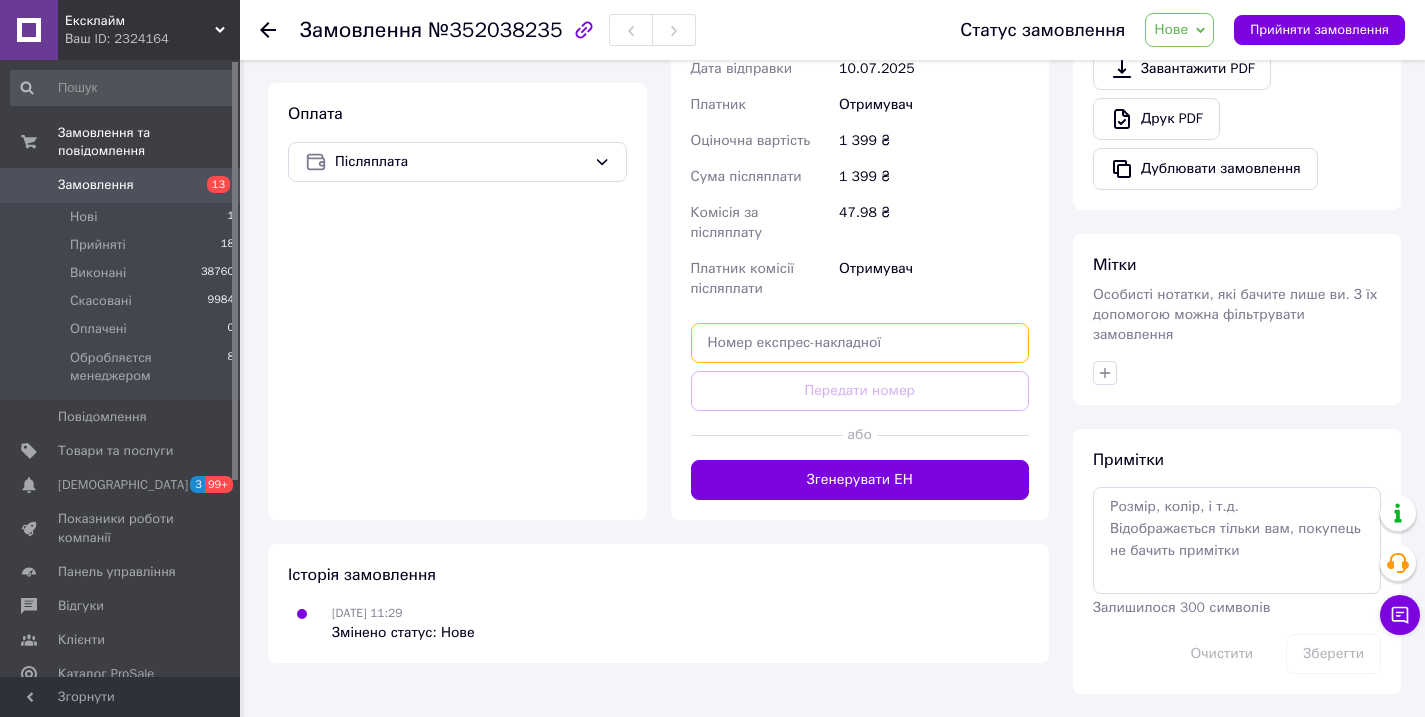 click at bounding box center (860, 343) 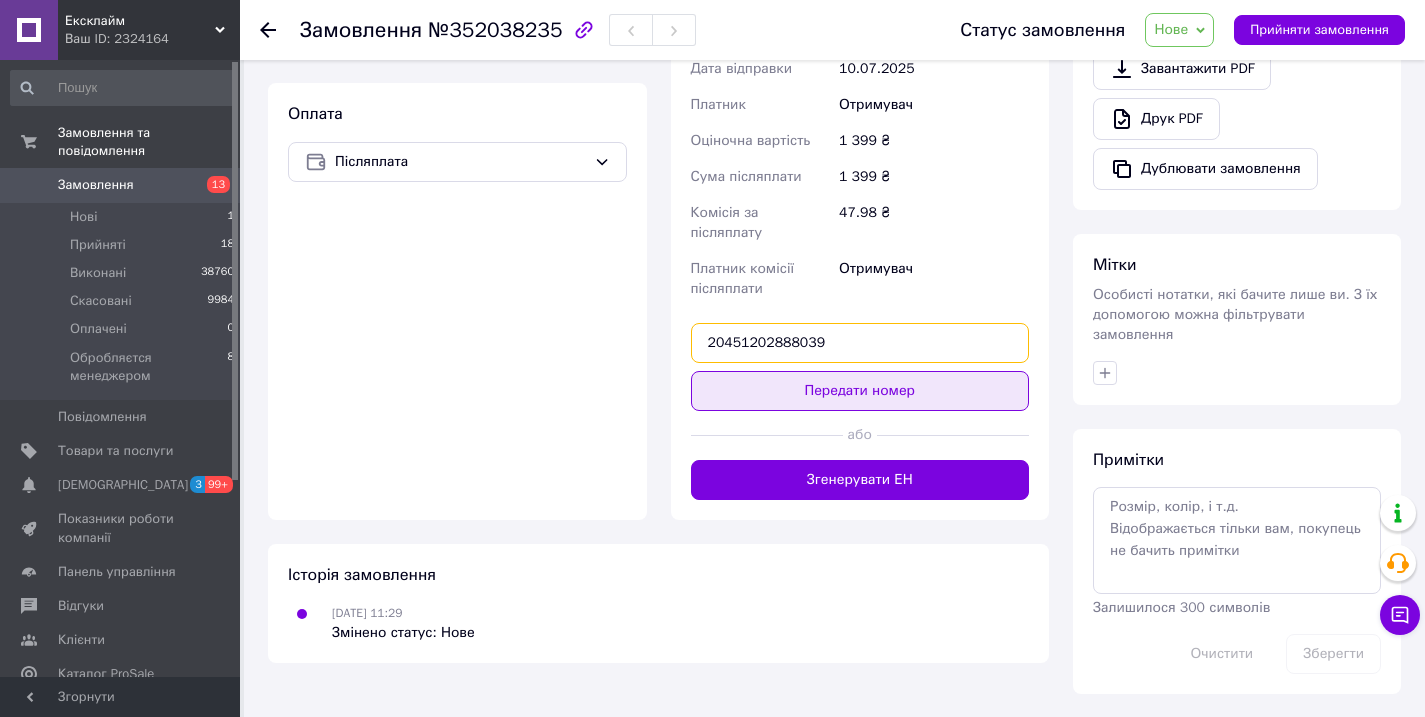 type on "20451202888039" 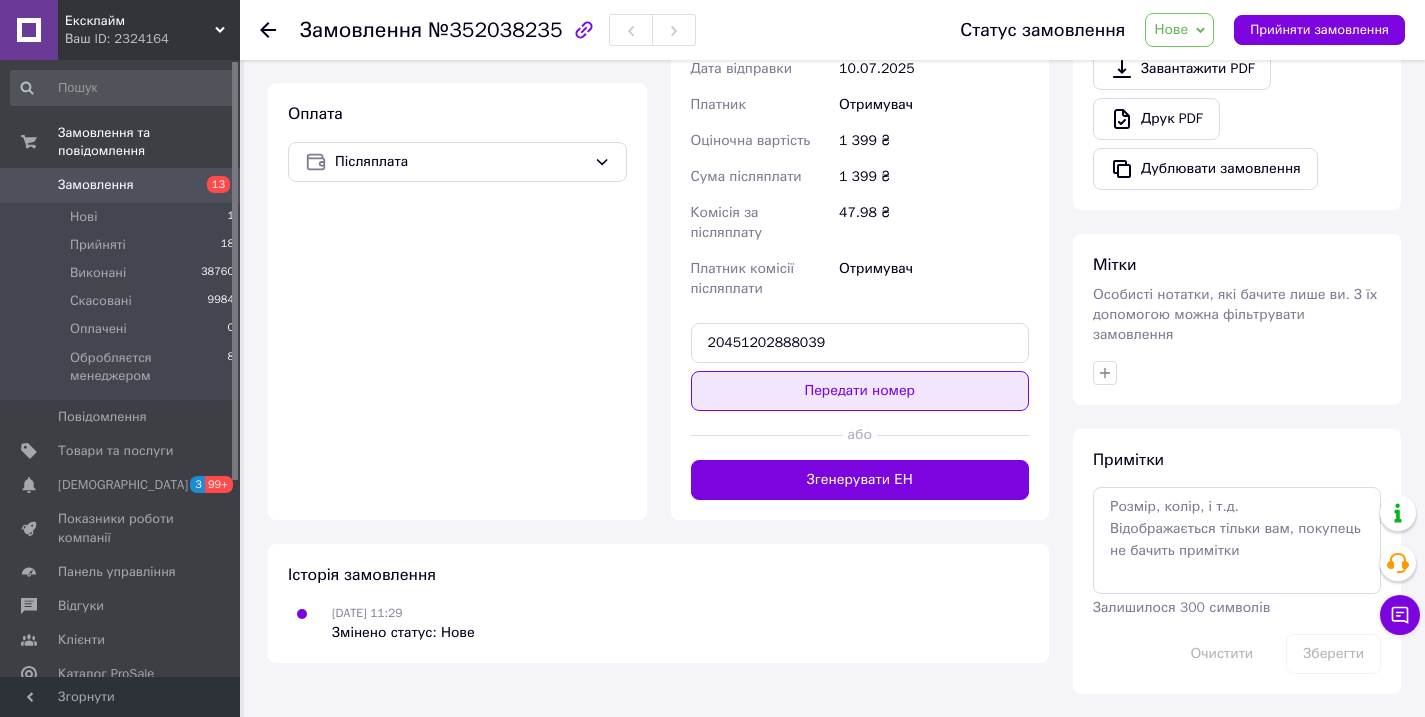 click on "Передати номер" at bounding box center (860, 391) 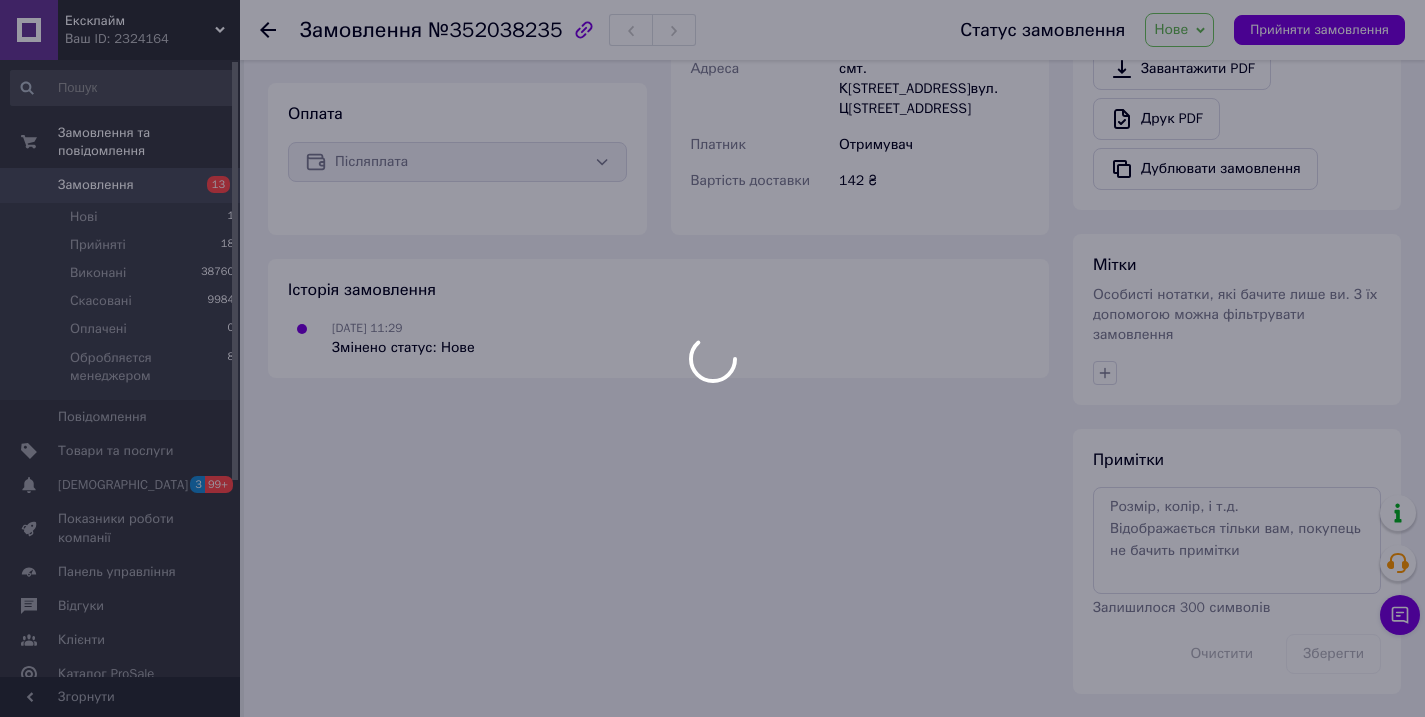 click on "Ексклайм Ваш ID: 2324164 Сайт Ексклайм Кабінет покупця Перевірити стан системи Сторінка на порталі Довідка Вийти Замовлення та повідомлення Замовлення 13 Нові 1 Прийняті 18 Виконані 38760 Скасовані 9984 Оплачені 0 Обробляєтся менеджером 8 Повідомлення 0 Товари та послуги Сповіщення 3 99+ Показники роботи компанії Панель управління Відгуки Клієнти Каталог ProSale Аналітика Інструменти веб-майстра та SEO Управління сайтом Гаманець компанії Маркет Налаштування Тарифи та рахунки Prom топ Згорнути
Замовлення №352038235" at bounding box center [712, 25] 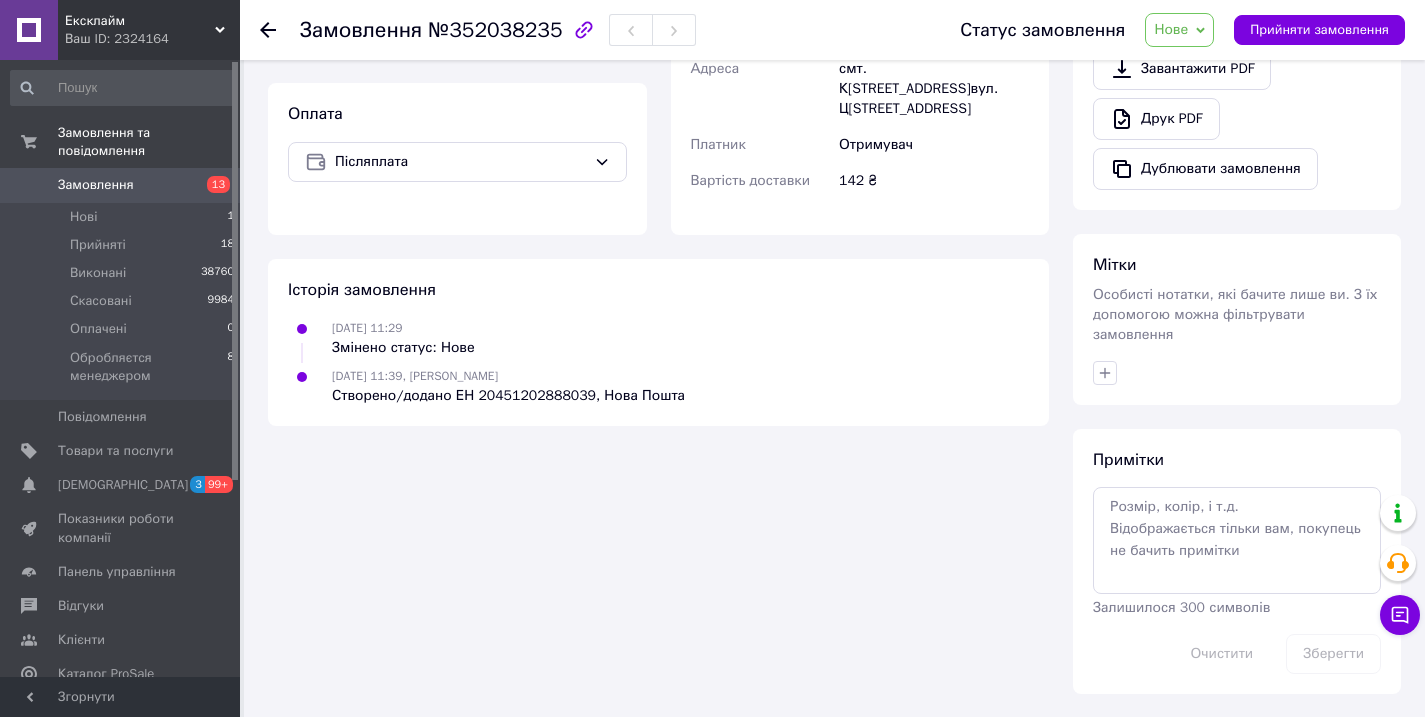click on "Нове" at bounding box center (1179, 30) 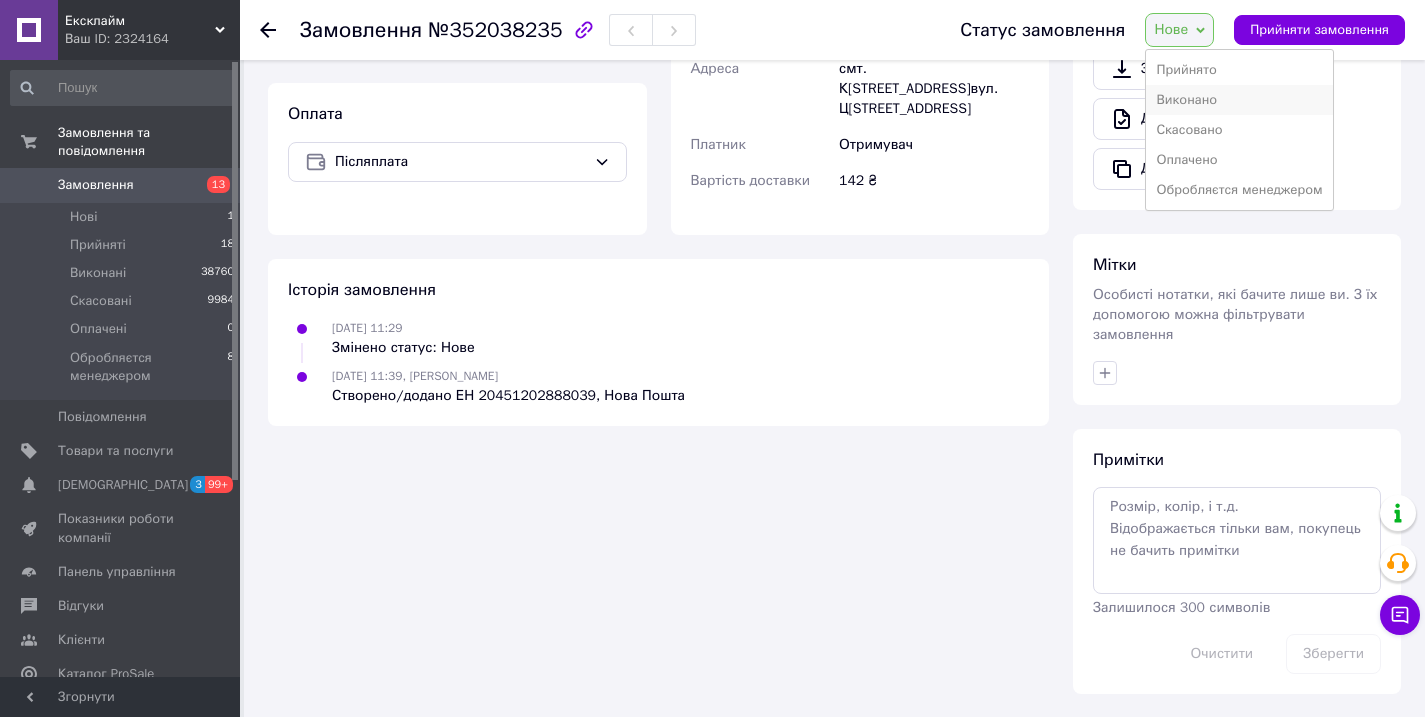 click on "Виконано" at bounding box center [1239, 100] 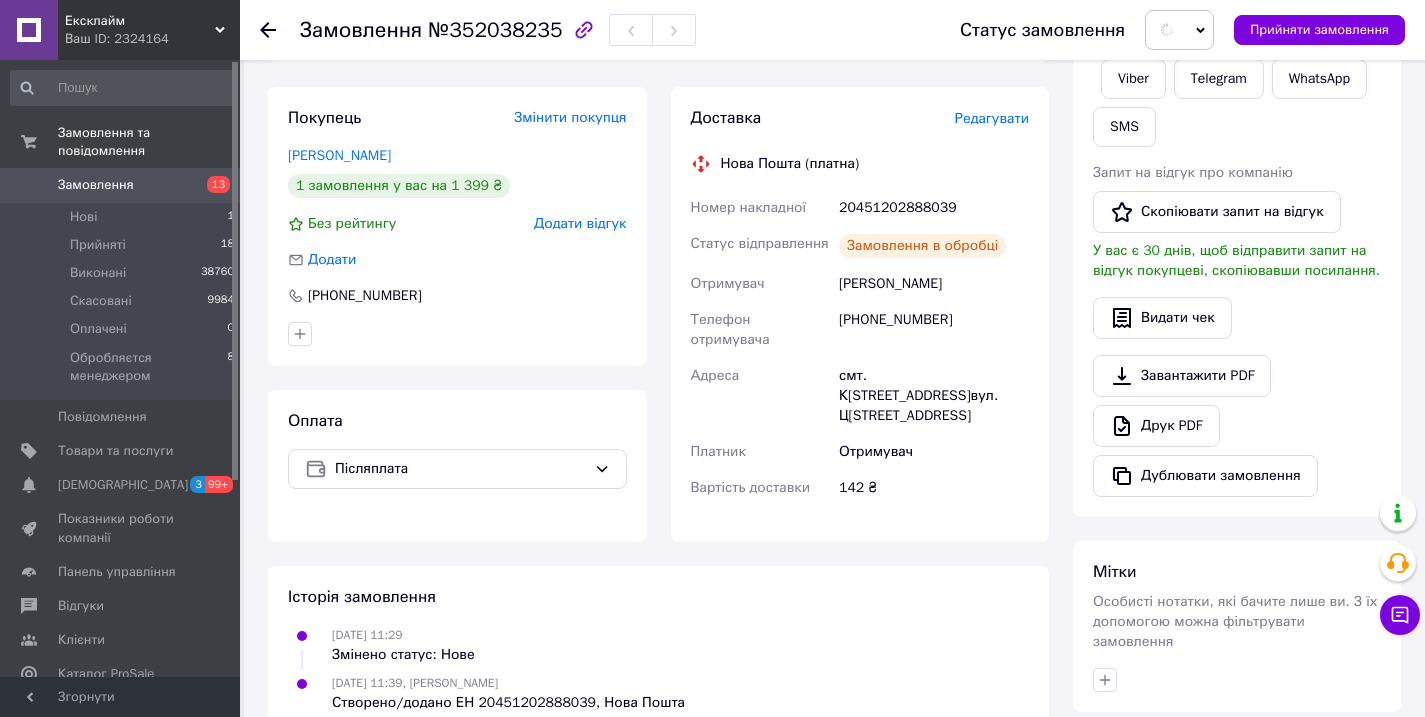 scroll, scrollTop: 0, scrollLeft: 0, axis: both 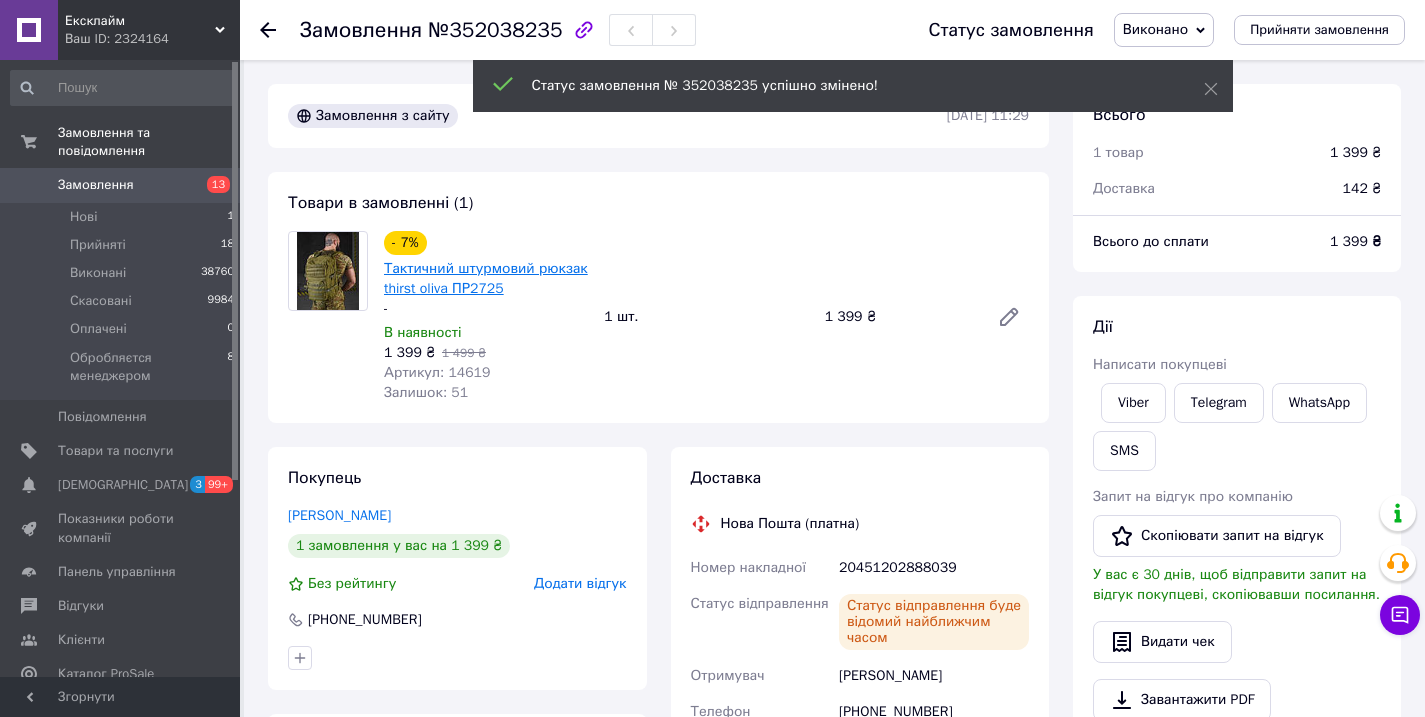 click on "Тактичний штурмовий рюкзак thirst oliva ПР2725" at bounding box center (486, 278) 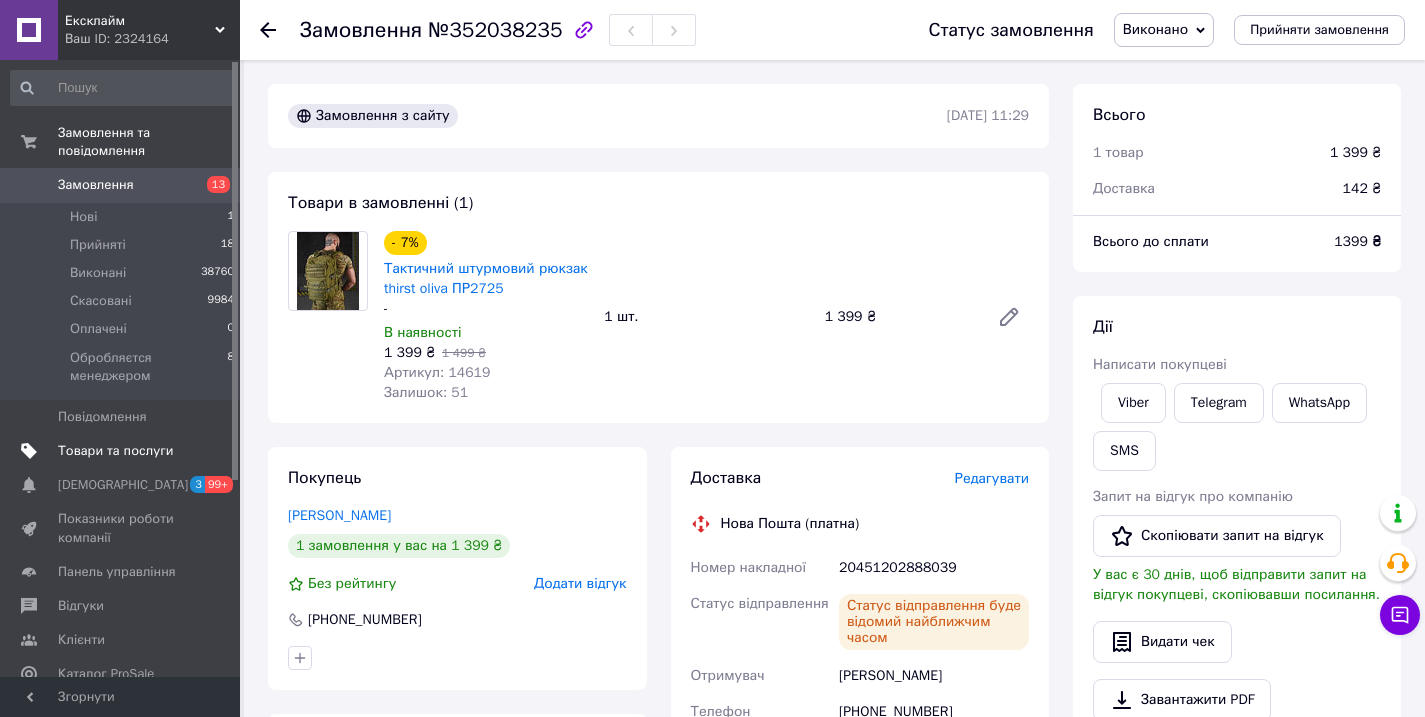 click on "Товари та послуги" at bounding box center [115, 451] 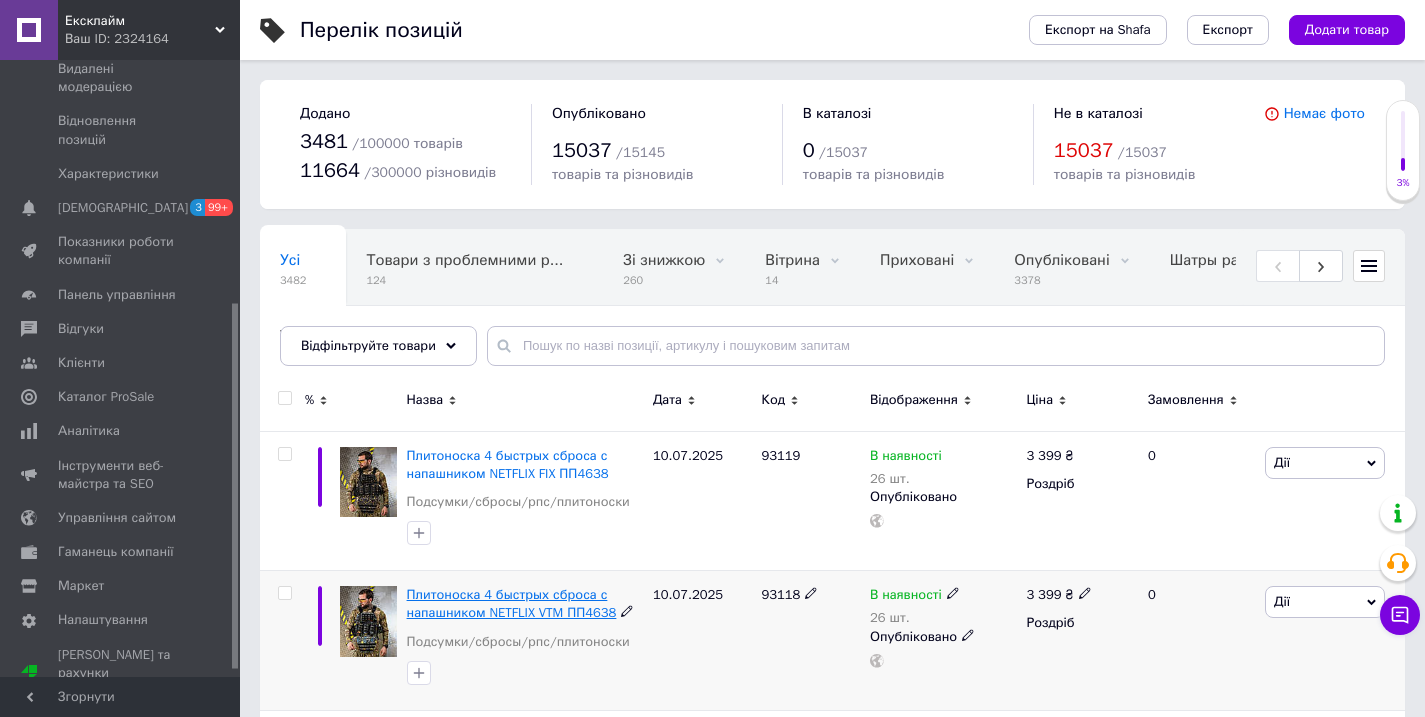 scroll, scrollTop: 414, scrollLeft: 0, axis: vertical 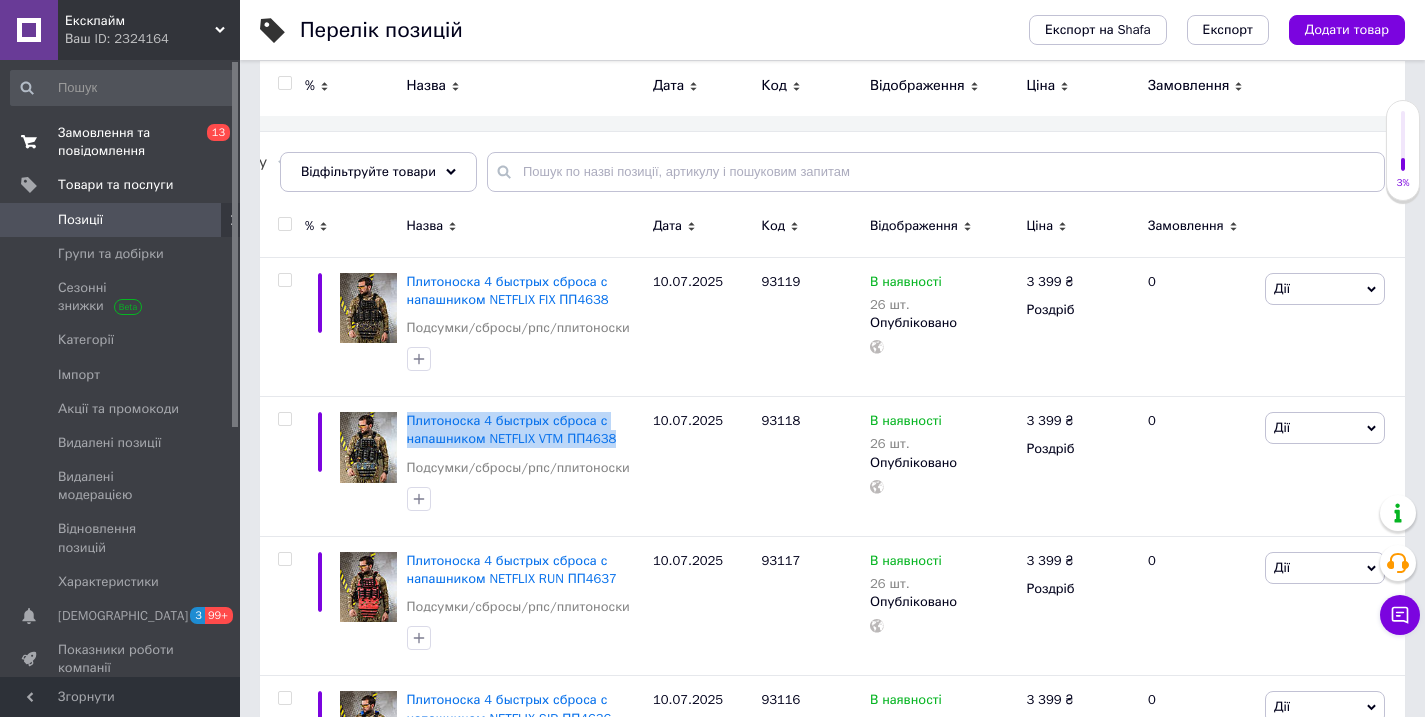 click on "Замовлення та повідомлення" at bounding box center (121, 142) 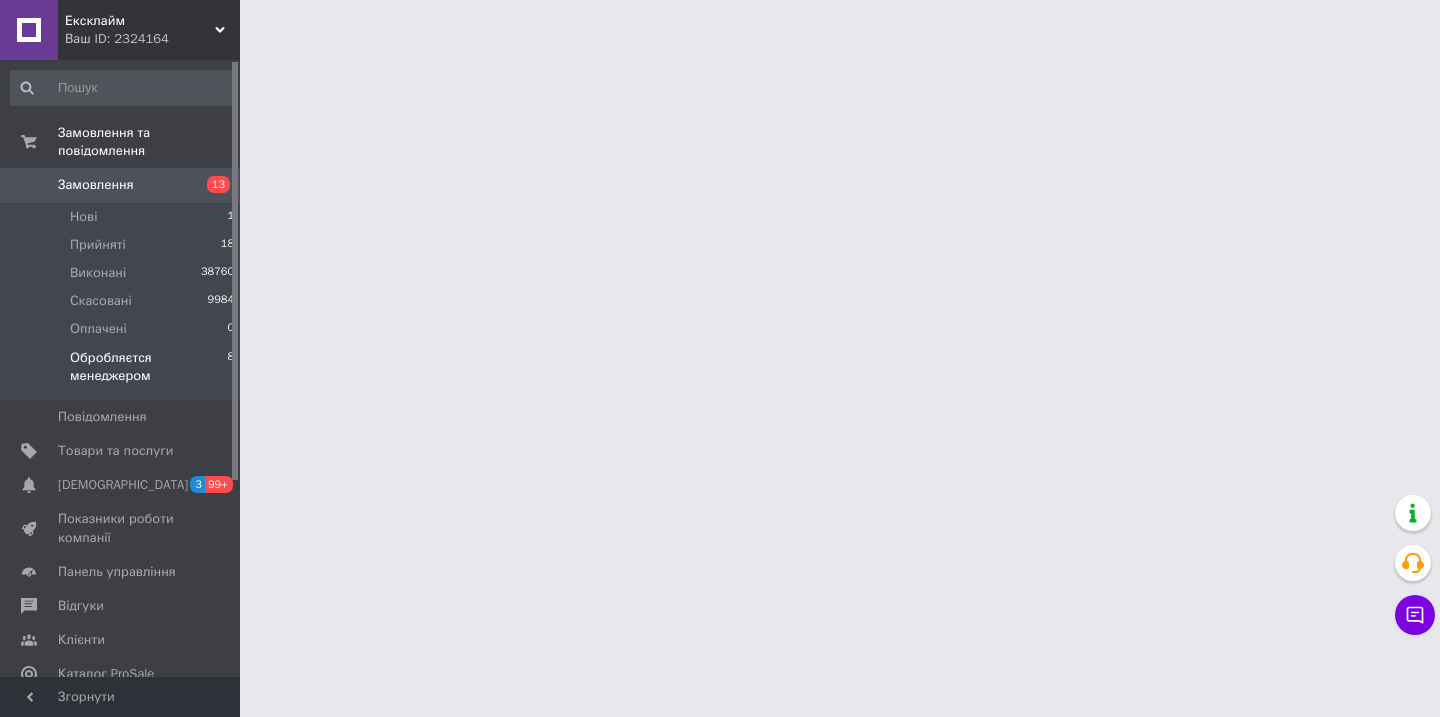 click on "Обробляєтся менеджером" at bounding box center [148, 367] 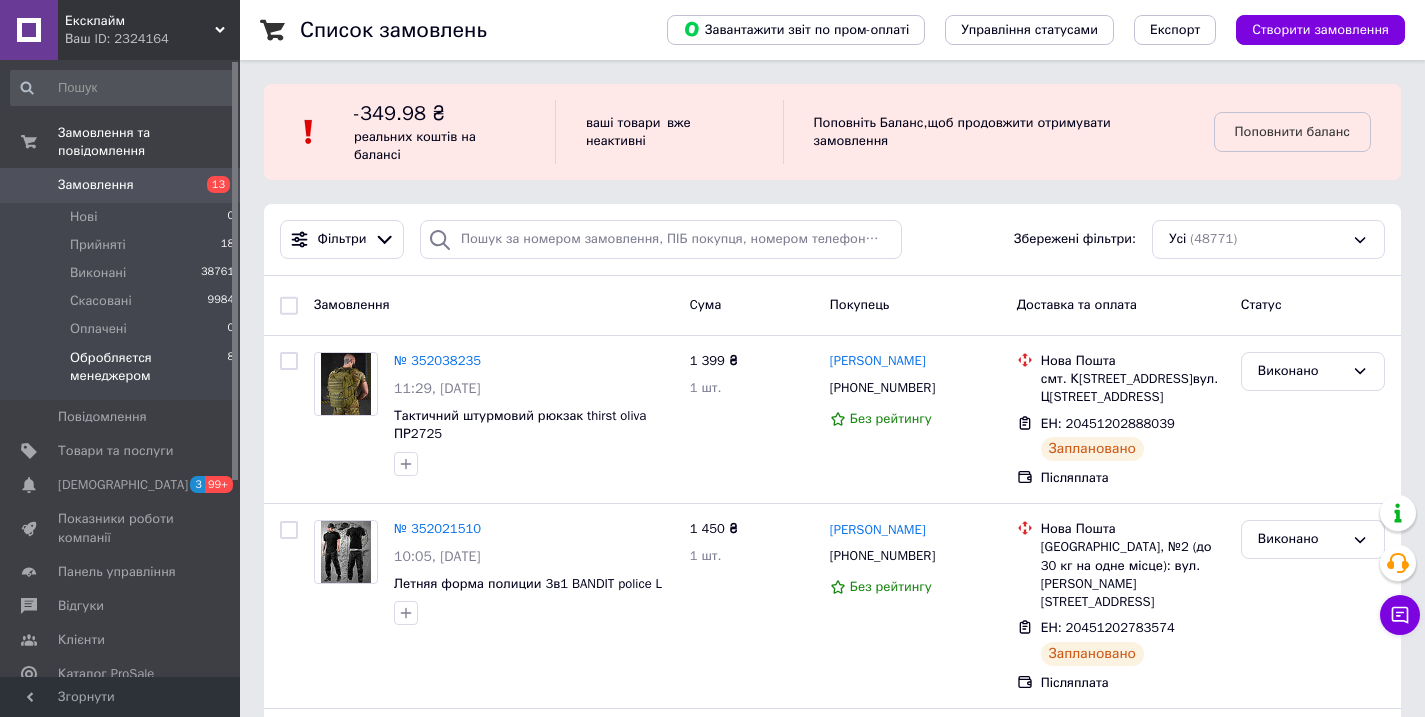 click on "Обробляєтся менеджером" at bounding box center [148, 367] 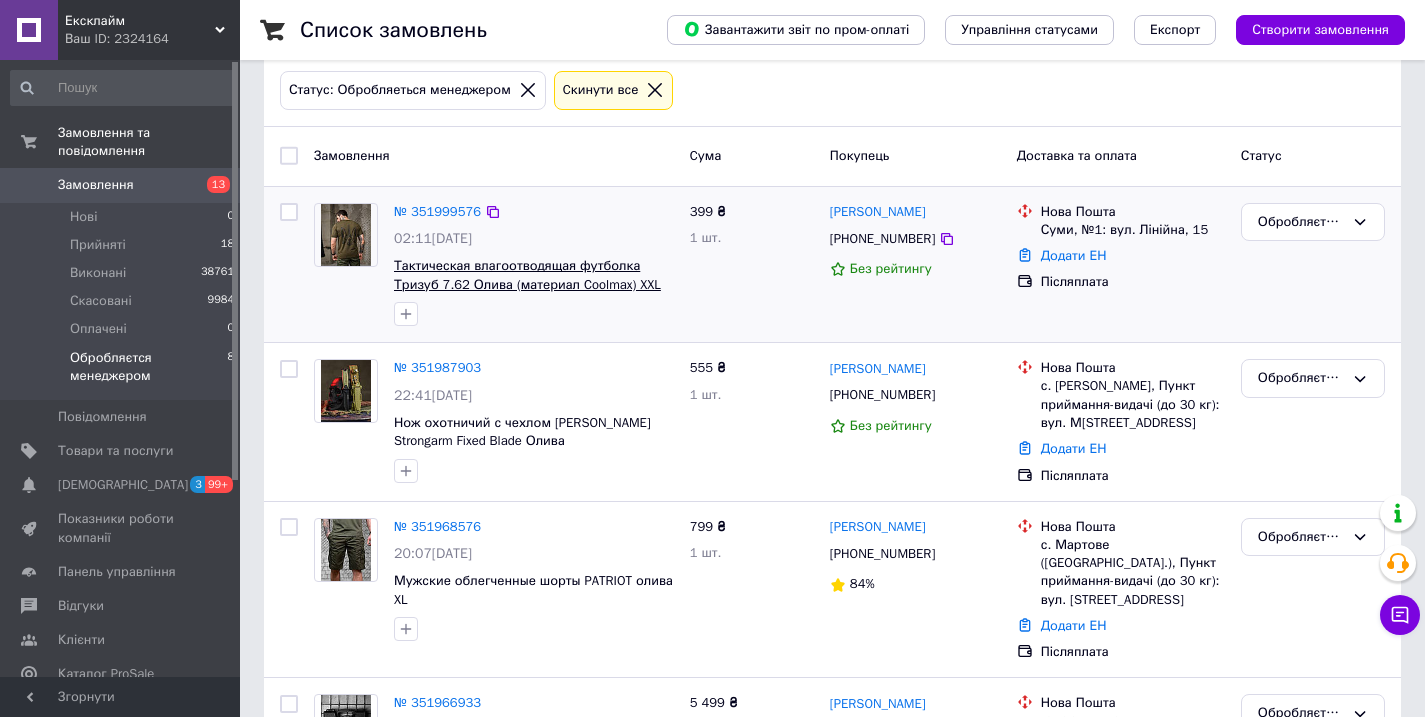 scroll, scrollTop: 217, scrollLeft: 0, axis: vertical 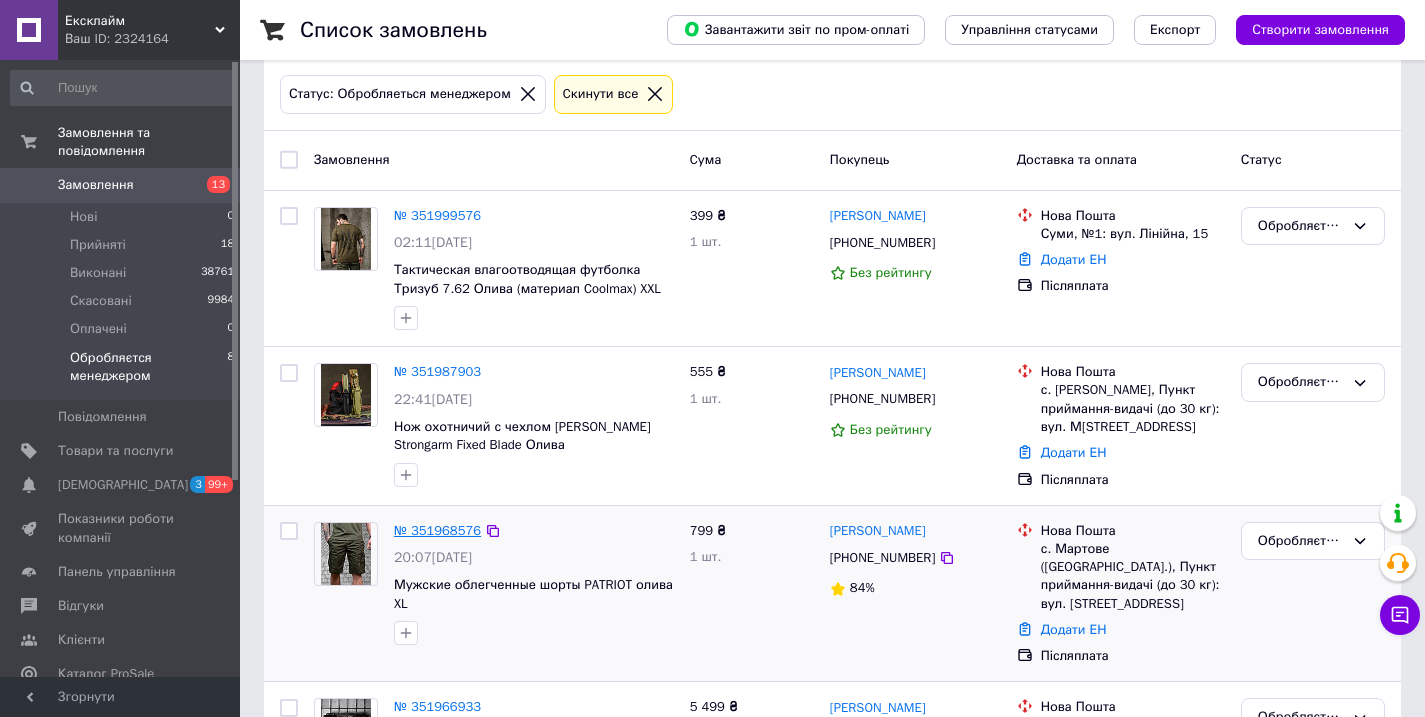 click on "№ 351968576" at bounding box center (437, 530) 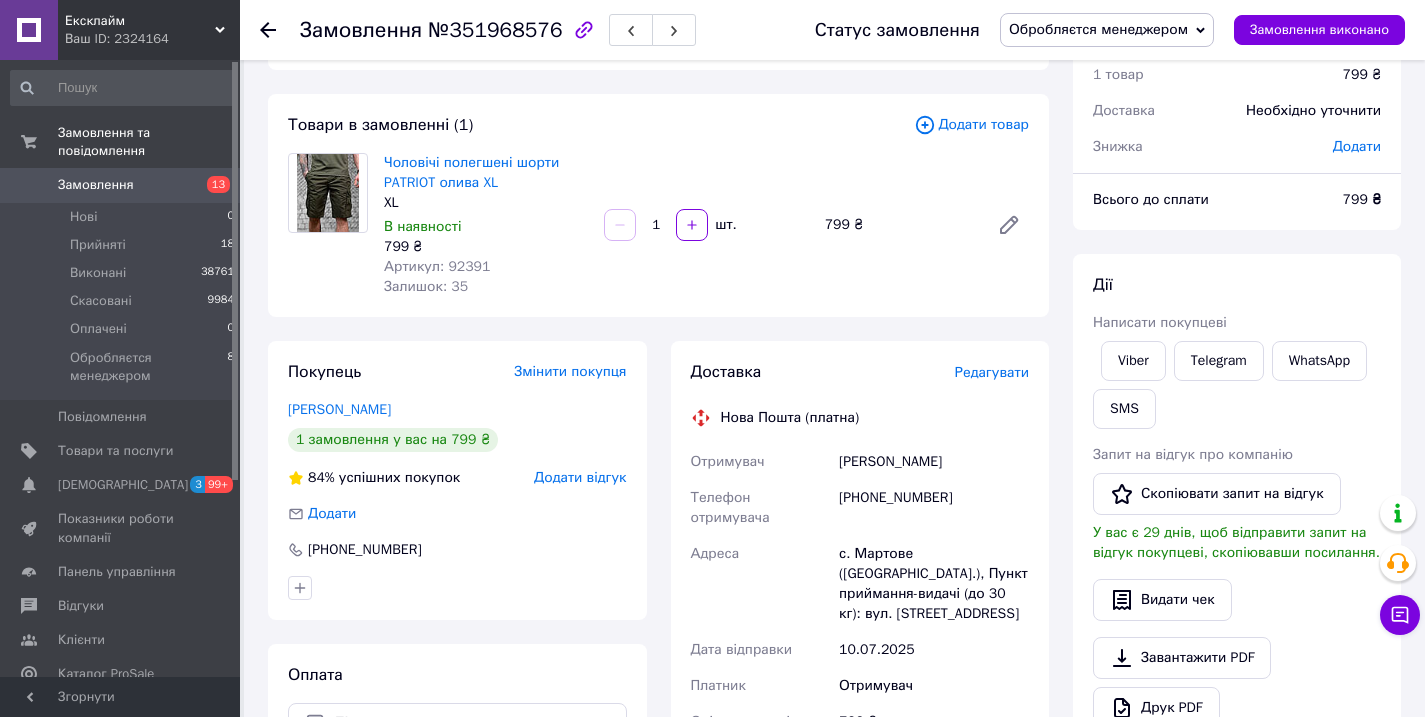 scroll, scrollTop: 31, scrollLeft: 0, axis: vertical 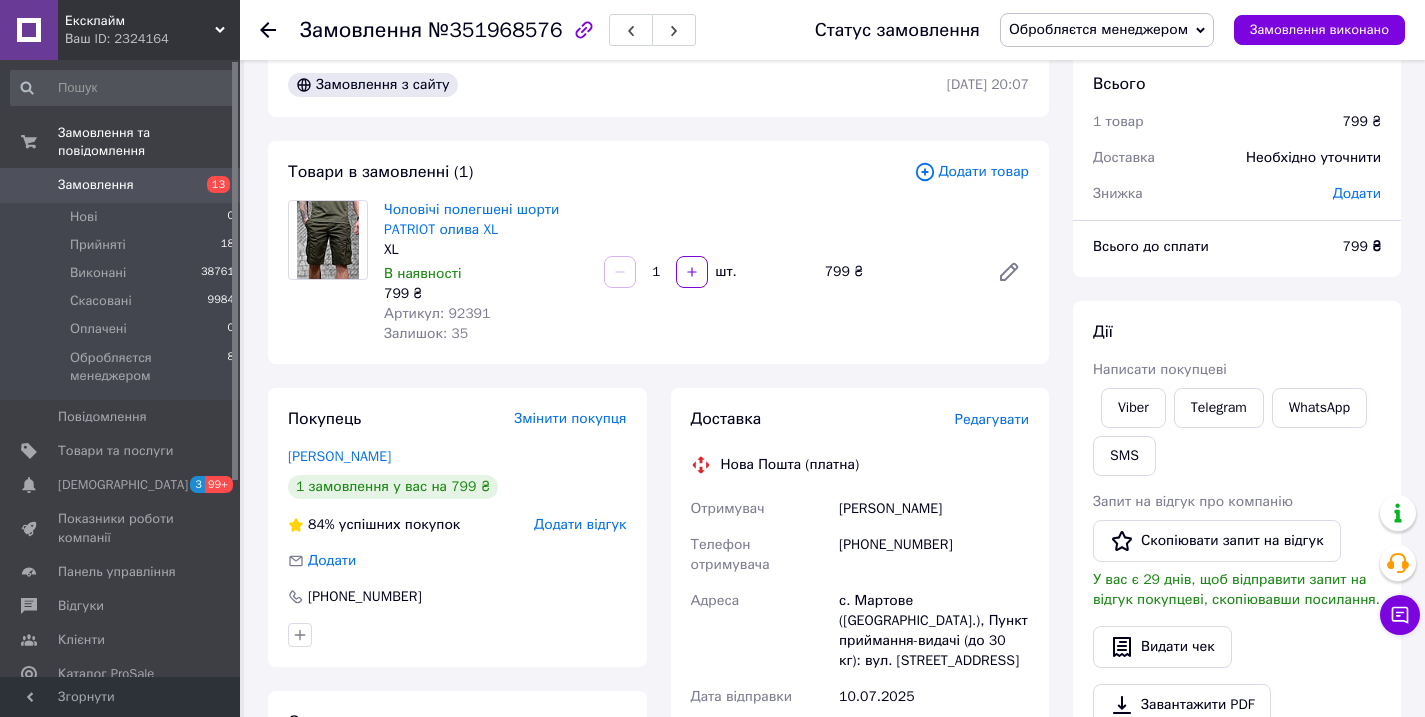 click on "Обробляєтся менеджером" at bounding box center (1098, 29) 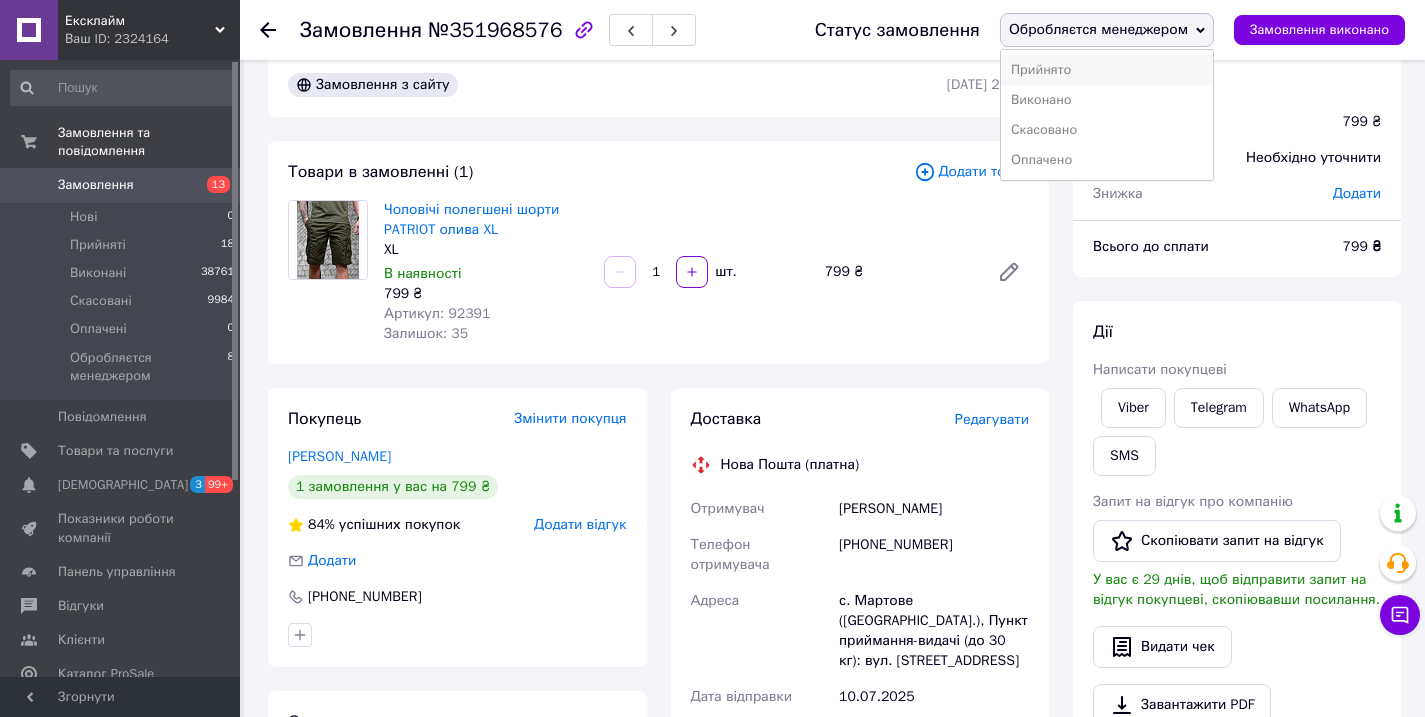 click on "Прийнято" at bounding box center [1107, 70] 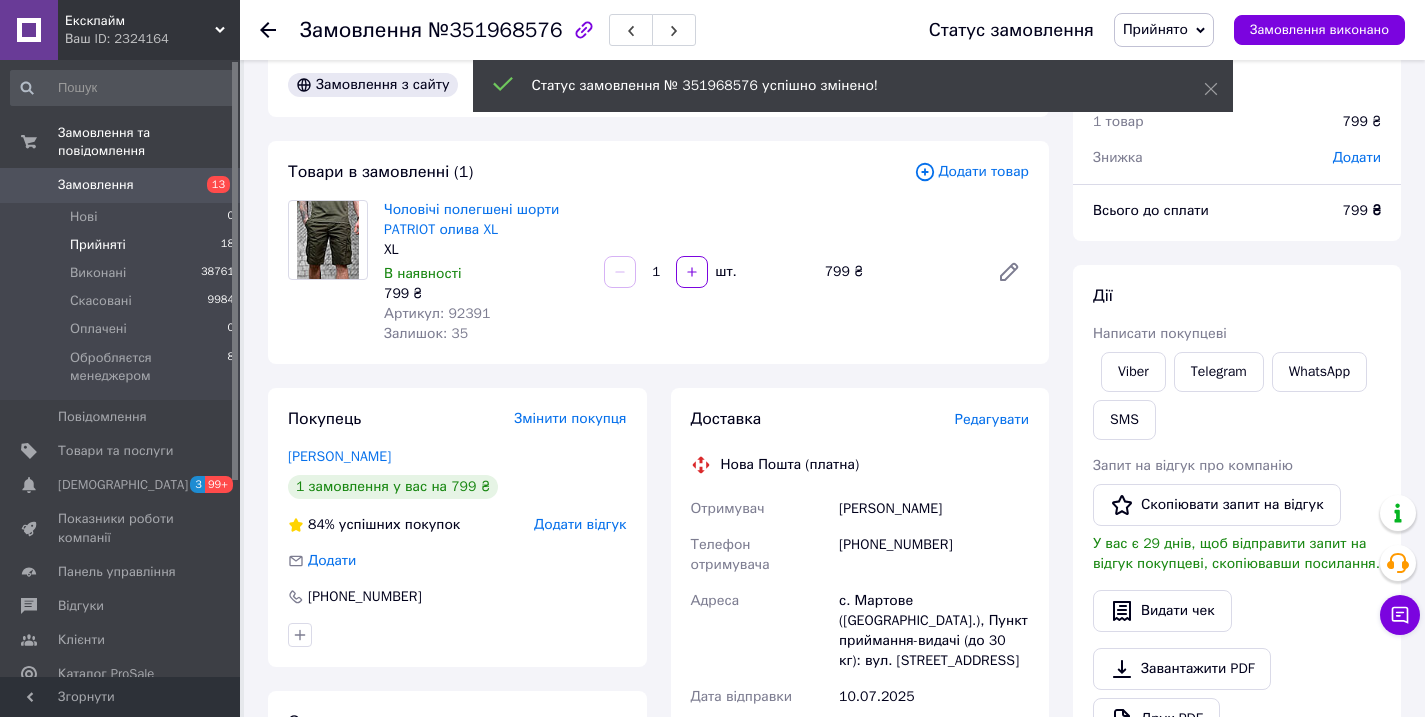 click on "Прийняті 18" at bounding box center [123, 245] 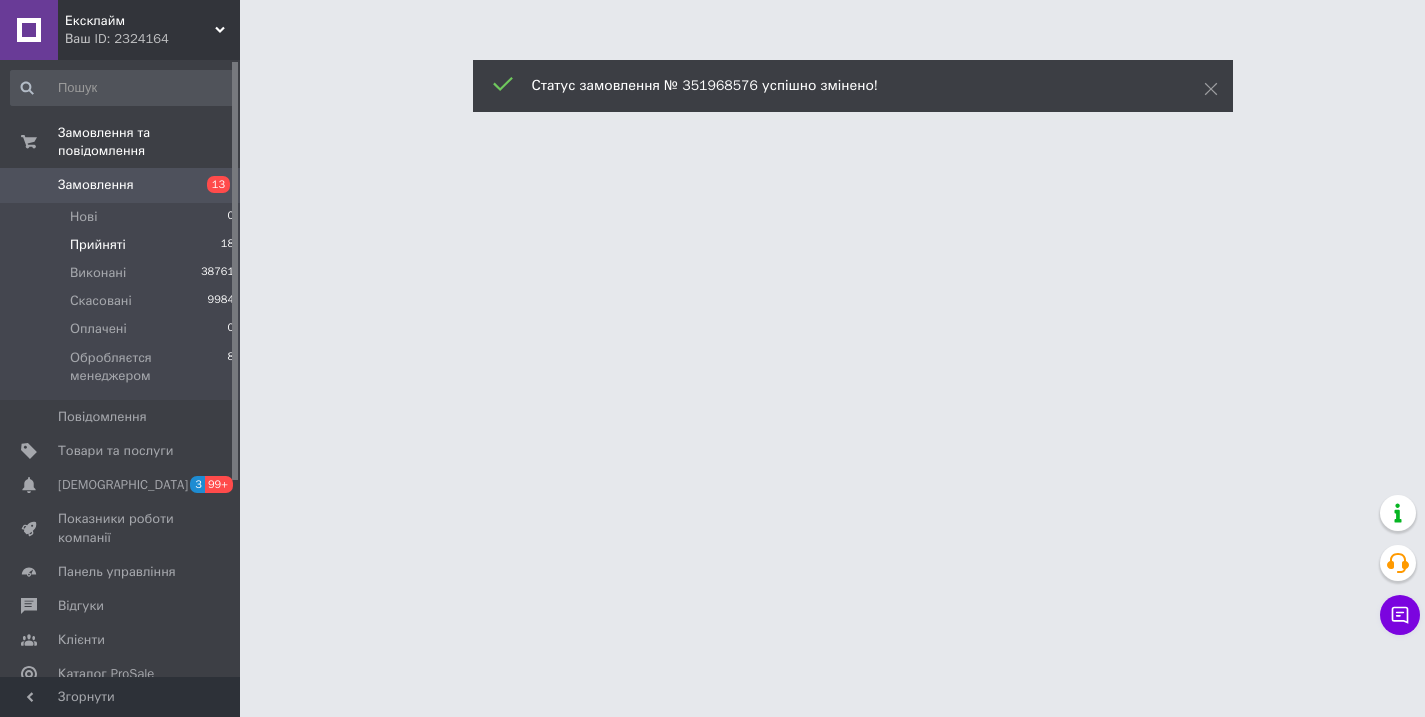 scroll, scrollTop: 0, scrollLeft: 0, axis: both 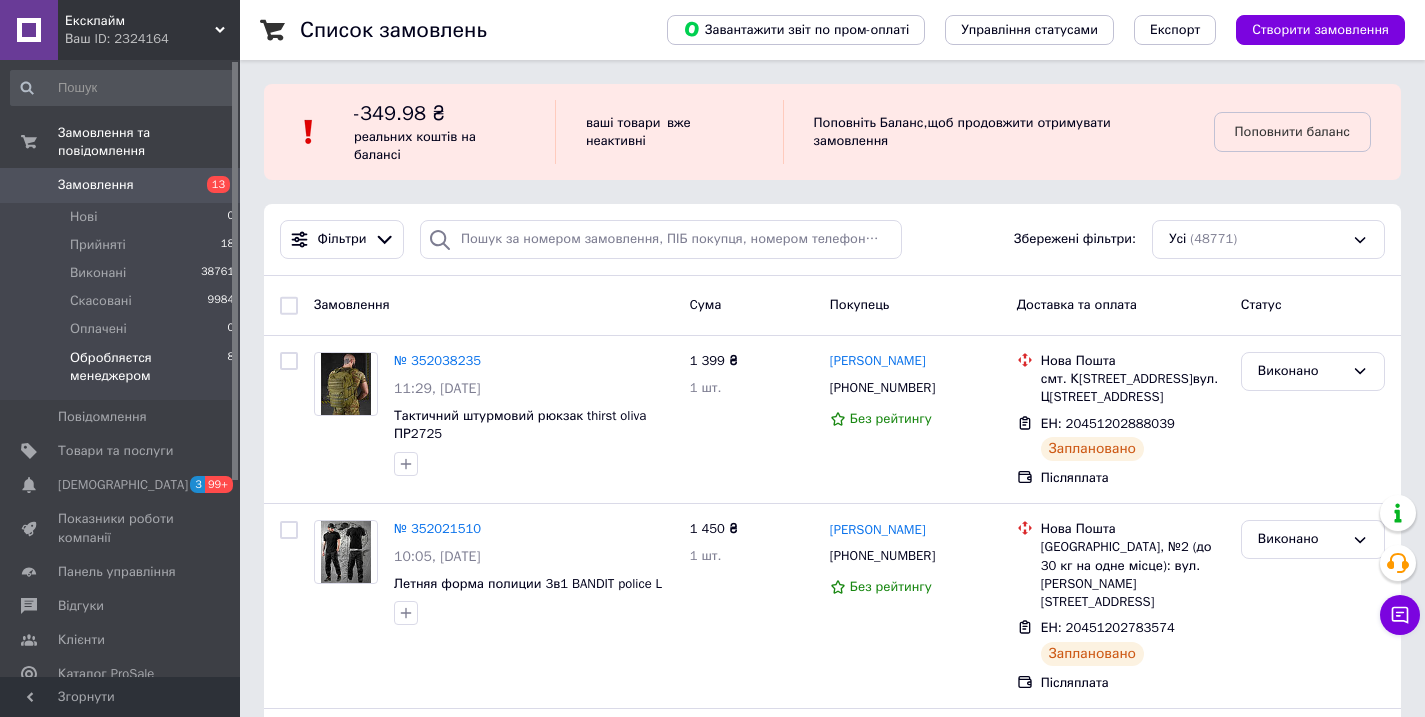 drag, startPoint x: 96, startPoint y: 366, endPoint x: 120, endPoint y: 355, distance: 26.400757 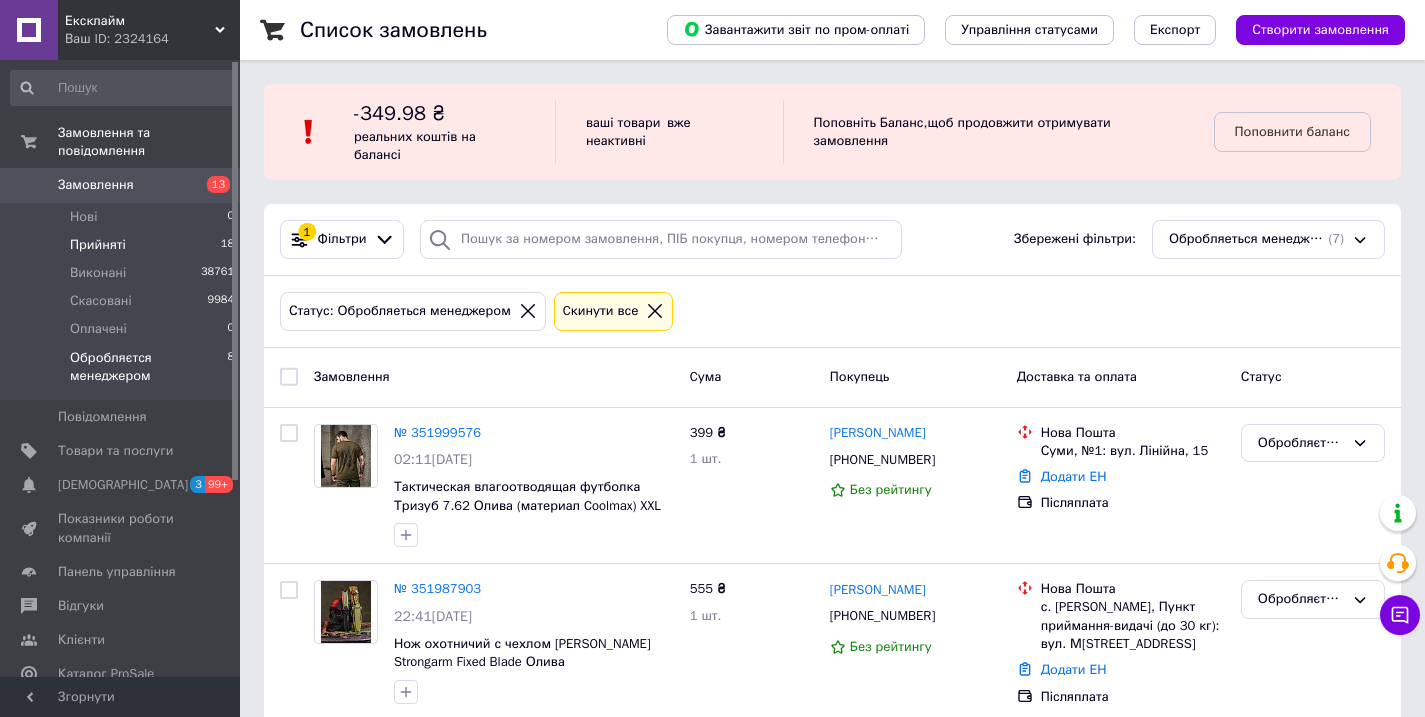click on "Прийняті 18" at bounding box center (123, 245) 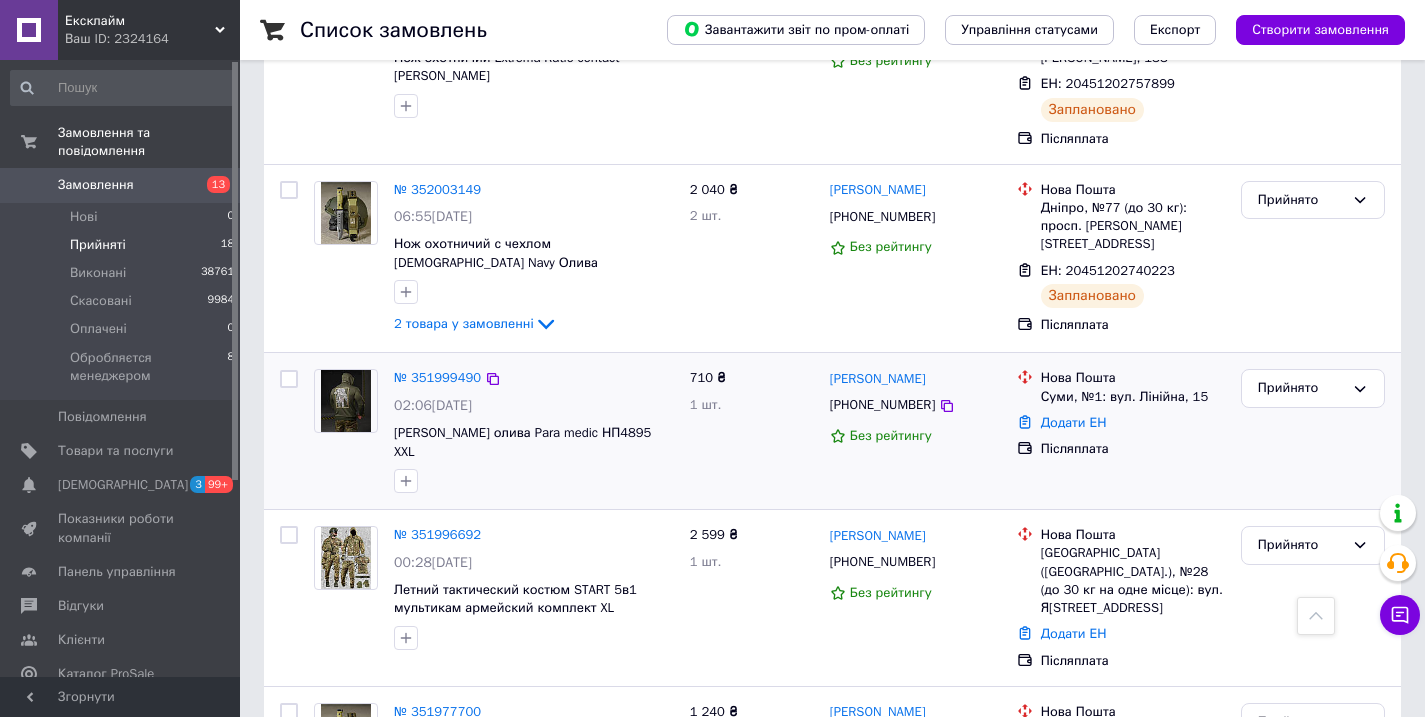 scroll, scrollTop: 635, scrollLeft: 0, axis: vertical 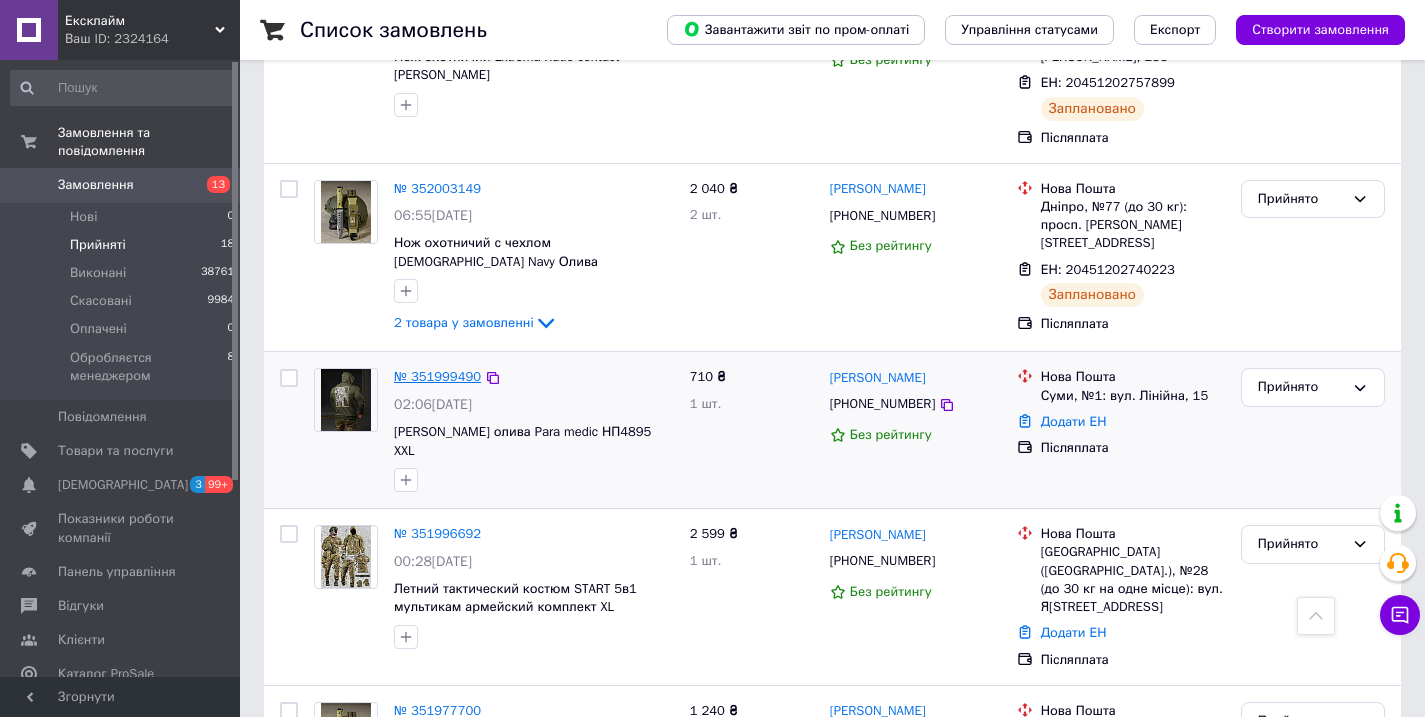 click on "№ 351999490" at bounding box center [437, 376] 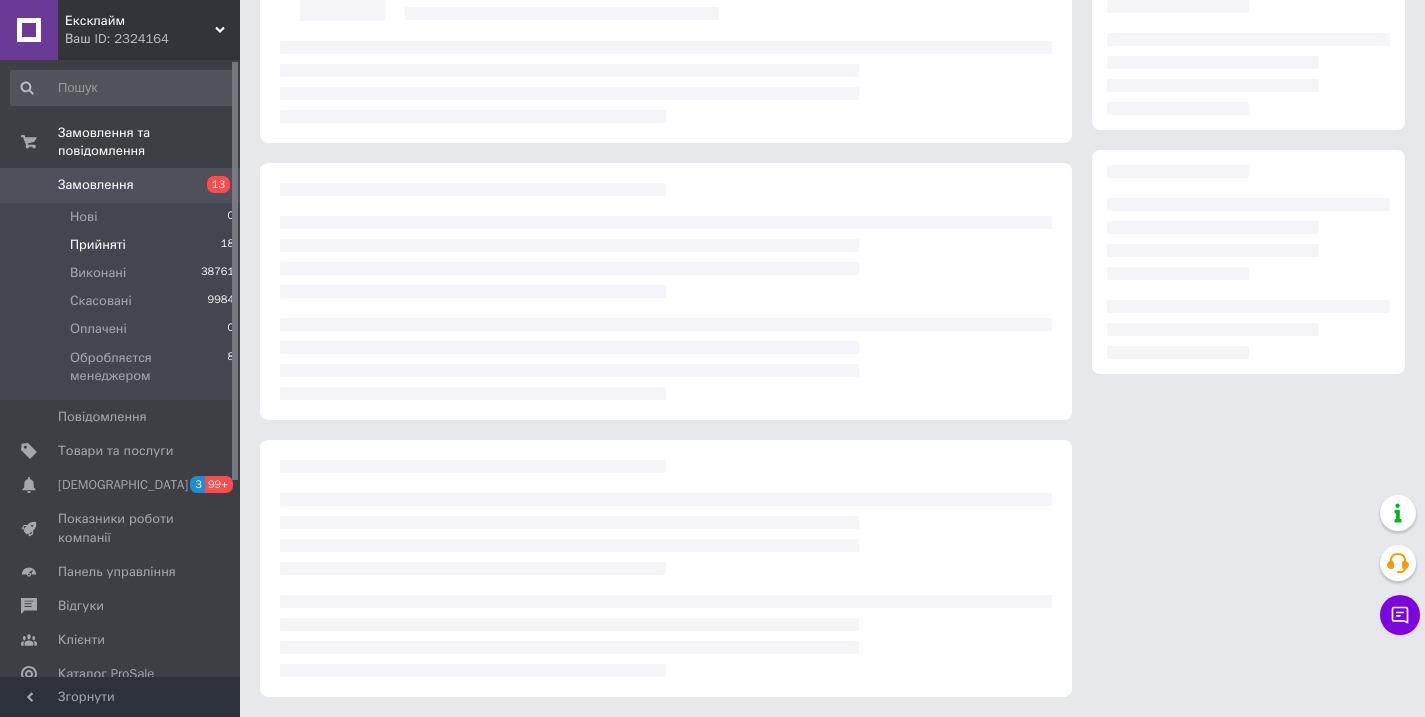 scroll, scrollTop: 197, scrollLeft: 0, axis: vertical 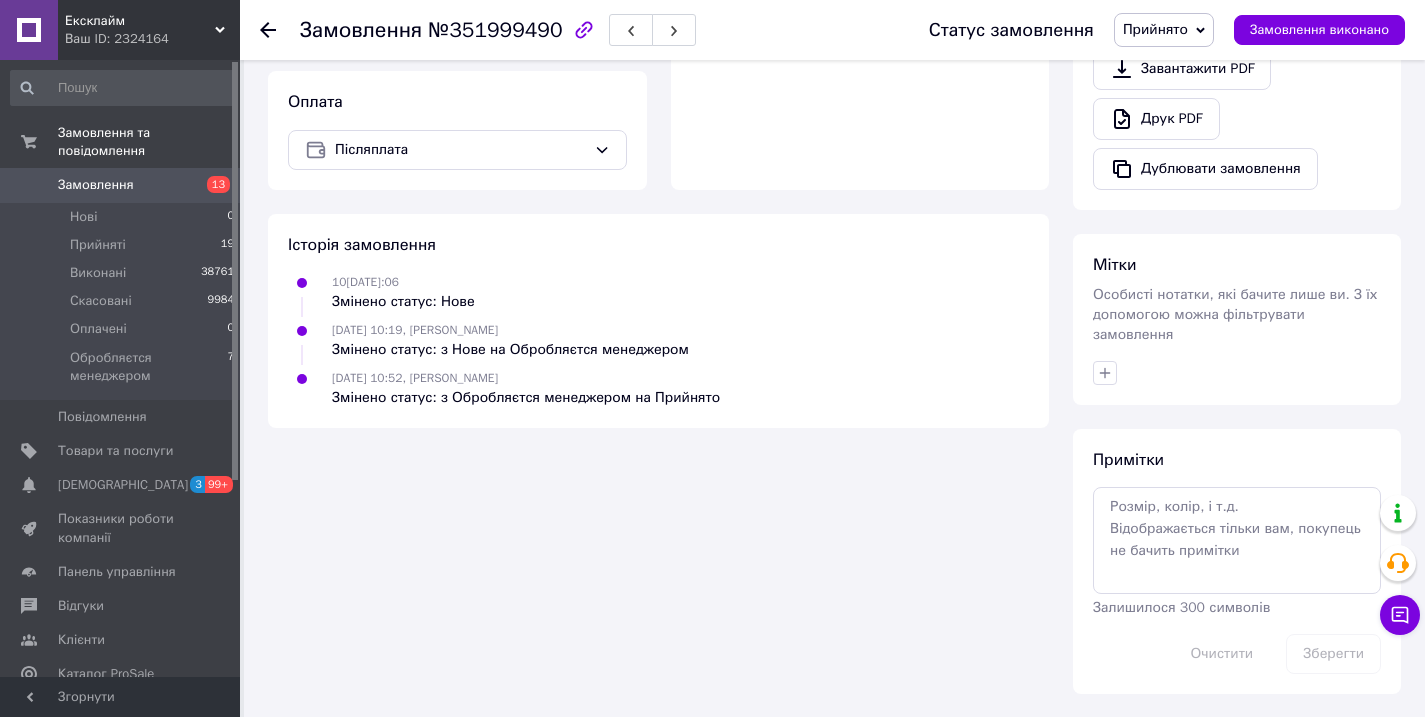 click on "Оплата Післяплата" at bounding box center (457, 130) 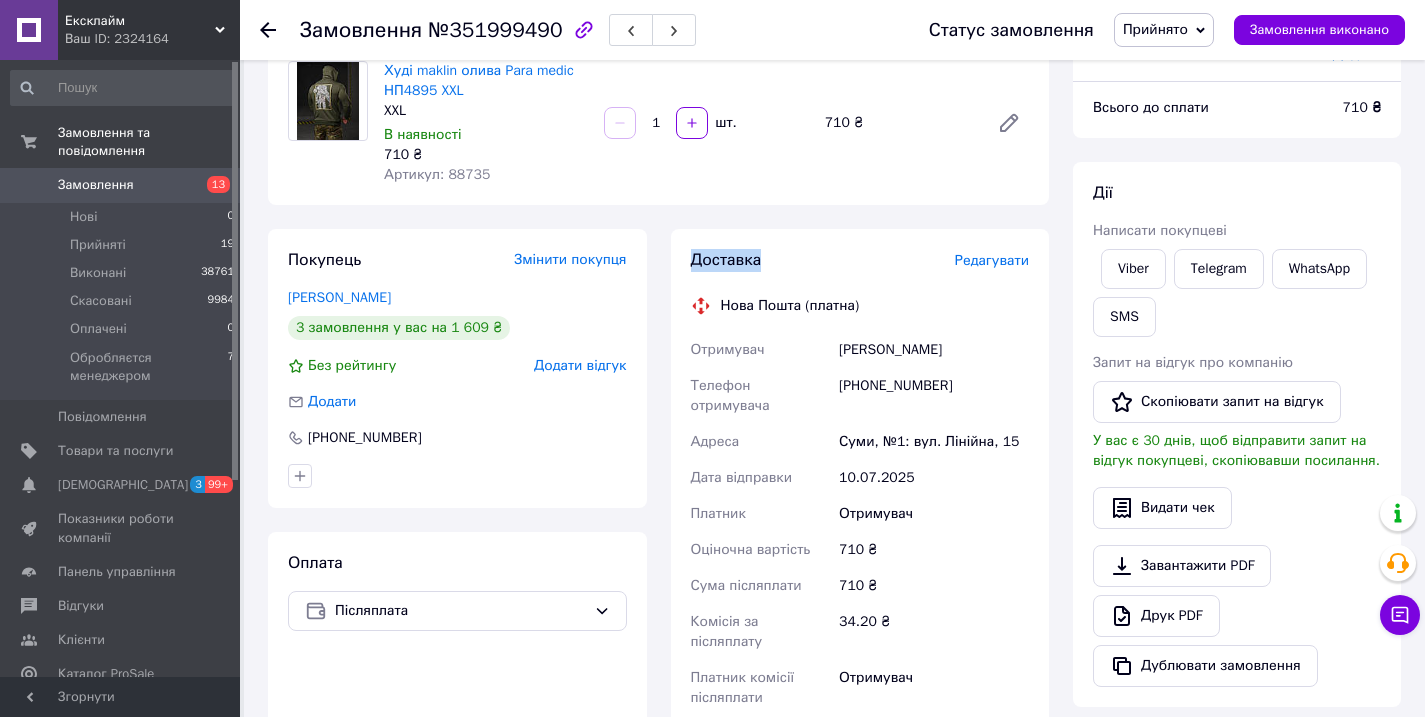 scroll, scrollTop: 62, scrollLeft: 0, axis: vertical 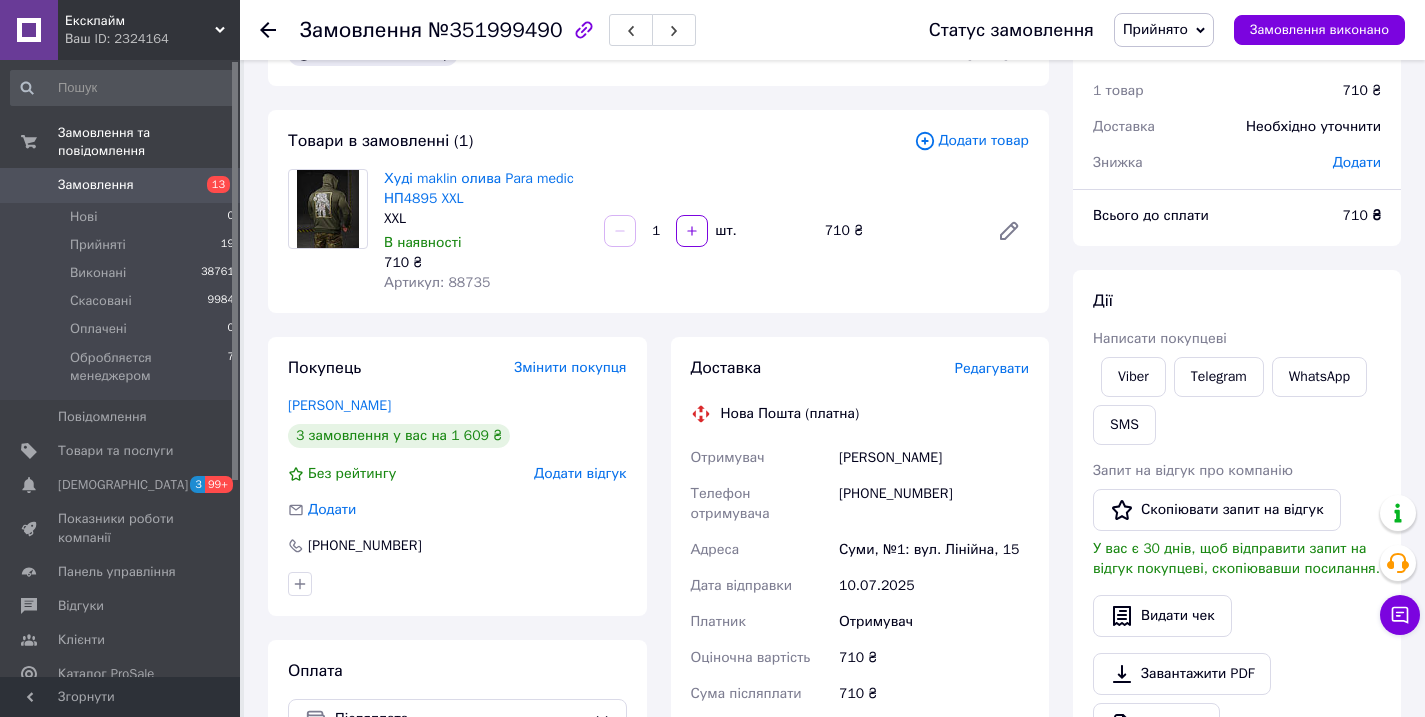 click on "Артикул: 88735" at bounding box center (437, 282) 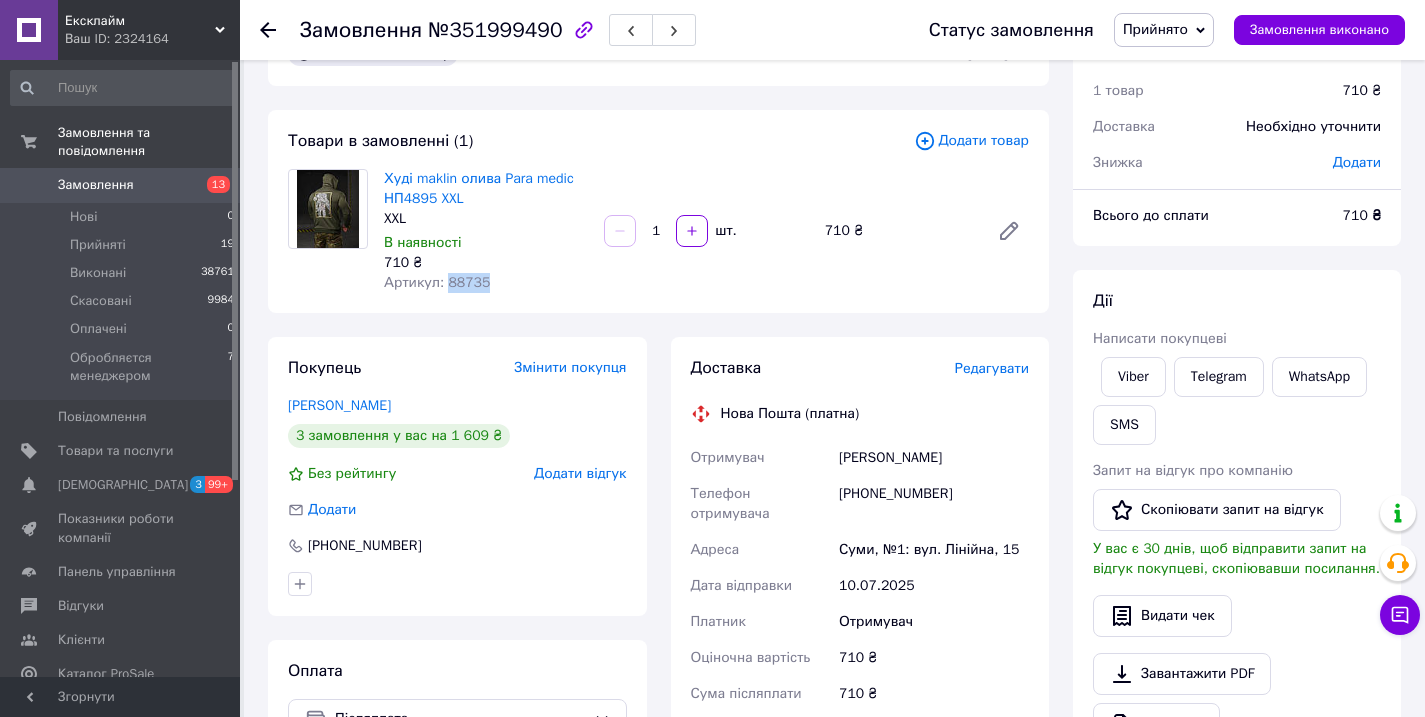 click on "Артикул: 88735" at bounding box center [437, 282] 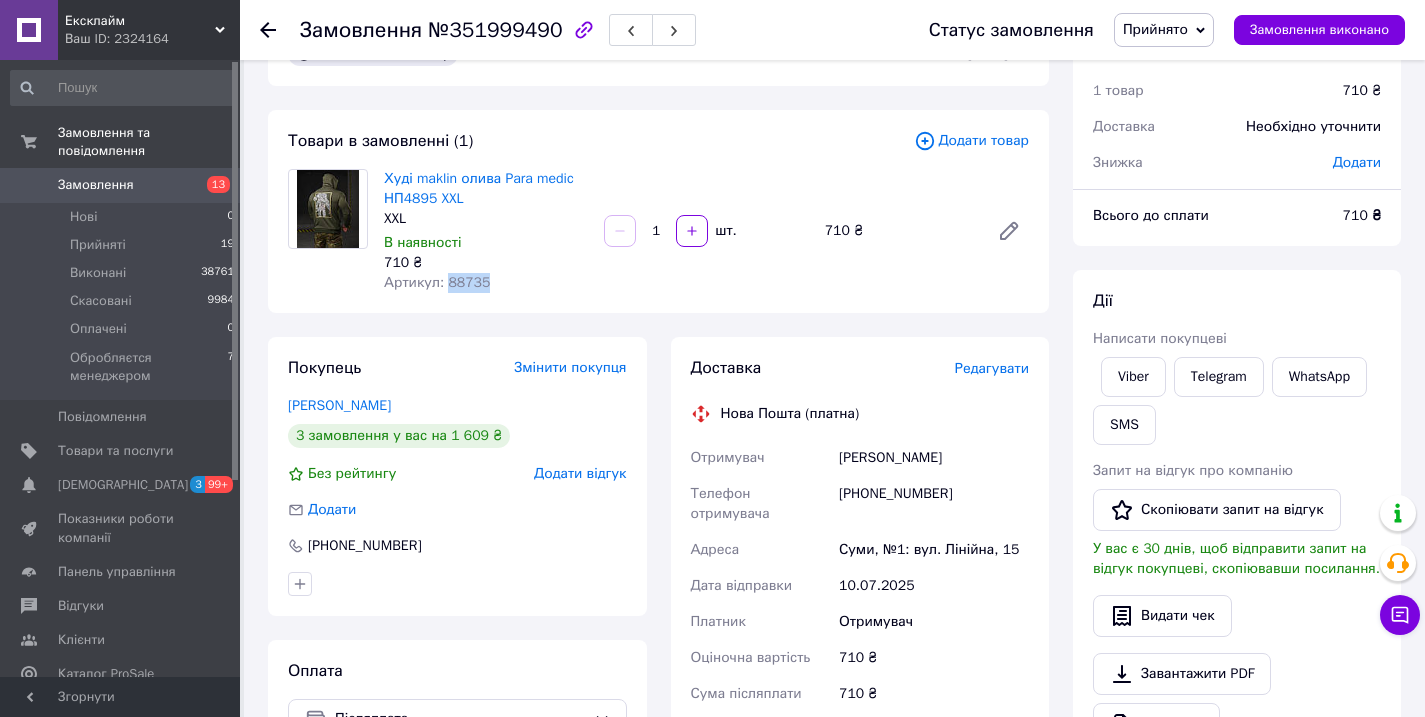 click on "Суми, №1: вул. Лінійна, 15" at bounding box center (934, 550) 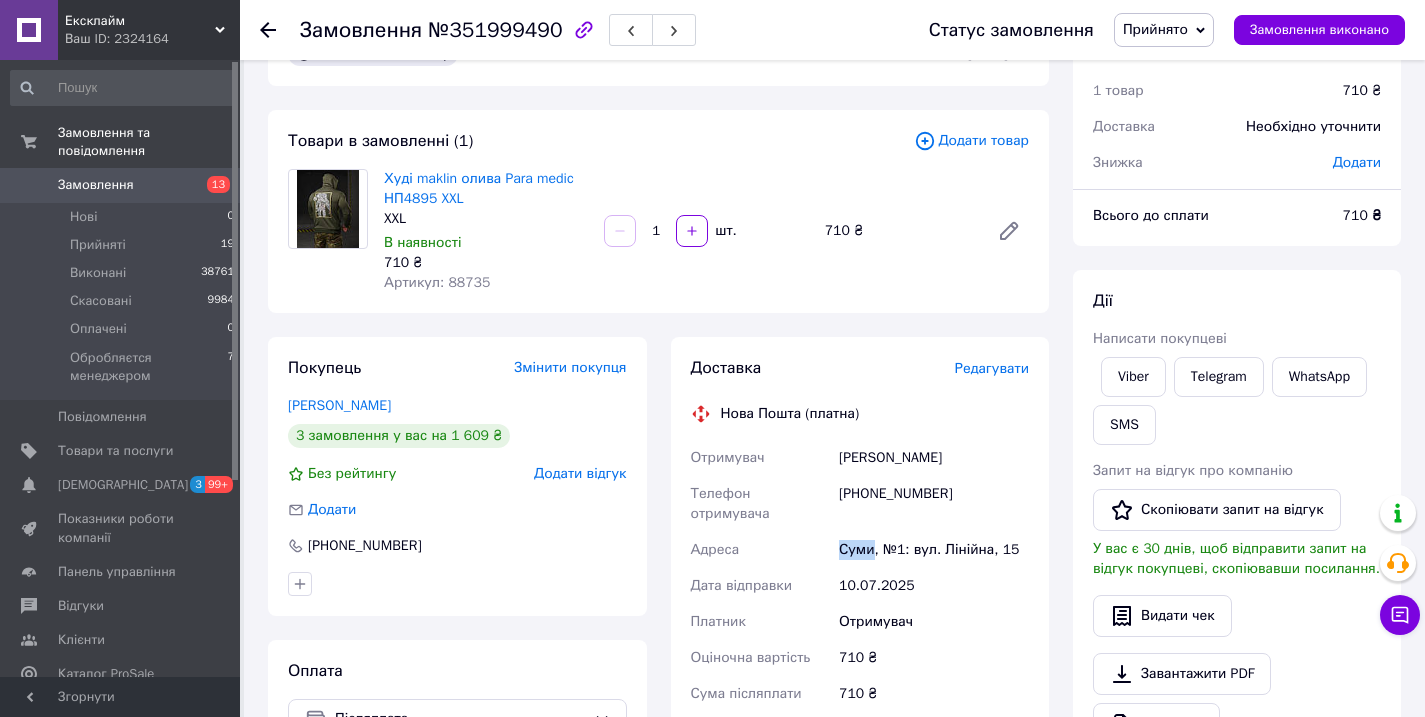 drag, startPoint x: 856, startPoint y: 548, endPoint x: 842, endPoint y: 582, distance: 36.769554 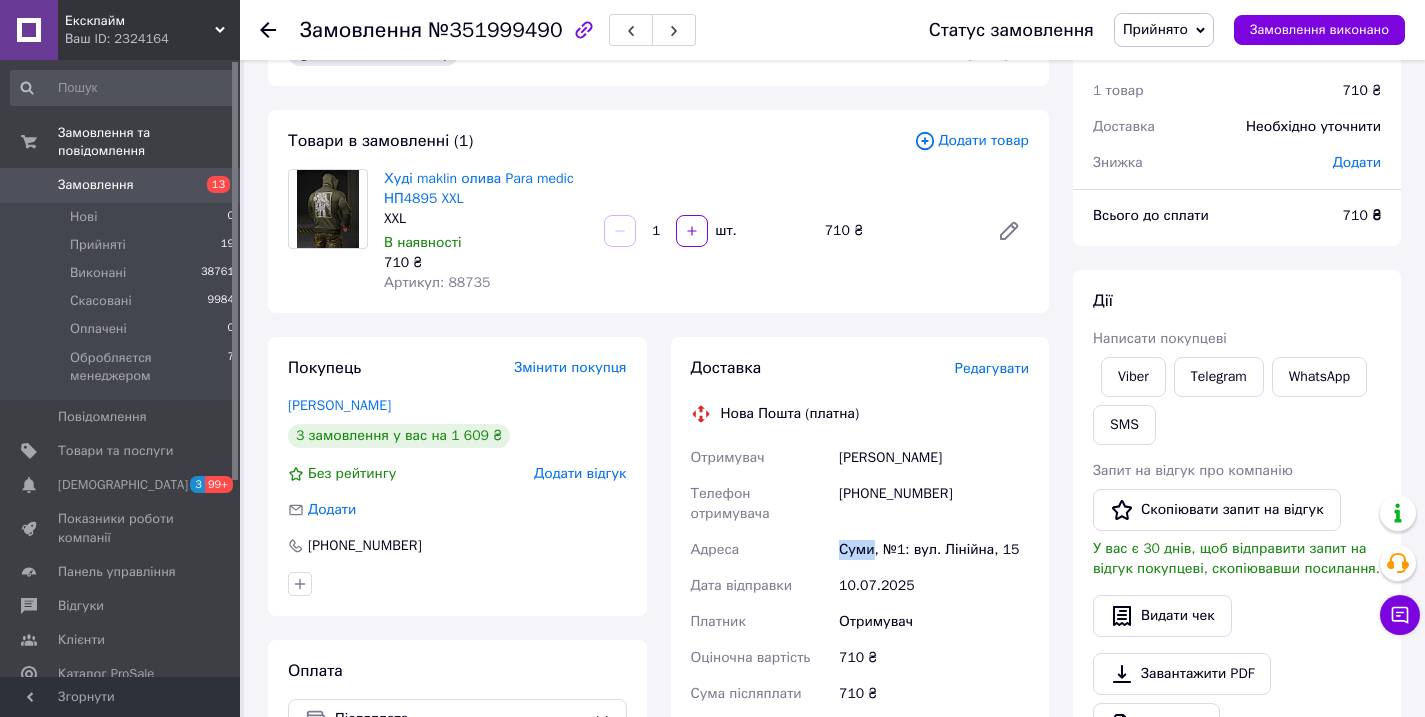 click on "[PERSON_NAME]" at bounding box center [934, 458] 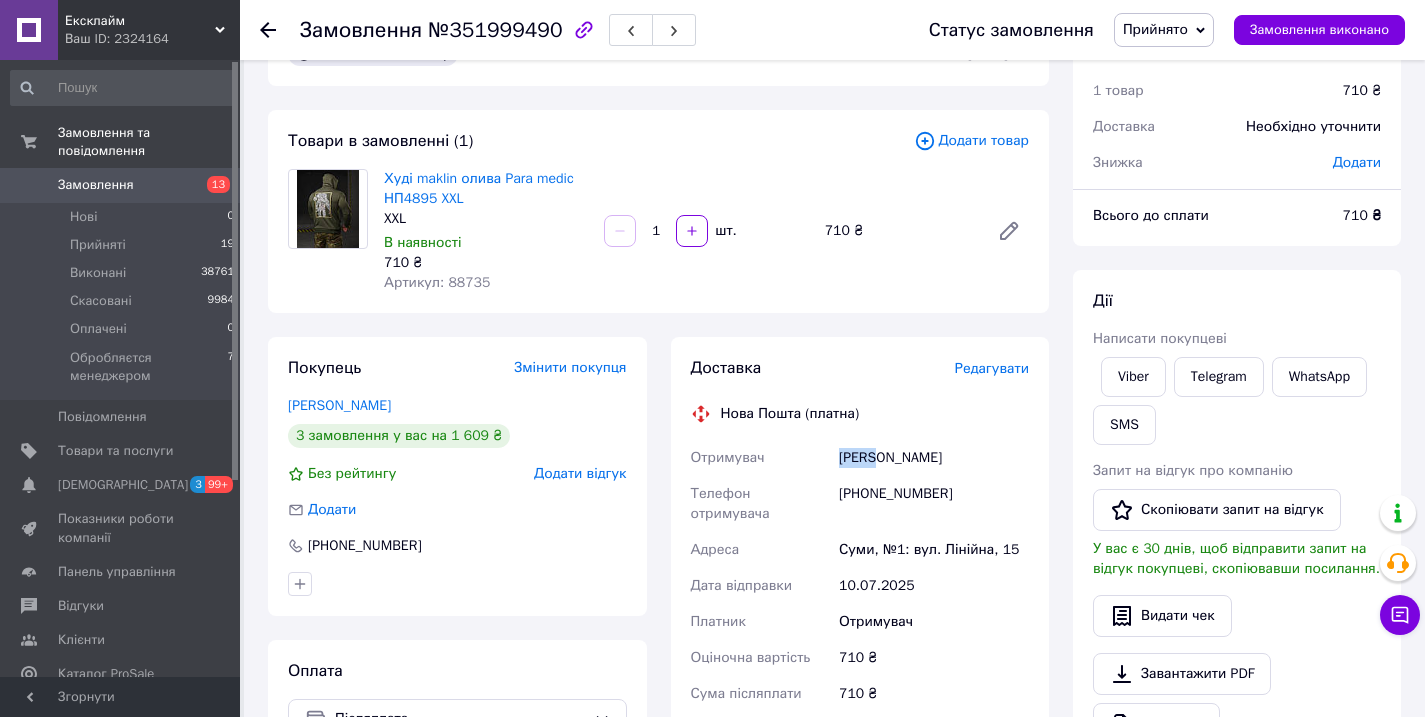 click on "[PERSON_NAME]" at bounding box center [934, 458] 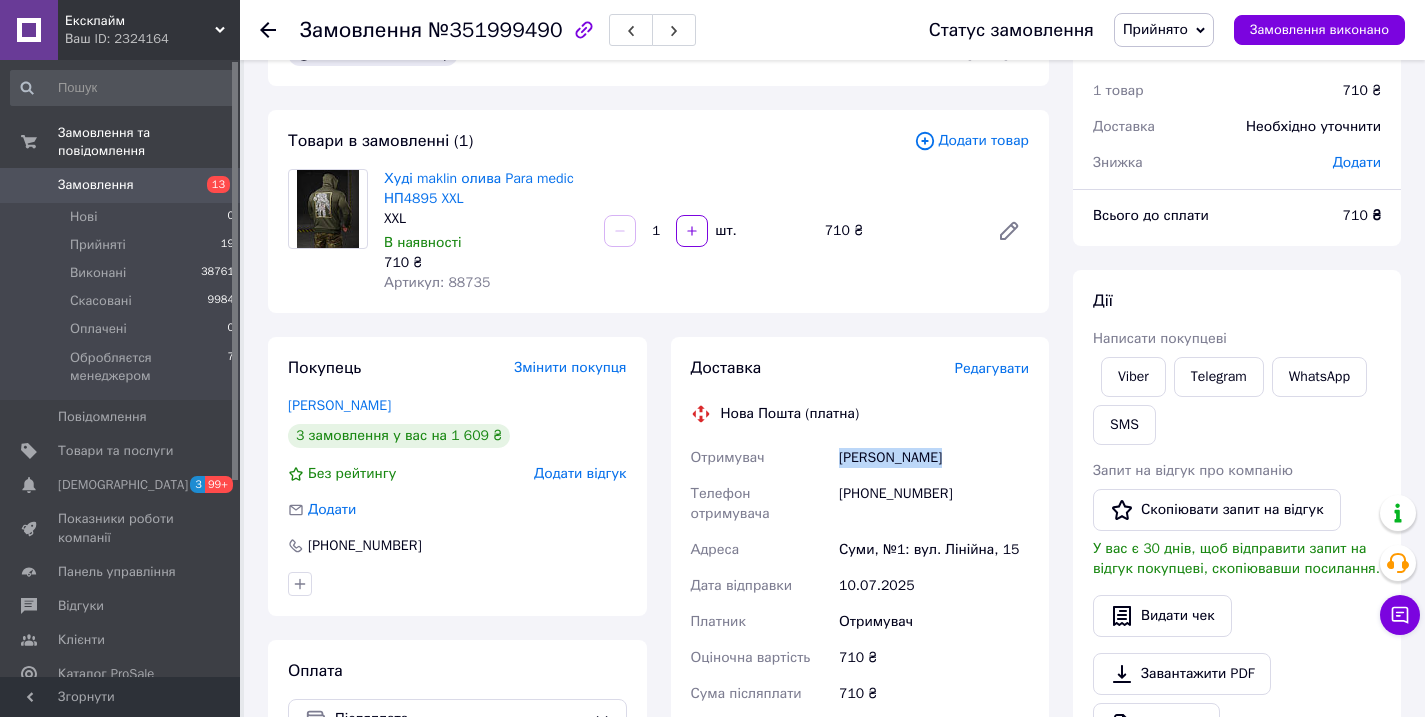 click on "[PERSON_NAME]" at bounding box center [934, 458] 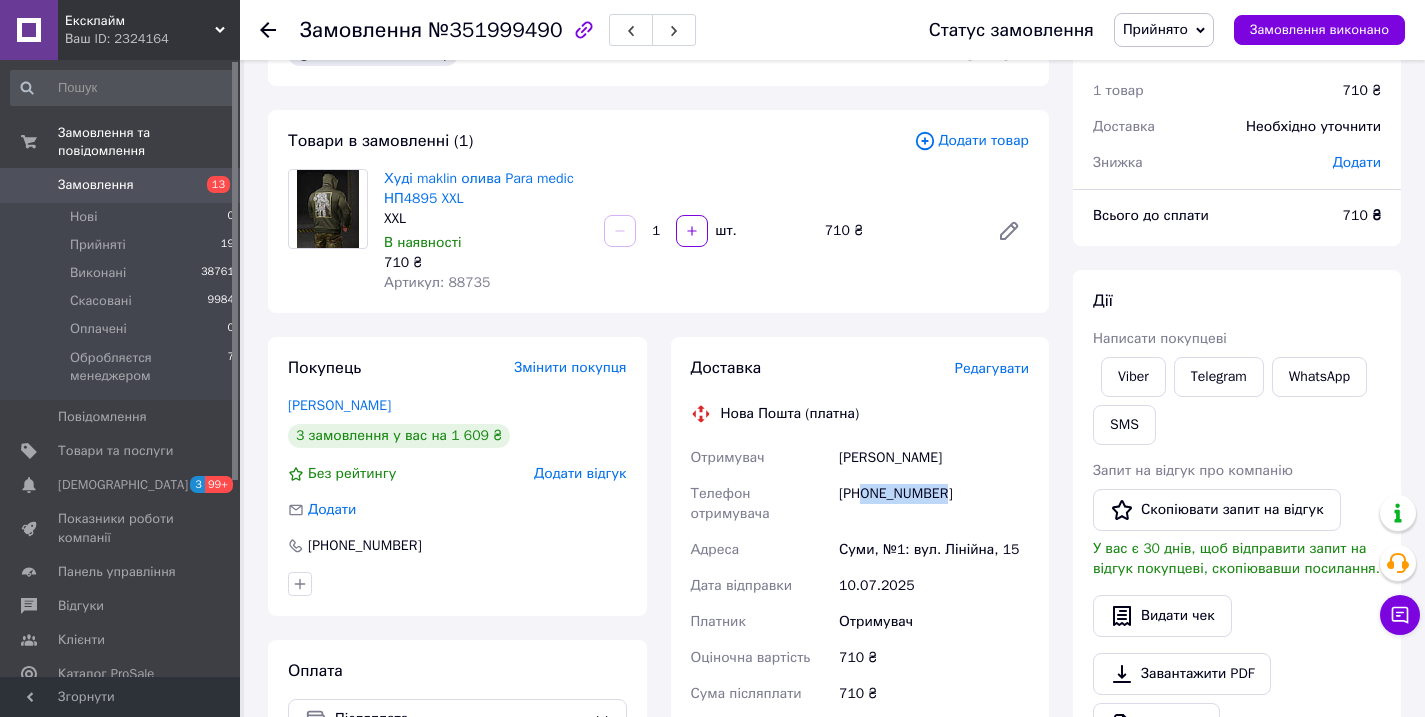 drag, startPoint x: 985, startPoint y: 493, endPoint x: 867, endPoint y: 490, distance: 118.03813 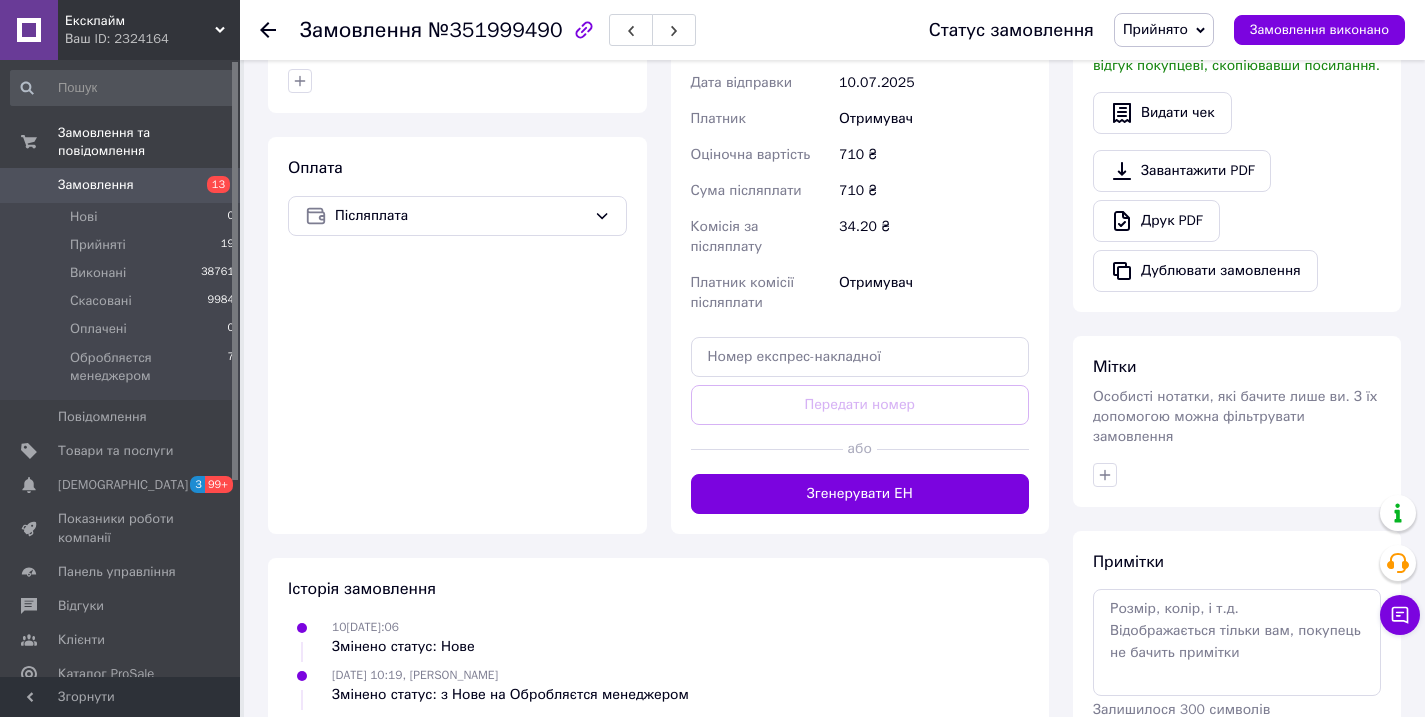 scroll, scrollTop: 667, scrollLeft: 0, axis: vertical 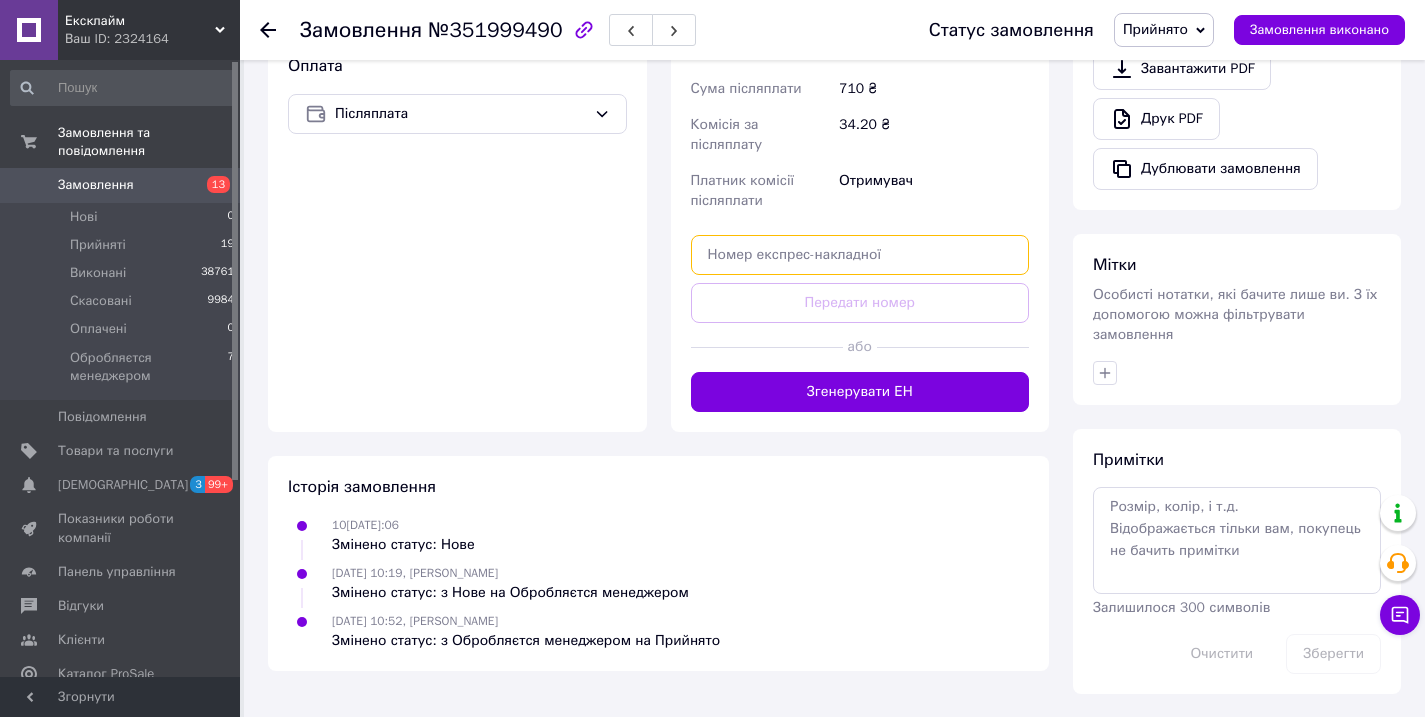click at bounding box center [860, 255] 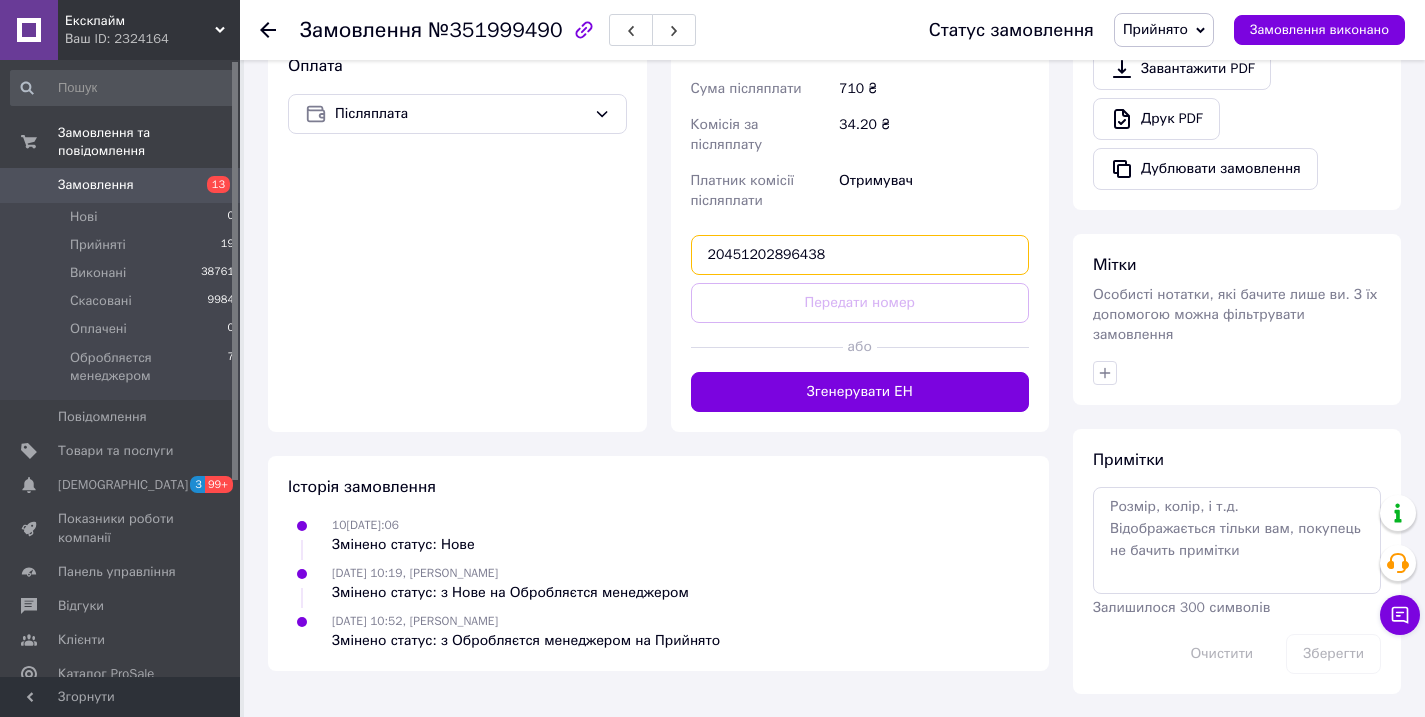 type on "20451202896438" 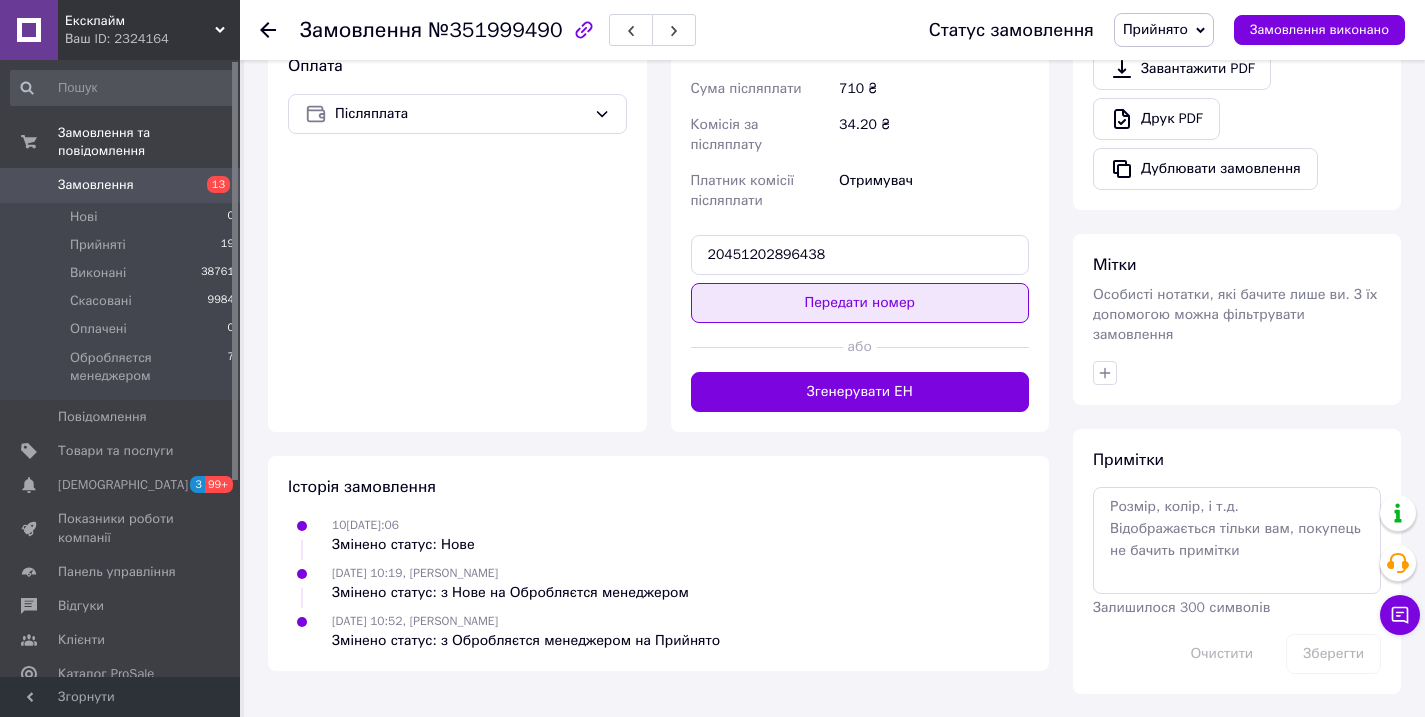 click on "Передати номер" at bounding box center [860, 303] 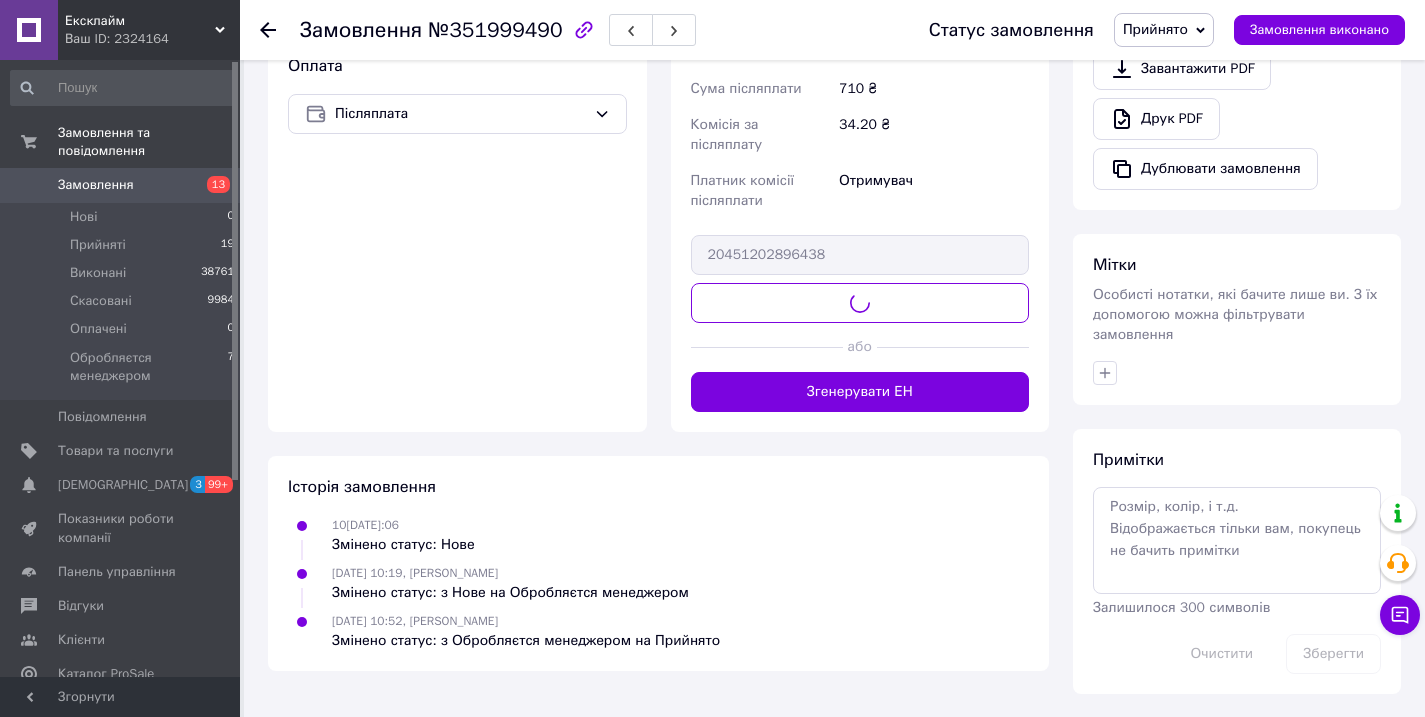 click on "Прийнято" at bounding box center [1155, 29] 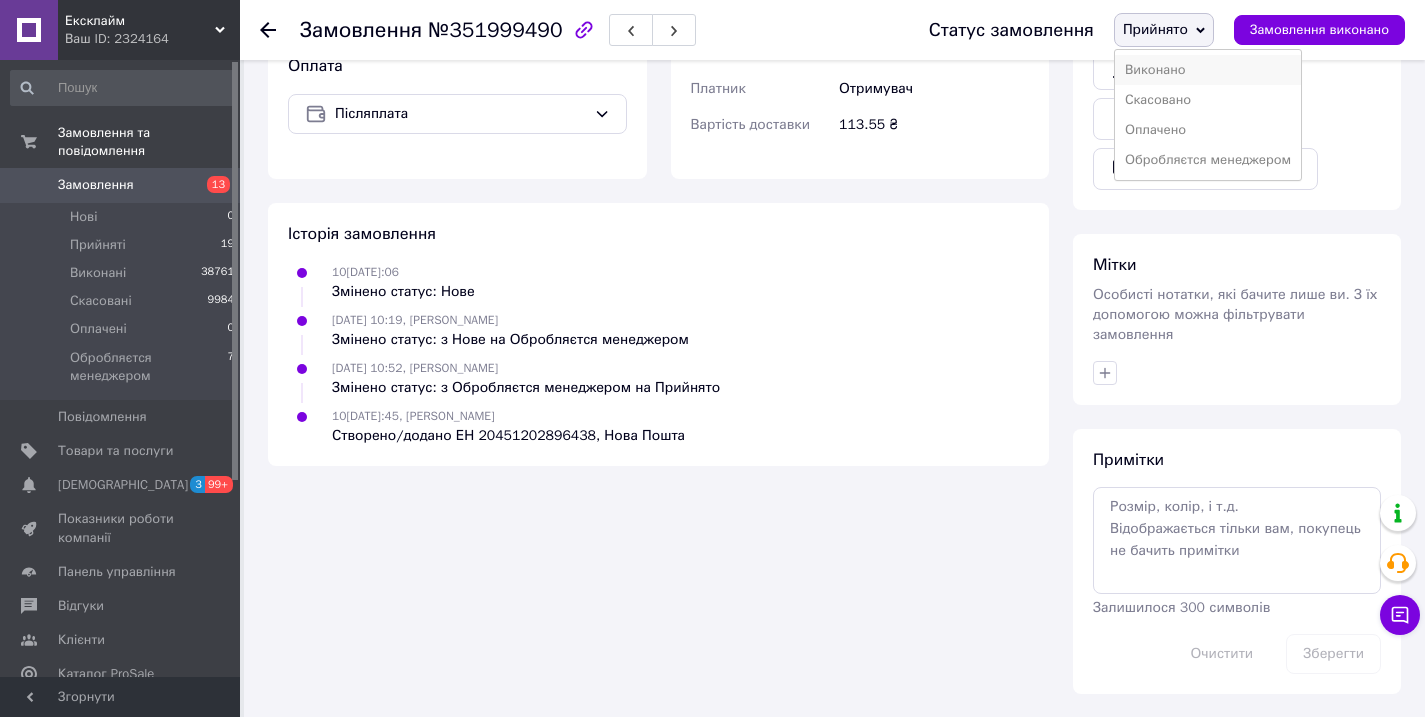 click on "Виконано" at bounding box center [1208, 70] 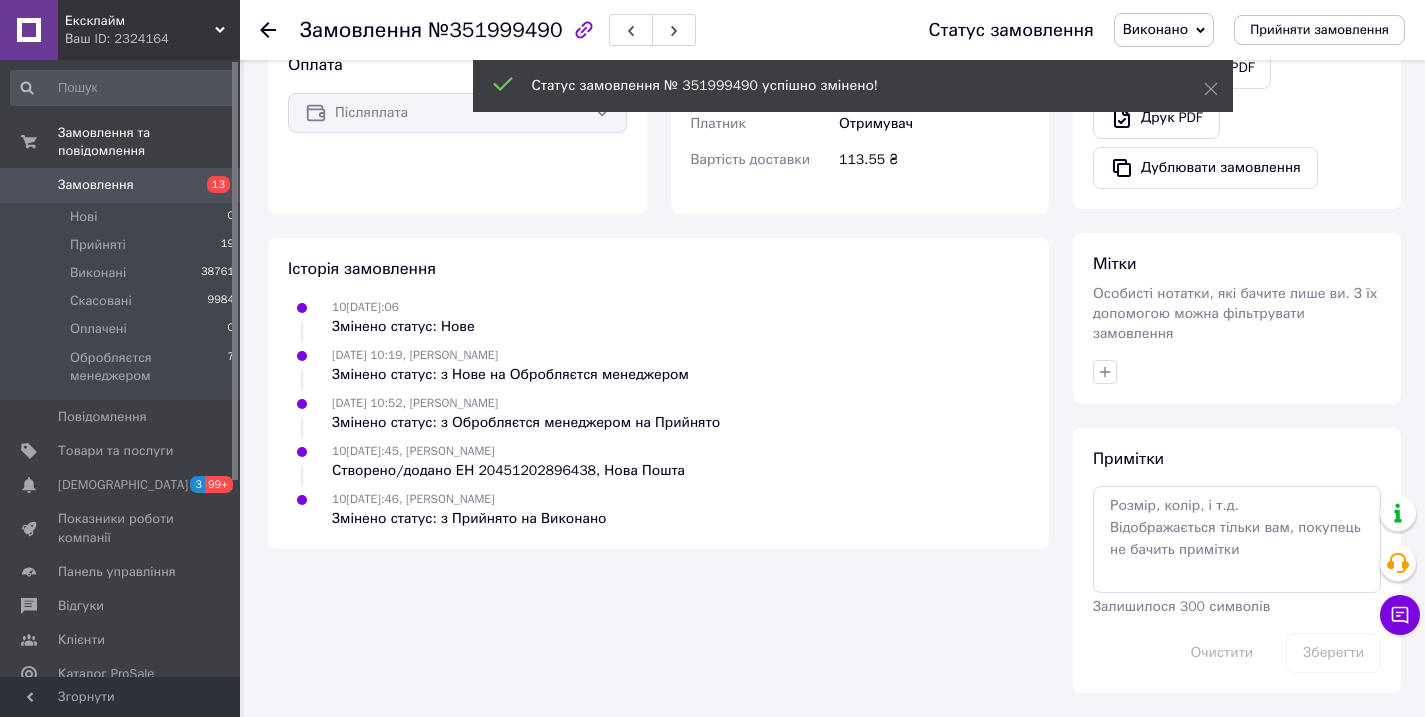 scroll, scrollTop: 631, scrollLeft: 0, axis: vertical 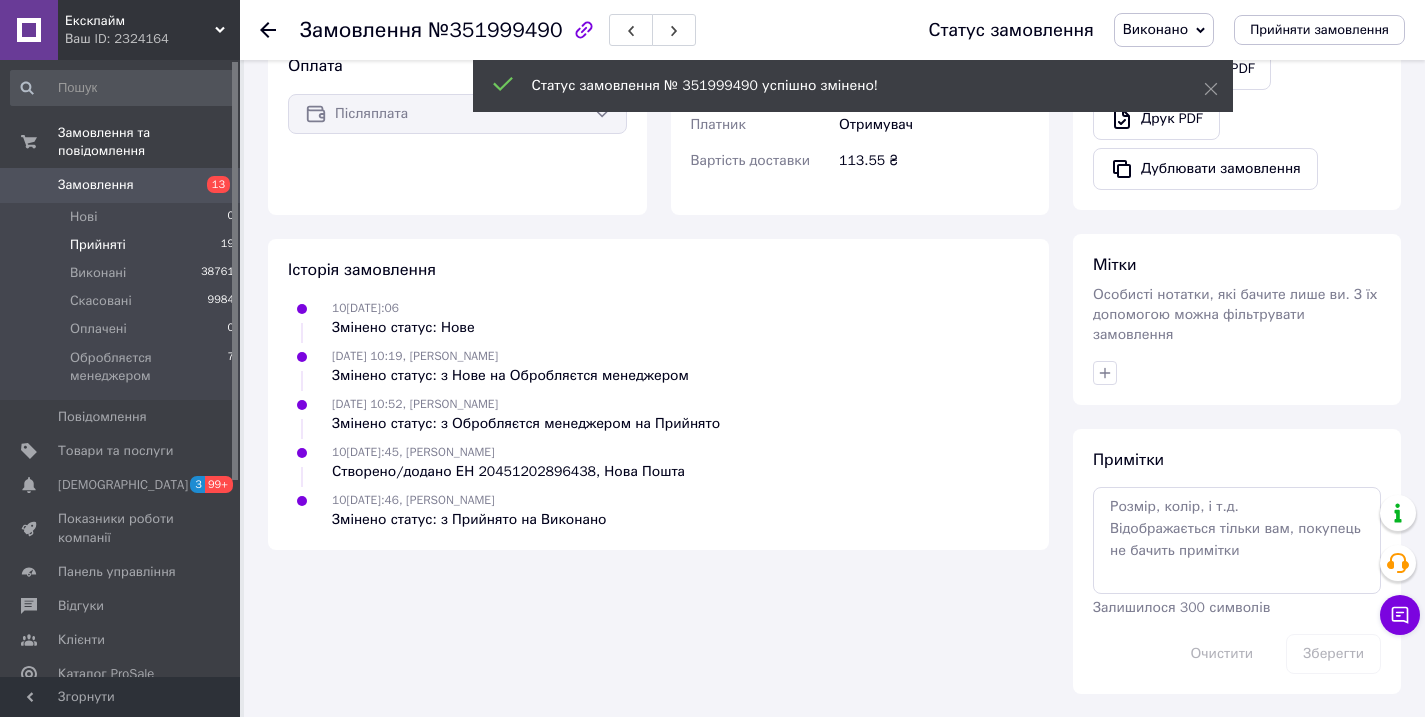click on "Прийняті 19" at bounding box center [123, 245] 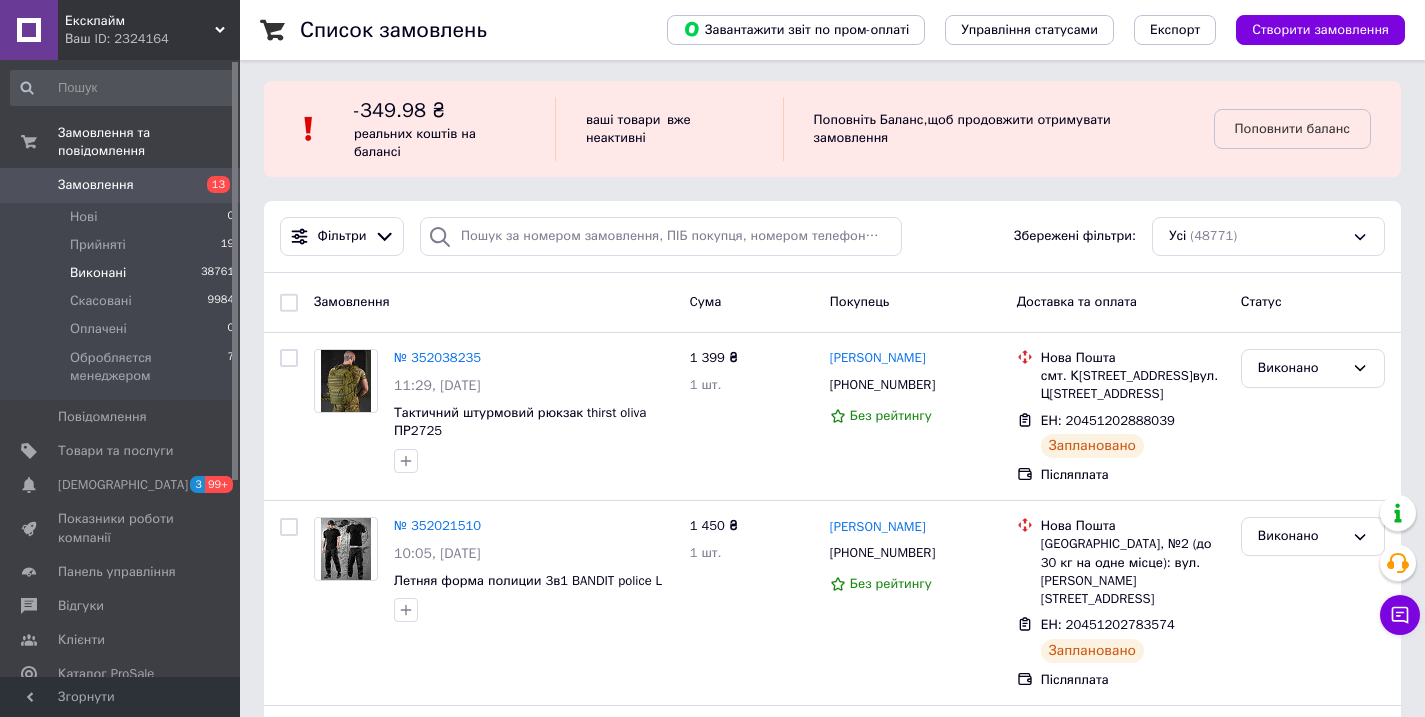 scroll, scrollTop: 4, scrollLeft: 0, axis: vertical 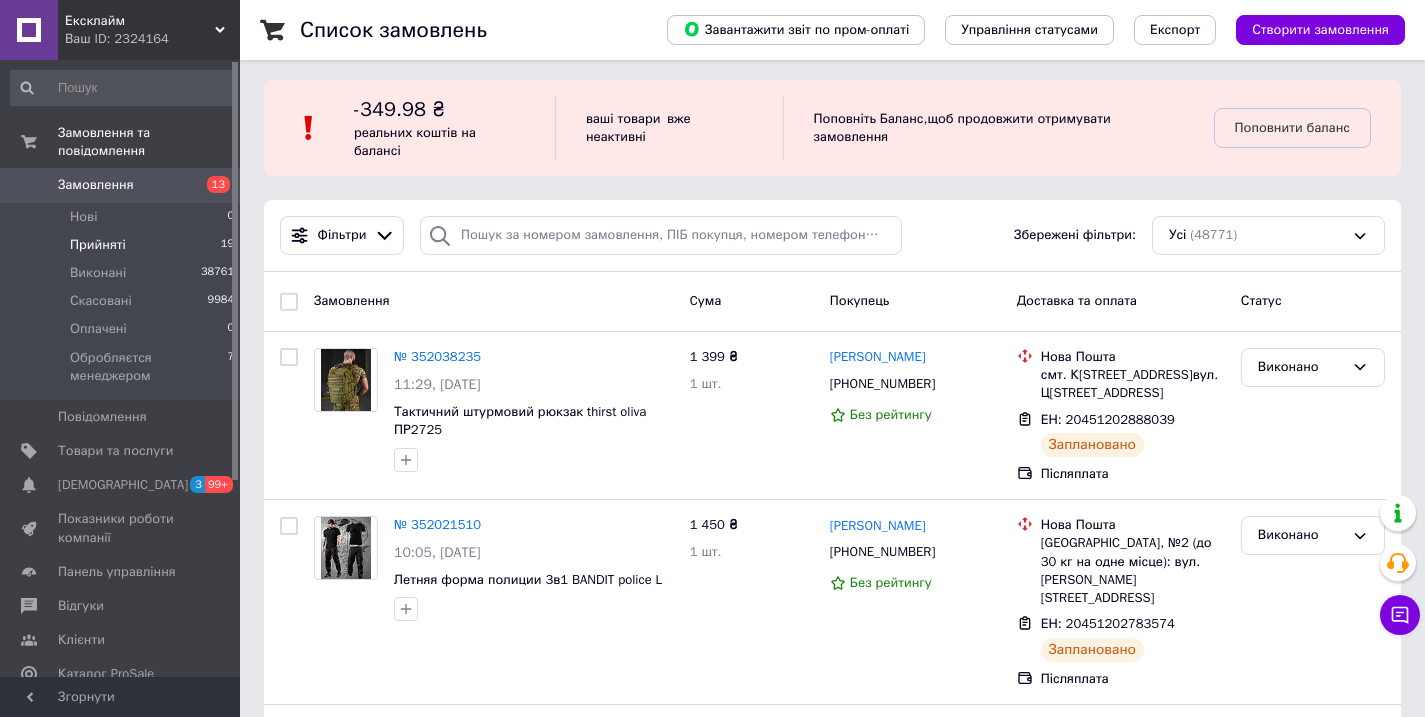 click on "Прийняті 19" at bounding box center [123, 245] 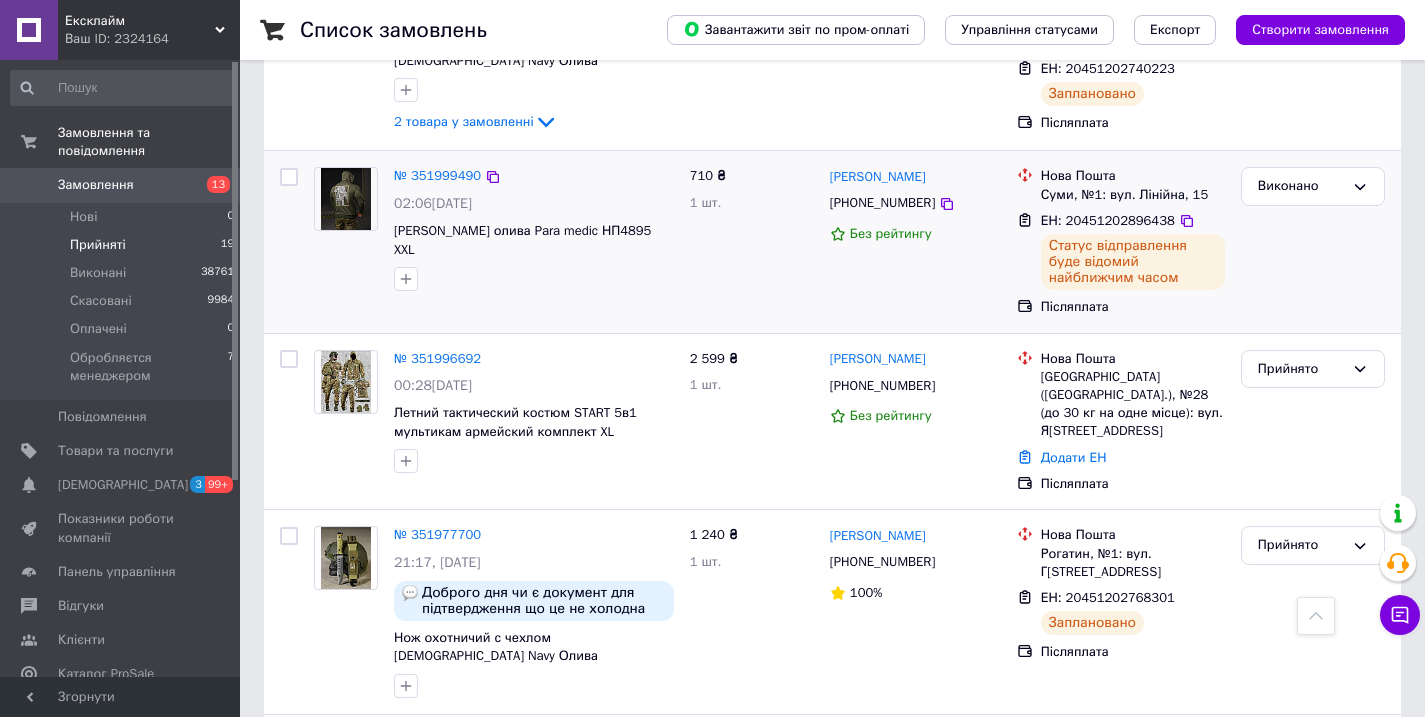 scroll, scrollTop: 910, scrollLeft: 0, axis: vertical 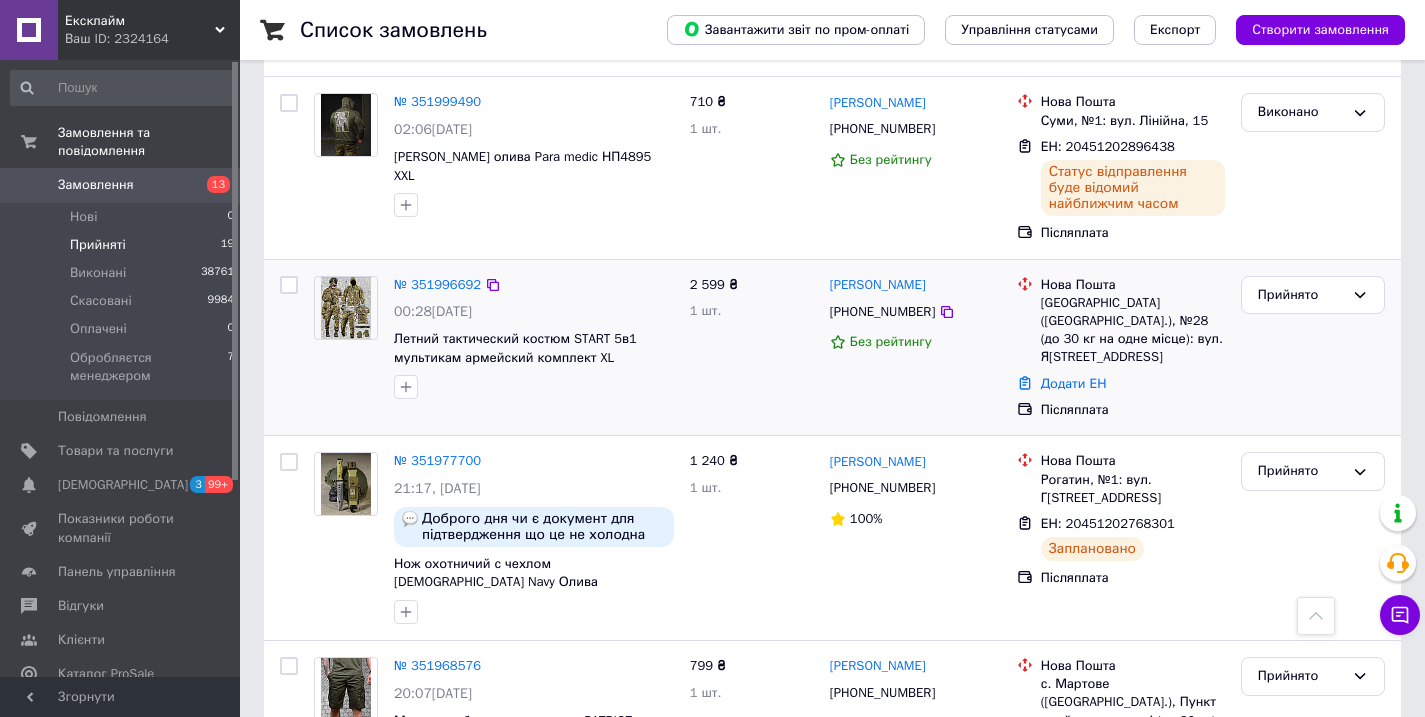 click on "№ 351996692" at bounding box center [437, 285] 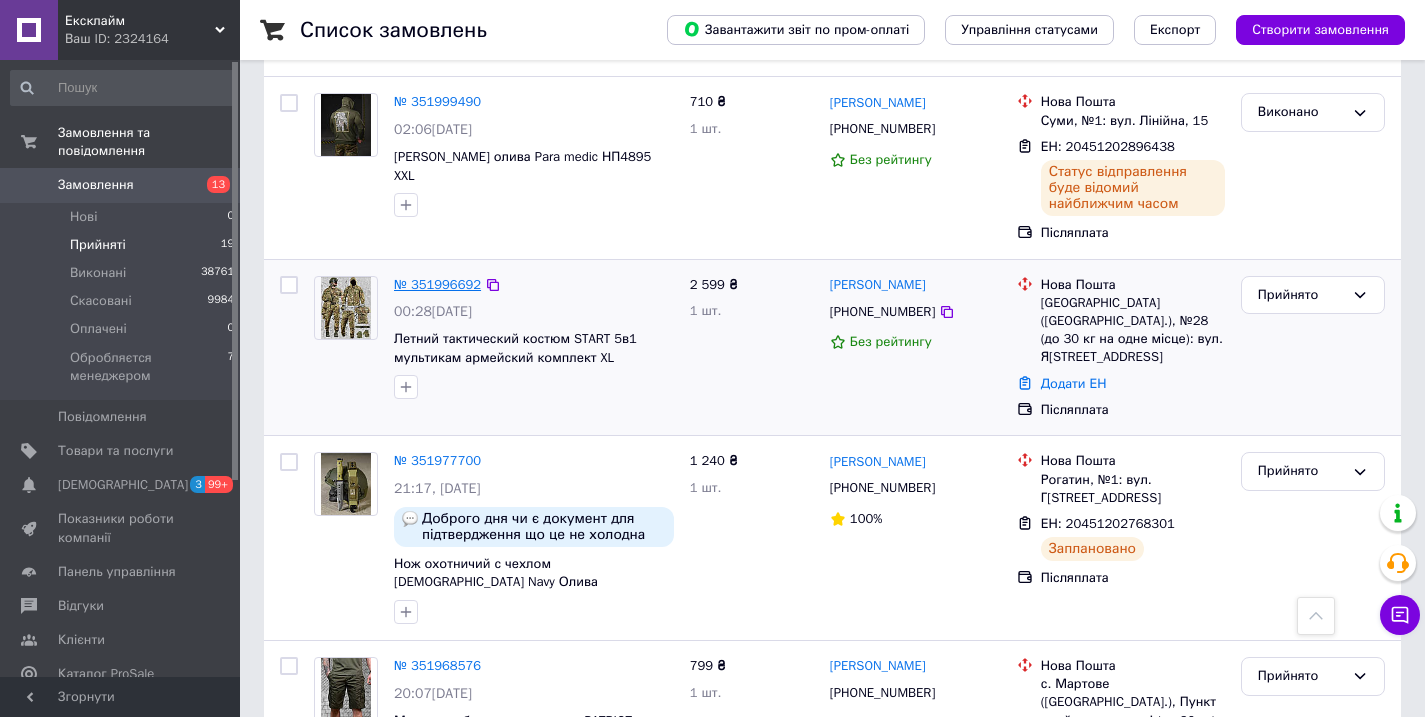 click on "№ 351996692" at bounding box center [437, 284] 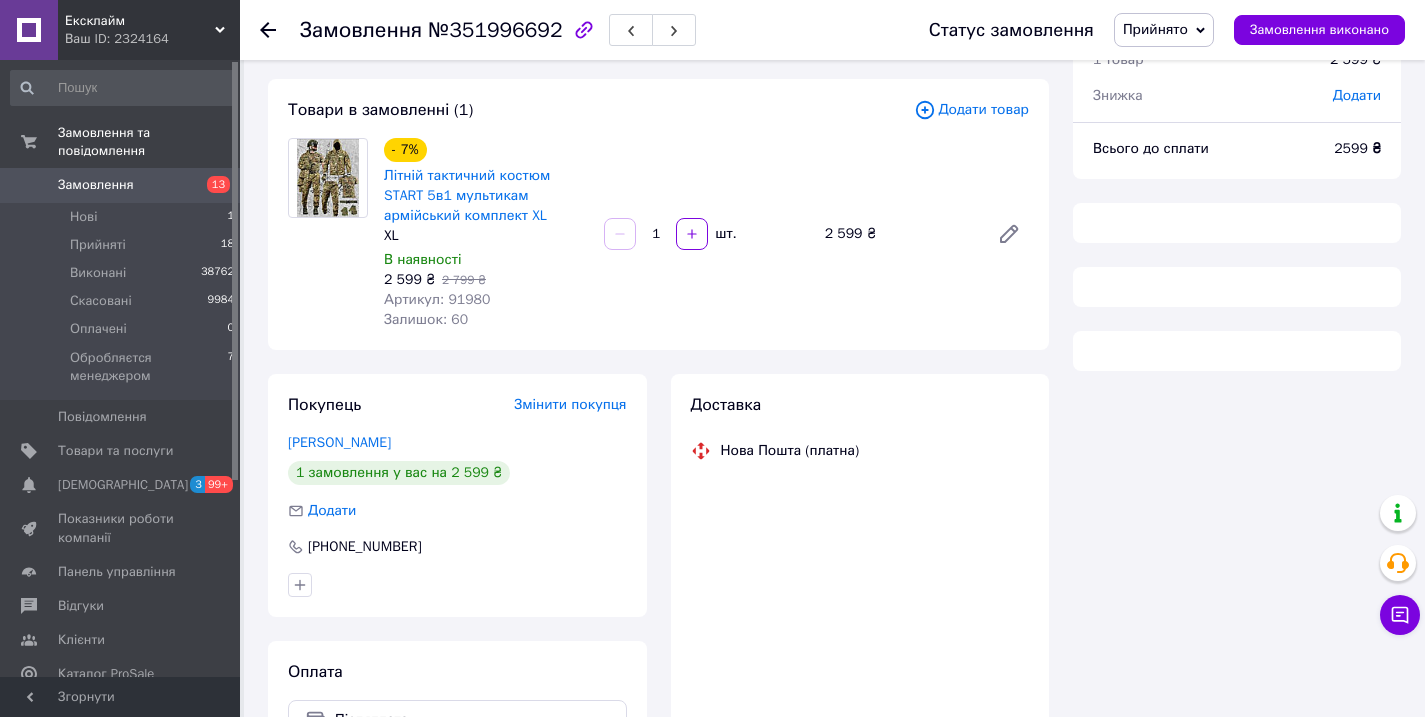 scroll, scrollTop: 87, scrollLeft: 0, axis: vertical 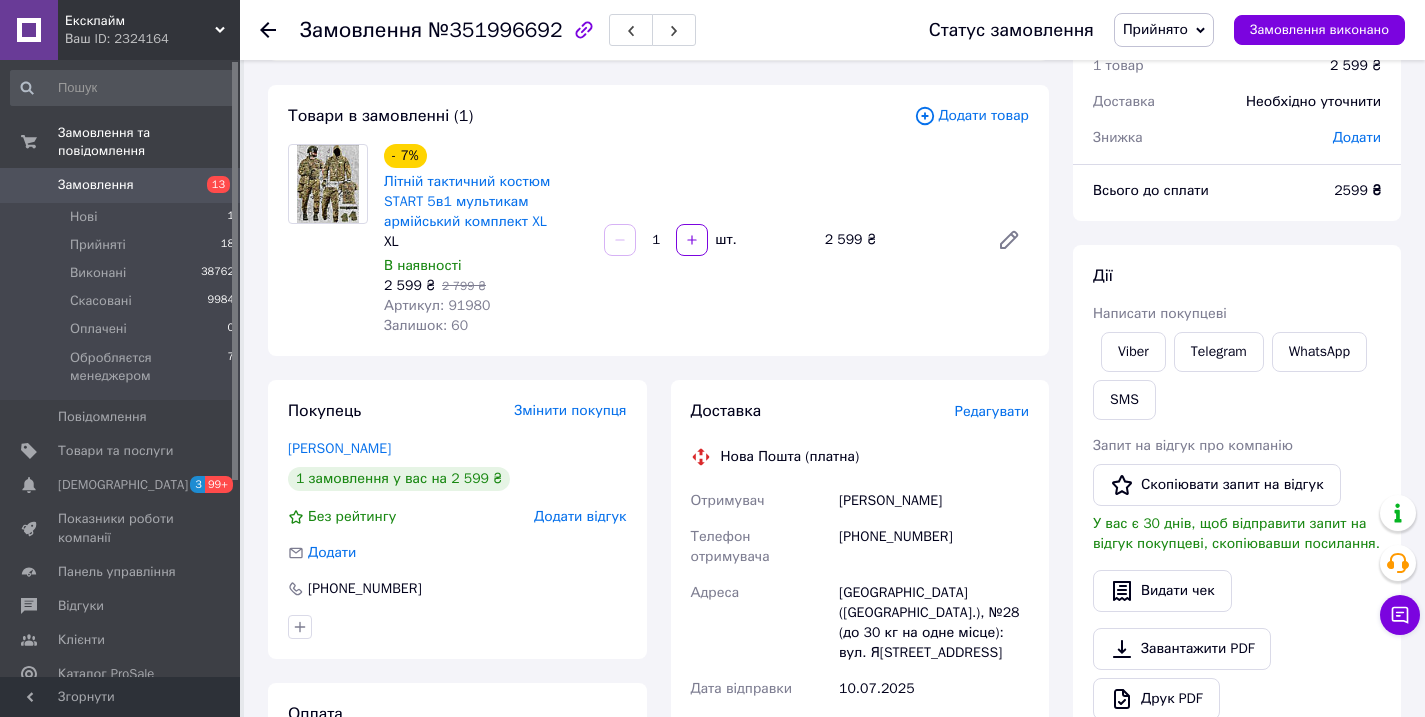 click on "Артикул: 91980" at bounding box center [437, 305] 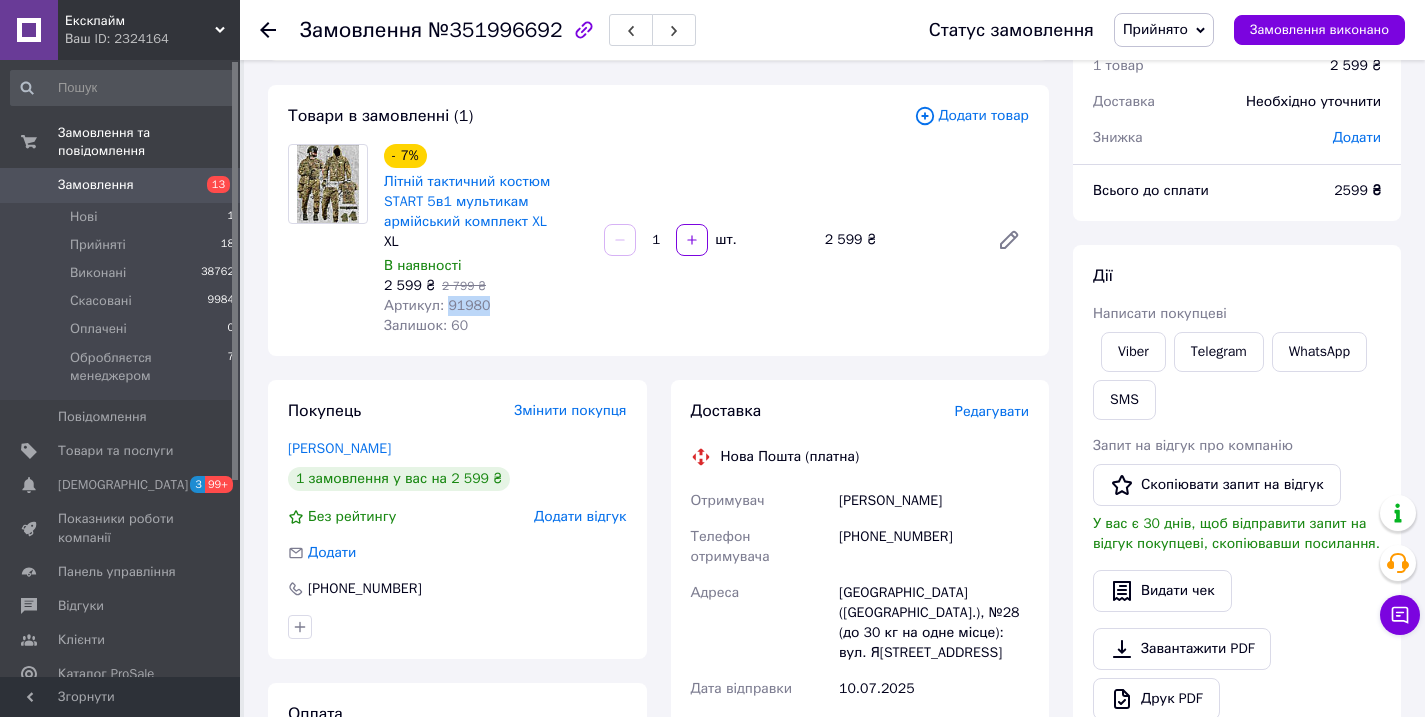 click on "Артикул: 91980" at bounding box center (437, 305) 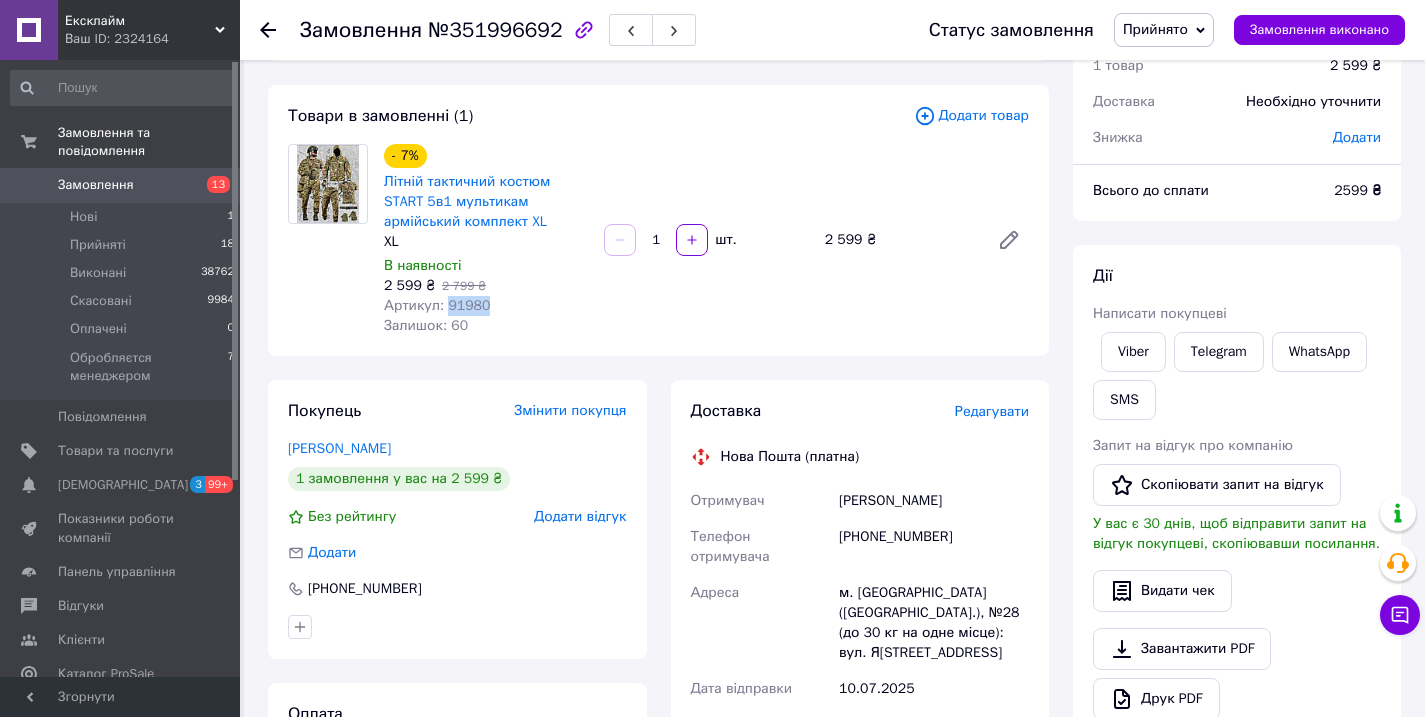 click on "м. [GEOGRAPHIC_DATA] ([GEOGRAPHIC_DATA].), №28 (до 30 кг на одне місце): вул. [PERSON_NAME][STREET_ADDRESS]" at bounding box center (934, 623) 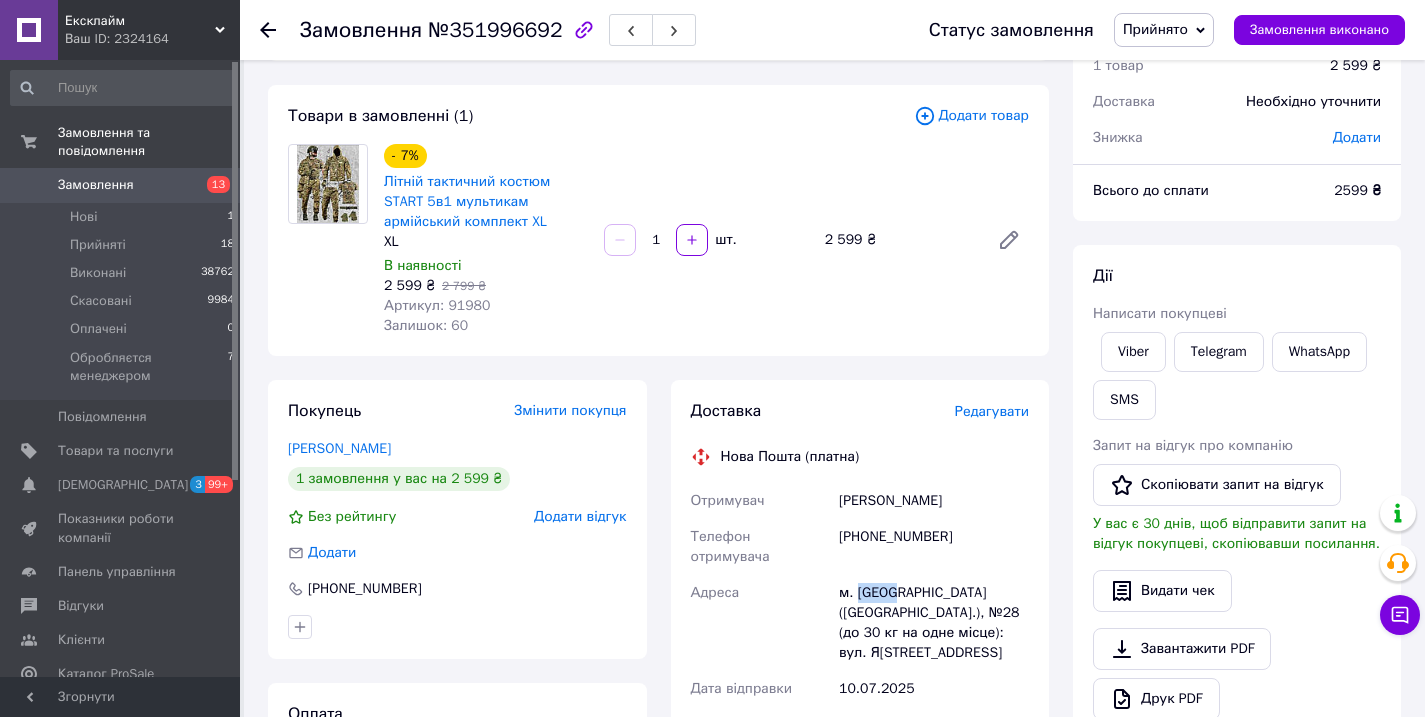 click on "м. [GEOGRAPHIC_DATA] ([GEOGRAPHIC_DATA].), №28 (до 30 кг на одне місце): вул. [PERSON_NAME][STREET_ADDRESS]" at bounding box center (934, 623) 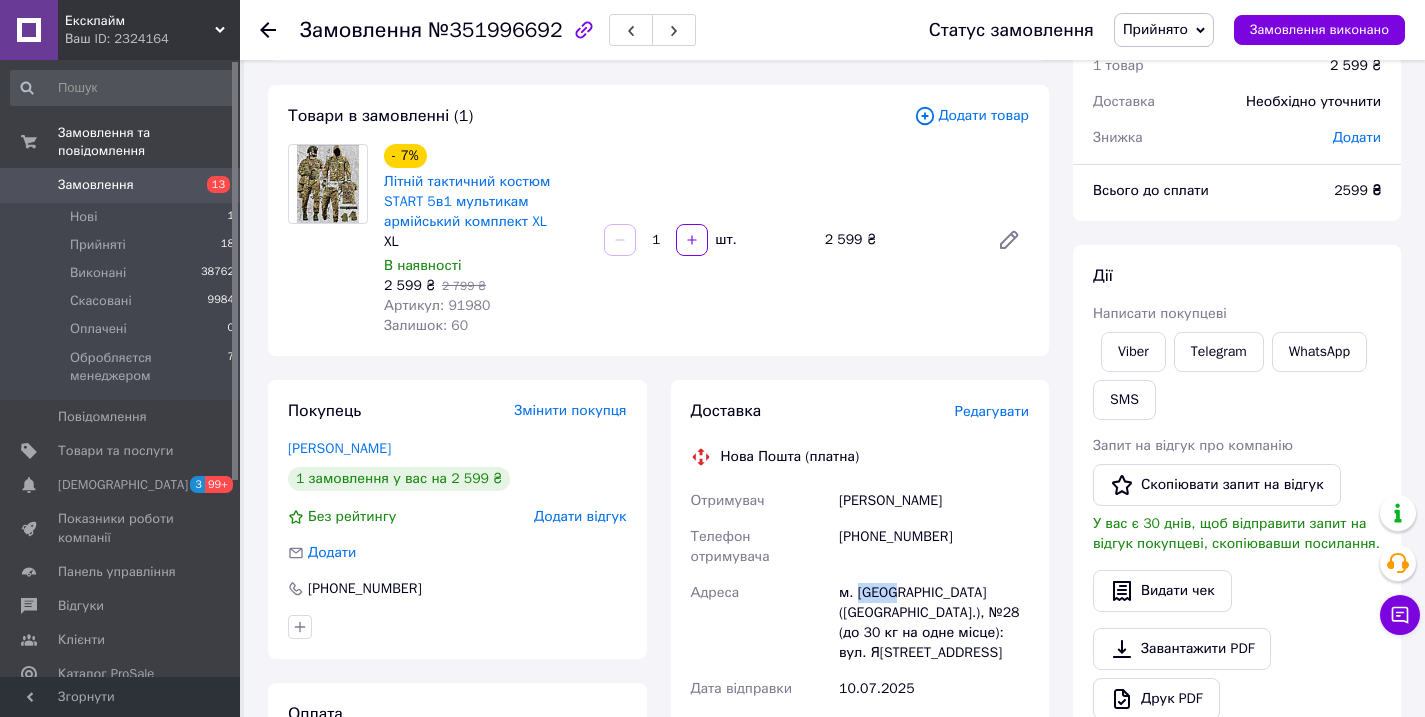 click on "[PERSON_NAME]" at bounding box center (934, 501) 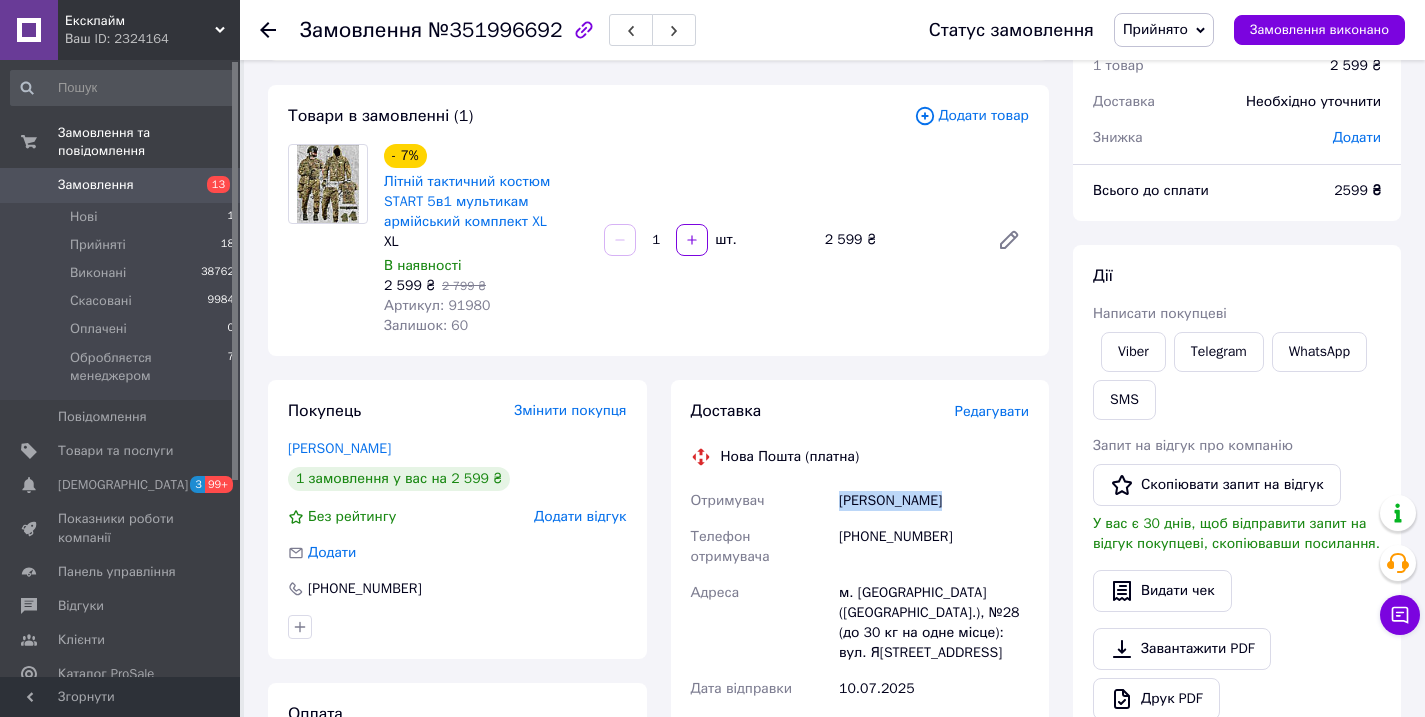 click on "[PERSON_NAME]" at bounding box center [934, 501] 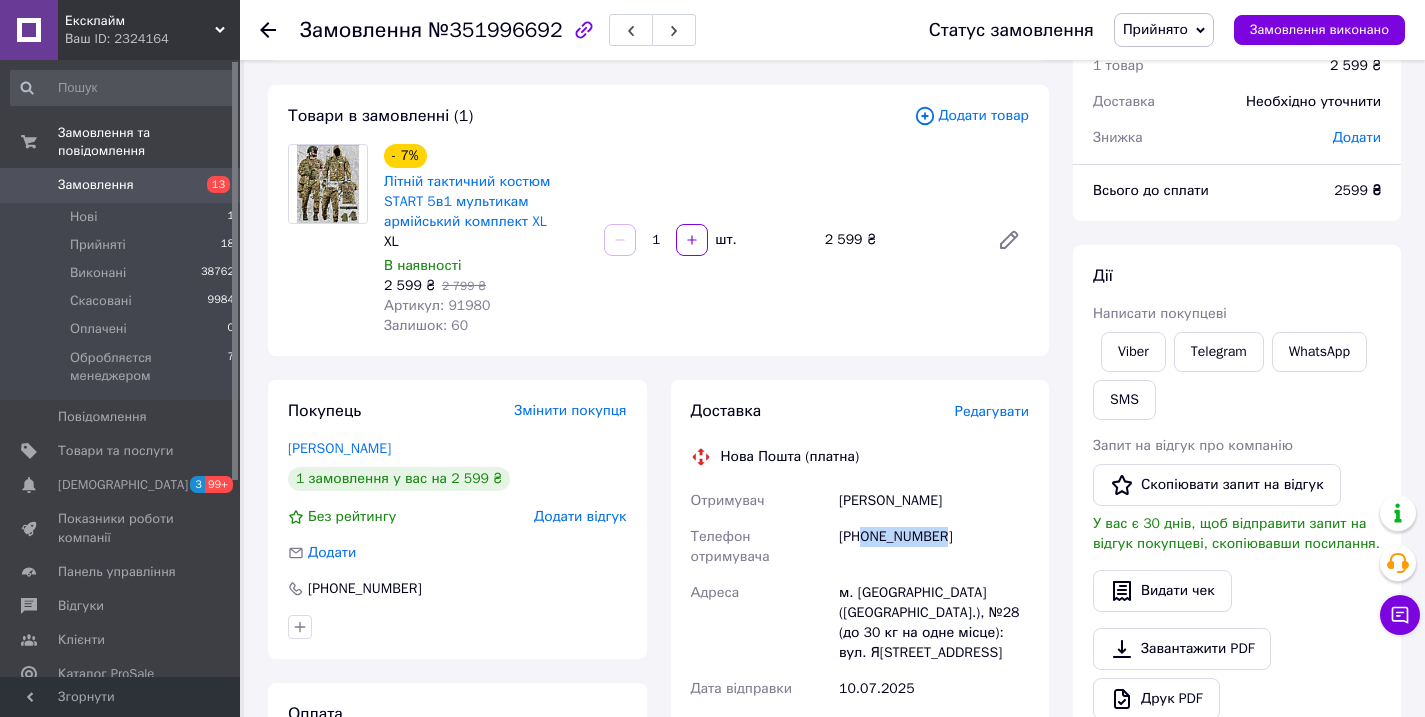 drag, startPoint x: 959, startPoint y: 544, endPoint x: 865, endPoint y: 540, distance: 94.08507 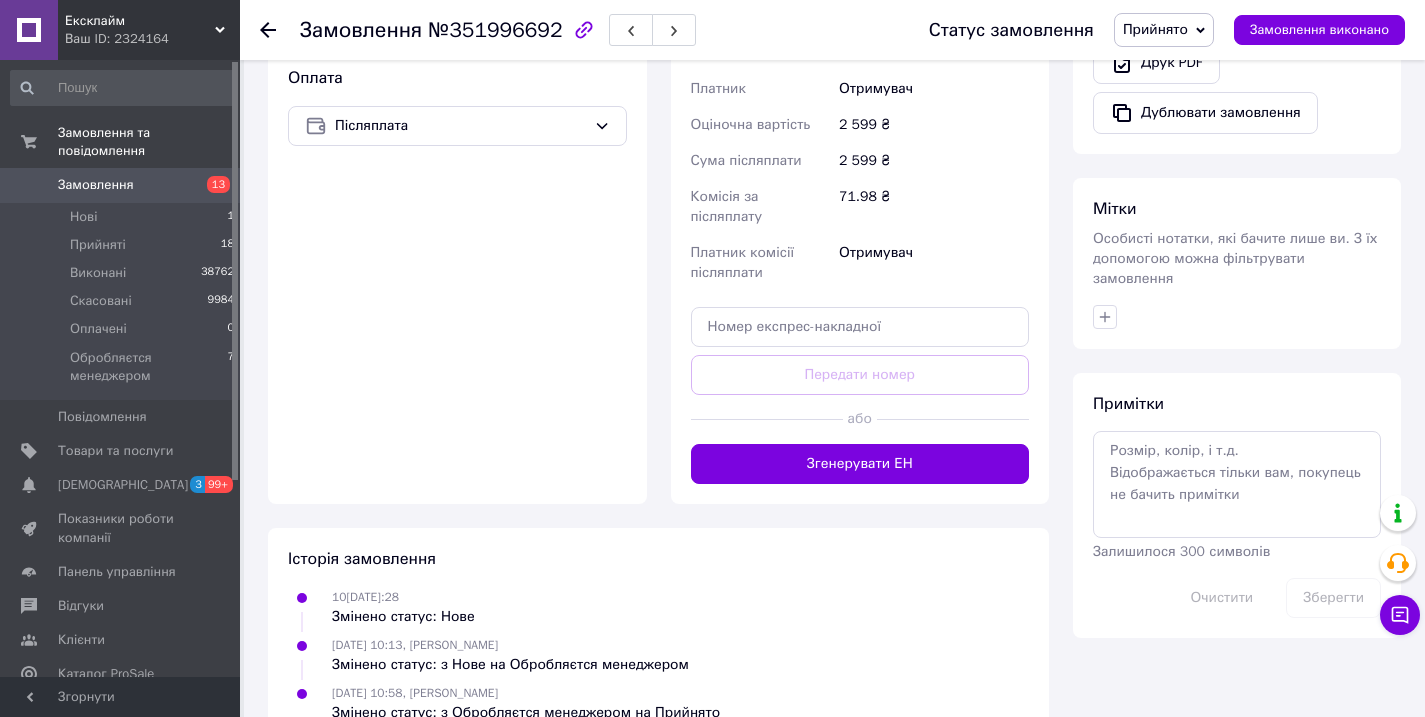 scroll, scrollTop: 773, scrollLeft: 0, axis: vertical 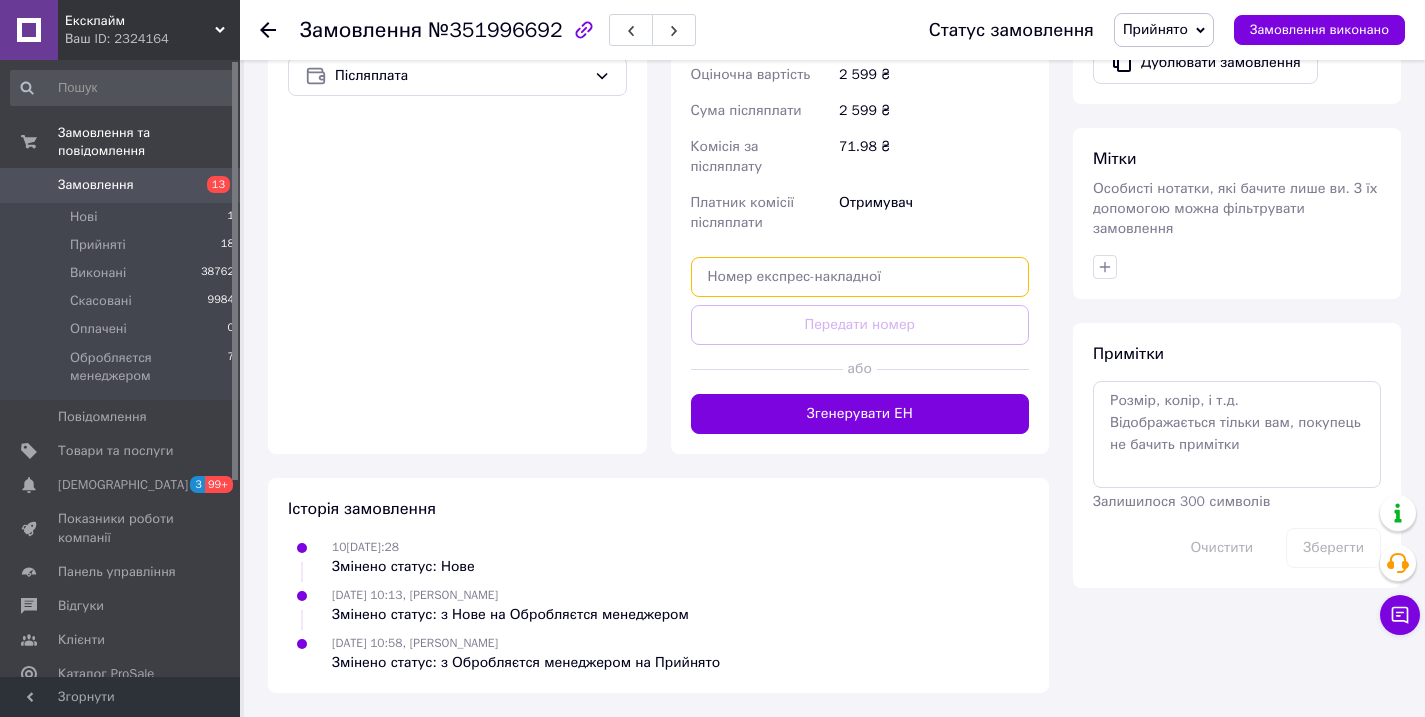 click at bounding box center (860, 277) 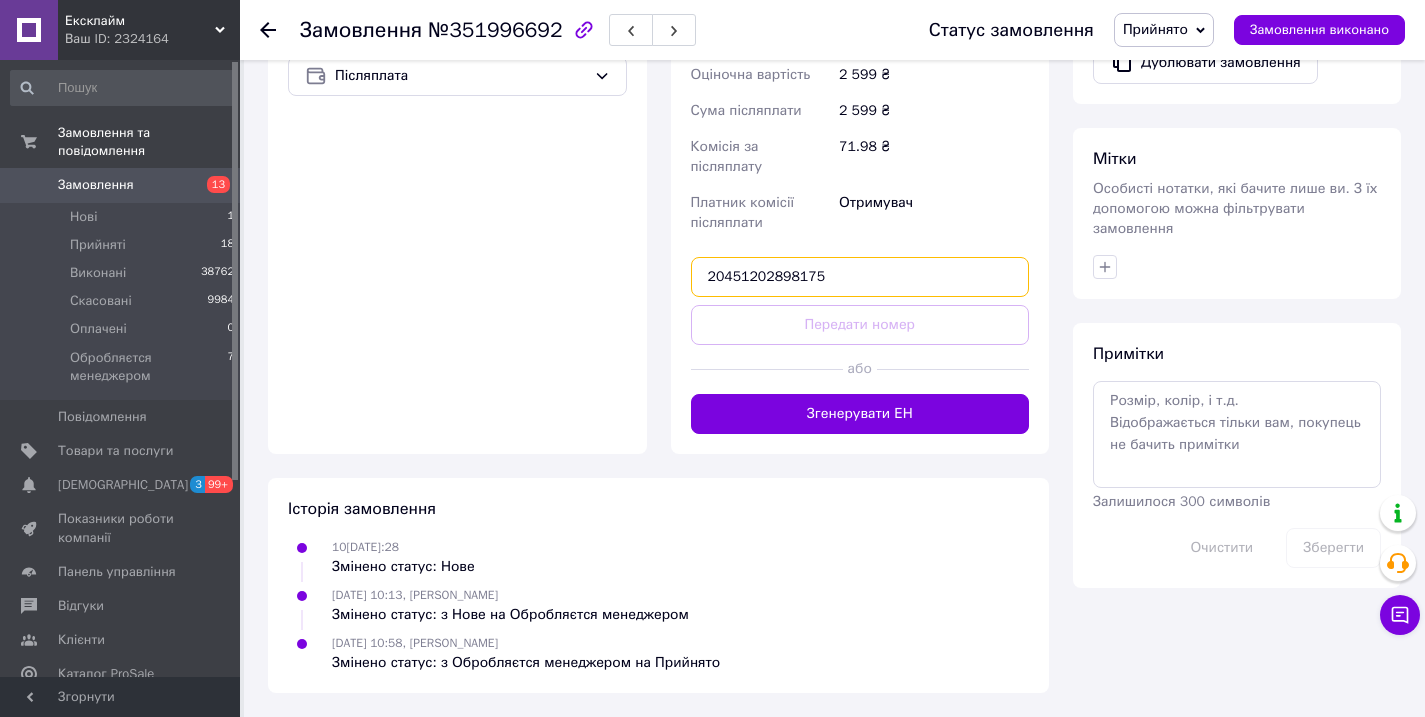 type on "20451202898175" 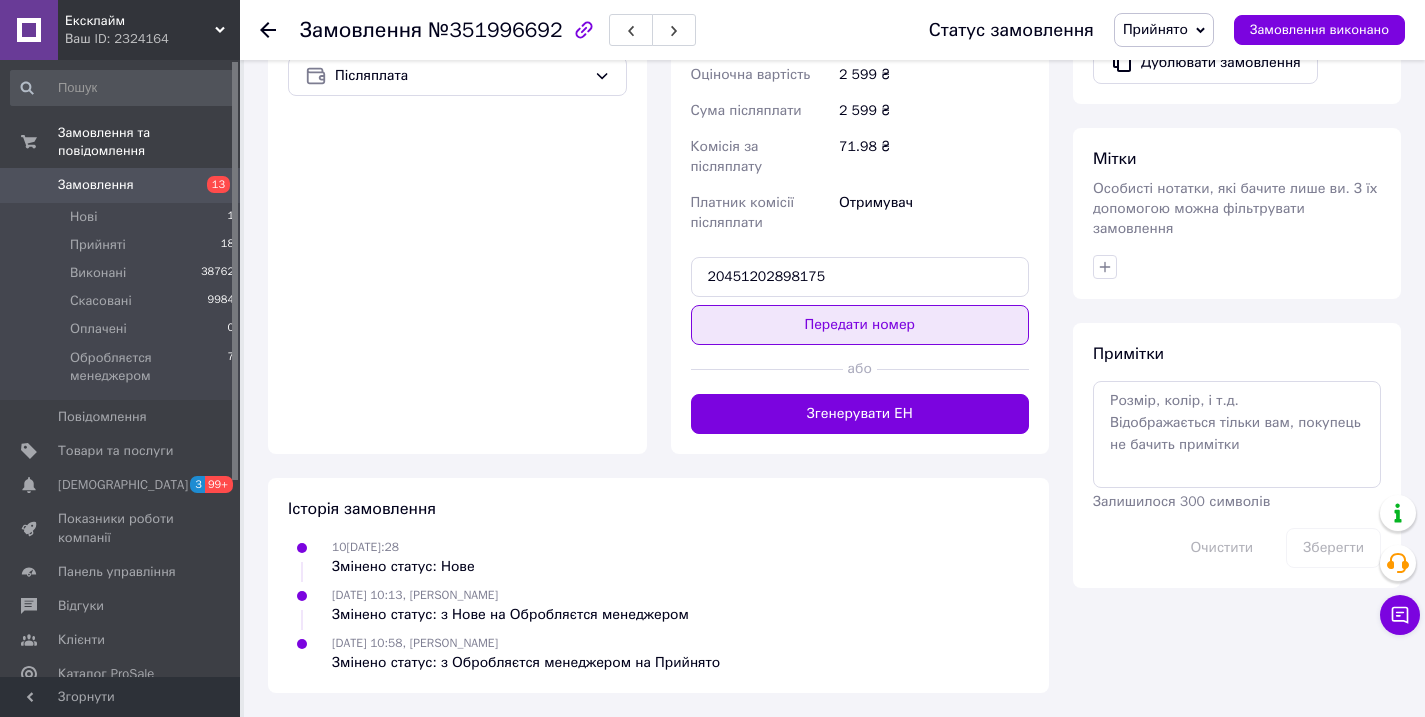click on "Передати номер" at bounding box center [860, 325] 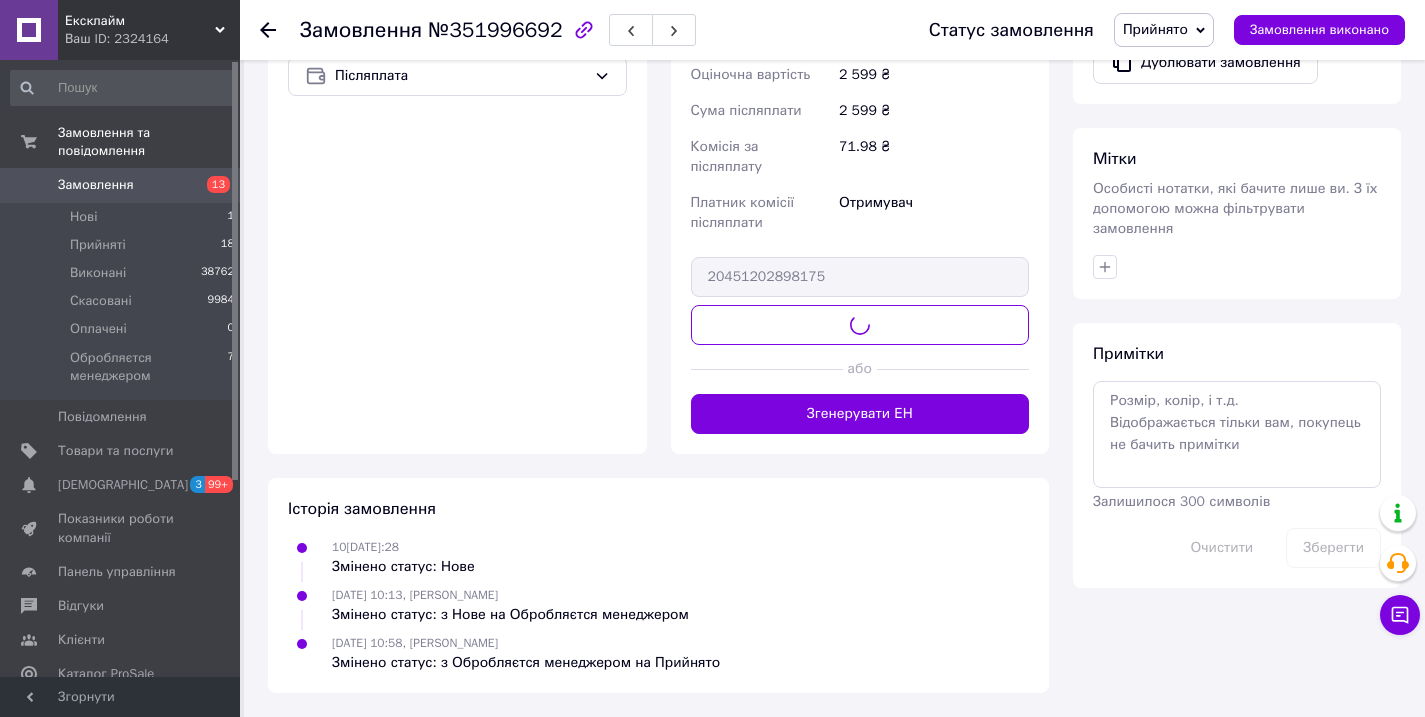 click on "Прийнято" at bounding box center [1155, 29] 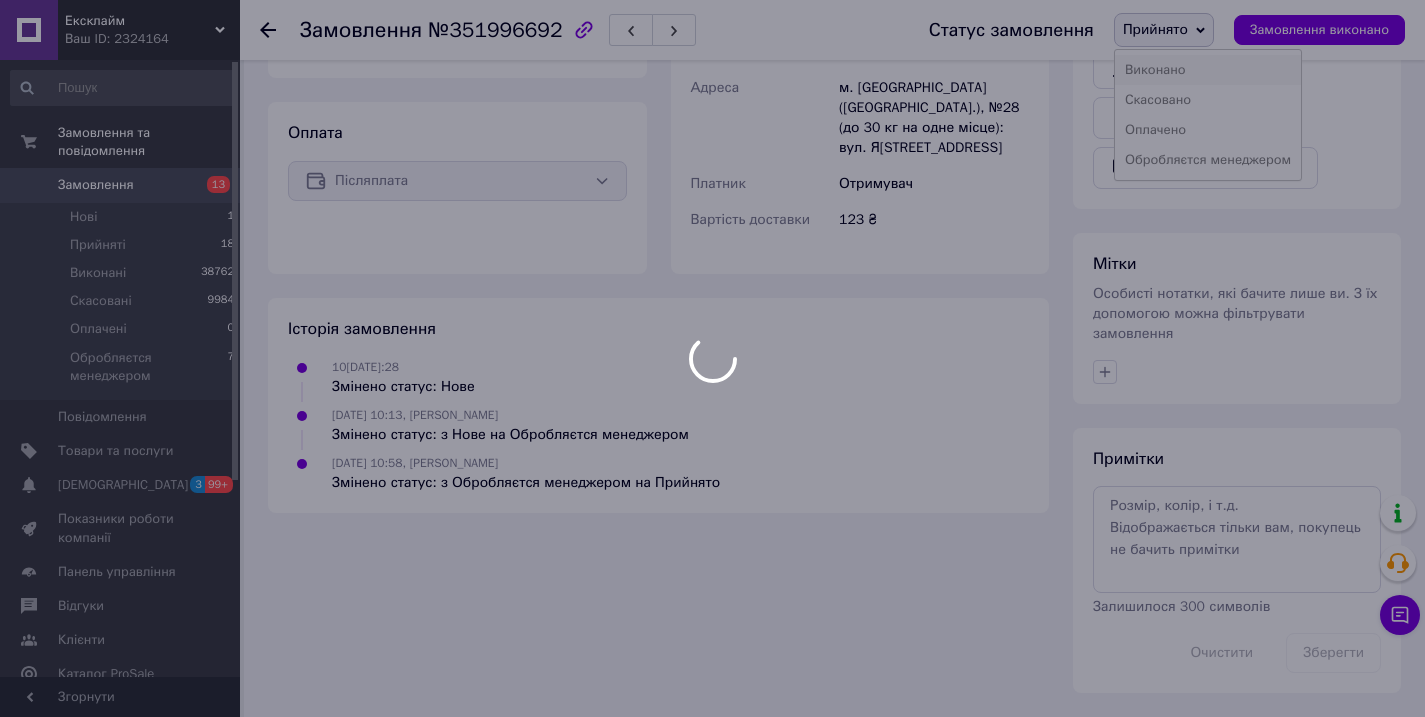 scroll, scrollTop: 667, scrollLeft: 0, axis: vertical 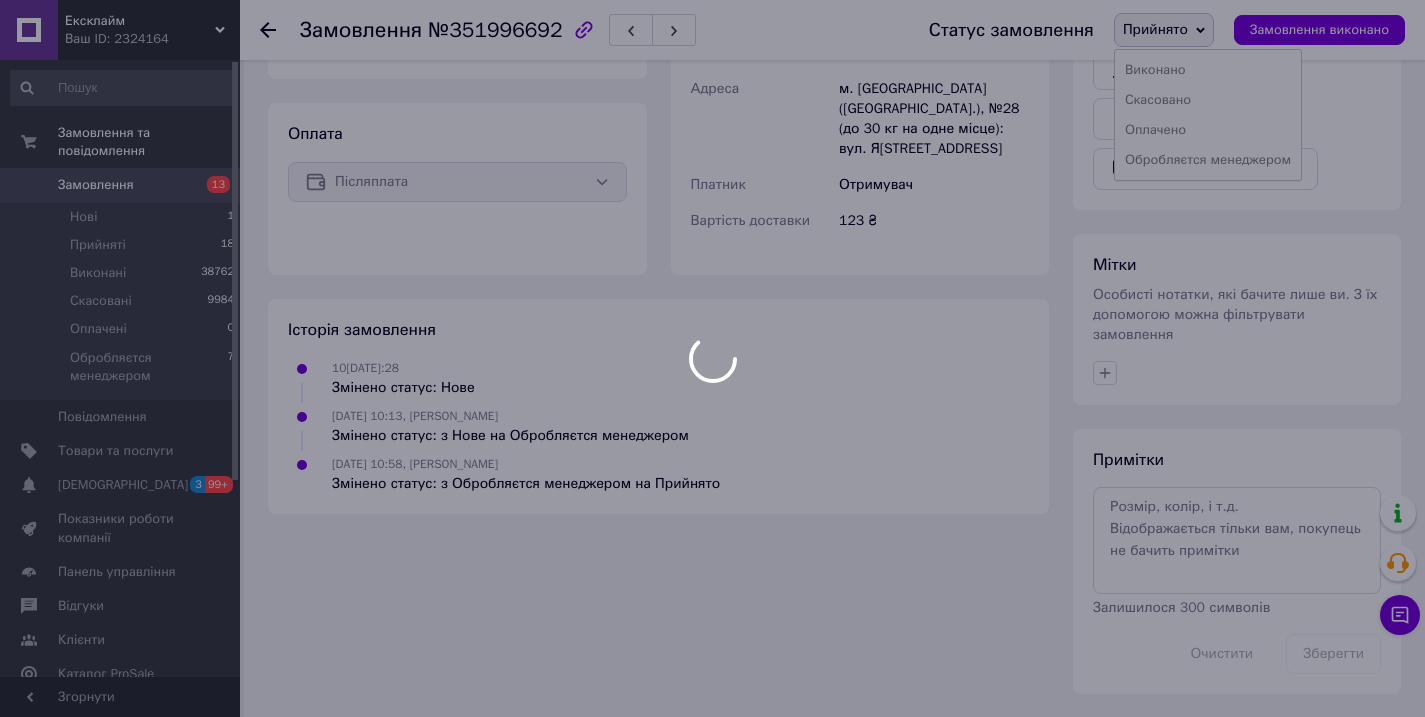 click at bounding box center (712, 358) 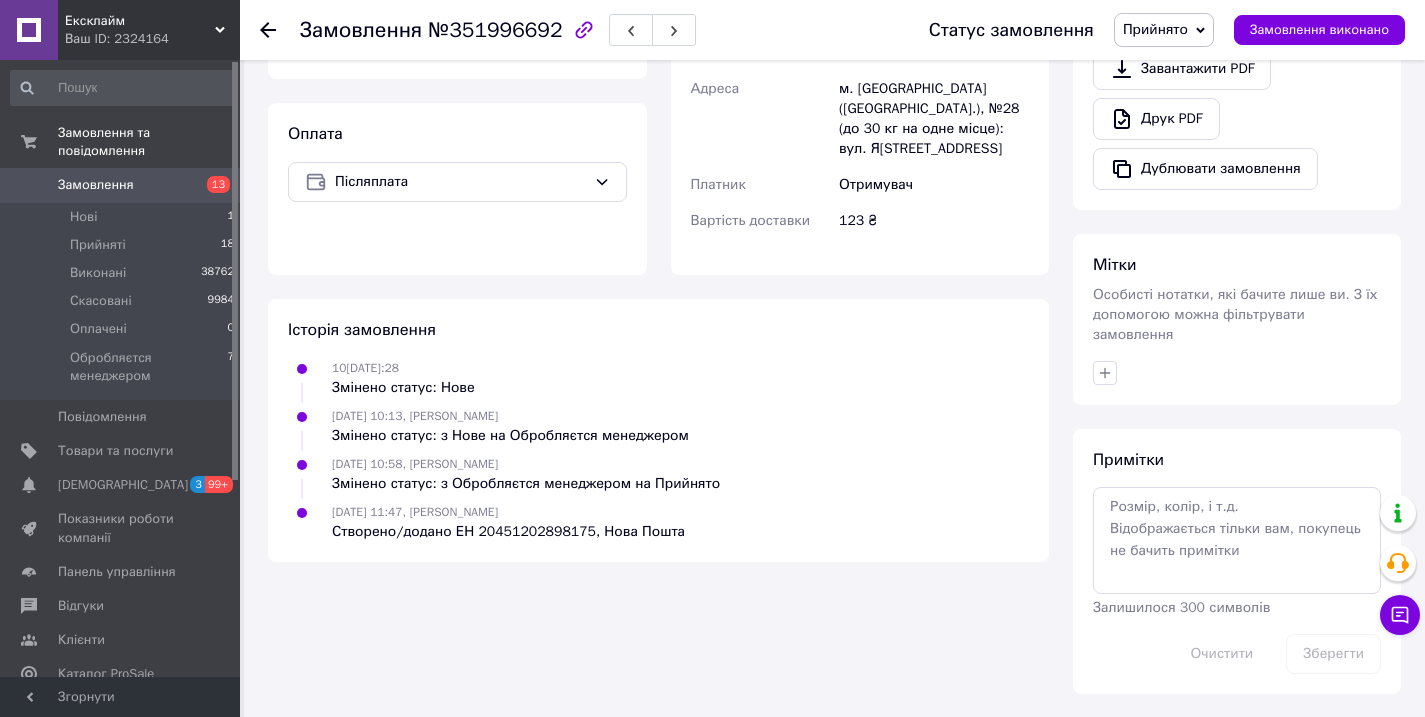 click on "Прийнято" at bounding box center (1155, 29) 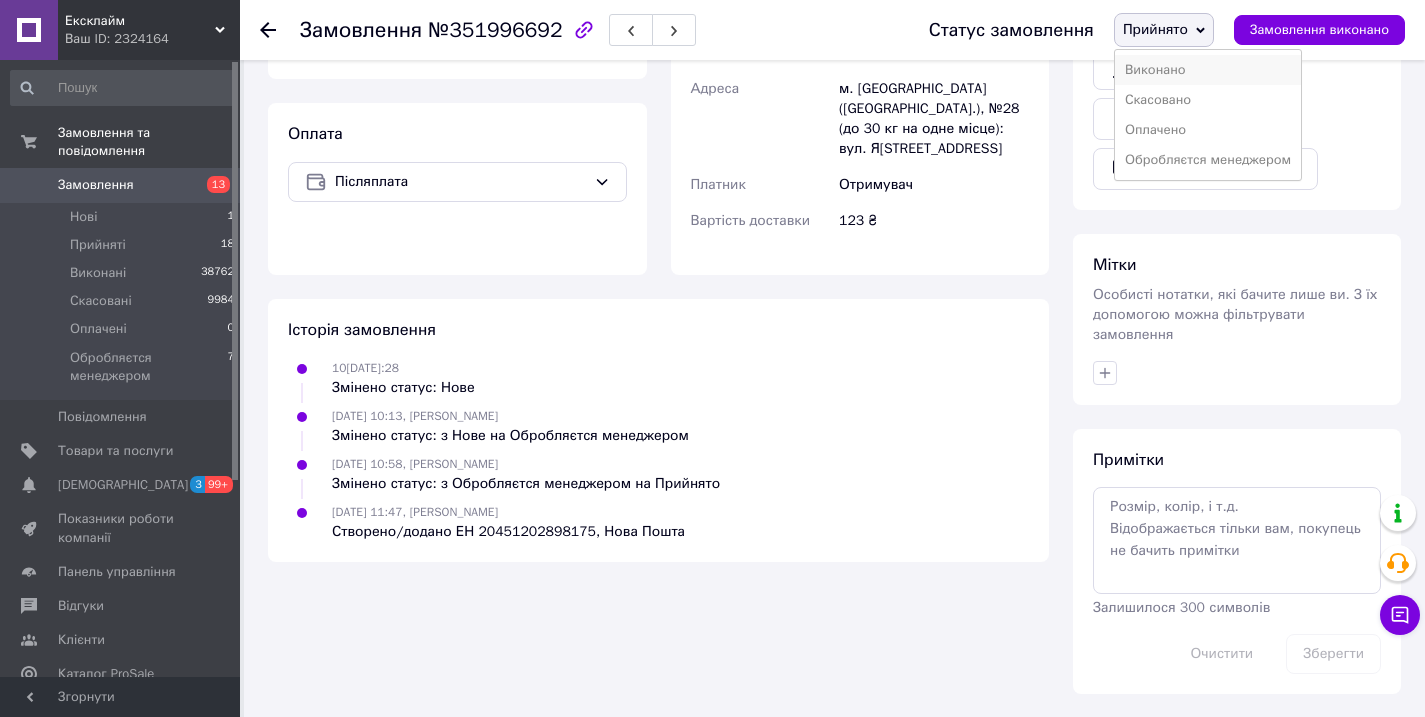 click on "Виконано" at bounding box center [1208, 70] 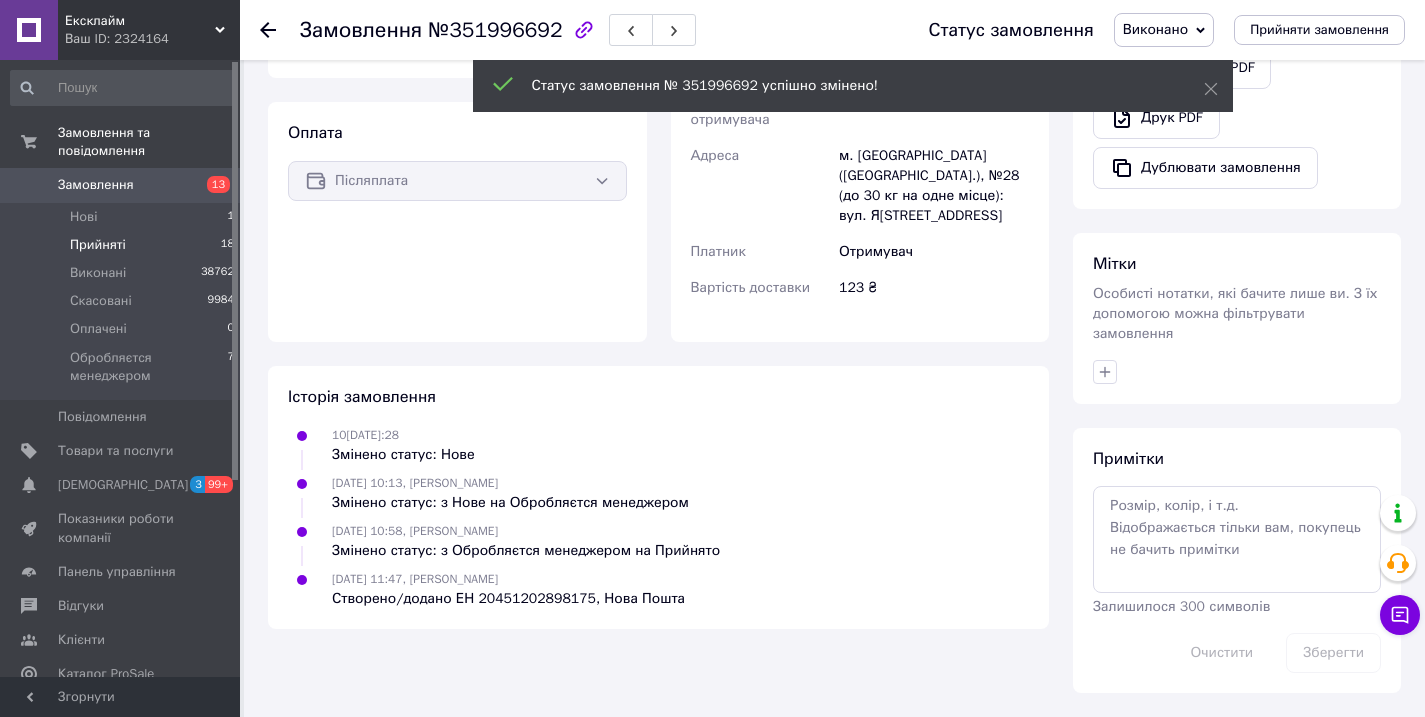 scroll, scrollTop: 631, scrollLeft: 0, axis: vertical 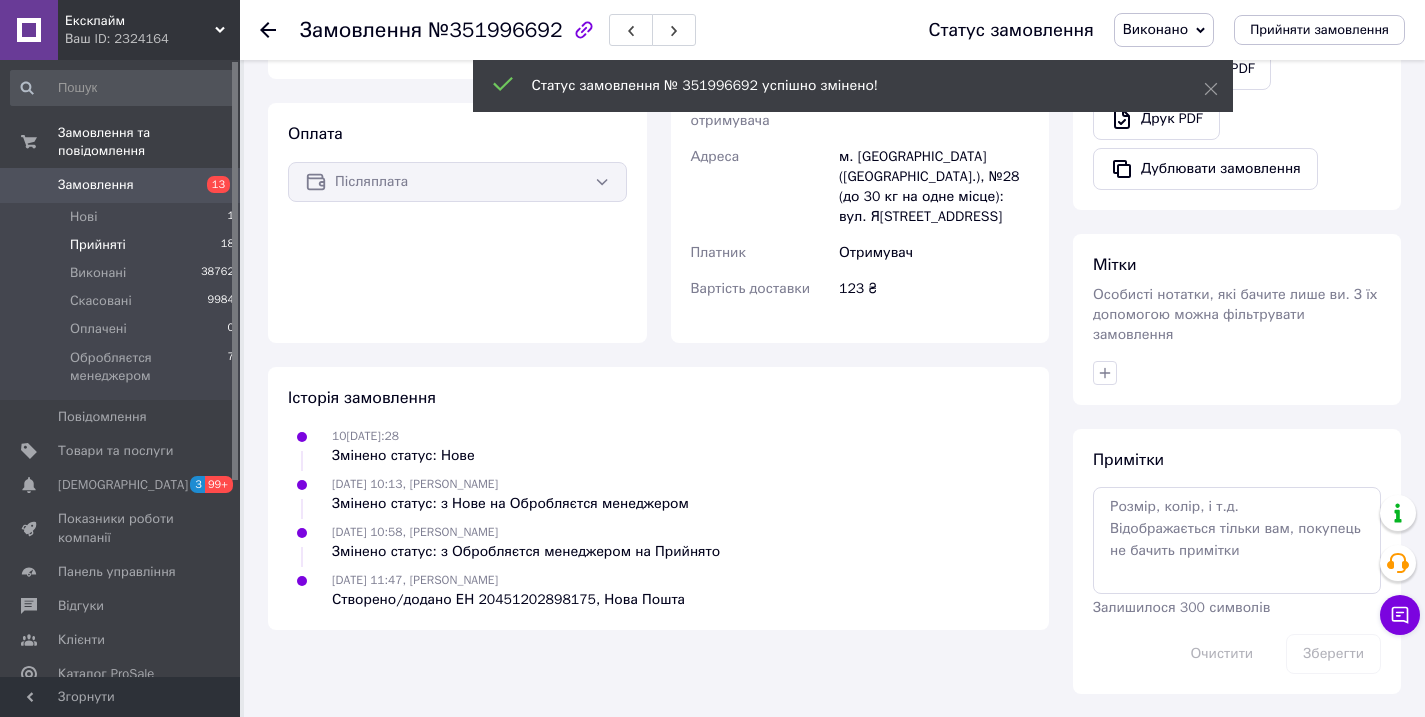 click on "Прийняті 18" at bounding box center (123, 245) 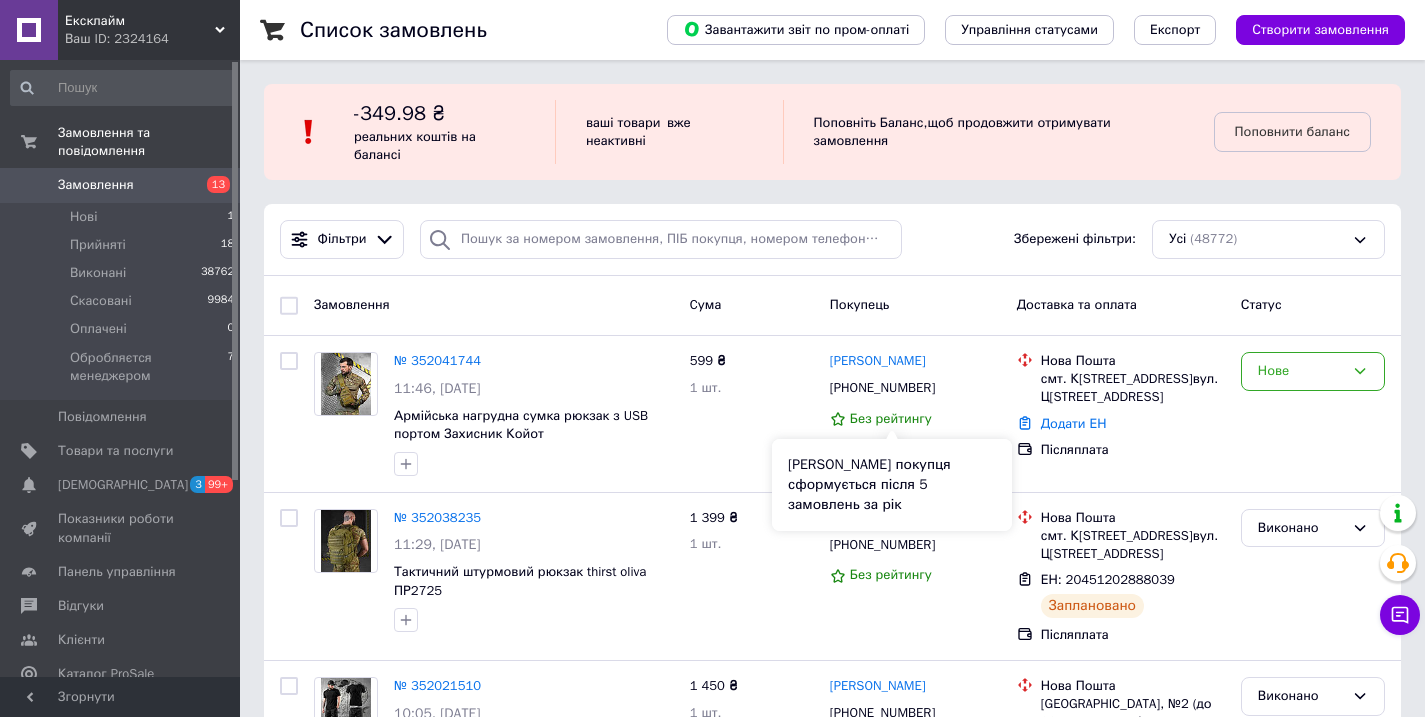 scroll, scrollTop: 40, scrollLeft: 0, axis: vertical 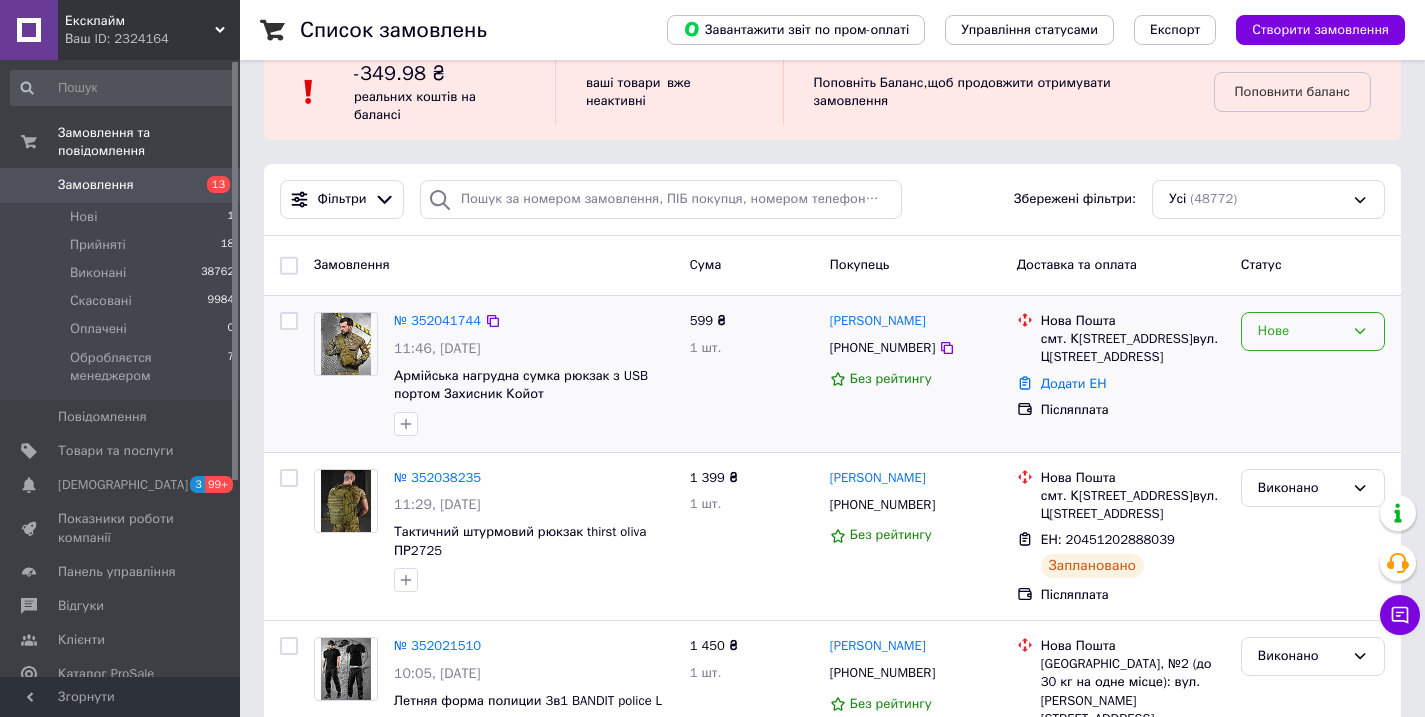 click on "Нове" at bounding box center [1313, 331] 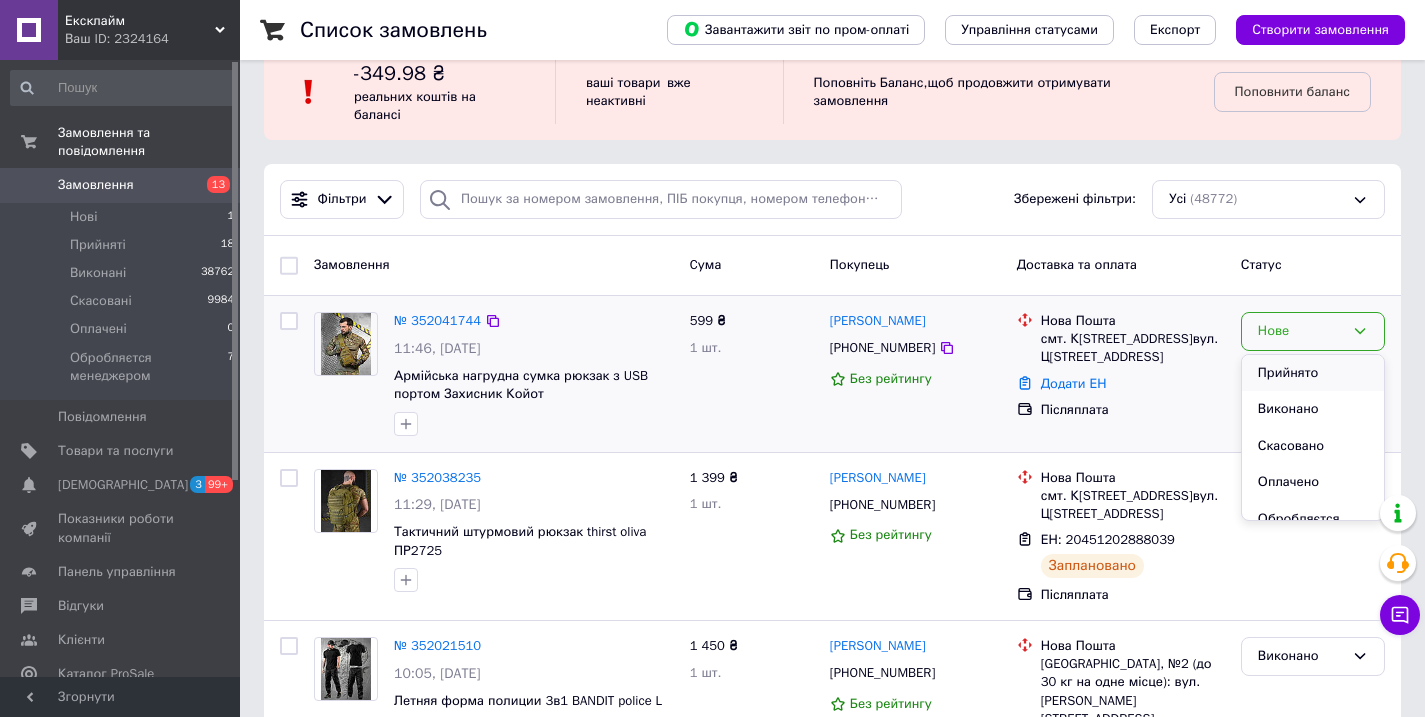 click on "Прийнято" at bounding box center (1313, 373) 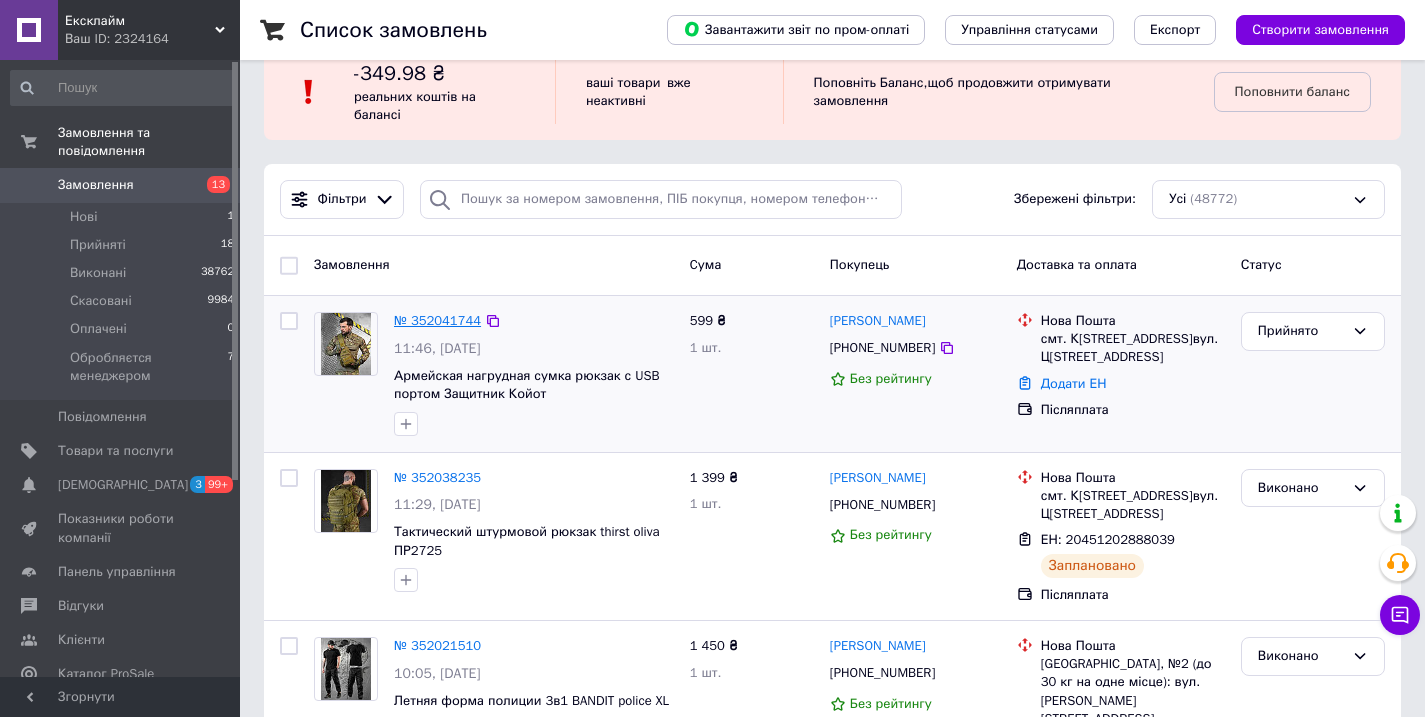 click on "№ 352041744" at bounding box center (437, 320) 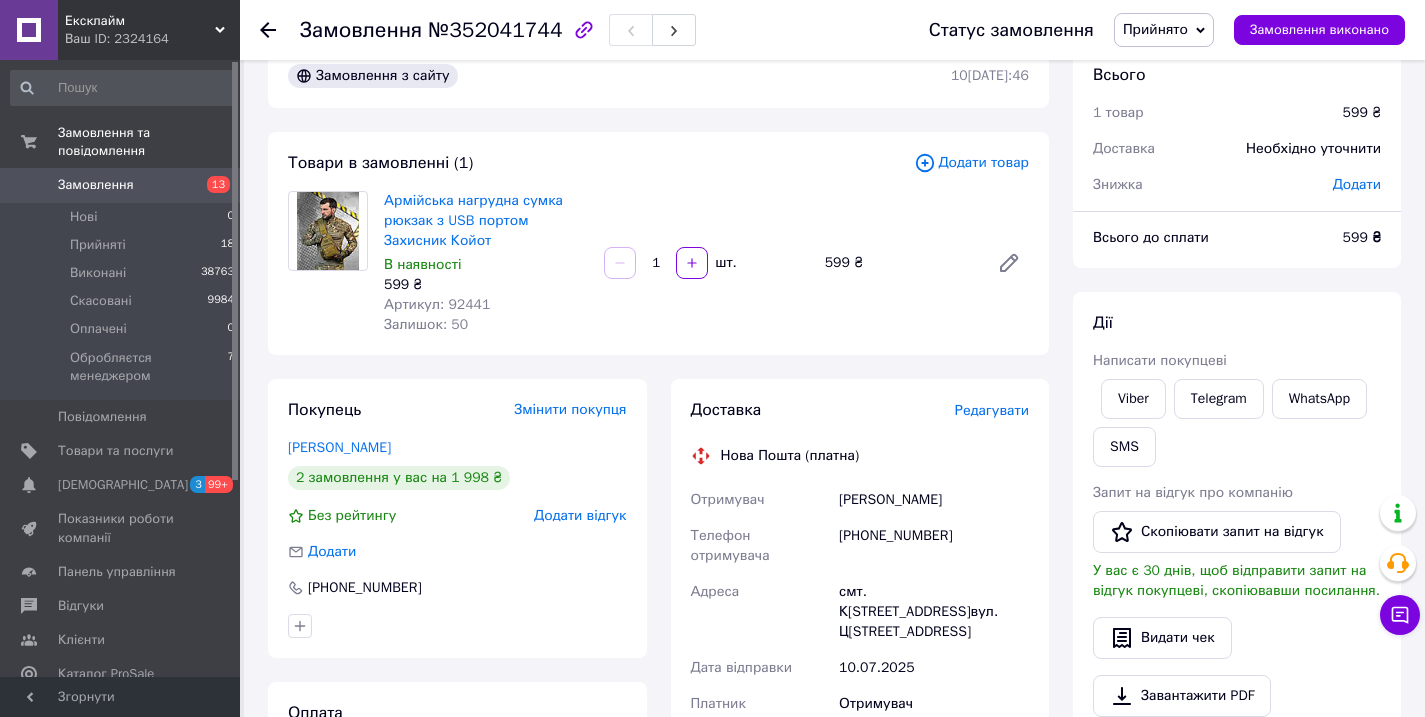 click on "Артикул: 92441" at bounding box center [437, 304] 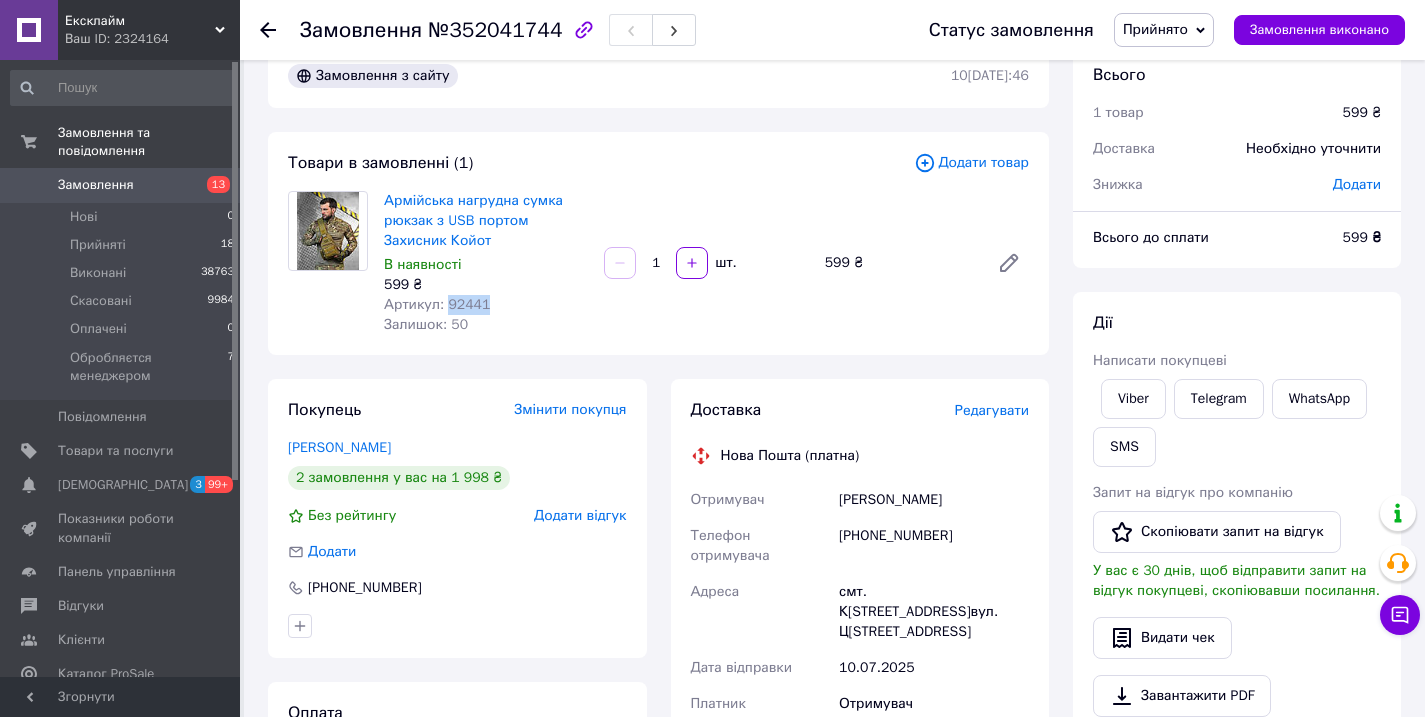 click on "Артикул: 92441" at bounding box center (437, 304) 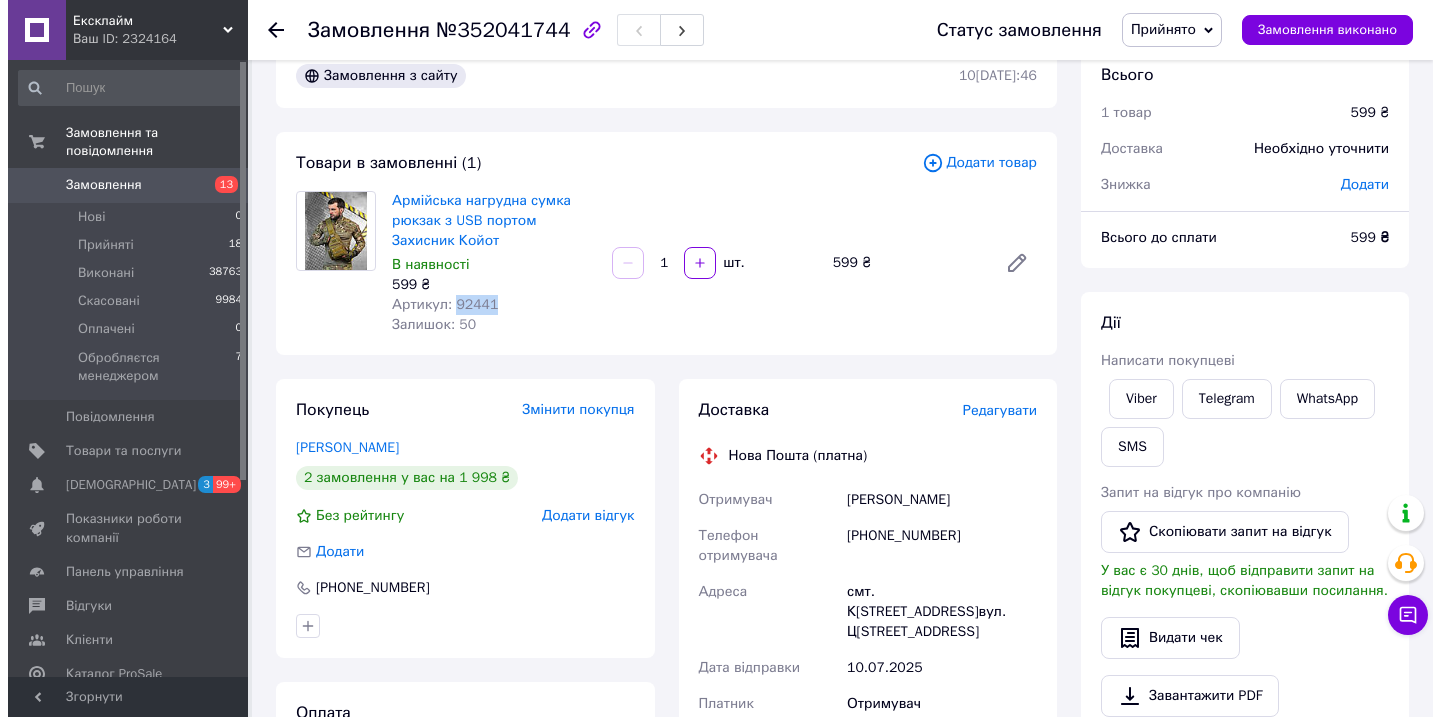 scroll, scrollTop: 0, scrollLeft: 0, axis: both 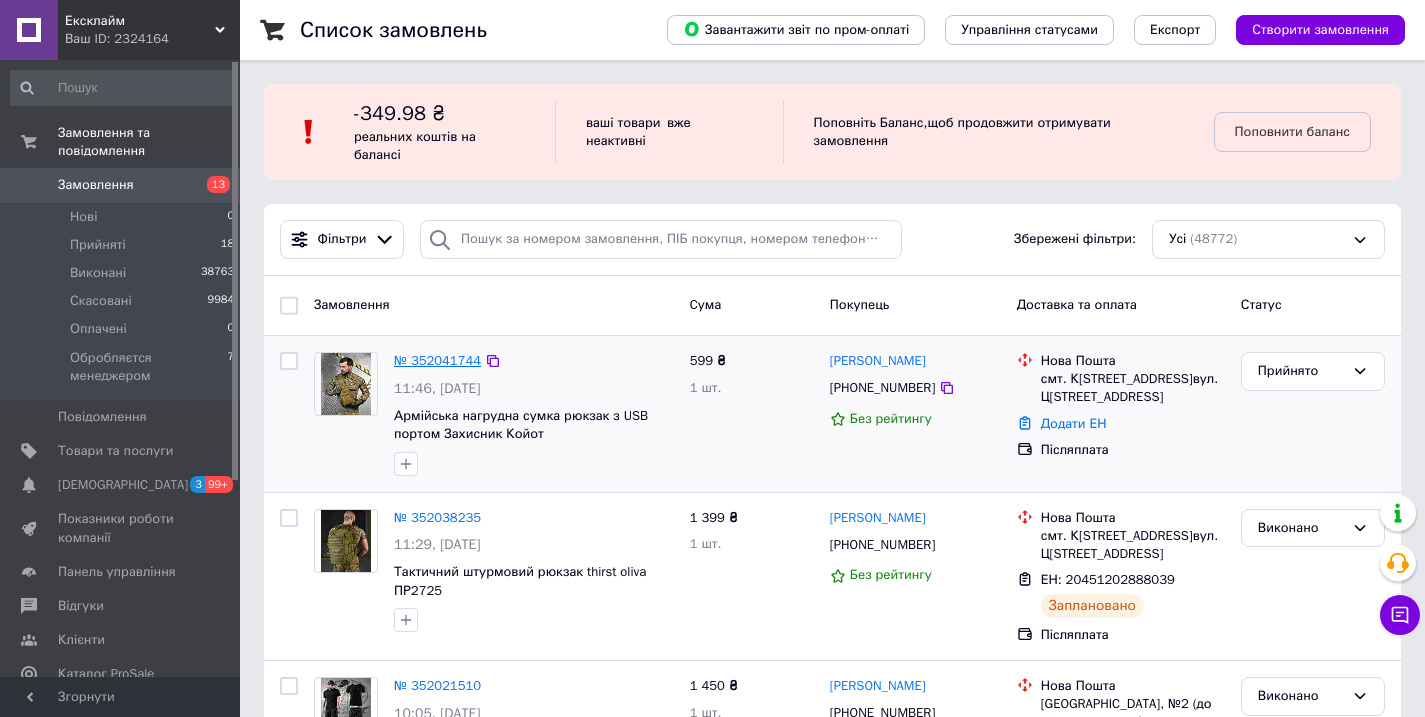 click on "№ 352041744" at bounding box center (437, 360) 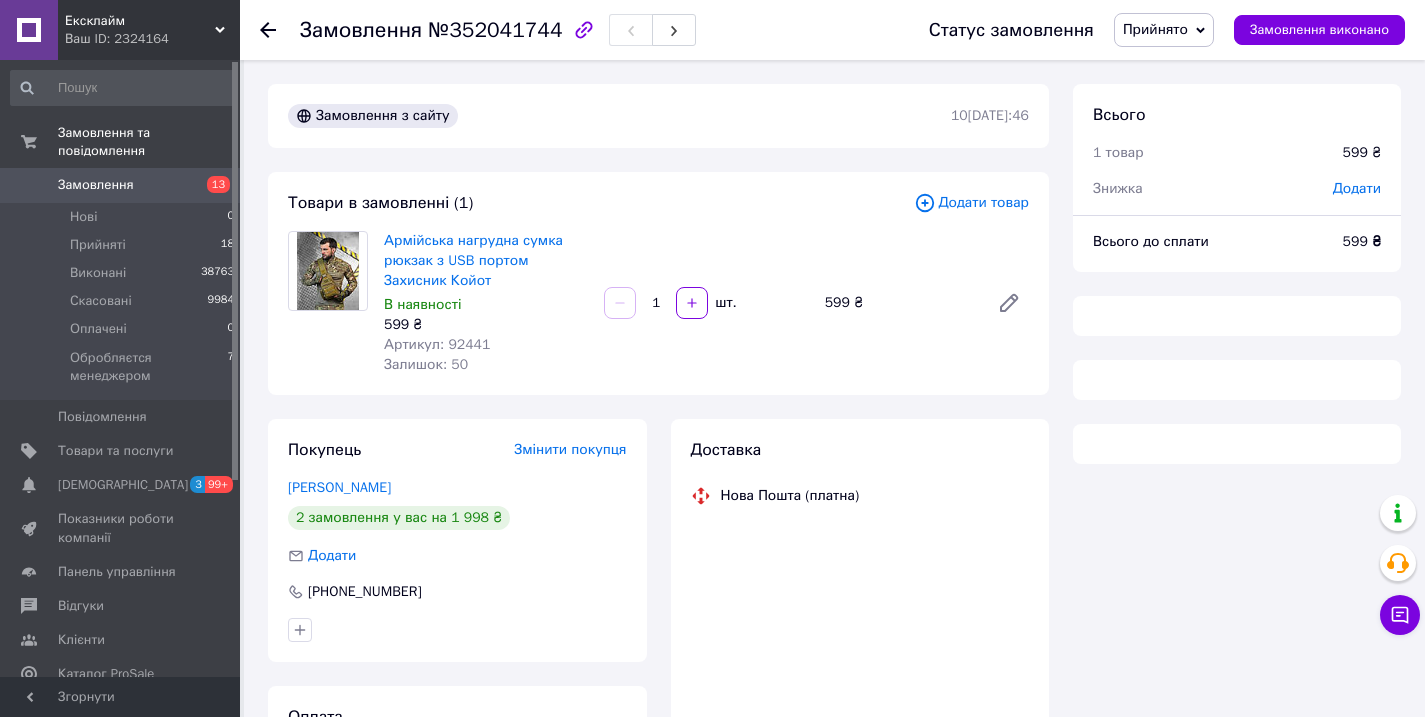 click on "Артикул: 92441" at bounding box center (437, 344) 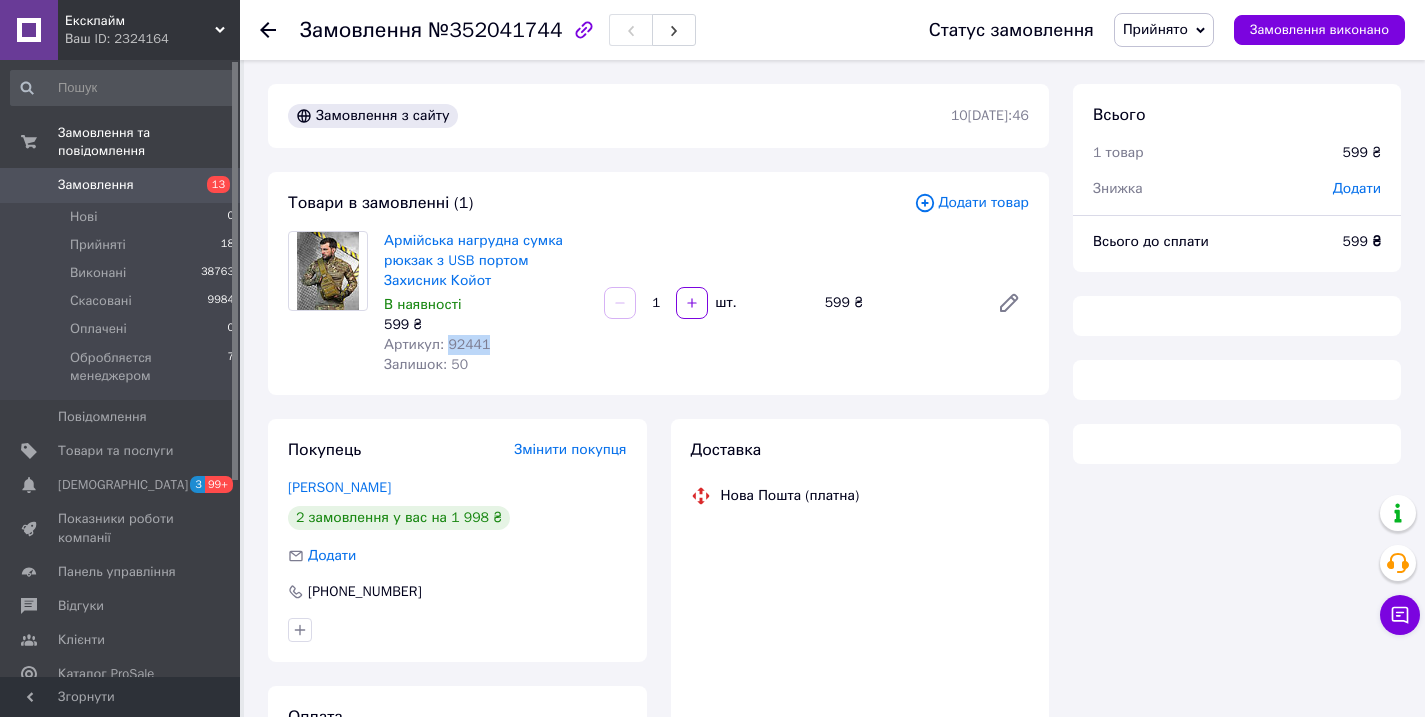 click on "Артикул: 92441" at bounding box center [437, 344] 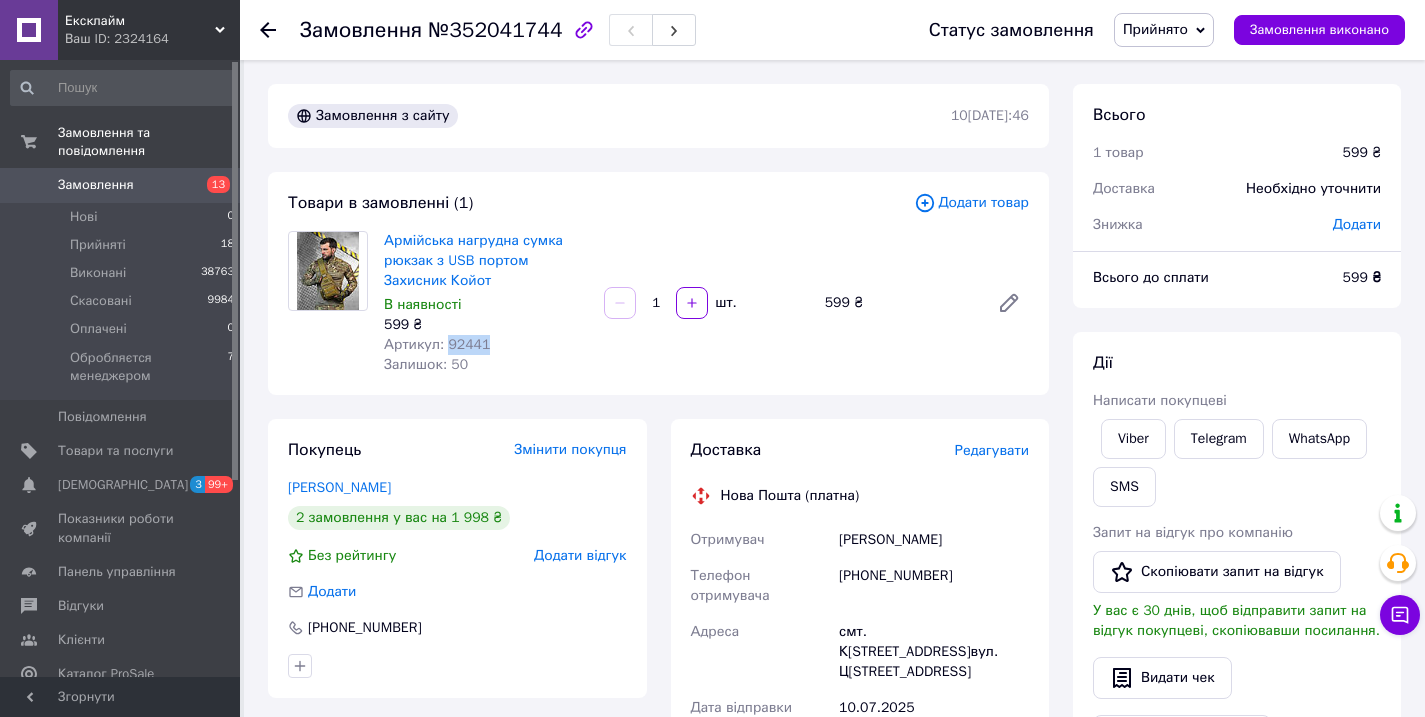 click on "Прийнято" at bounding box center [1155, 29] 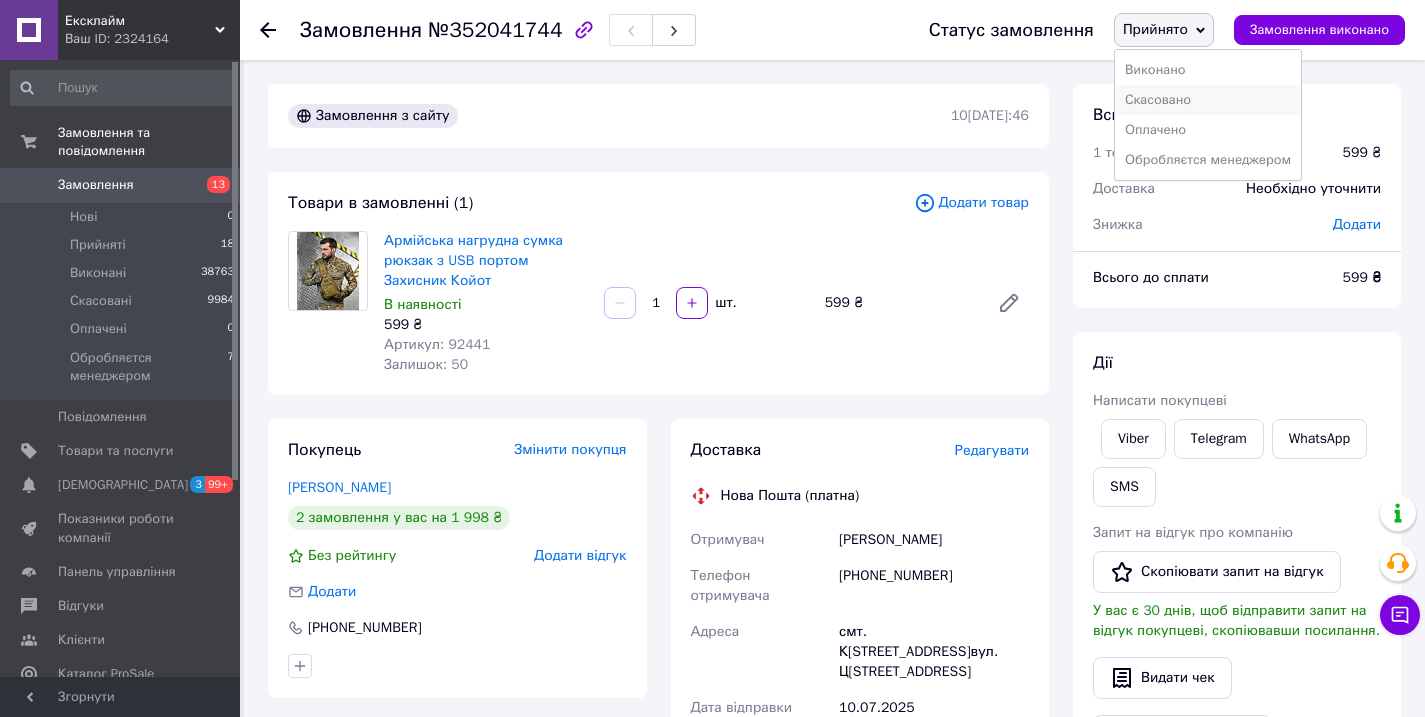 click on "Скасовано" at bounding box center [1208, 100] 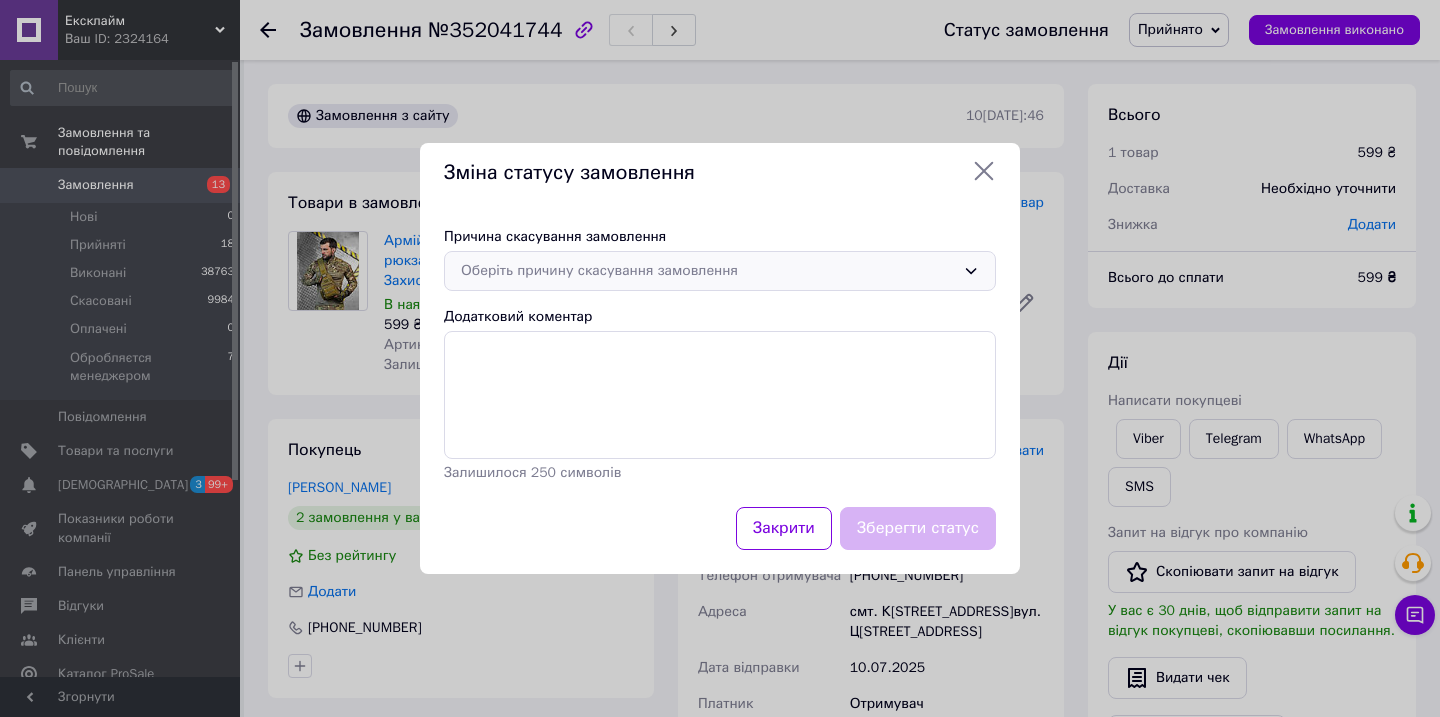 click on "Оберіть причину скасування замовлення" at bounding box center [708, 271] 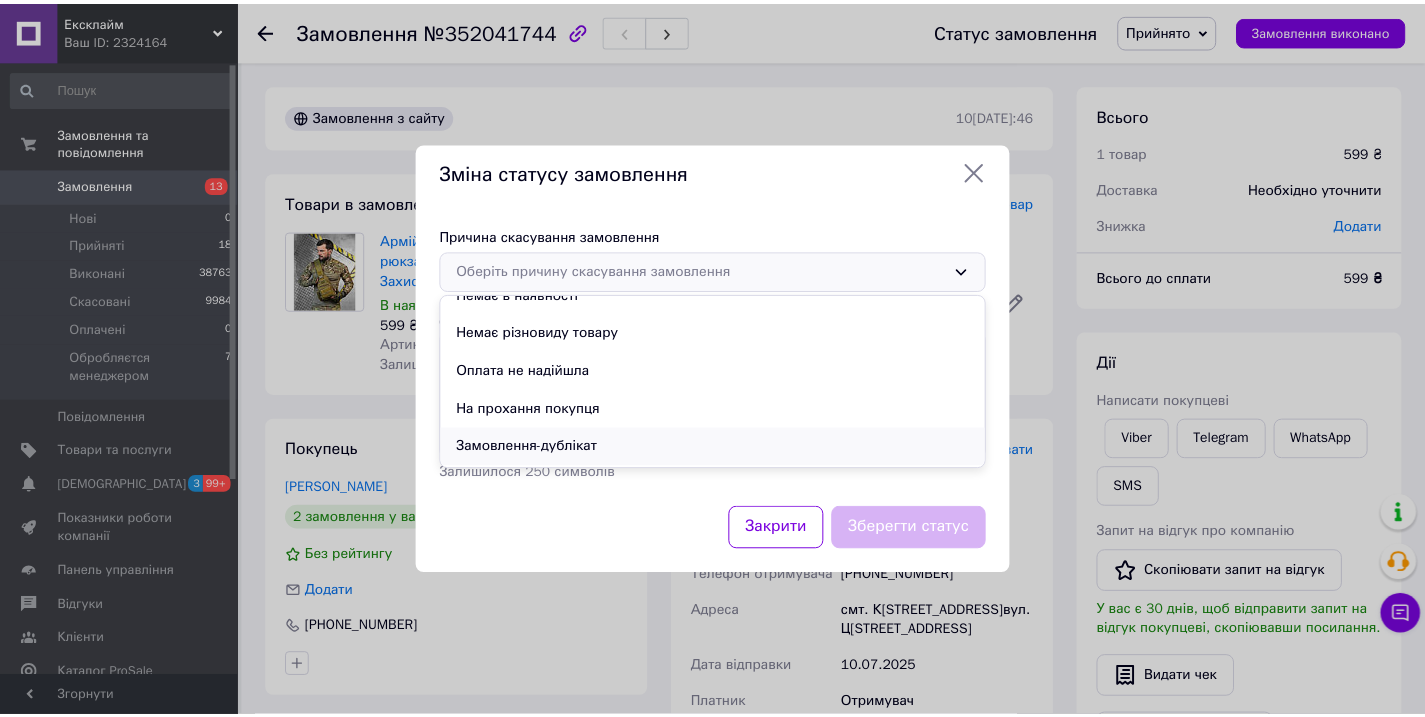 scroll, scrollTop: 41, scrollLeft: 0, axis: vertical 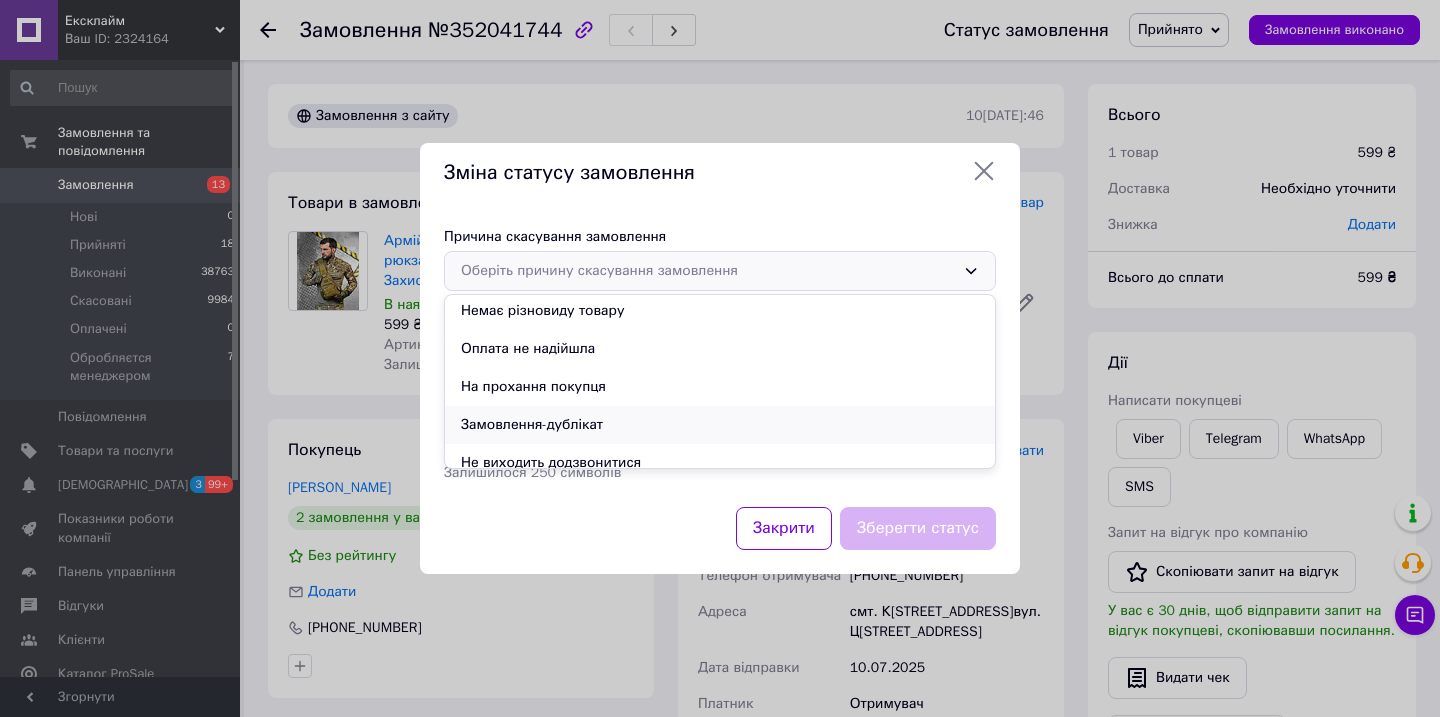 click on "Замовлення-дублікат" at bounding box center (720, 425) 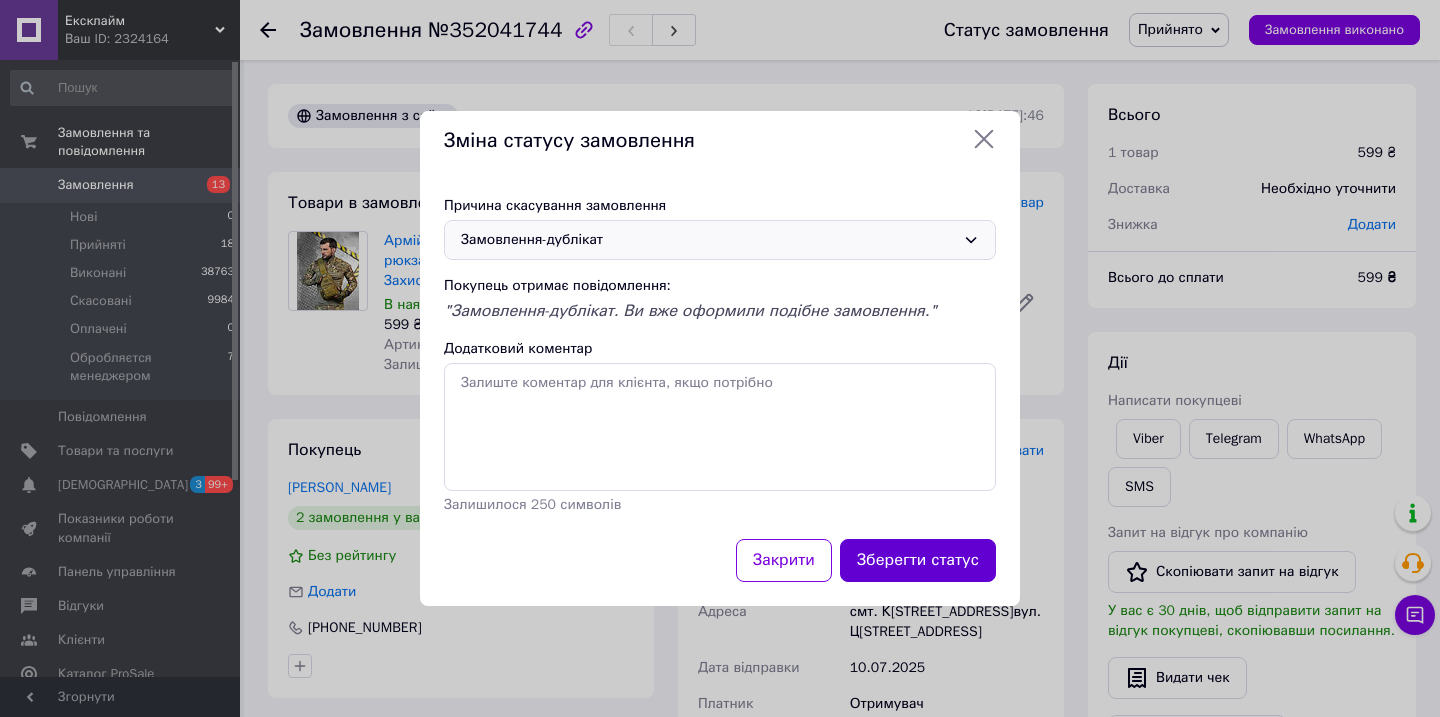 click on "Зберегти статус" at bounding box center [918, 560] 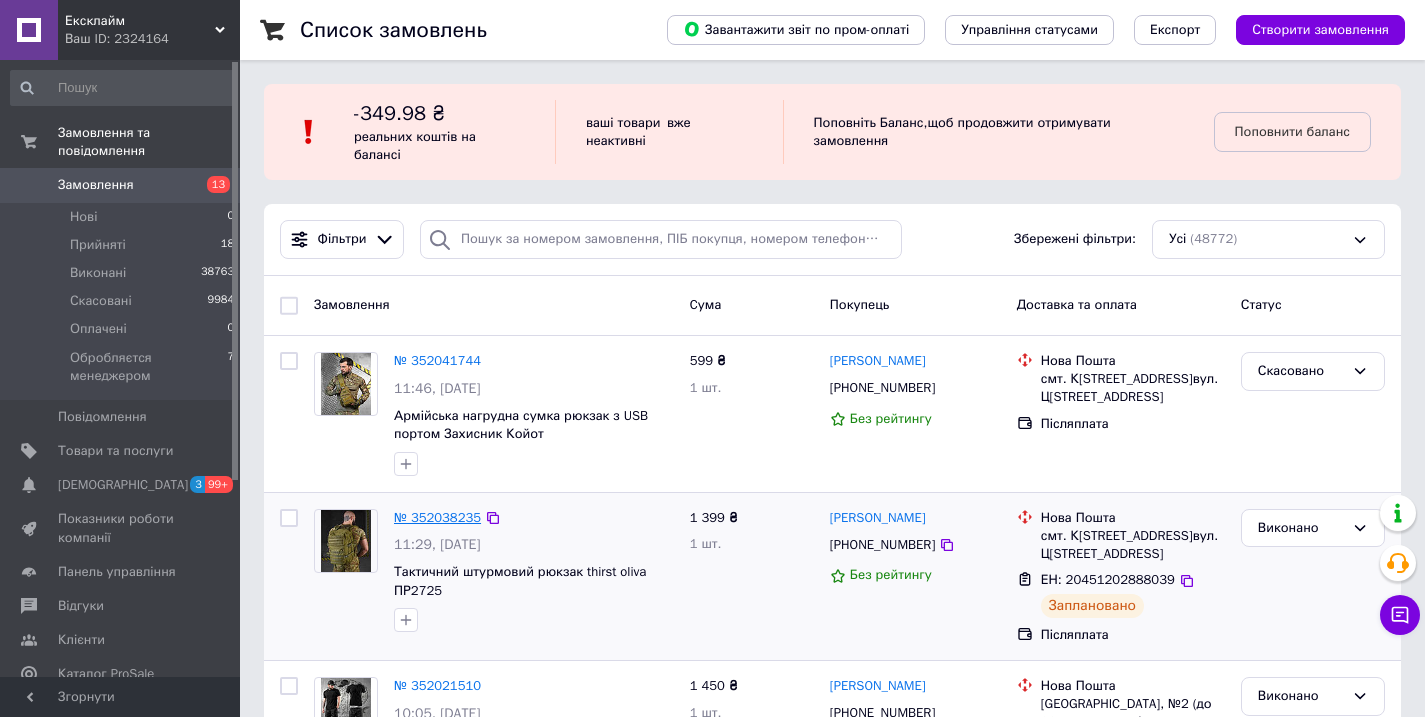 click on "№ 352038235" at bounding box center [437, 517] 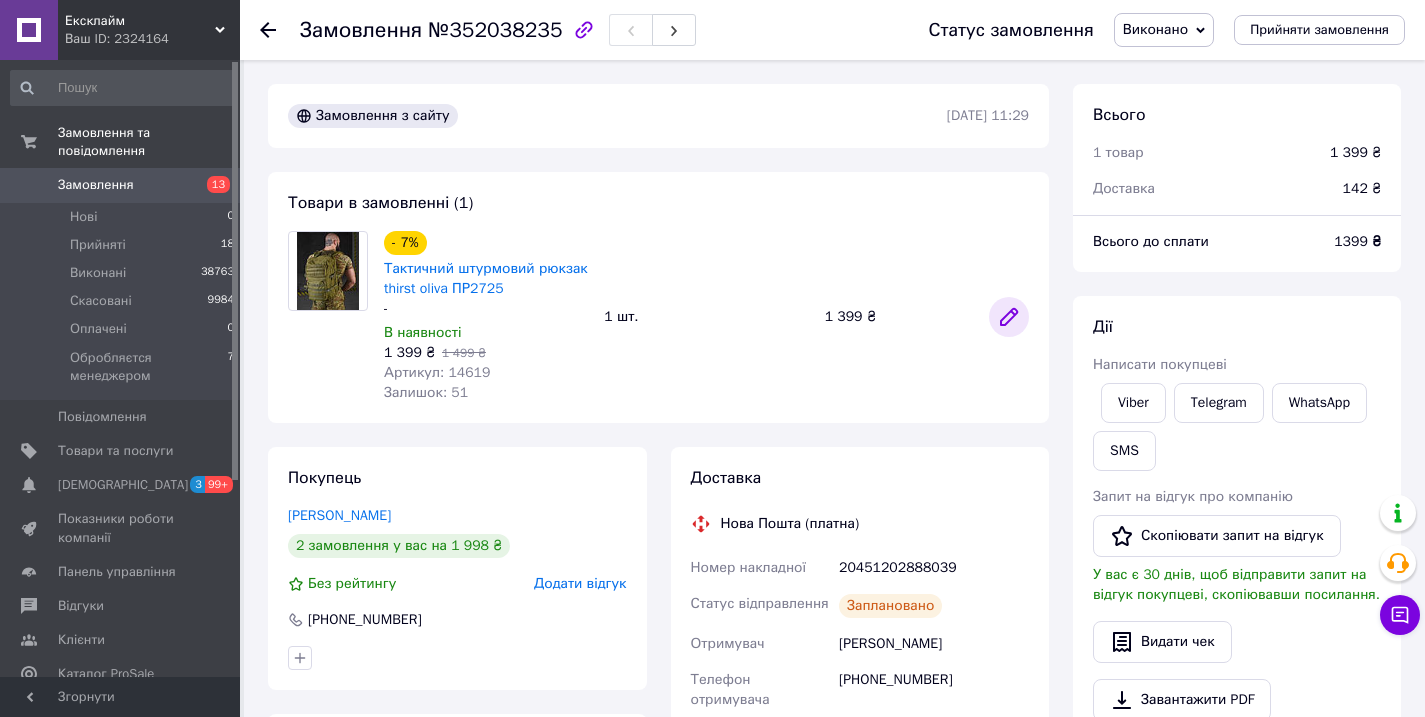 click 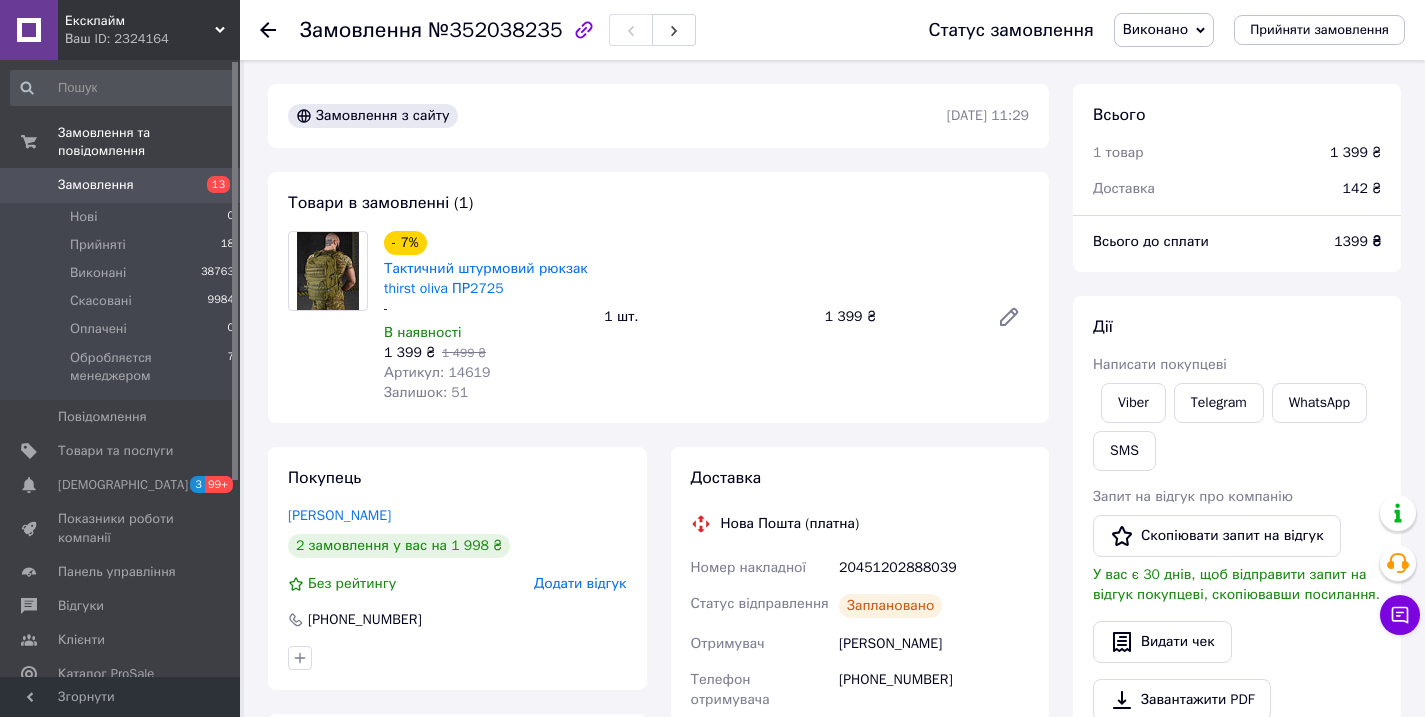click on "Виконано" at bounding box center (1164, 30) 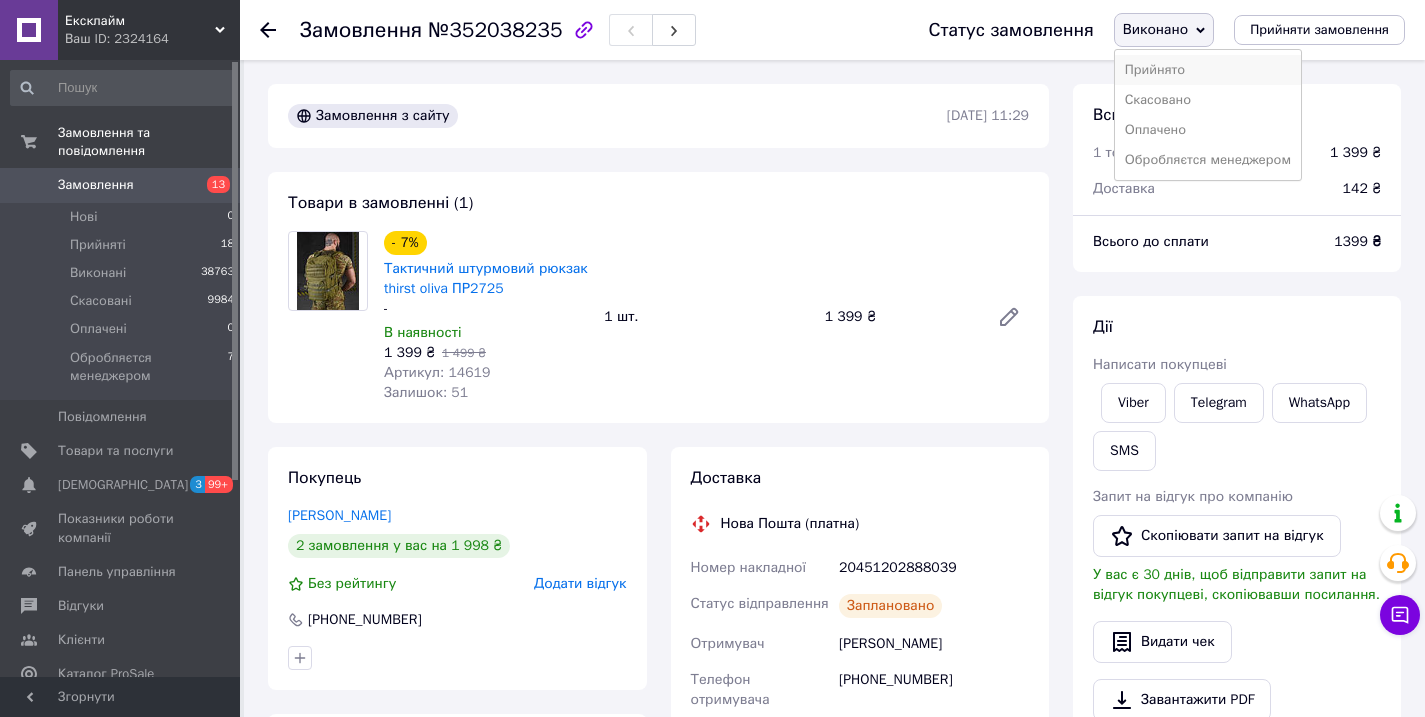 click on "Прийнято" at bounding box center (1208, 70) 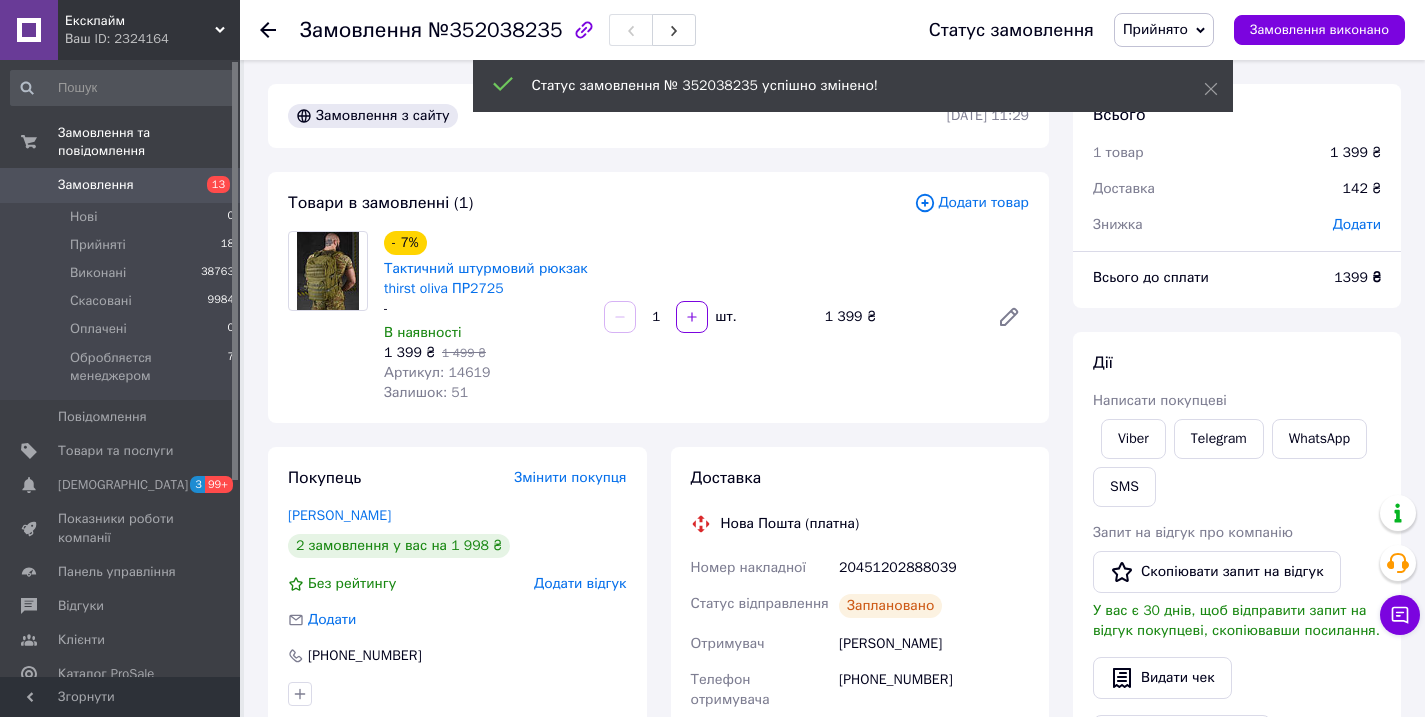 click on "Додати товар" at bounding box center (971, 203) 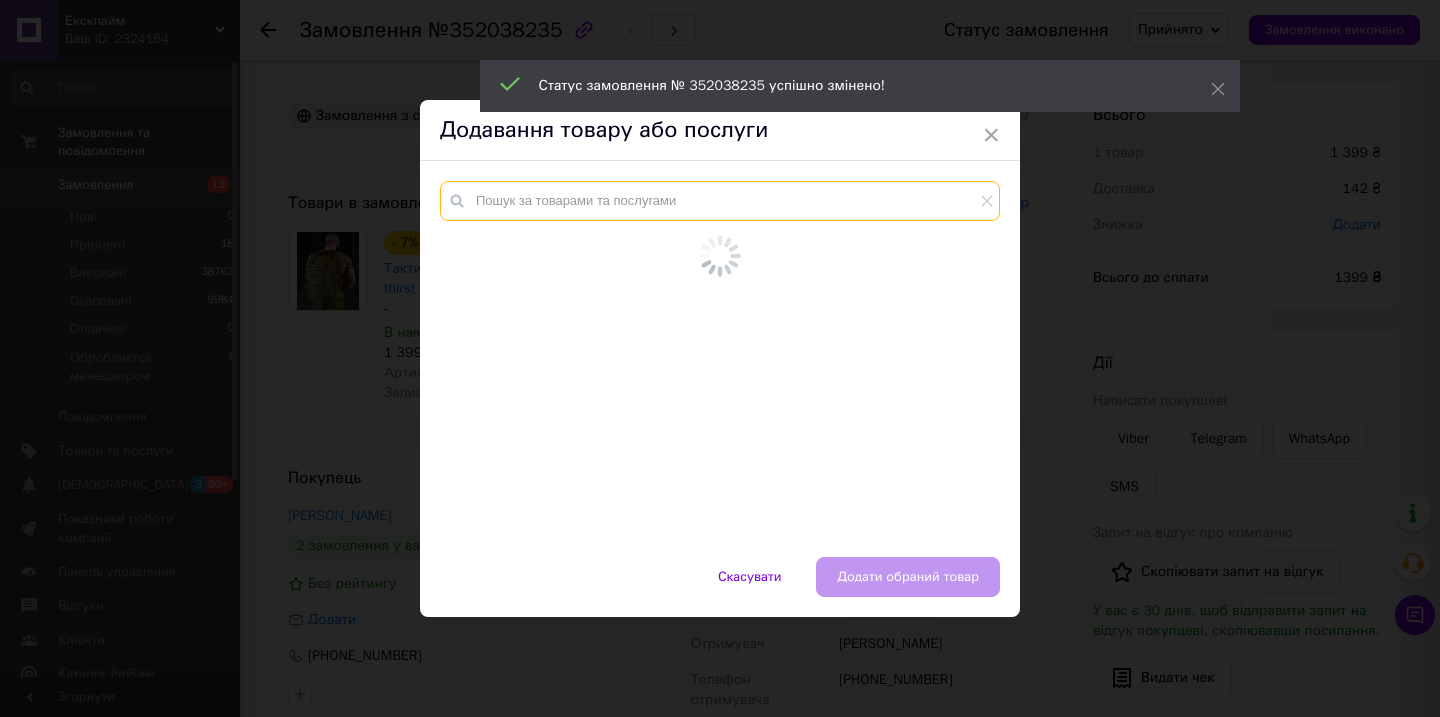 click at bounding box center [720, 201] 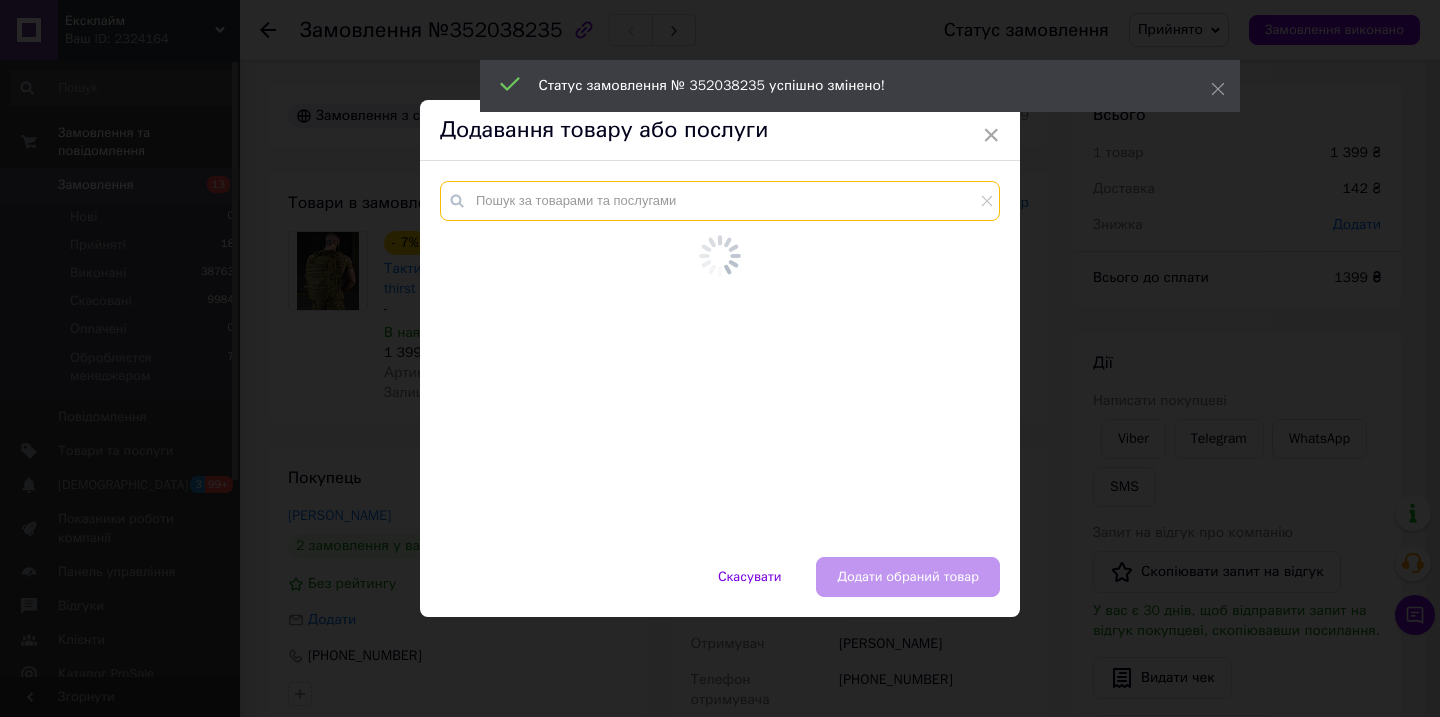 paste on "92441" 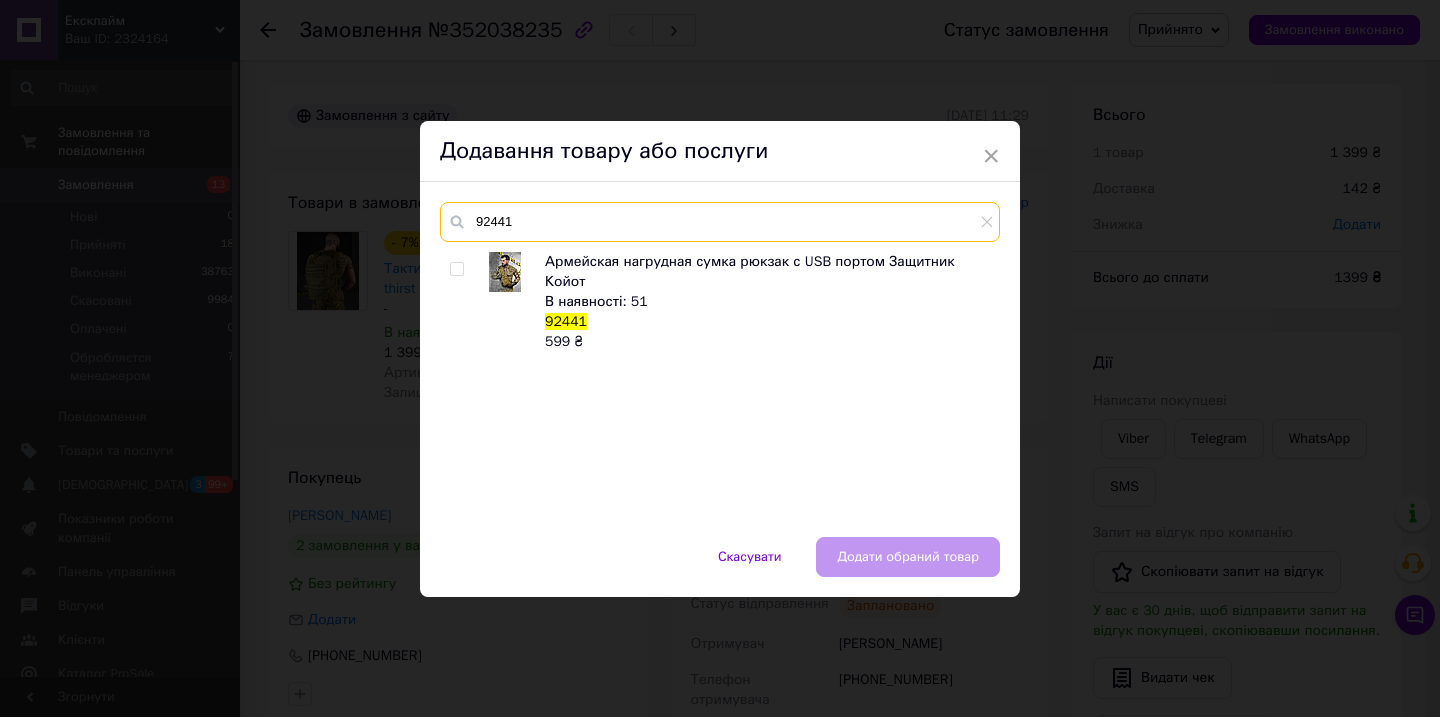 type on "92441" 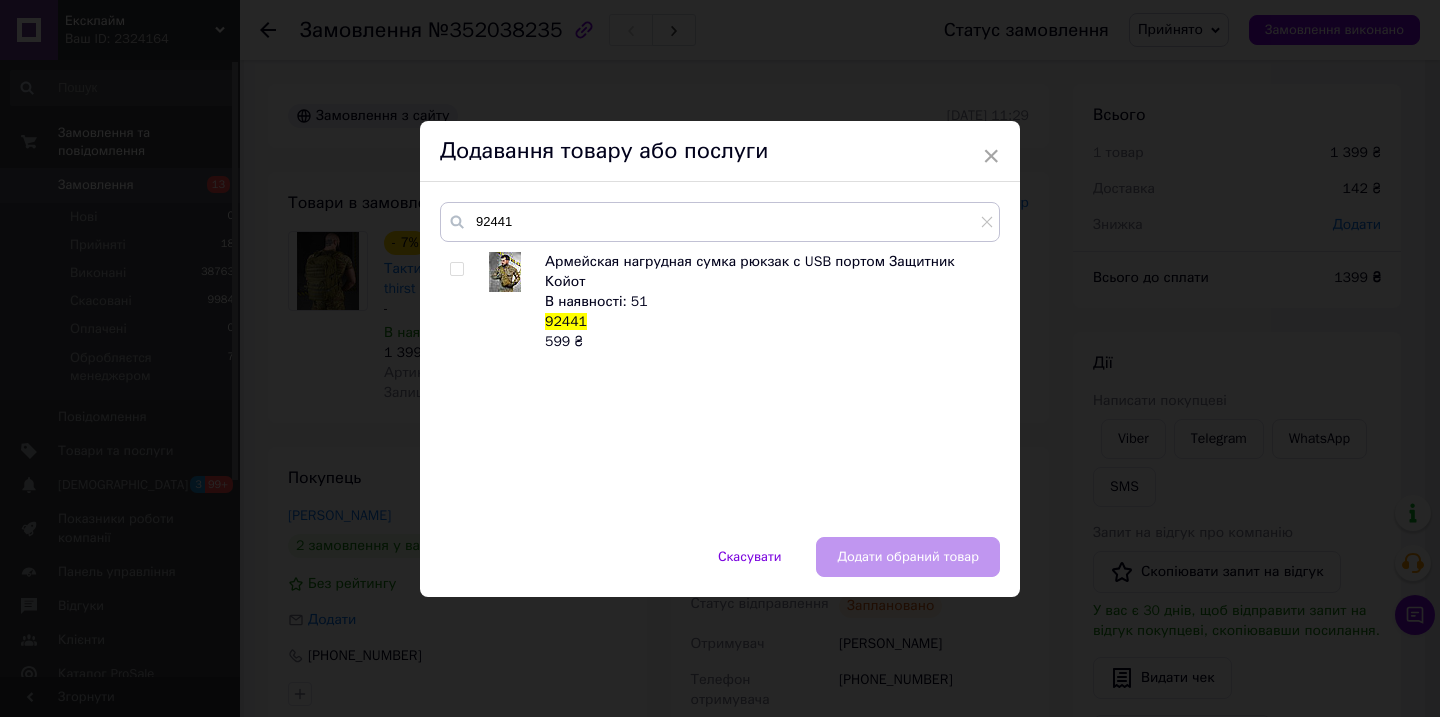 click at bounding box center (456, 269) 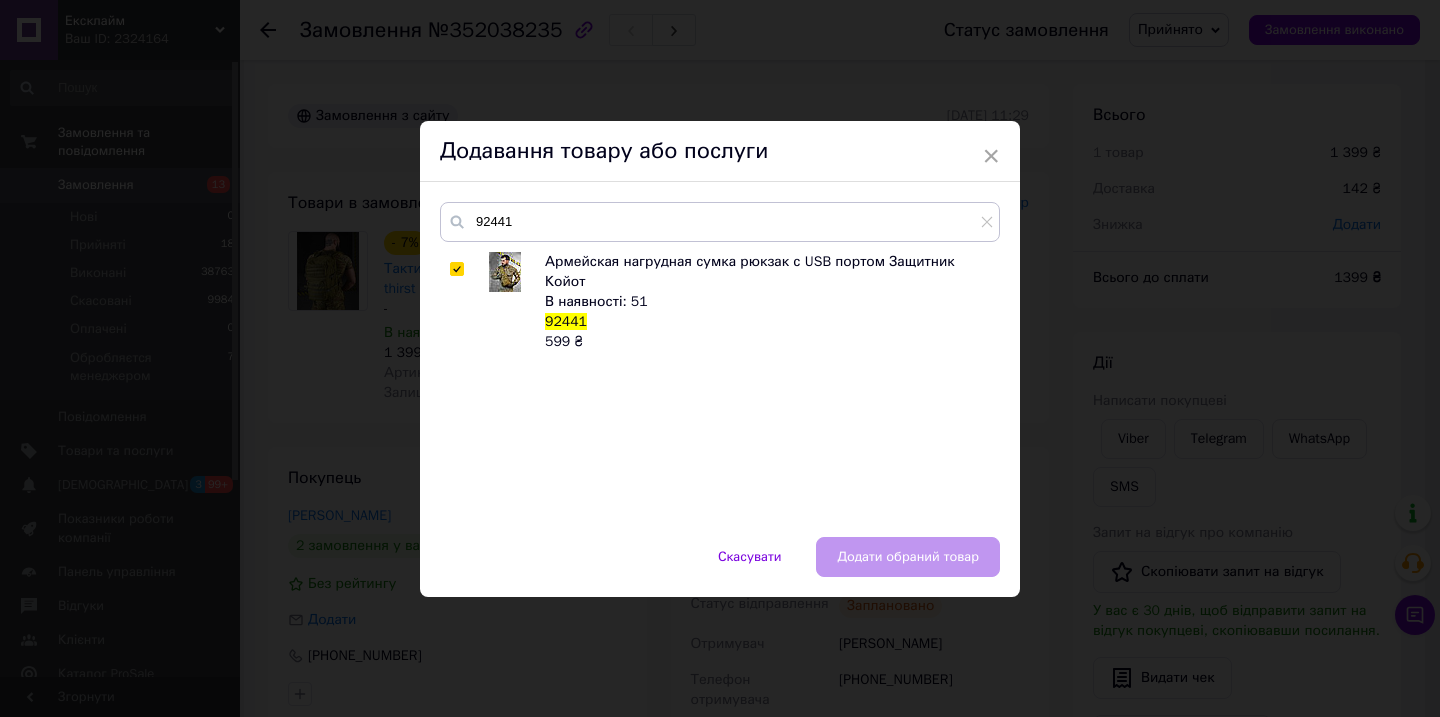 checkbox on "true" 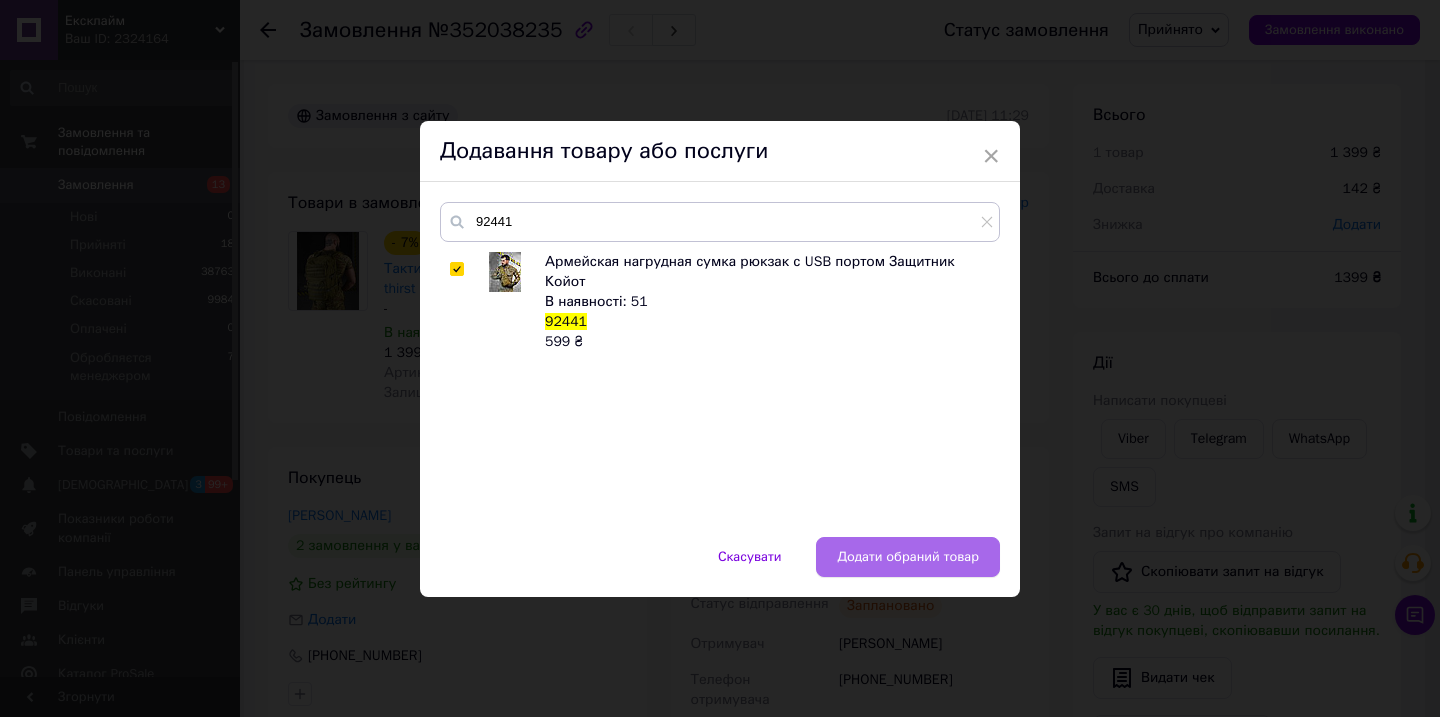 click on "Додати обраний товар" at bounding box center [908, 557] 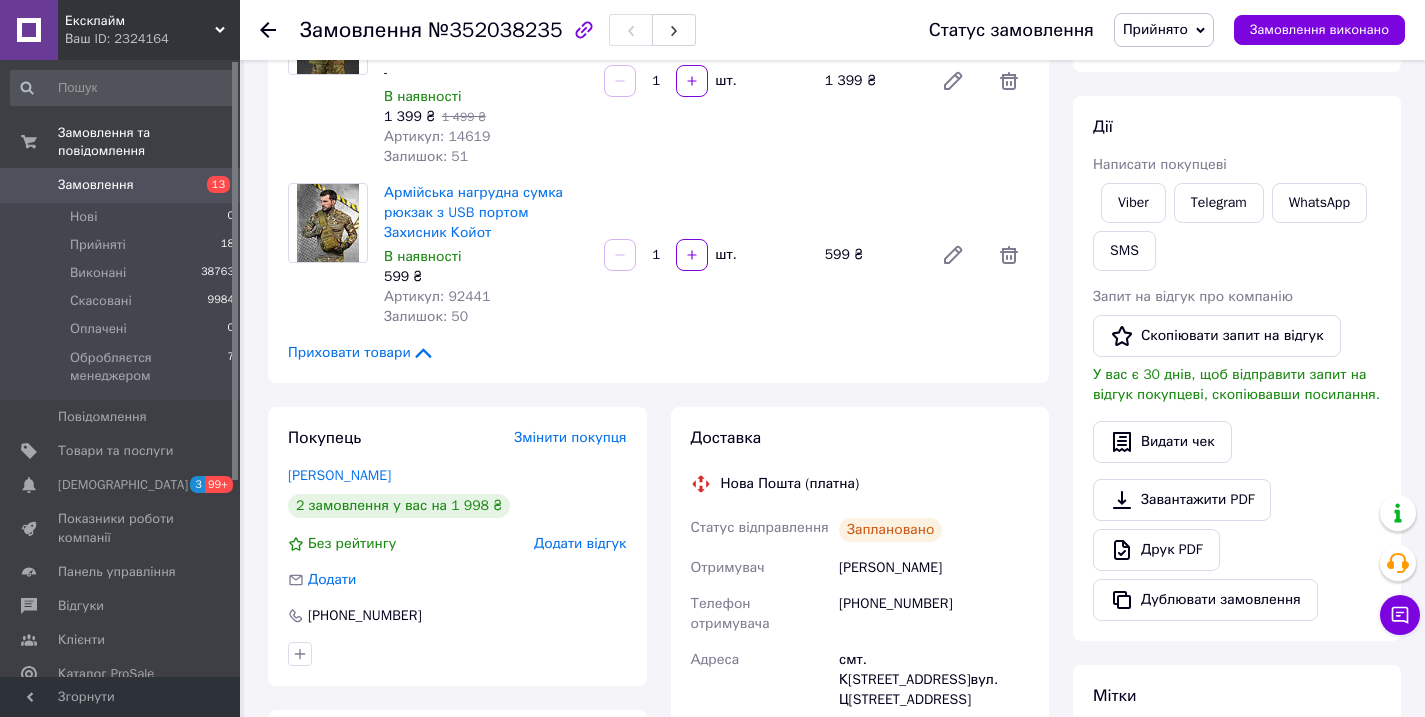 scroll, scrollTop: 0, scrollLeft: 0, axis: both 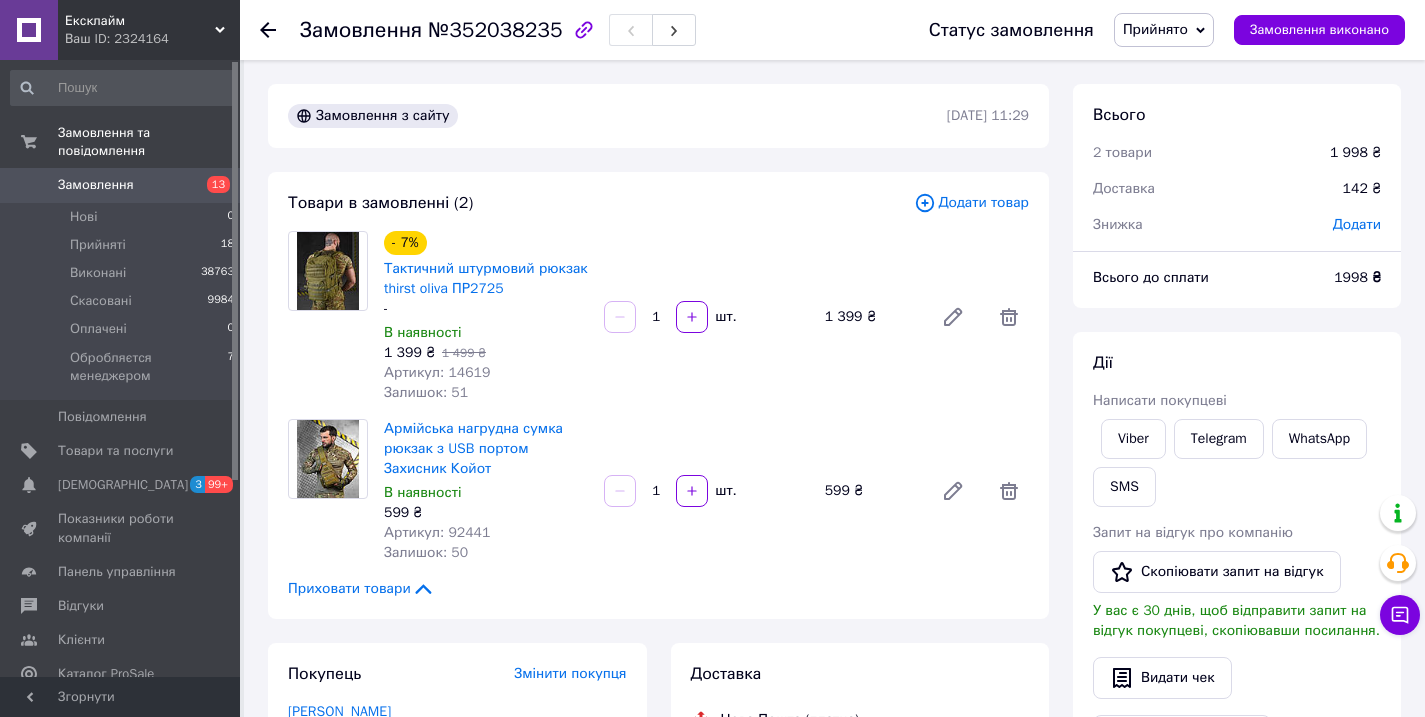 click on "Артикул: 14619" at bounding box center [437, 372] 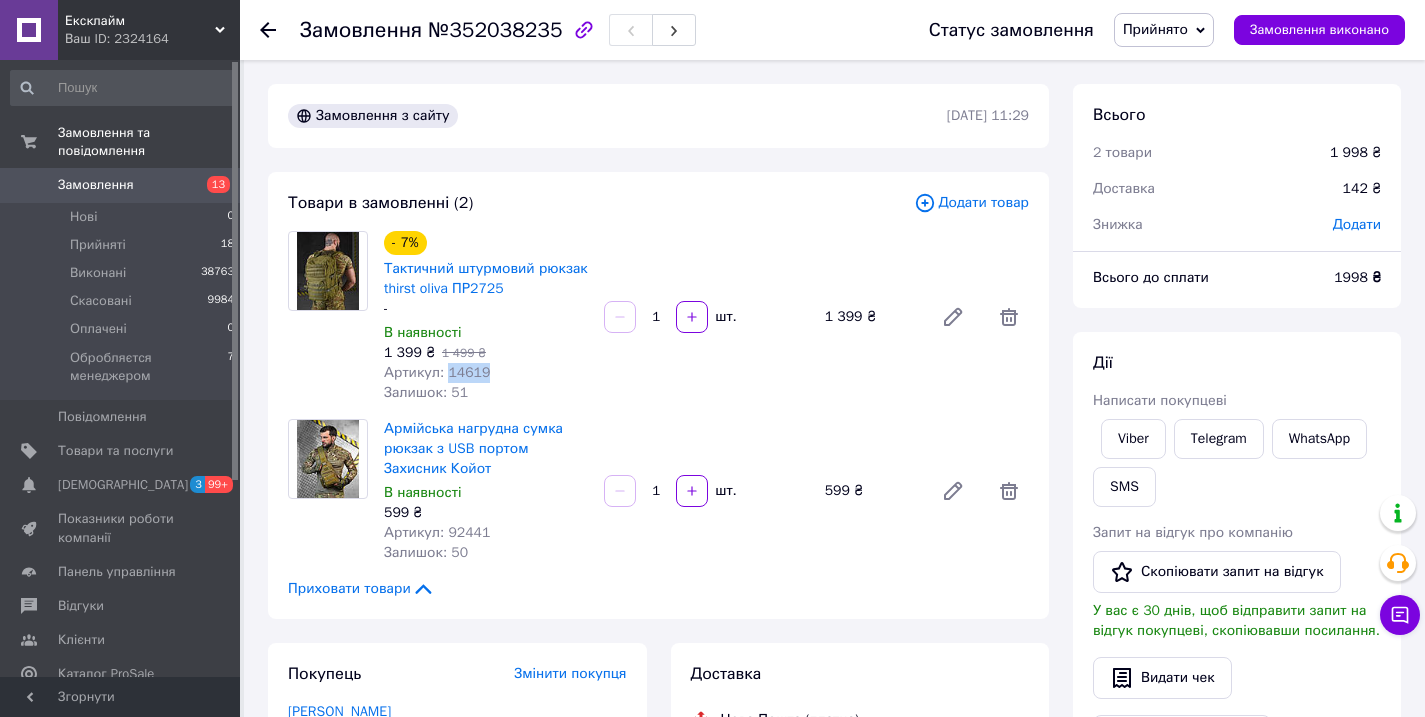 click on "Артикул: 14619" at bounding box center (437, 372) 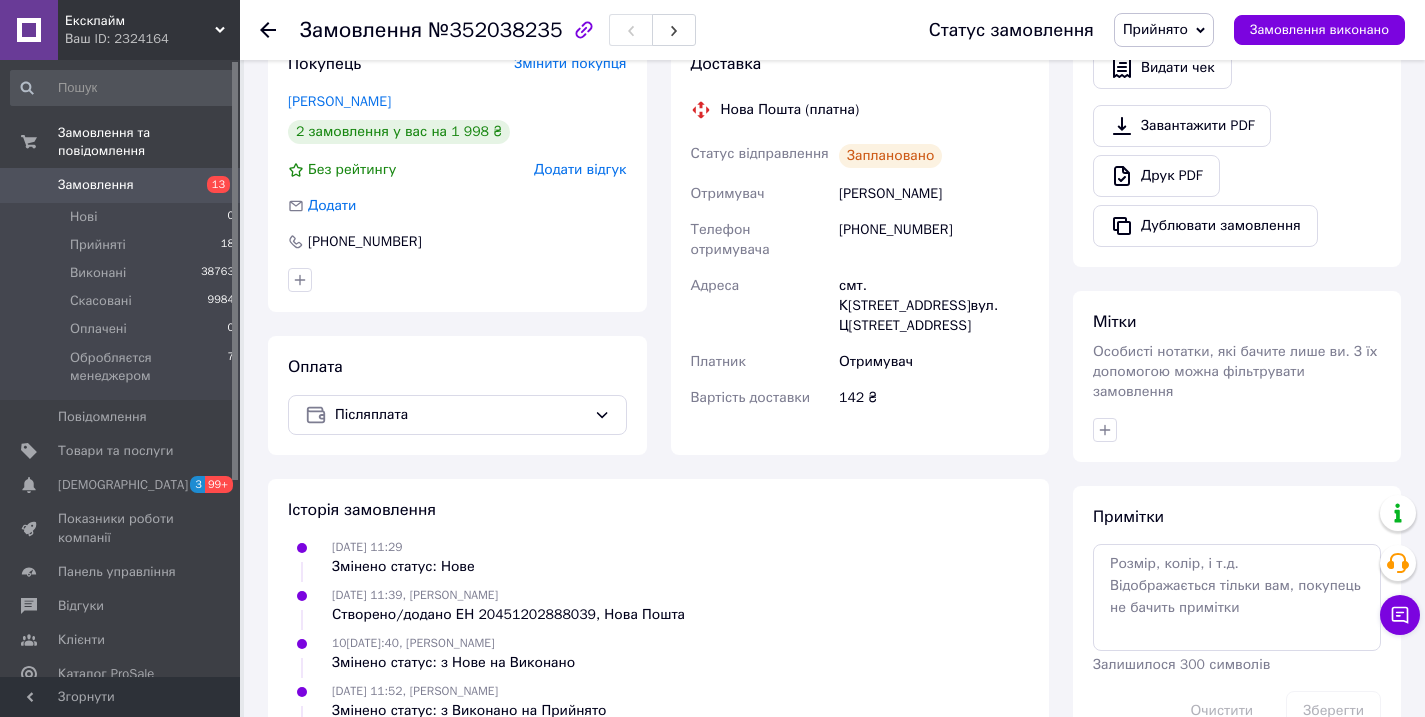 scroll, scrollTop: 618, scrollLeft: 0, axis: vertical 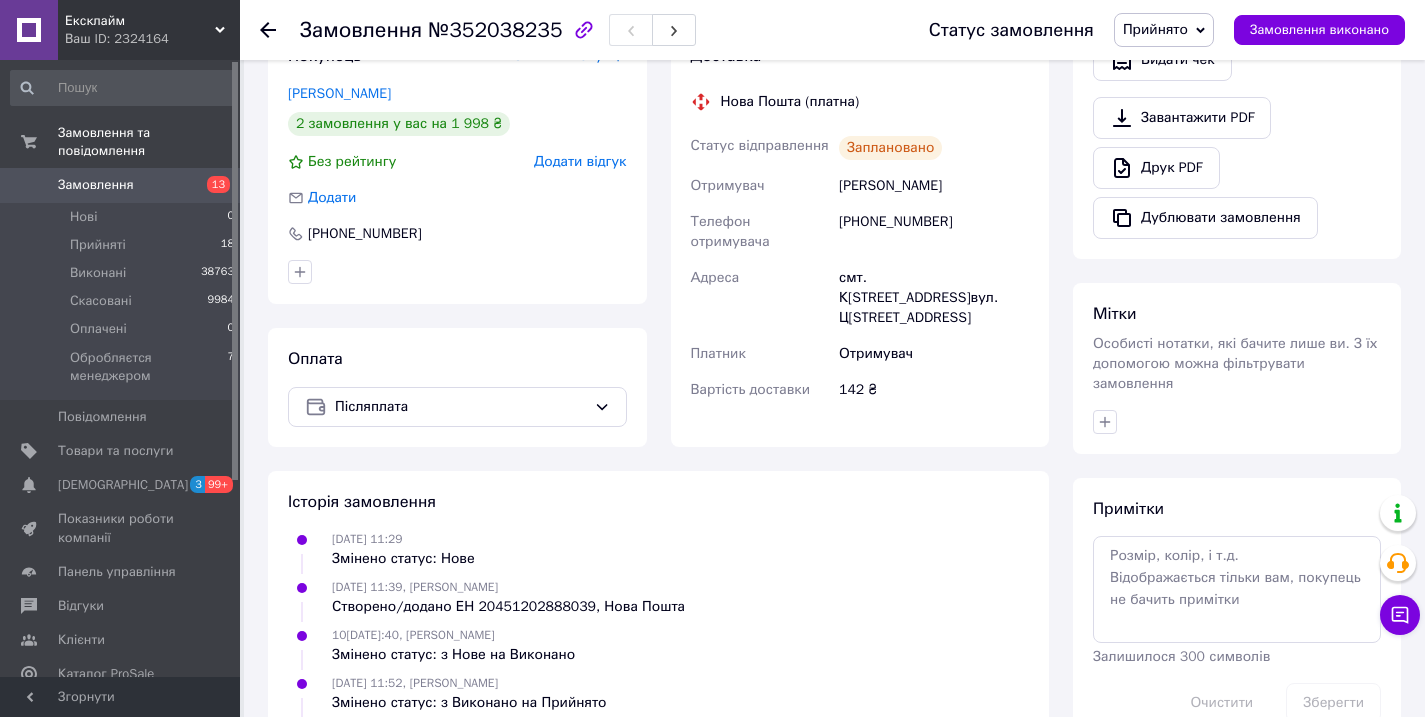 click on "смт. [STREET_ADDRESS]: вул. [STREET_ADDRESS]" at bounding box center (934, 298) 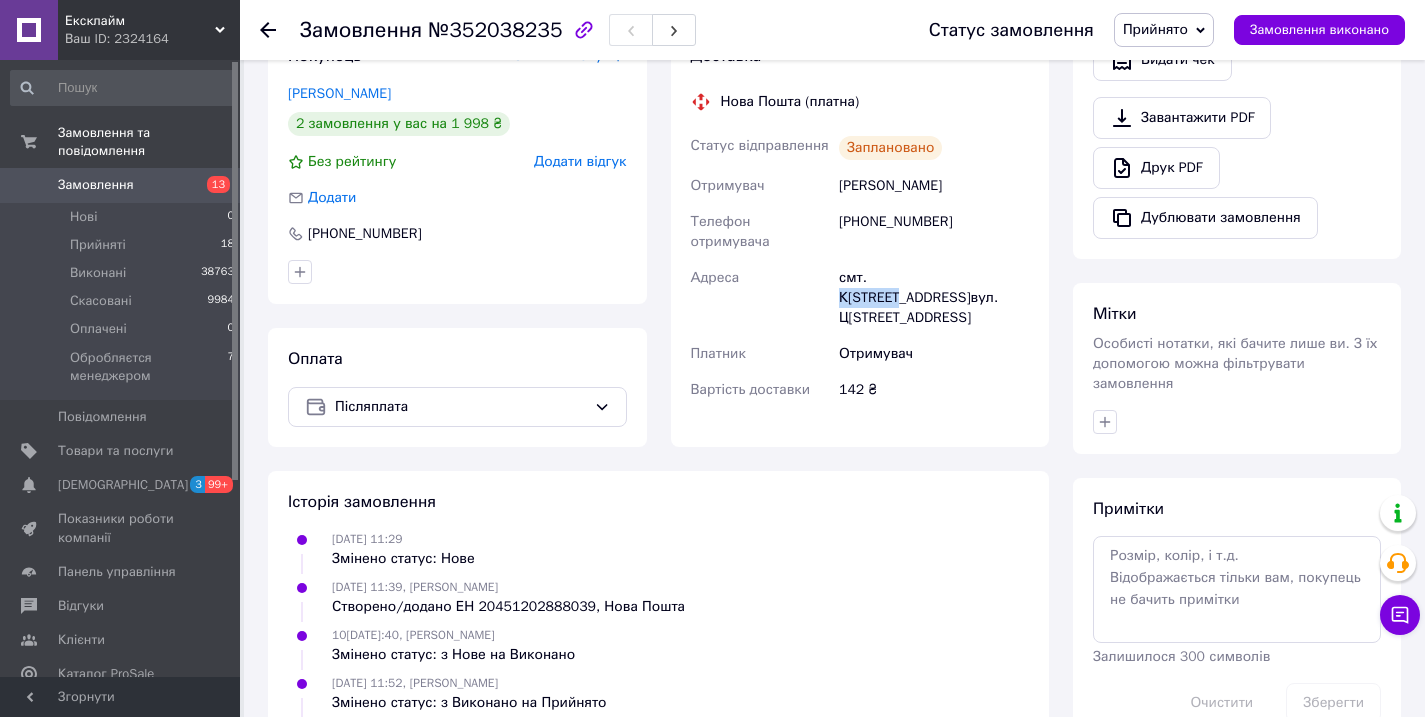 click on "смт. [STREET_ADDRESS]: вул. [STREET_ADDRESS]" at bounding box center [934, 298] 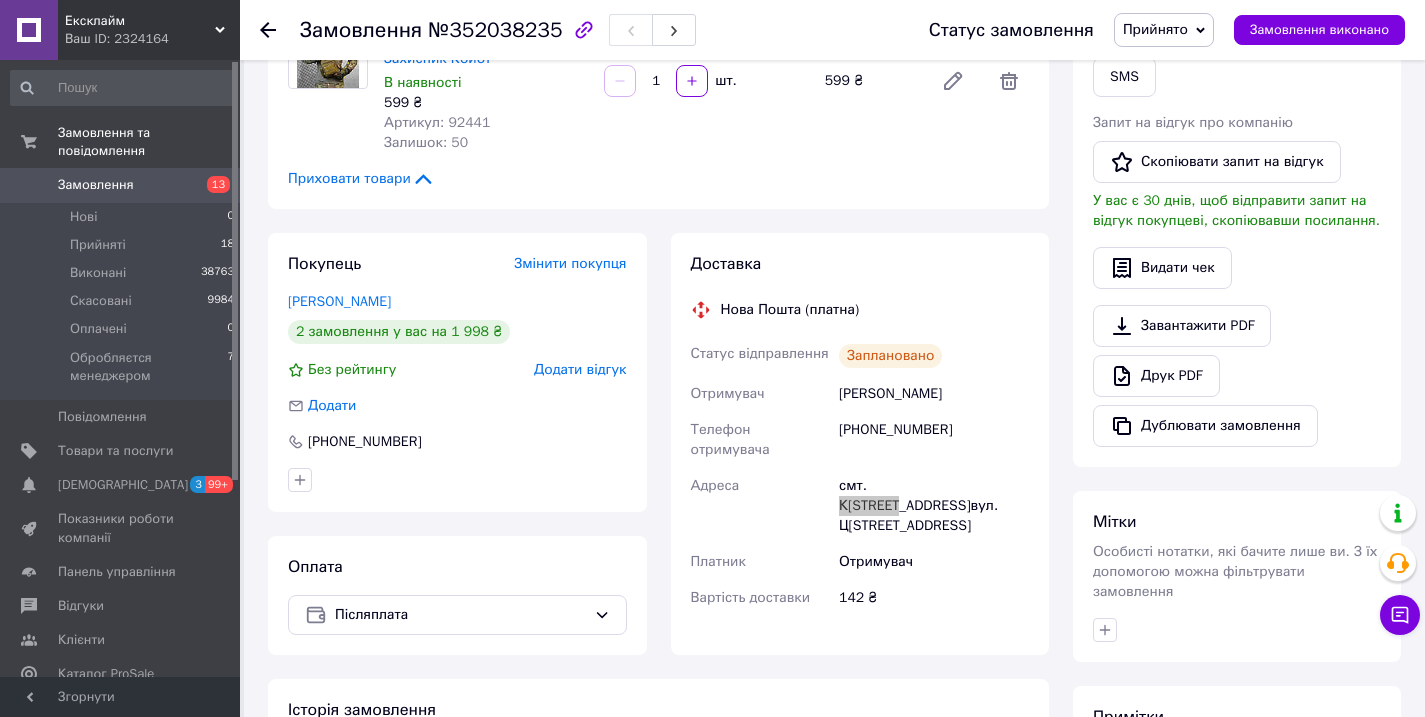 scroll, scrollTop: 191, scrollLeft: 0, axis: vertical 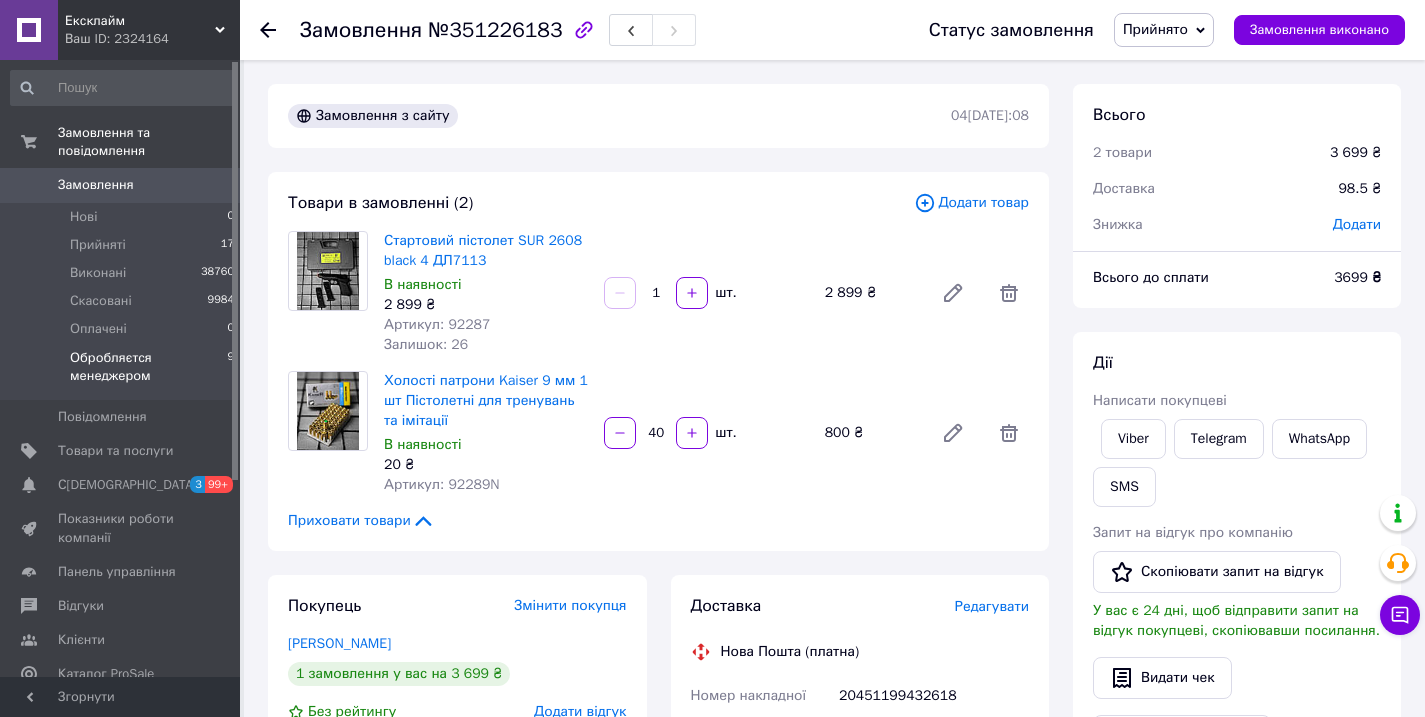 click on "Обробляєтся менеджером" at bounding box center [148, 367] 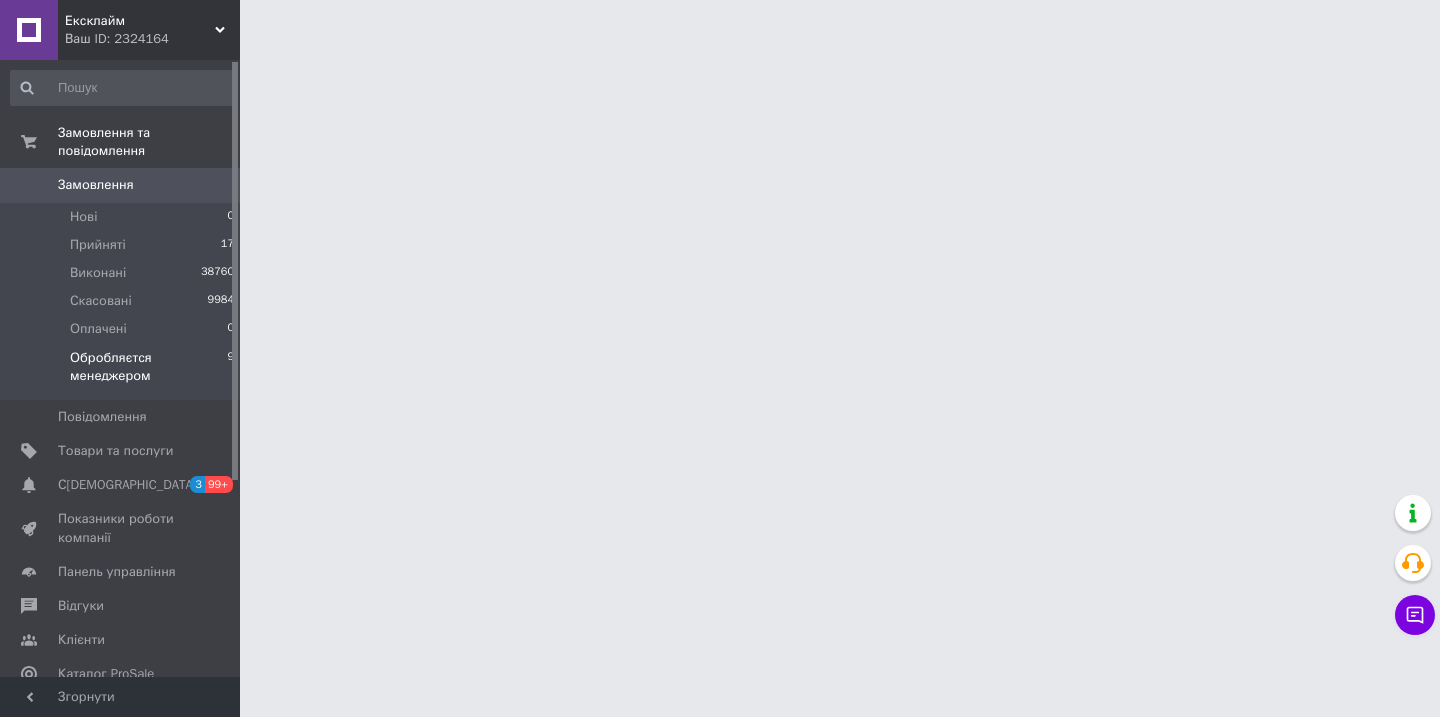 click on "Обробляєтся менеджером" at bounding box center (148, 367) 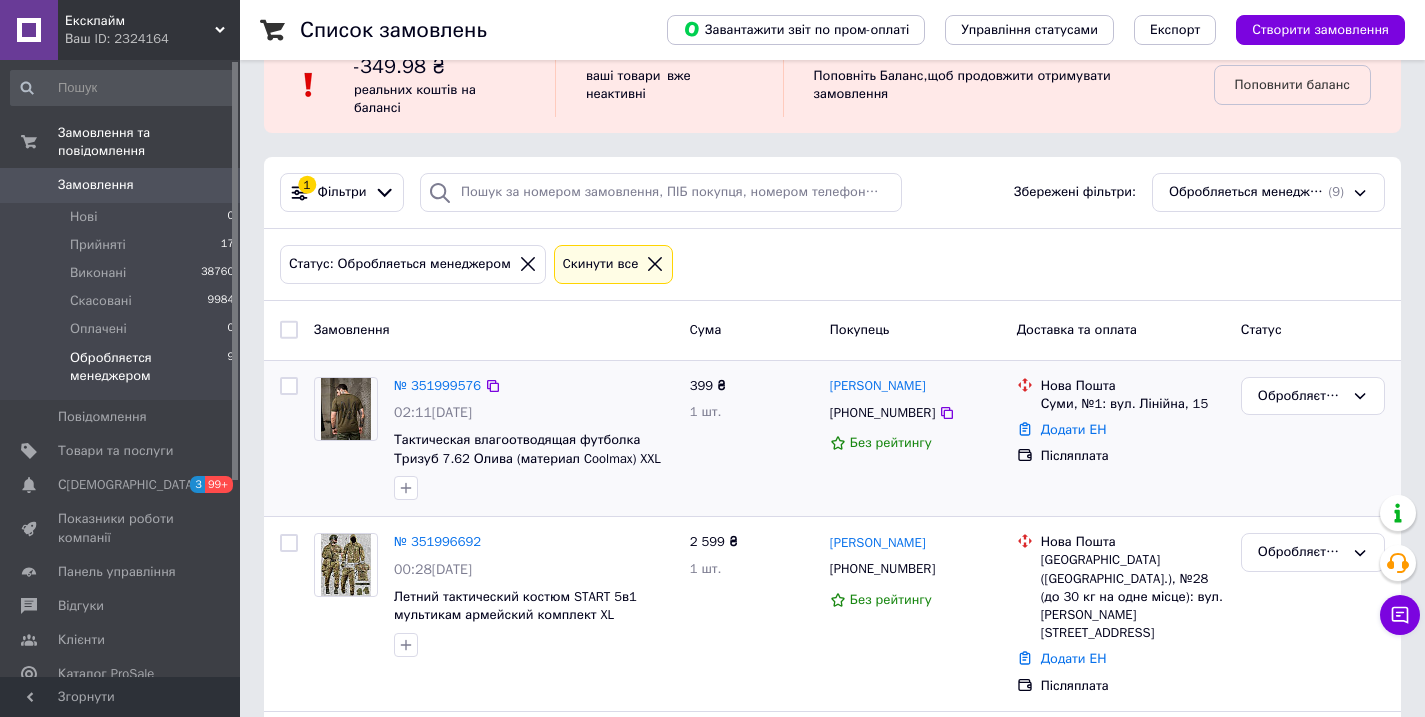 scroll, scrollTop: 51, scrollLeft: 0, axis: vertical 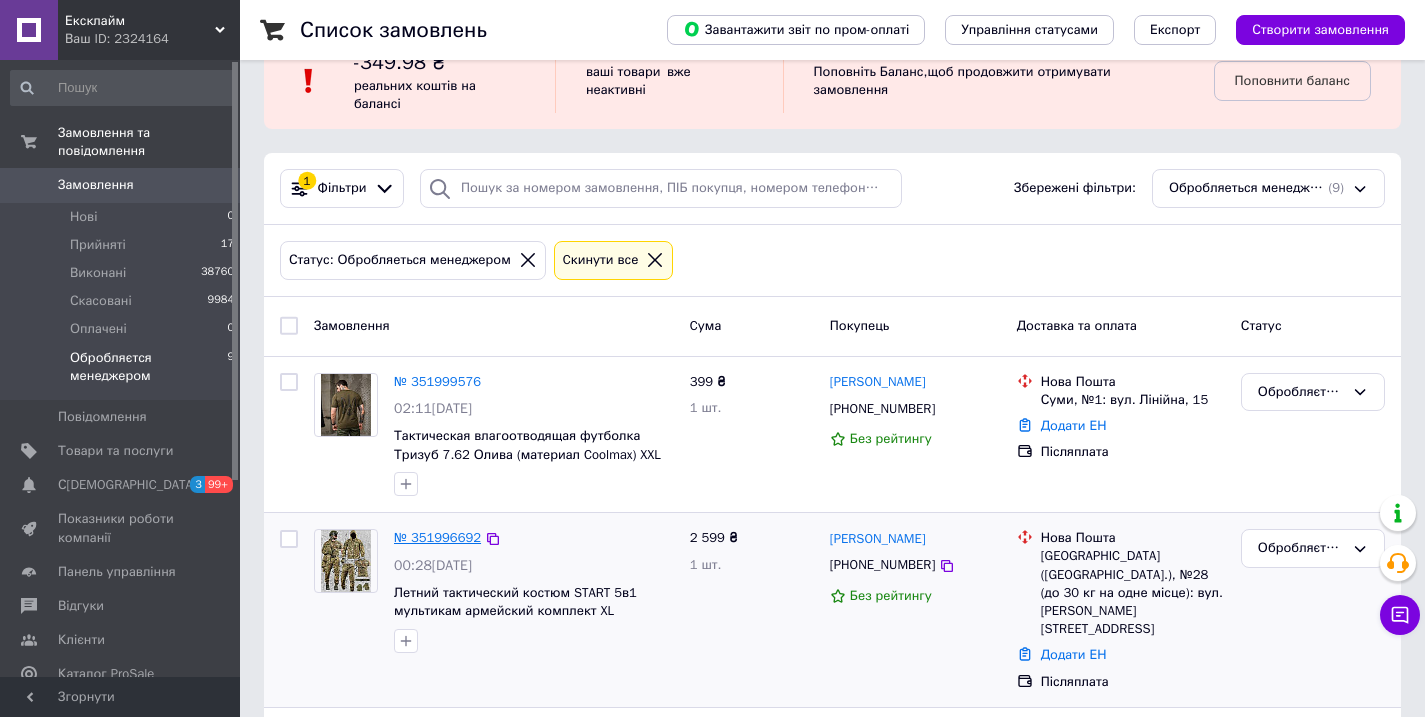 click on "№ 351996692" at bounding box center (437, 537) 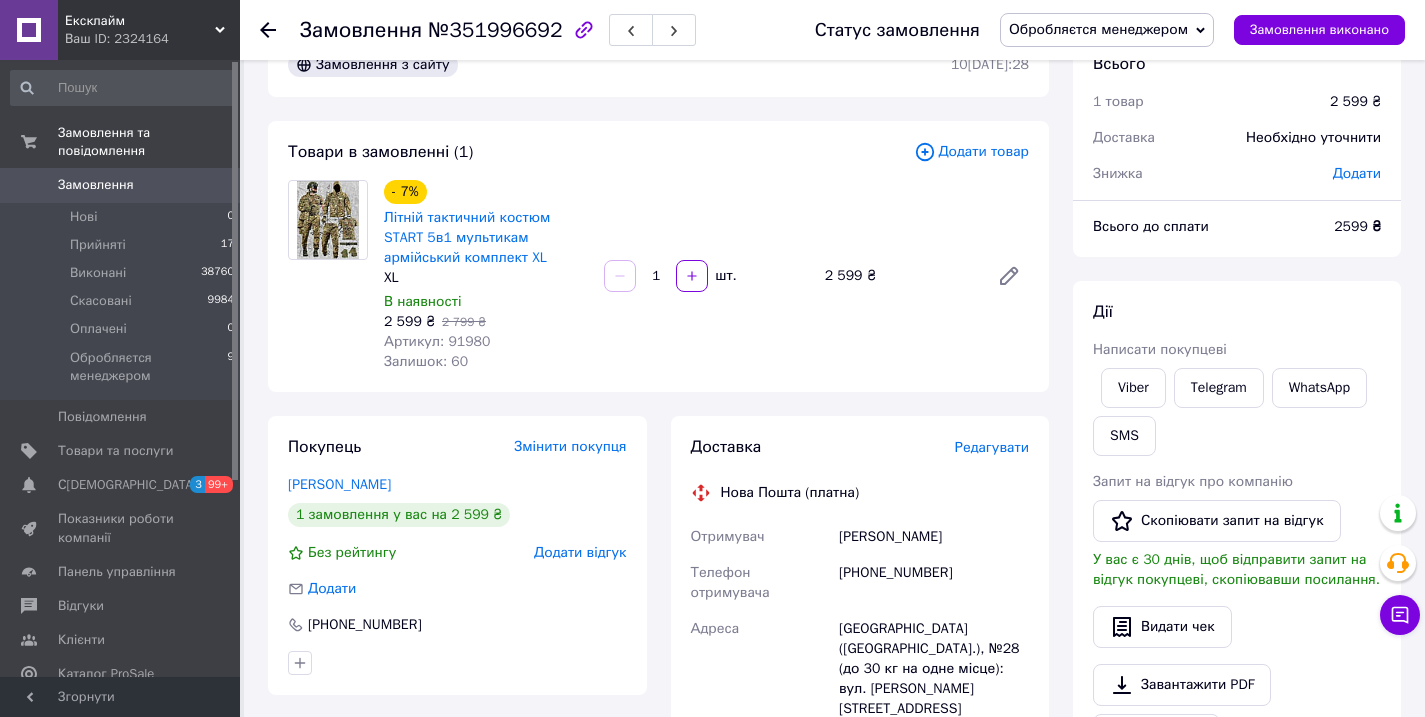 click on "Обробляєтся менеджером" at bounding box center [1107, 30] 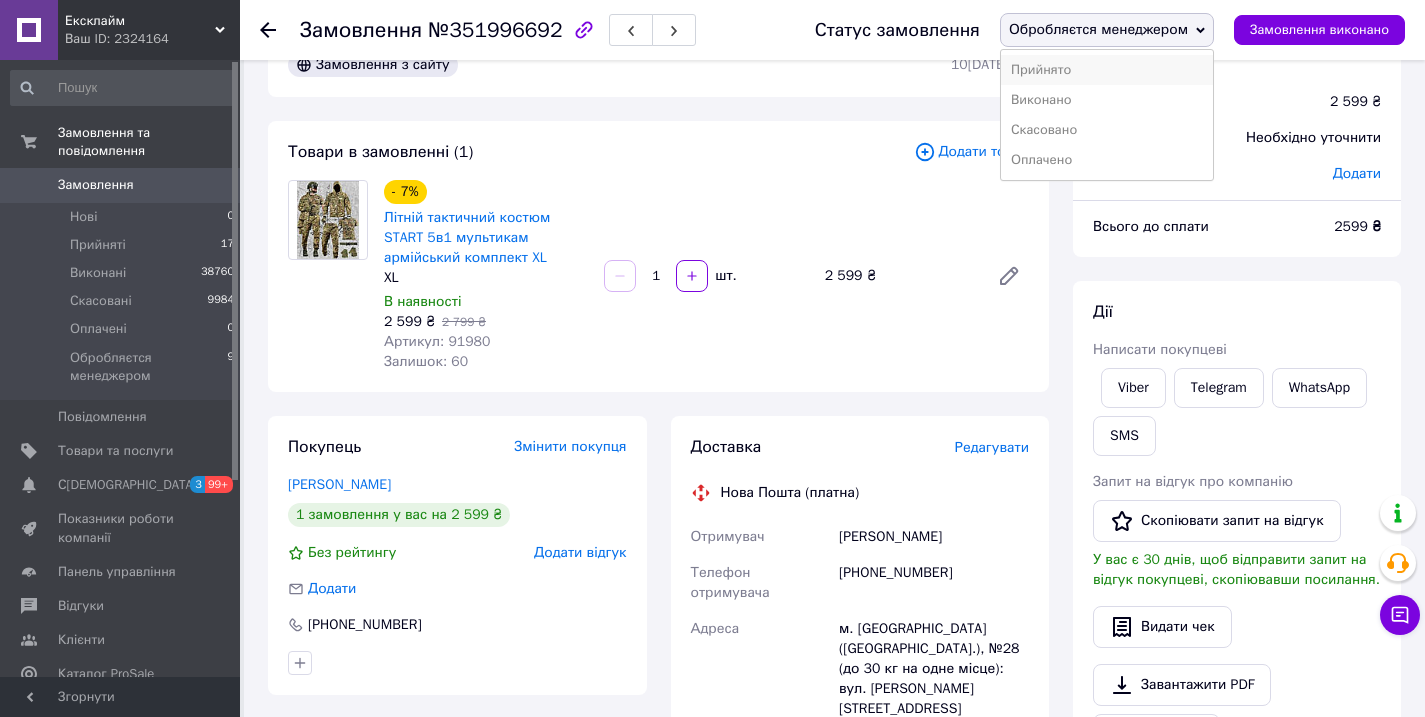 click on "Прийнято" at bounding box center [1107, 70] 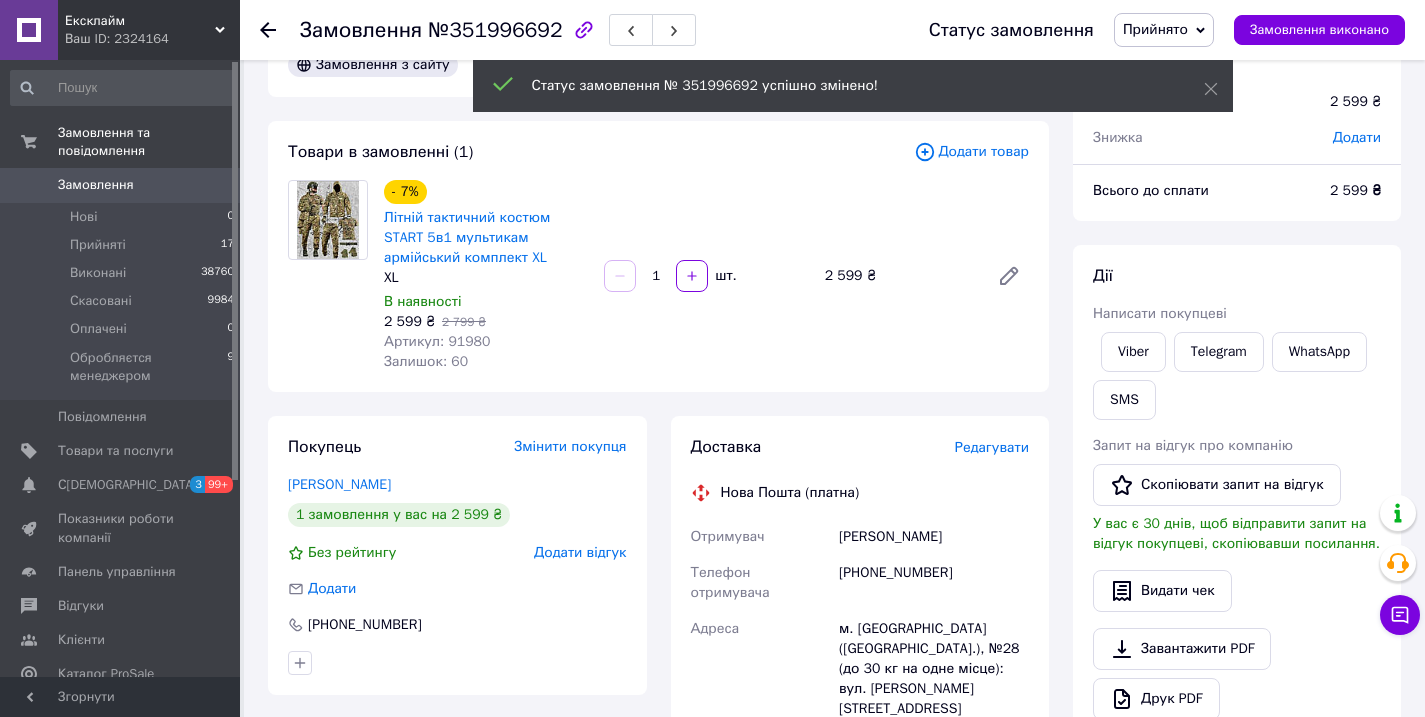 click on "Артикул: 91980" at bounding box center [437, 341] 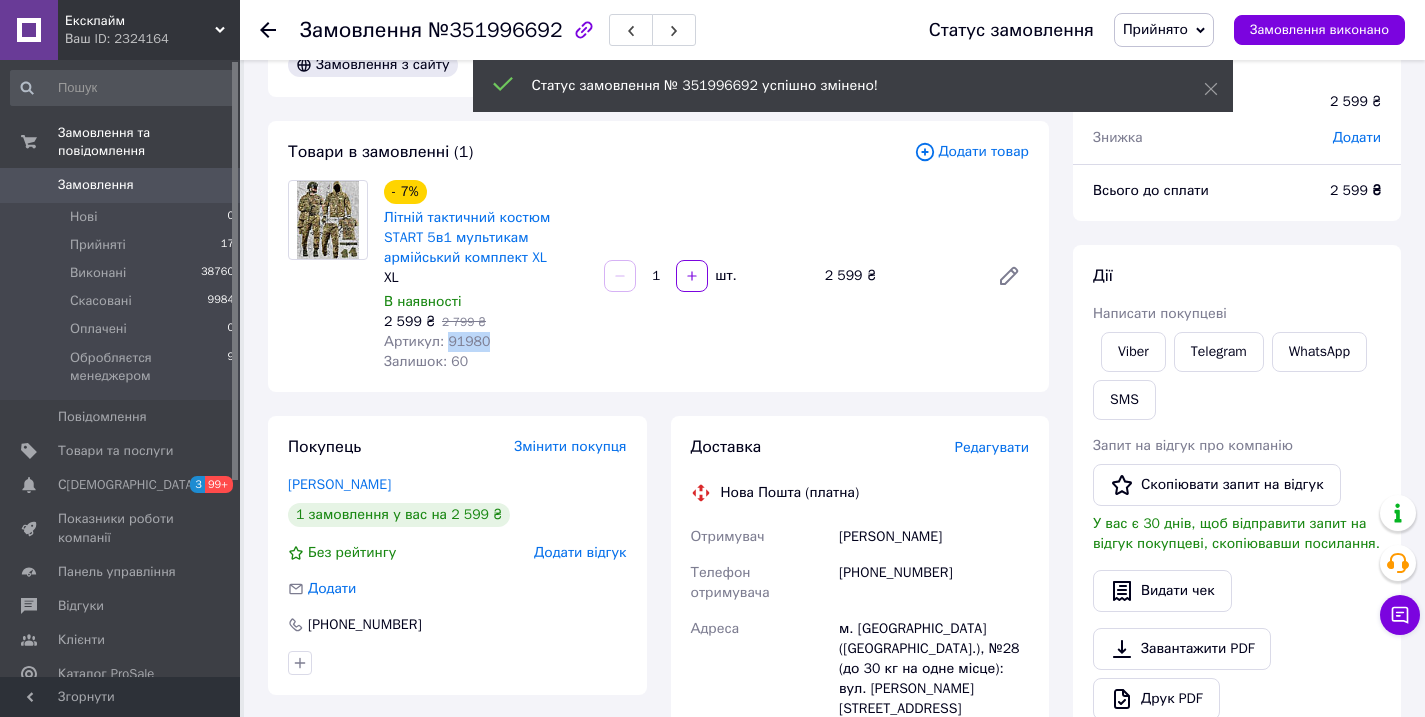 click on "Артикул: 91980" at bounding box center (437, 341) 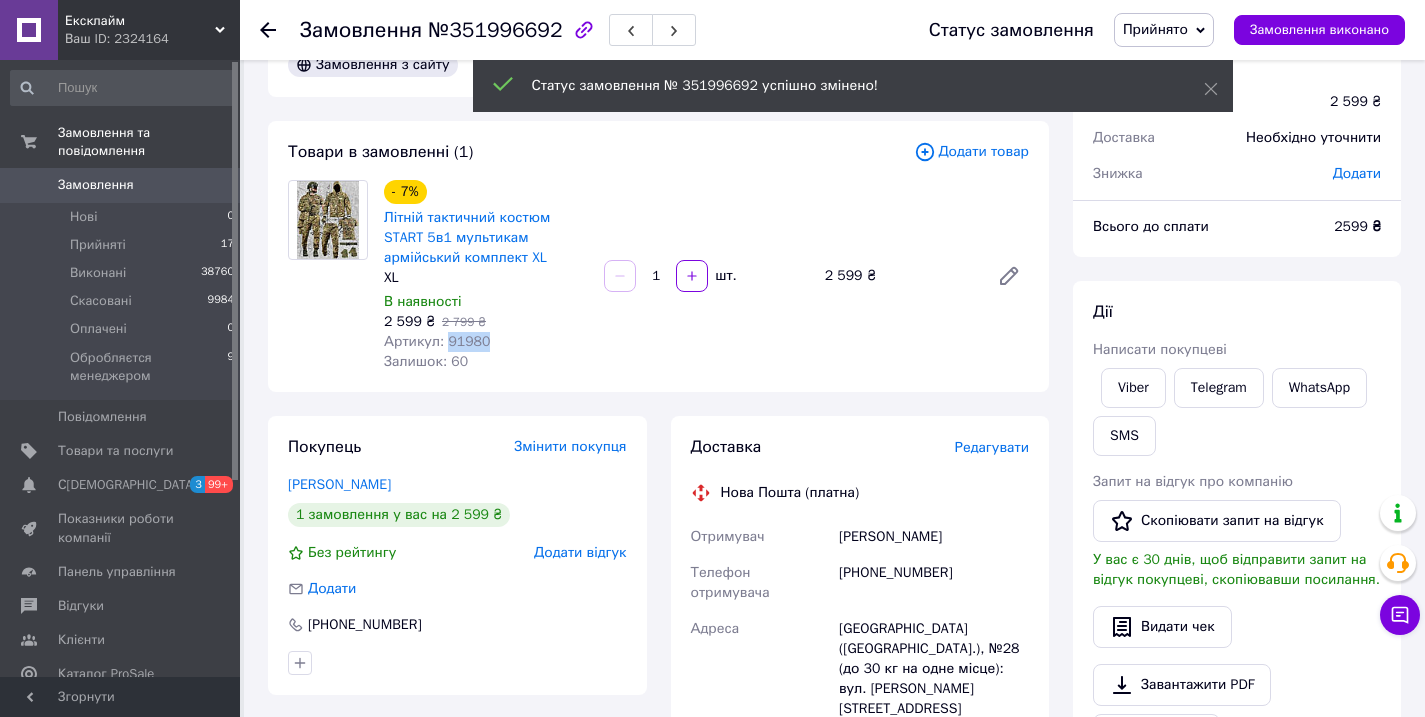 copy on "91980" 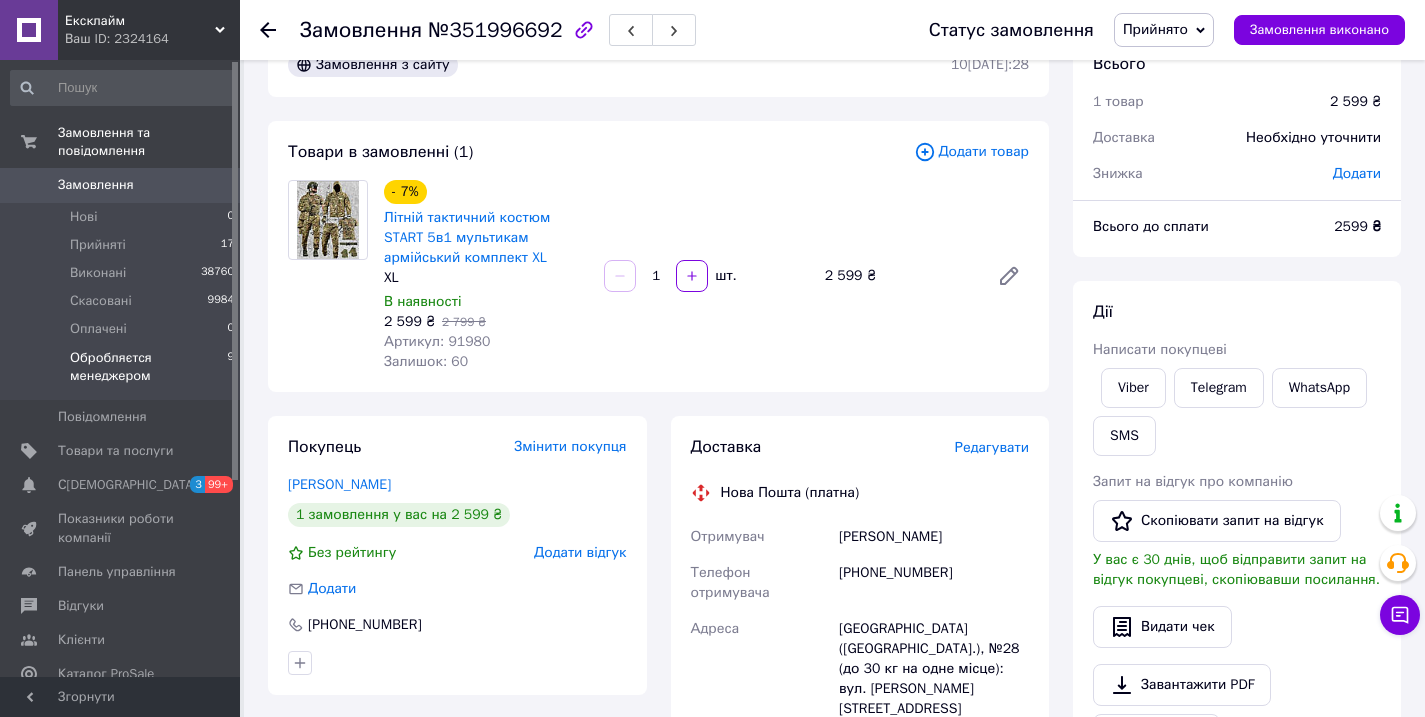 click on "Обробляєтся менеджером" at bounding box center [148, 367] 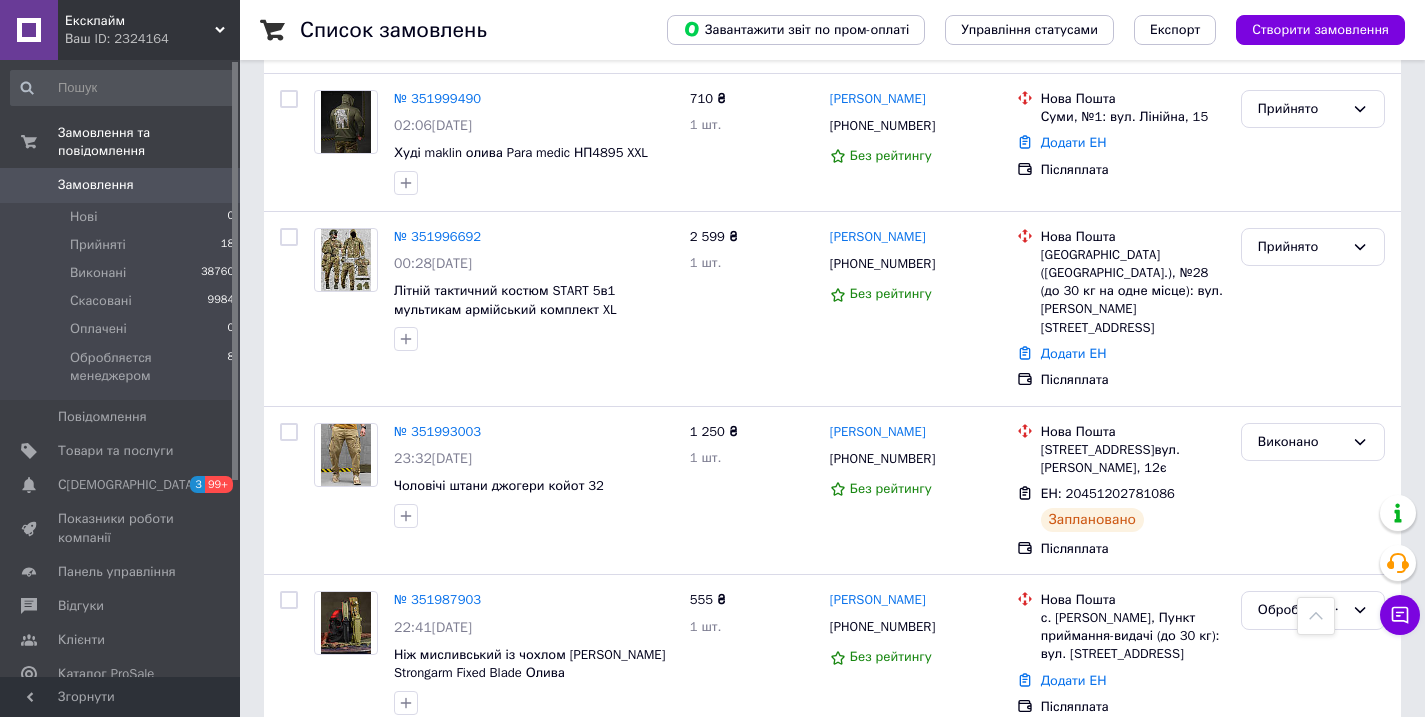 scroll, scrollTop: 1818, scrollLeft: 0, axis: vertical 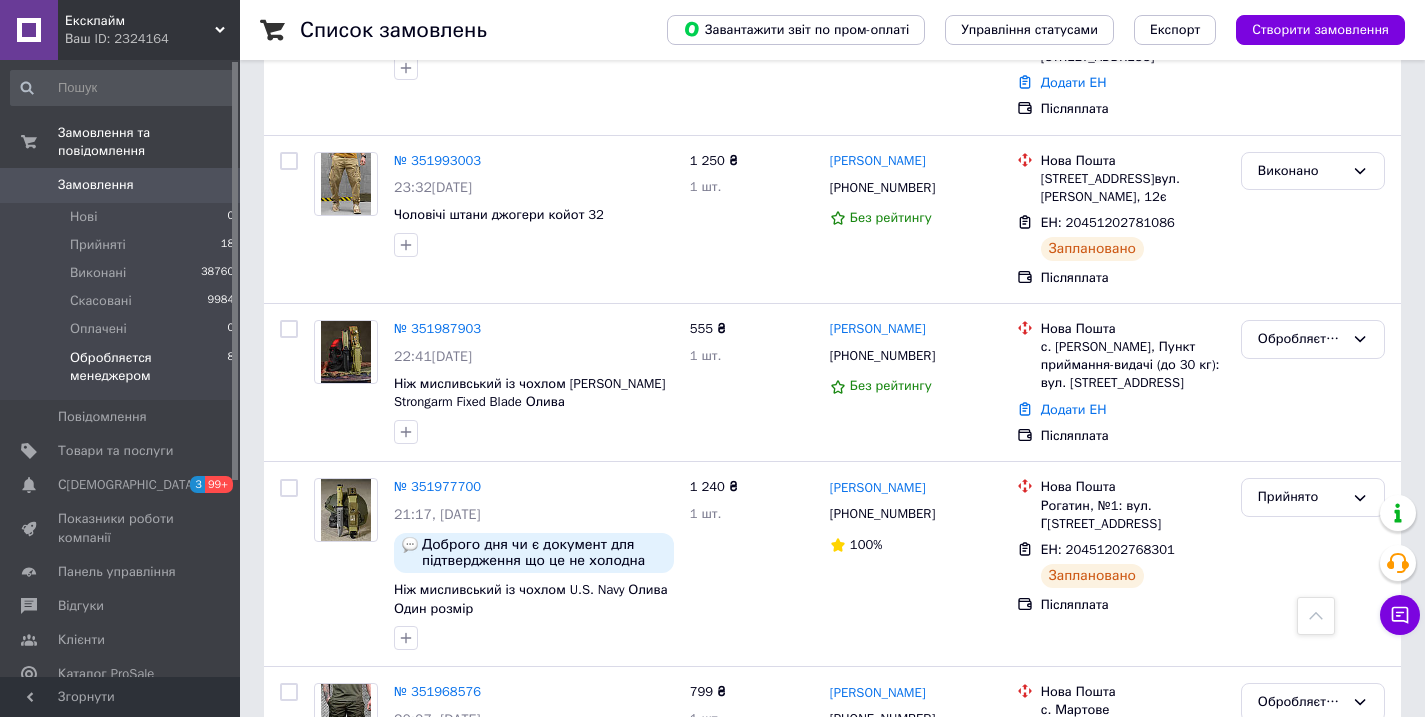 click on "Обробляєтся менеджером 8" at bounding box center [123, 372] 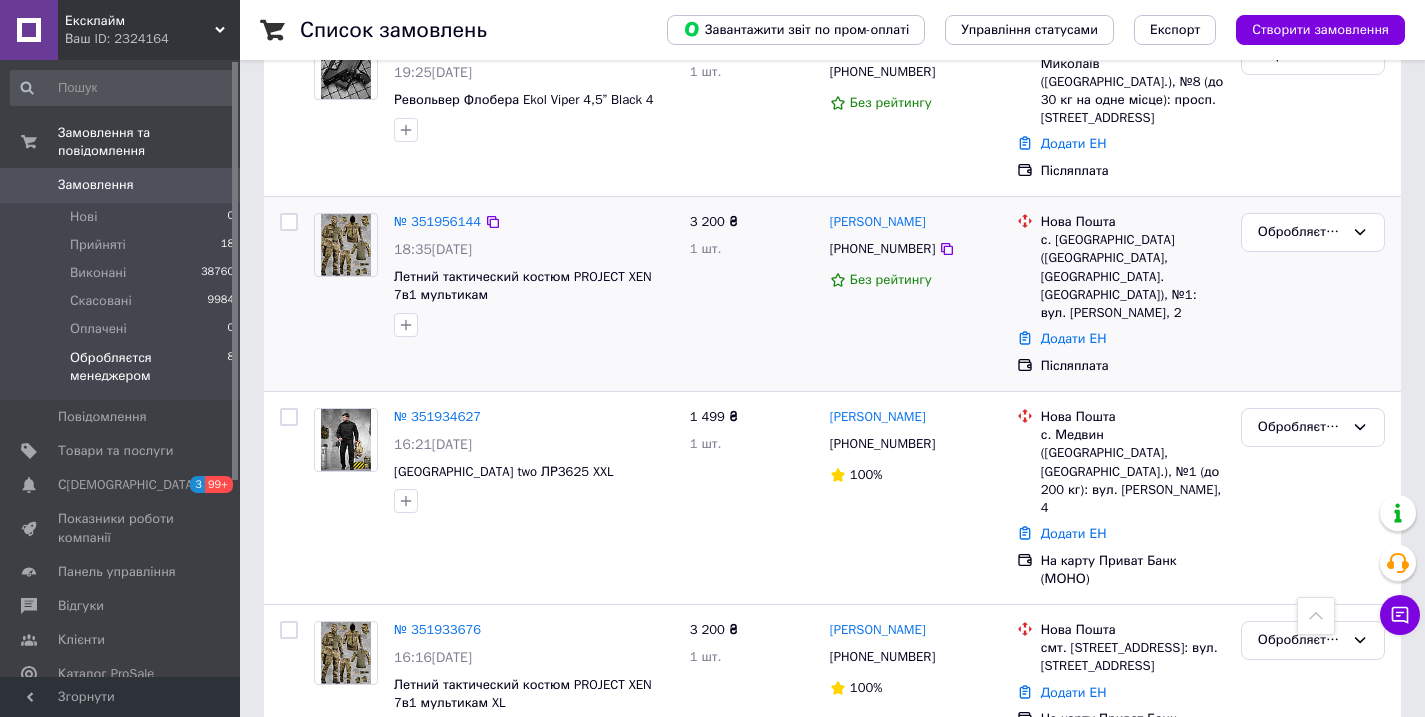 scroll, scrollTop: 1058, scrollLeft: 0, axis: vertical 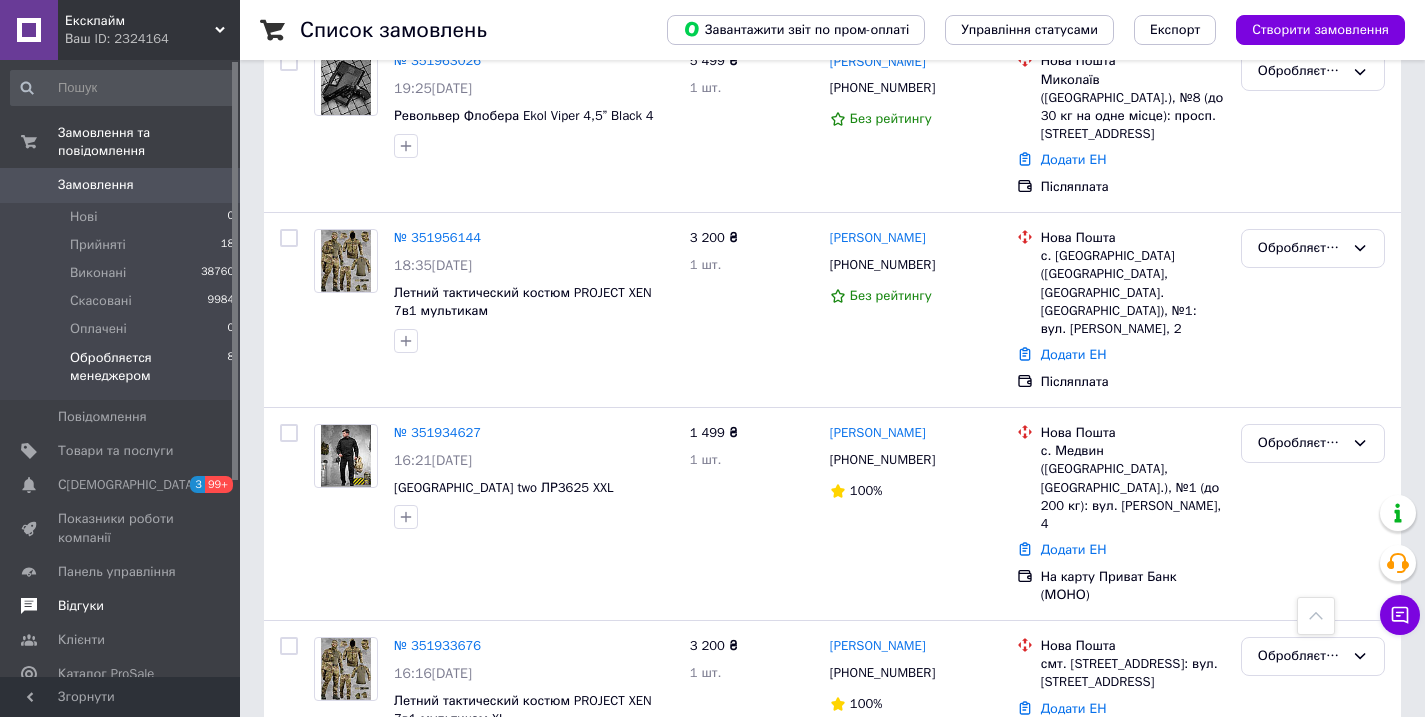 click on "Відгуки" at bounding box center [123, 606] 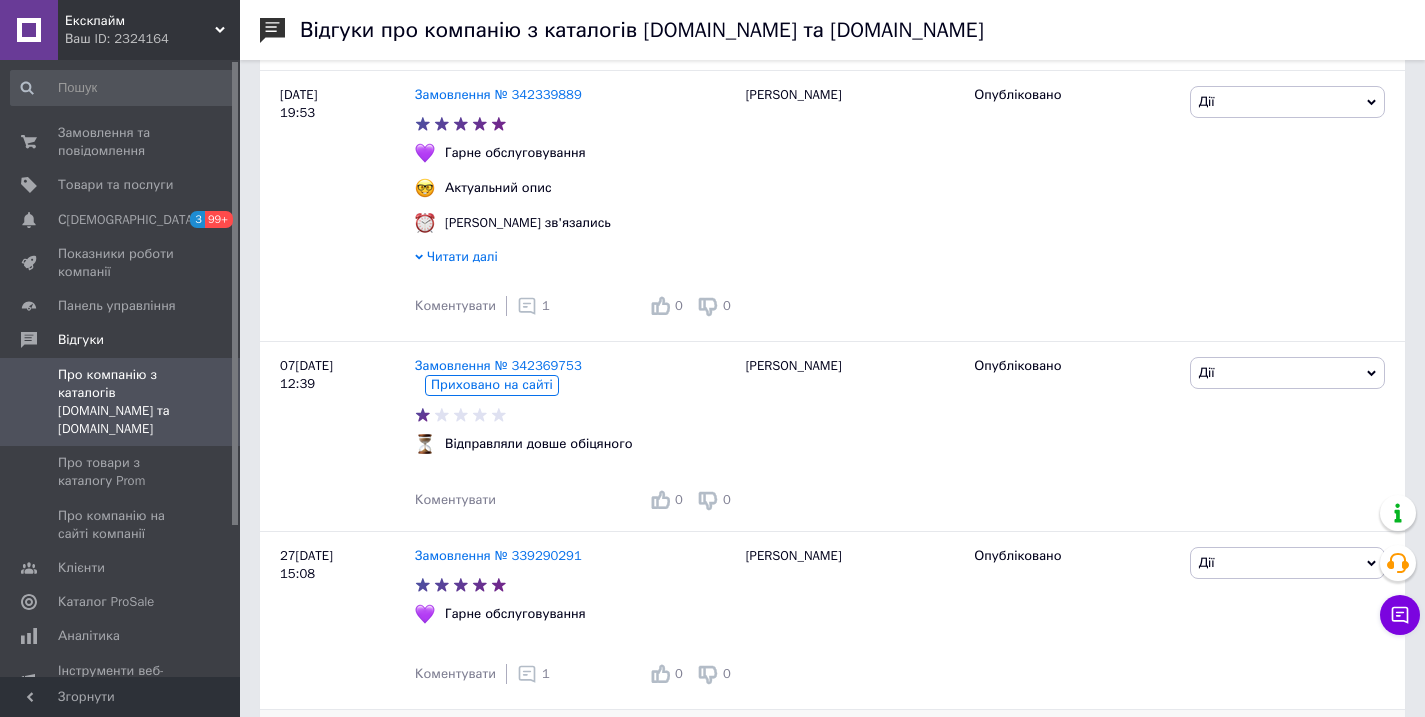 scroll, scrollTop: 661, scrollLeft: 0, axis: vertical 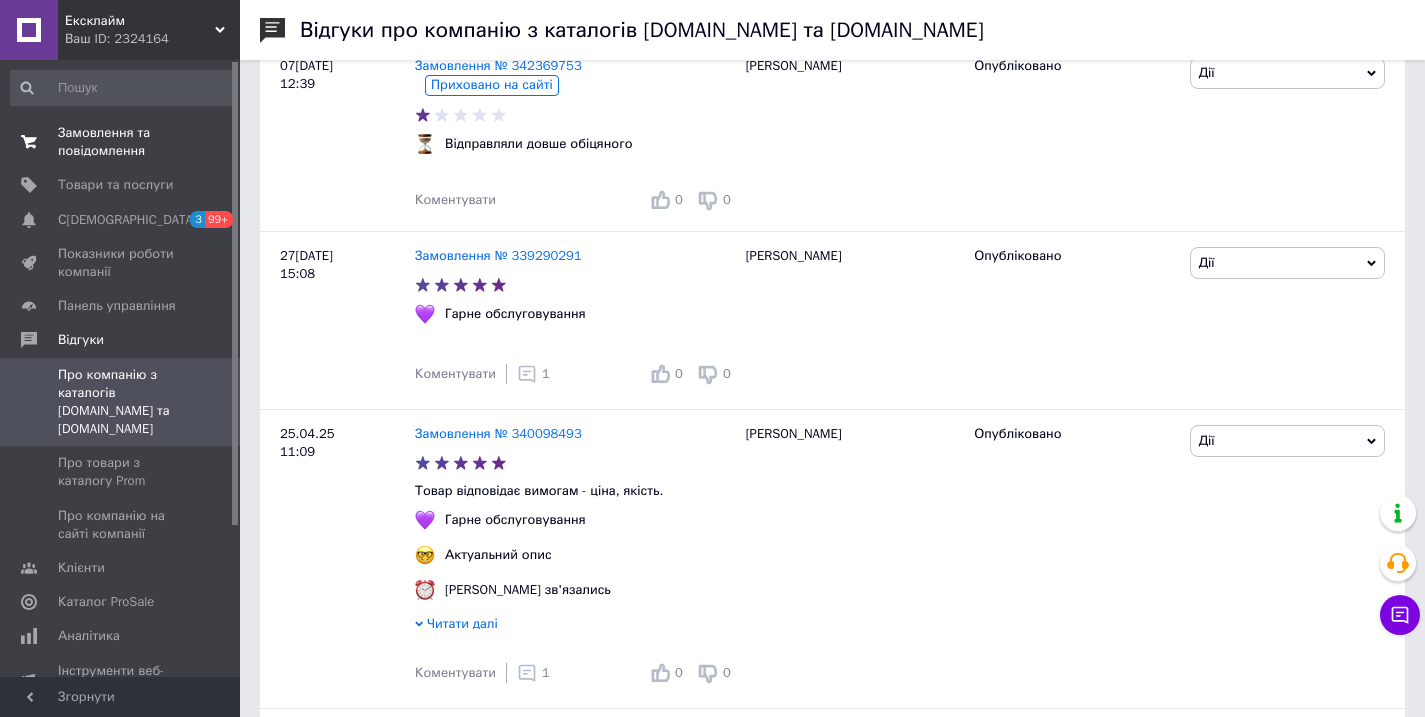 click on "Замовлення та повідомлення" at bounding box center (121, 142) 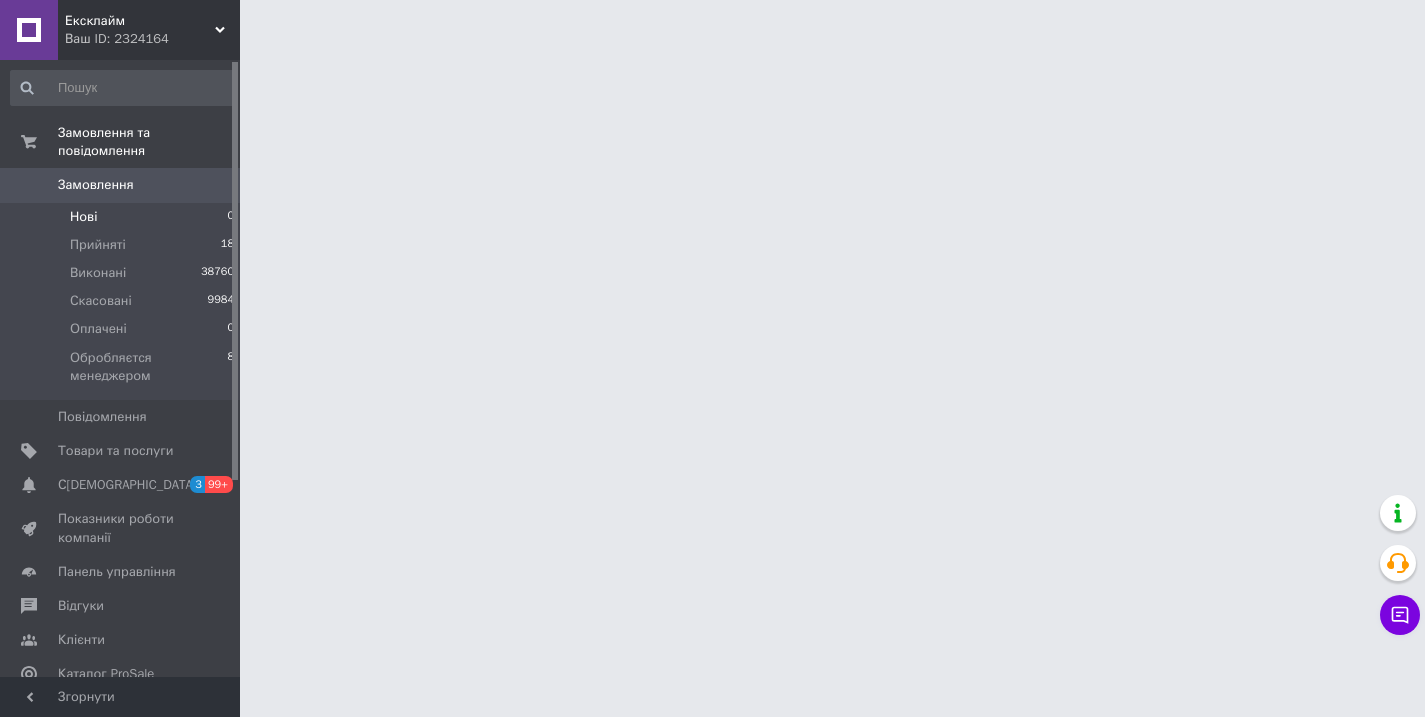 scroll, scrollTop: 0, scrollLeft: 0, axis: both 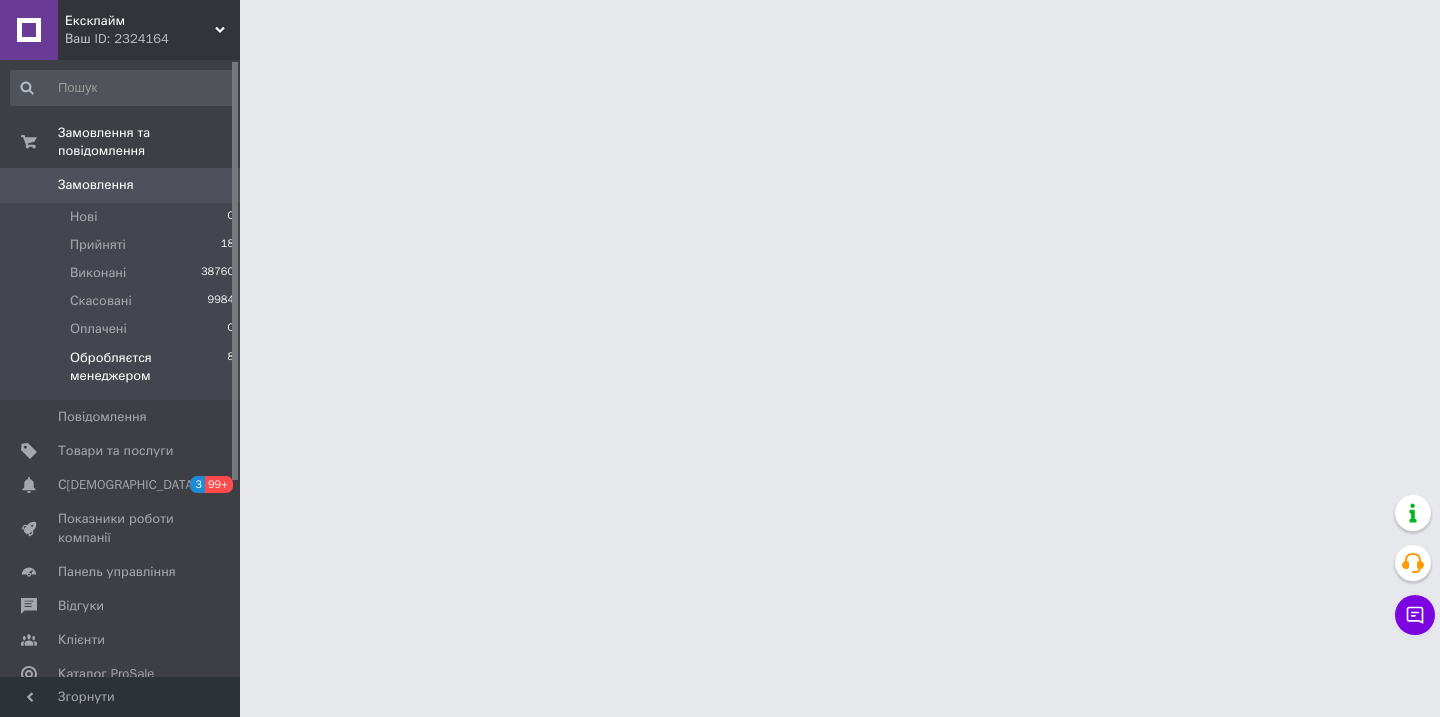 click on "Обробляєтся менеджером" at bounding box center [148, 367] 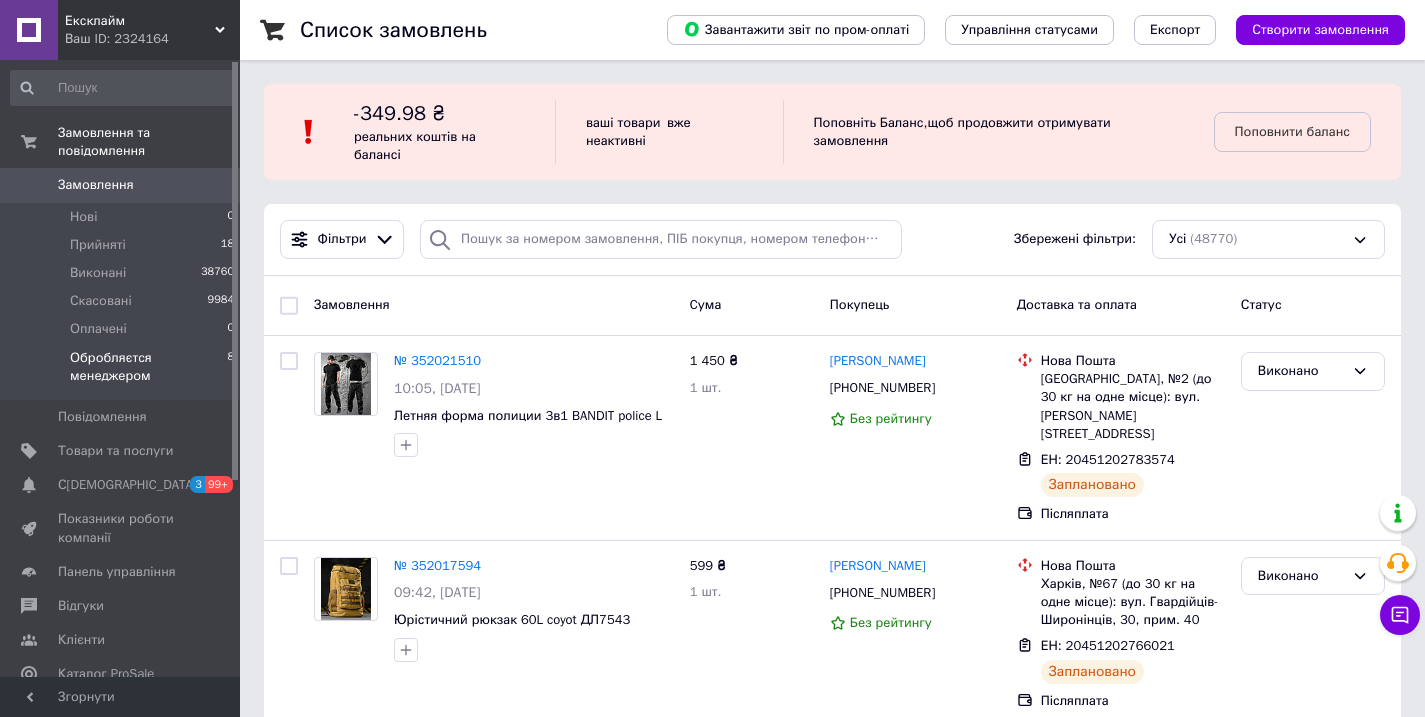 click on "Обробляєтся менеджером 8" at bounding box center (123, 372) 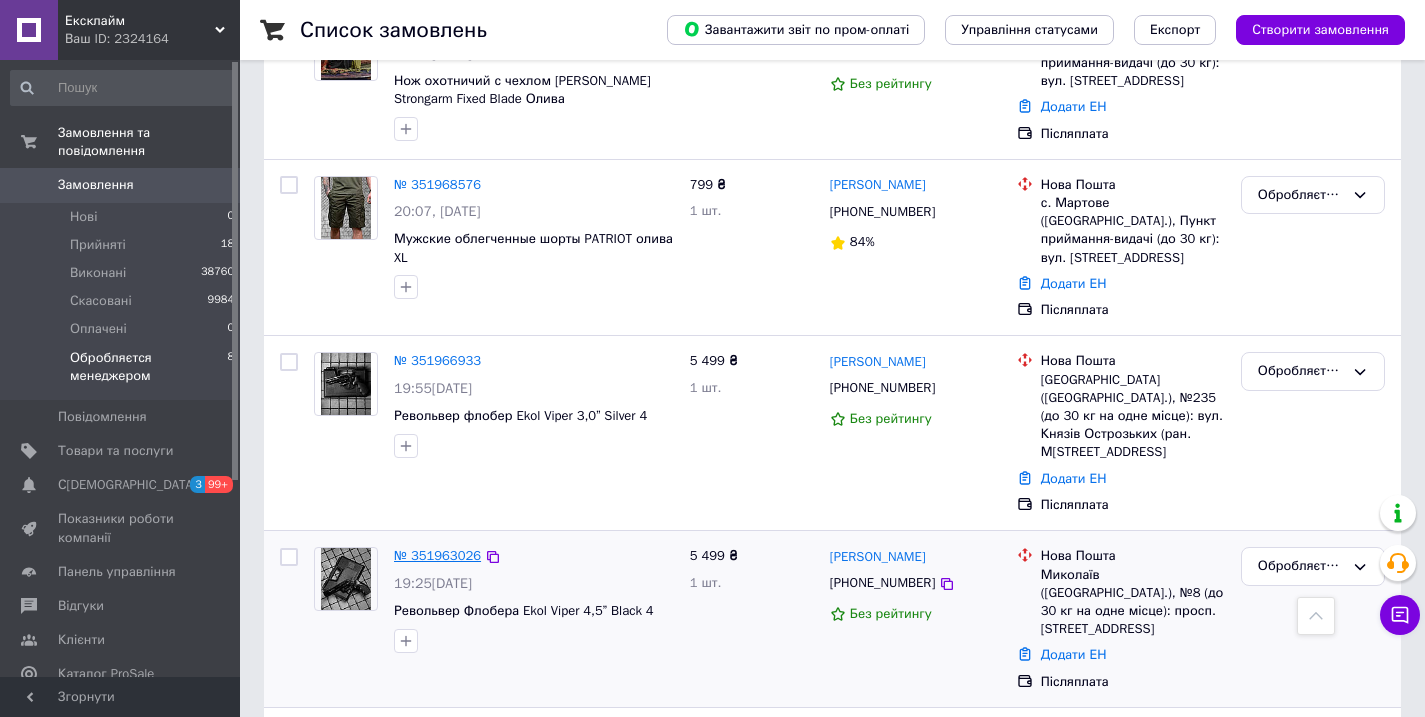 scroll, scrollTop: 508, scrollLeft: 0, axis: vertical 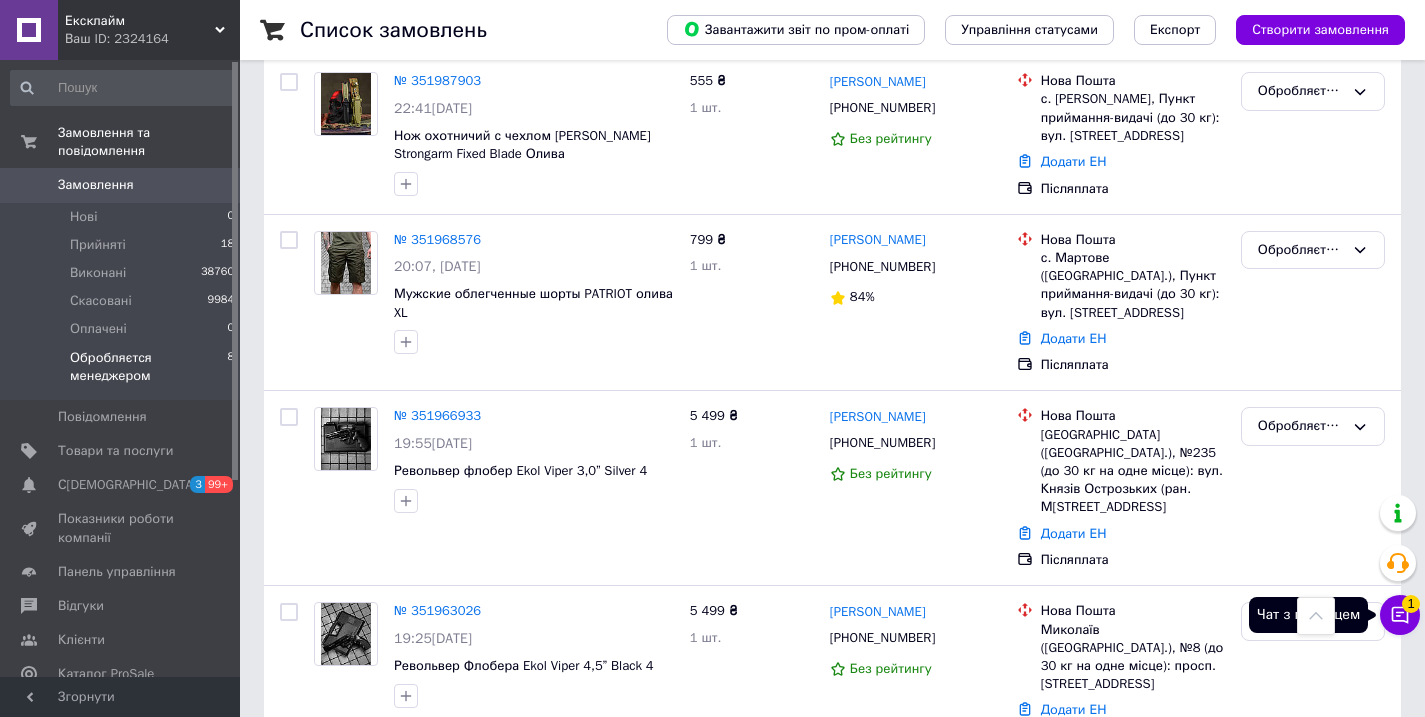 click on "1" at bounding box center (1411, 604) 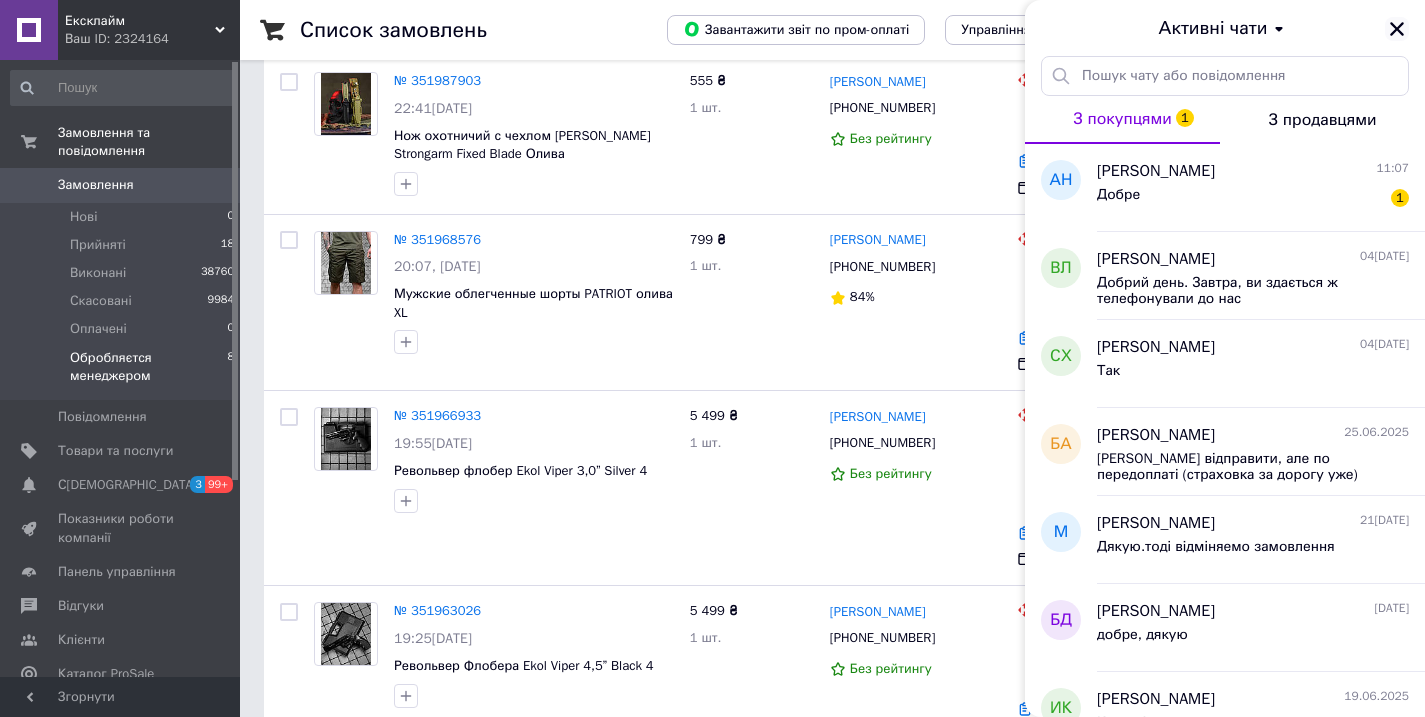 click 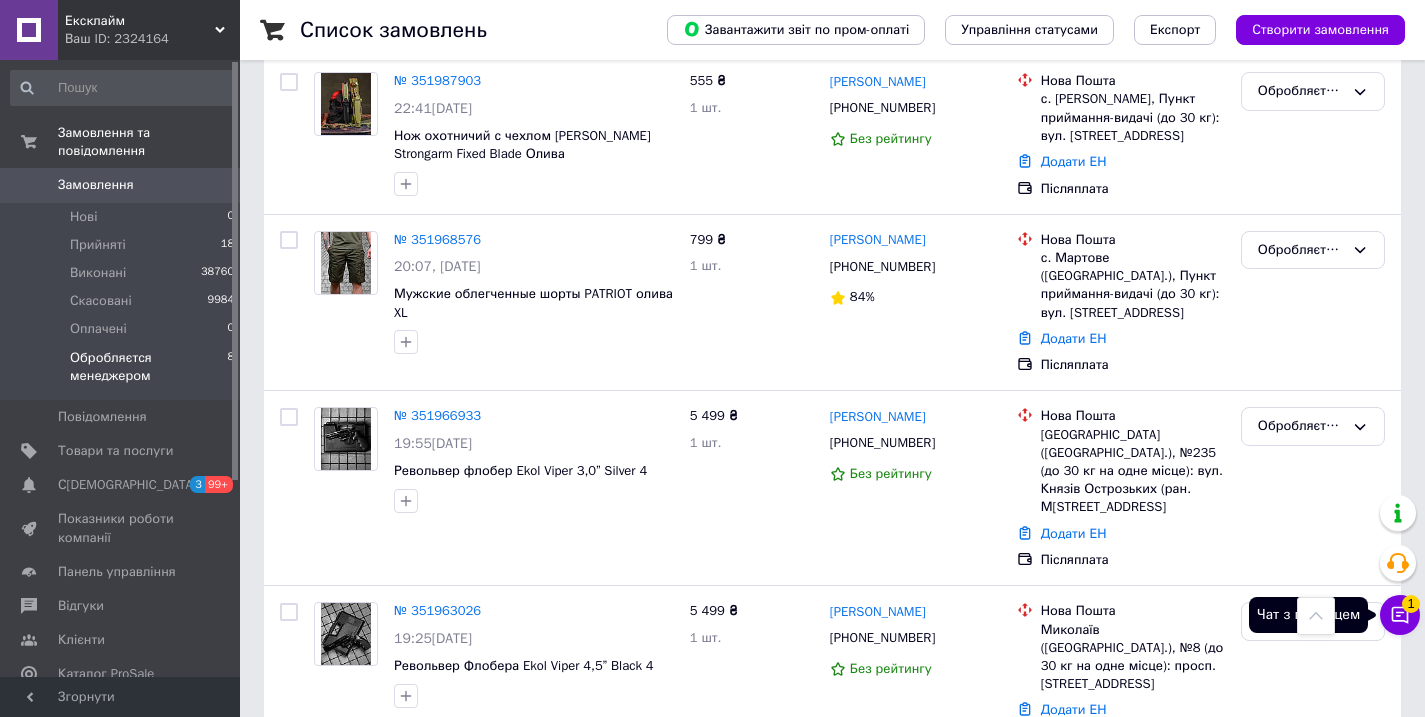 click 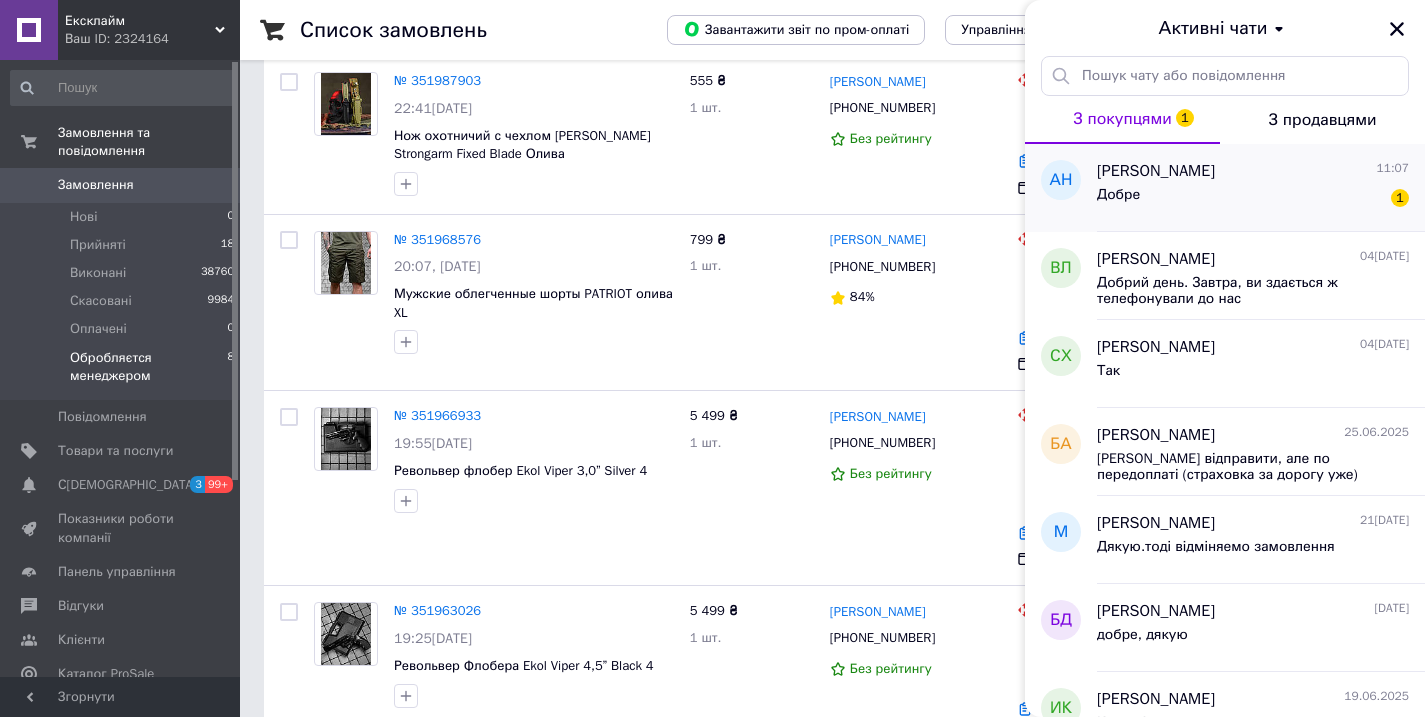 click on "александ немеш 11:07 Добре 1" at bounding box center [1261, 188] 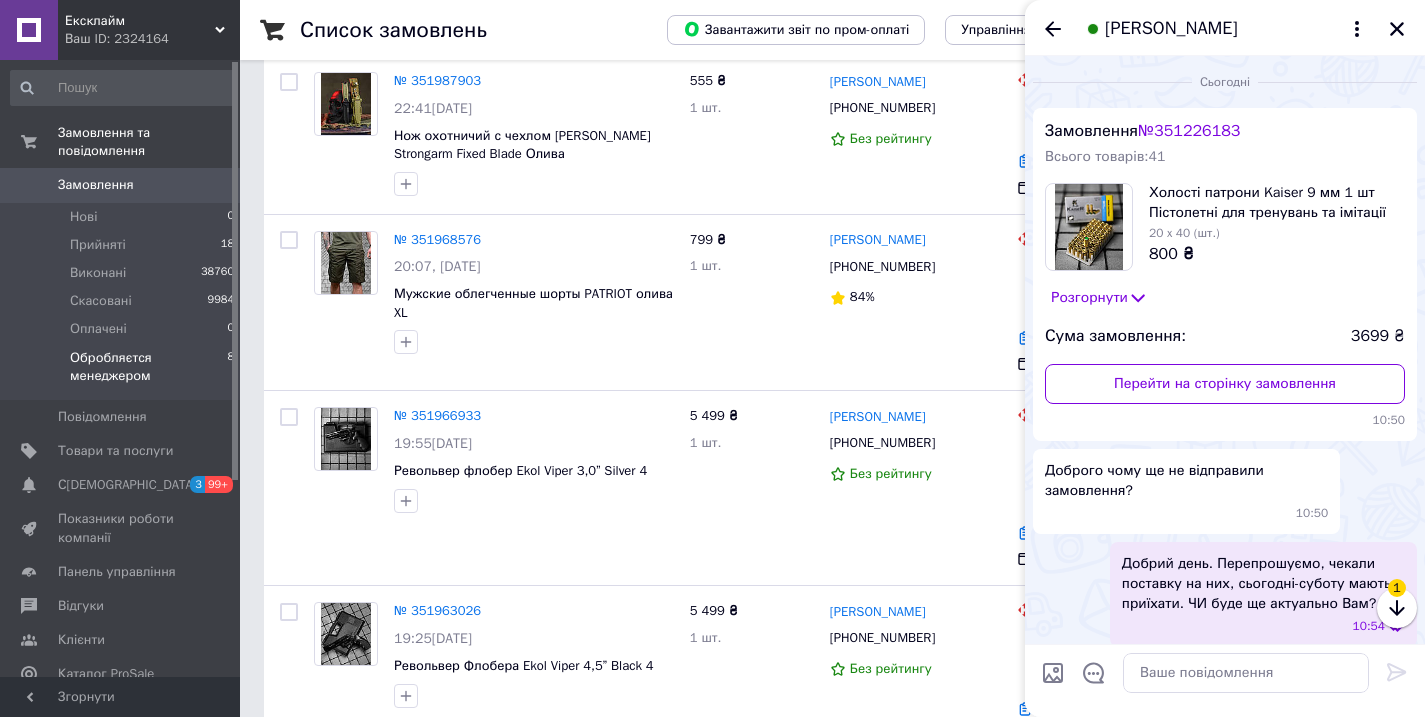 scroll, scrollTop: 100, scrollLeft: 0, axis: vertical 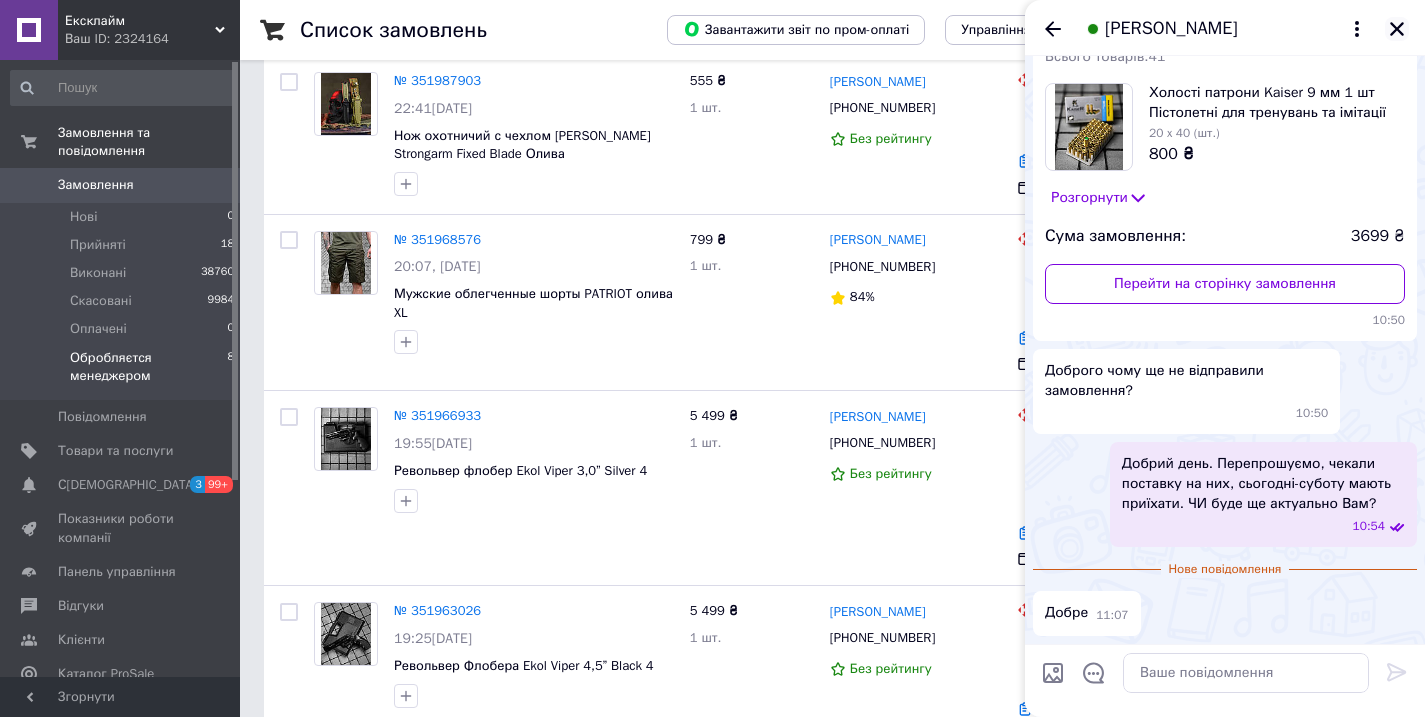 click 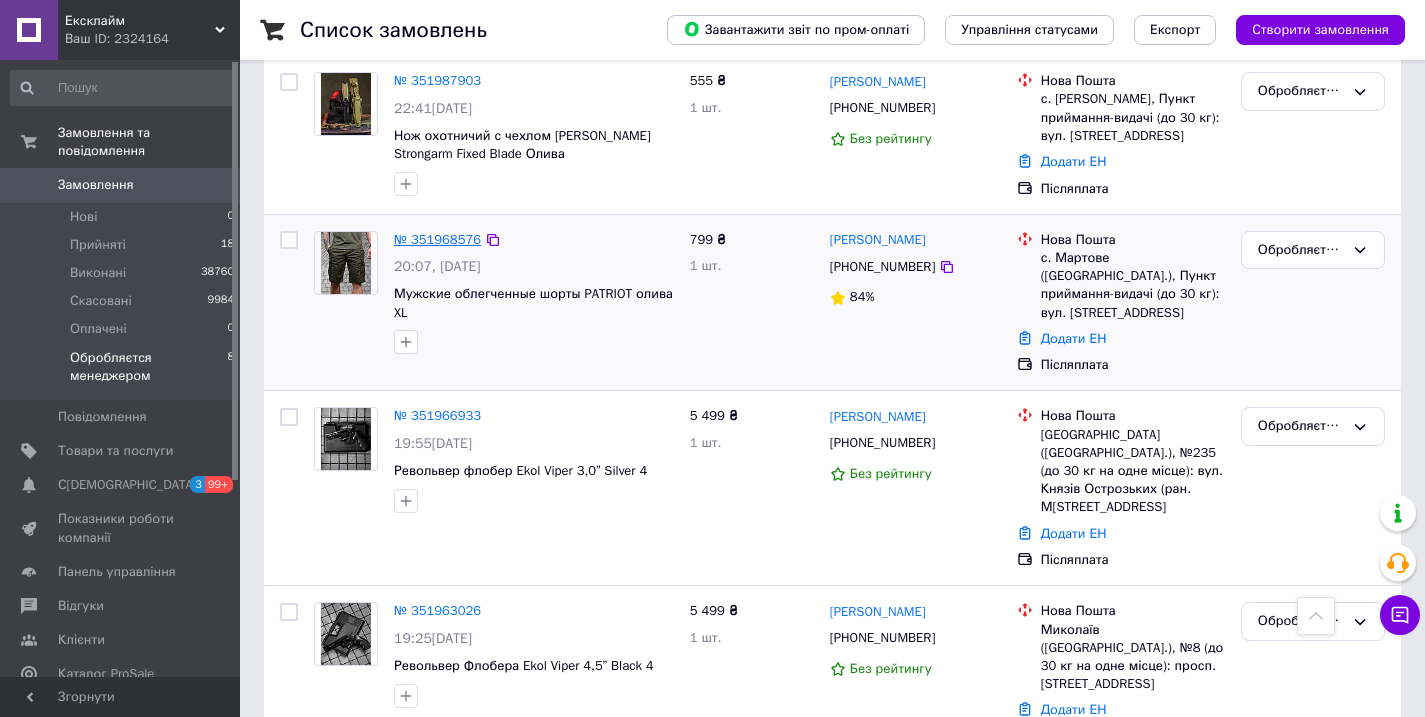 click on "№ 351968576" at bounding box center (437, 239) 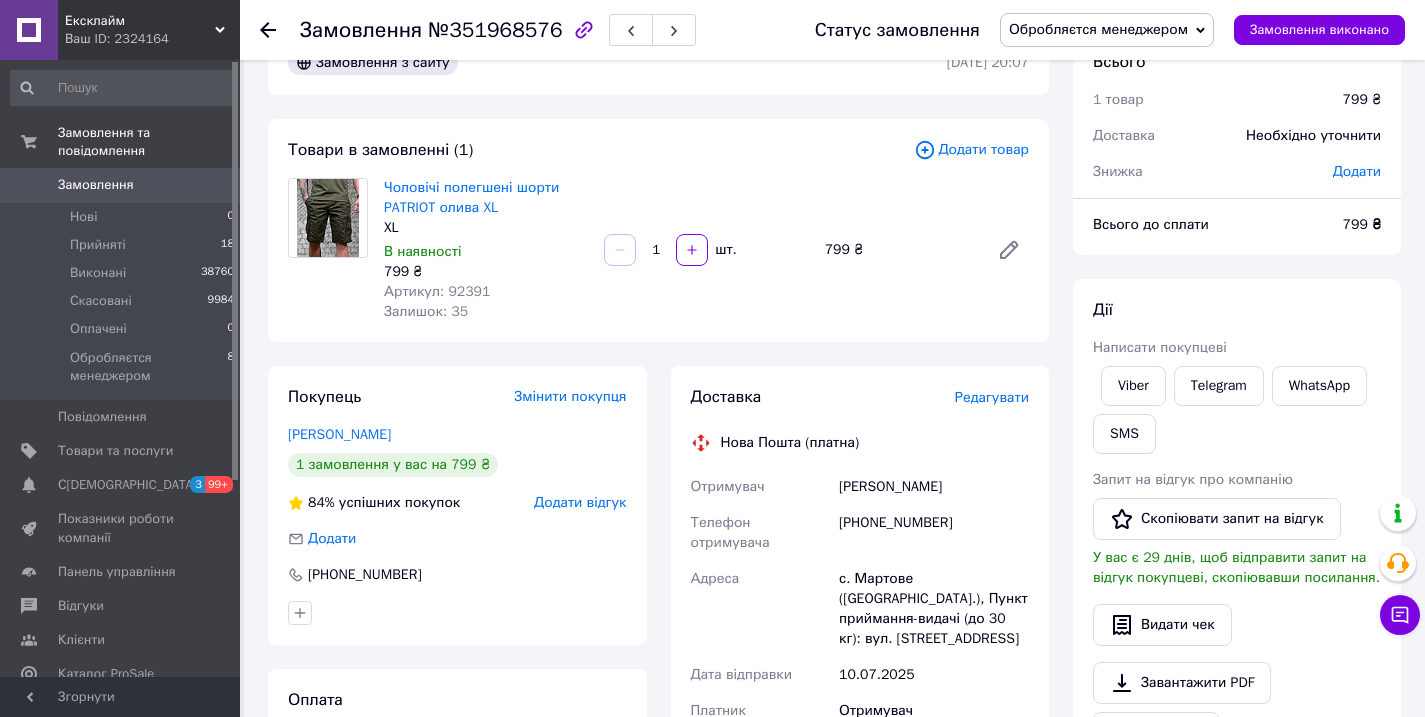 scroll, scrollTop: 0, scrollLeft: 0, axis: both 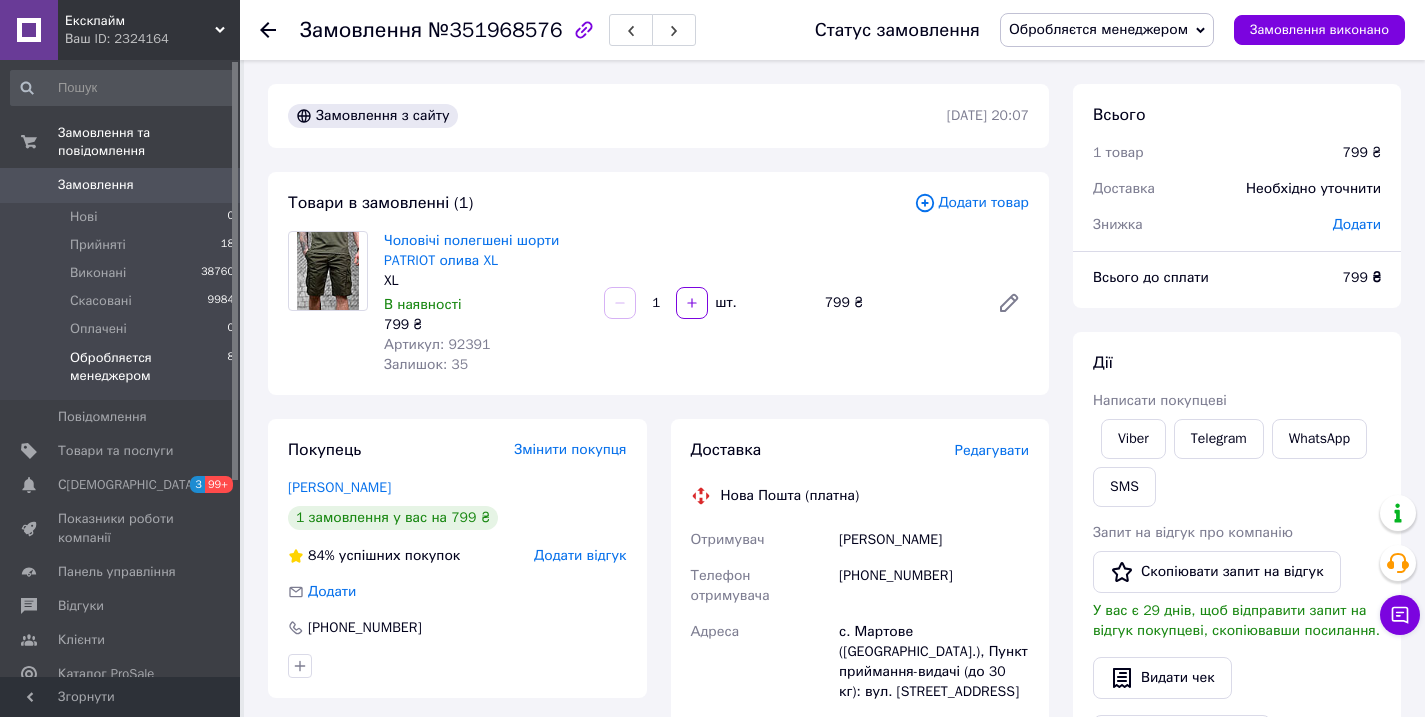 click on "8" at bounding box center [230, 367] 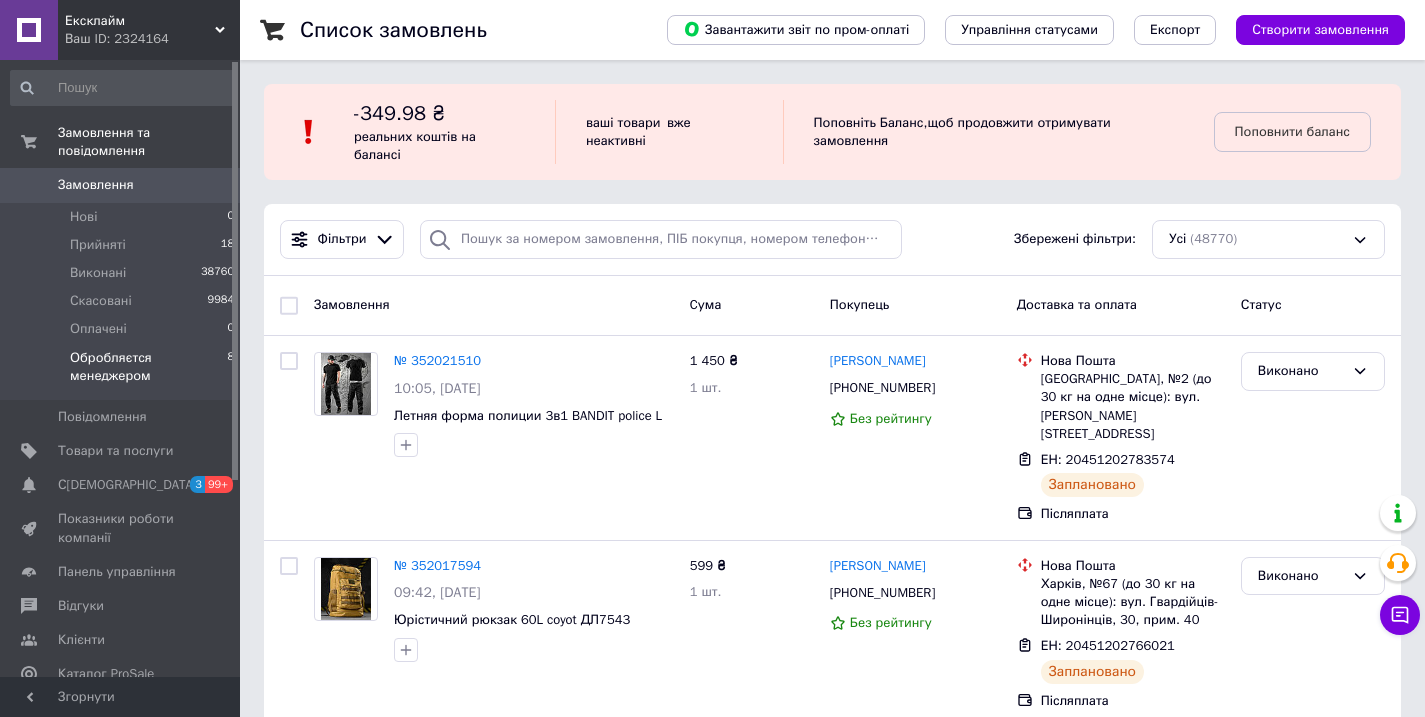 click on "Обробляєтся менеджером" at bounding box center (148, 367) 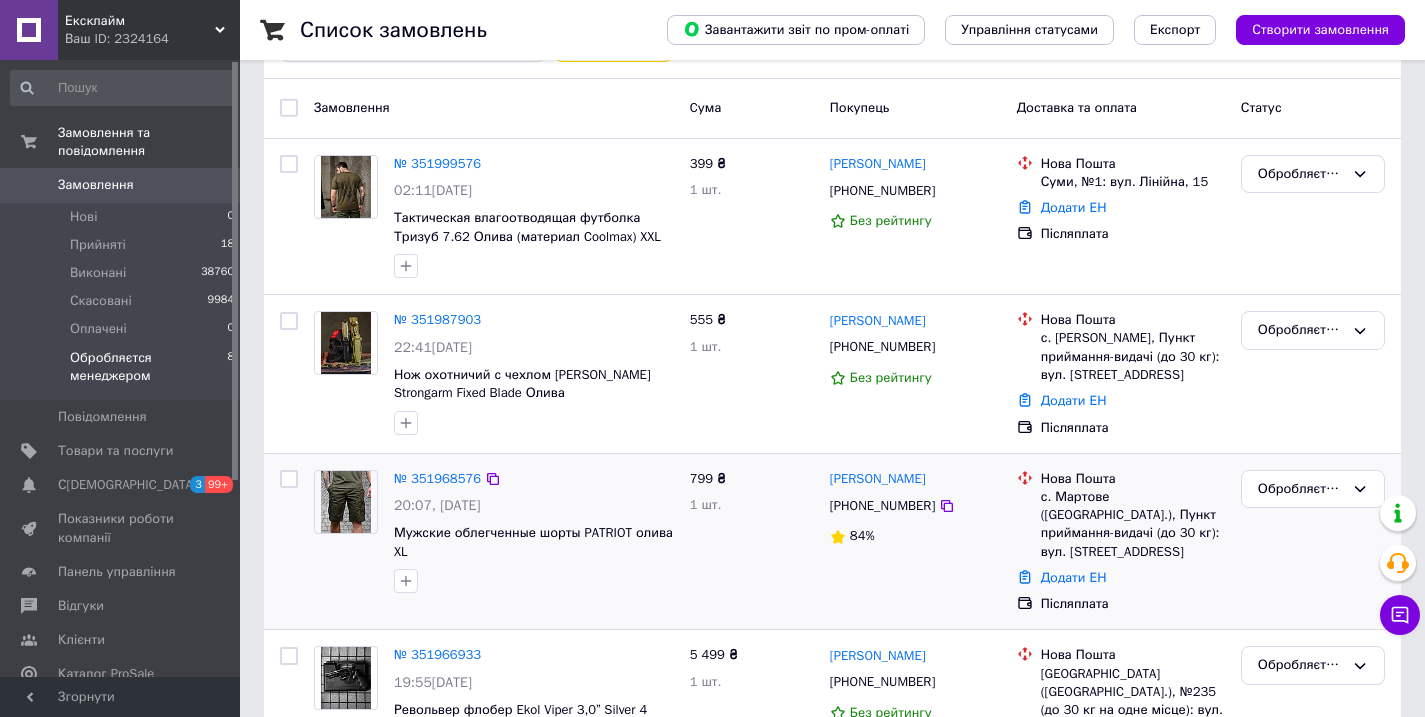 scroll, scrollTop: 290, scrollLeft: 0, axis: vertical 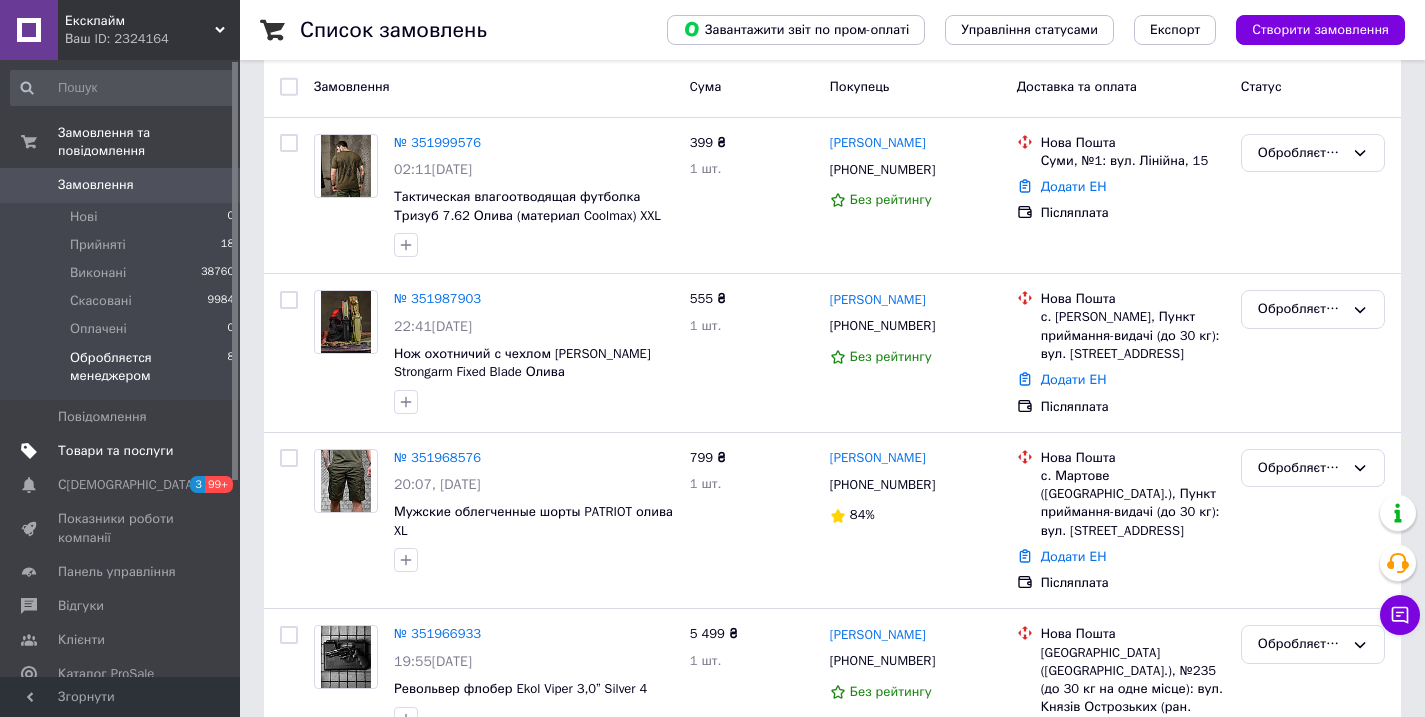 click on "Товари та послуги" at bounding box center (123, 451) 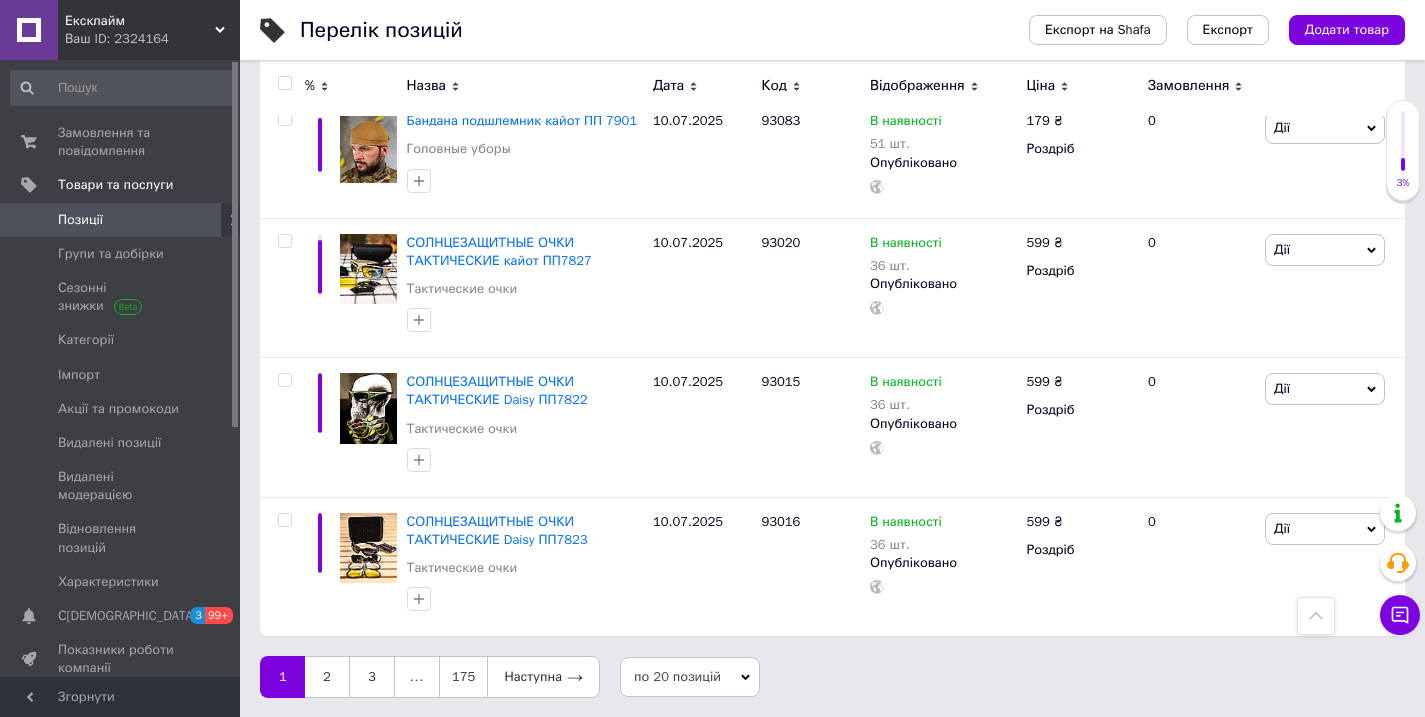 scroll, scrollTop: 2628, scrollLeft: 0, axis: vertical 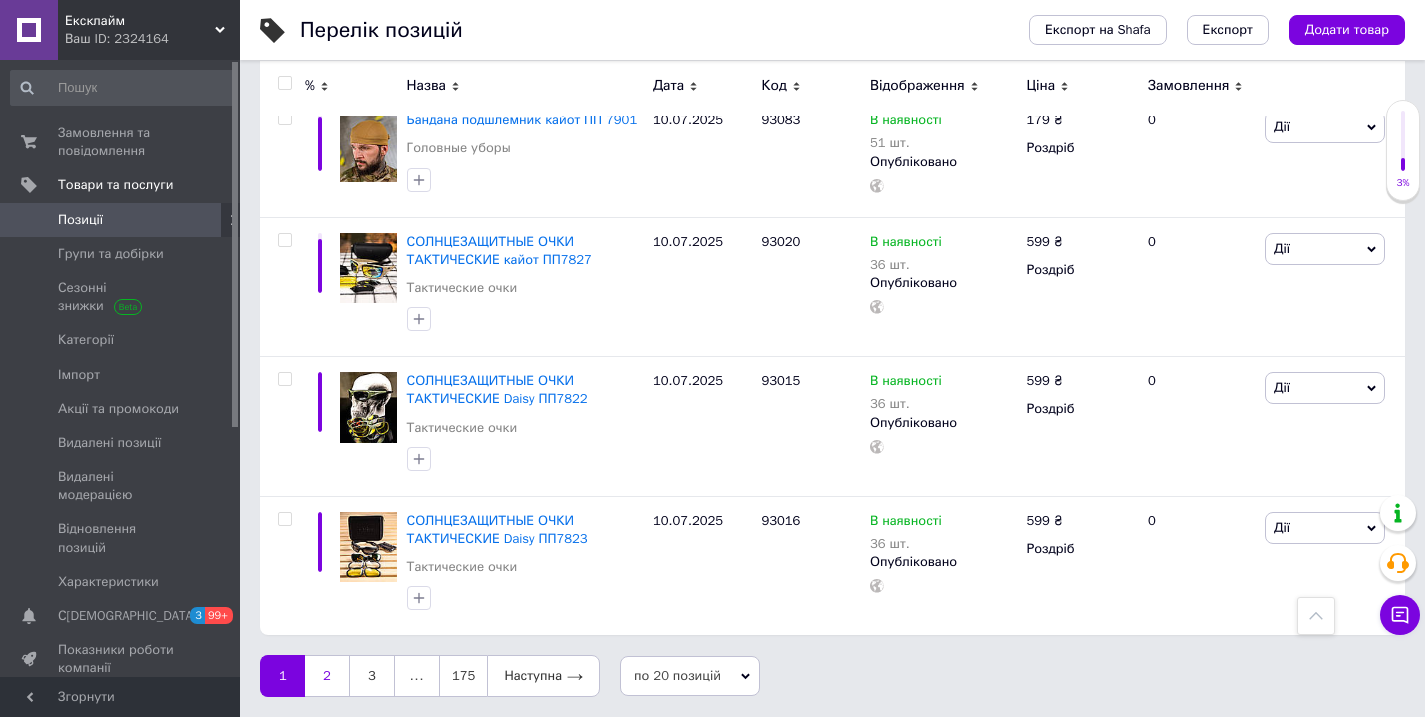 click on "2" at bounding box center [327, 676] 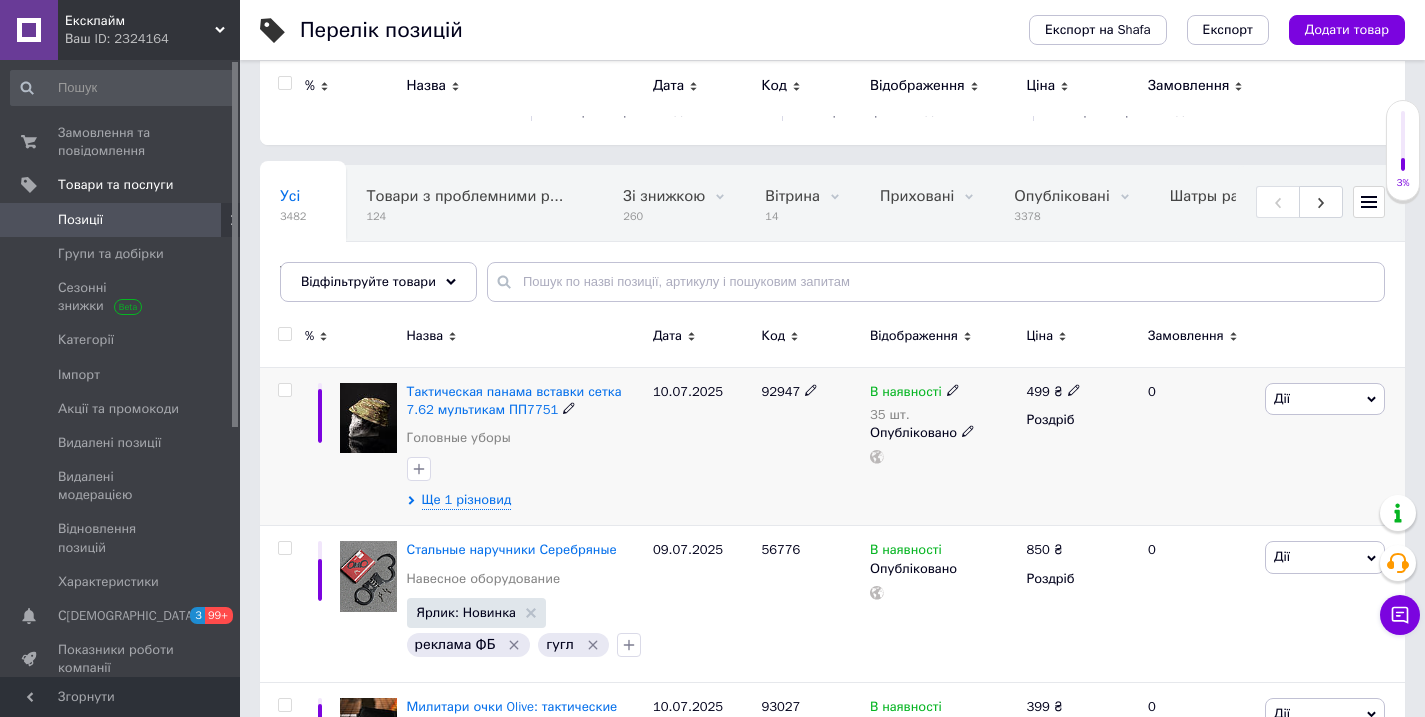 scroll, scrollTop: 0, scrollLeft: 0, axis: both 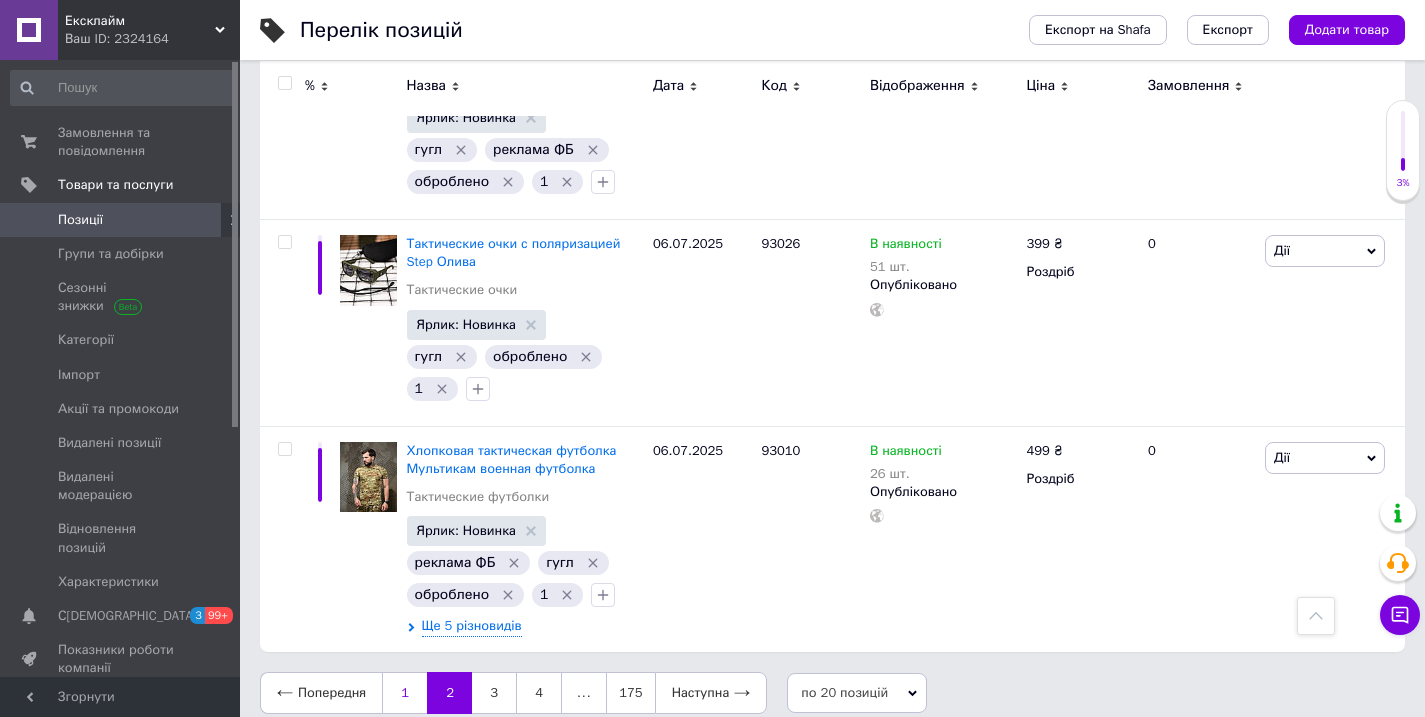 click on "1" at bounding box center (404, 693) 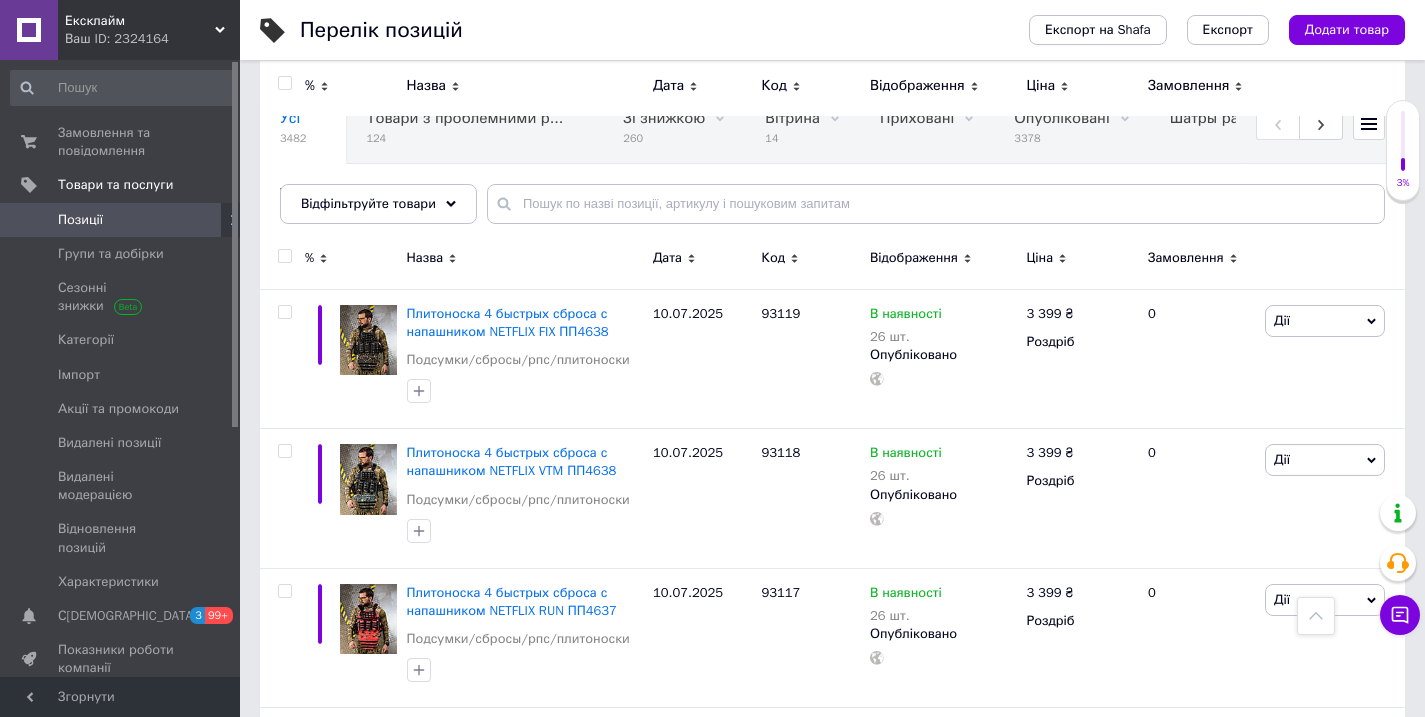 scroll, scrollTop: 0, scrollLeft: 0, axis: both 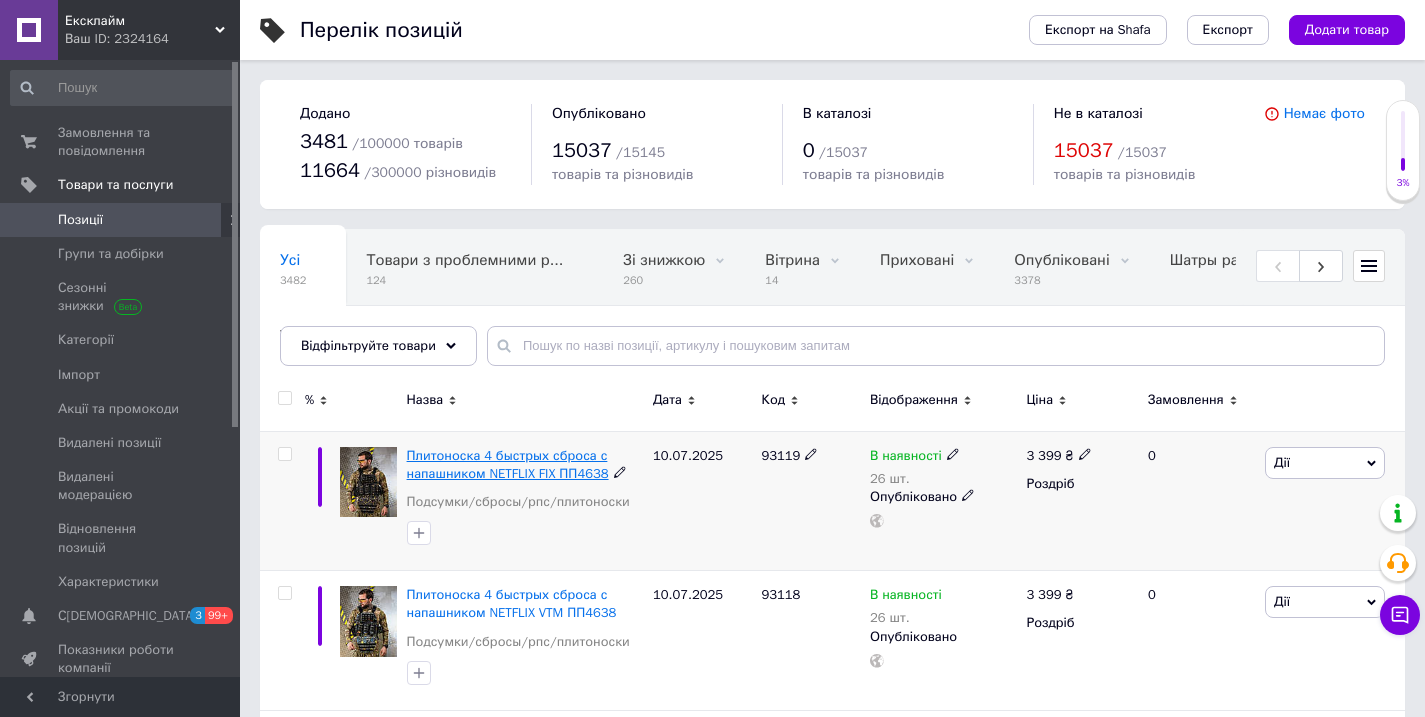 click on "Плитоноска 4 быстрых сброса с напашником NETFLIX FIX ПП4638" at bounding box center (508, 464) 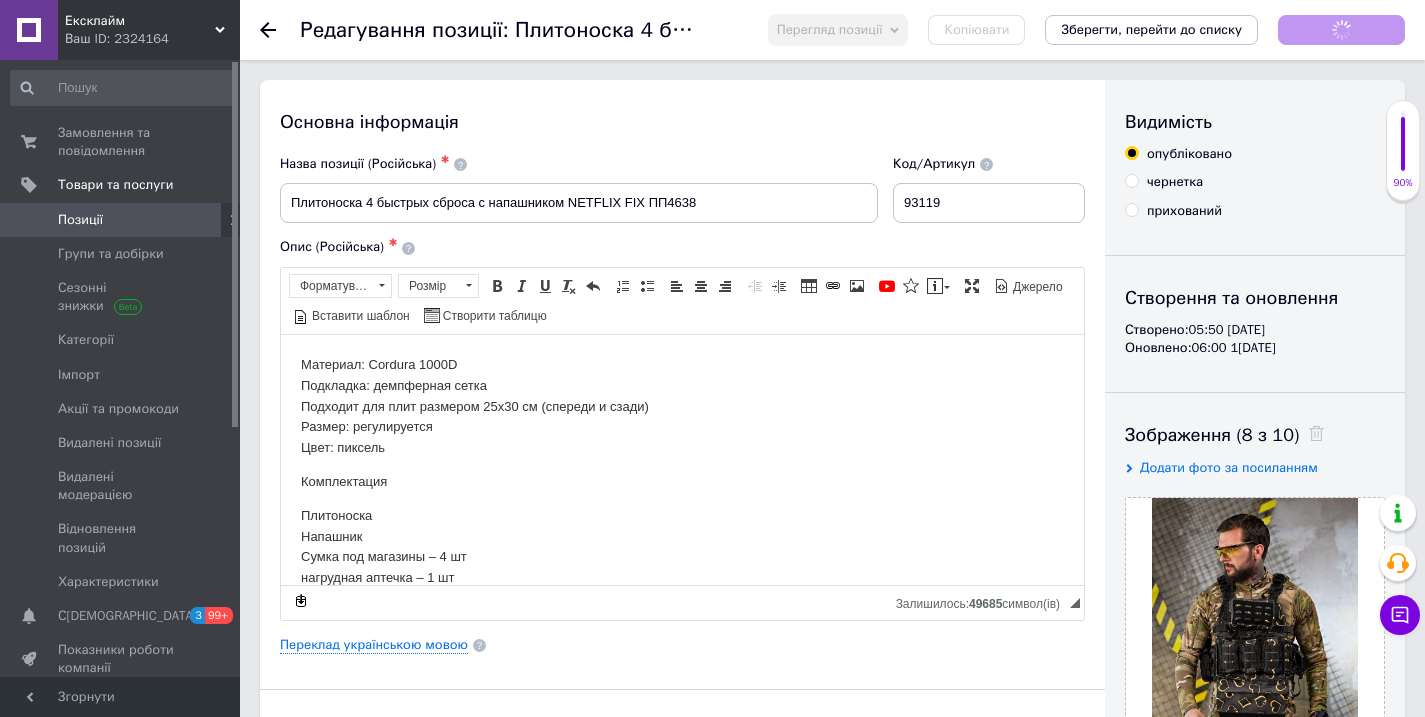 scroll, scrollTop: 0, scrollLeft: 0, axis: both 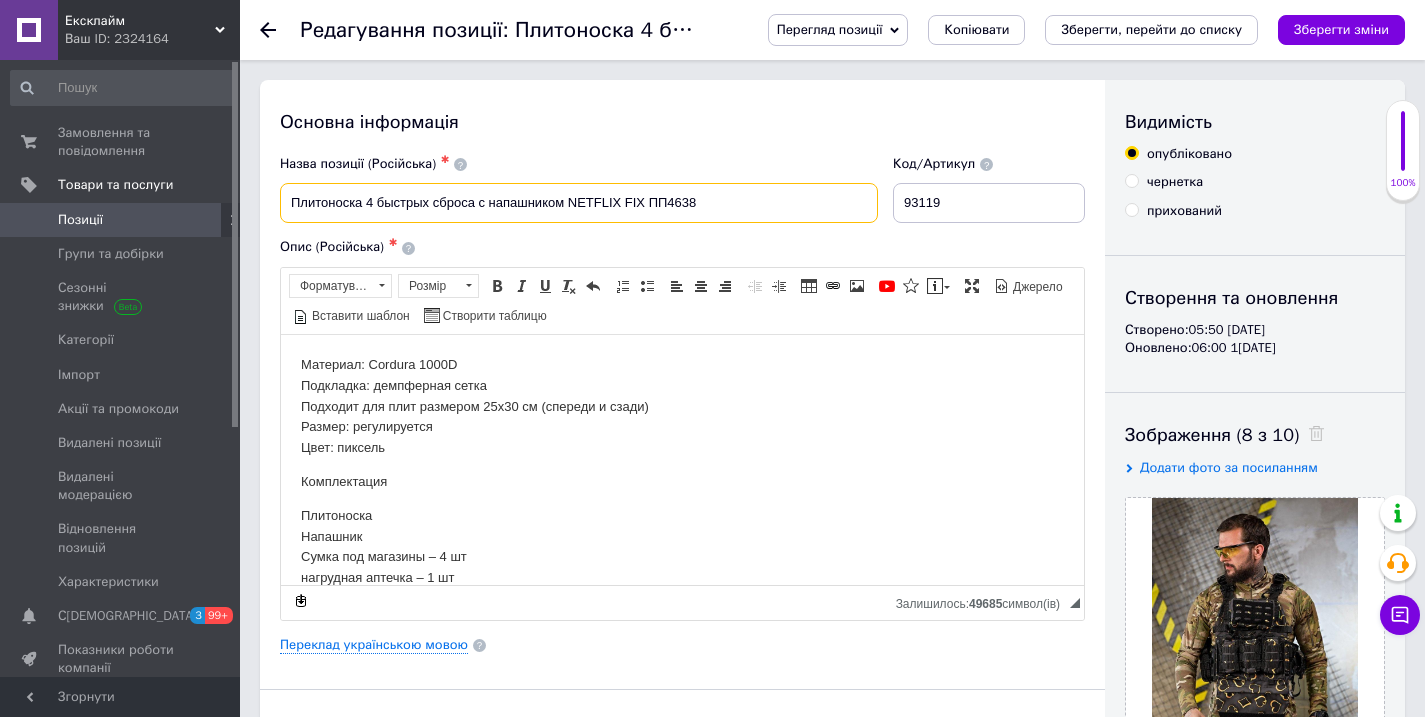 click on "Плитоноска 4 быстрых сброса с напашником NETFLIX FIX ПП4638" at bounding box center [579, 203] 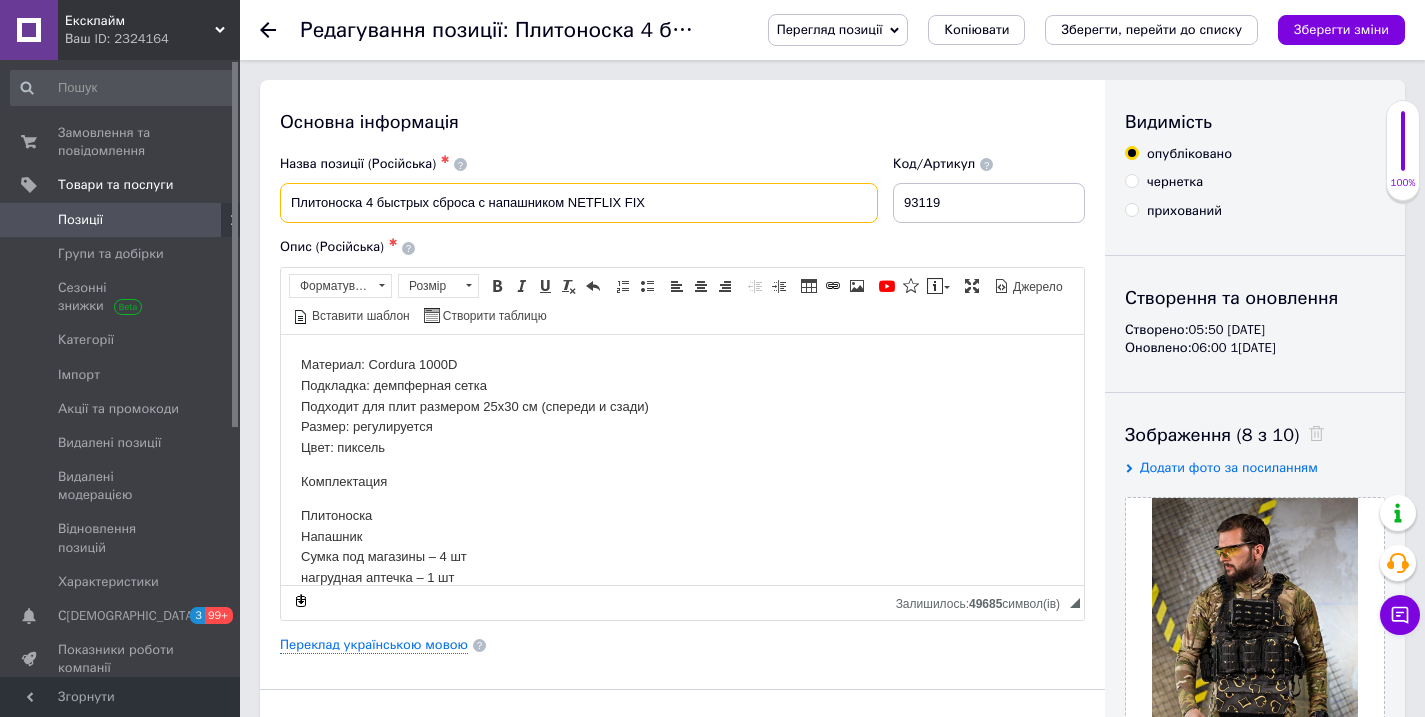 type on "Плитоноска 4 быстрых сброса с напашником NETFLIX FIX" 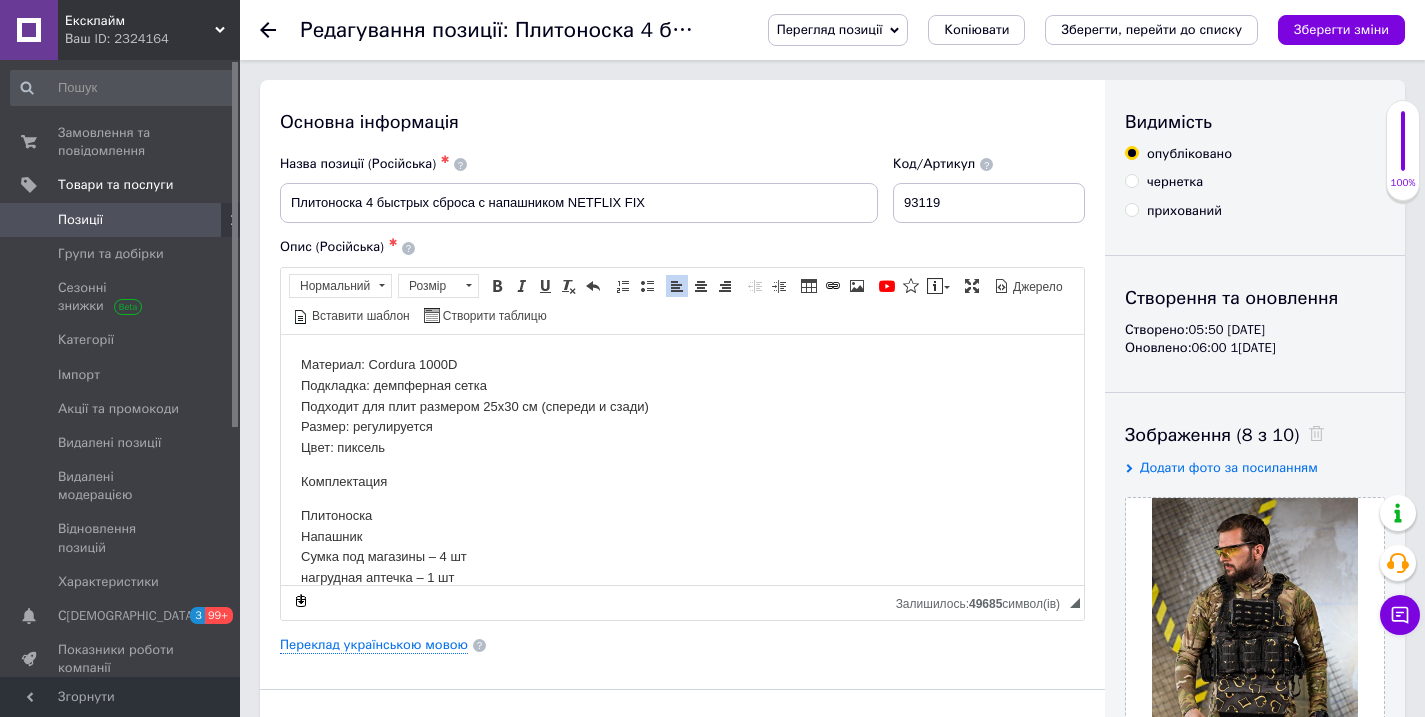 drag, startPoint x: 514, startPoint y: 492, endPoint x: 516, endPoint y: 449, distance: 43.046486 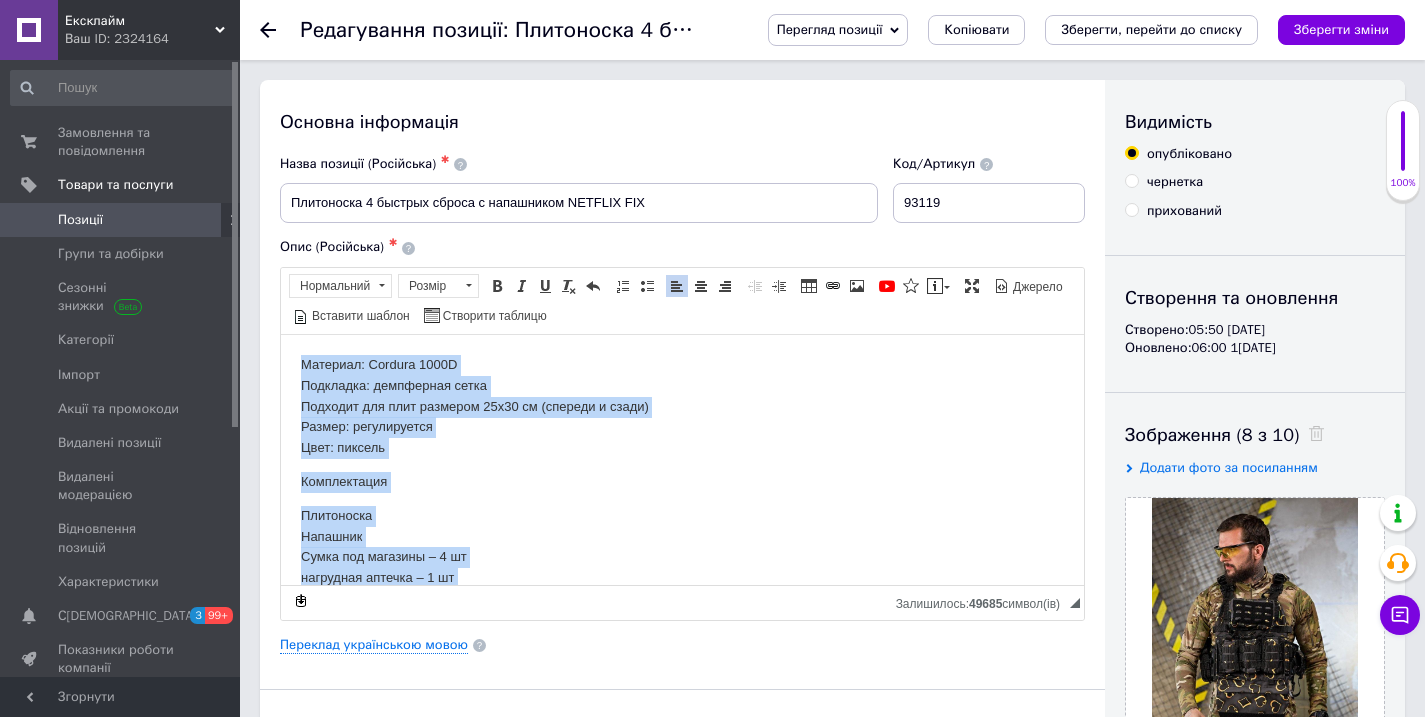 copy on "Материал: Cordura 1000D Подкладка: демпферная сетка Подходит для плит размером 25х30 см (спереди и сзади) Размер: регулируется Цвет: пиксель Комплектация Плитоноска Напашник Сумка под магазины – 4 шт нагрудная аптечка – 1 шт Сумка под рацию – 1 шт подсумок по гранату -1шт сумка сброса-1шт подсумок под рацию -1шт" 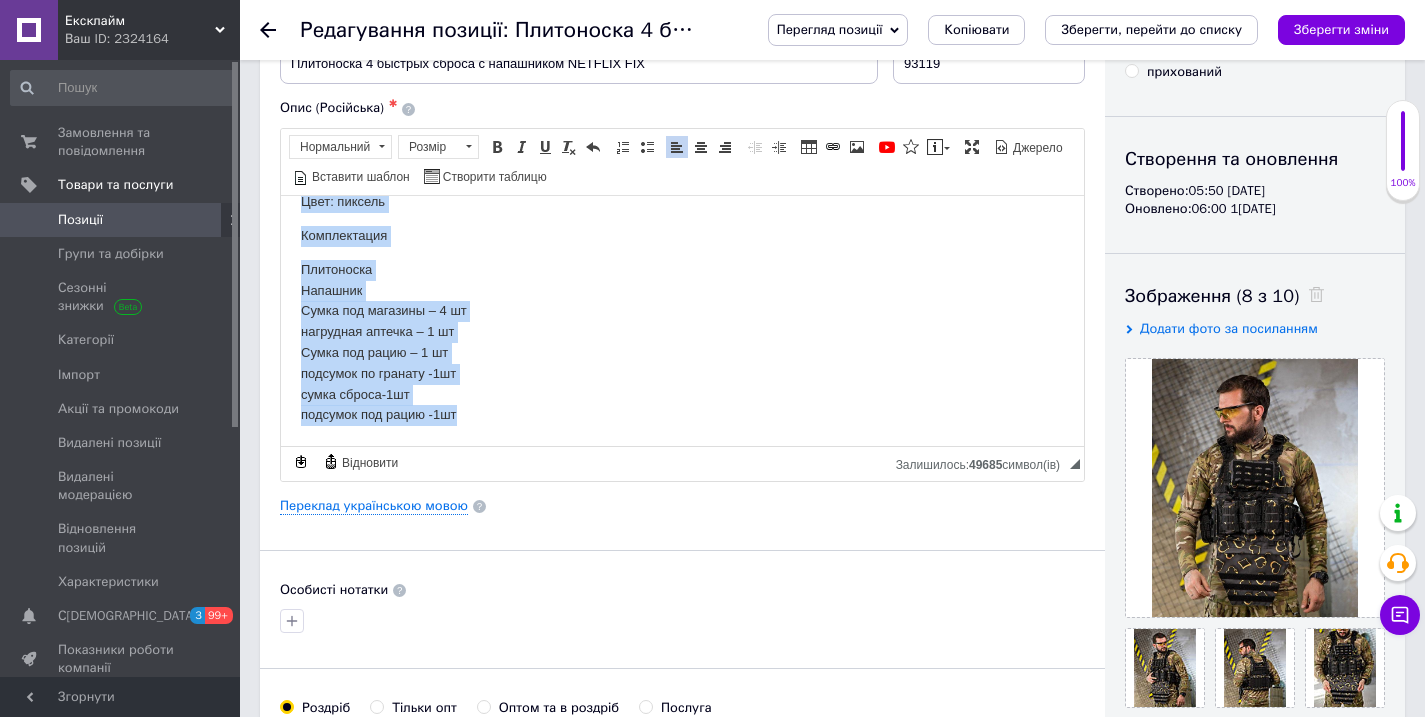 scroll, scrollTop: 205, scrollLeft: 0, axis: vertical 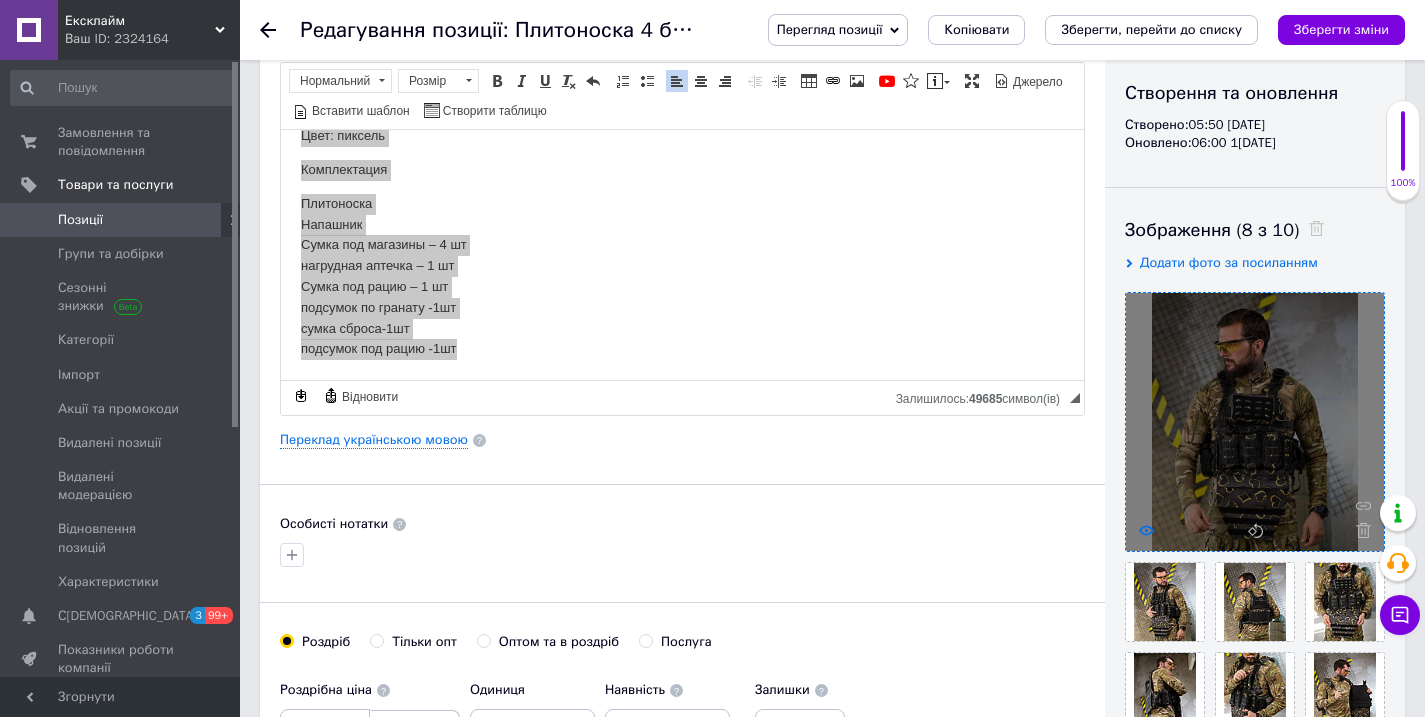 click 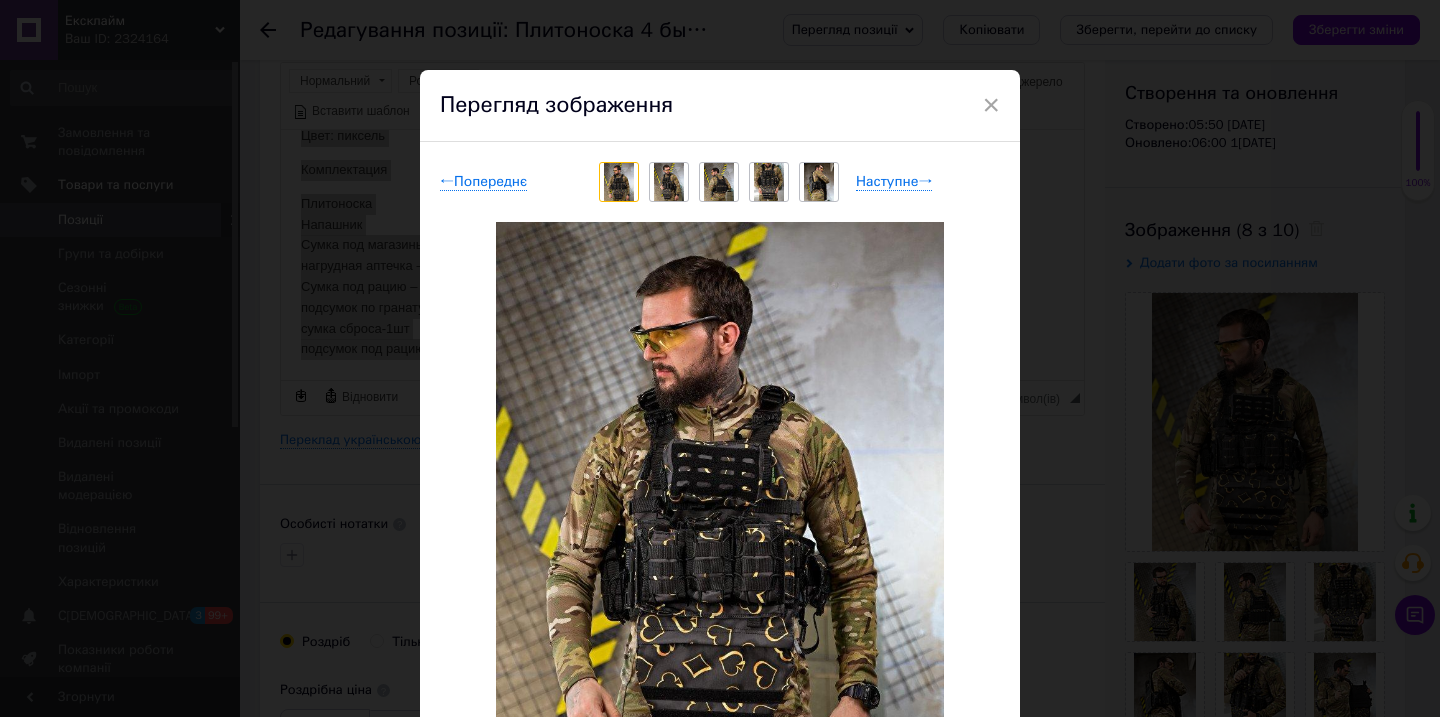 click on "× Перегляд зображення ← Попереднє Наступне → Видалити зображення Видалити всі зображення" at bounding box center [720, 358] 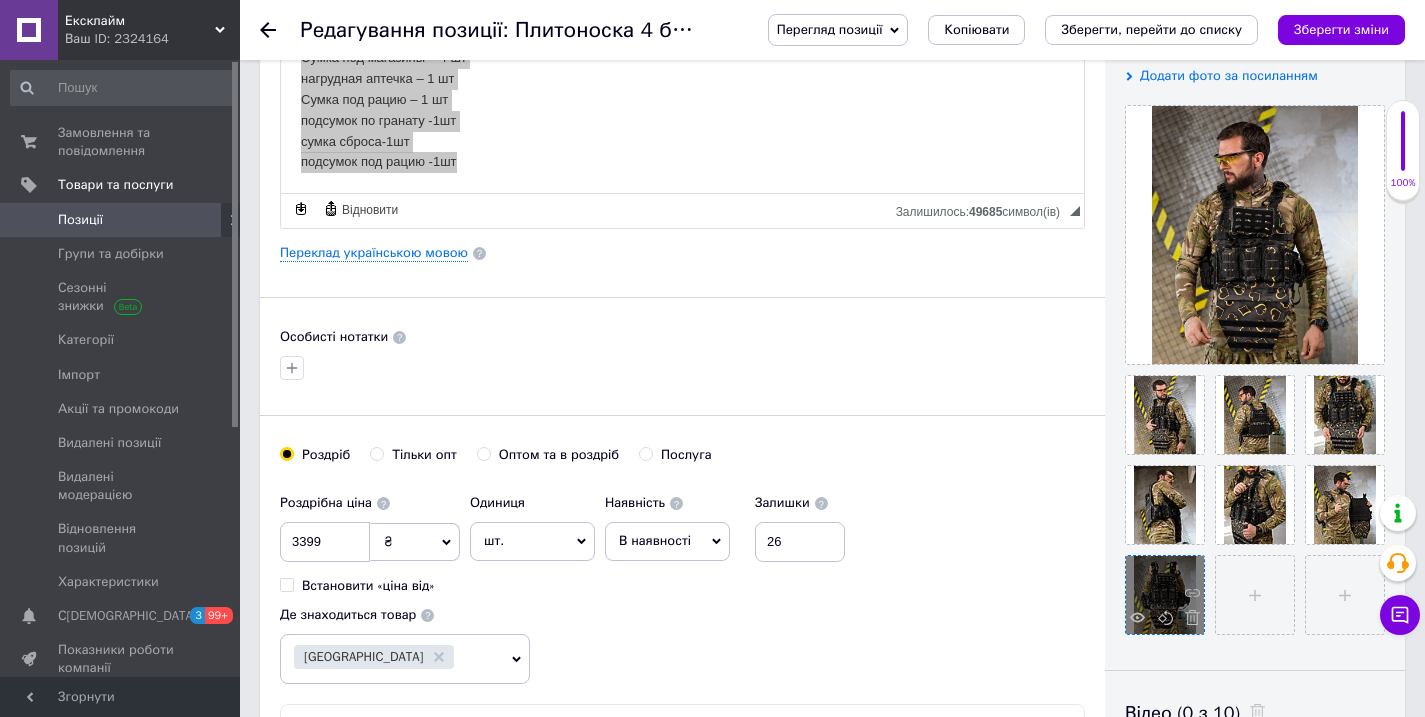scroll, scrollTop: 626, scrollLeft: 0, axis: vertical 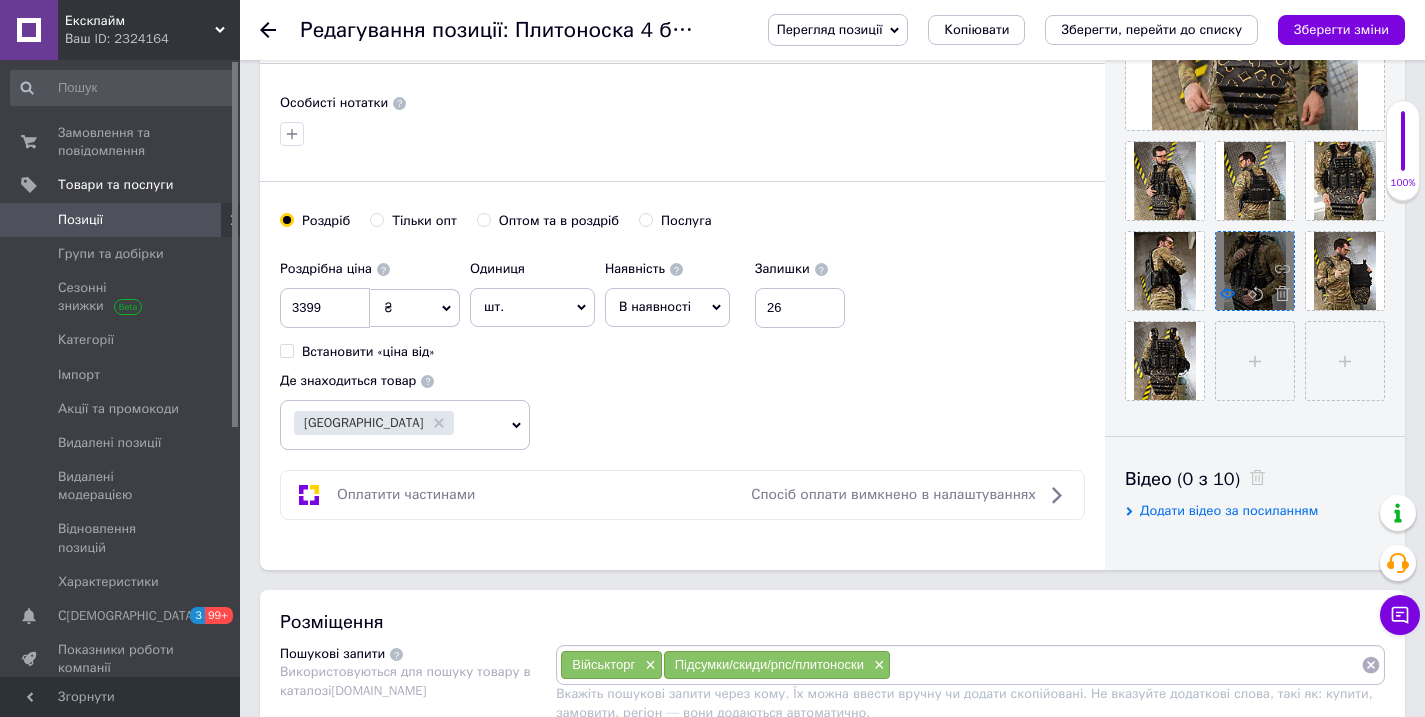 click 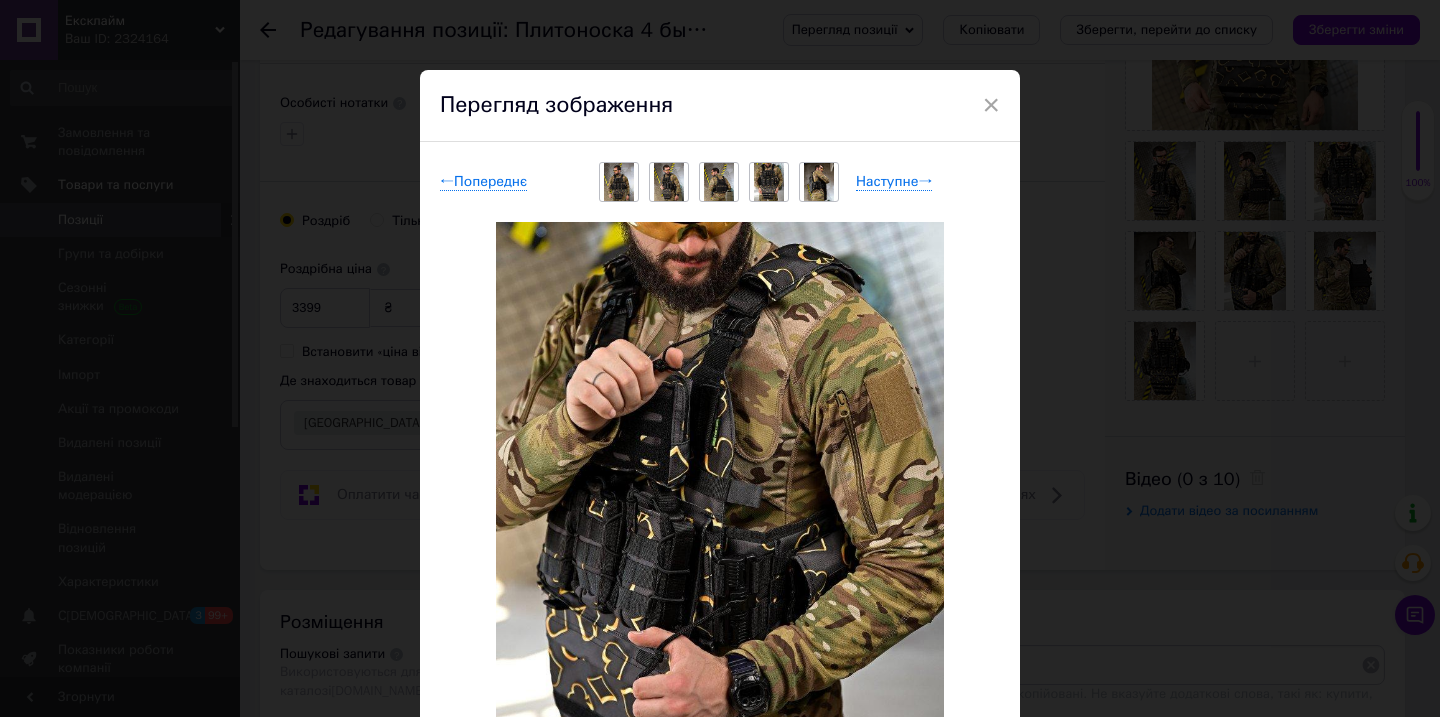 click on "× Перегляд зображення ← Попереднє Наступне → Видалити зображення Видалити всі зображення" at bounding box center [720, 358] 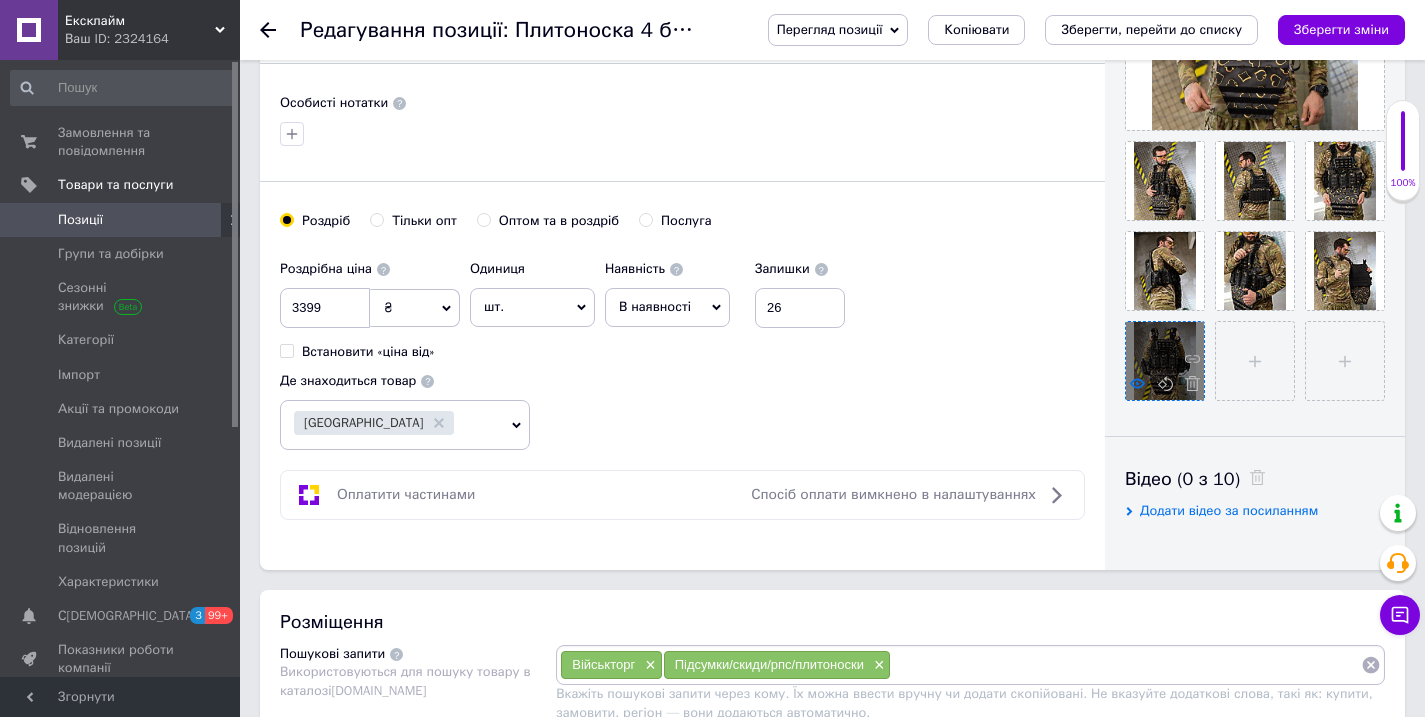click 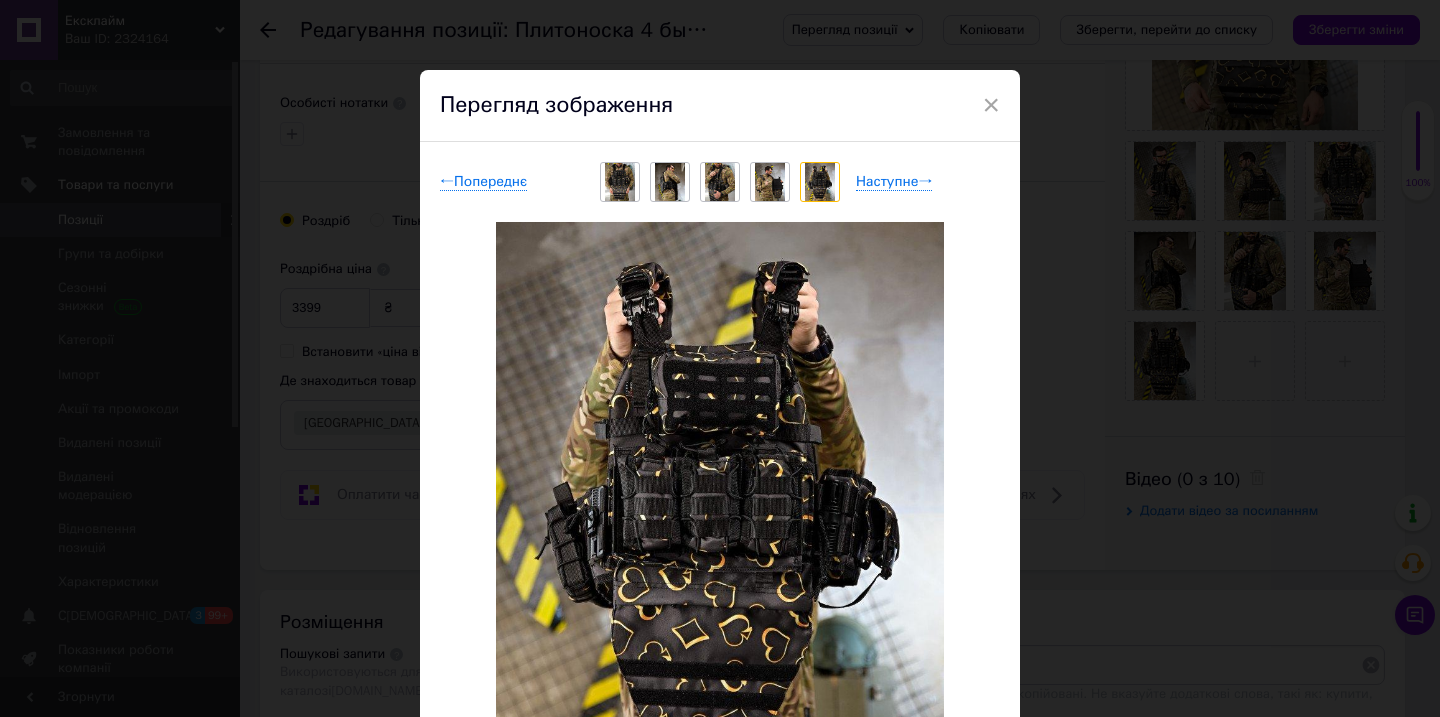 click on "× Перегляд зображення ← Попереднє Наступне → Видалити зображення Видалити всі зображення" at bounding box center (720, 358) 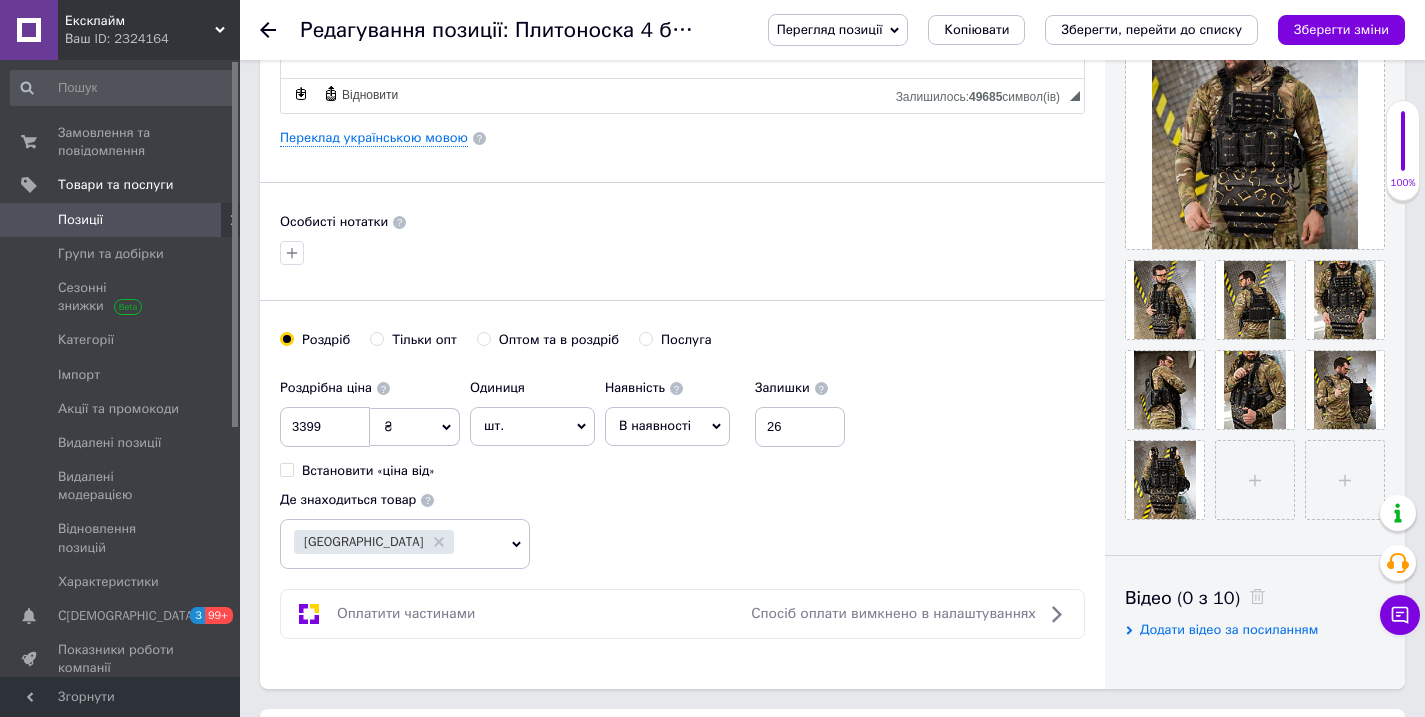 scroll, scrollTop: 428, scrollLeft: 0, axis: vertical 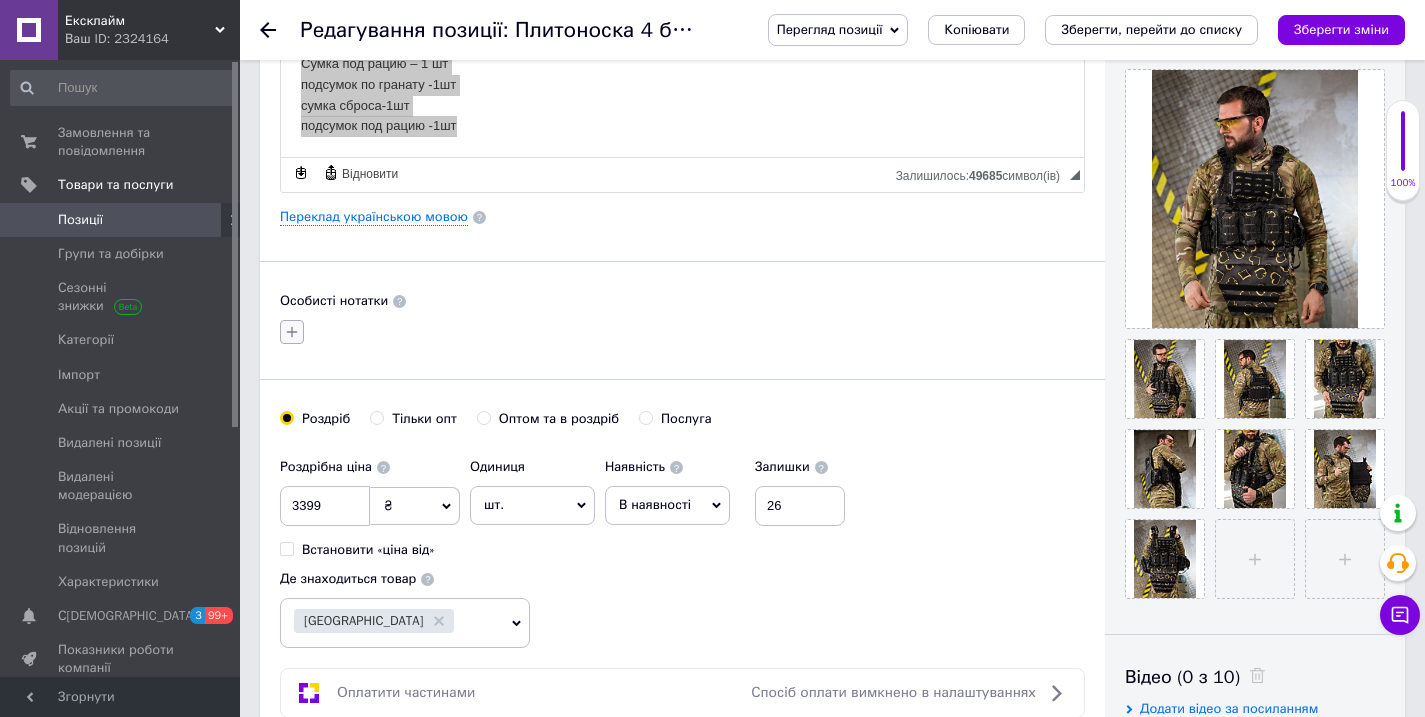 click 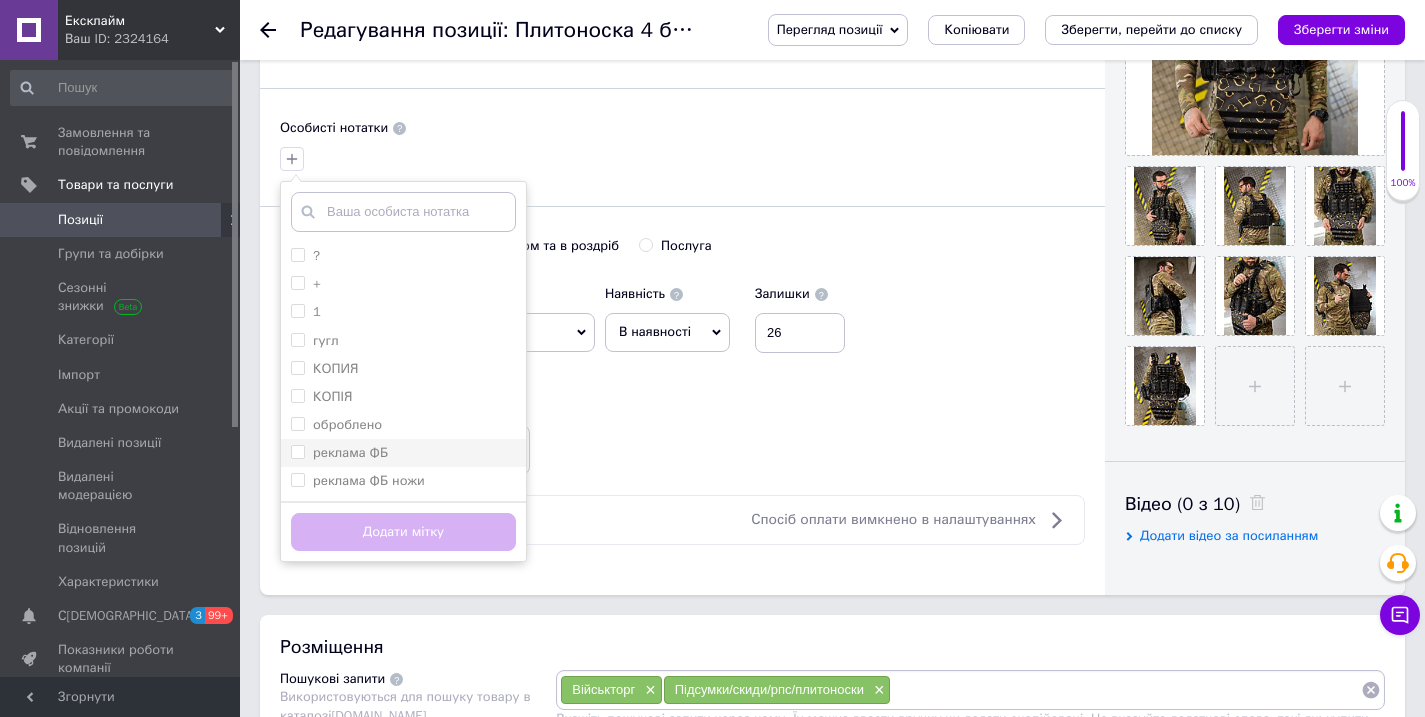 scroll, scrollTop: 624, scrollLeft: 0, axis: vertical 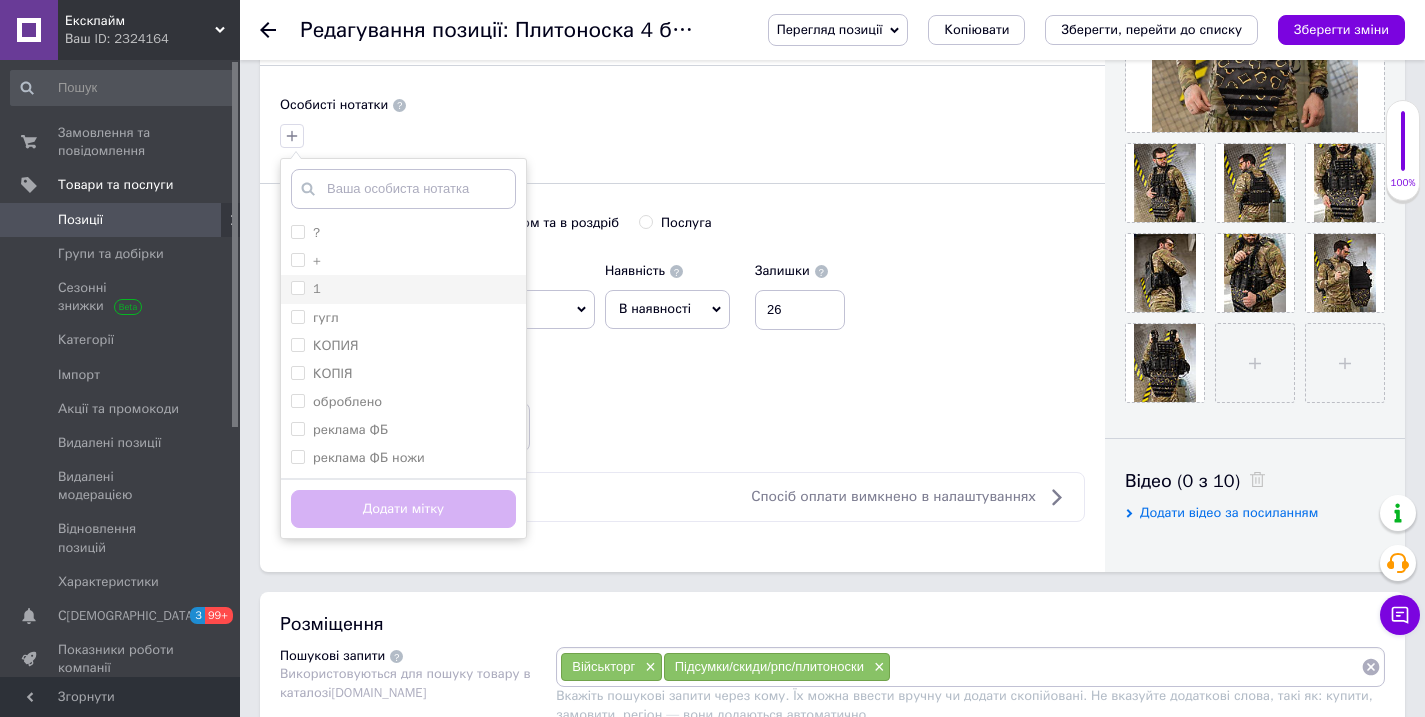click on "1" at bounding box center (403, 289) 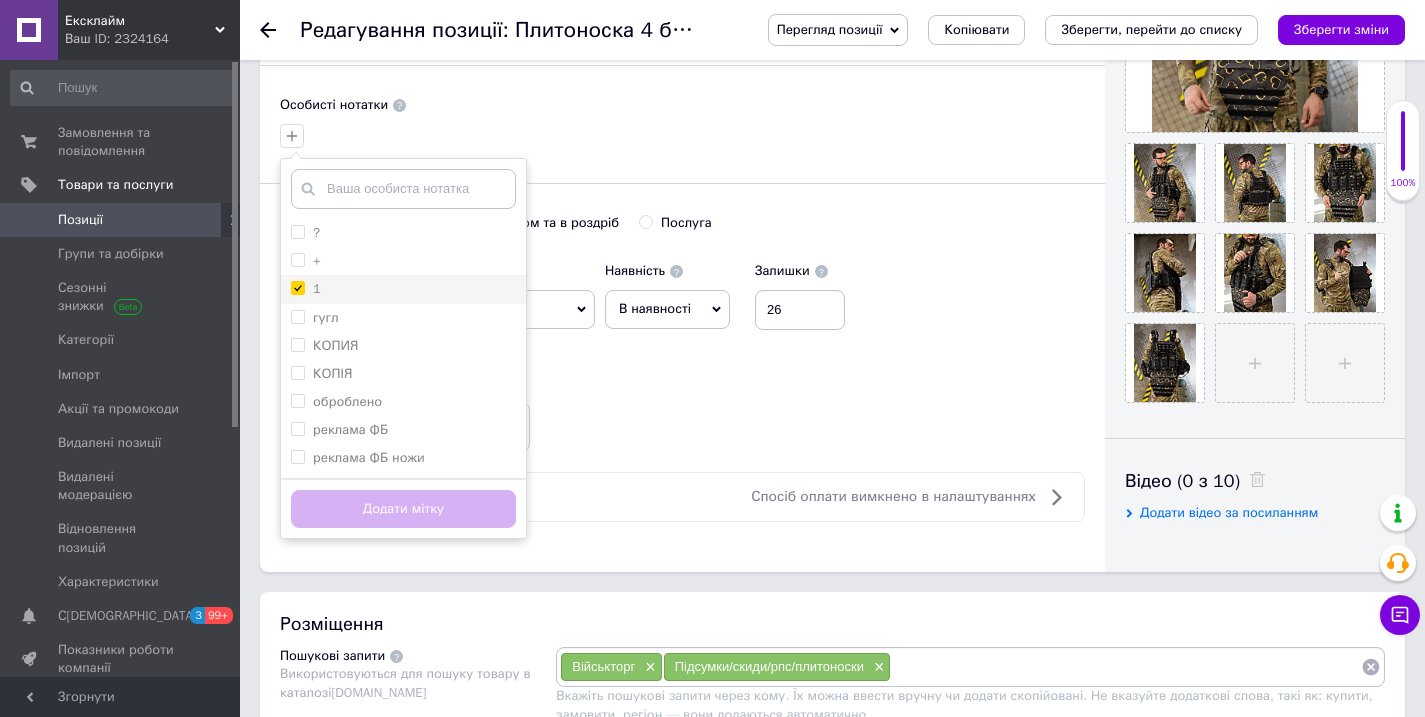 checkbox on "true" 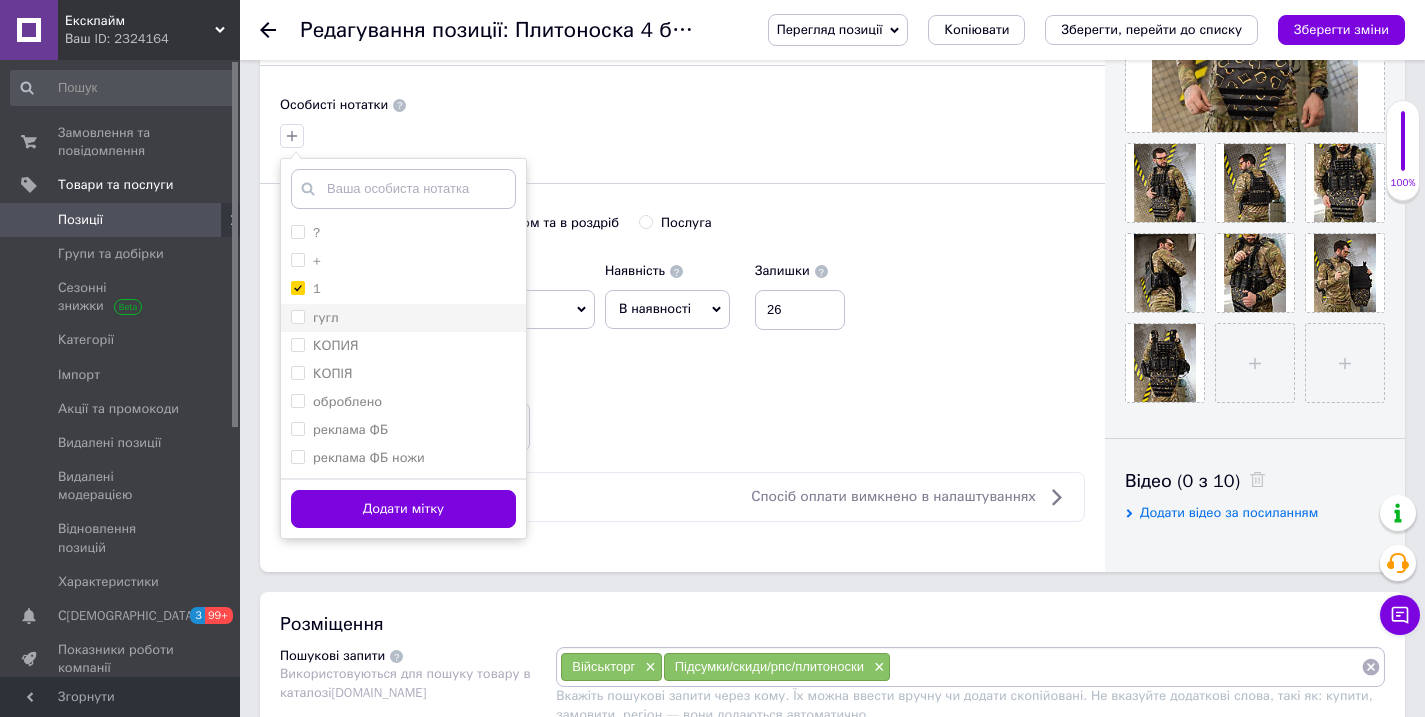 click on "гугл" at bounding box center (297, 316) 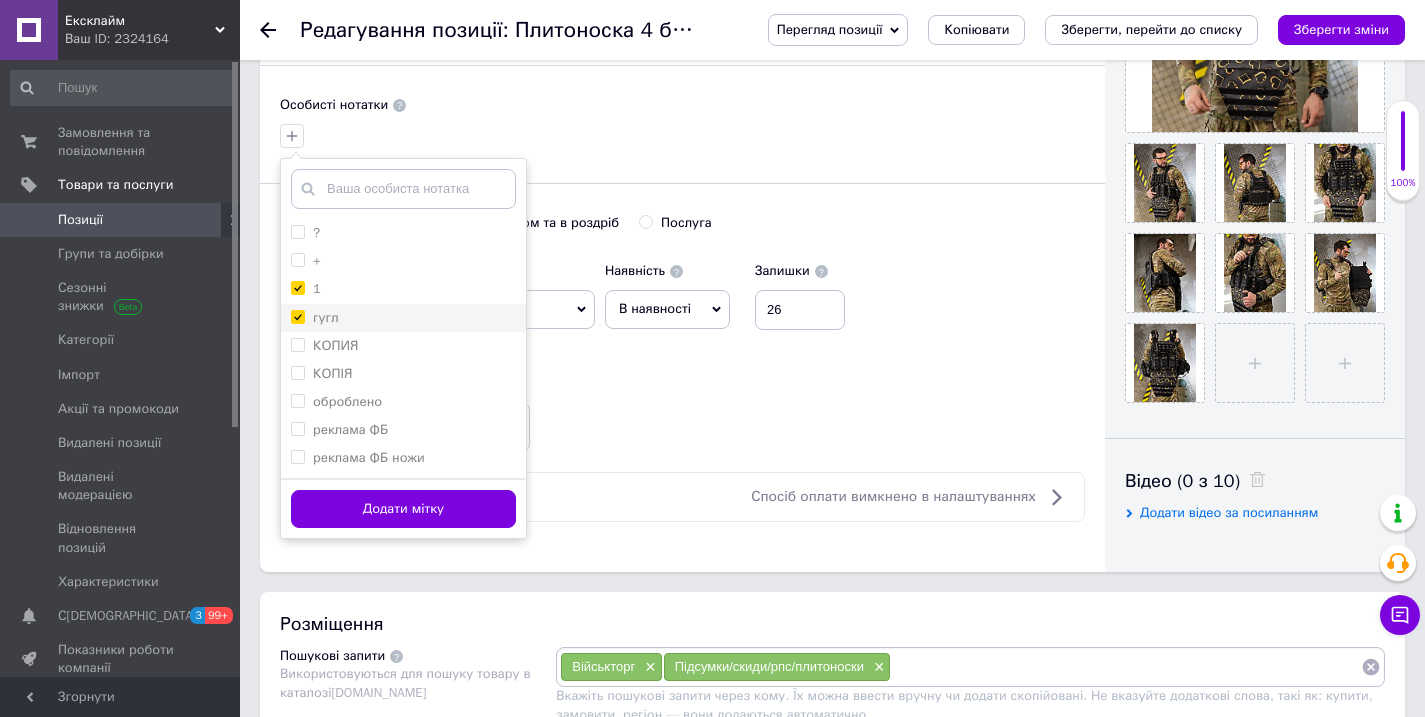 checkbox on "true" 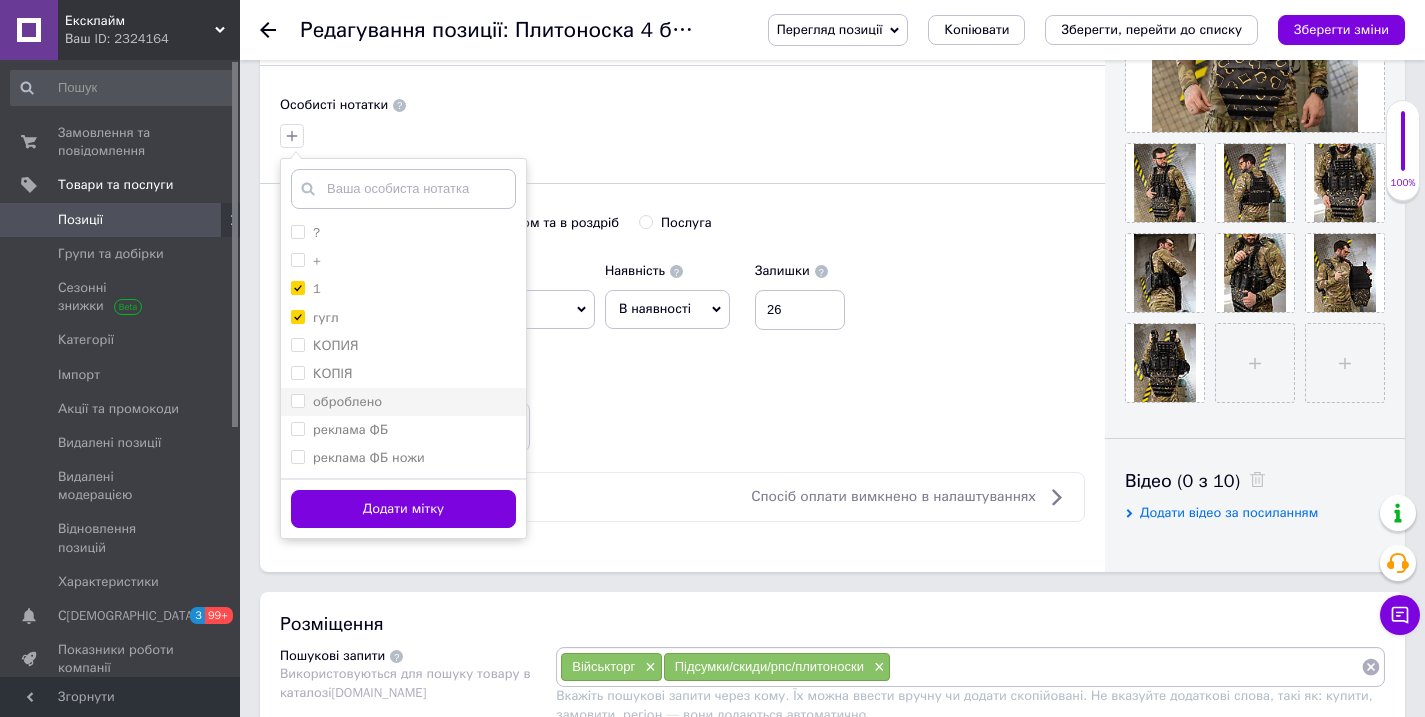 click on "оброблено" at bounding box center [297, 400] 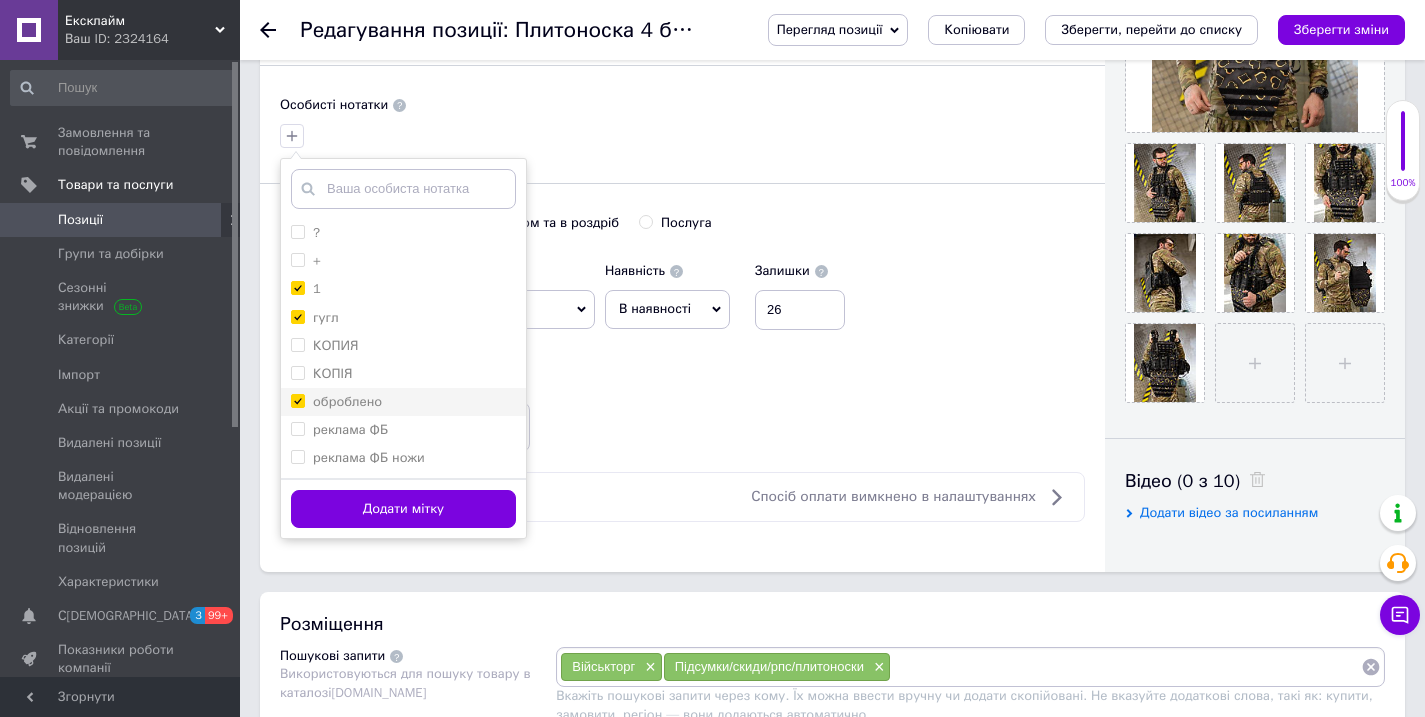 checkbox on "true" 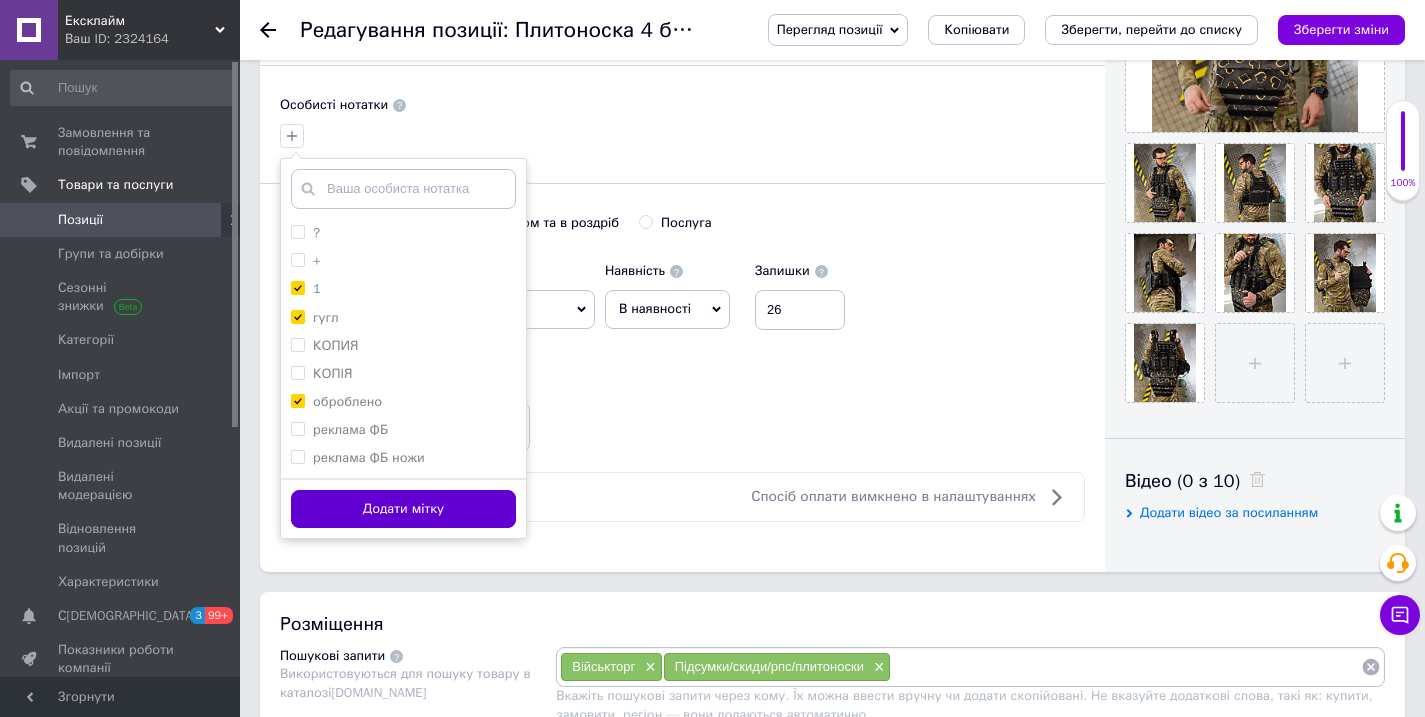 click on "Додати мітку" at bounding box center [403, 509] 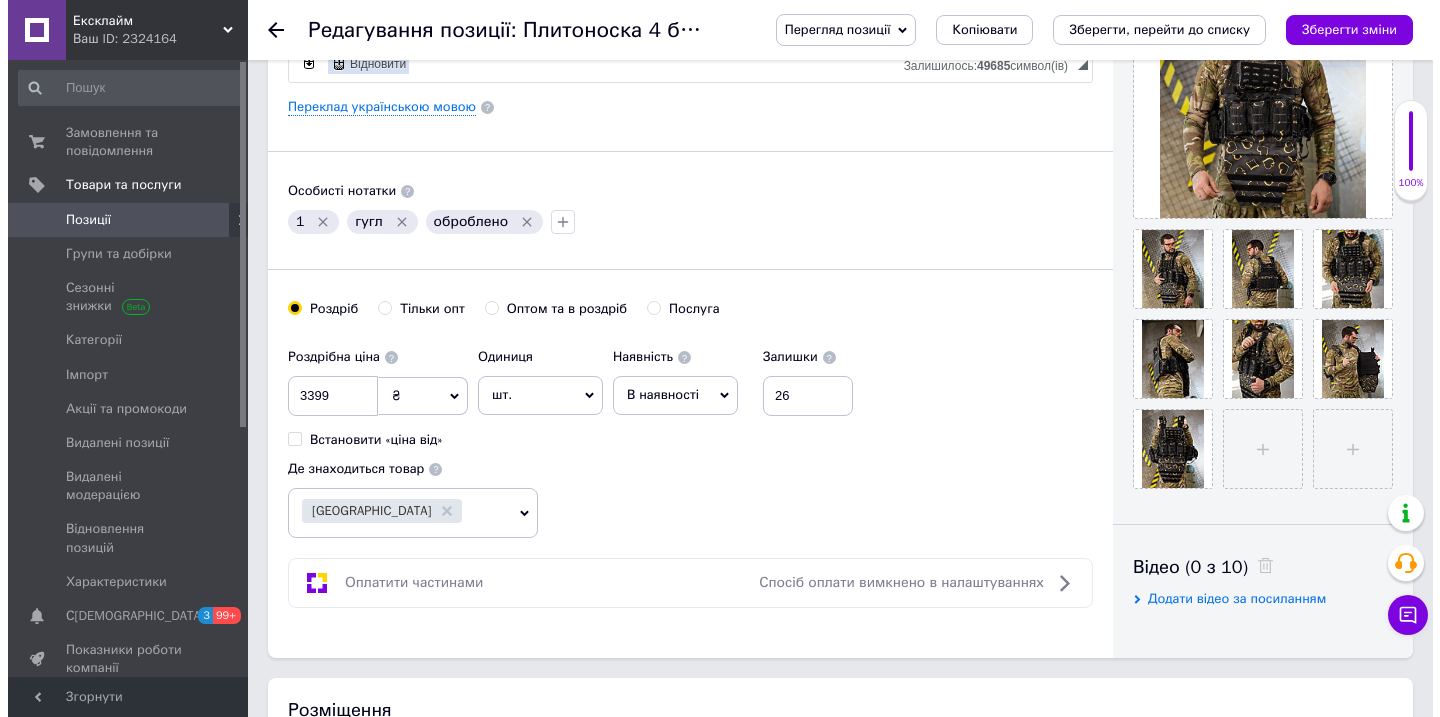 scroll, scrollTop: 436, scrollLeft: 0, axis: vertical 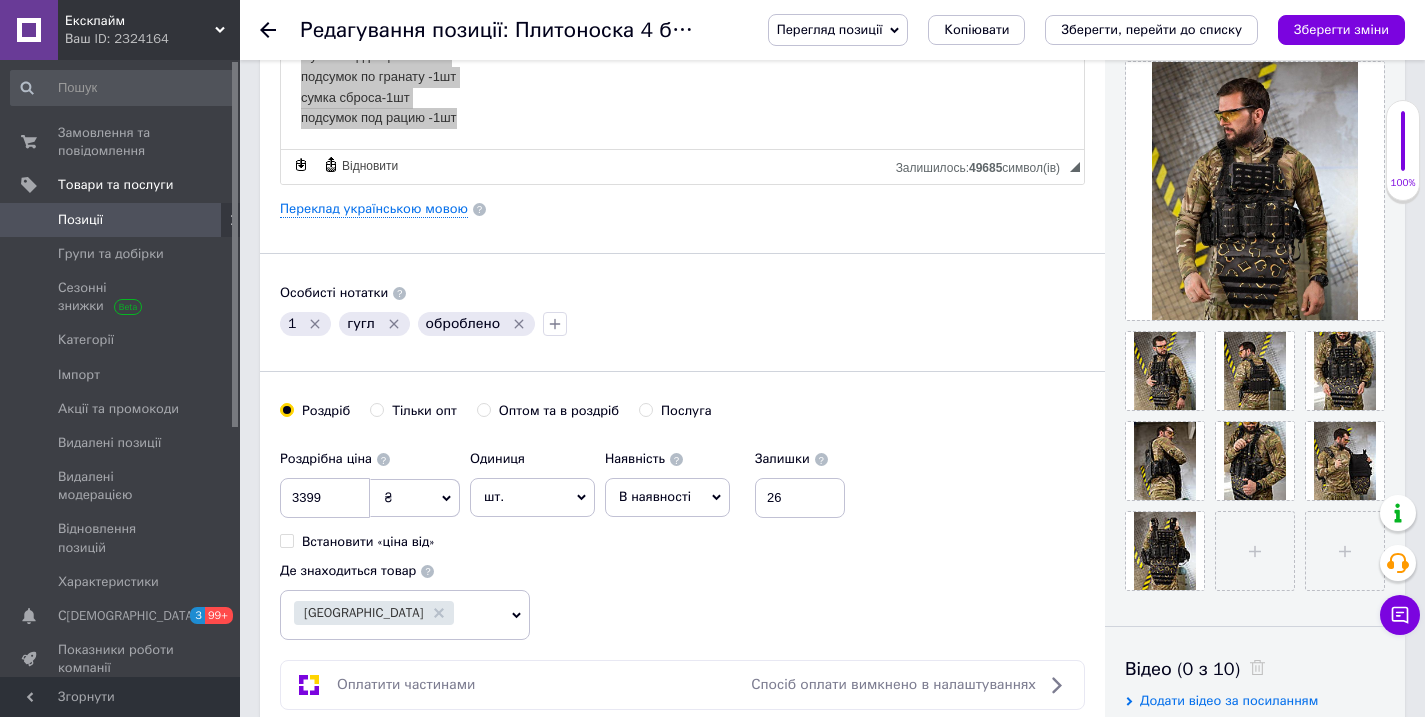click on "Основна інформація Назва позиції (Російська) ✱ Плитоноска 4 быстрых сброса с напашником NETFLIX FIX Код/Артикул 93119 Опис (Російська) ✱ Материал: Cordura 1000D
Подкладка: демпферная сетка
Подходит для плит размером 25х30 см (спереди и сзади)
Размер: регулируется
Цвет: пиксель
Комплектация
Плитоноска
Напашник
Сумка под магазины &ndash; 4 шт
нагрудная аптечка &ndash; 1 шт
Сумка под рацию &ndash; 1 шт
подсумок по гранату -1шт
сумка сброса-1шт
подсумок под рацию -1шт Розширений текстовий редактор, 79186BB9-CC04-4E09-B563-485AFEA59D00 Панель інструментів редактора Форматування Нормальний Розмір Розмір" at bounding box center [682, 202] 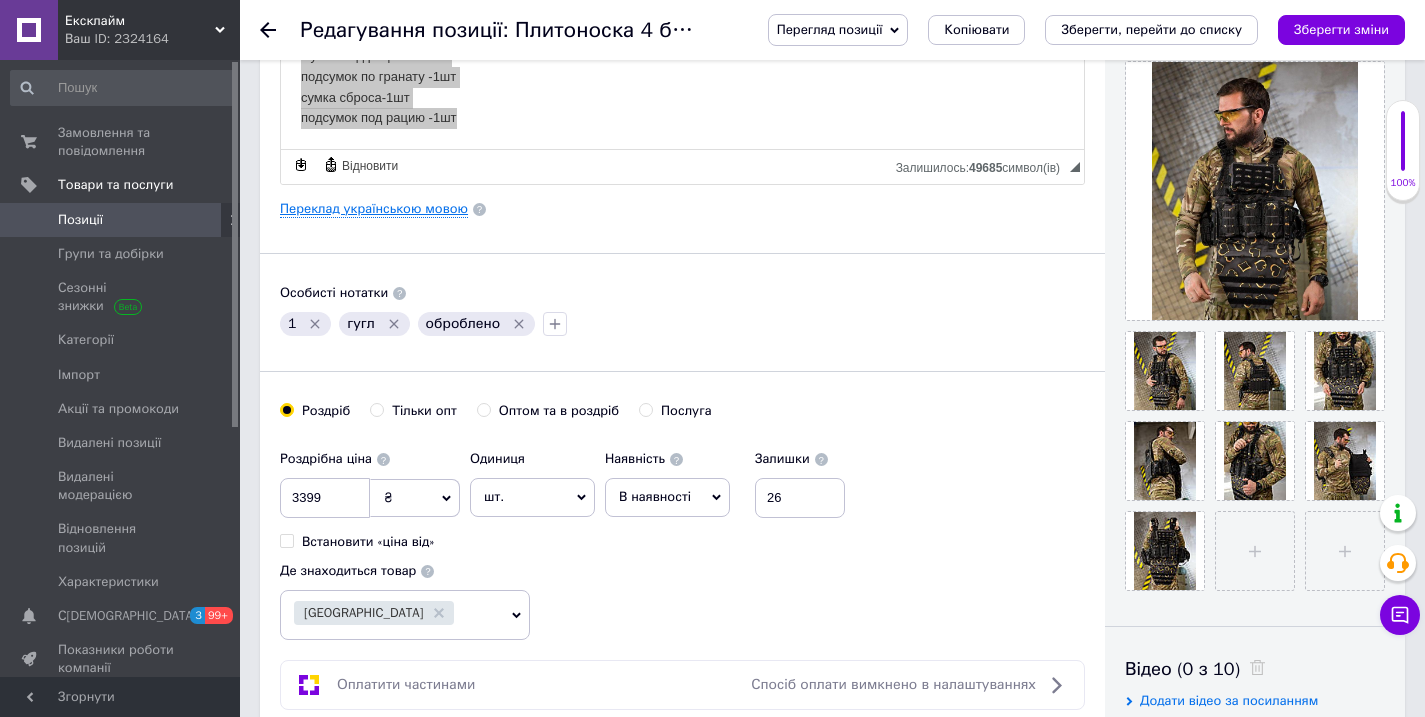 click on "Переклад українською мовою" at bounding box center [374, 209] 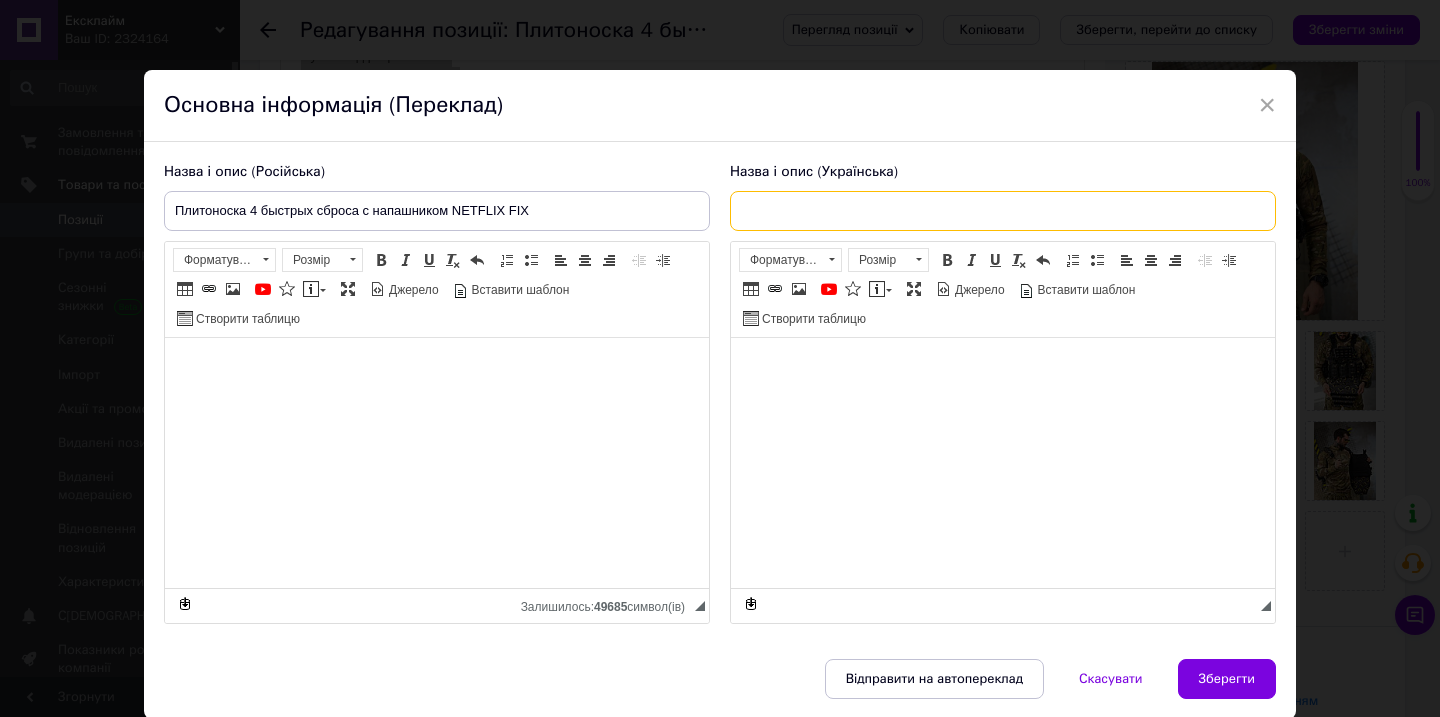 click at bounding box center [1003, 211] 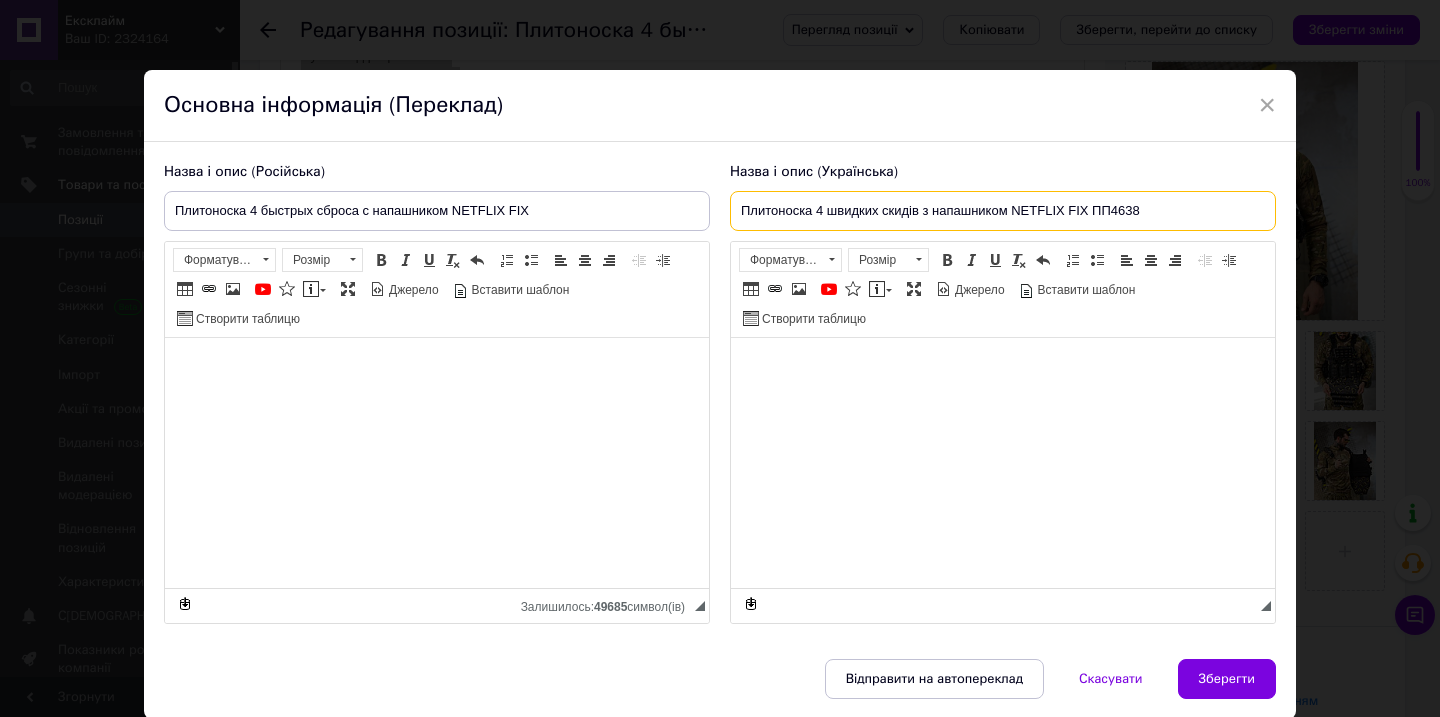 click on "Плитоноска 4 швидких скидів з напашником NETFLIX FIX ПП4638" at bounding box center [1003, 211] 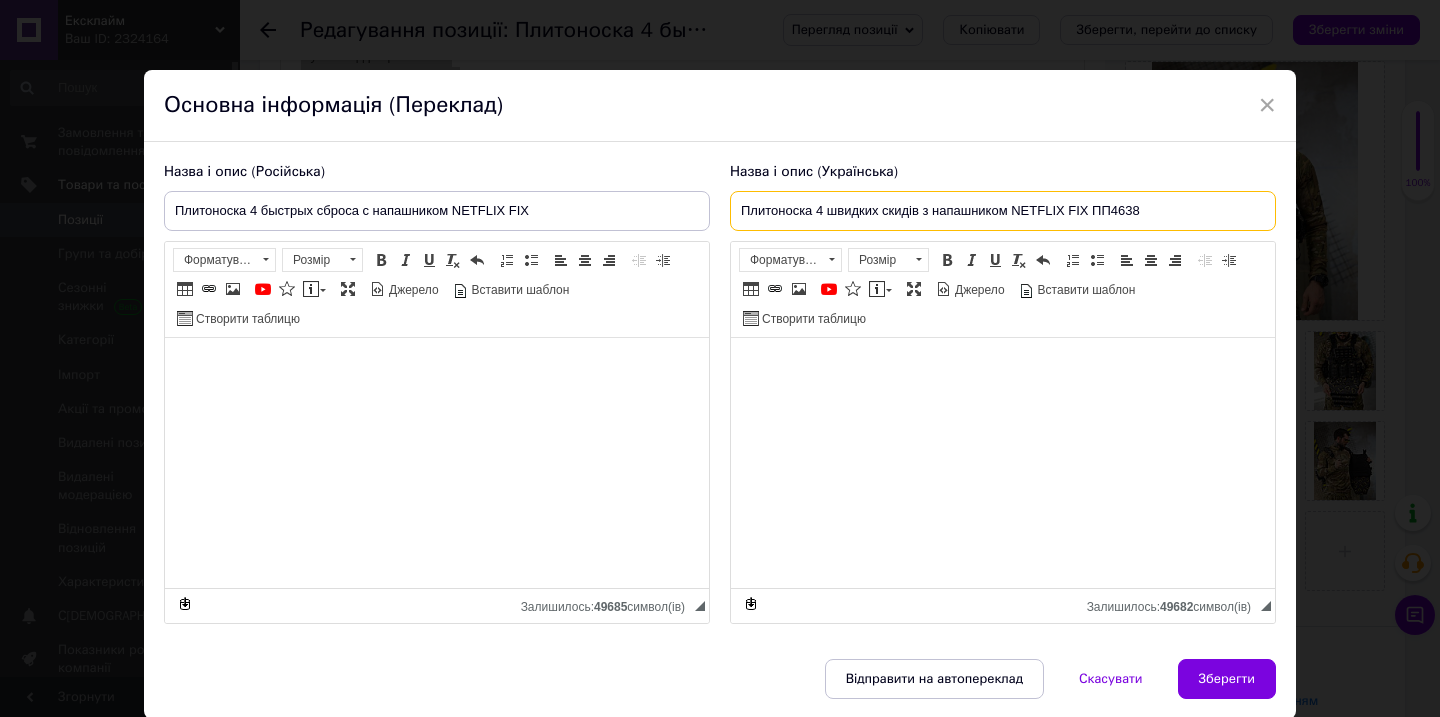 paste on "актична плитоноска Netflix Fix Black із 4 швидкими скидами, напашником та підсумками: Cordura 1000D для плит 25х30 см" 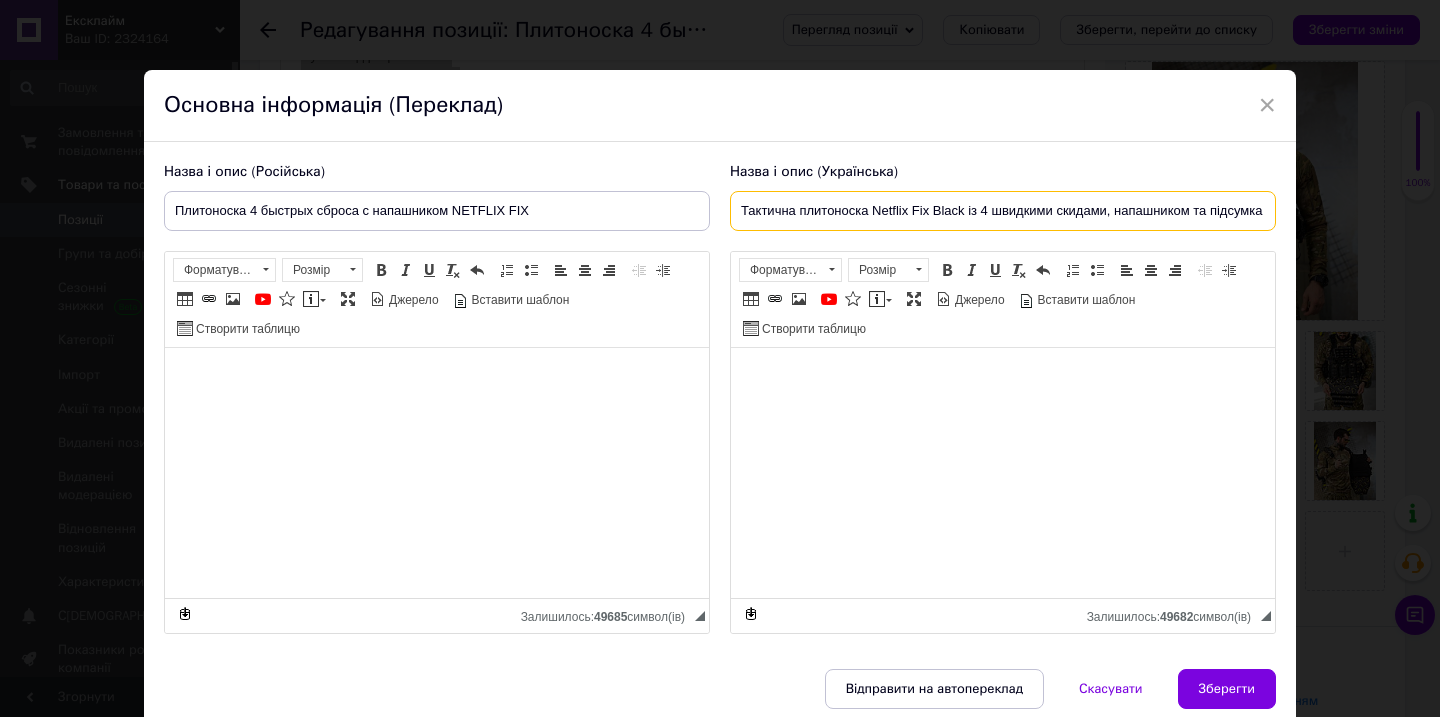 scroll, scrollTop: 0, scrollLeft: 229, axis: horizontal 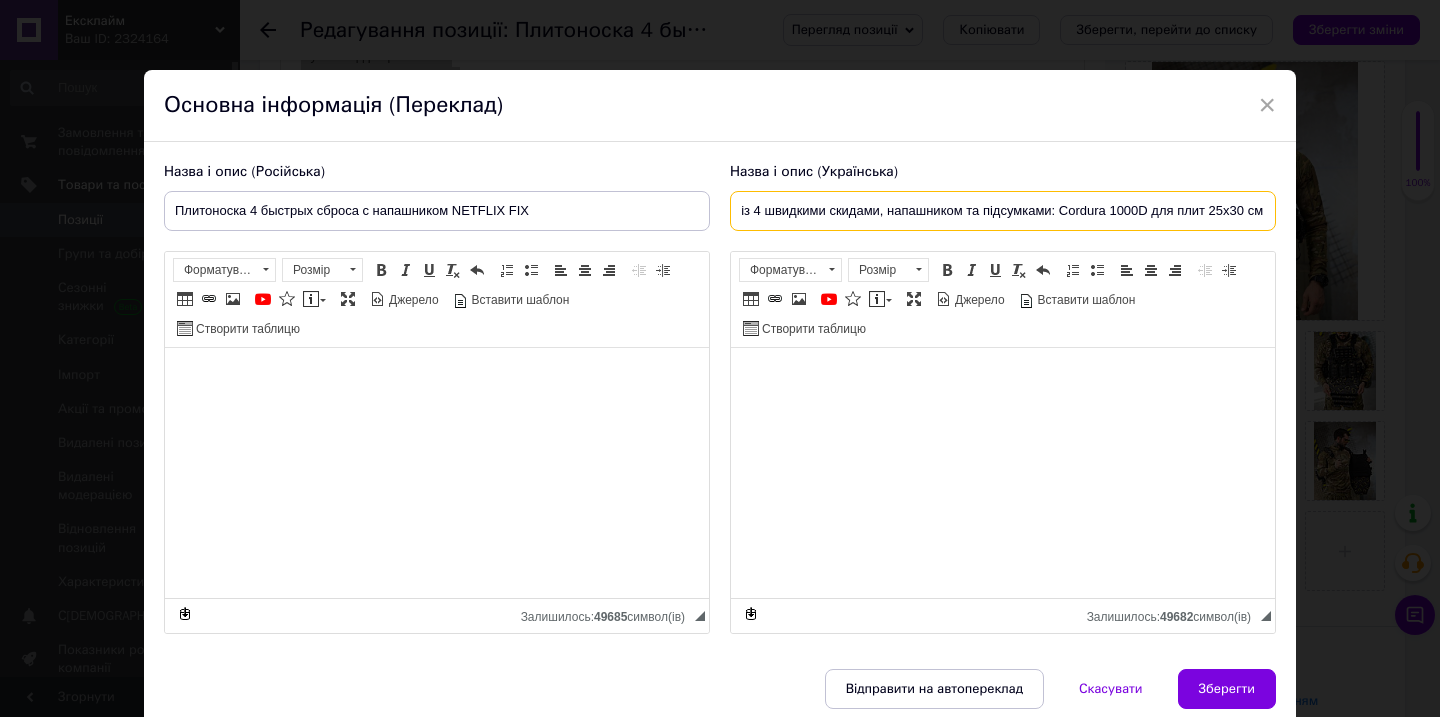 type on "Тактична плитоноска Netflix Fix Black із 4 швидкими скидами, напашником та підсумками: Cordura 1000D для плит 25х30 см" 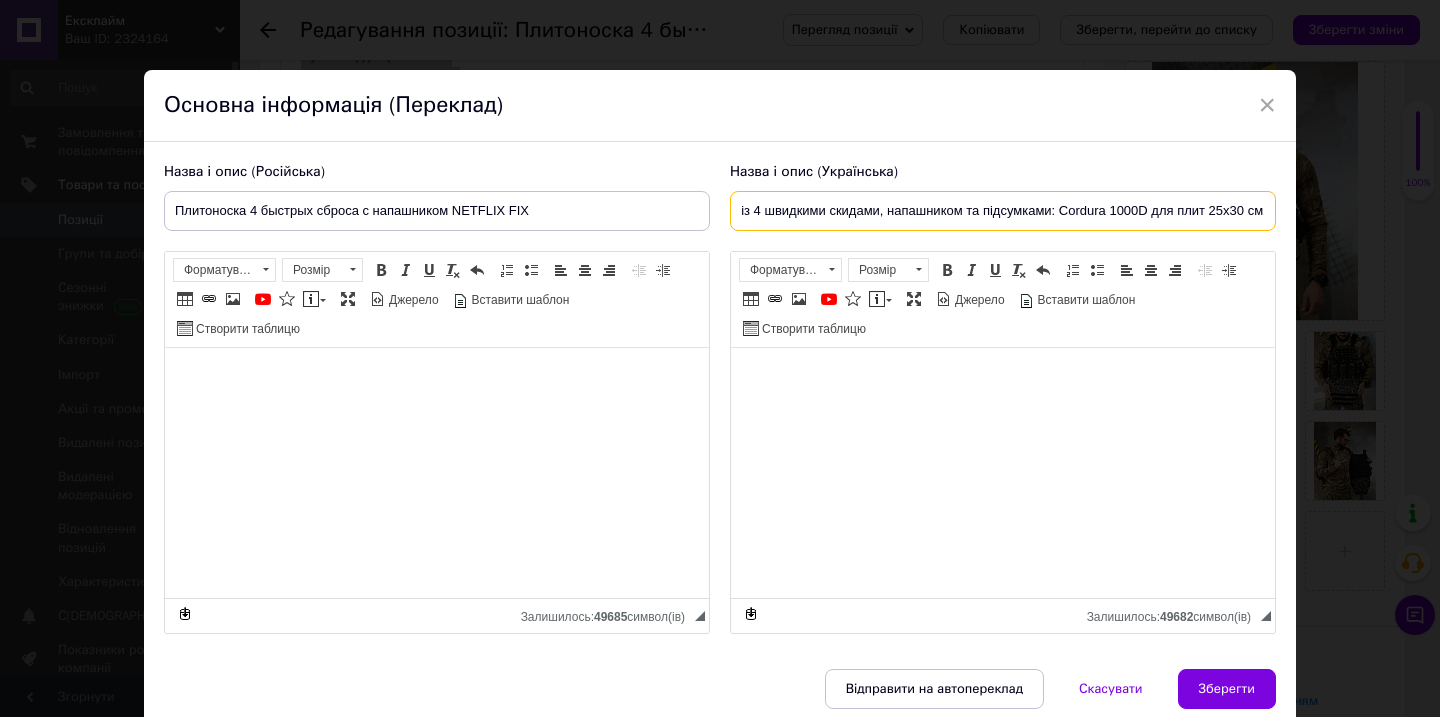 scroll, scrollTop: 0, scrollLeft: 0, axis: both 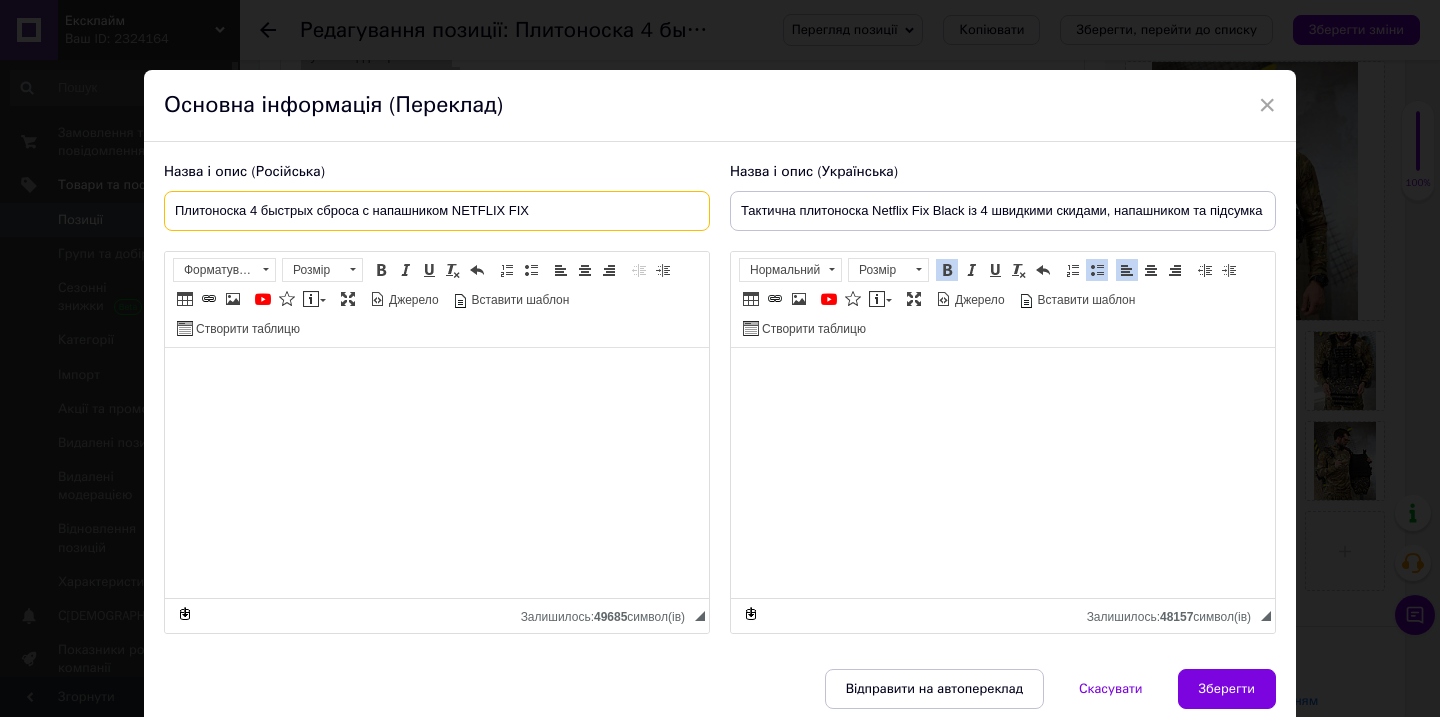 click on "Плитоноска 4 быстрых сброса с напашником NETFLIX FIX" at bounding box center (437, 211) 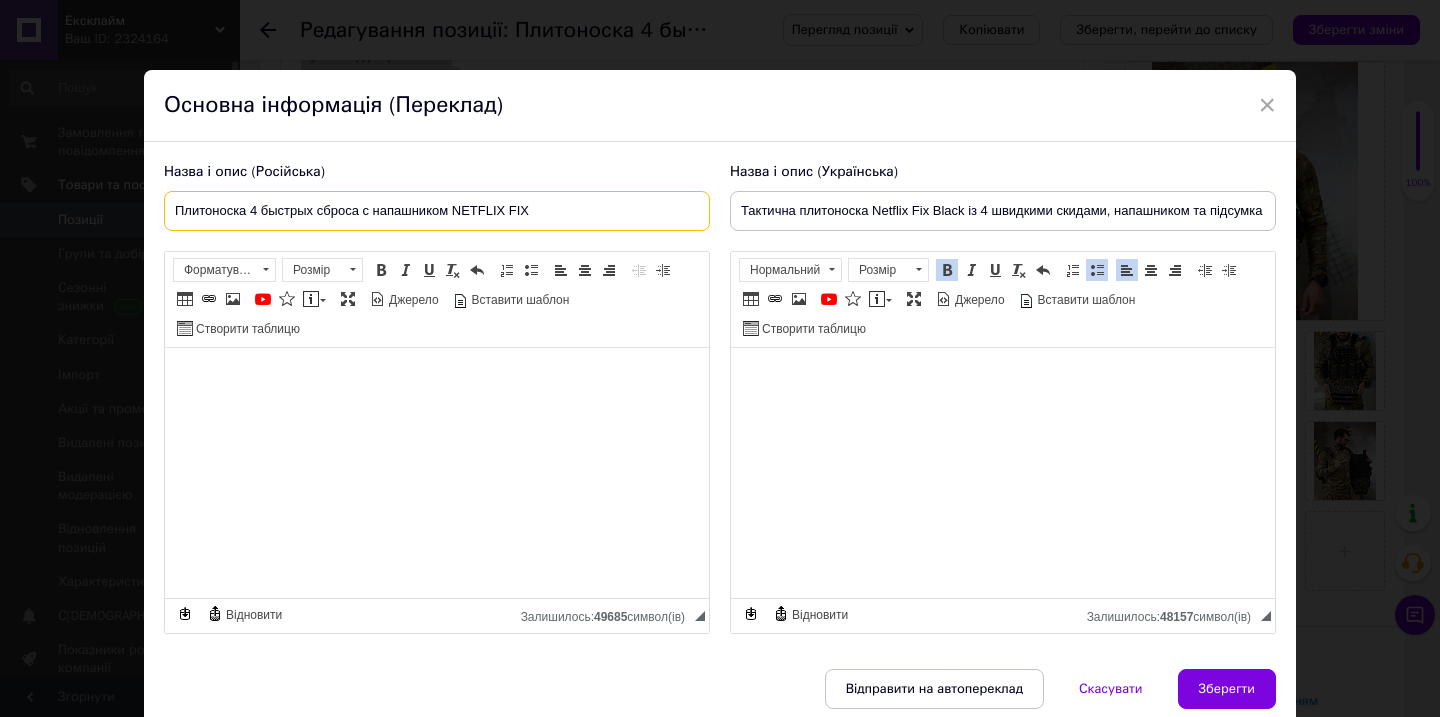 paste on "актическая плитоноска Netflix Fix Black с 4 быстрыми сбросами, напашником и подсумками: Cordura 1000D для пли" 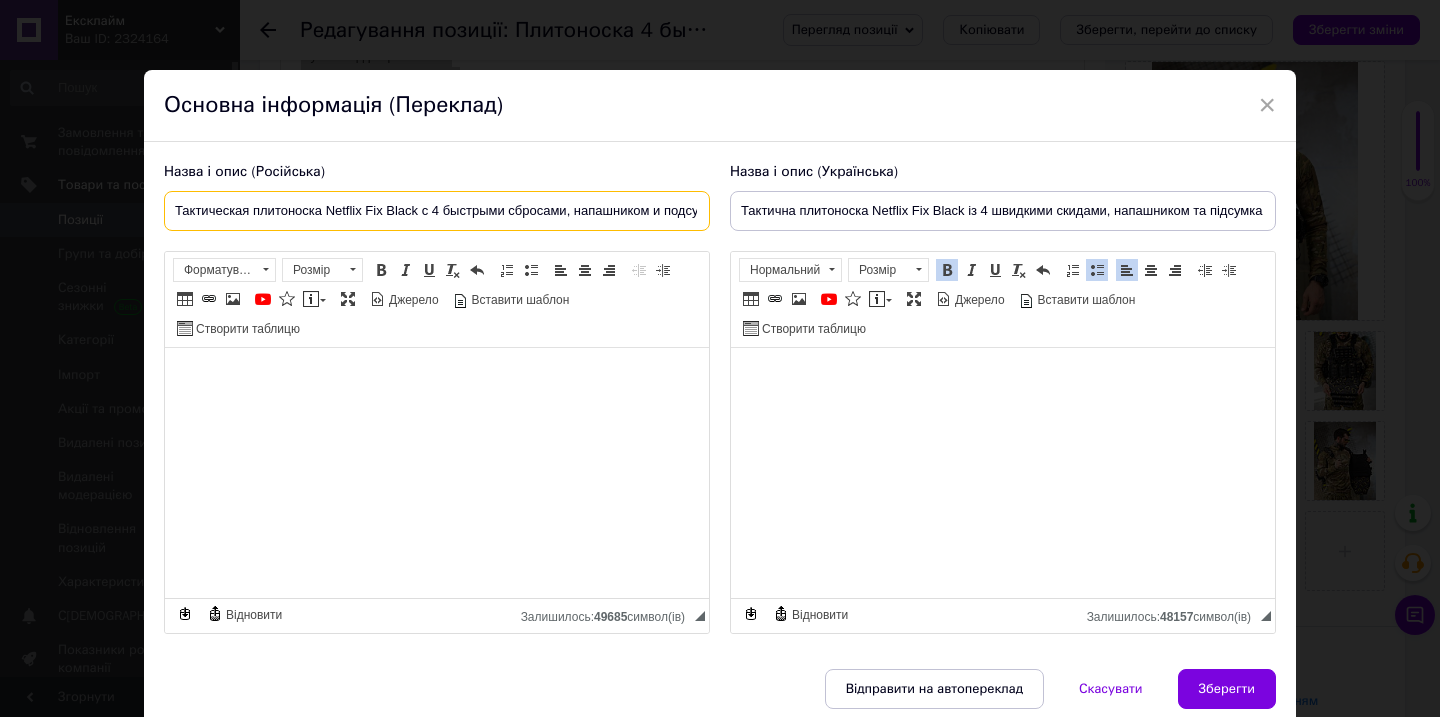 scroll, scrollTop: 0, scrollLeft: 189, axis: horizontal 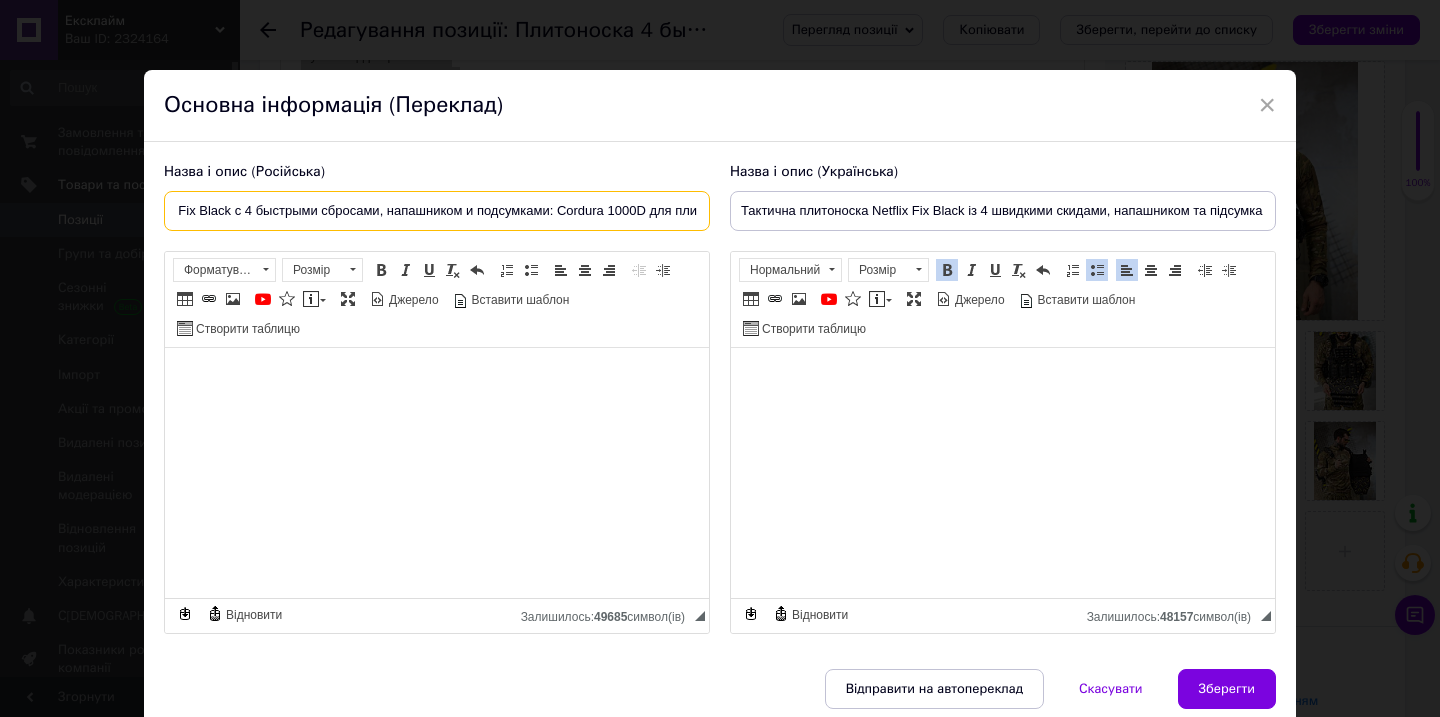 type on "Тактическая плитоноска Netflix Fix Black с 4 быстрыми сбросами, напашником и подсумками: Cordura 1000D для пли" 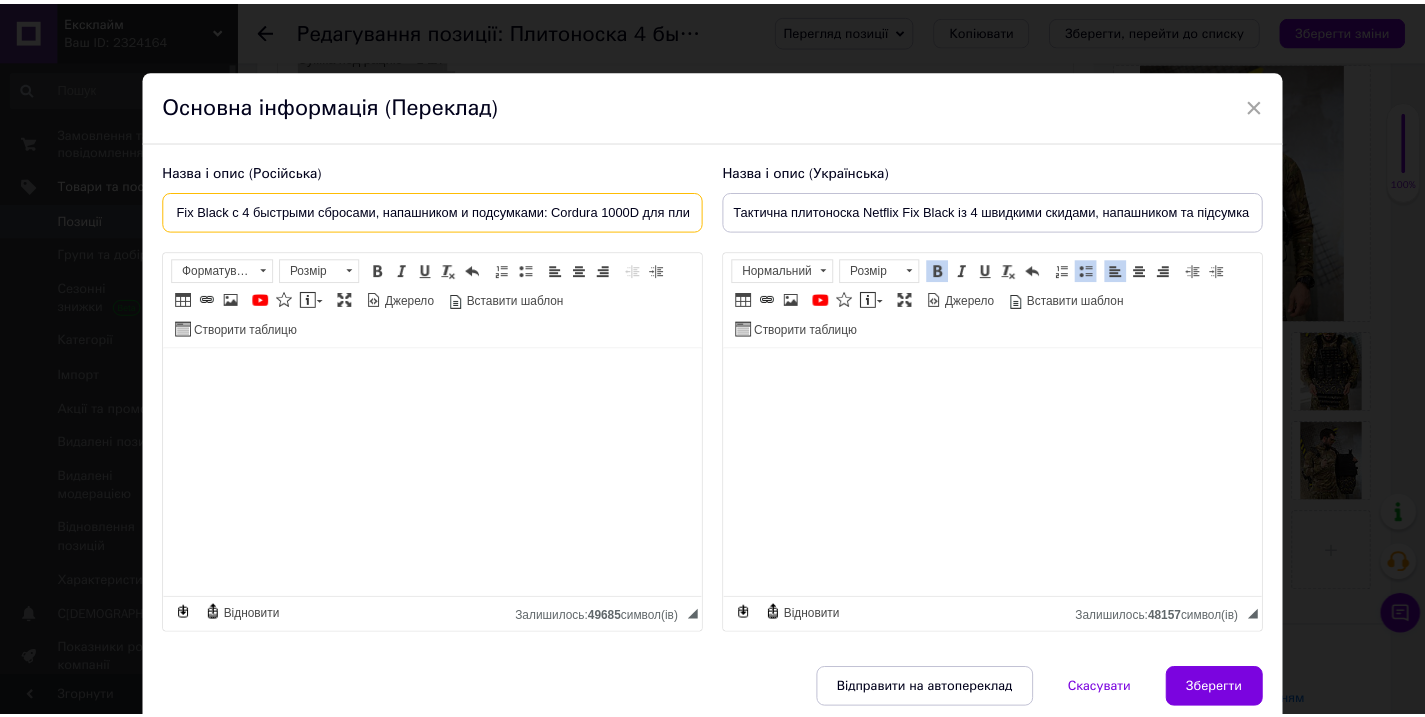 scroll, scrollTop: 0, scrollLeft: 0, axis: both 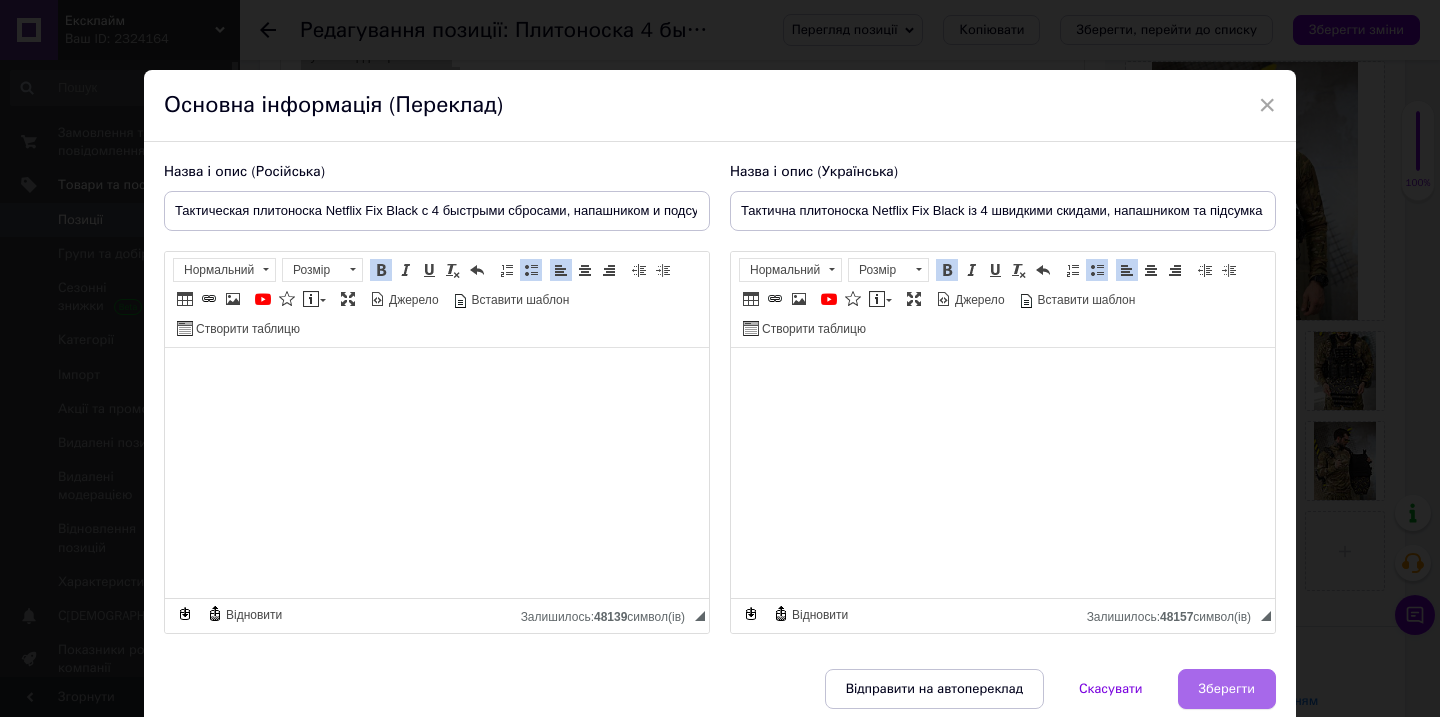 click on "Зберегти" at bounding box center (1227, 689) 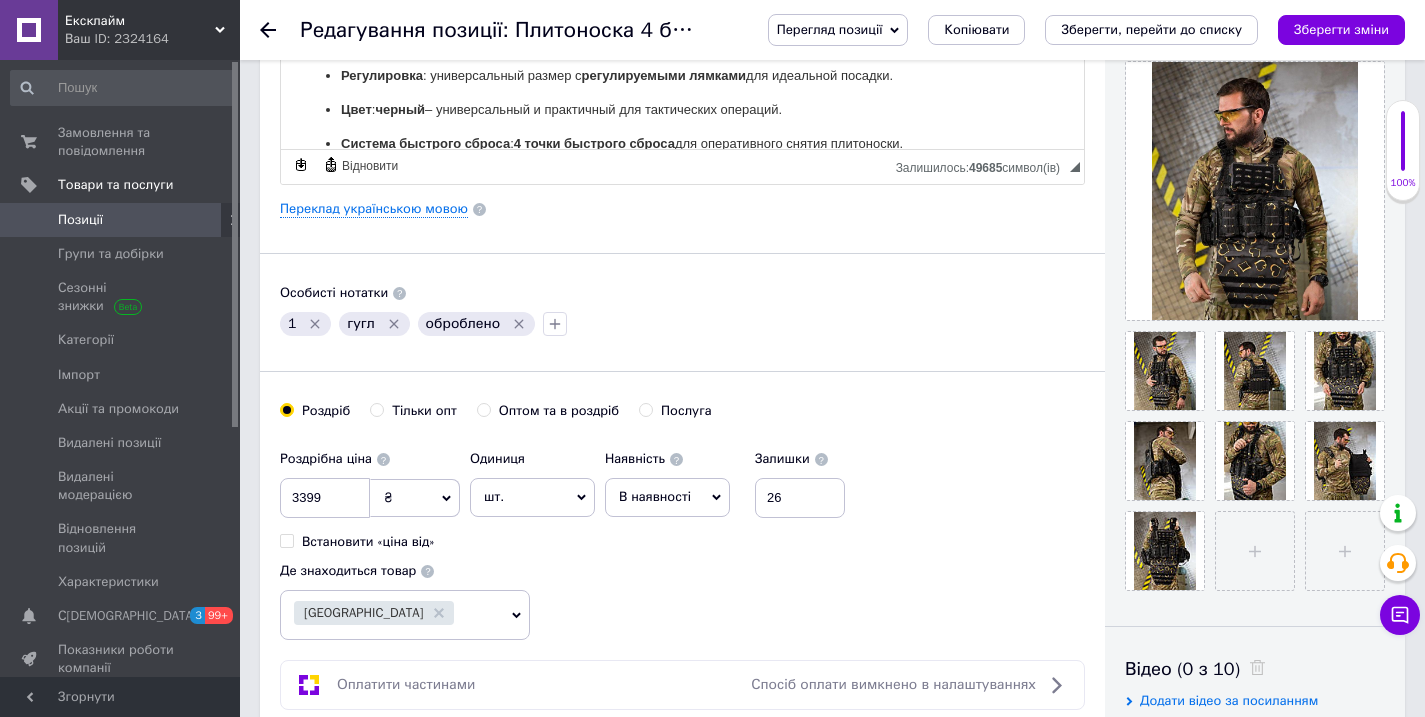 scroll, scrollTop: 107, scrollLeft: 0, axis: vertical 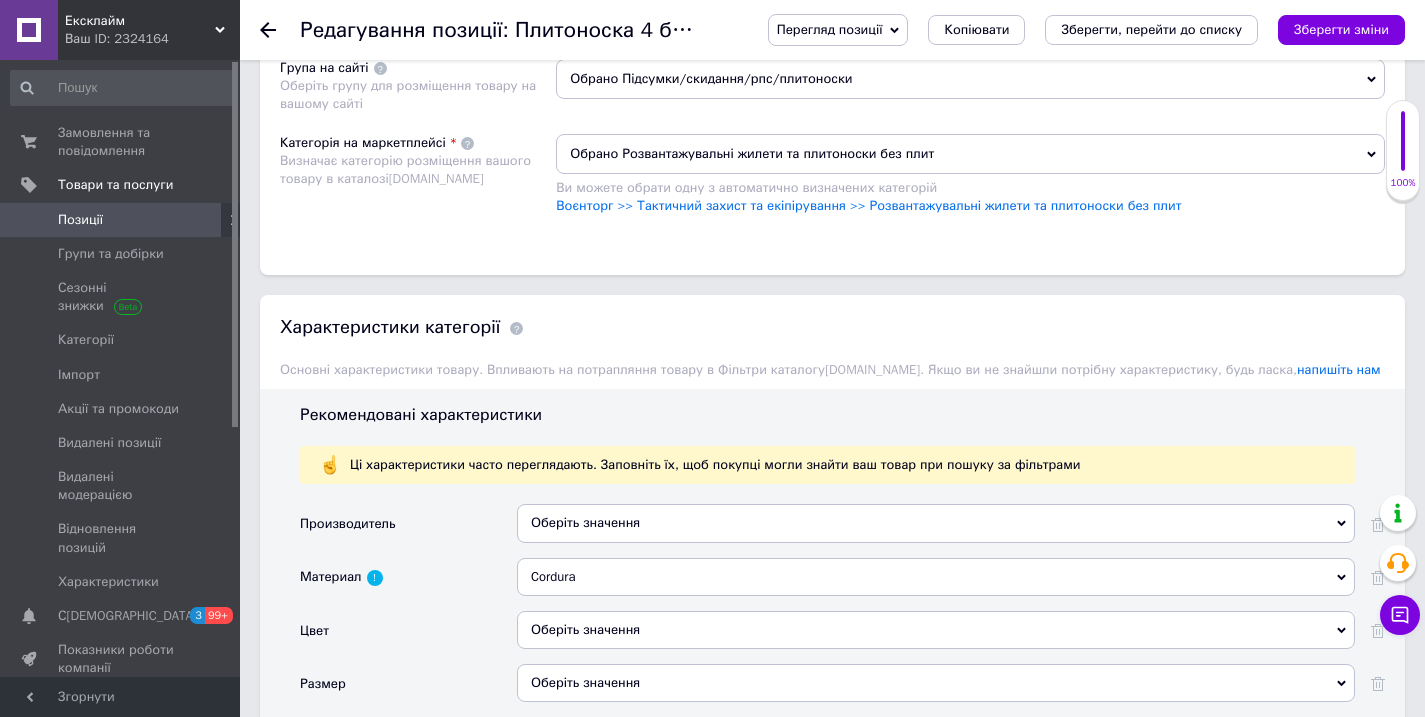 click on "Оберіть значення" at bounding box center (936, 683) 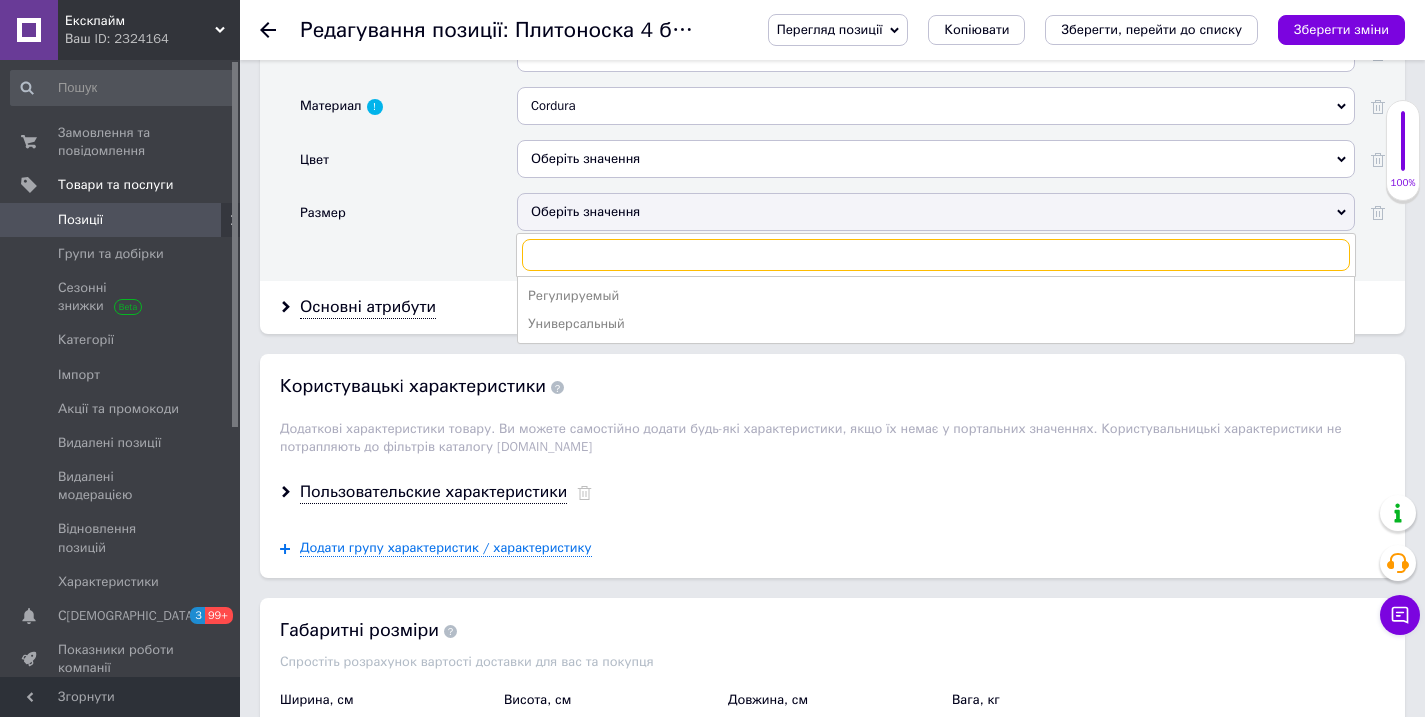 scroll, scrollTop: 1829, scrollLeft: 0, axis: vertical 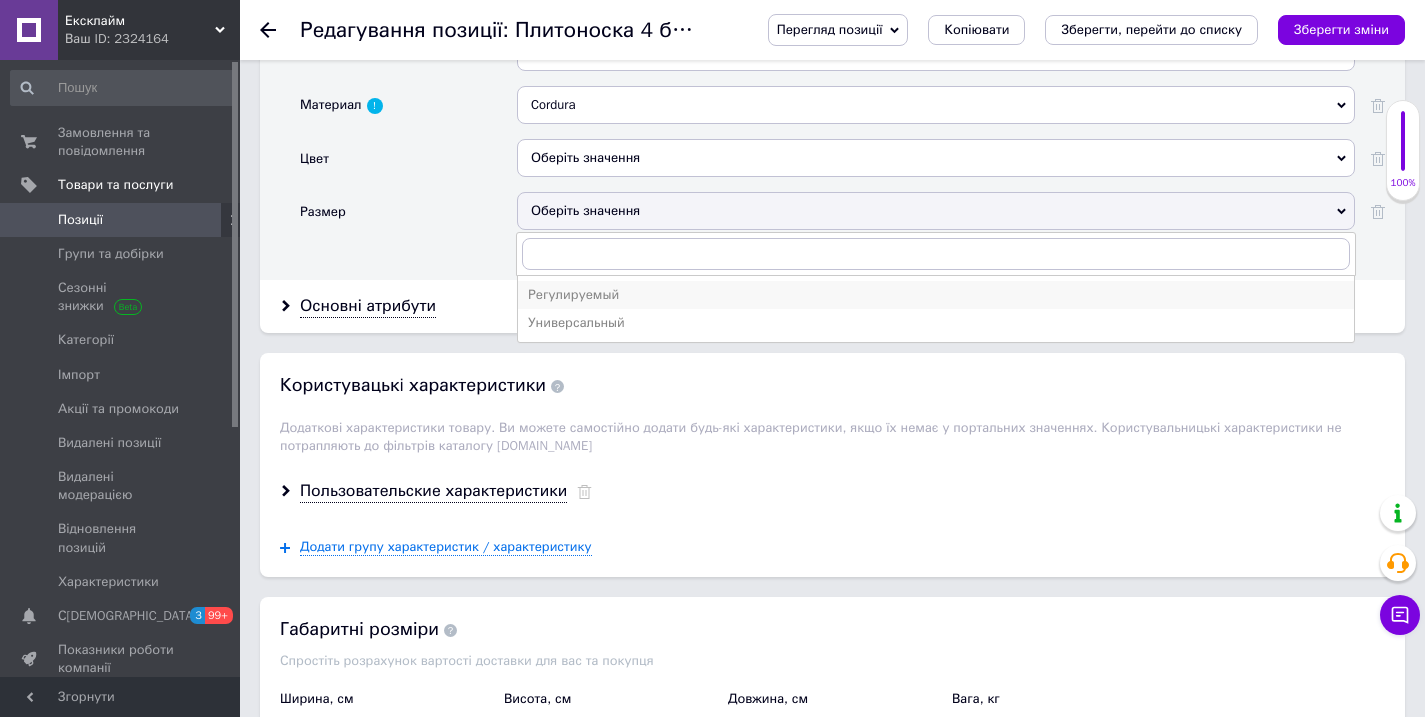 click on "Регулируемый" at bounding box center [936, 295] 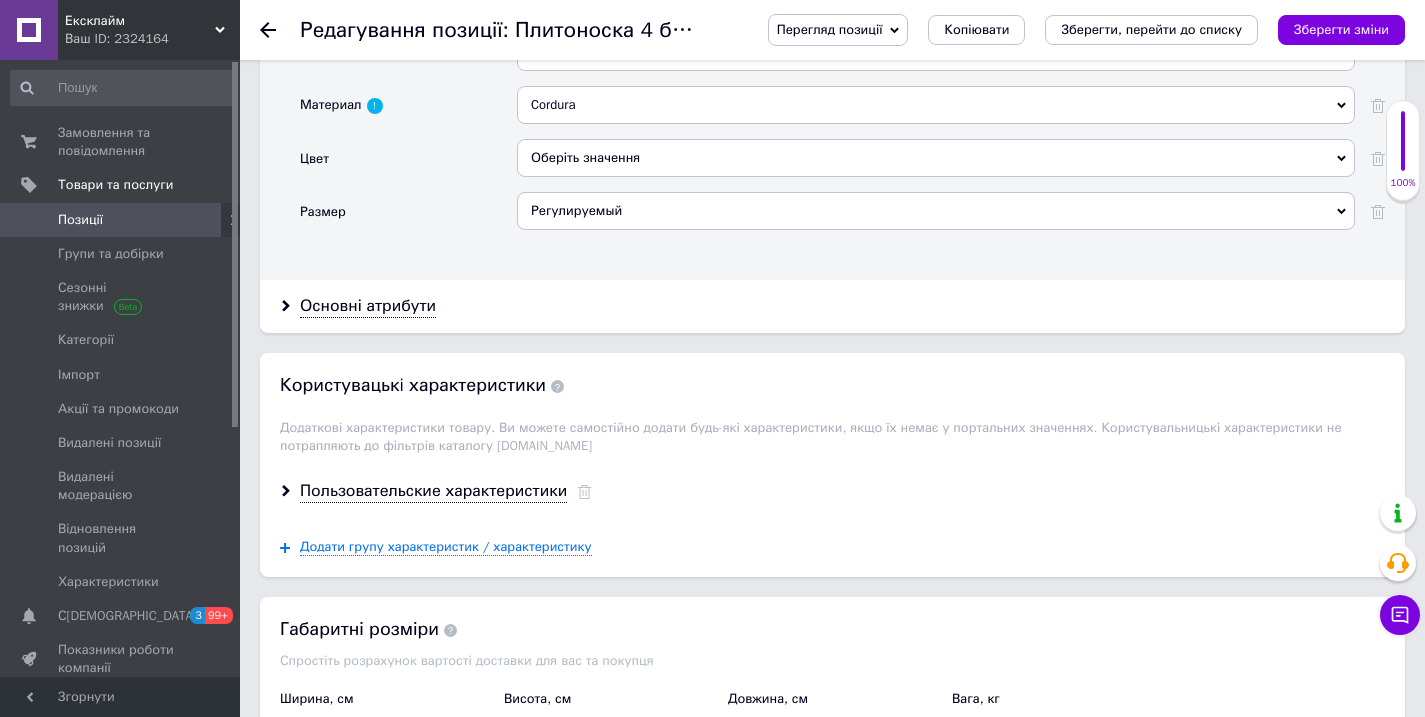 click on "Оберіть значення" at bounding box center [936, 158] 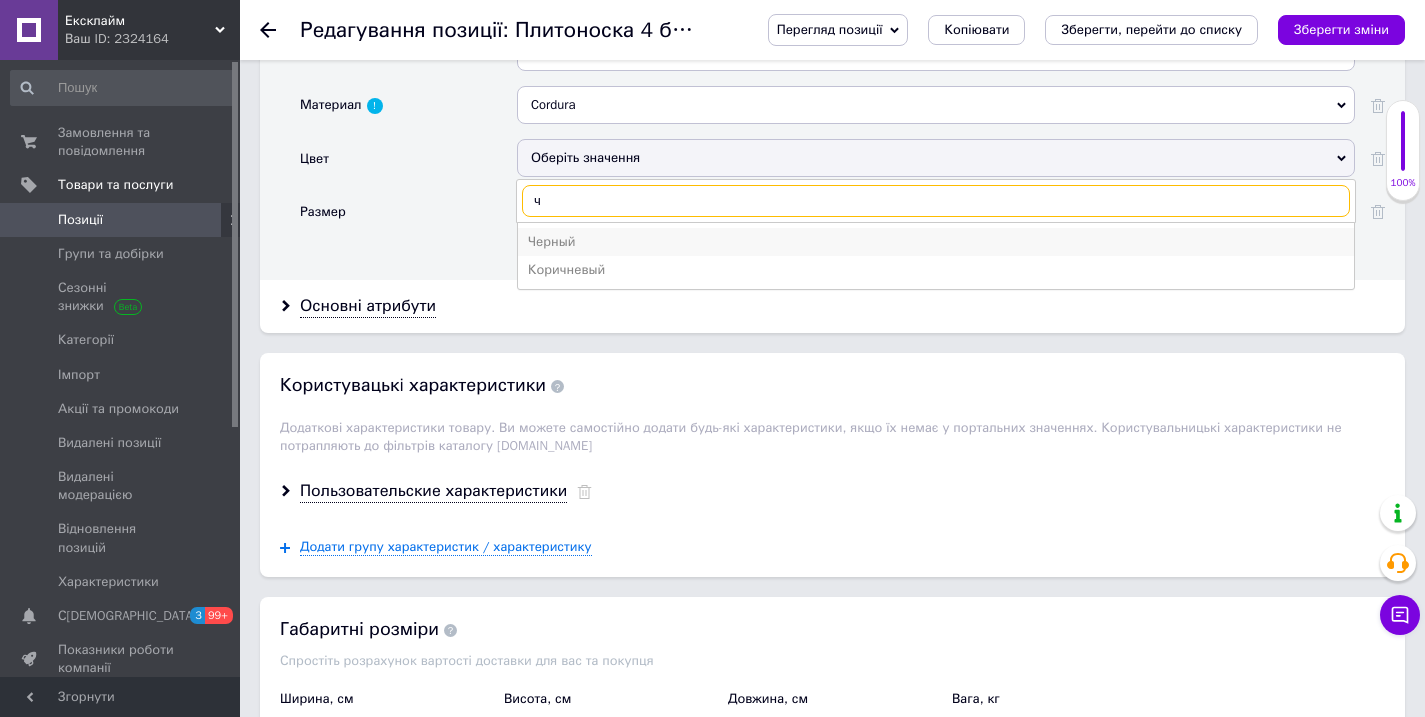 type on "ч" 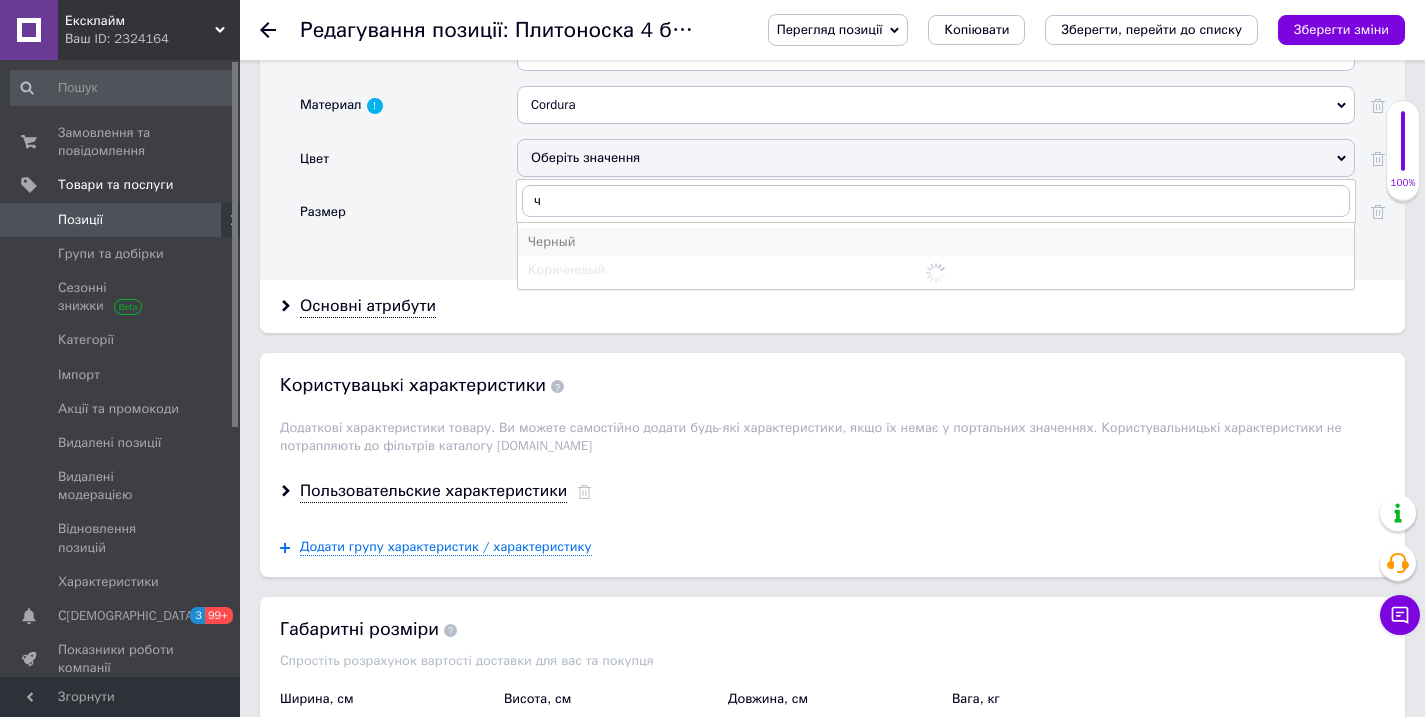 click on "Черный" at bounding box center [936, 242] 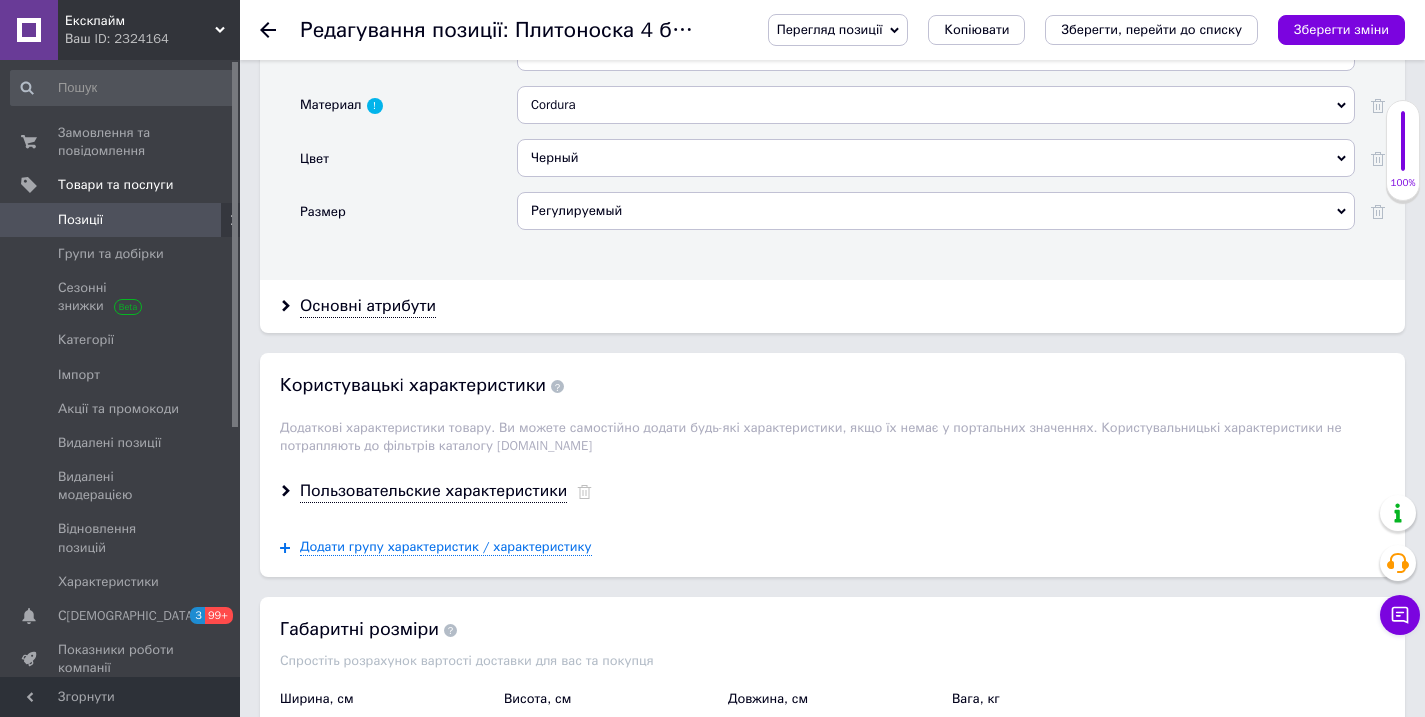 click on "Основні атрибути" at bounding box center [832, 306] 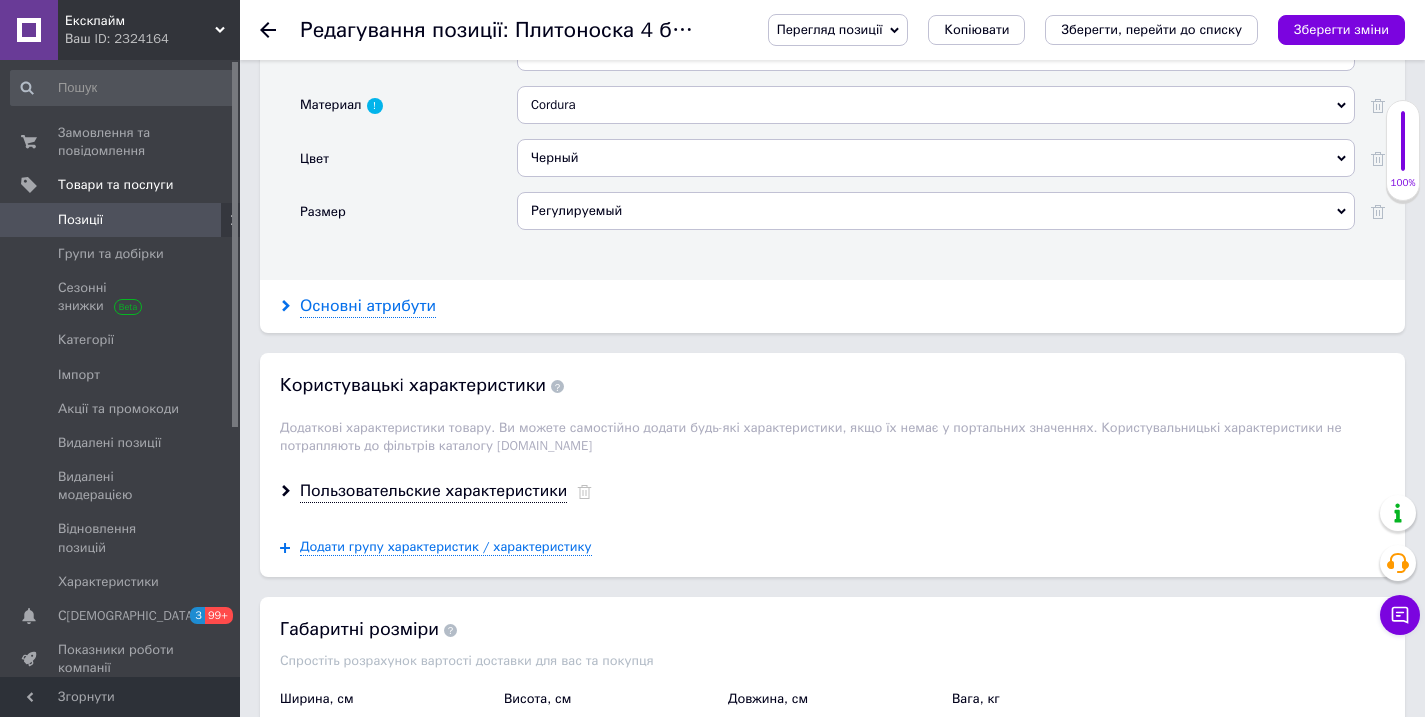 click on "Основні атрибути" at bounding box center [368, 306] 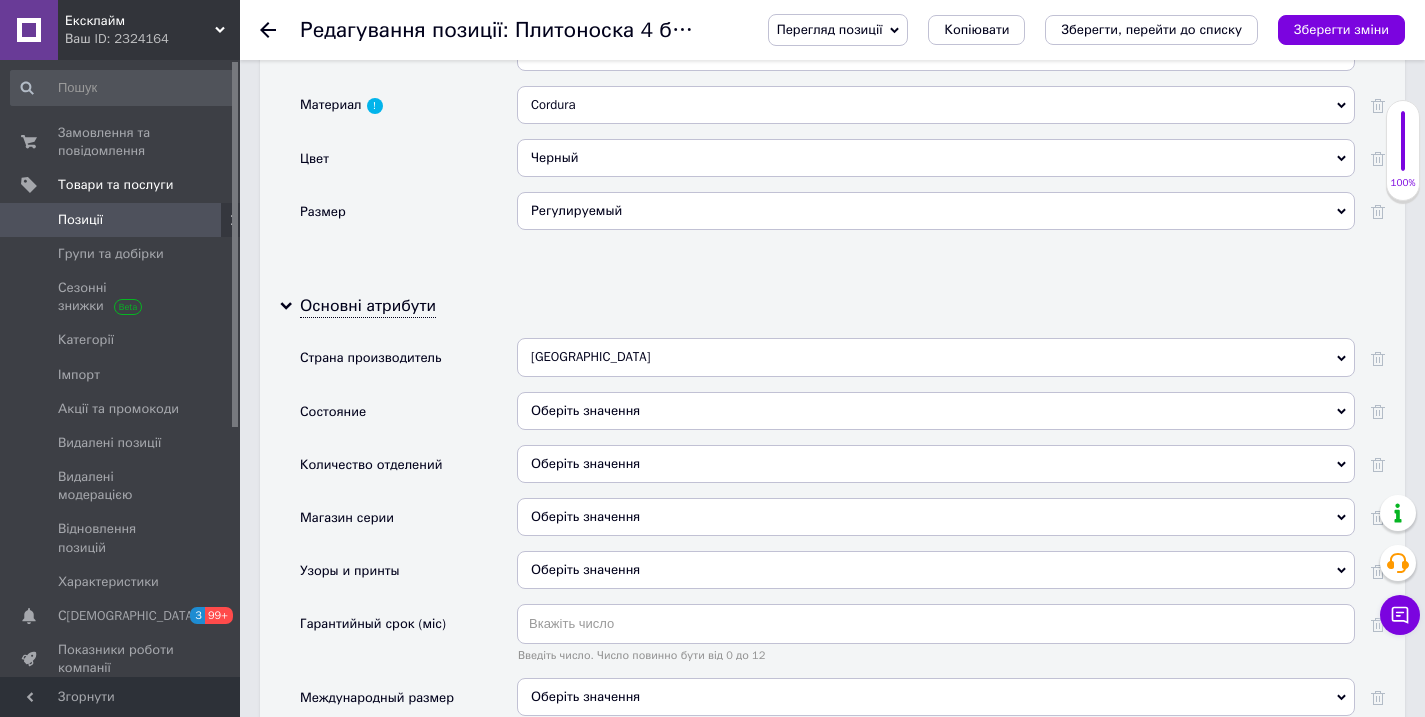 click on "Украина" at bounding box center (936, 357) 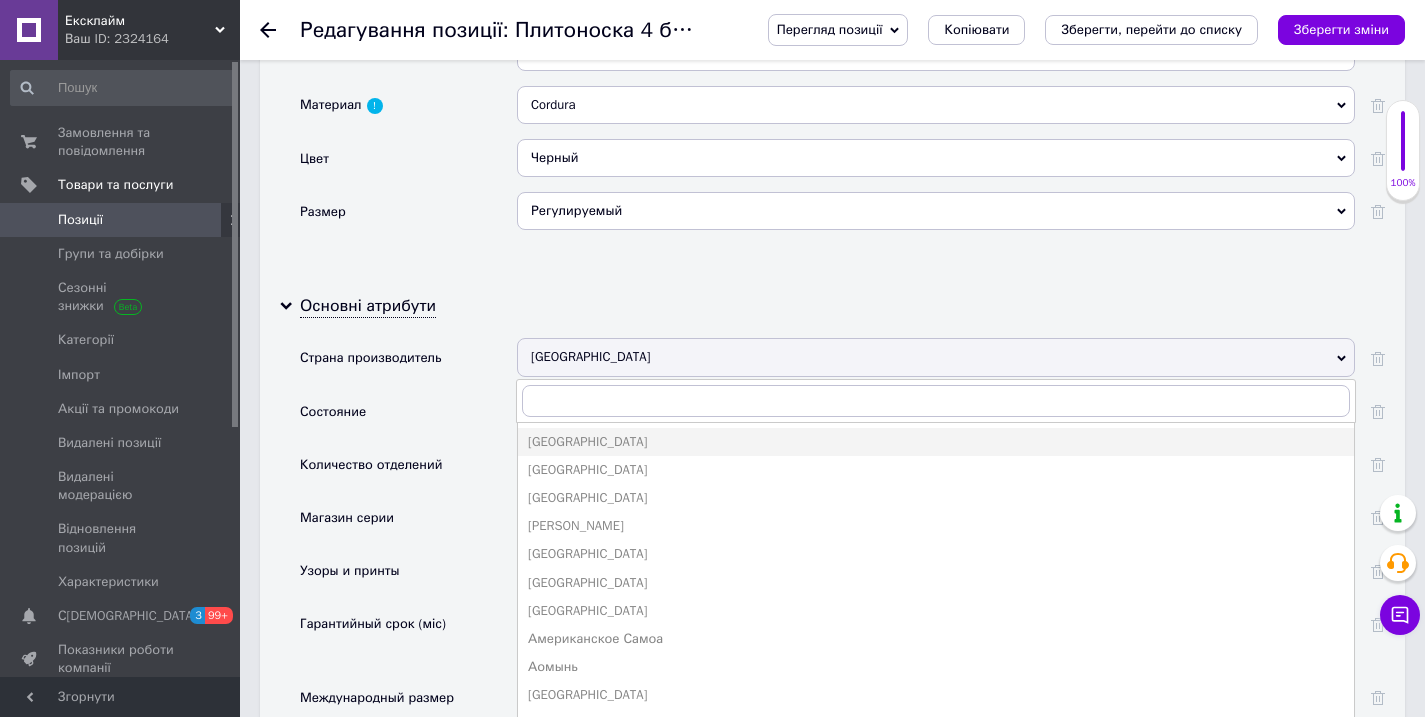 click on "Состояние" at bounding box center [408, 418] 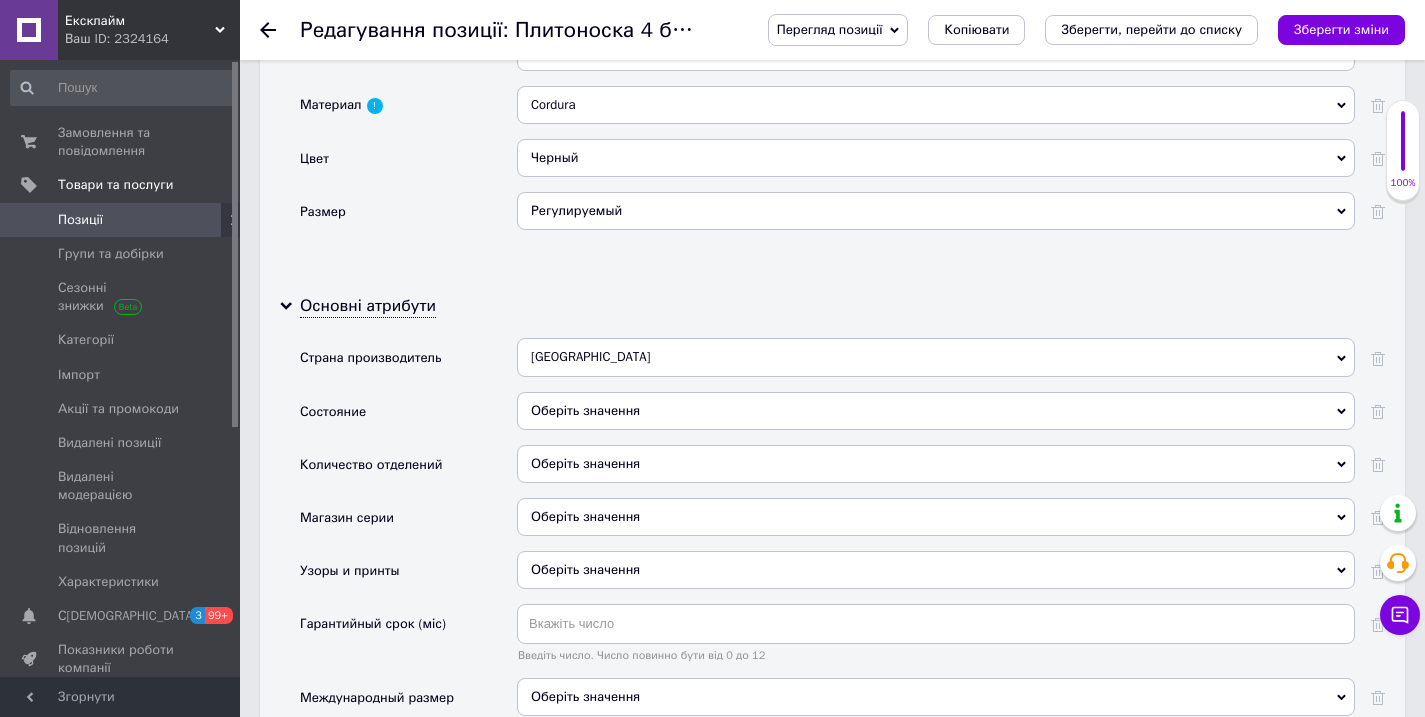click on "Оберіть значення" at bounding box center [936, 411] 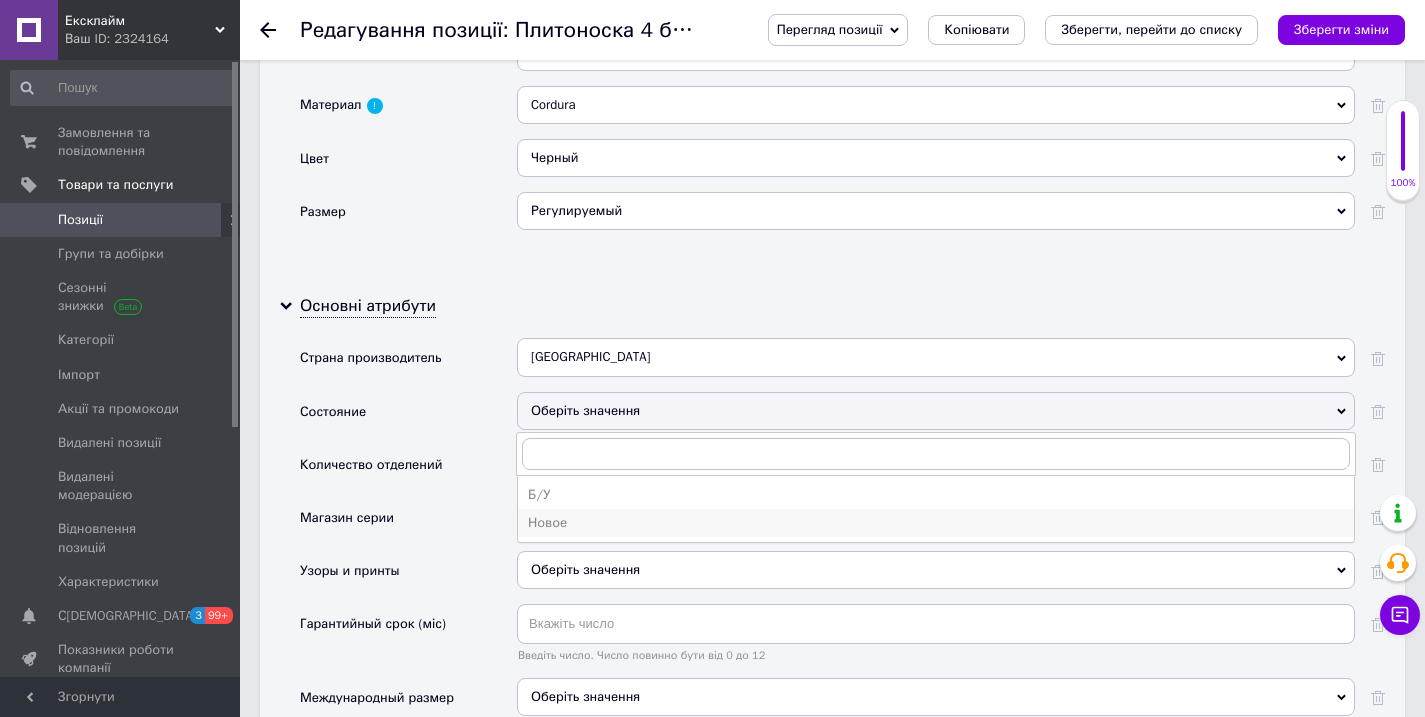 click on "Новое" at bounding box center (936, 523) 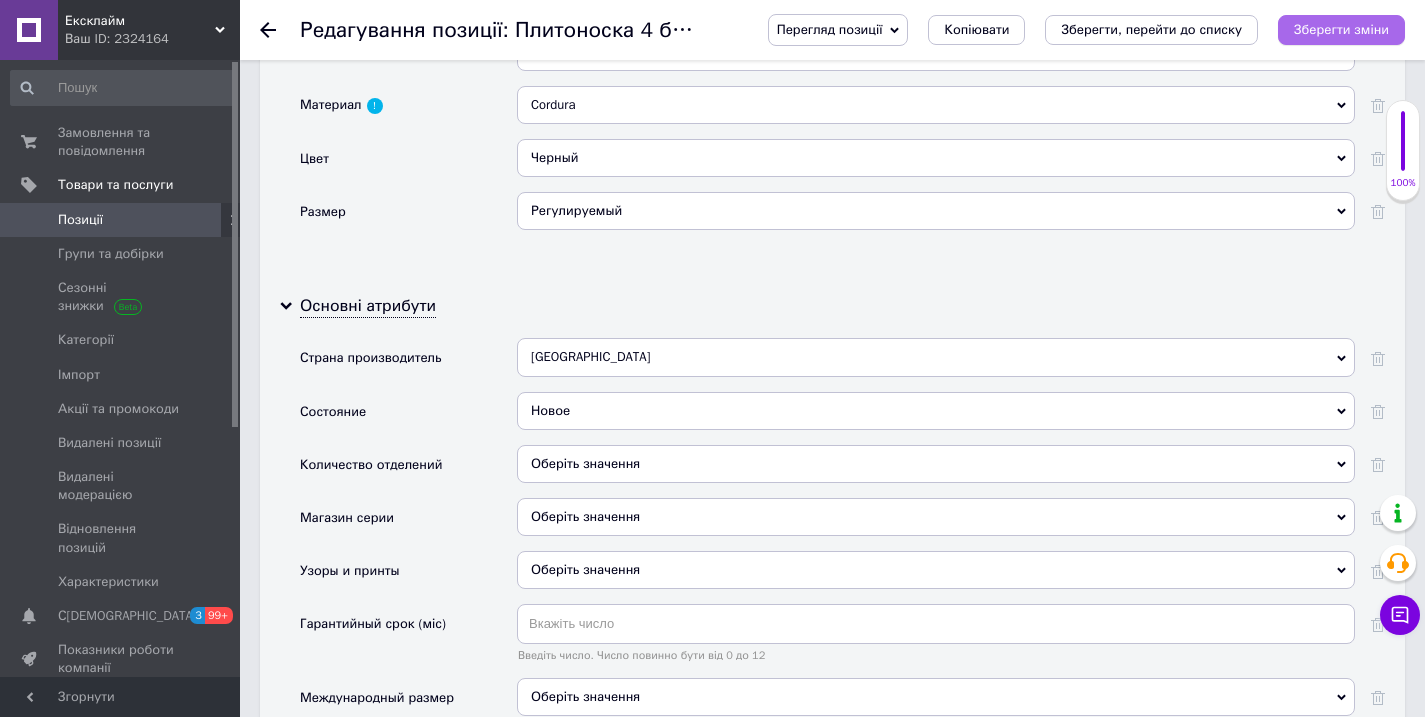 click on "Зберегти зміни" at bounding box center (1341, 29) 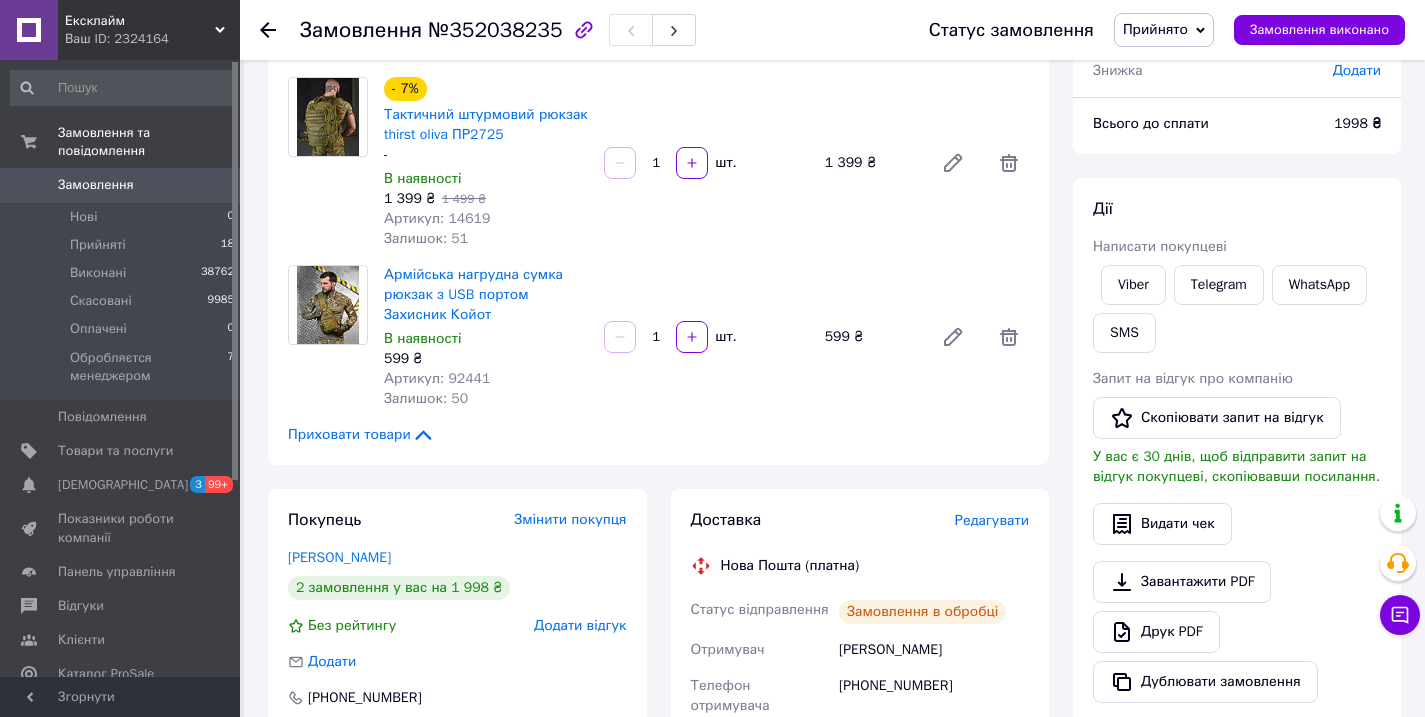 scroll, scrollTop: 153, scrollLeft: 0, axis: vertical 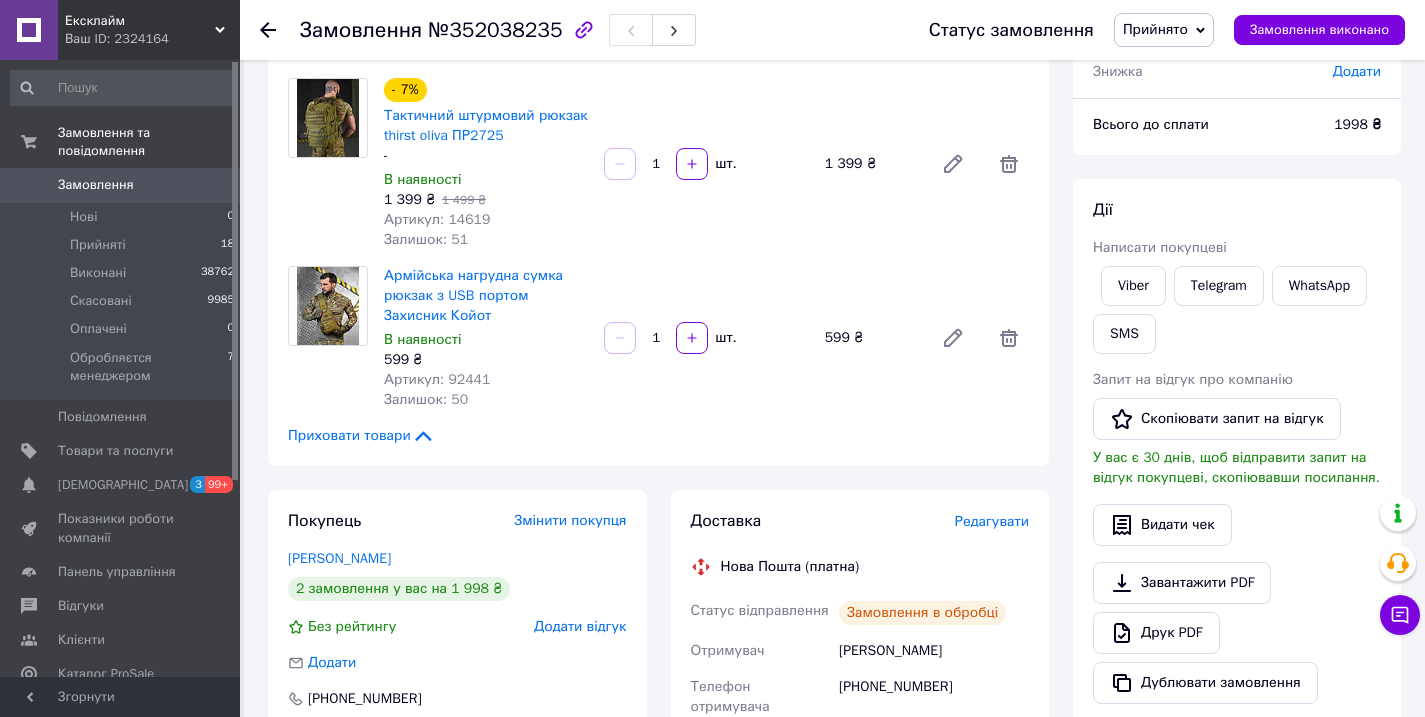 click on "[PERSON_NAME]" at bounding box center [934, 651] 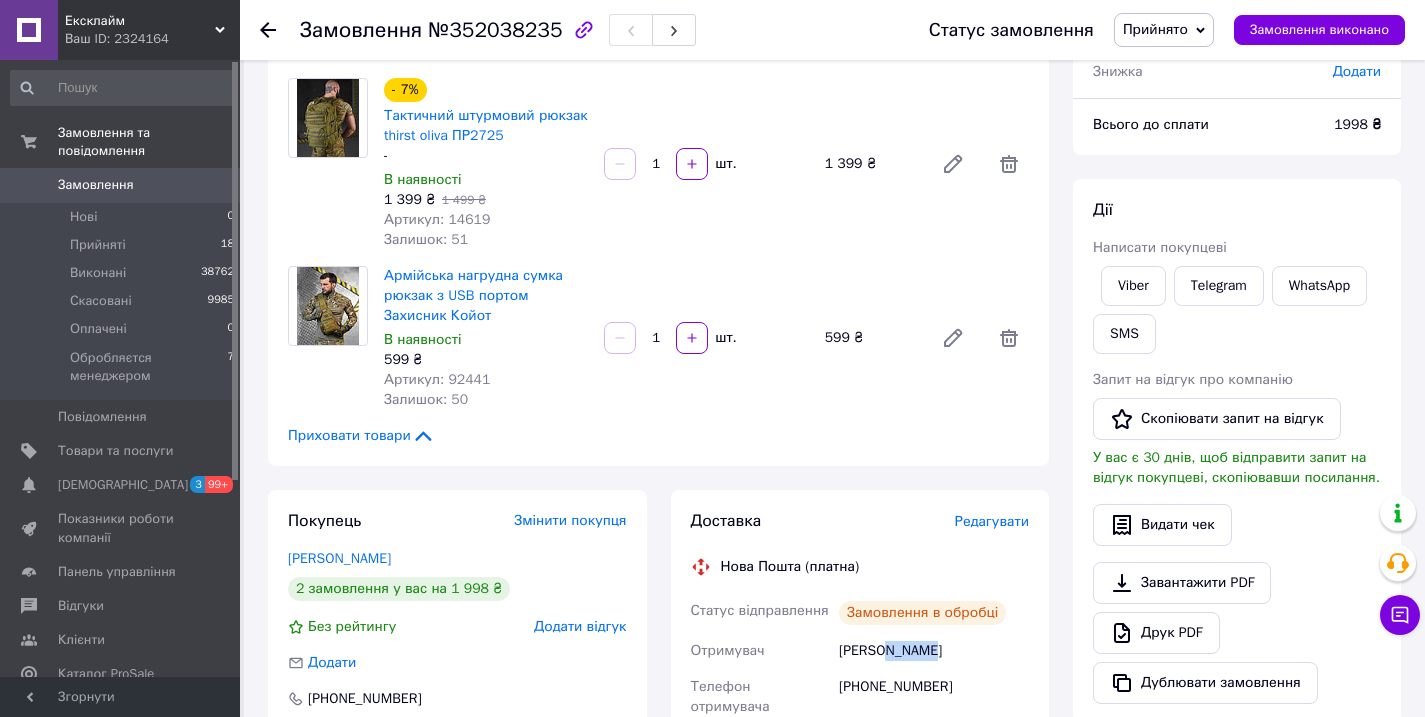 click on "[PERSON_NAME]" at bounding box center (934, 651) 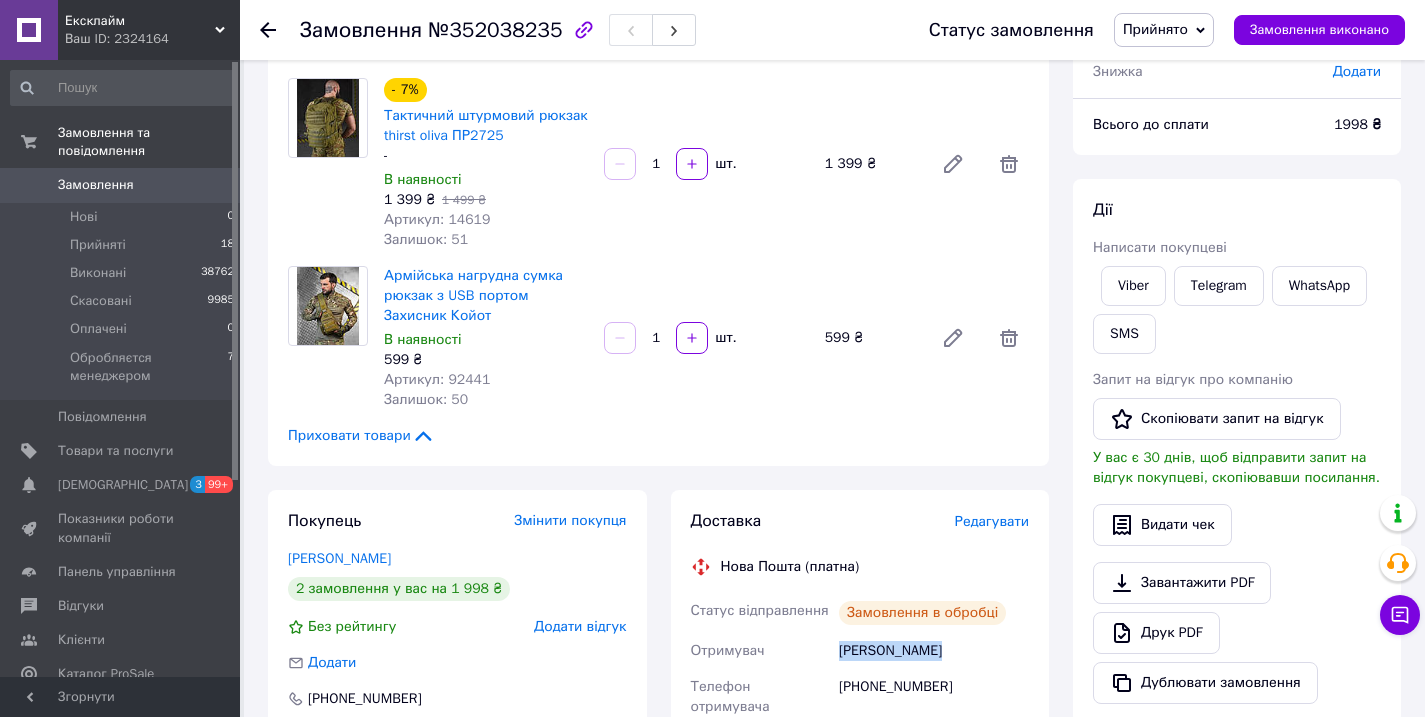 click on "[PERSON_NAME]" at bounding box center [934, 651] 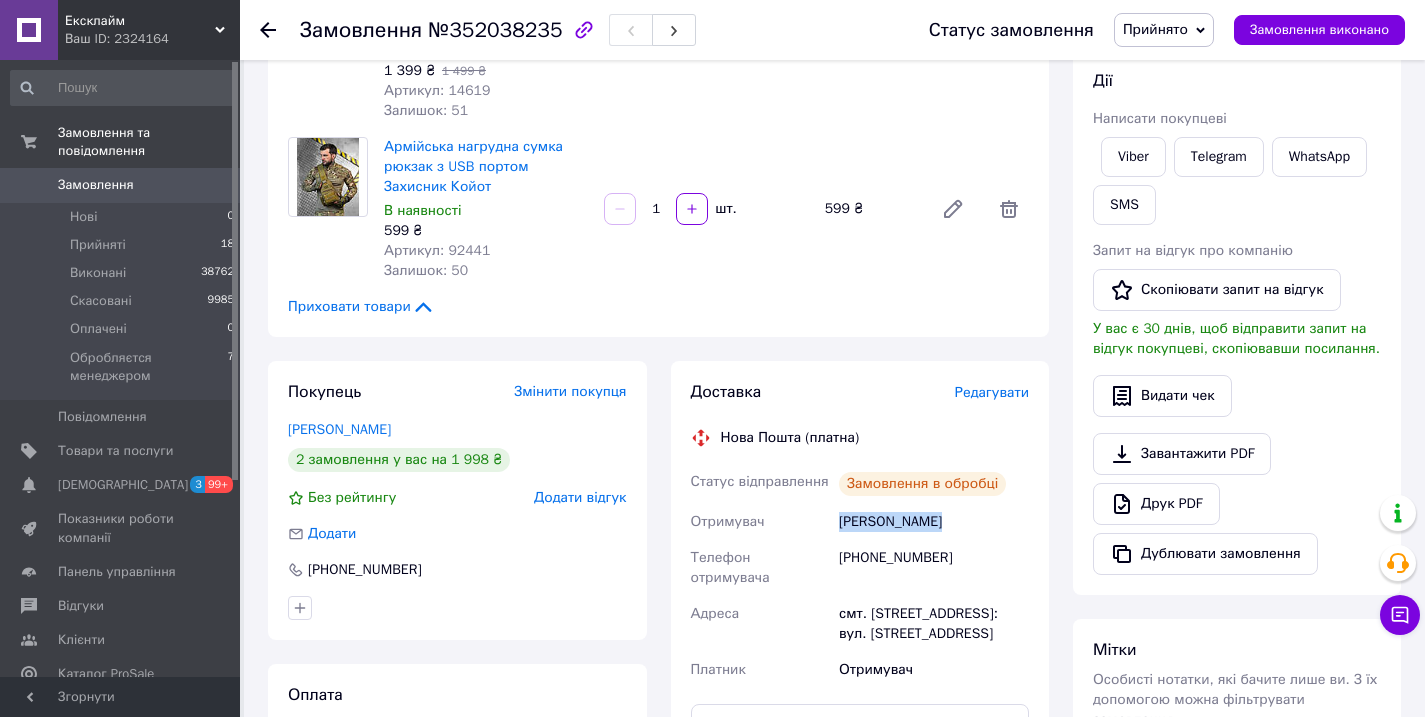 scroll, scrollTop: 332, scrollLeft: 0, axis: vertical 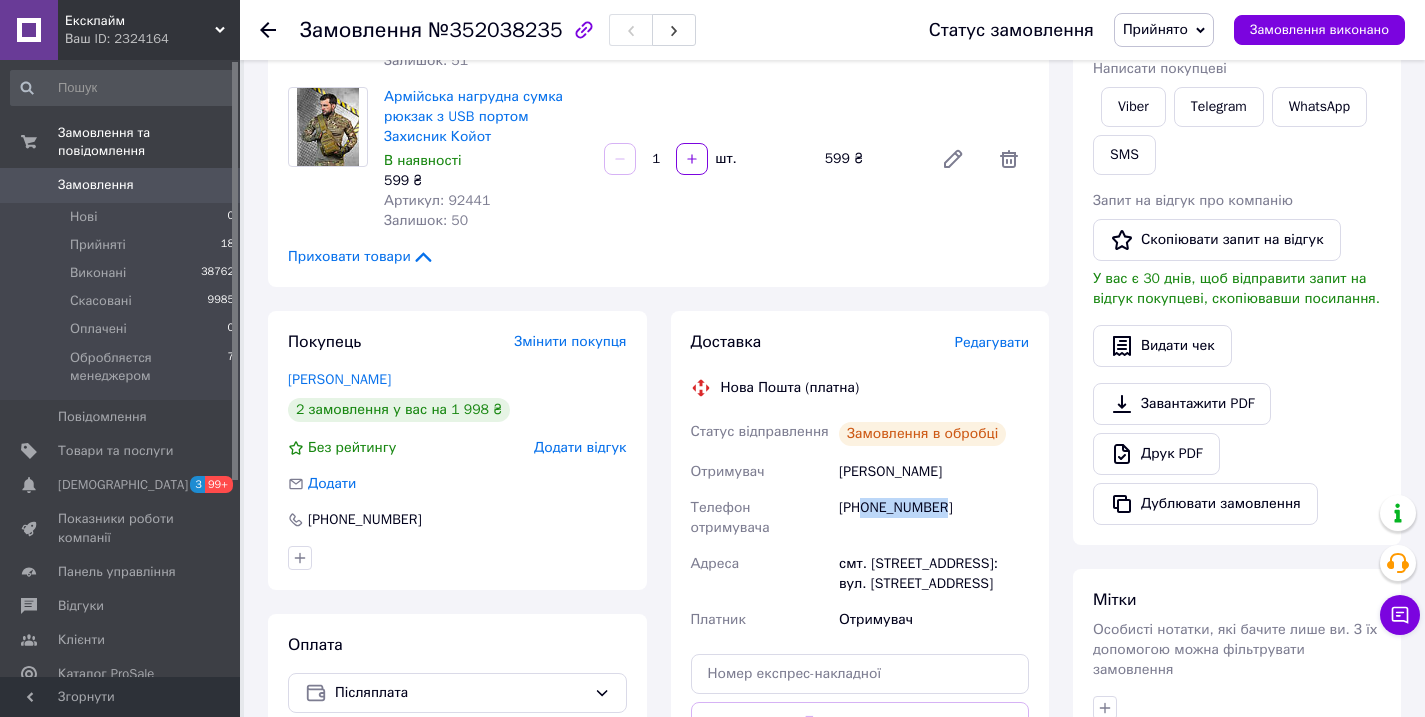 drag, startPoint x: 957, startPoint y: 529, endPoint x: 867, endPoint y: 529, distance: 90 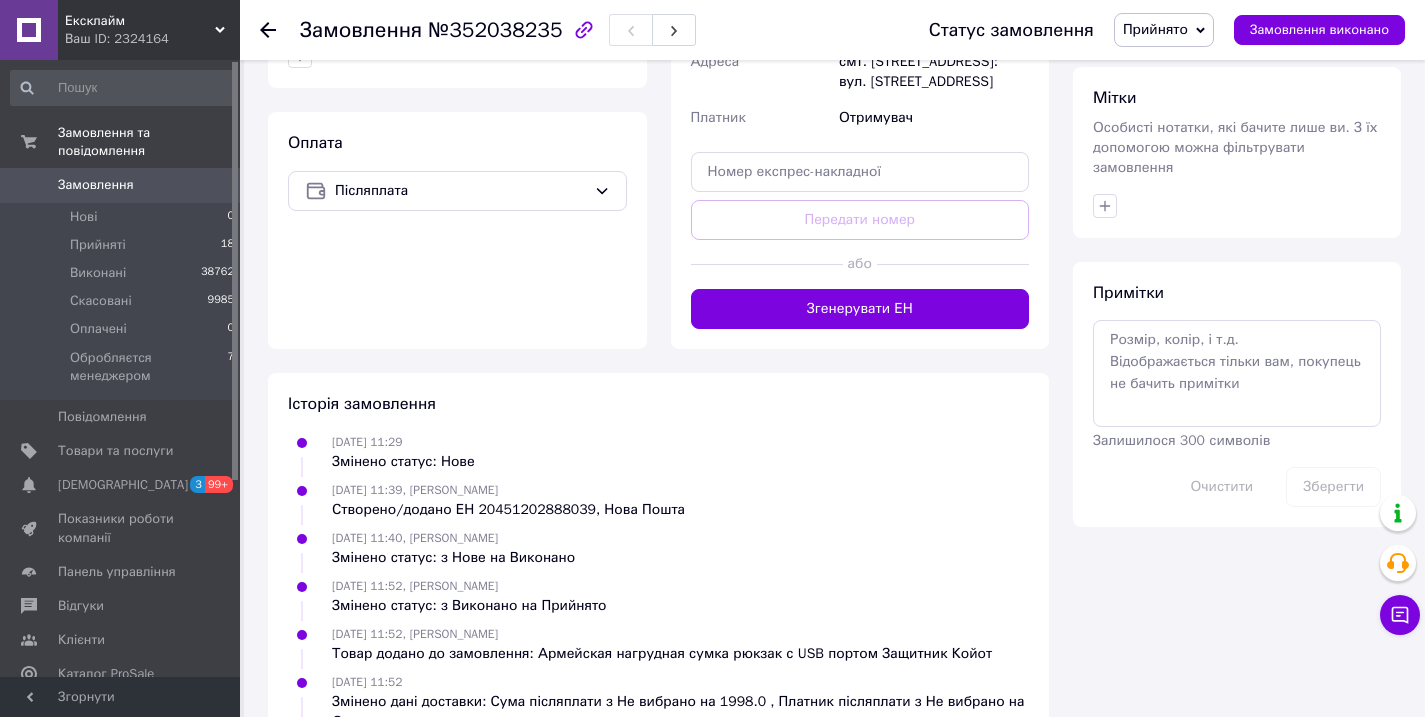 scroll, scrollTop: 783, scrollLeft: 0, axis: vertical 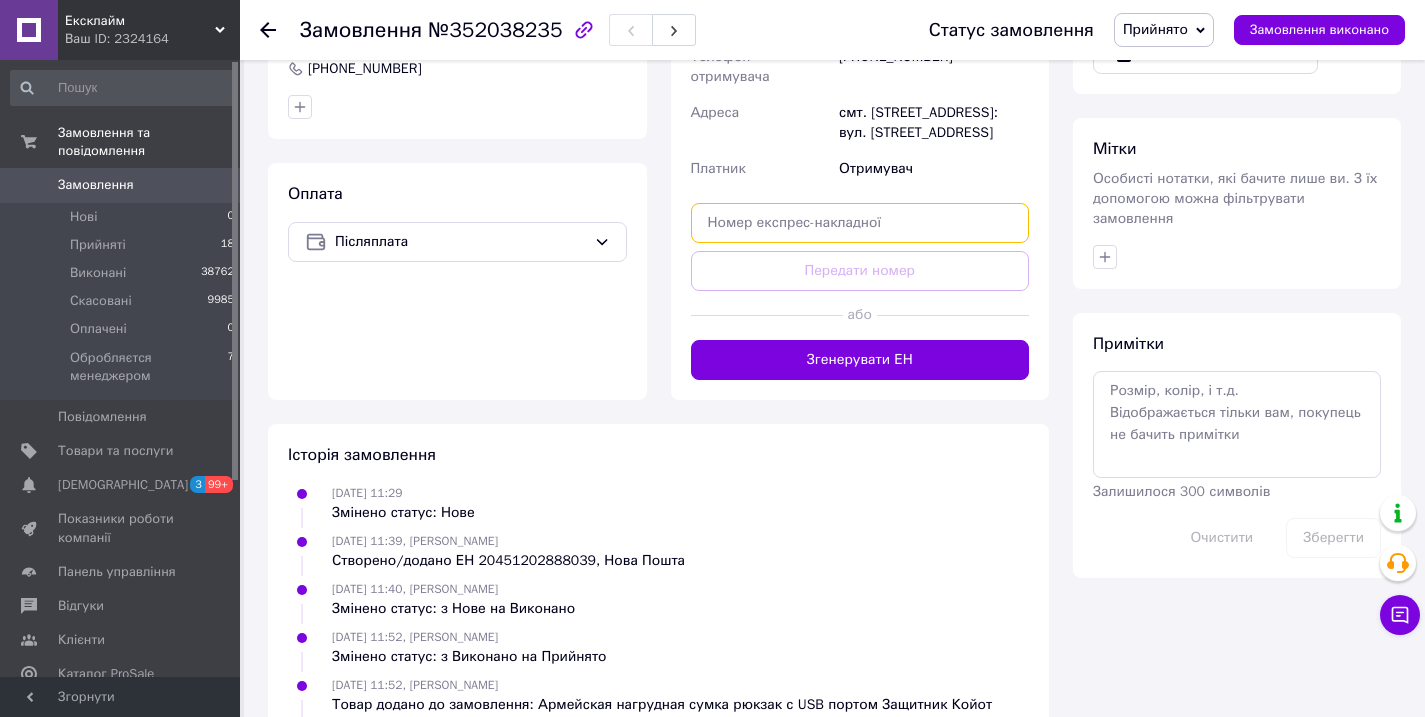 click at bounding box center (860, 223) 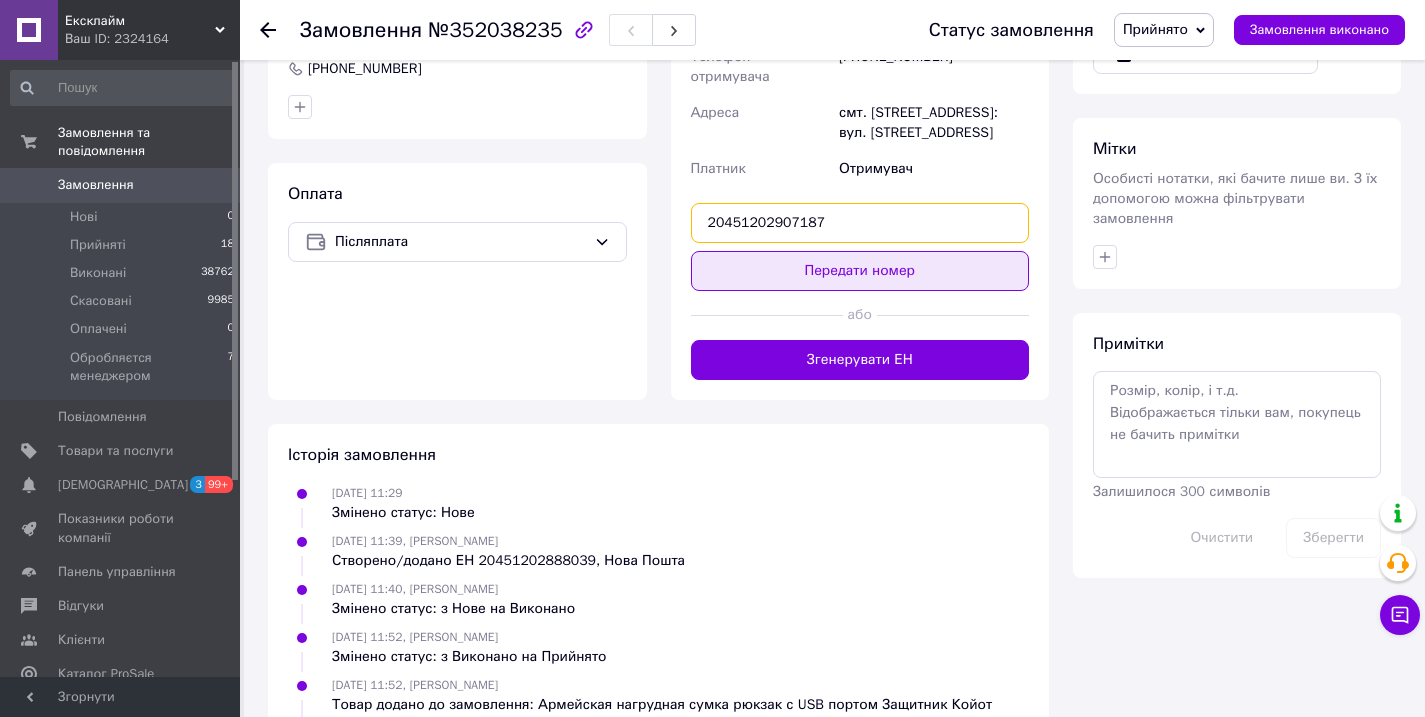 type on "20451202907187" 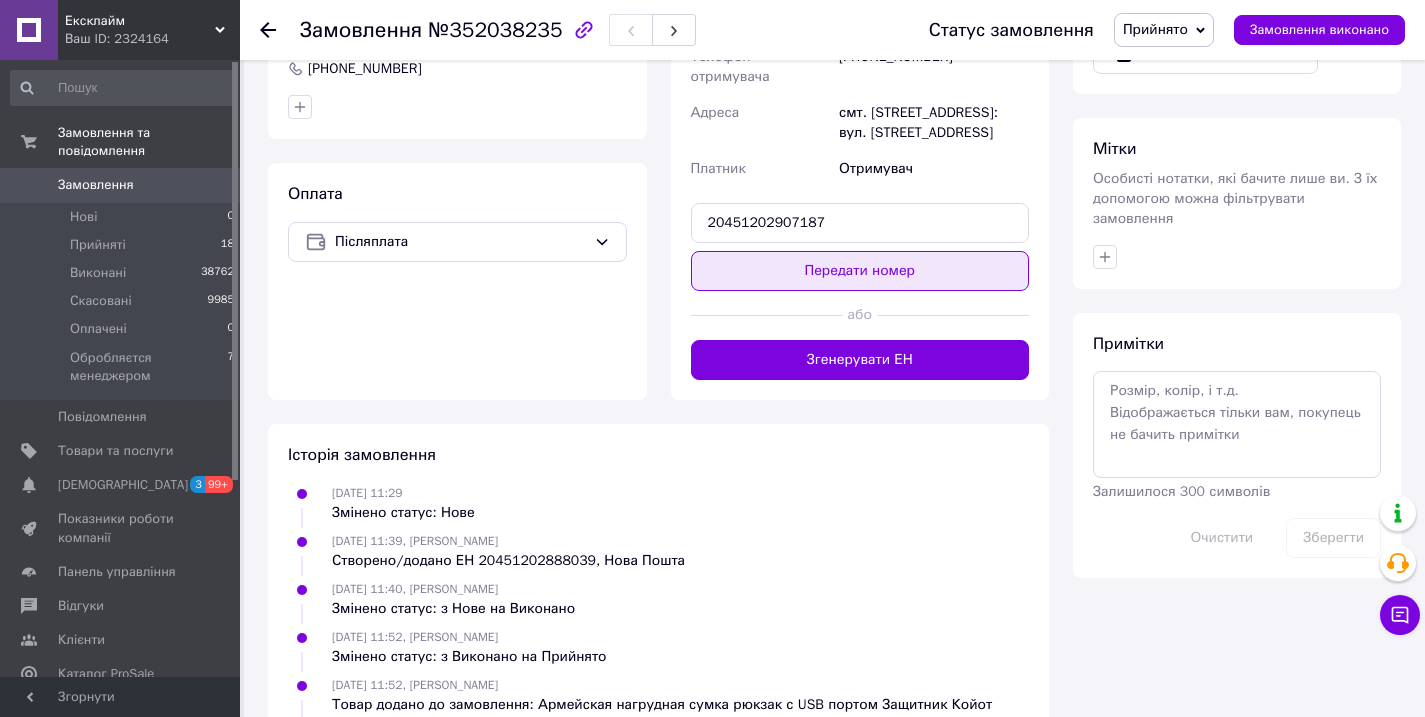 click on "Передати номер" at bounding box center [860, 271] 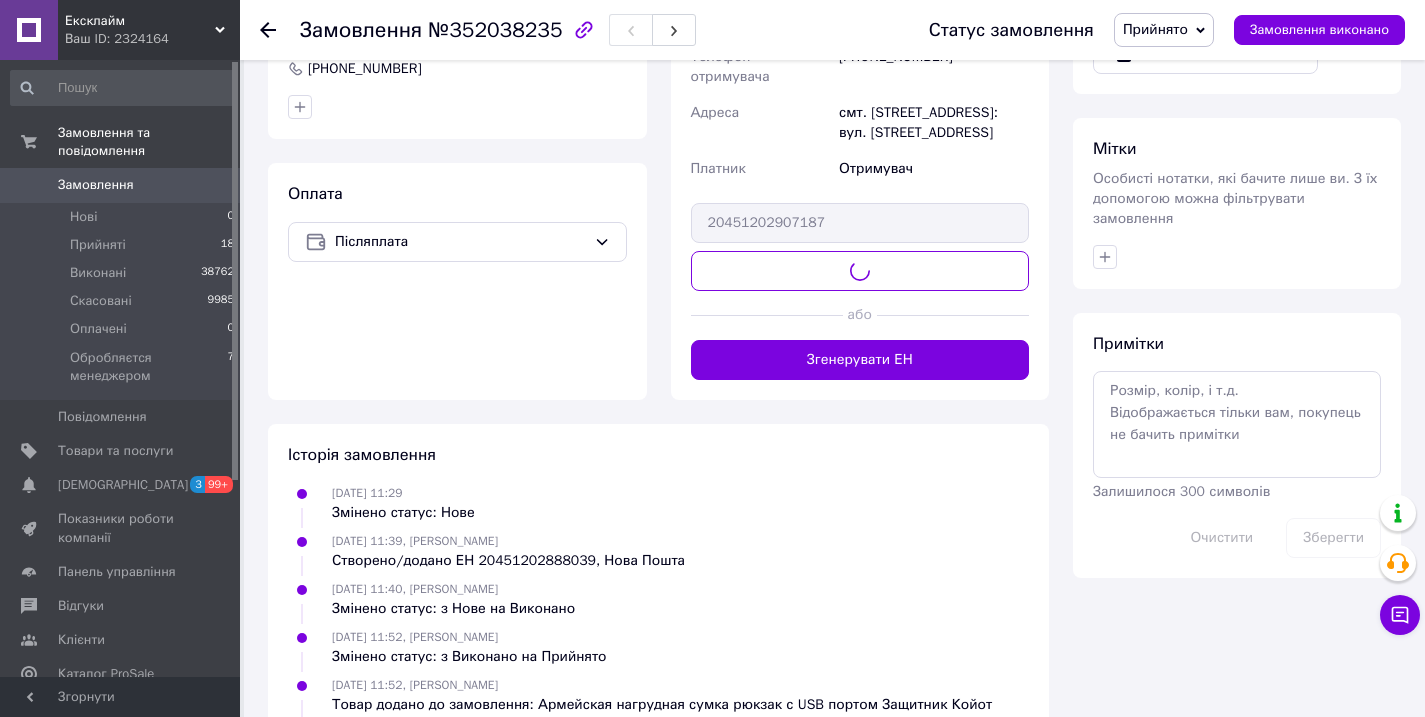 click on "Прийнято" at bounding box center (1155, 29) 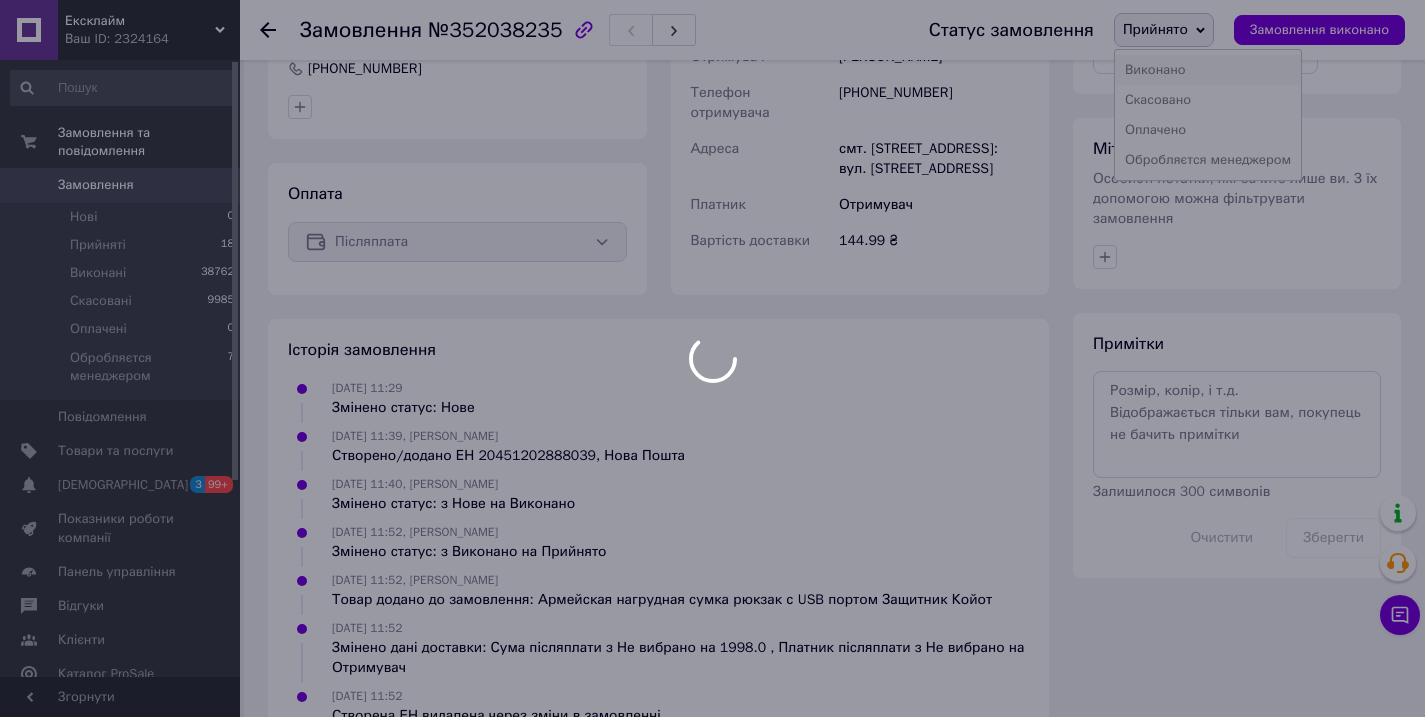 click on "Ексклайм Ваш ID: 2324164 Сайт Ексклайм Кабінет покупця Перевірити стан системи Сторінка на порталі Довідка Вийти Замовлення та повідомлення Замовлення 0 Нові 0 Прийняті 18 Виконані 38762 Скасовані 9985 Оплачені 0 Обробляєтся менеджером 7 Повідомлення 0 Товари та послуги Сповіщення 3 99+ Показники роботи компанії Панель управління Відгуки Клієнти Каталог ProSale Аналітика Інструменти веб-майстра та SEO Управління сайтом Гаманець компанії [PERSON_NAME] Тарифи та рахунки Prom топ Згорнути
Замовлення №352038235 -" at bounding box center [712, -7] 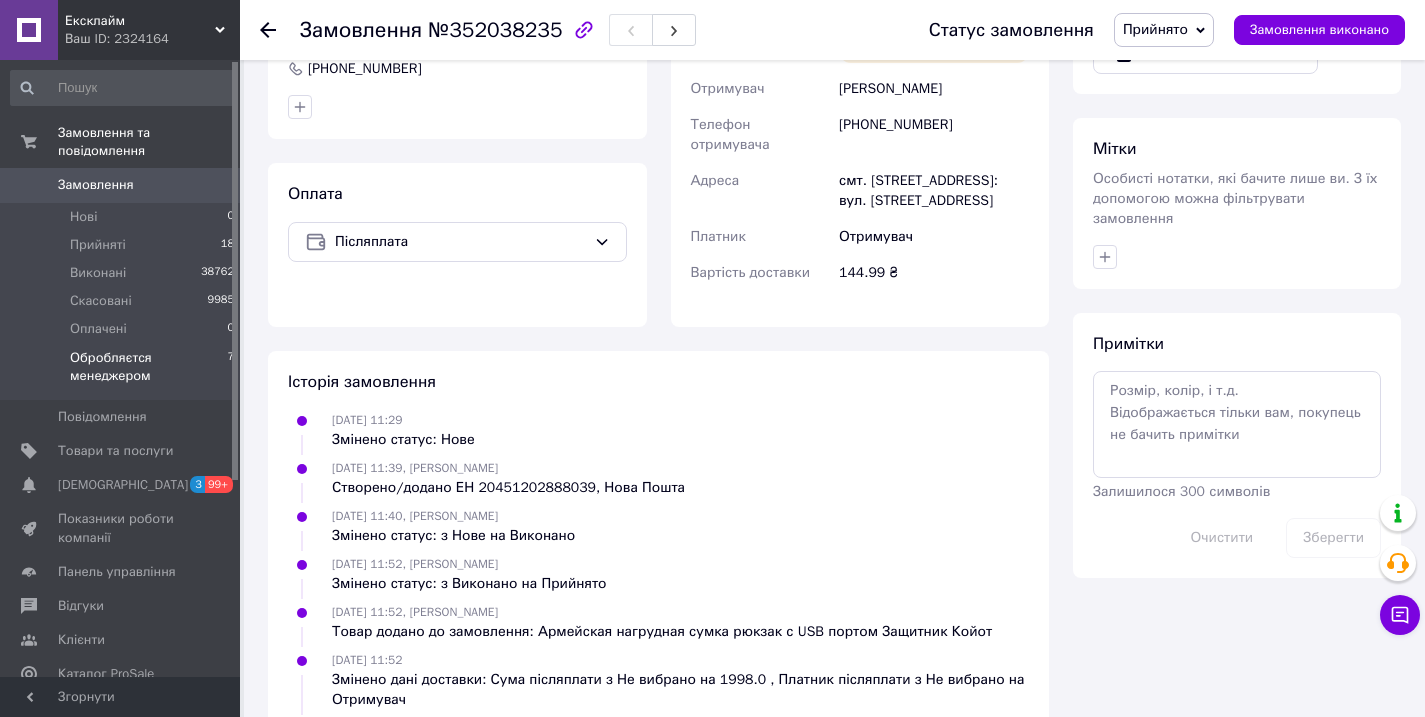 click on "Обробляєтся менеджером" at bounding box center (148, 367) 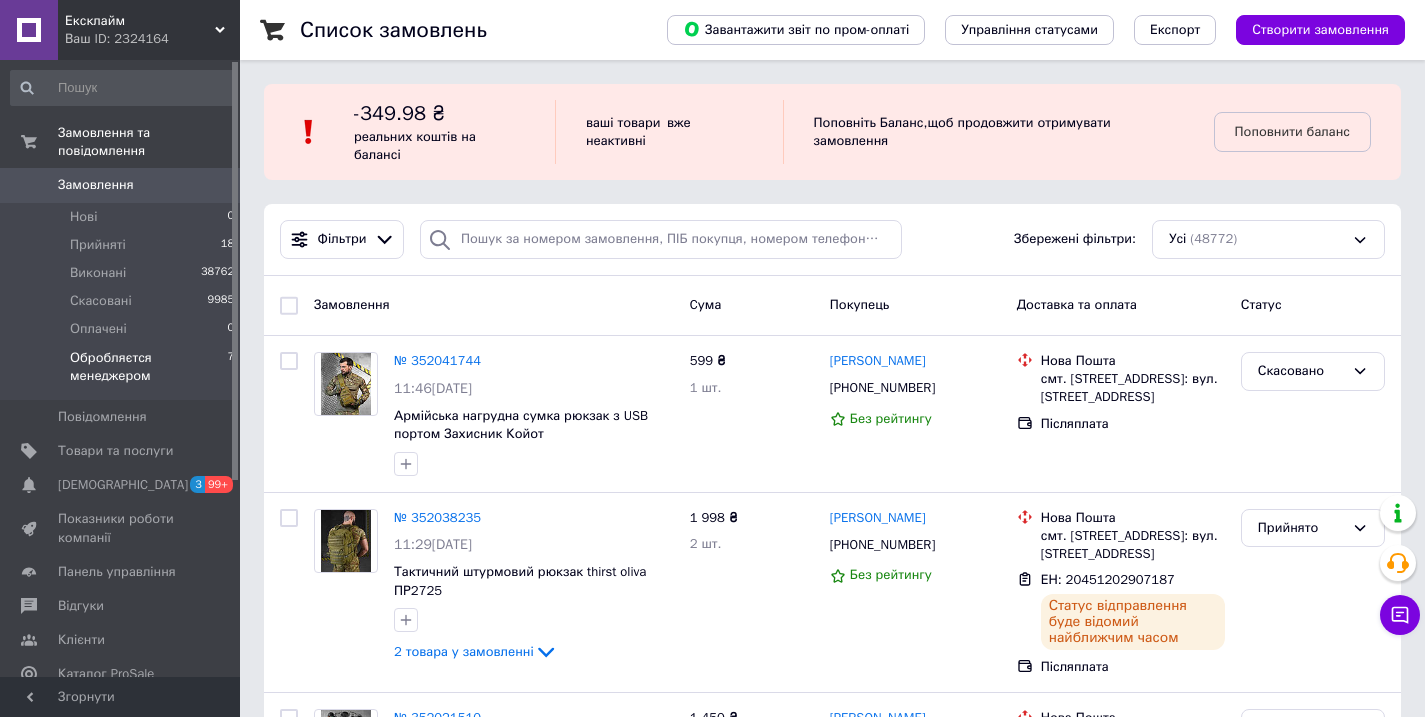 click on "Обробляєтся менеджером" at bounding box center [148, 367] 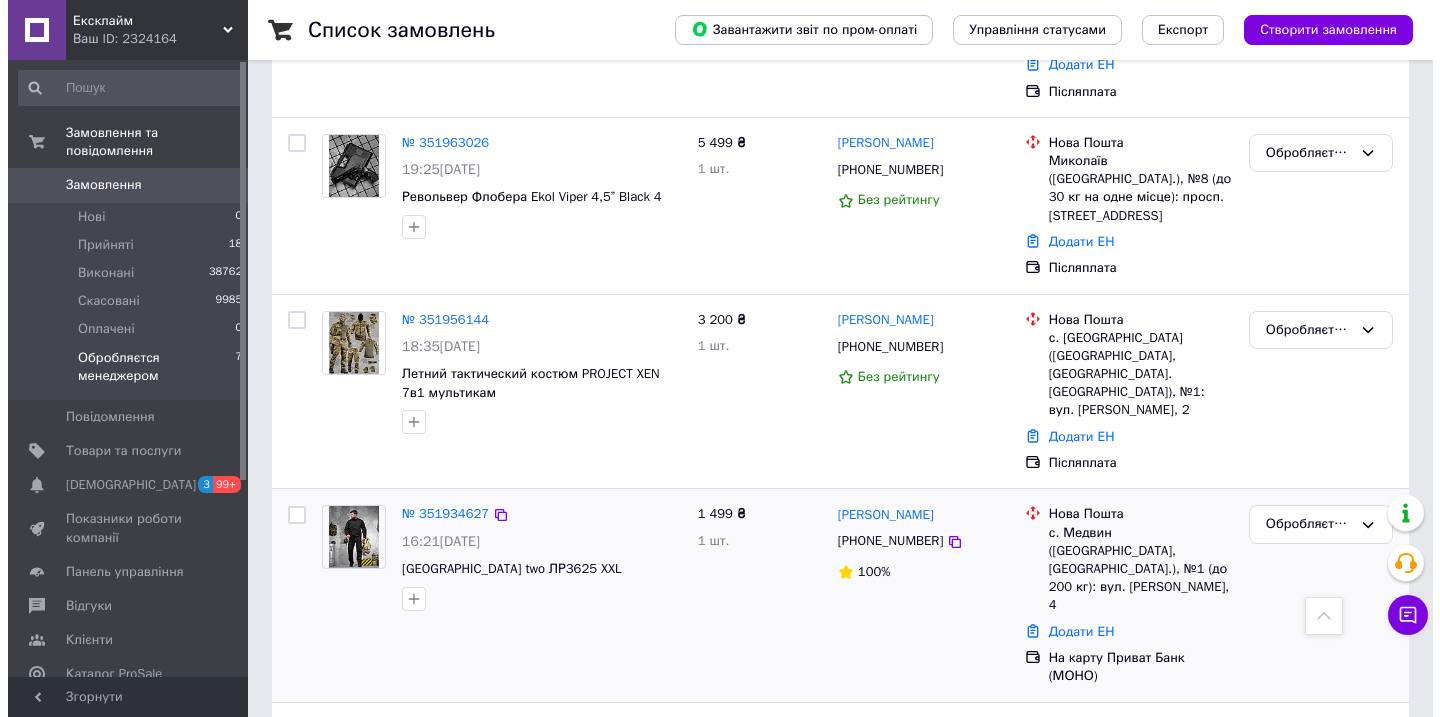 scroll, scrollTop: 0, scrollLeft: 0, axis: both 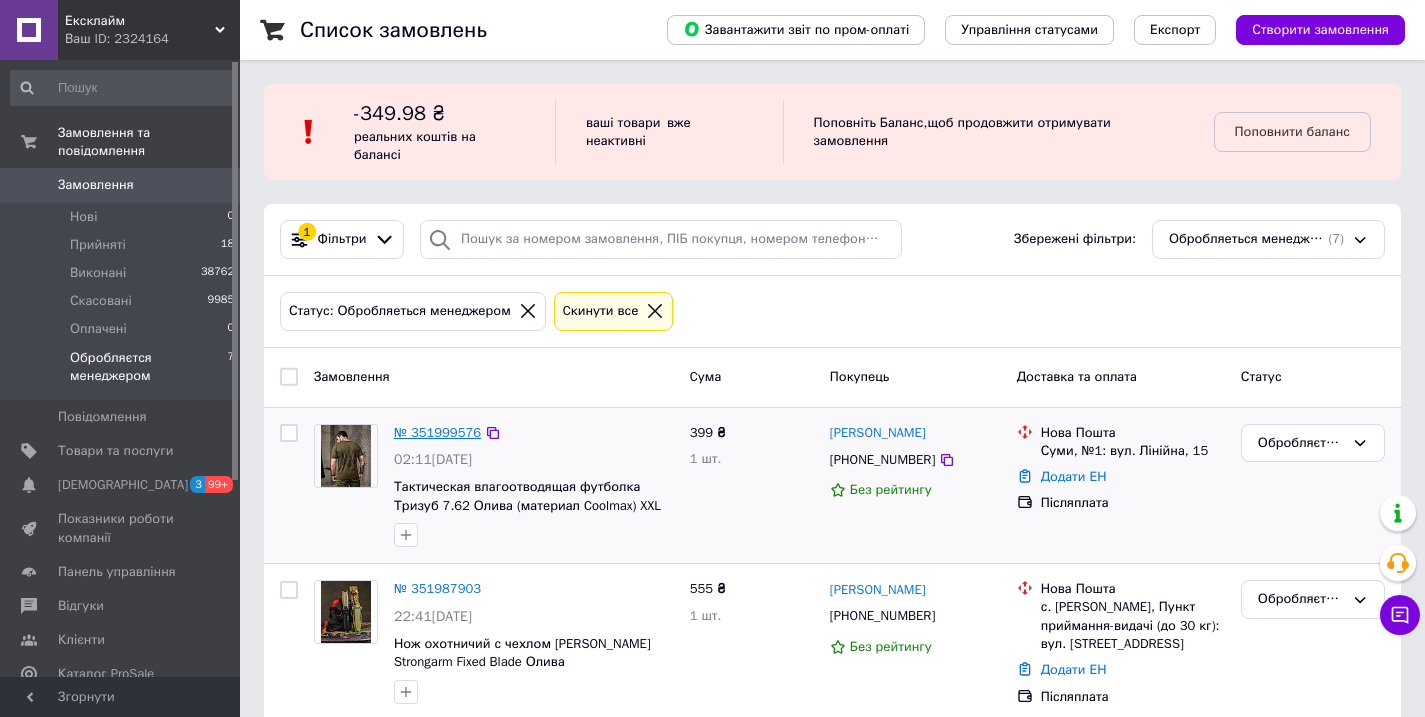 click on "№ 351999576" at bounding box center [437, 432] 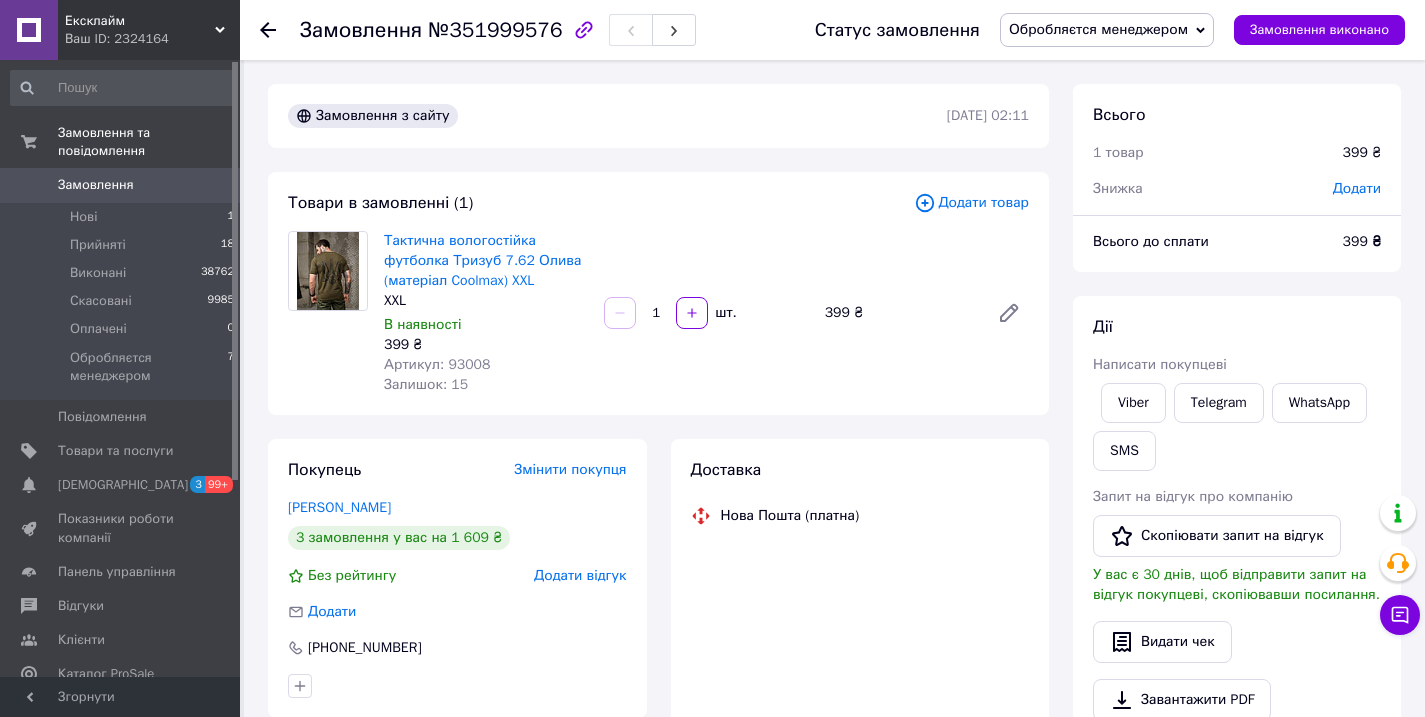 click on "Артикул: 93008" at bounding box center [437, 364] 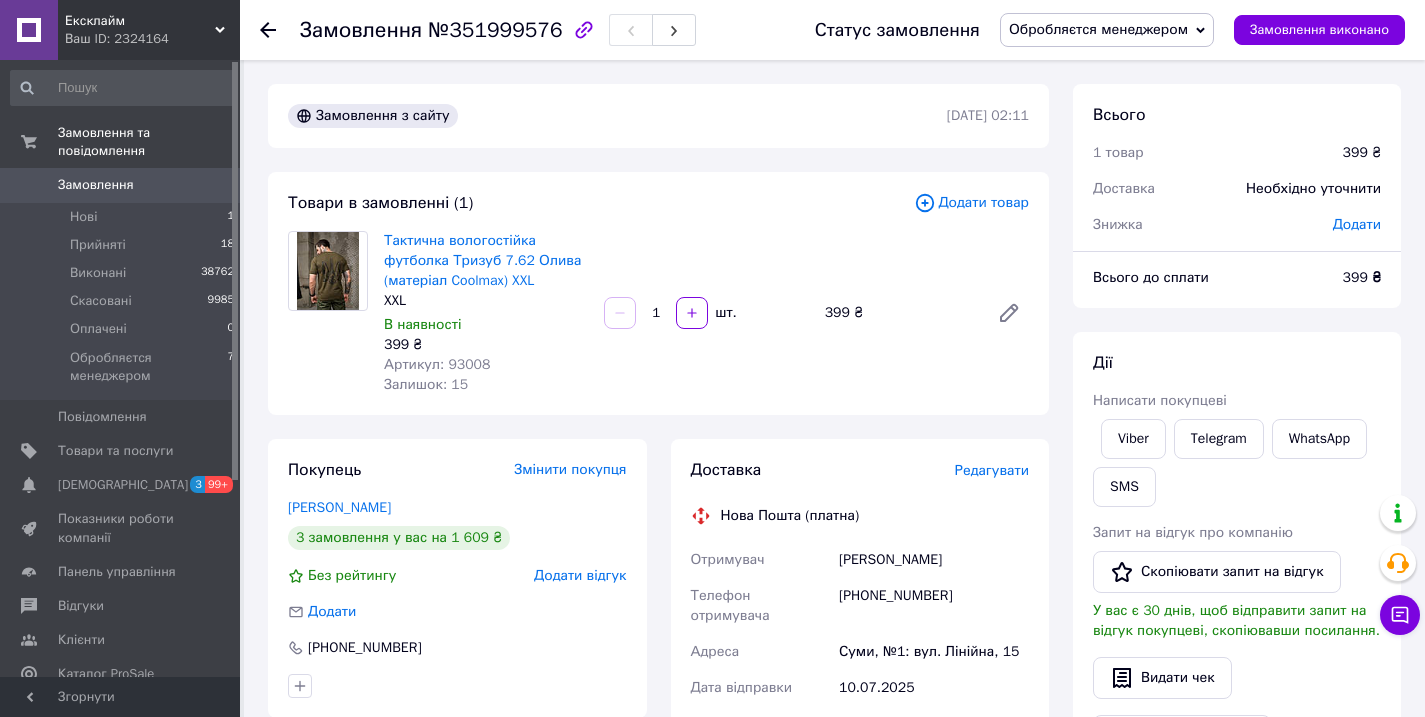 click on "Артикул: 93008" at bounding box center (437, 364) 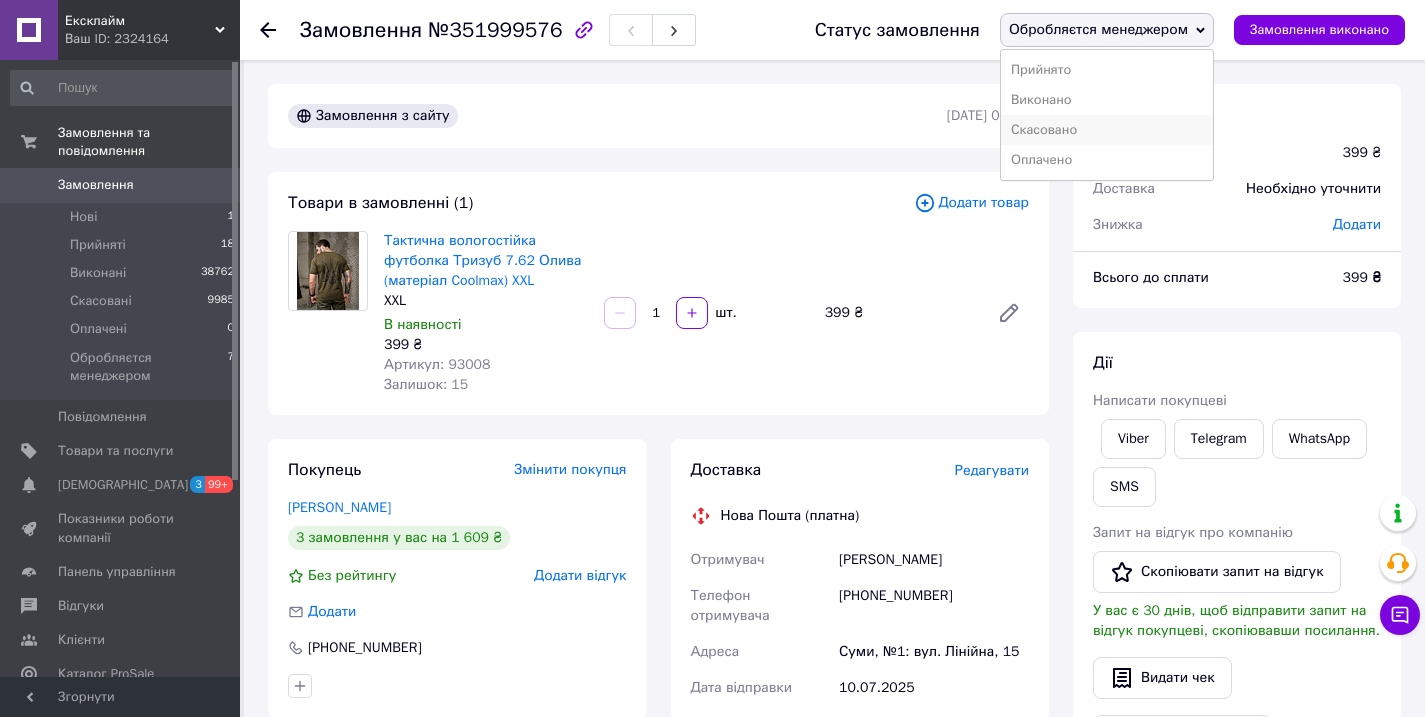 click on "Скасовано" at bounding box center (1107, 130) 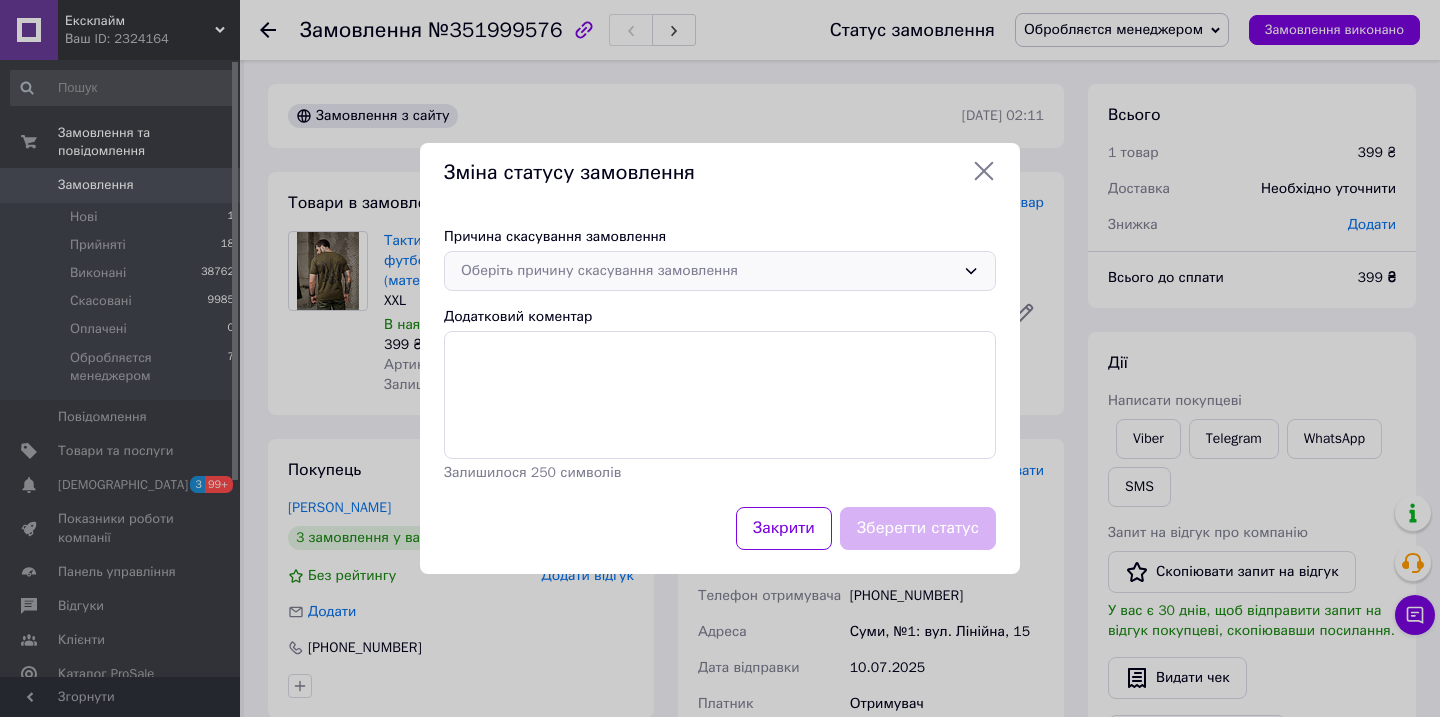 click on "Оберіть причину скасування замовлення" at bounding box center (708, 271) 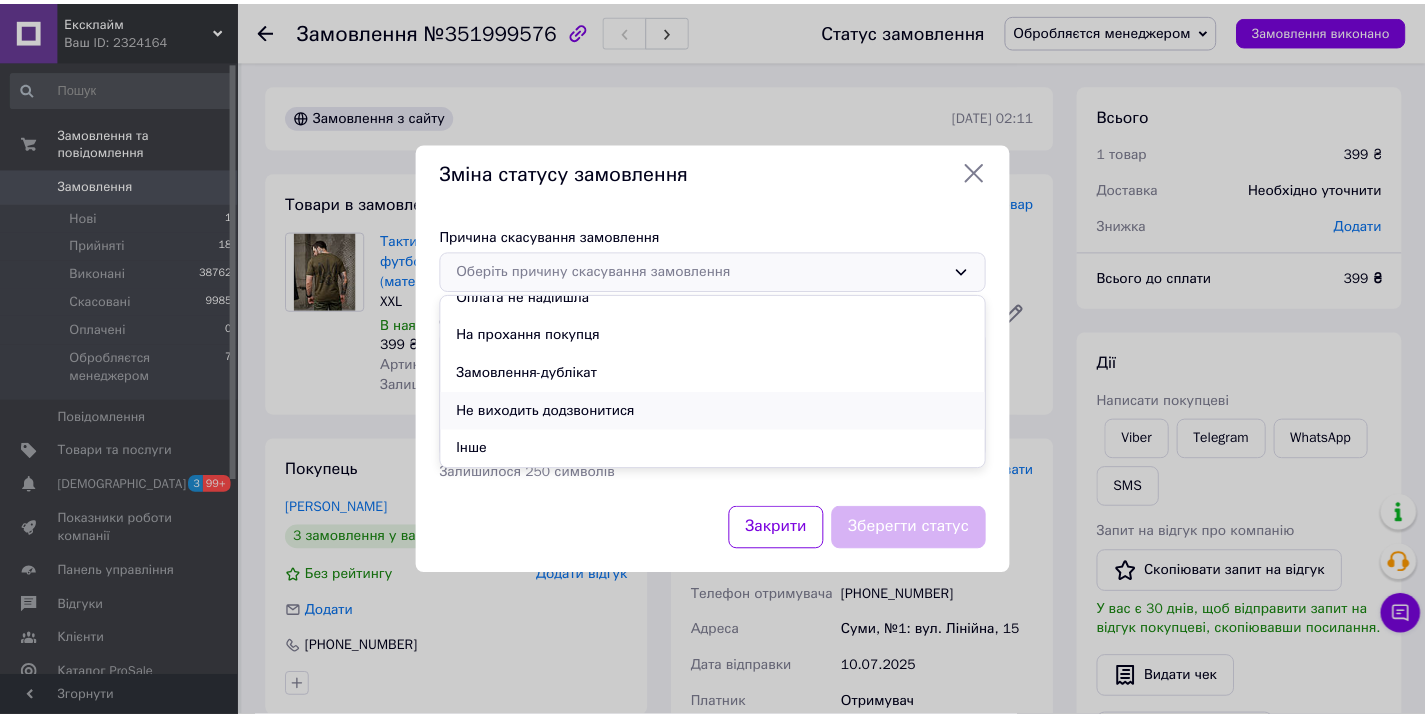 scroll, scrollTop: 94, scrollLeft: 0, axis: vertical 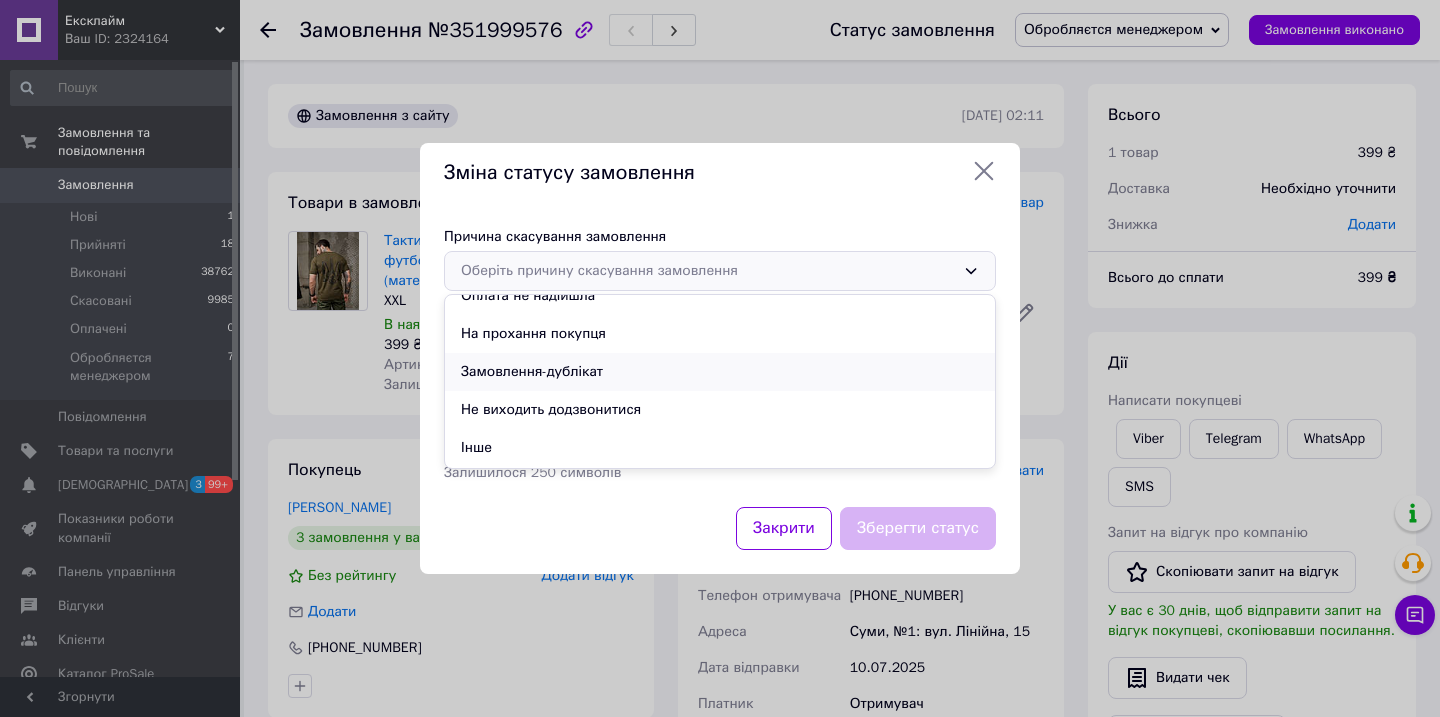 click on "Замовлення-дублікат" at bounding box center [720, 372] 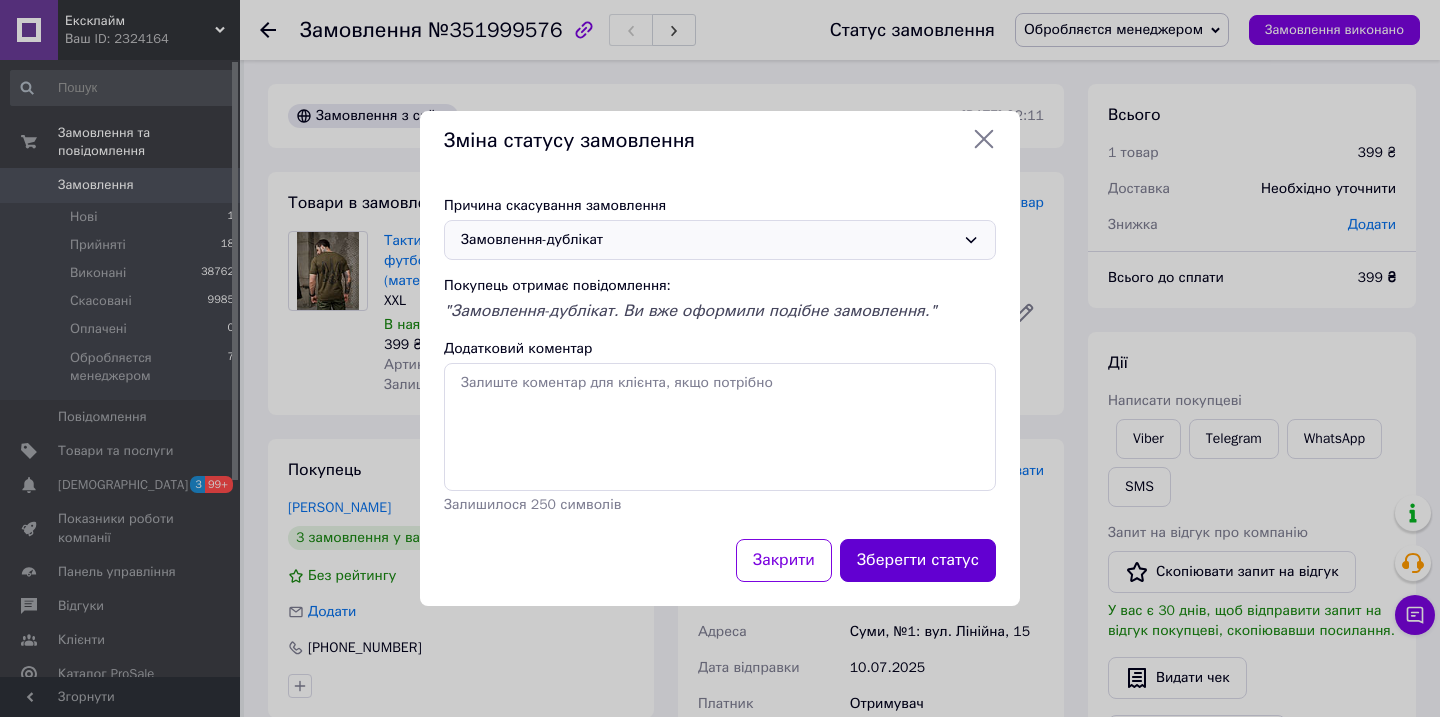 click on "Зберегти статус" at bounding box center [918, 560] 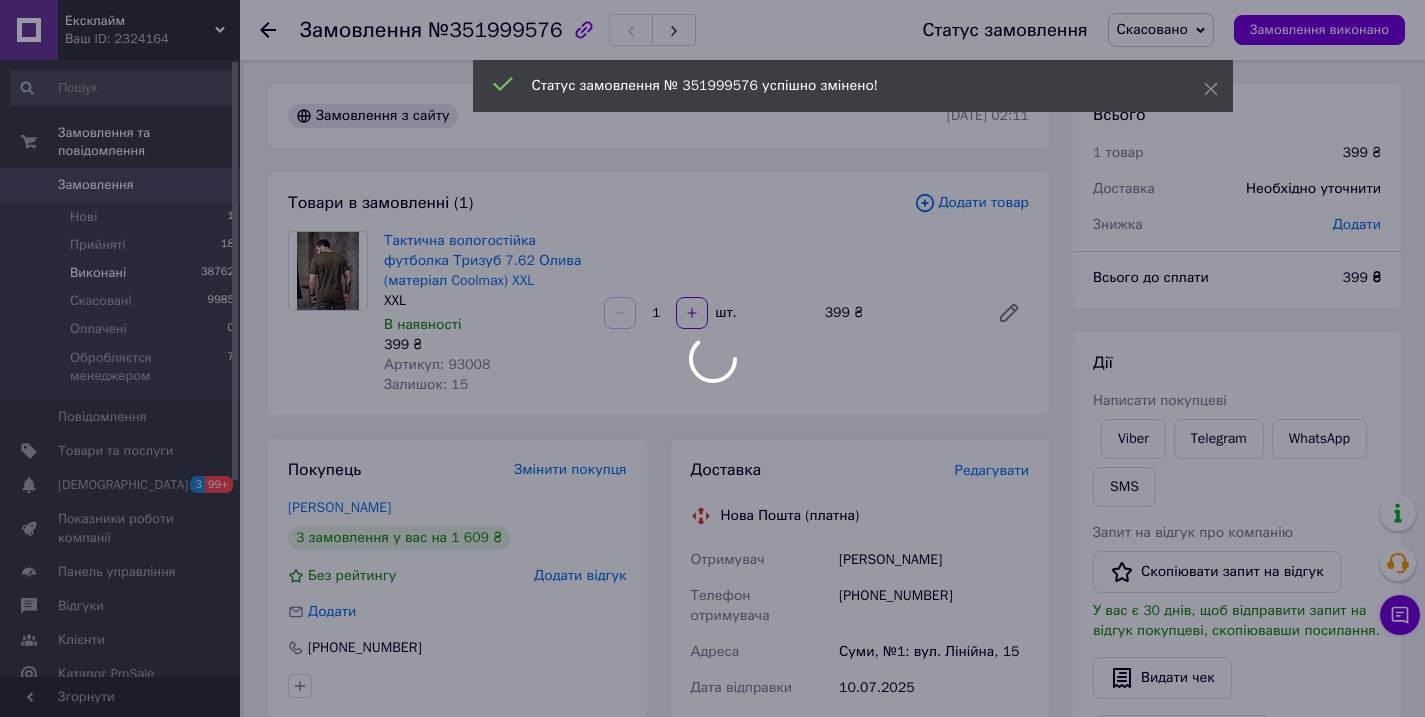 click at bounding box center (712, 358) 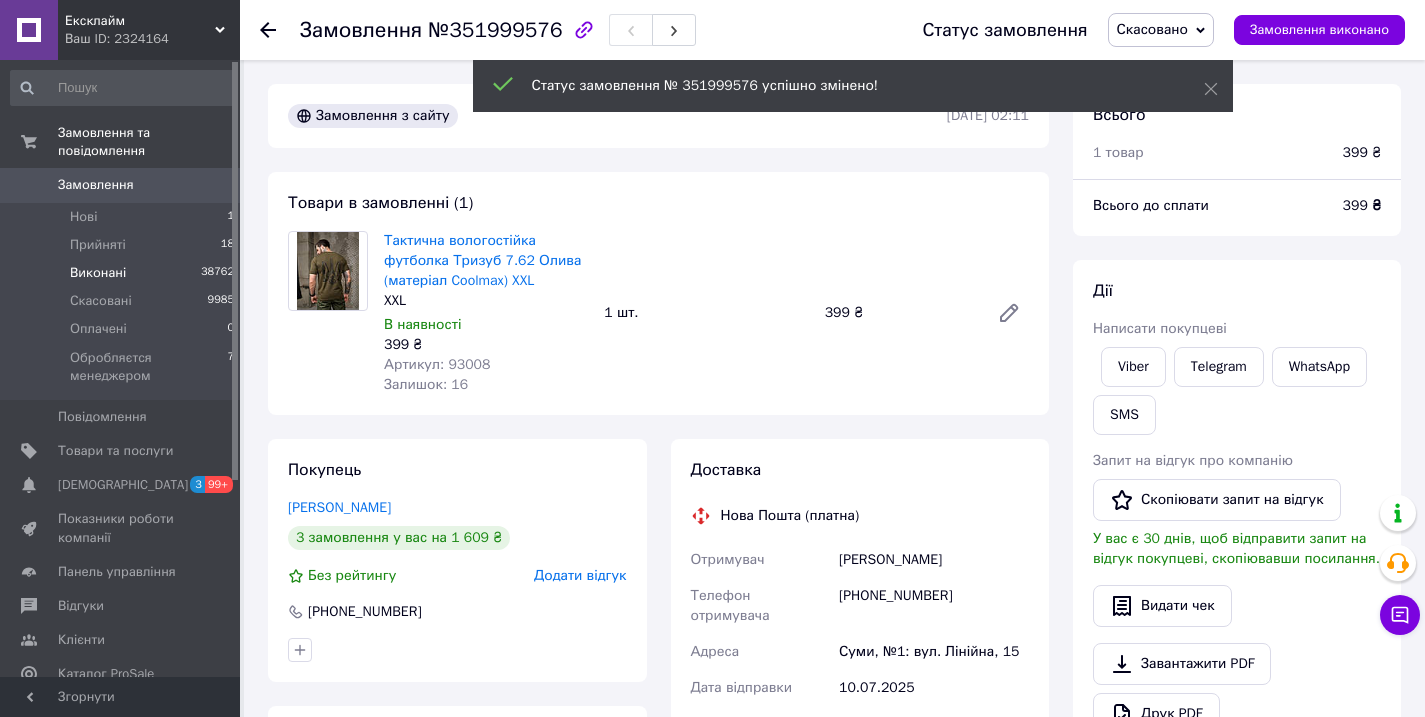 click on "Виконані 38762" at bounding box center [123, 273] 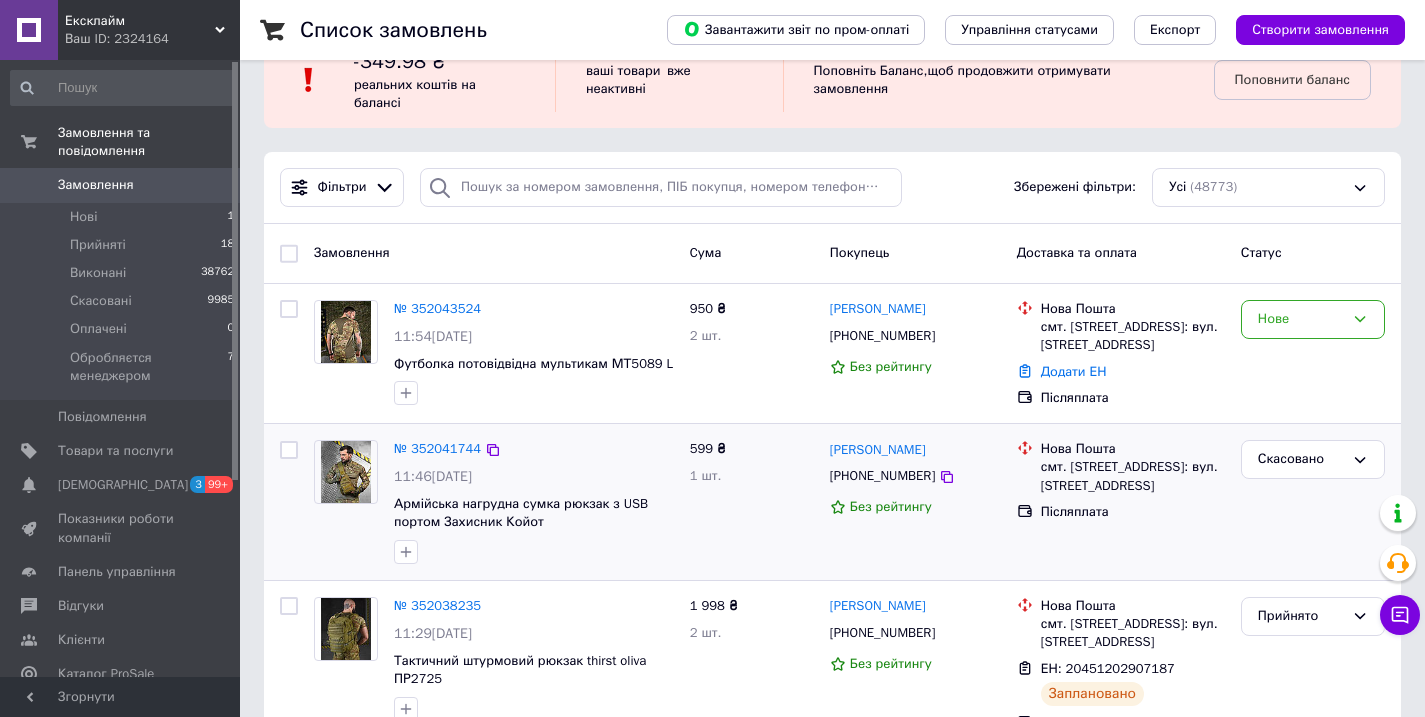 scroll, scrollTop: 73, scrollLeft: 0, axis: vertical 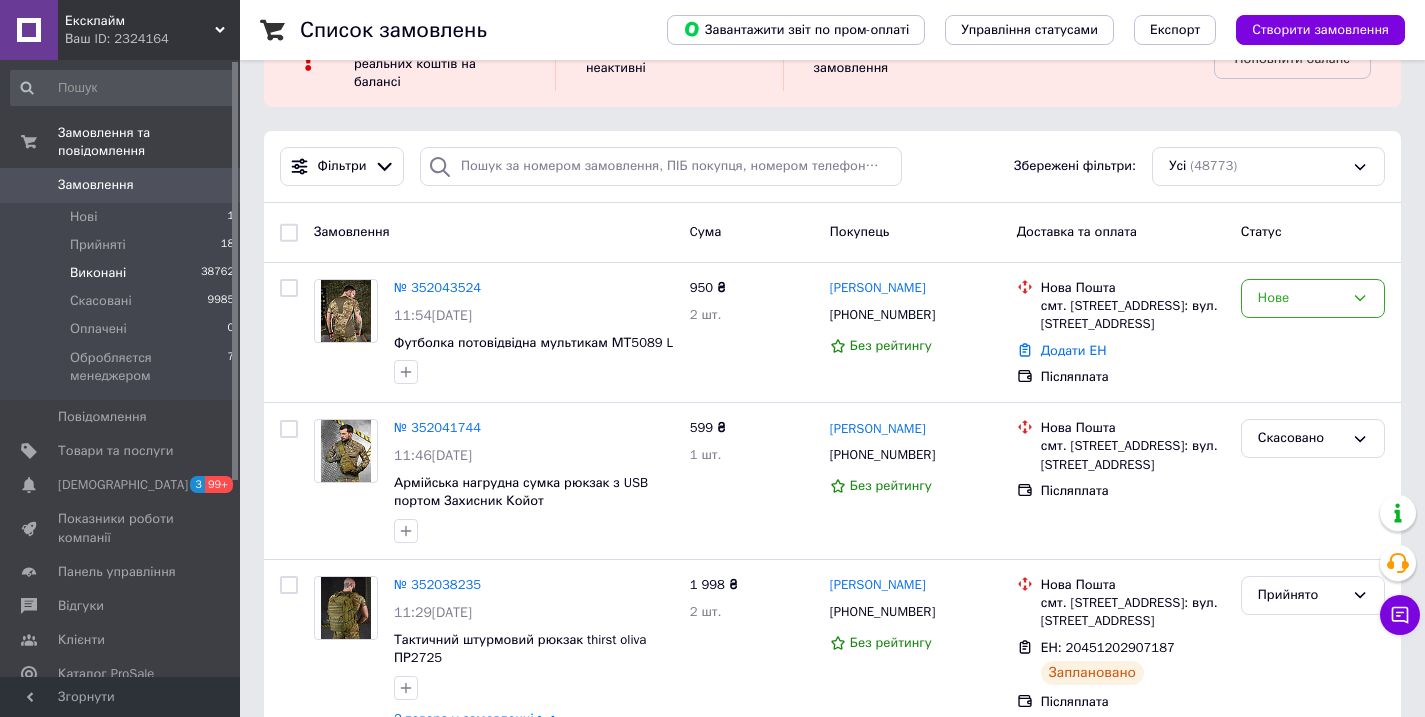 click on "Виконані 38762" at bounding box center (123, 273) 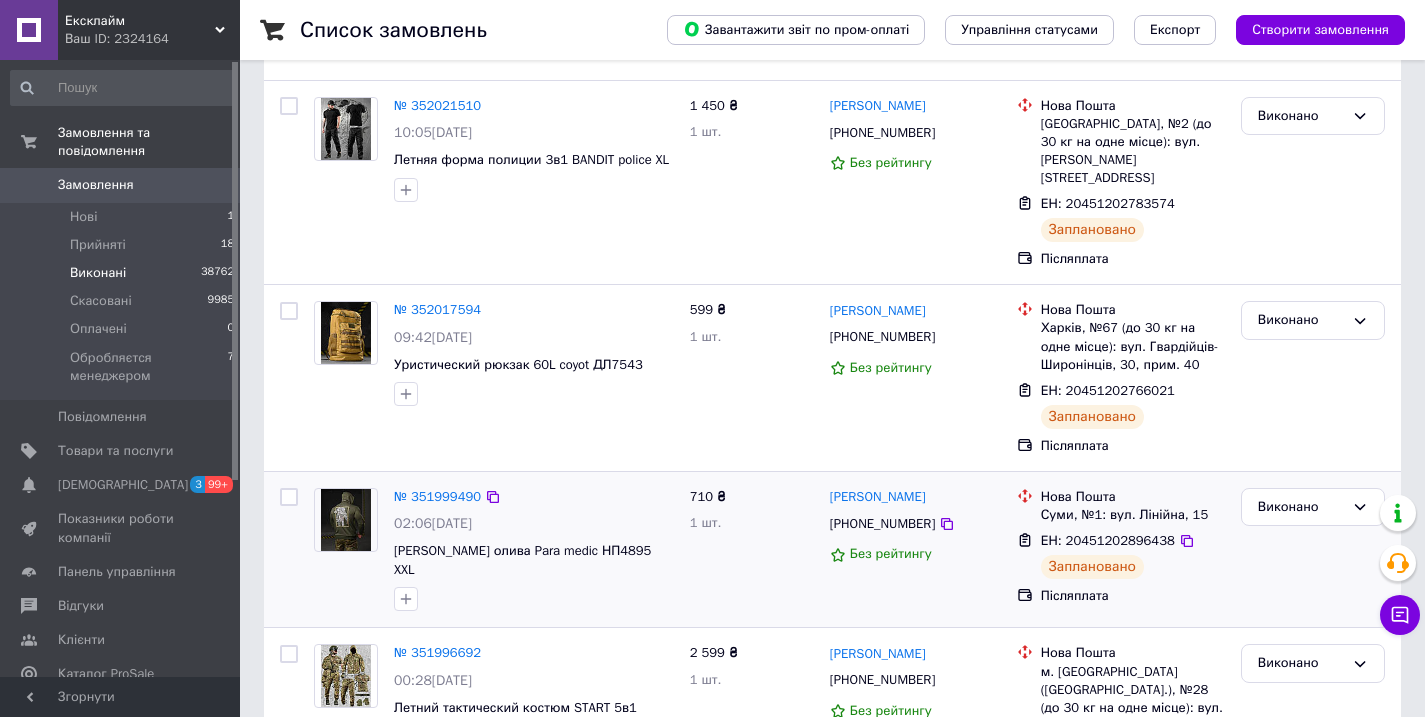 scroll, scrollTop: 344, scrollLeft: 0, axis: vertical 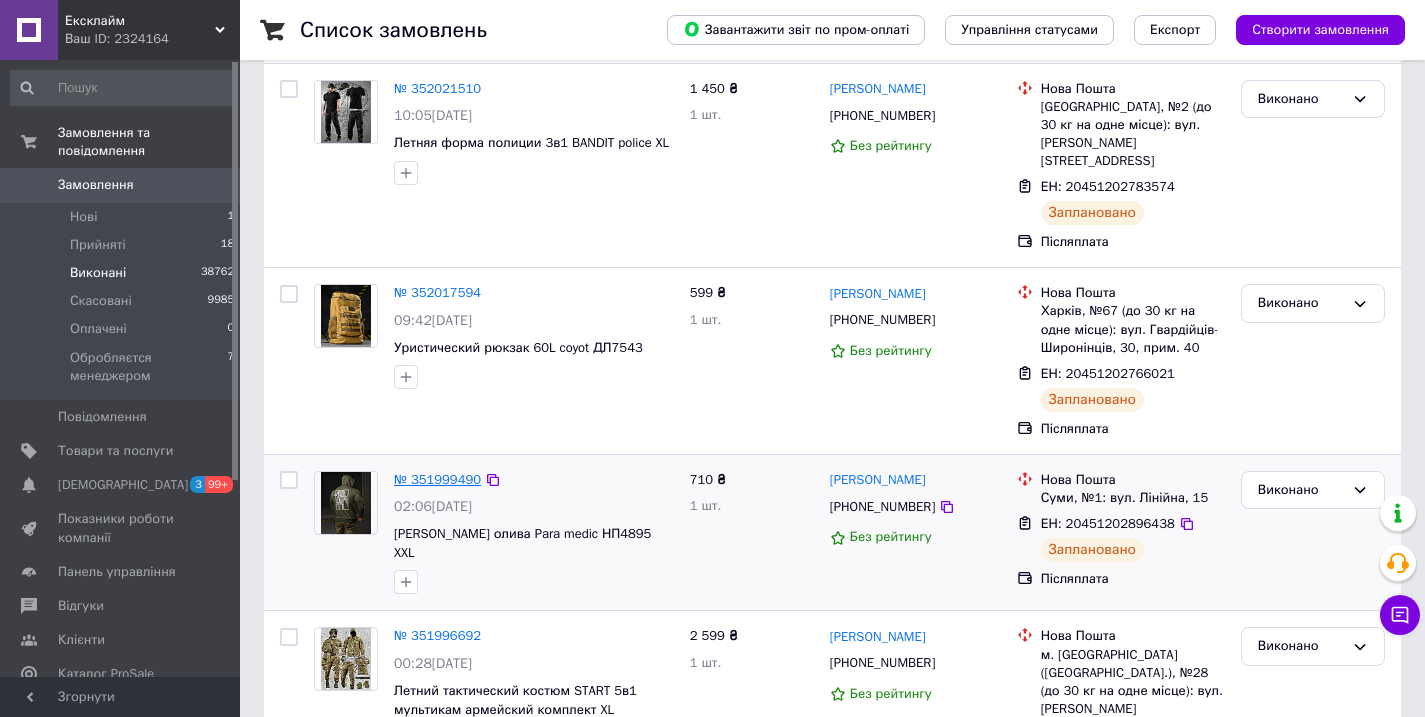 click on "№ 351999490" at bounding box center (437, 479) 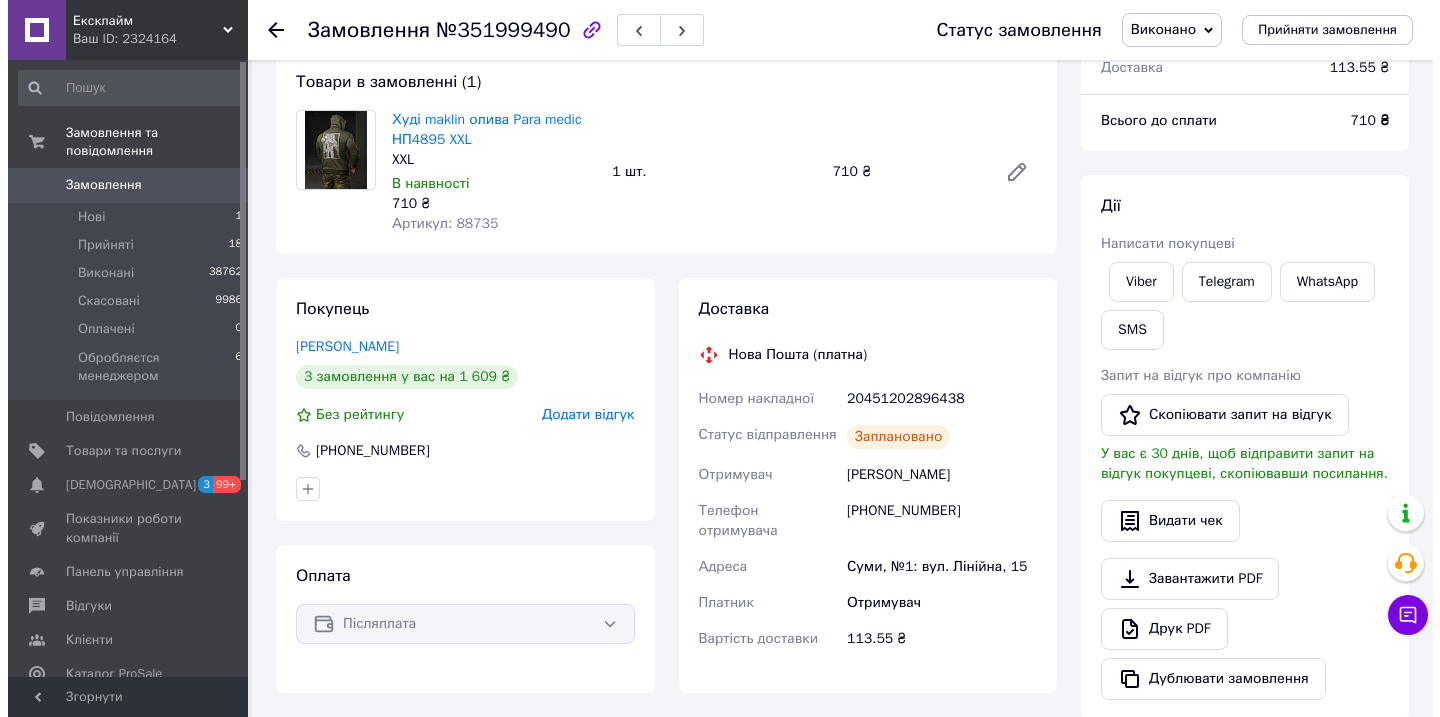 scroll, scrollTop: 0, scrollLeft: 0, axis: both 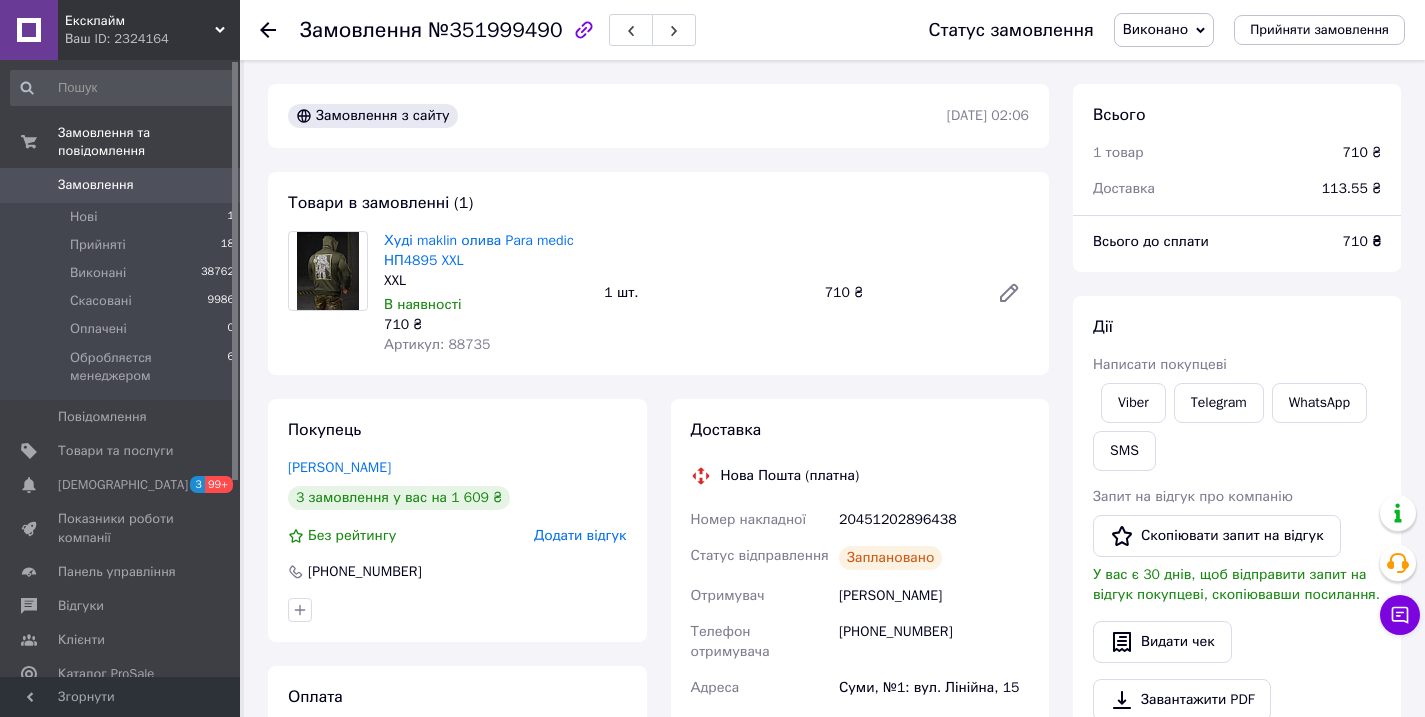 click on "Статус замовлення Виконано Прийнято Скасовано Оплачено Обробляєтся менеджером Прийняти замовлення" at bounding box center [1147, 30] 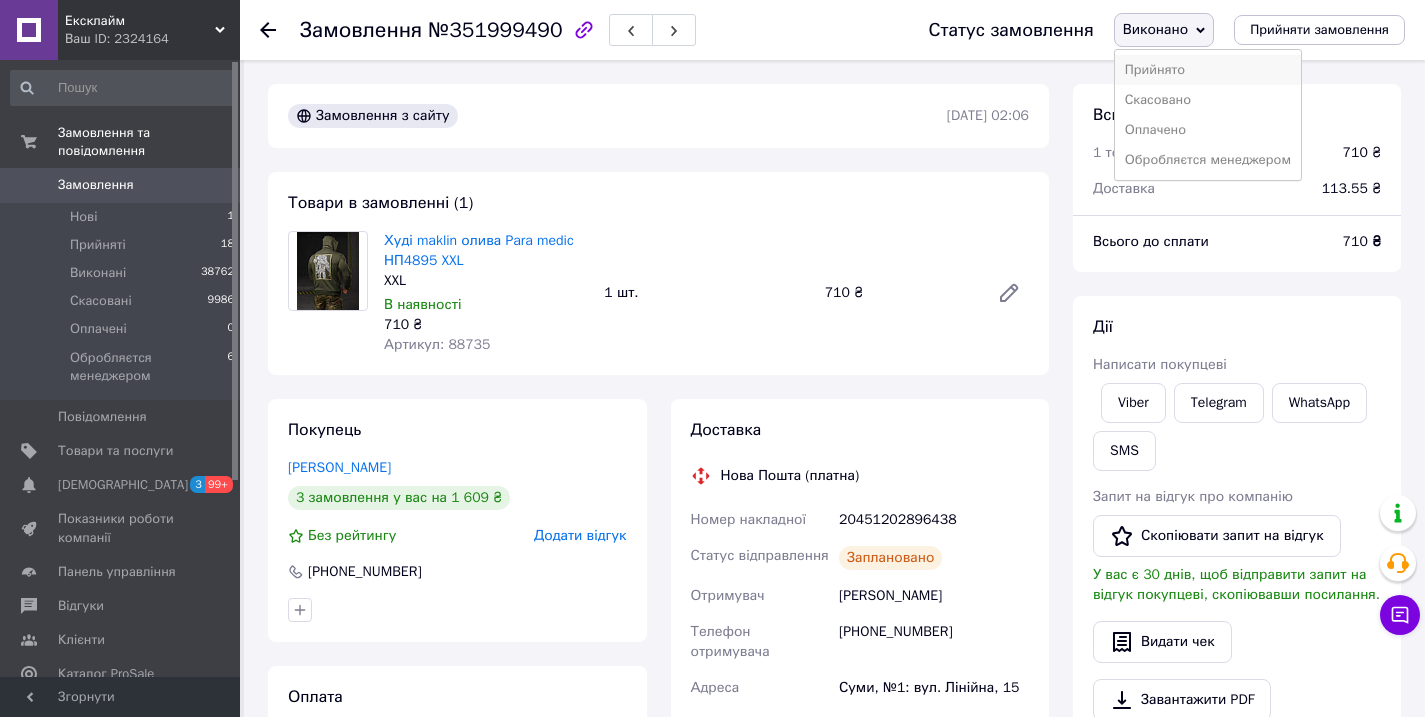 click on "Прийнято" at bounding box center [1208, 70] 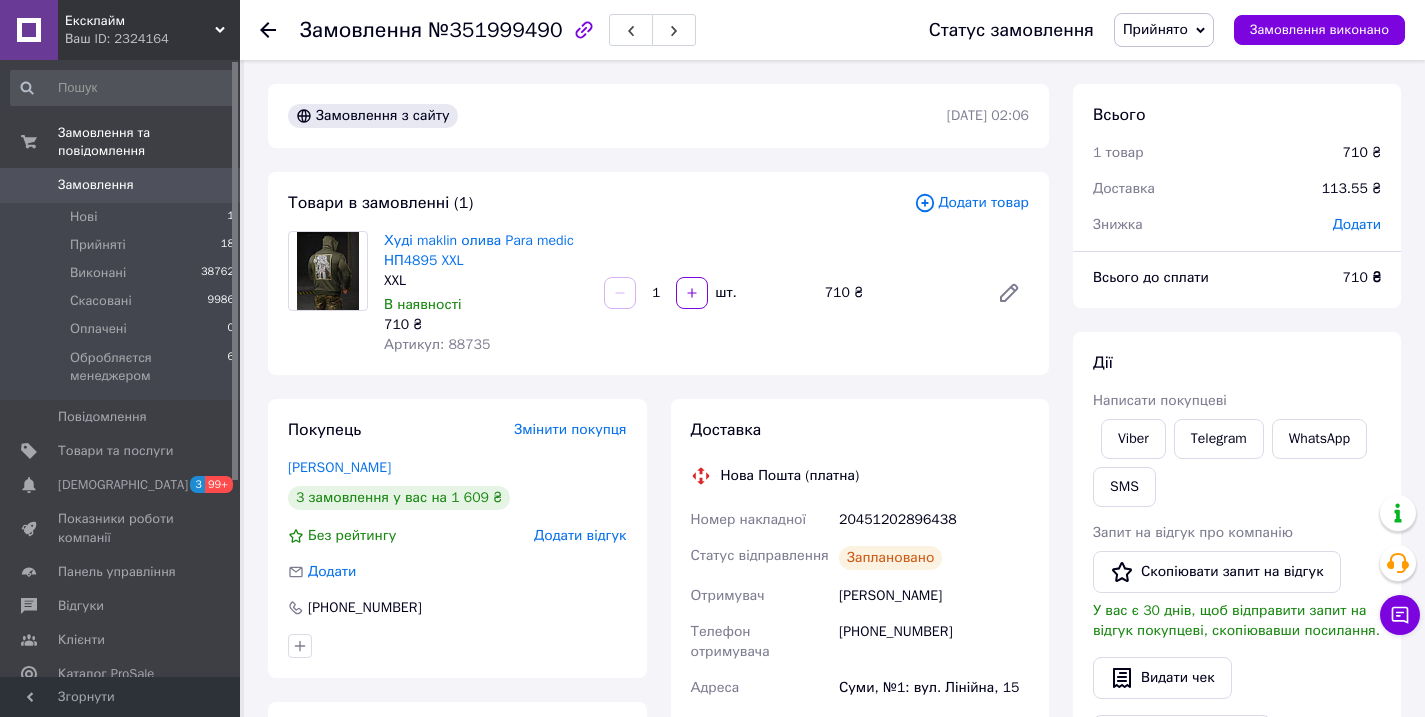 click on "Додати товар" at bounding box center (971, 203) 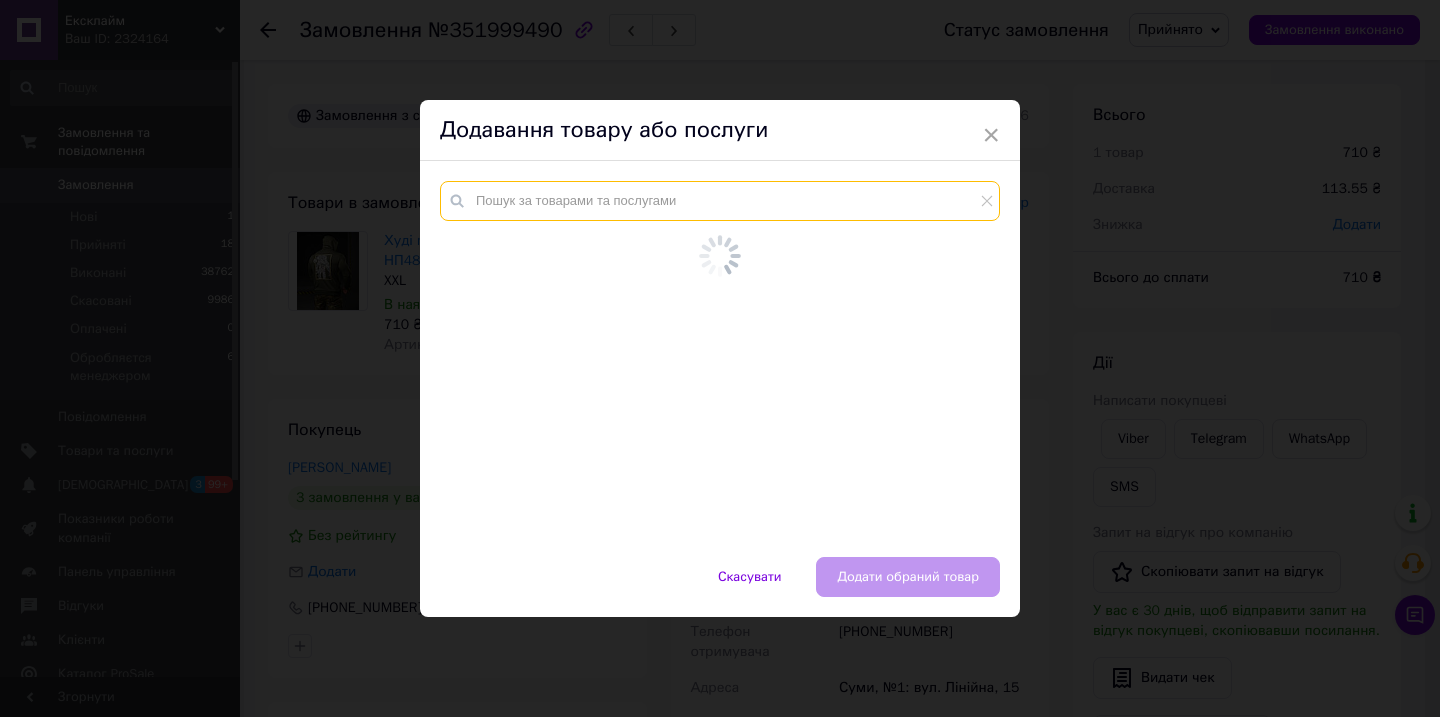 click at bounding box center (720, 201) 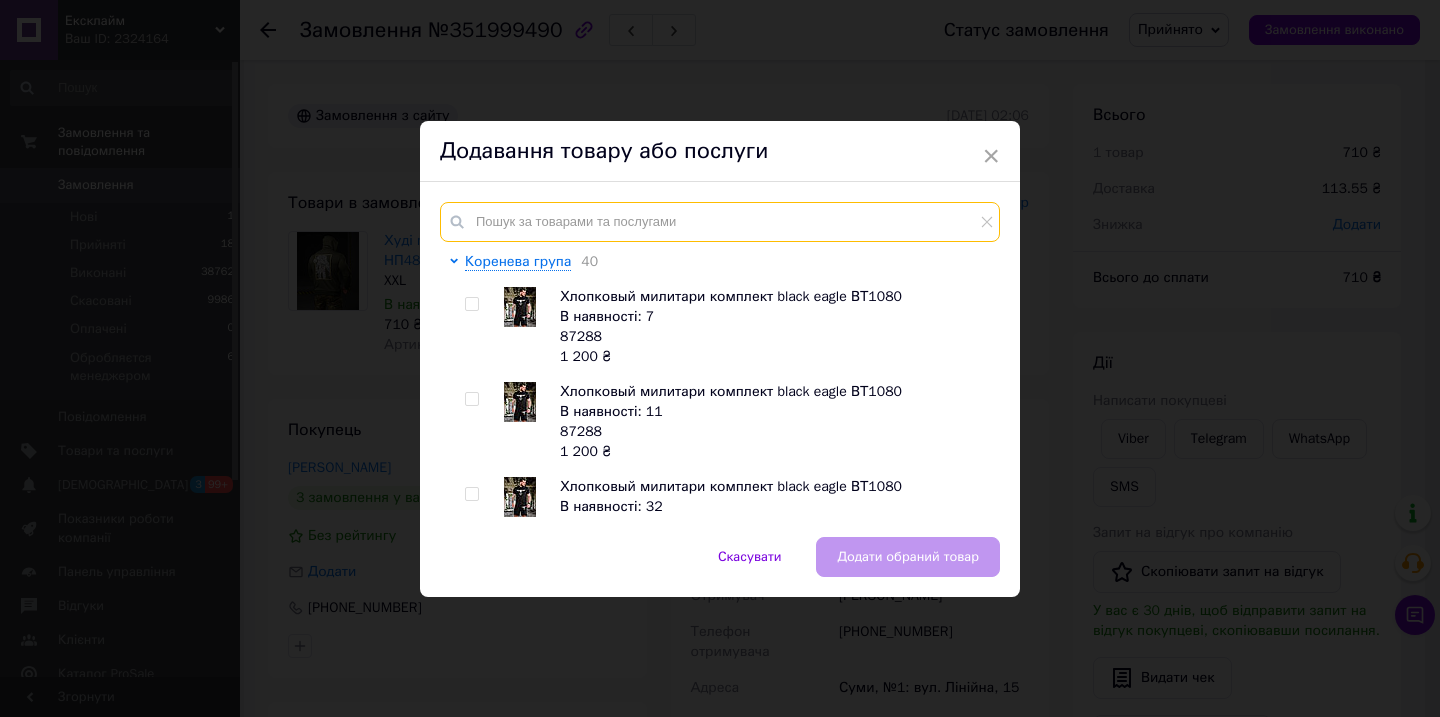 paste on "93008" 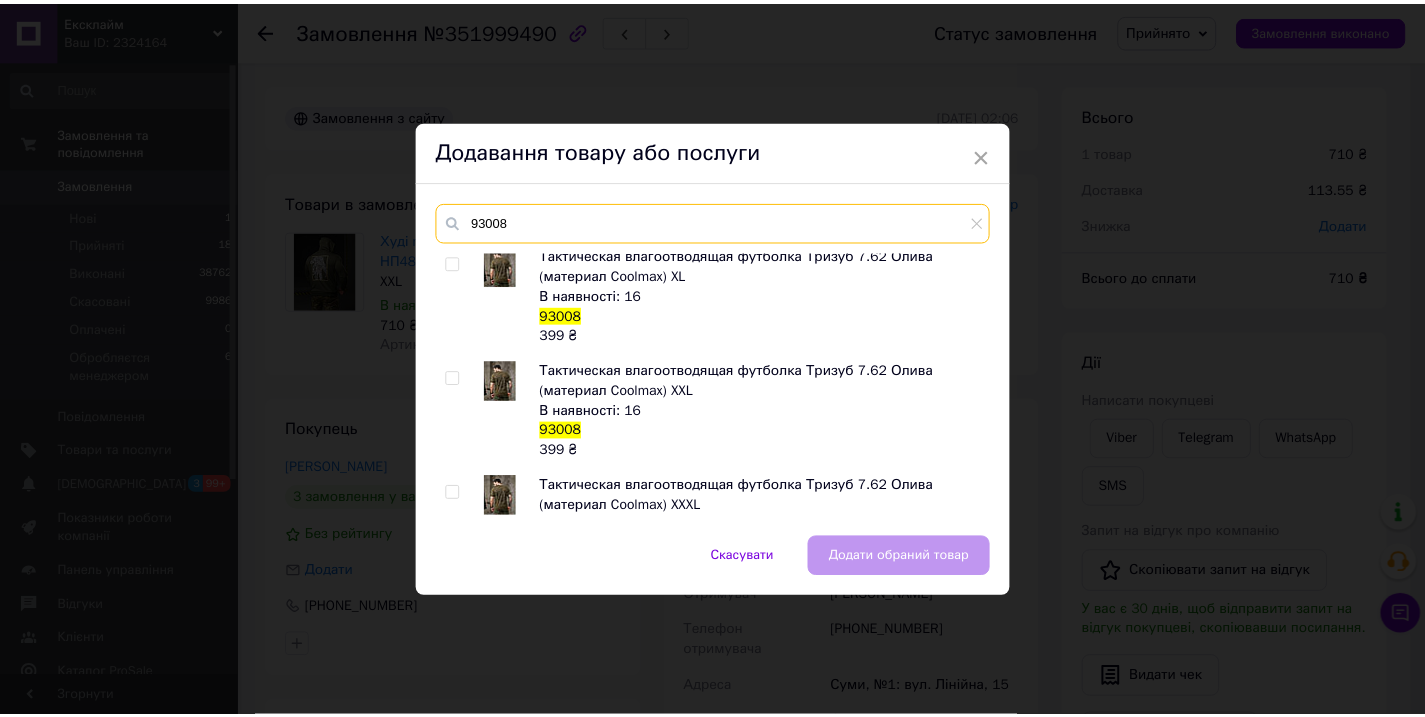 scroll, scrollTop: 372, scrollLeft: 0, axis: vertical 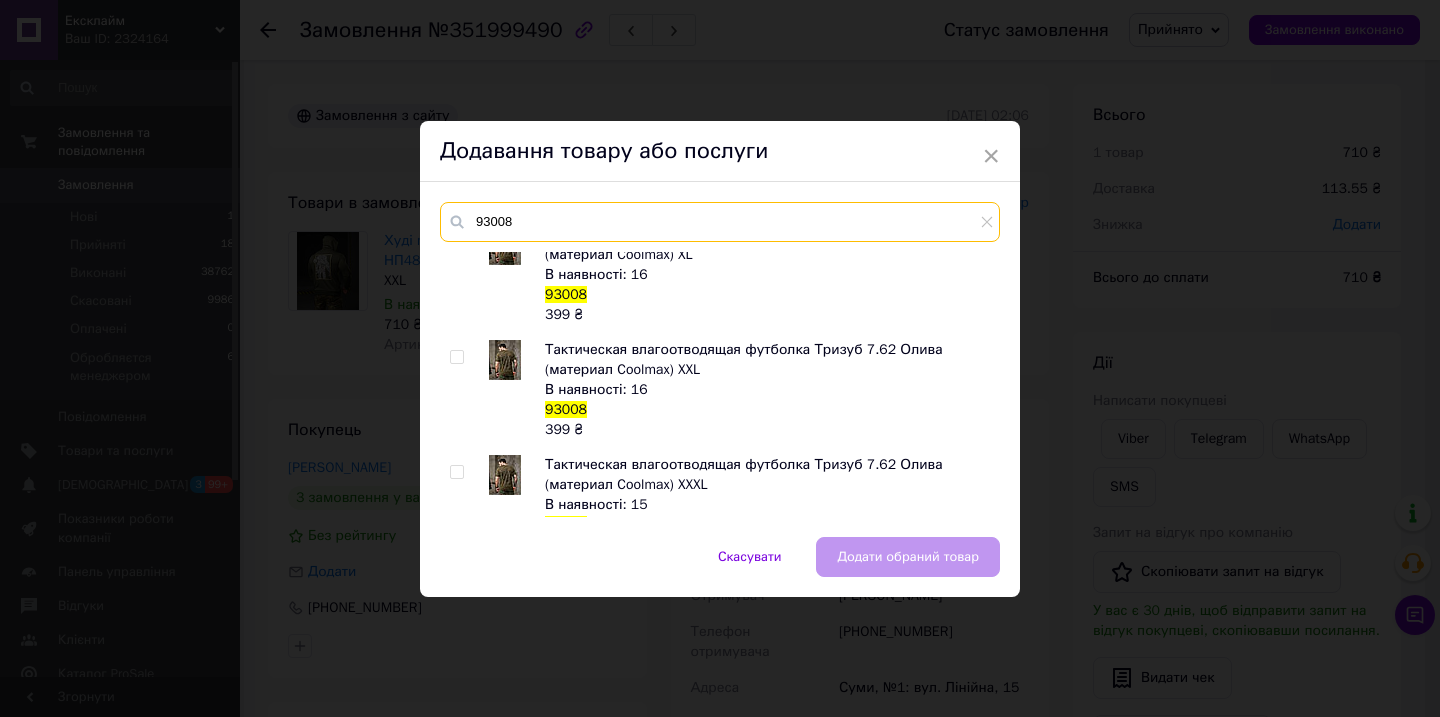 type on "93008" 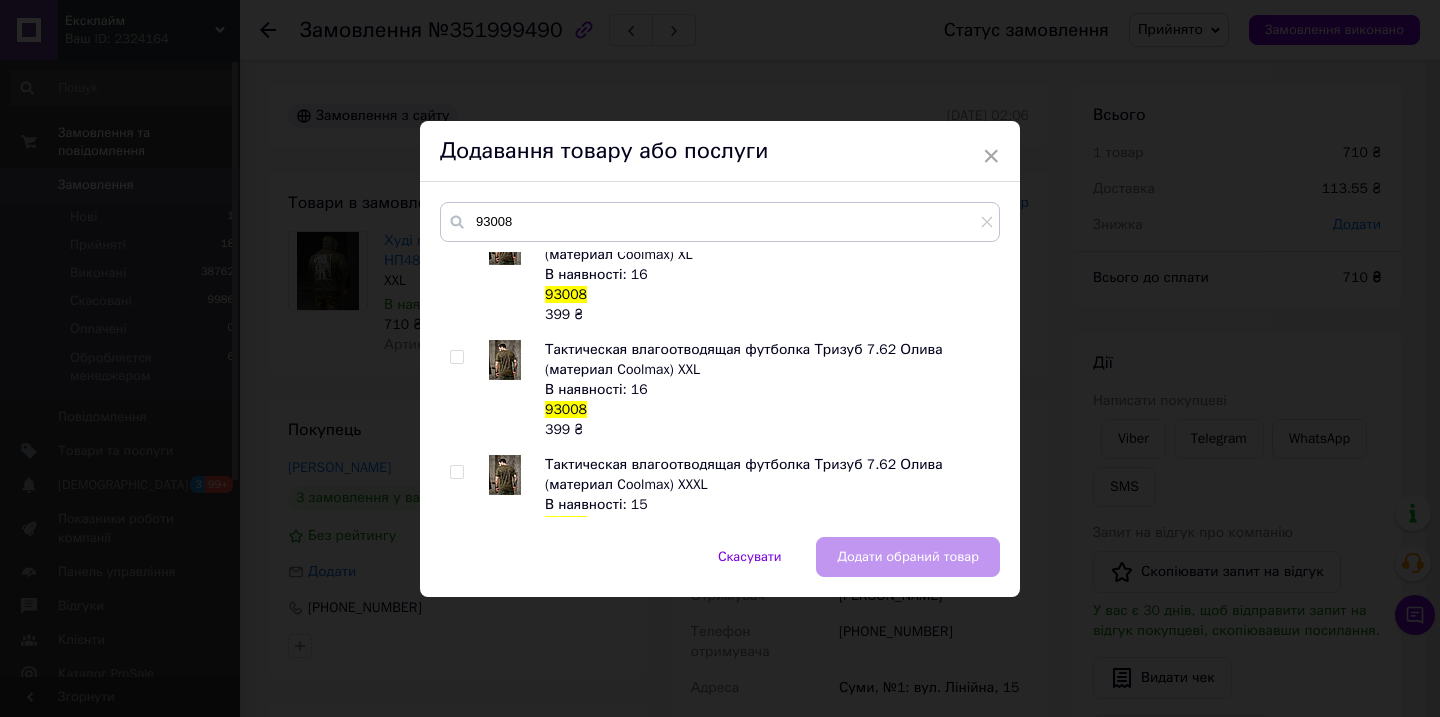 click at bounding box center (456, 357) 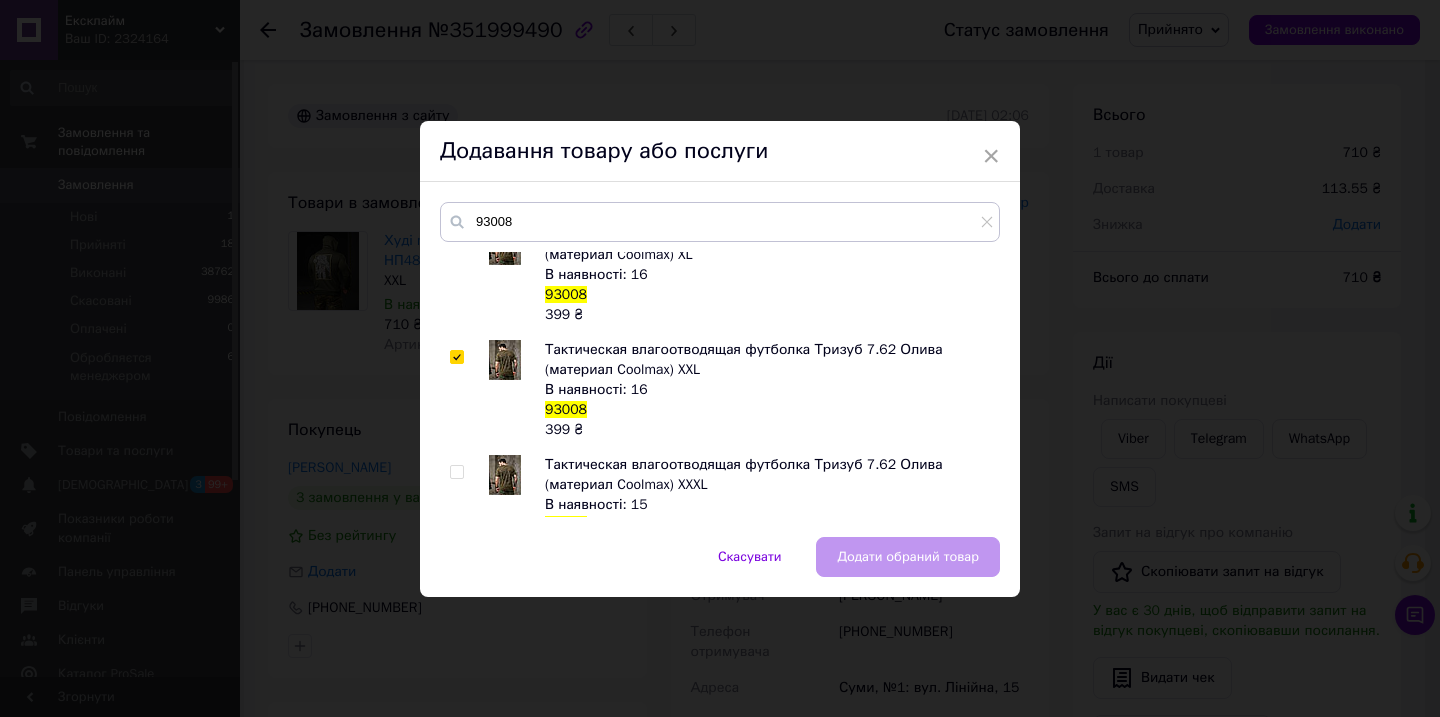 checkbox on "true" 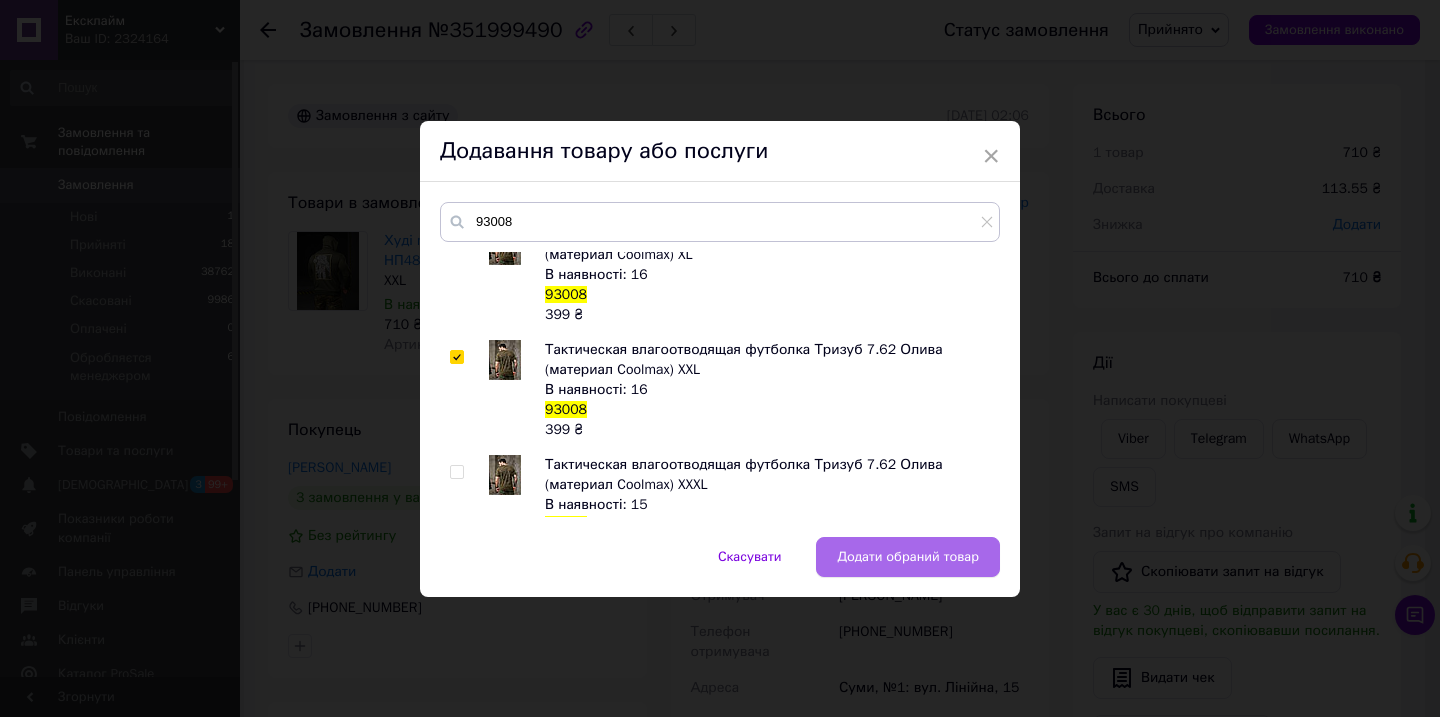 click on "Додати обраний товар" at bounding box center [908, 557] 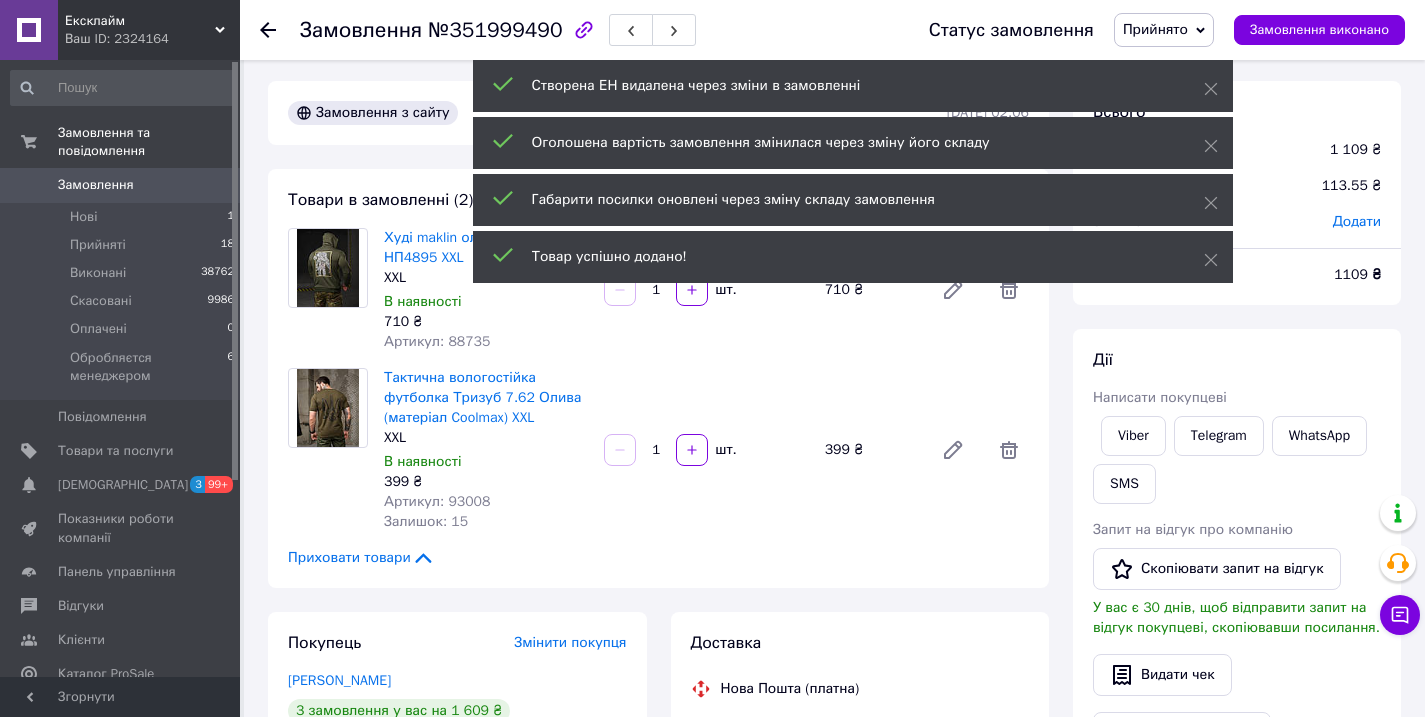 scroll, scrollTop: 4, scrollLeft: 0, axis: vertical 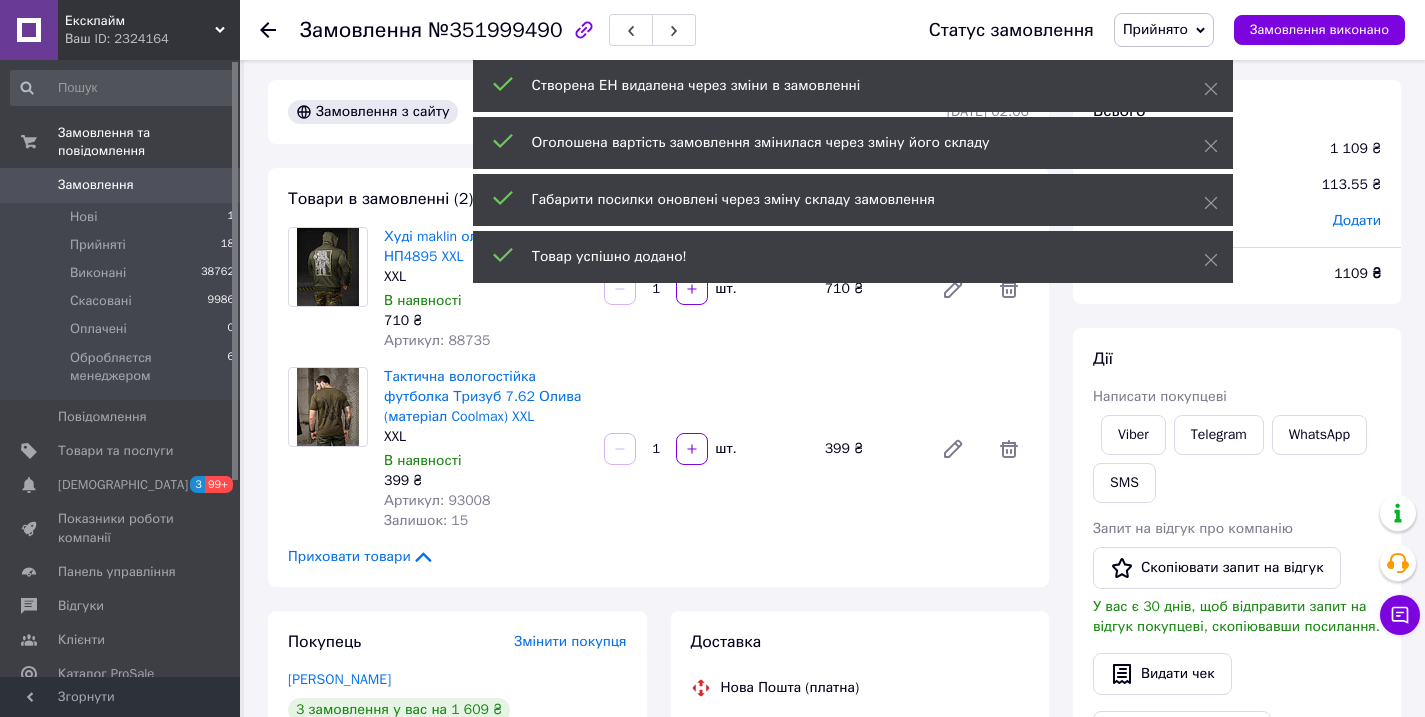 click on "Артикул: 93008" at bounding box center (437, 500) 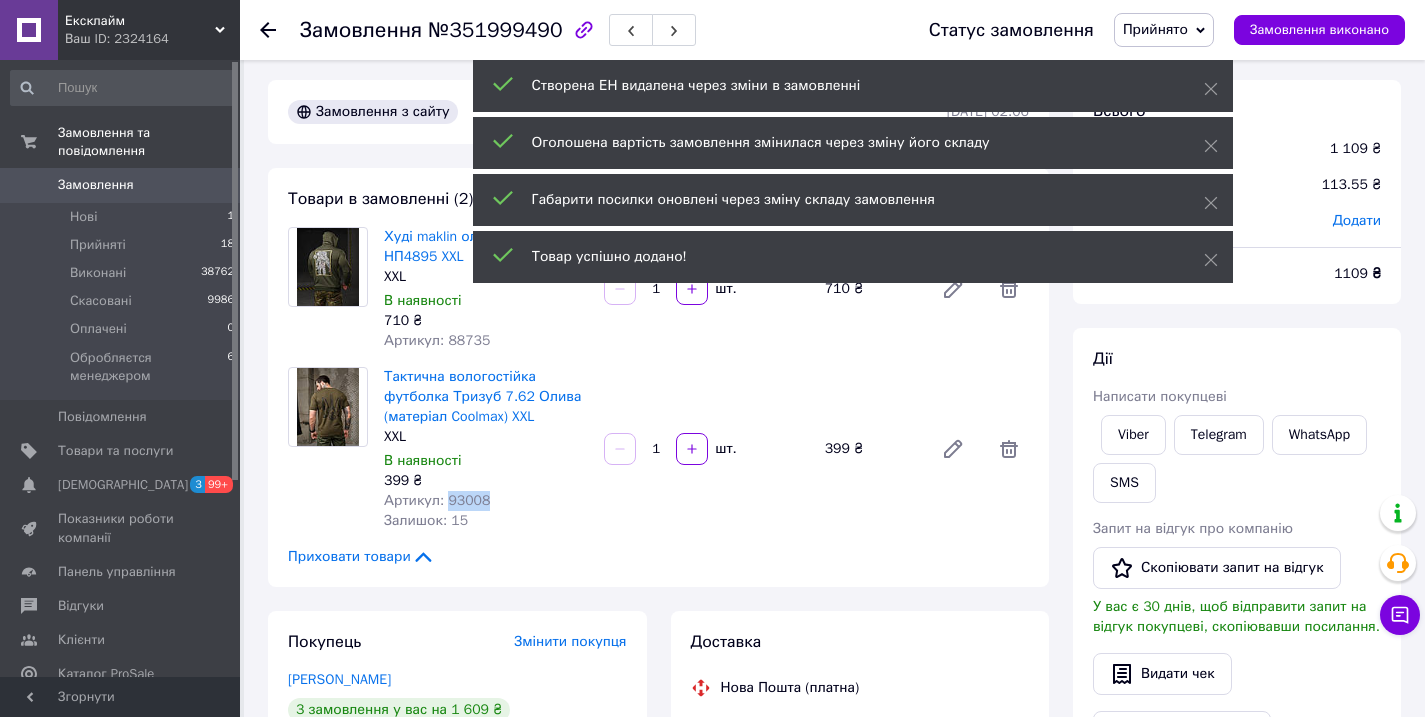 click on "Артикул: 93008" at bounding box center [437, 500] 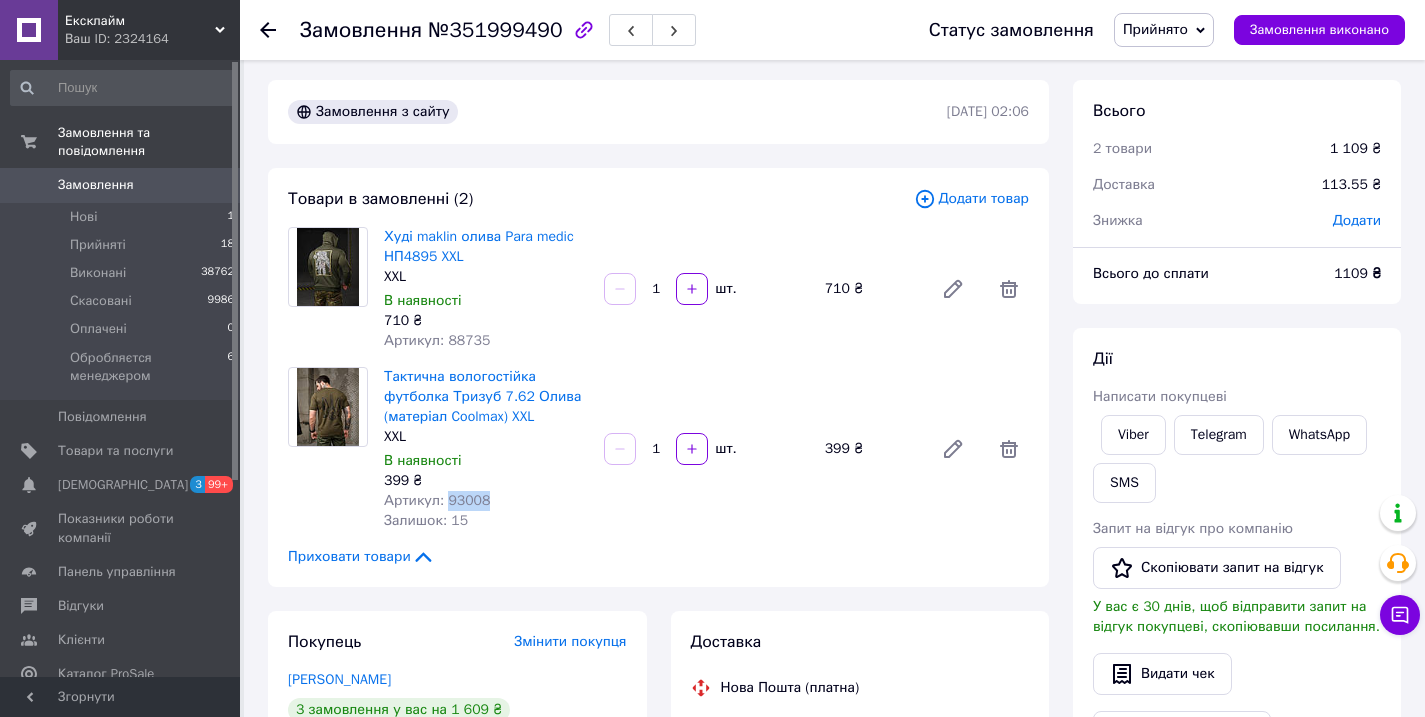 copy on "93008" 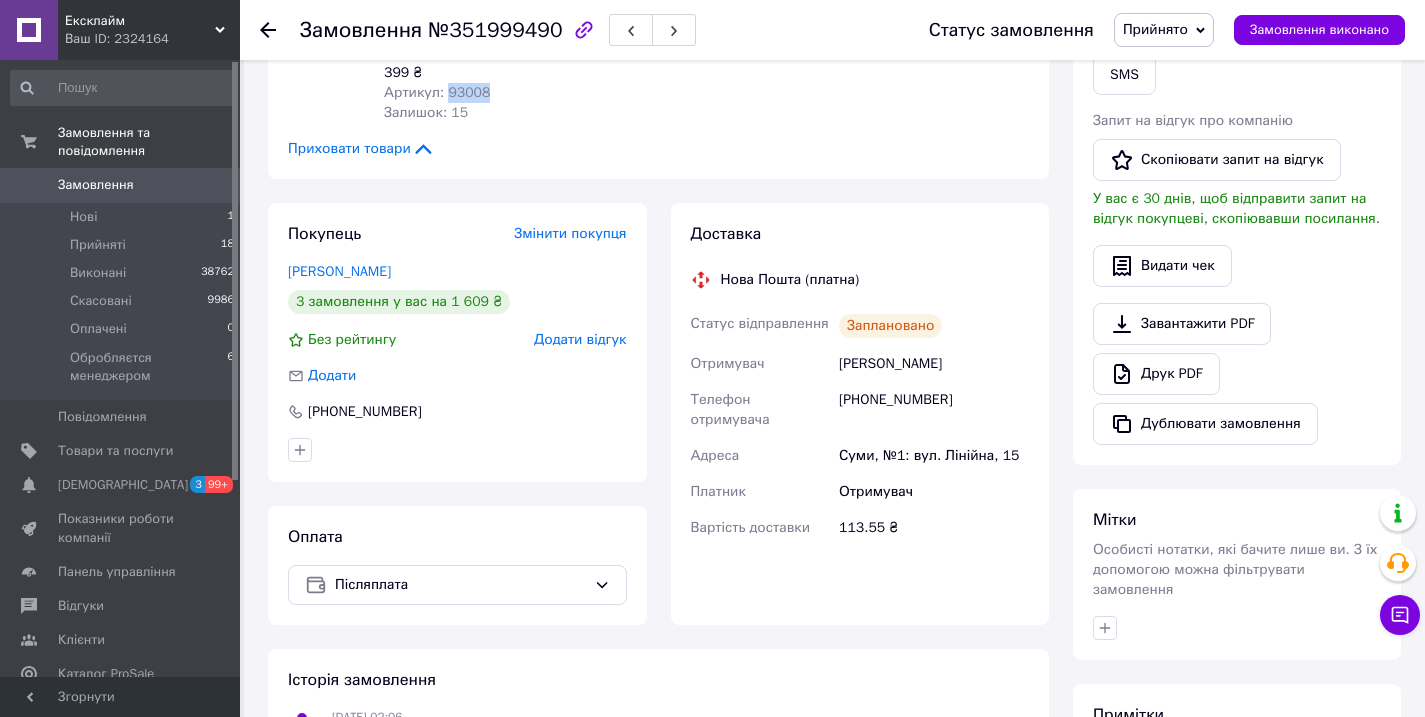 scroll, scrollTop: 431, scrollLeft: 0, axis: vertical 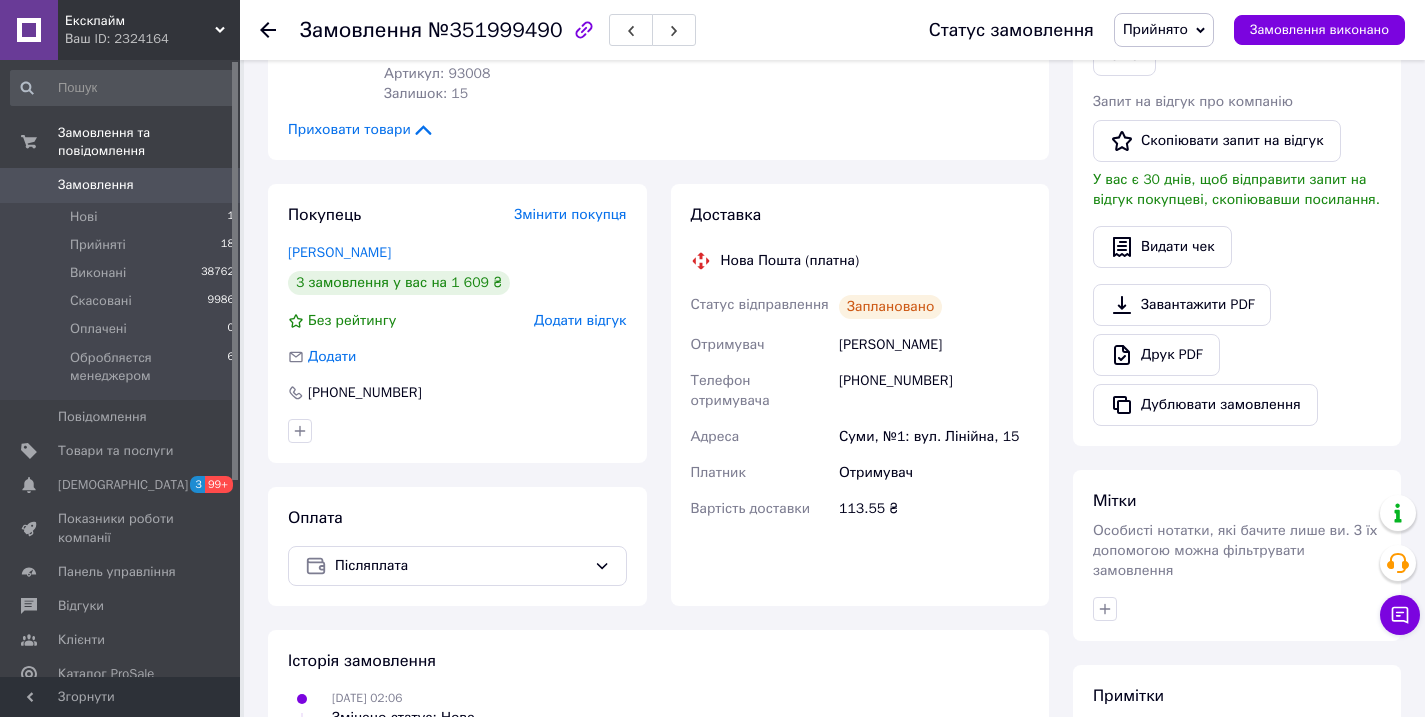 click on "Суми, №1: вул. Лінійна, 15" at bounding box center (934, 437) 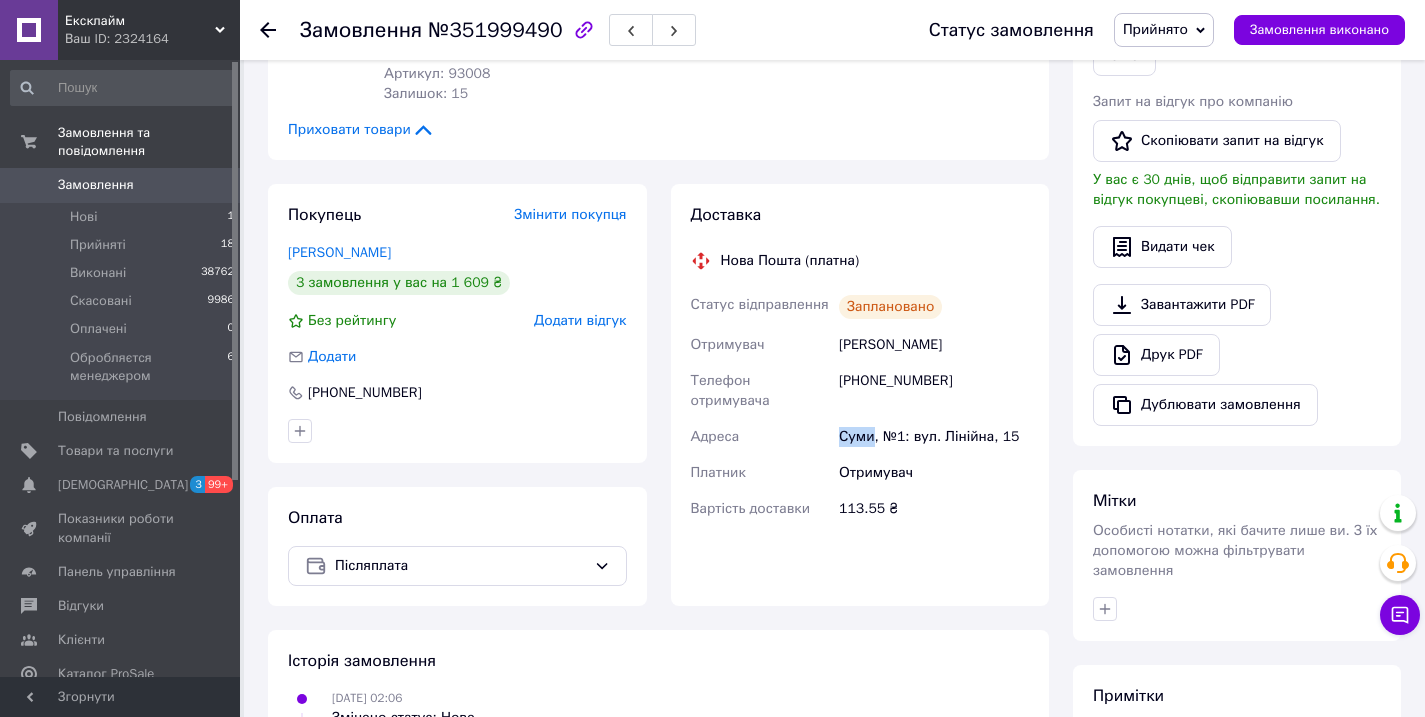 click on "Суми, №1: вул. Лінійна, 15" at bounding box center (934, 437) 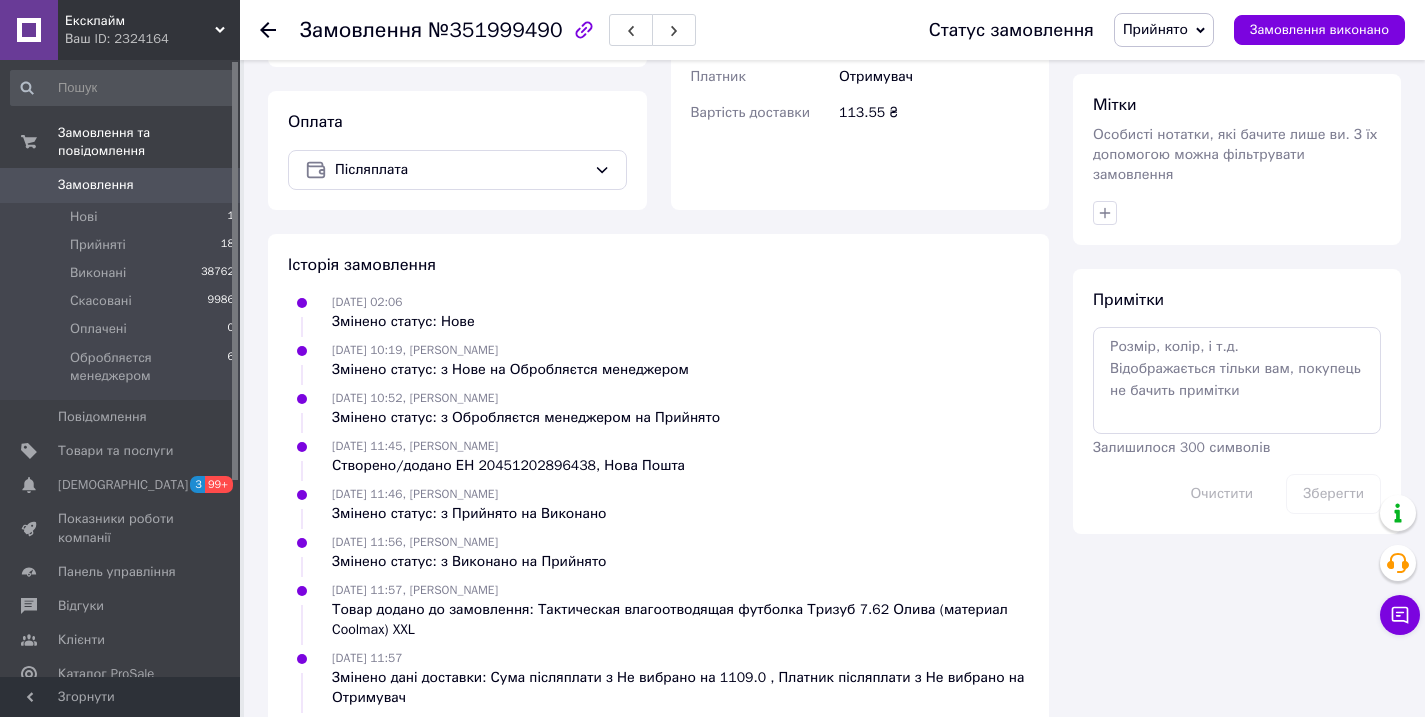 scroll, scrollTop: 278, scrollLeft: 0, axis: vertical 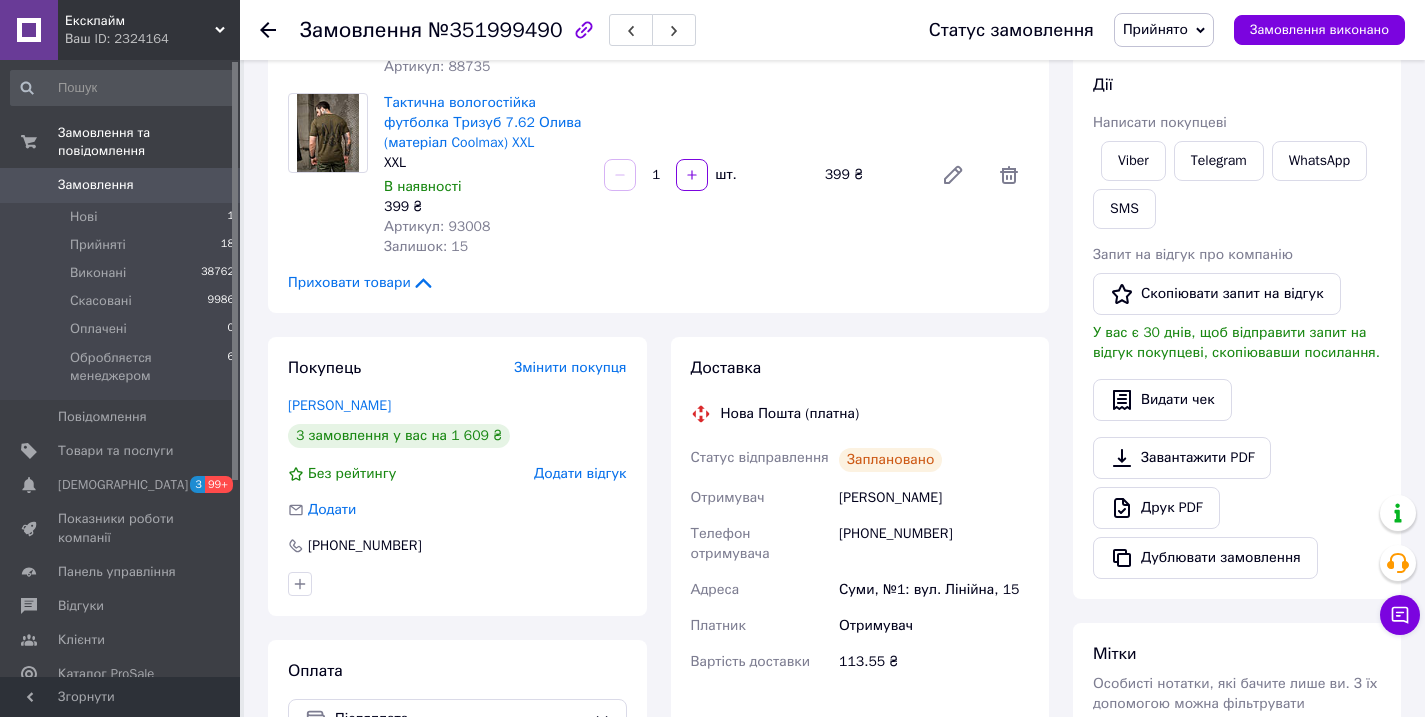 click on "[PERSON_NAME]" at bounding box center [934, 498] 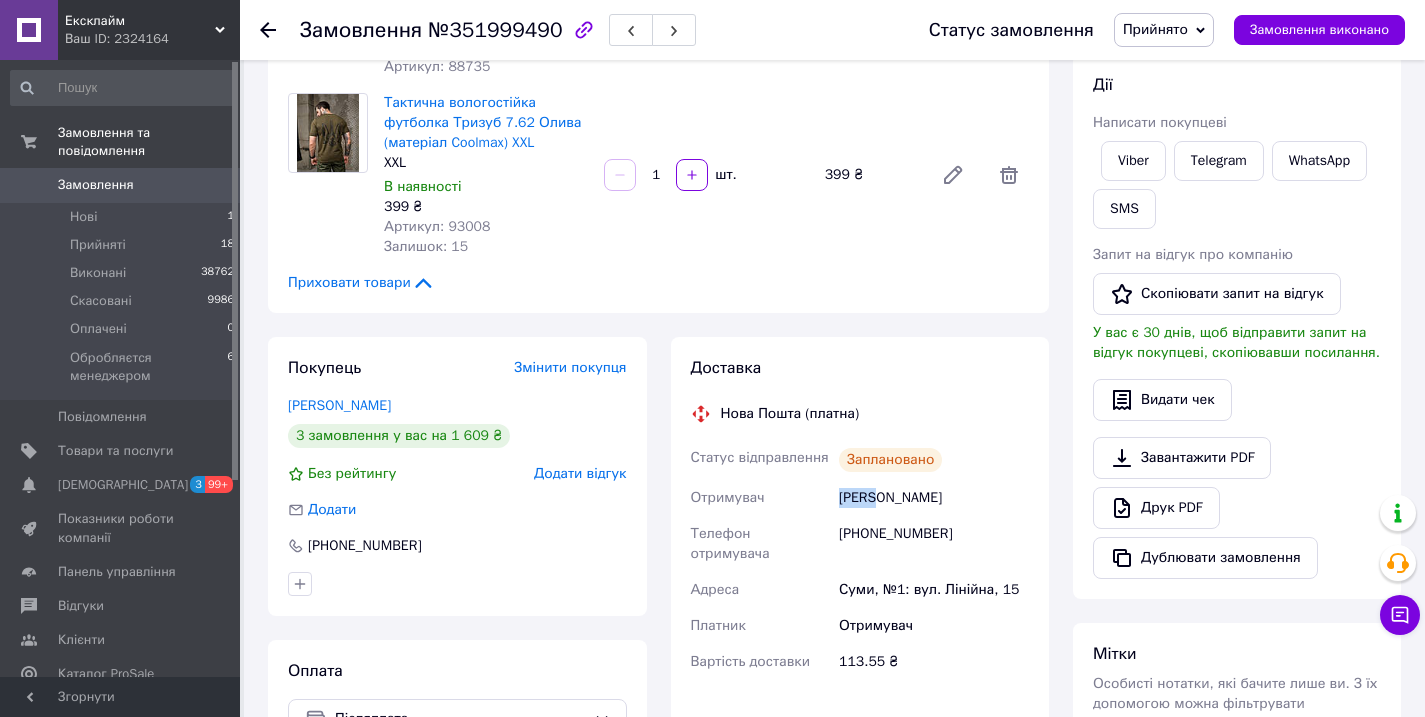 click on "[PERSON_NAME]" at bounding box center (934, 498) 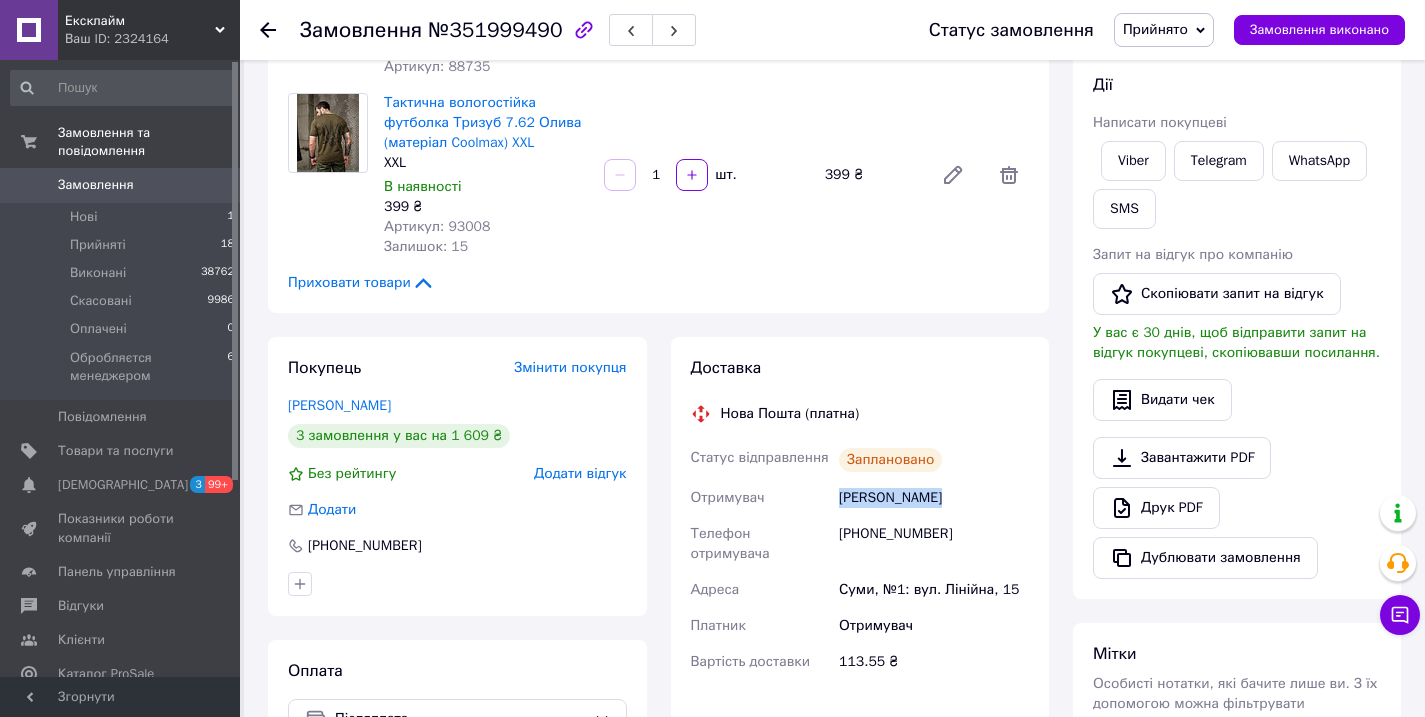click on "[PERSON_NAME]" at bounding box center [934, 498] 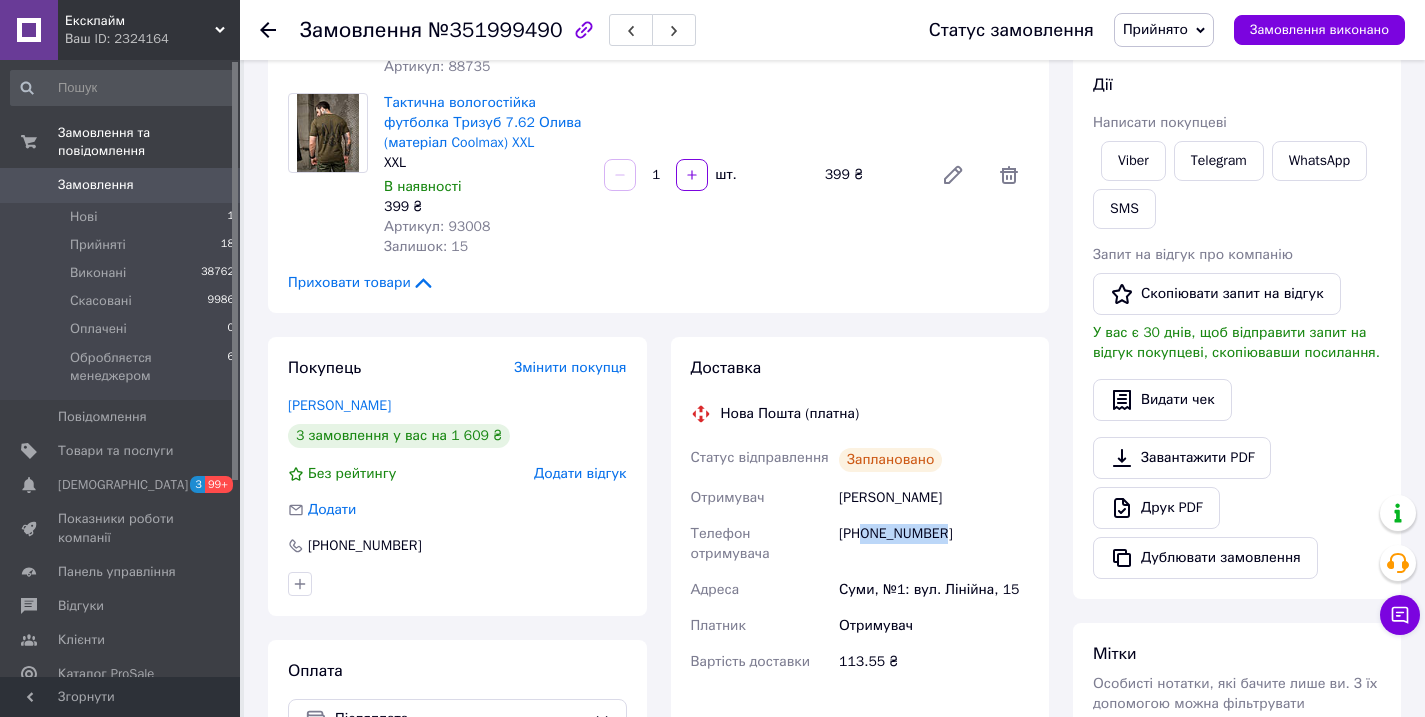 drag, startPoint x: 972, startPoint y: 554, endPoint x: 864, endPoint y: 553, distance: 108.00463 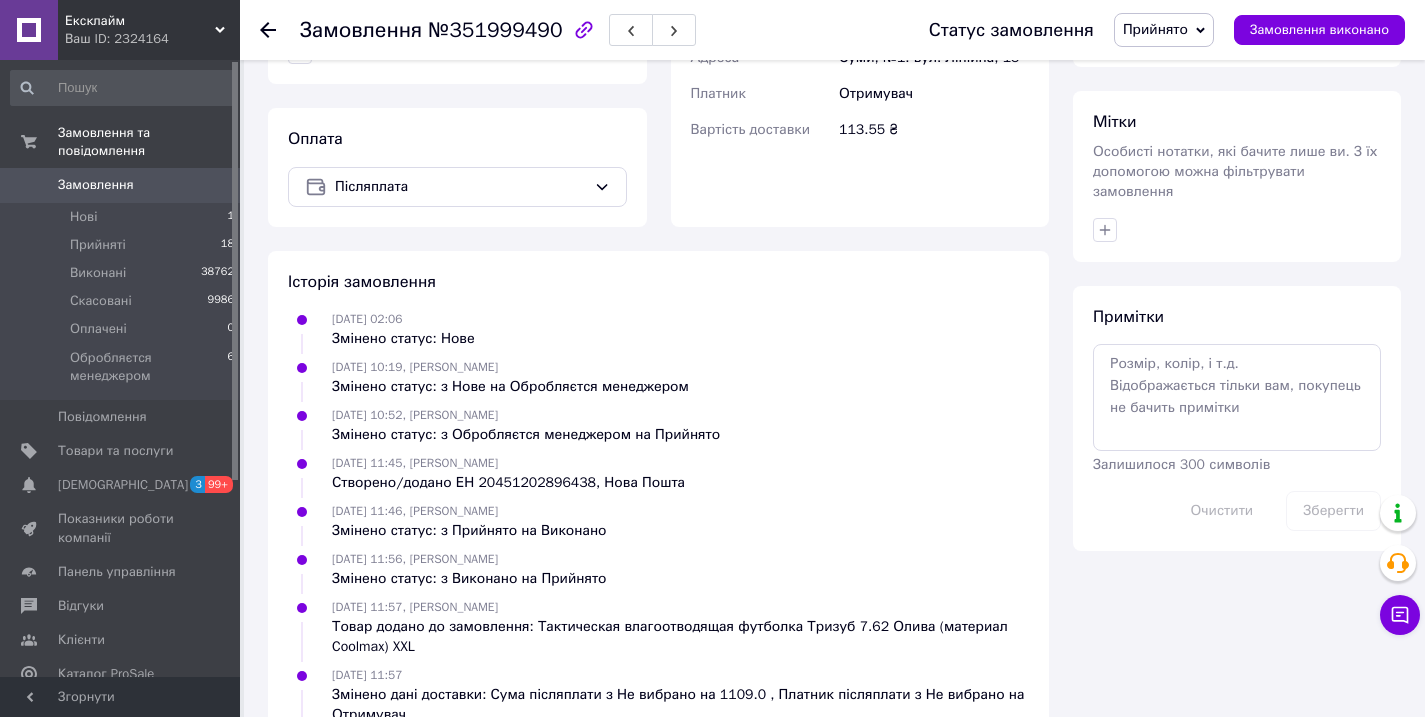 scroll, scrollTop: 911, scrollLeft: 0, axis: vertical 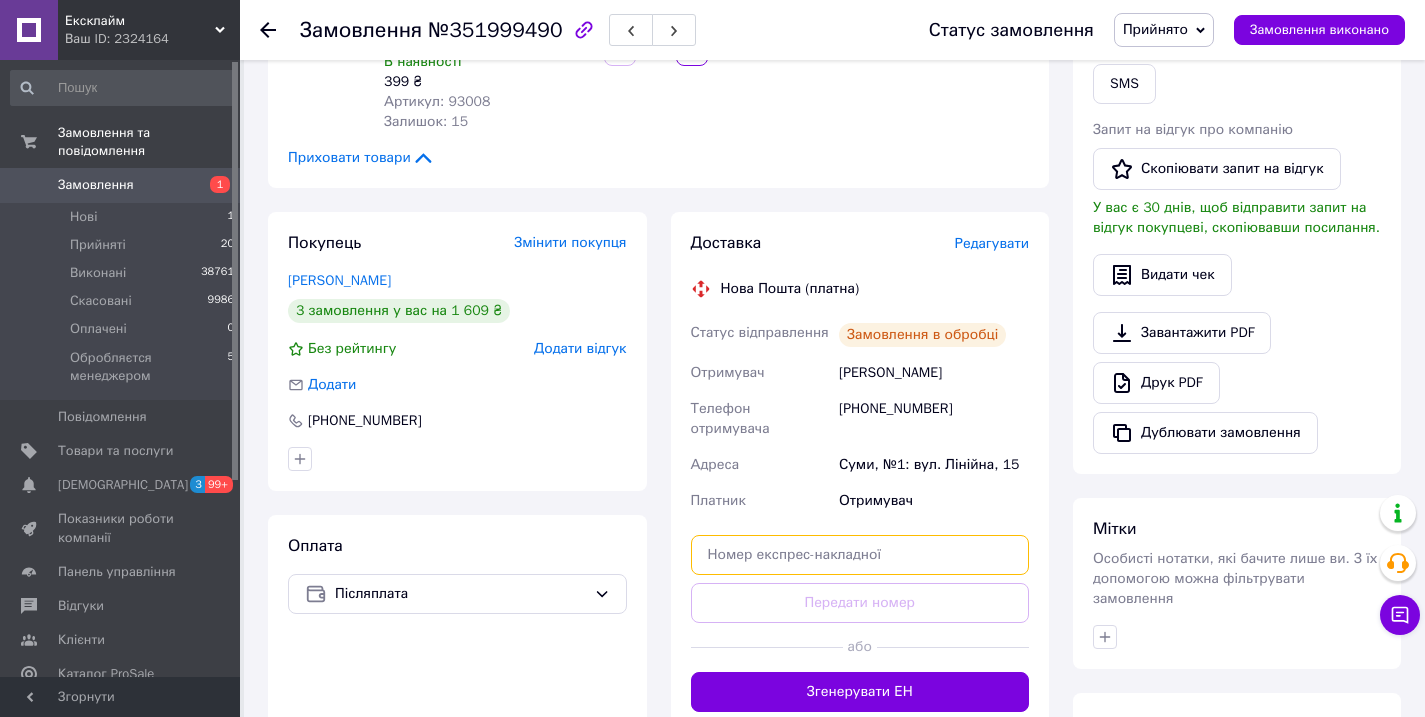 click at bounding box center [860, 555] 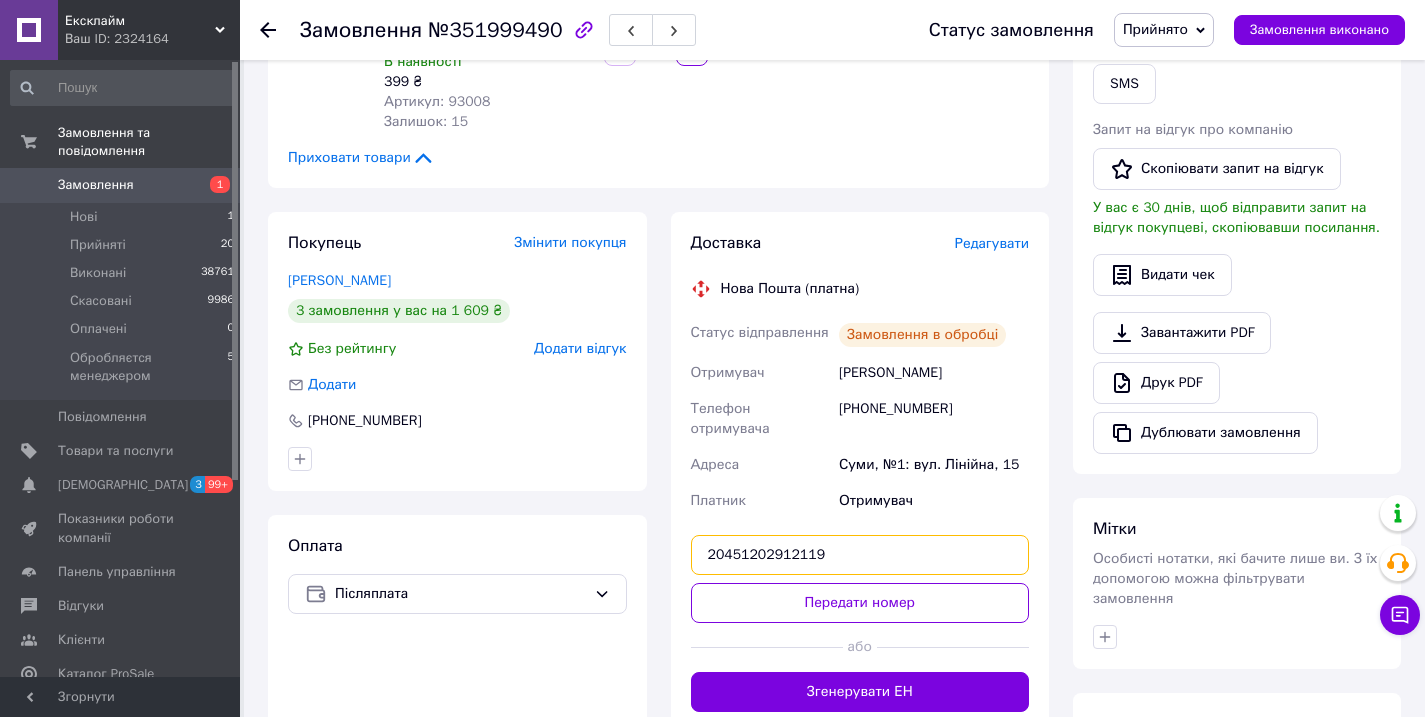 type on "20451202912119" 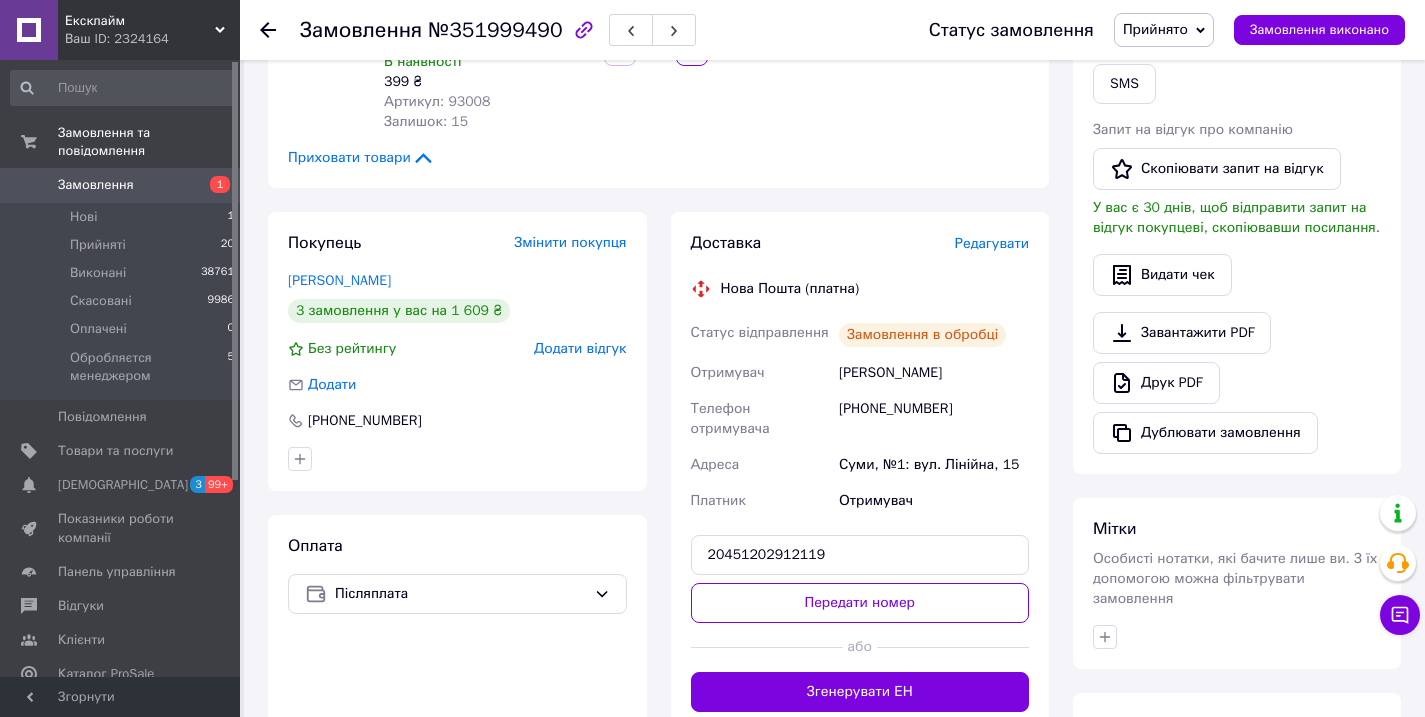 click on "Передати номер" at bounding box center [860, 603] 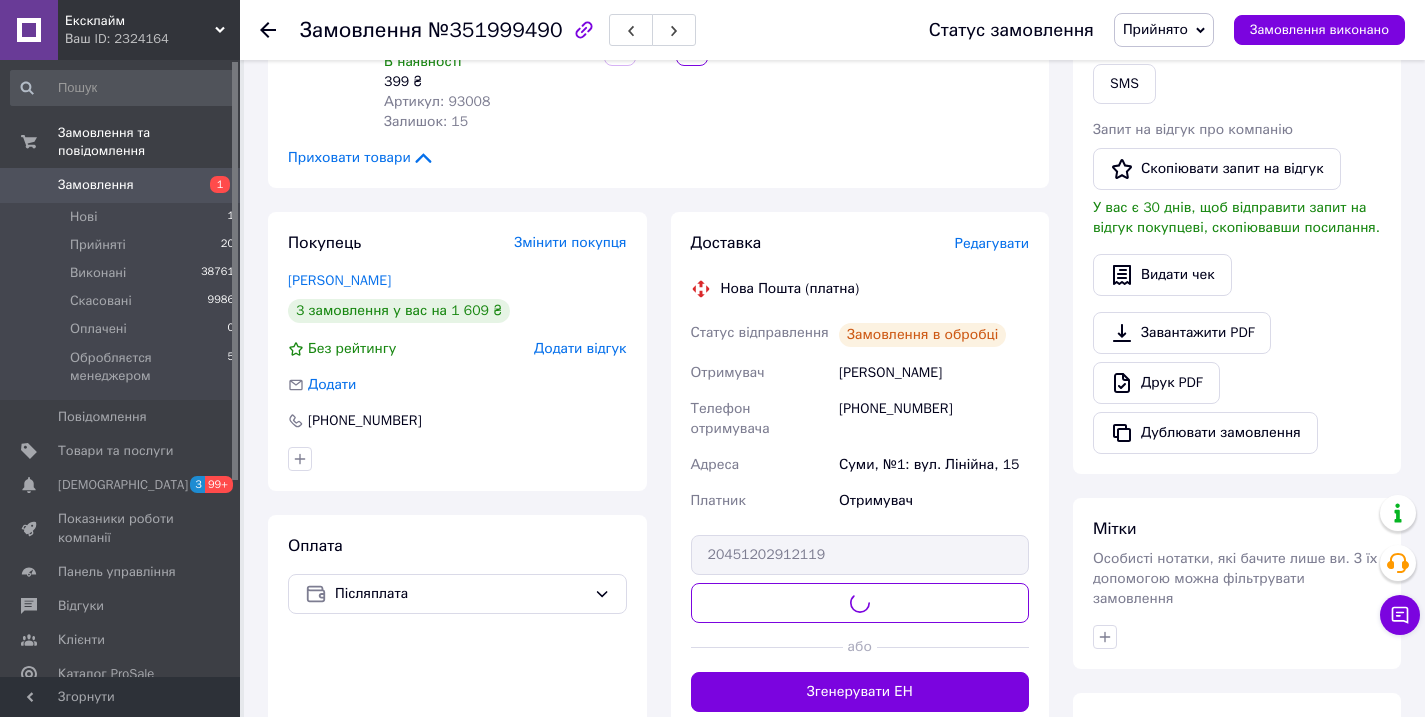 click on "Прийнято" at bounding box center [1164, 30] 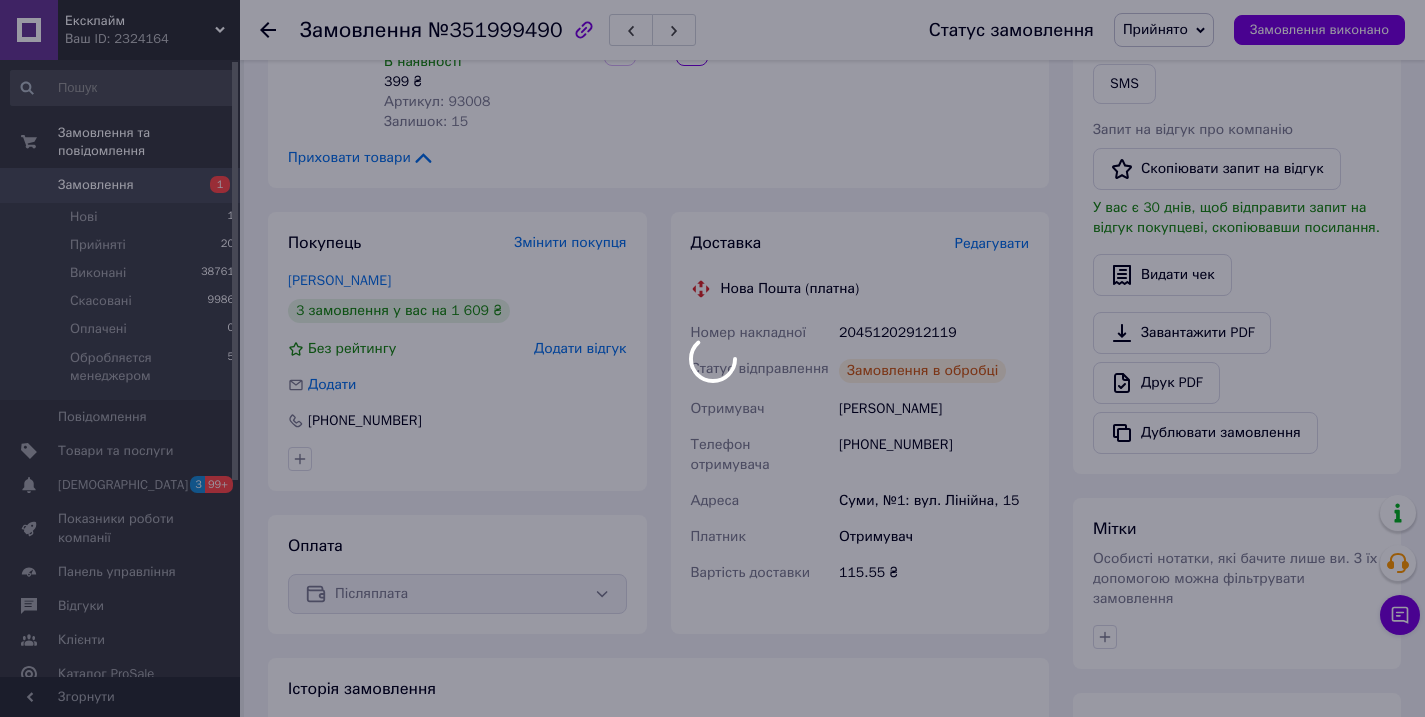 click at bounding box center (712, 358) 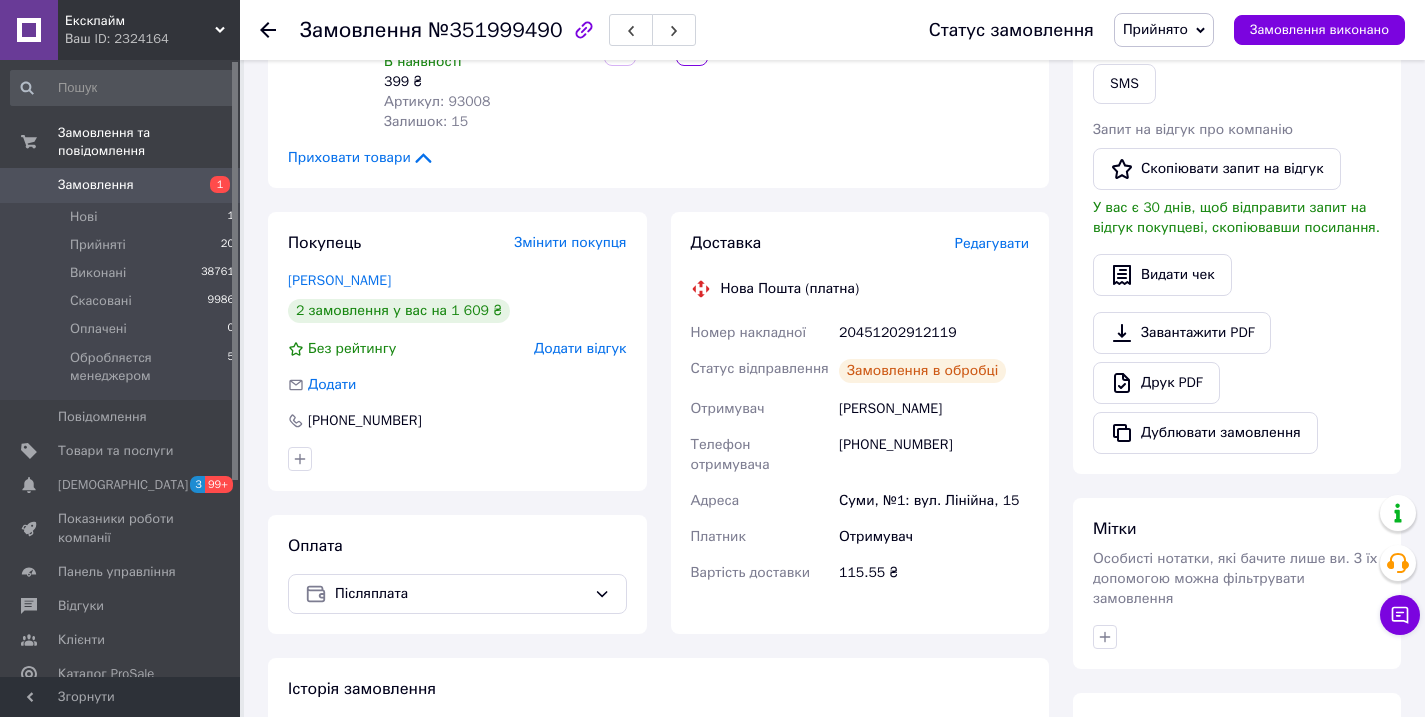 click on "Прийнято" at bounding box center (1155, 29) 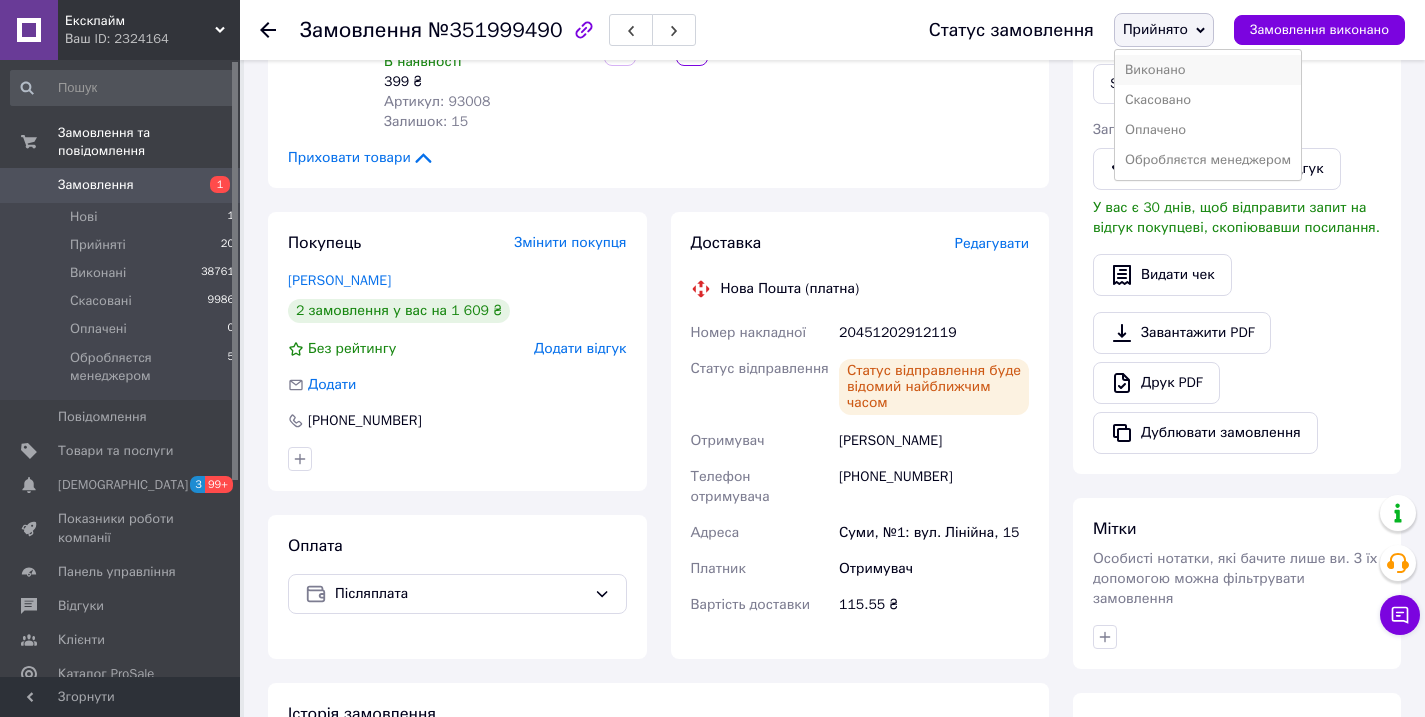 click on "Виконано" at bounding box center (1208, 70) 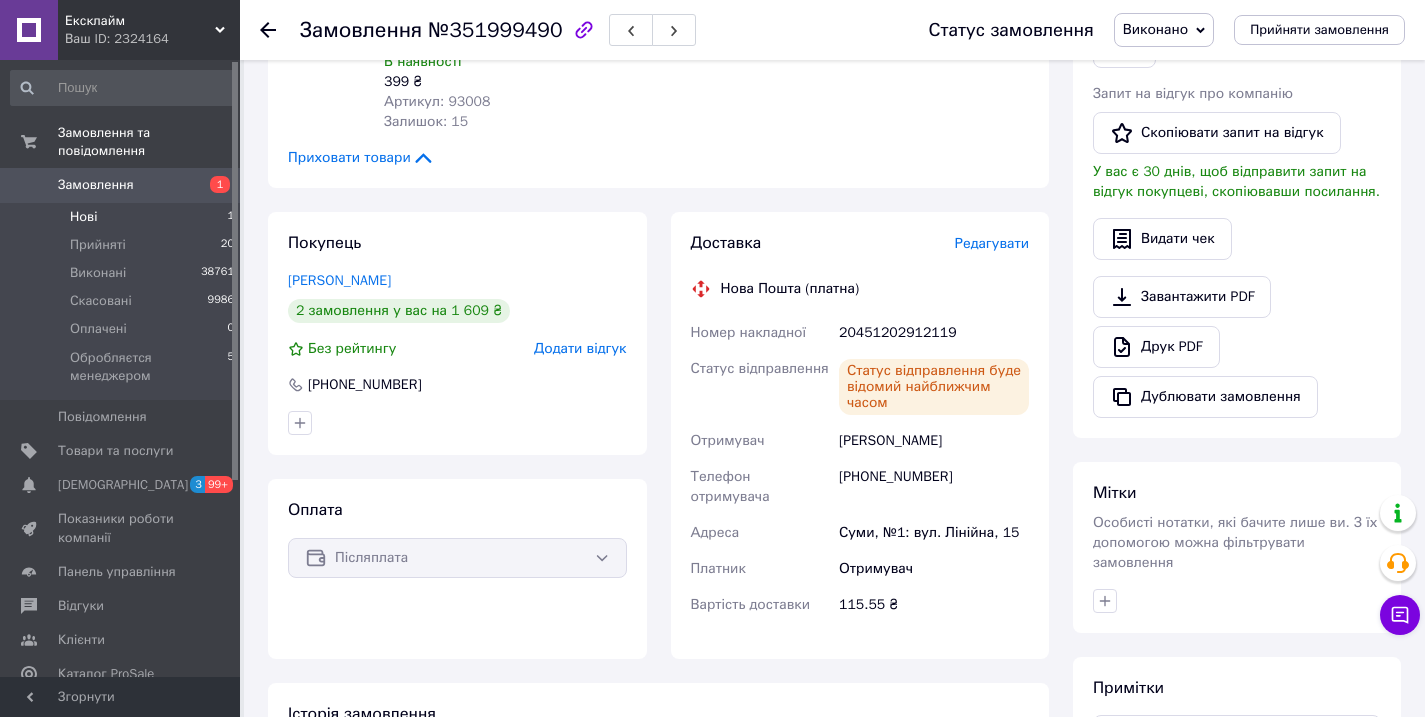 click on "Нові 1" at bounding box center [123, 217] 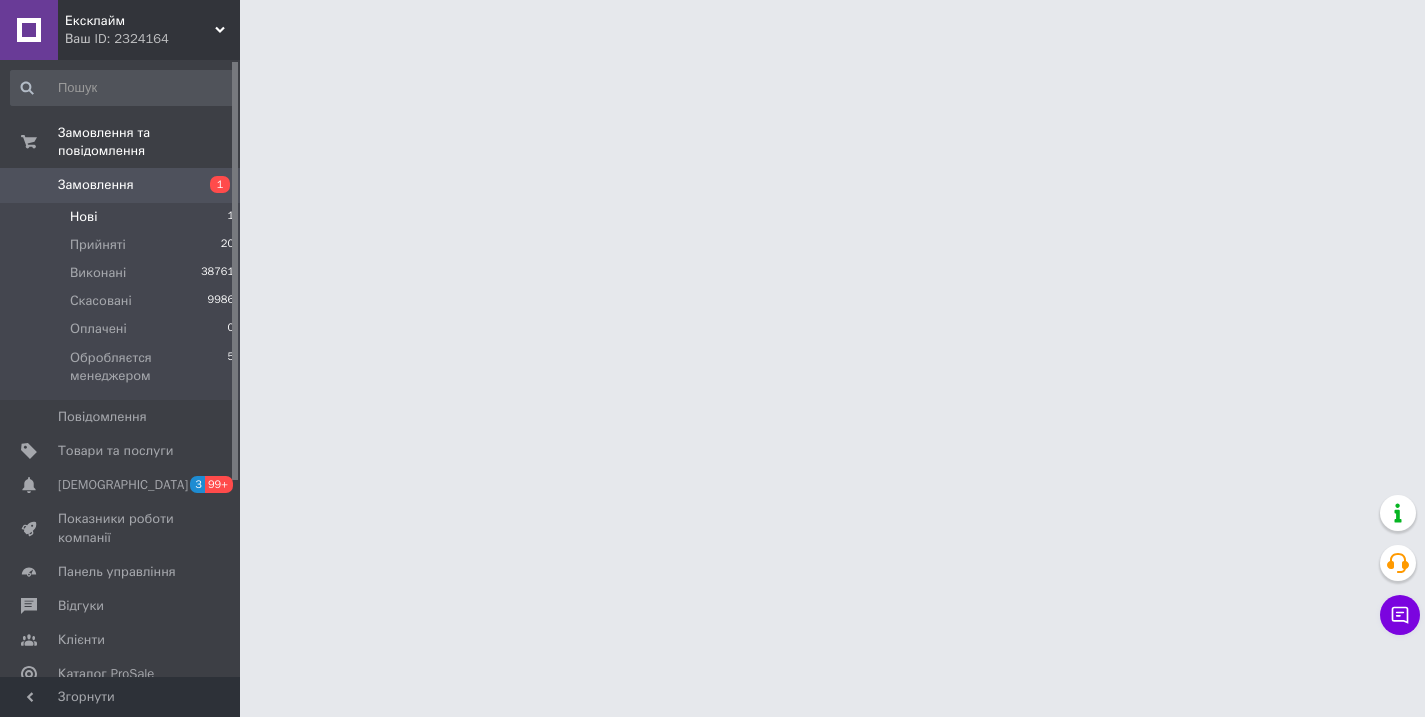 scroll, scrollTop: 0, scrollLeft: 0, axis: both 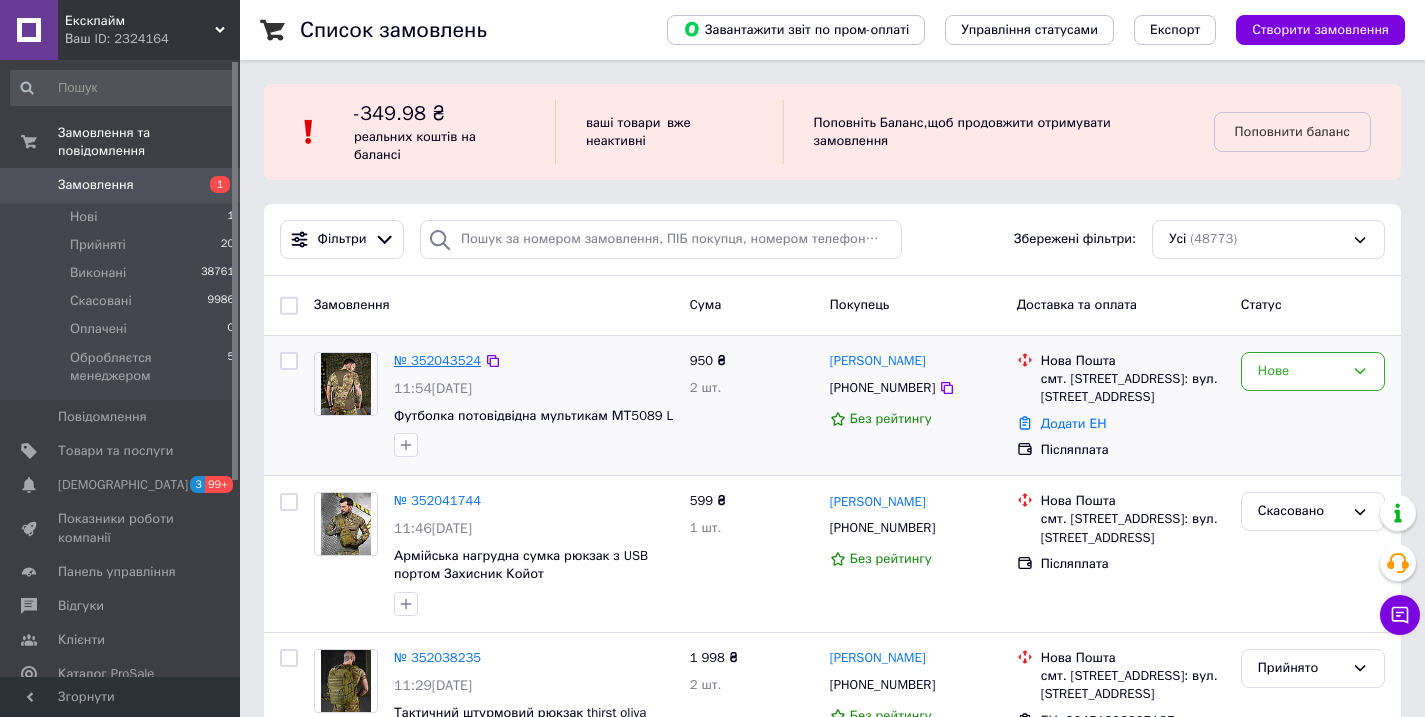 click on "№ 352043524" at bounding box center (437, 360) 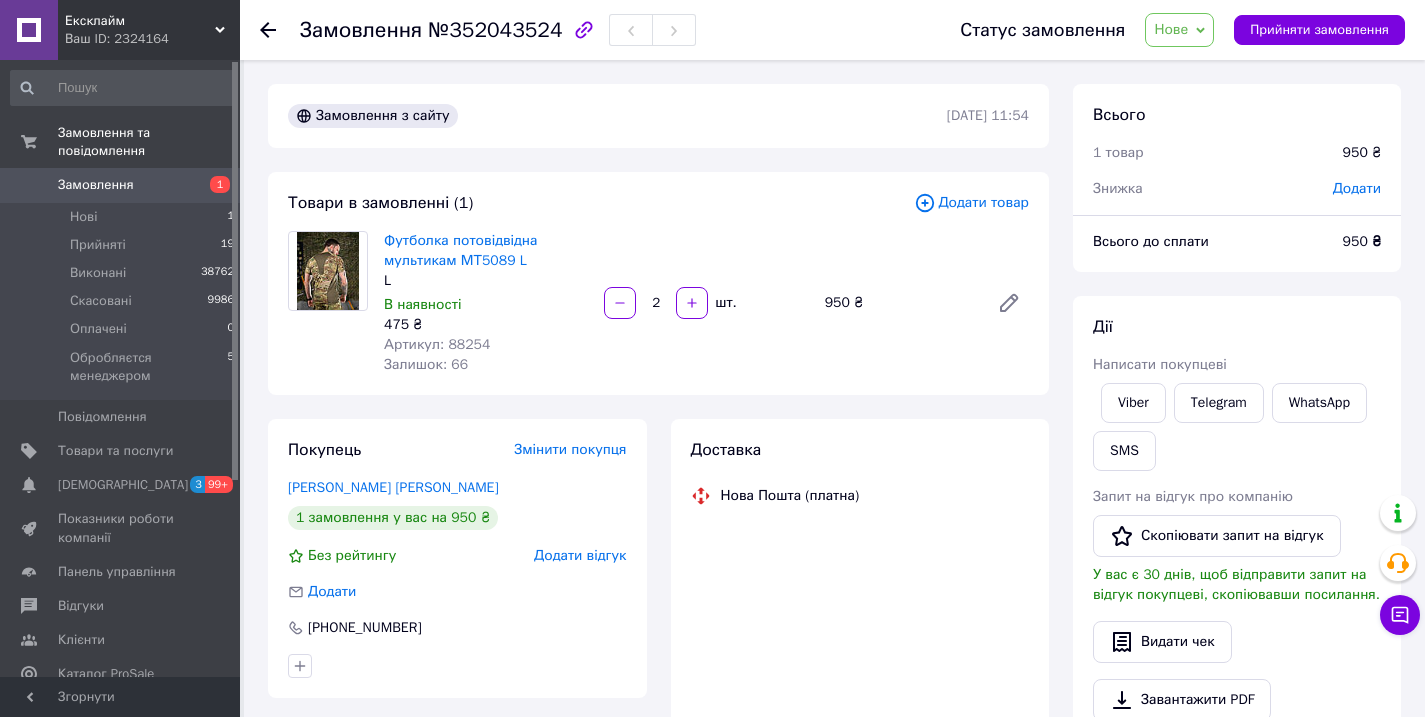 click on "Артикул: 88254" at bounding box center [437, 344] 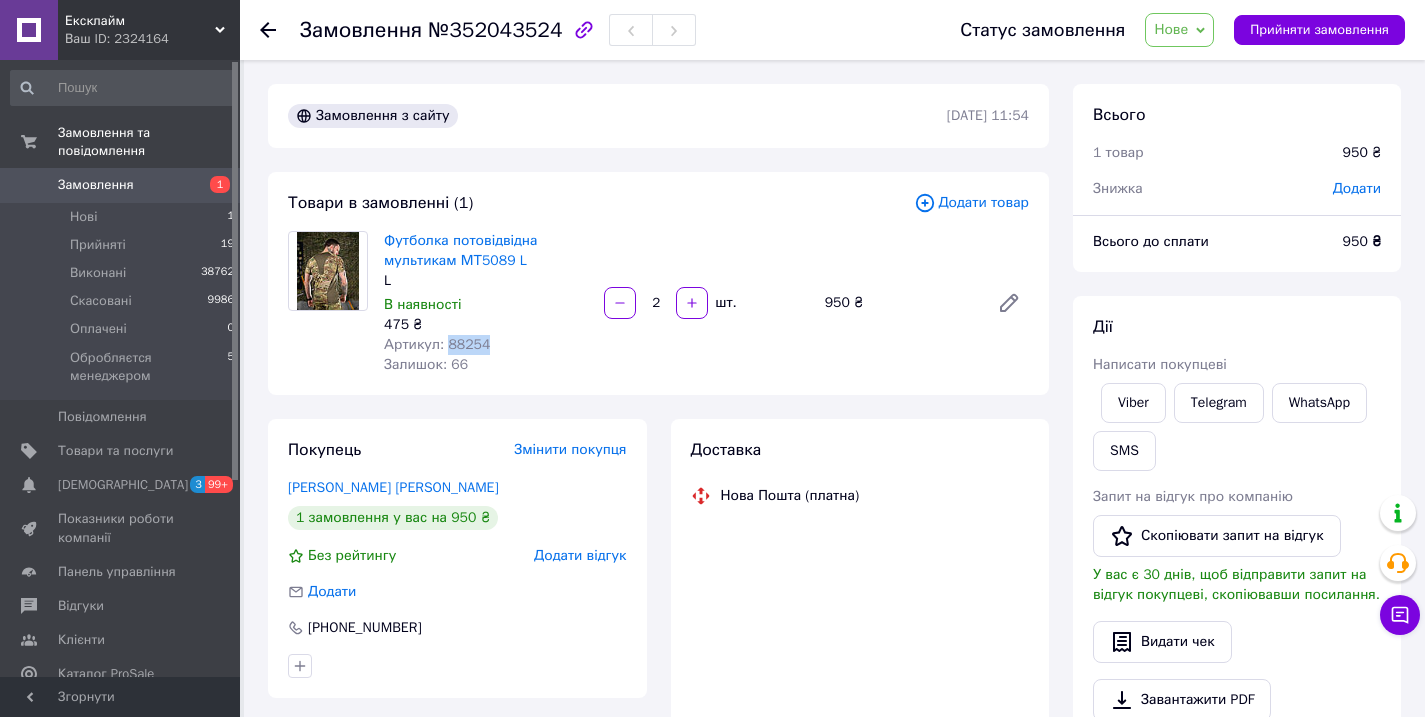 click on "Артикул: 88254" at bounding box center (437, 344) 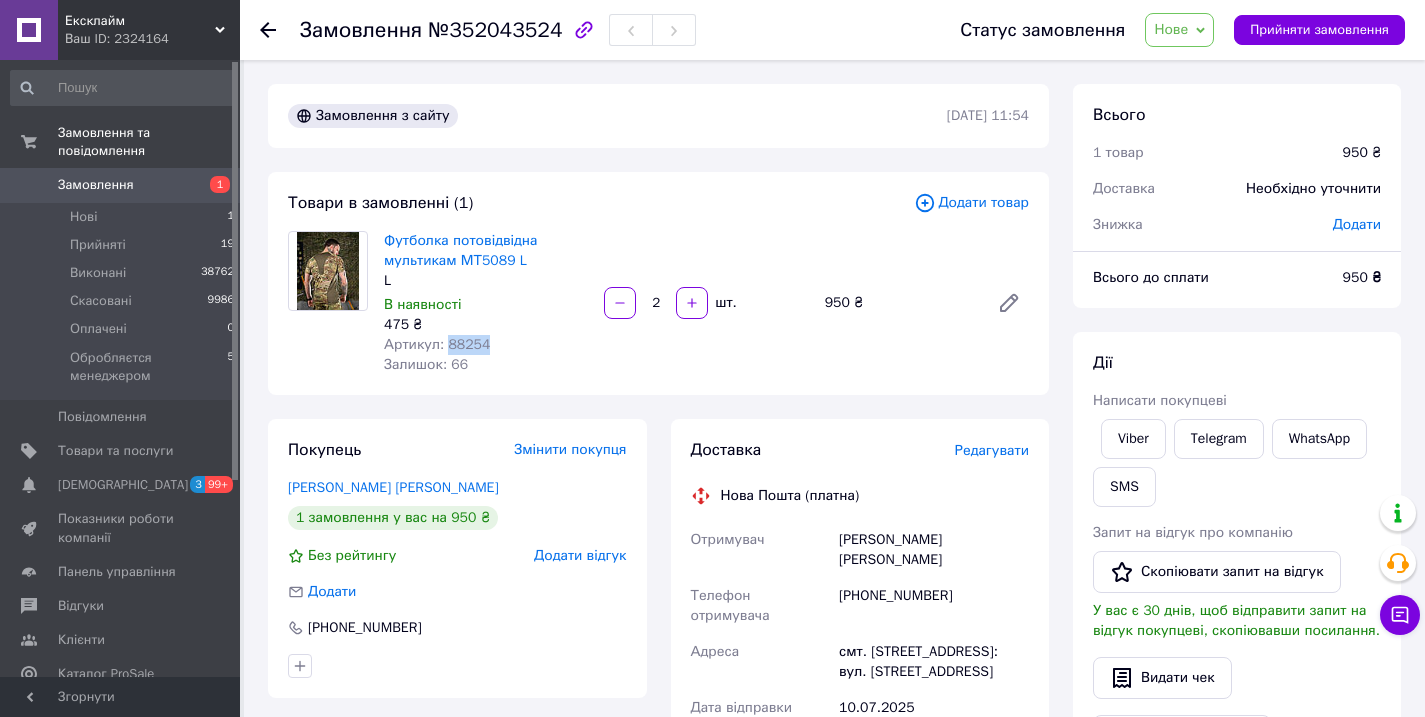 copy on "88254" 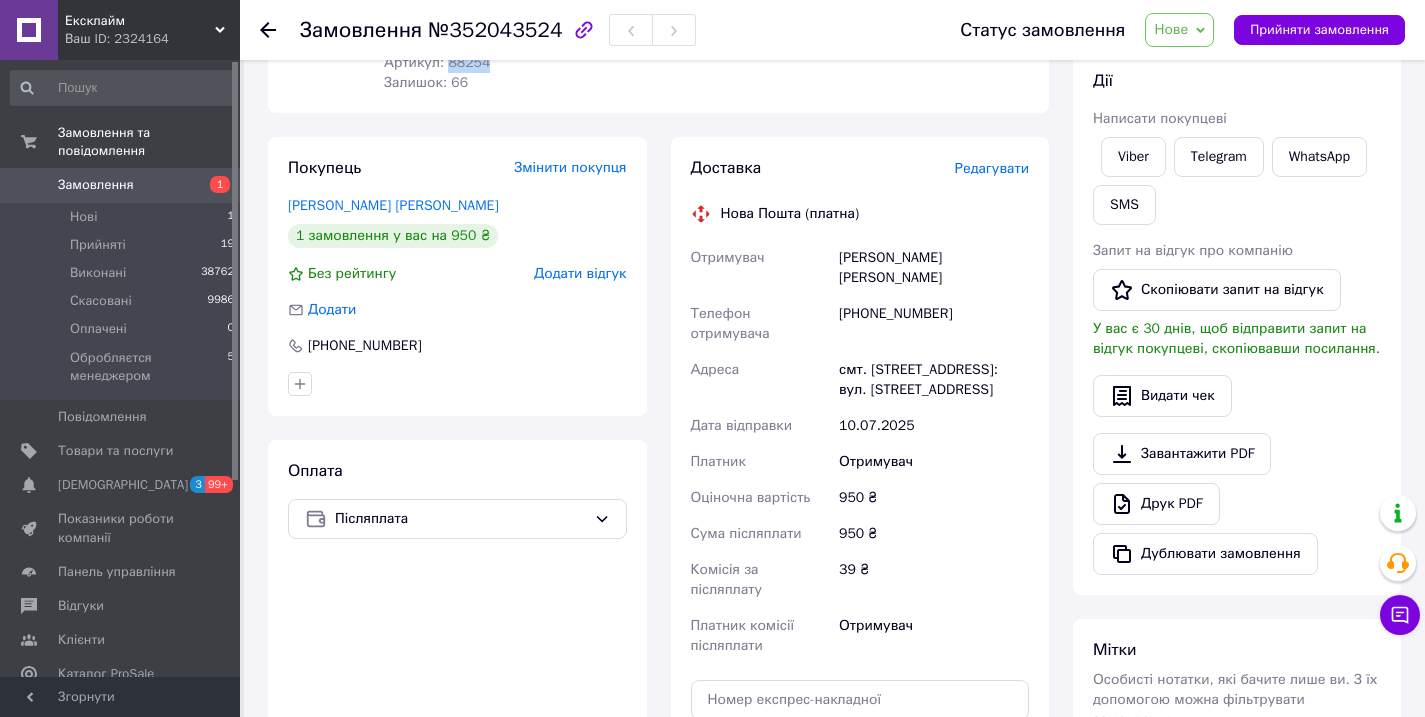 scroll, scrollTop: 163, scrollLeft: 0, axis: vertical 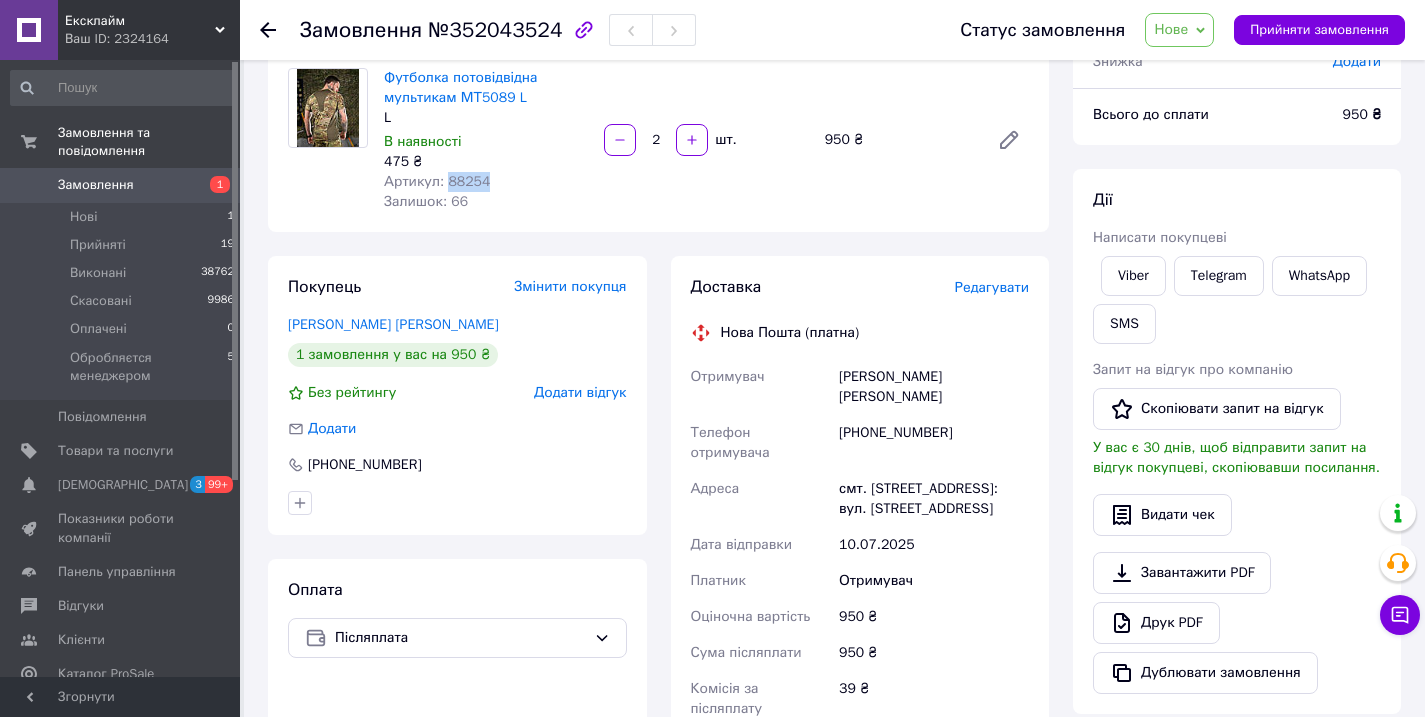 click on "смт. [STREET_ADDRESS]: вул. [STREET_ADDRESS]" at bounding box center (934, 499) 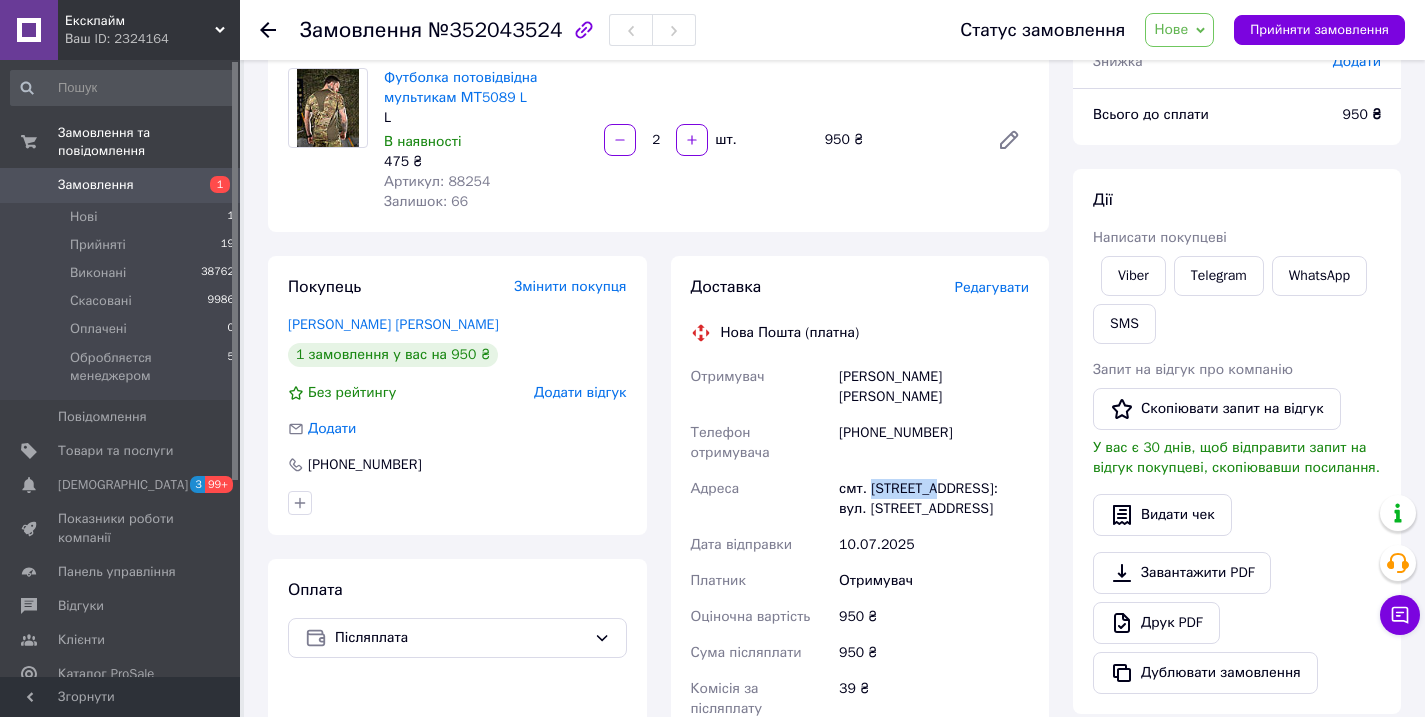 click on "смт. [STREET_ADDRESS]: вул. [STREET_ADDRESS]" at bounding box center (934, 499) 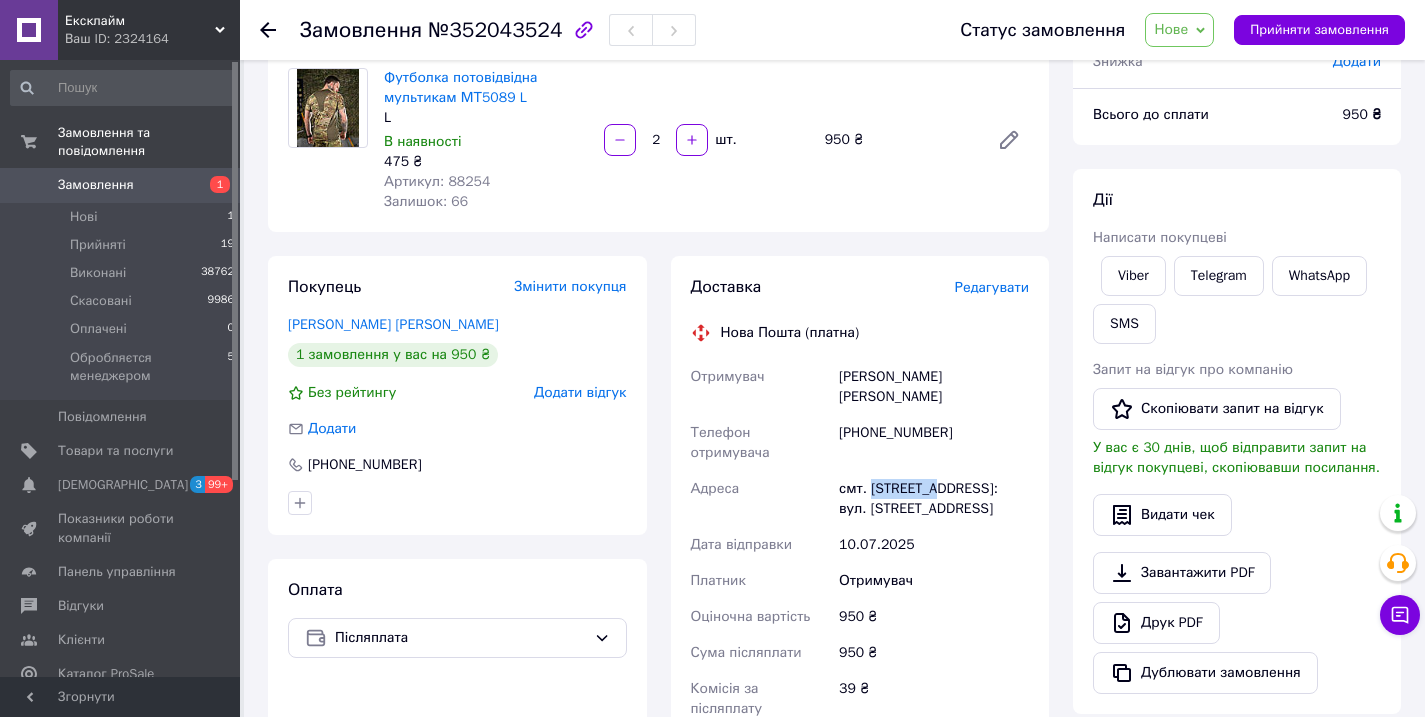 click on "Свінтушевський Олександр" at bounding box center (934, 387) 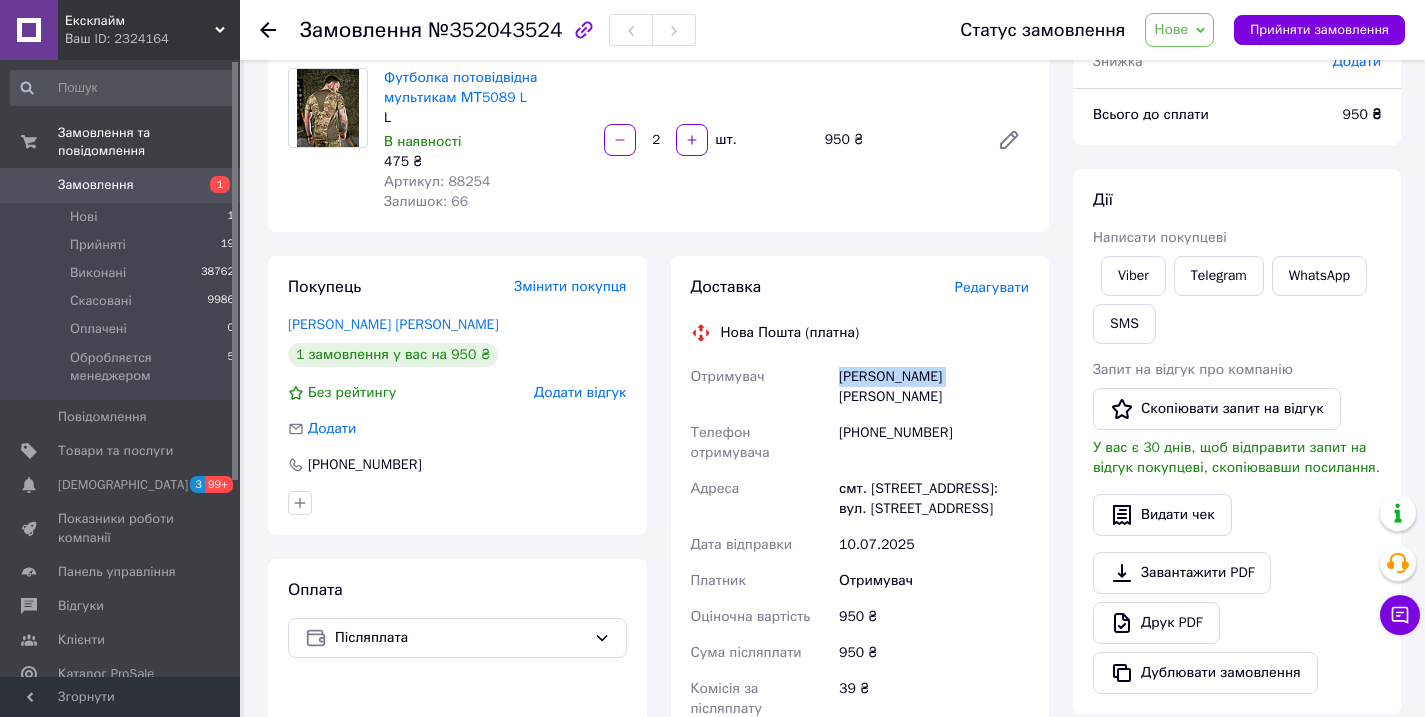click on "Свінтушевський Олександр" at bounding box center [934, 387] 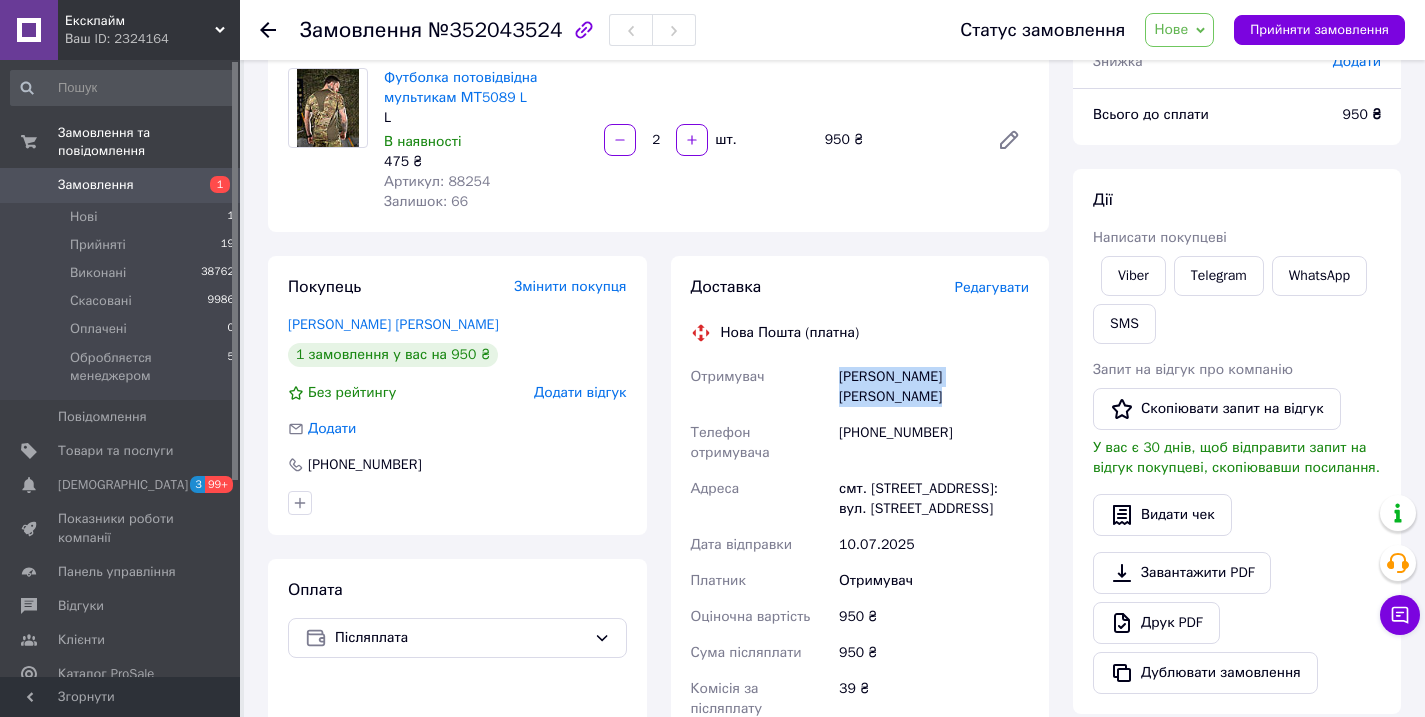 click on "Свінтушевський Олександр" at bounding box center (934, 387) 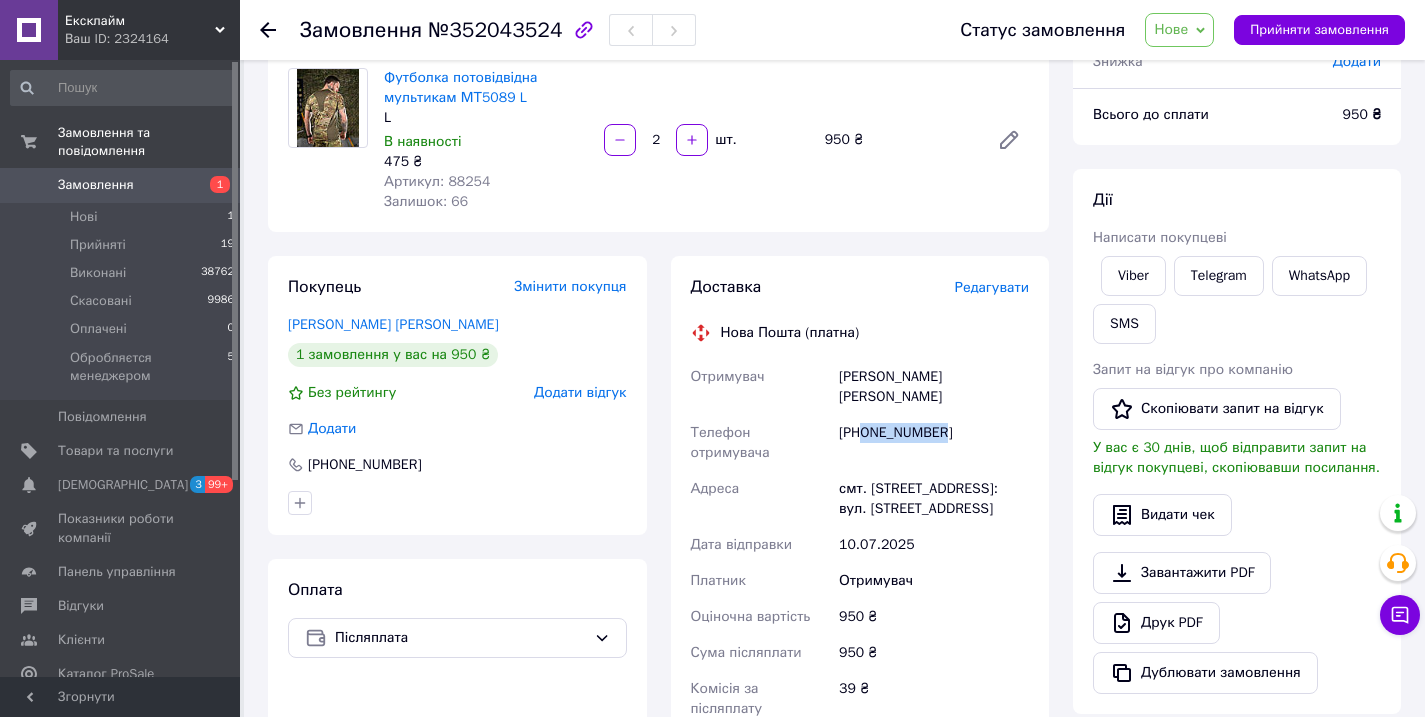 drag, startPoint x: 965, startPoint y: 421, endPoint x: 866, endPoint y: 410, distance: 99.60924 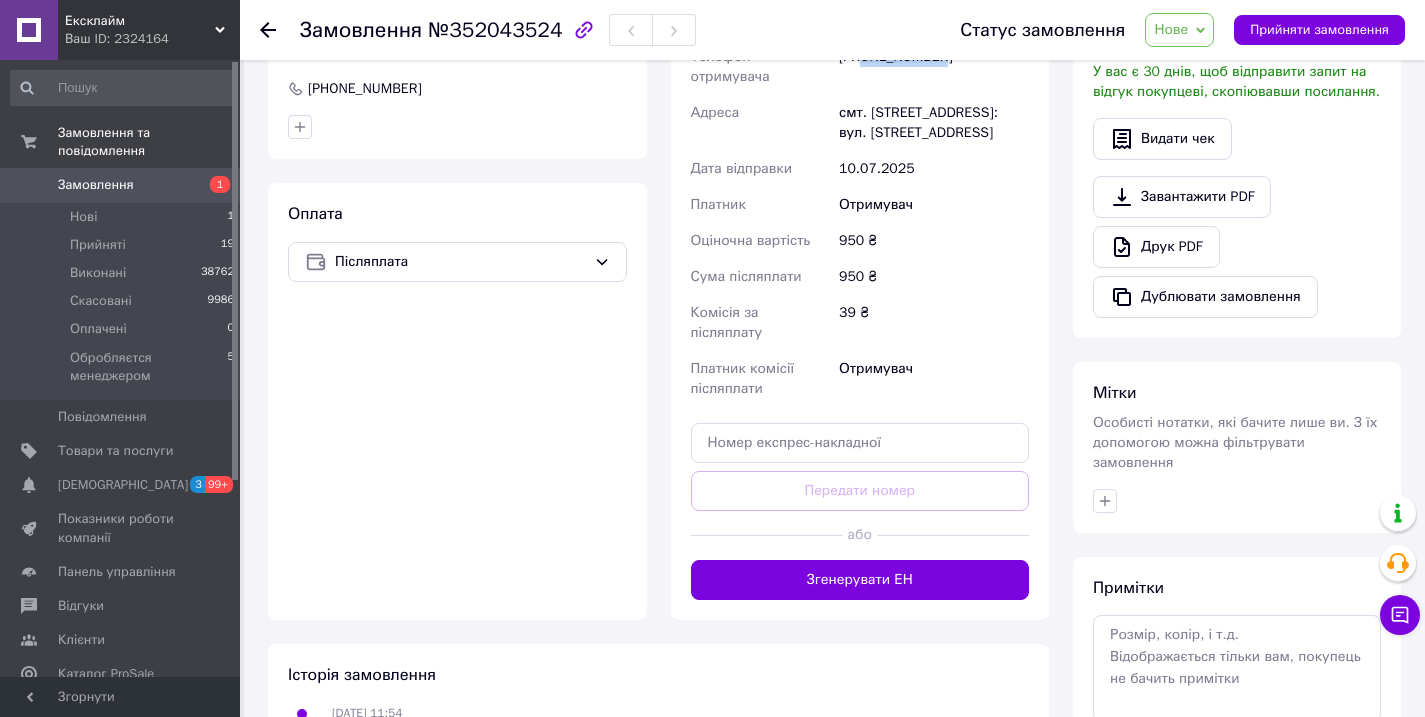 scroll, scrollTop: 667, scrollLeft: 0, axis: vertical 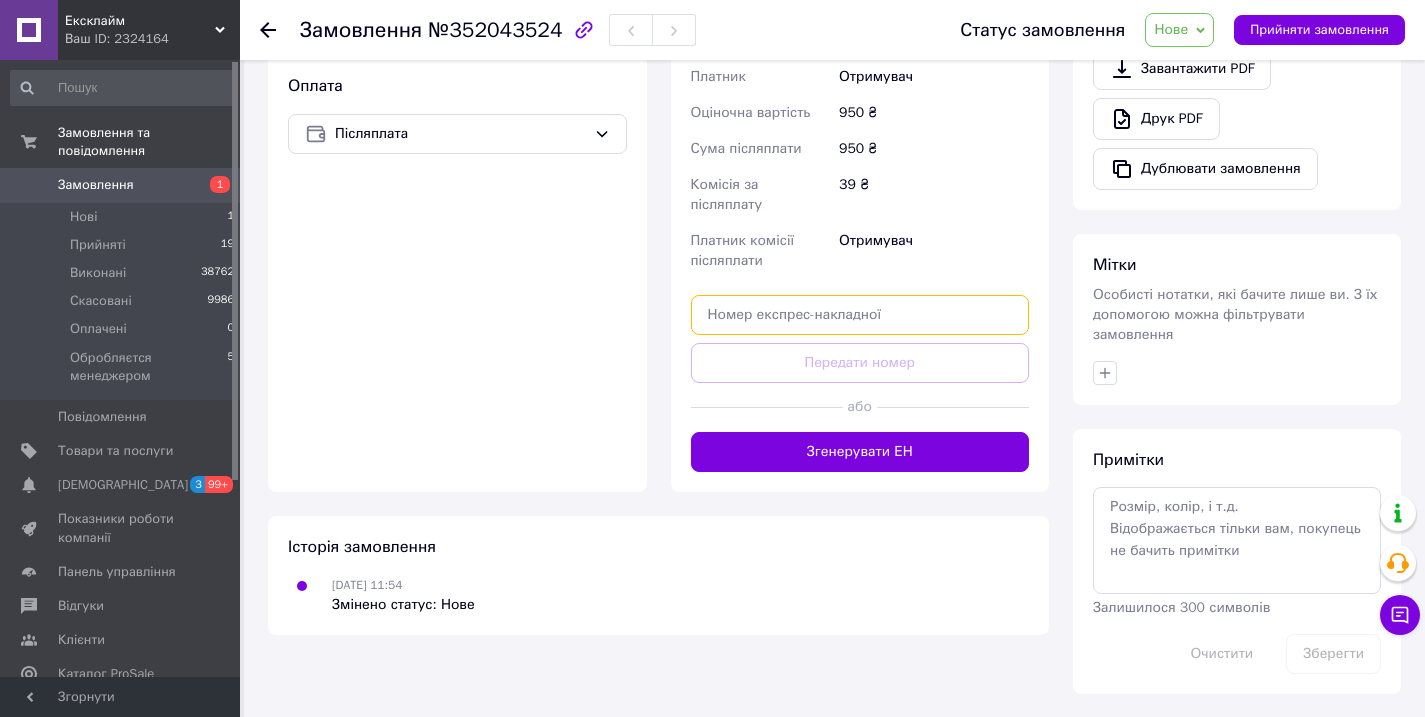 click at bounding box center [860, 315] 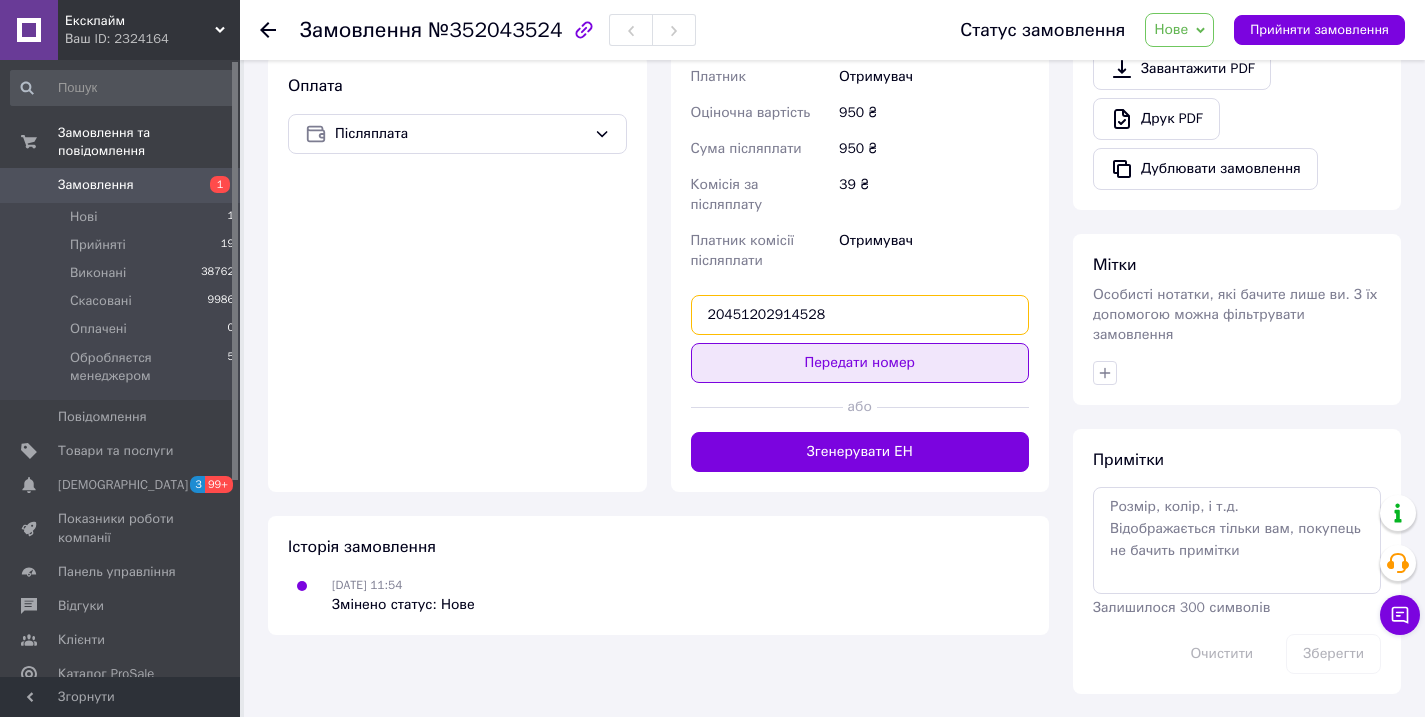 type on "20451202914528" 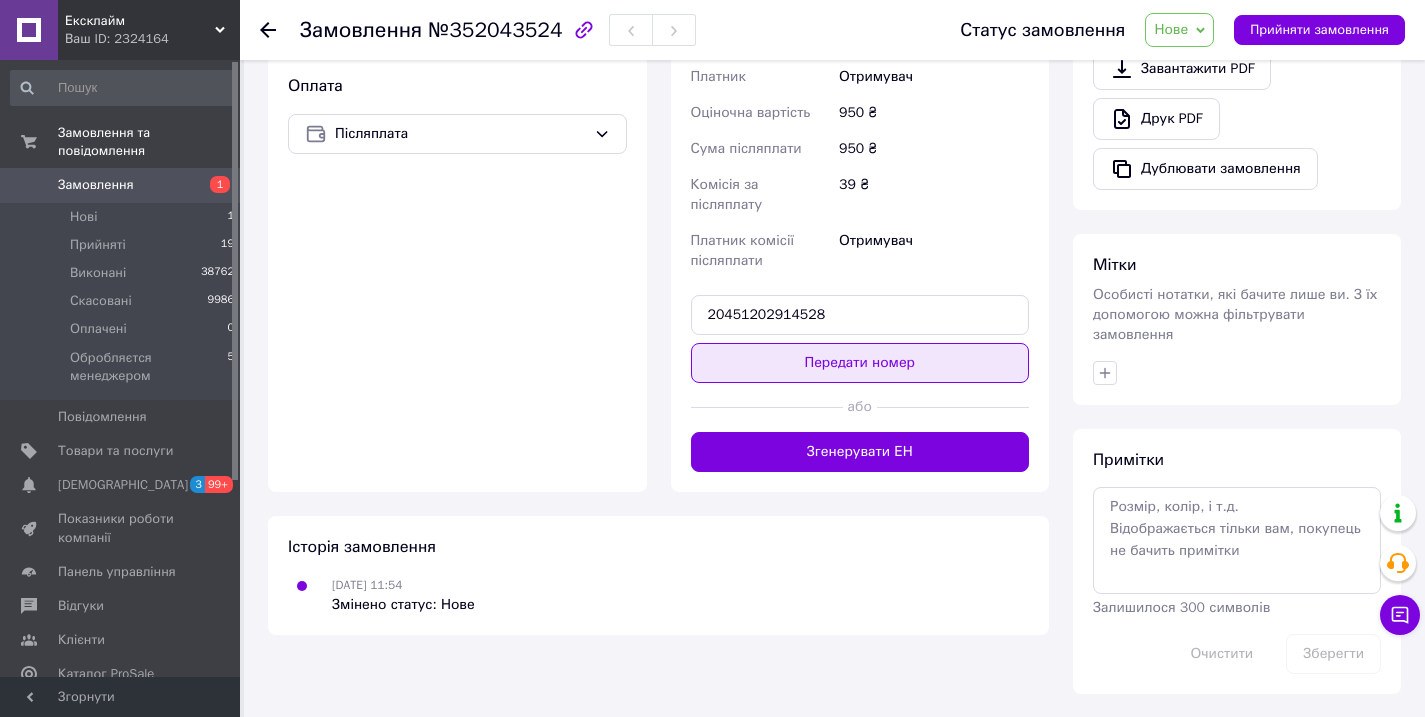 click on "Передати номер" at bounding box center [860, 363] 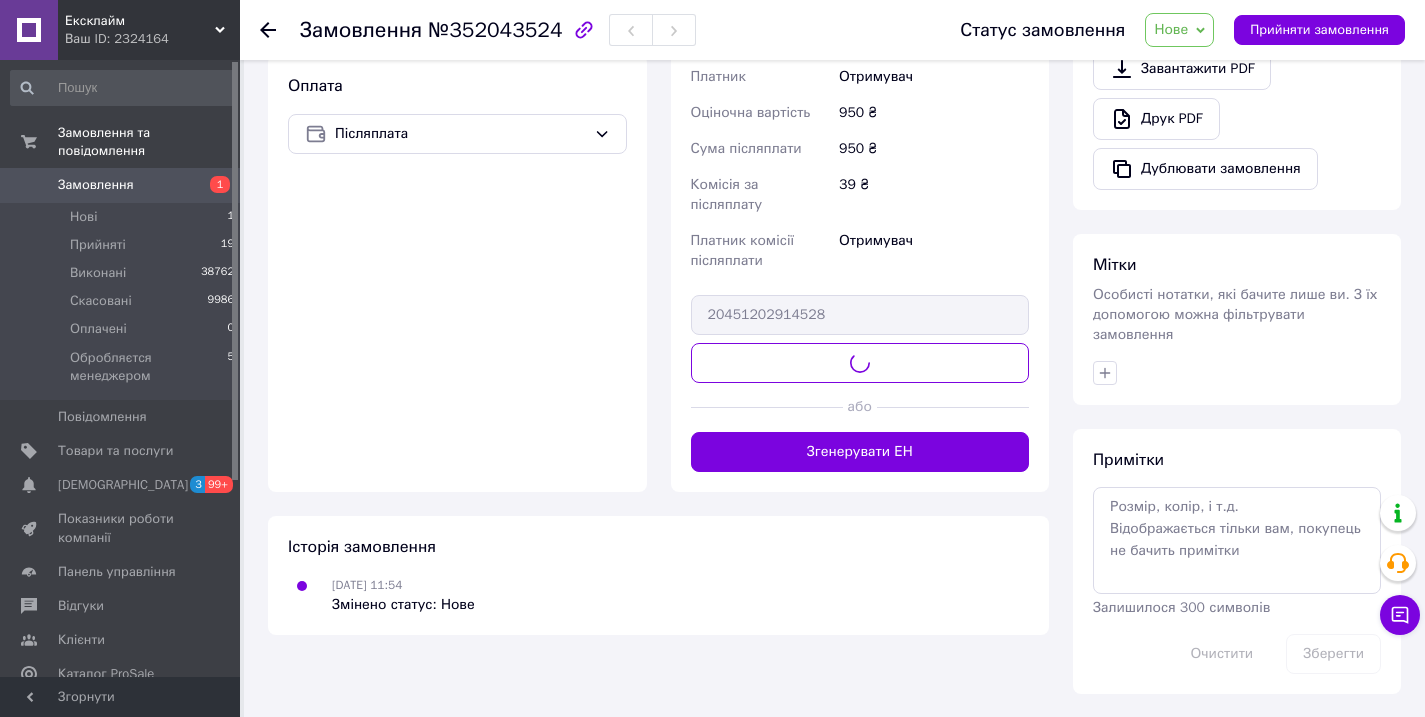 click on "Нове" at bounding box center [1179, 30] 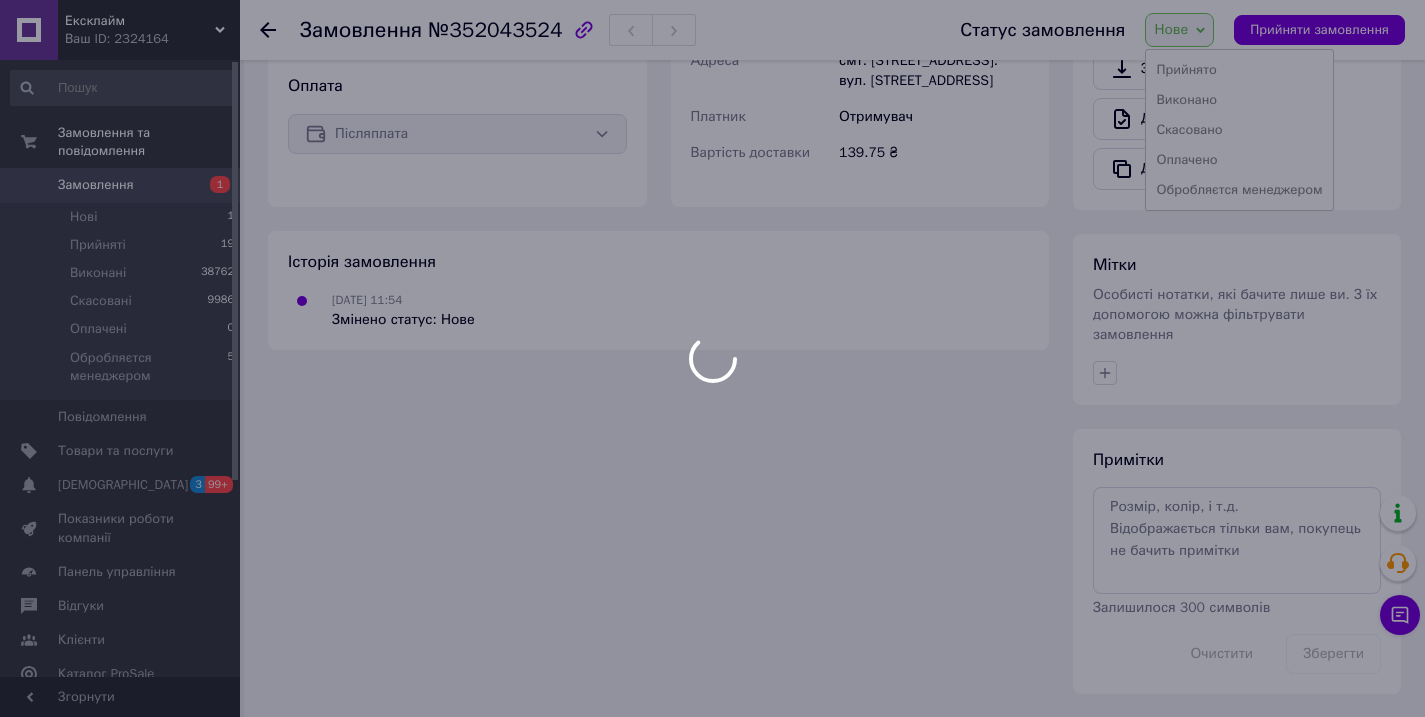 click on "Ексклайм Ваш ID: 2324164 Сайт Ексклайм Кабінет покупця Перевірити стан системи Сторінка на порталі Довідка Вийти Замовлення та повідомлення Замовлення 1 Нові 1 Прийняті 19 Виконані 38762 Скасовані 9986 Оплачені 0 Обробляєтся менеджером 5 Повідомлення 0 Товари та послуги Сповіщення 3 99+ Показники роботи компанії Панель управління Відгуки Клієнти Каталог ProSale Аналітика Інструменти веб-майстра та SEO Управління сайтом Гаманець компанії Маркет Налаштування Тарифи та рахунки Prom топ Згорнути
Замовлення №352043524 L" at bounding box center [712, 25] 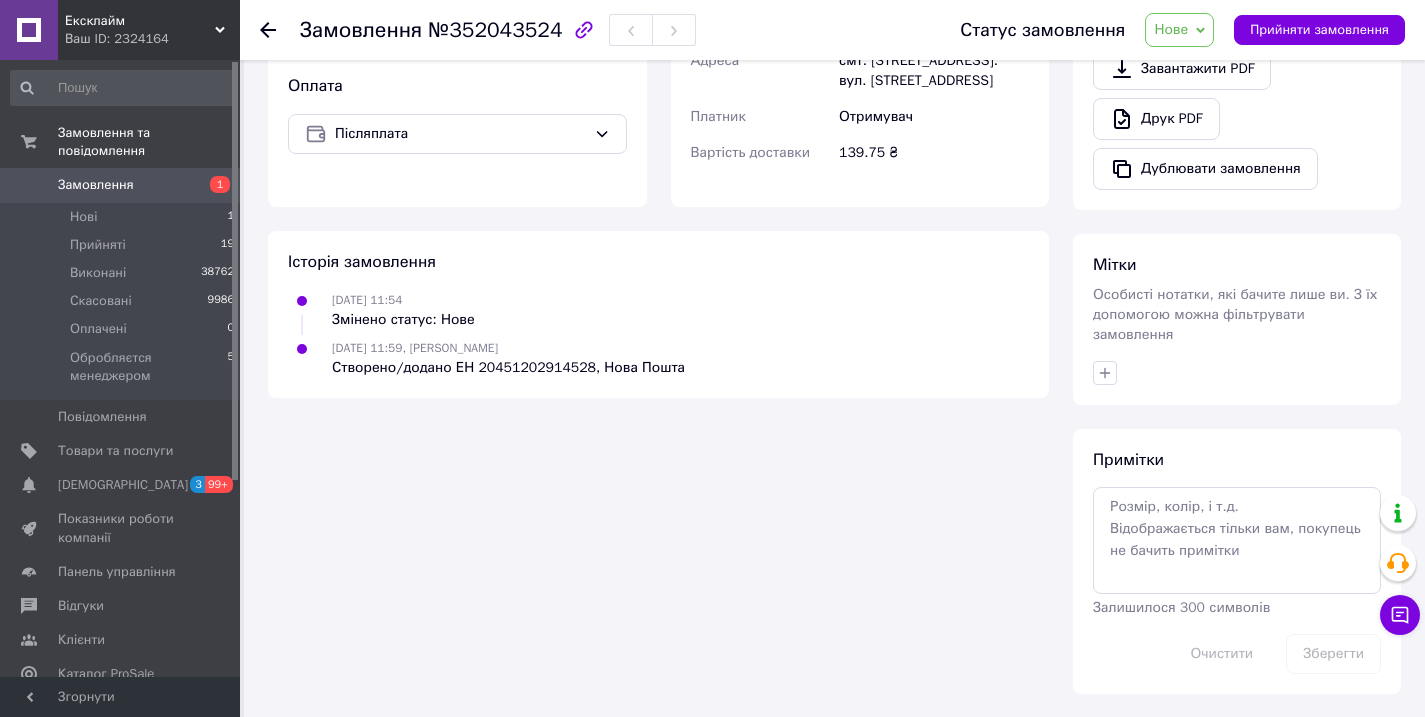 click on "Нове" at bounding box center (1171, 29) 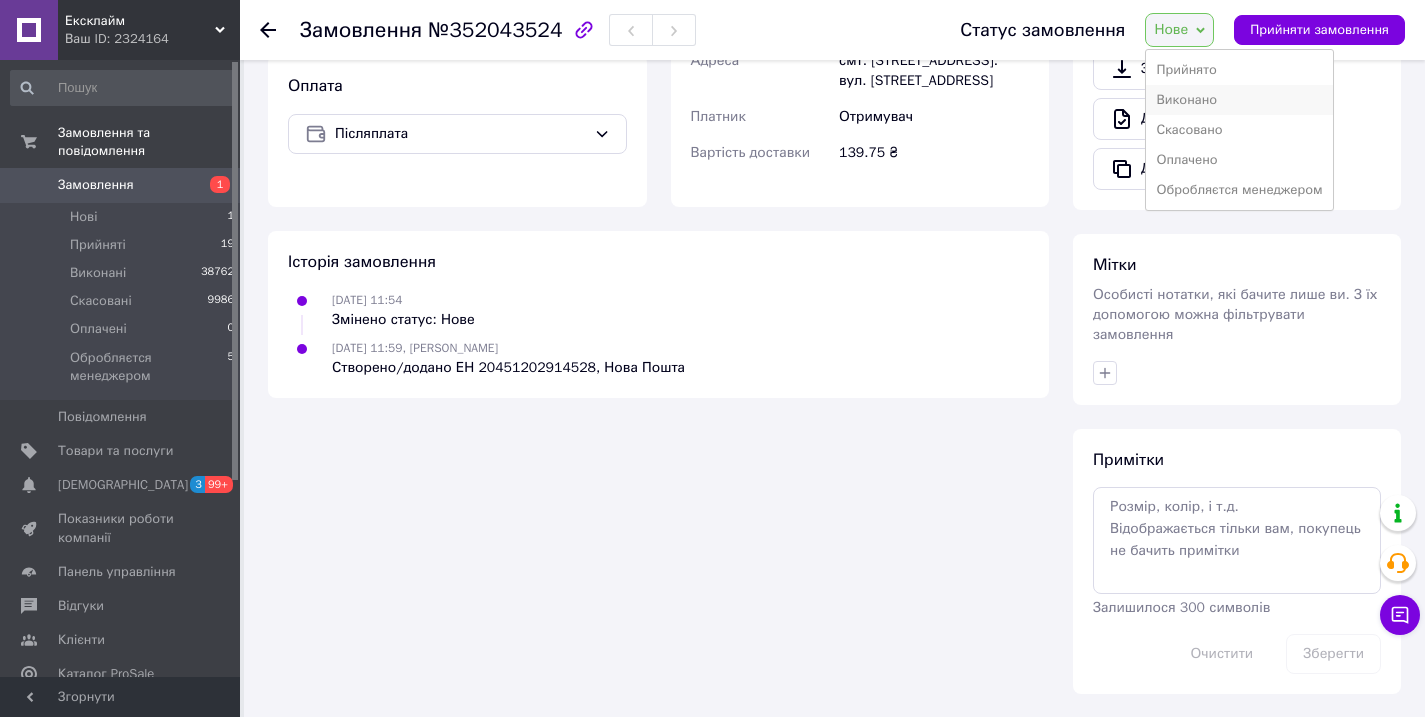 click on "Виконано" at bounding box center [1239, 100] 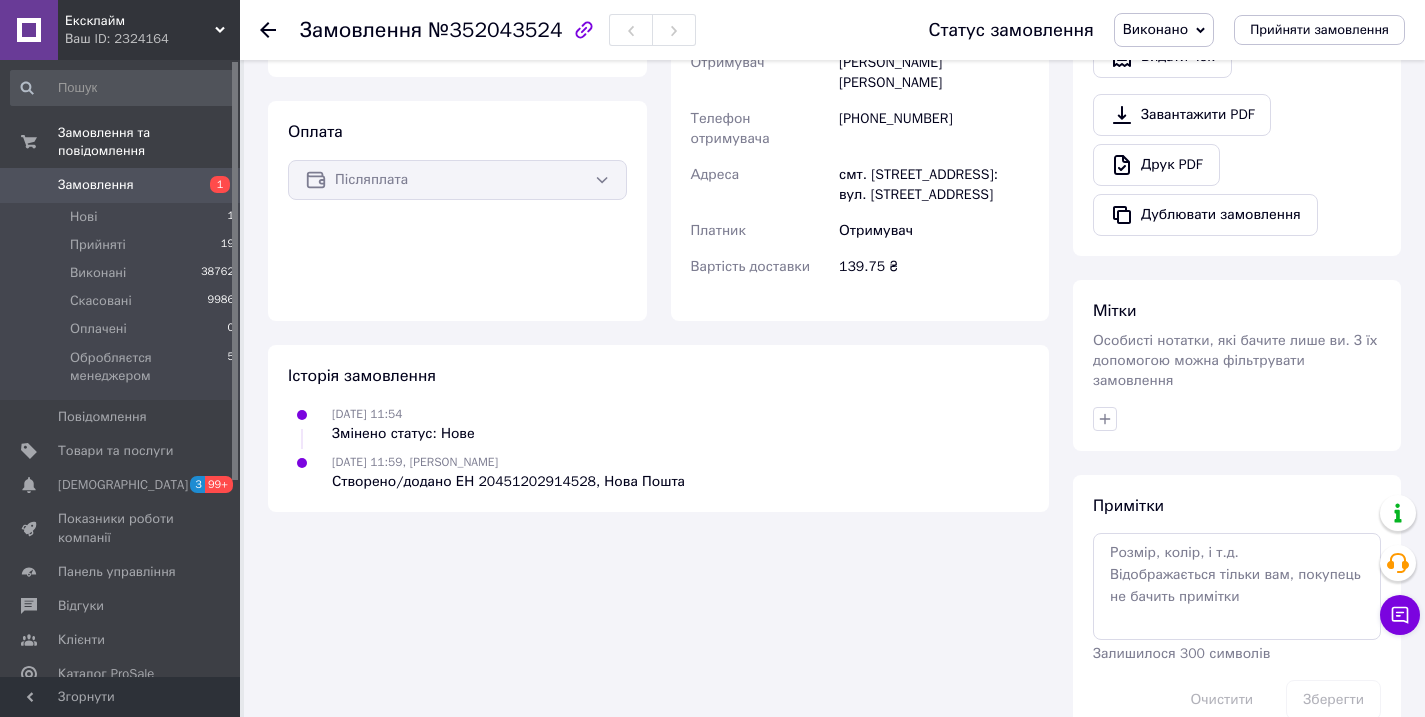 scroll, scrollTop: 594, scrollLeft: 0, axis: vertical 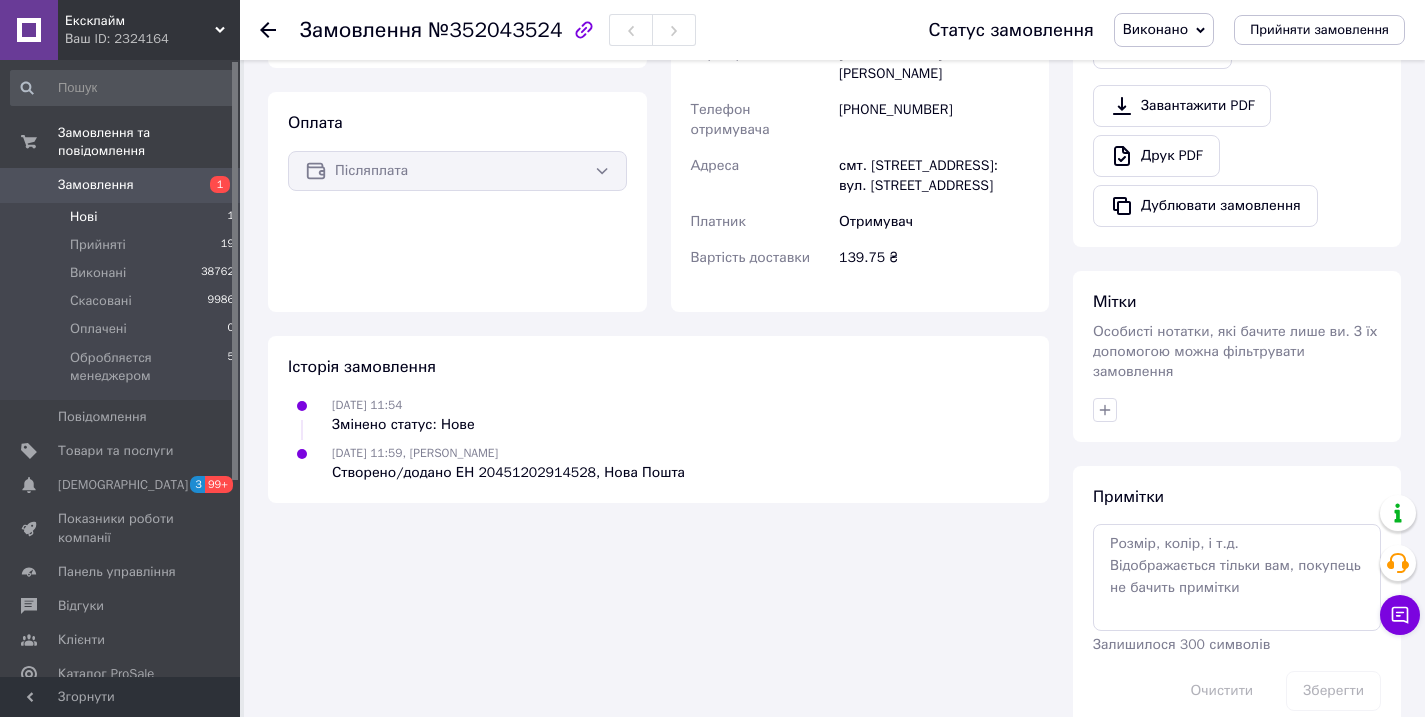 click on "Нові 1" at bounding box center [123, 217] 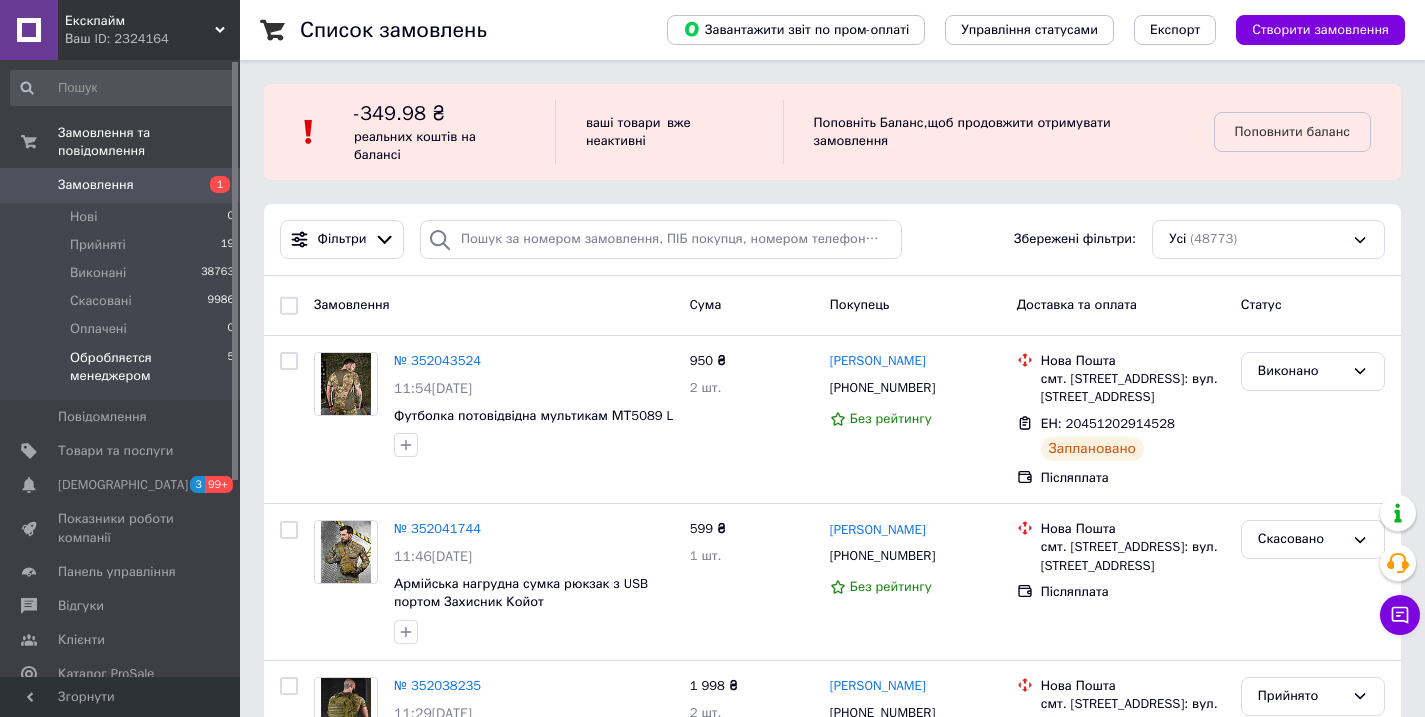 click on "Обробляєтся менеджером" at bounding box center [148, 367] 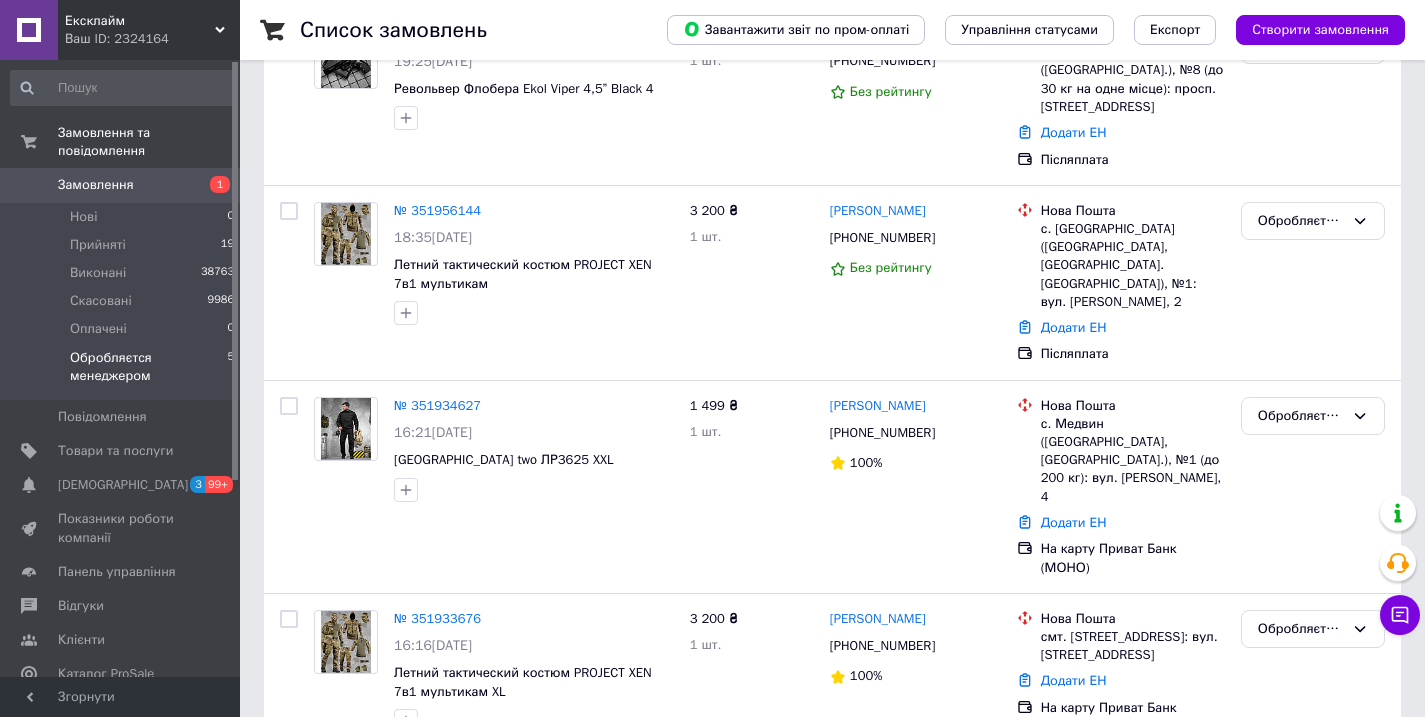 scroll, scrollTop: 579, scrollLeft: 0, axis: vertical 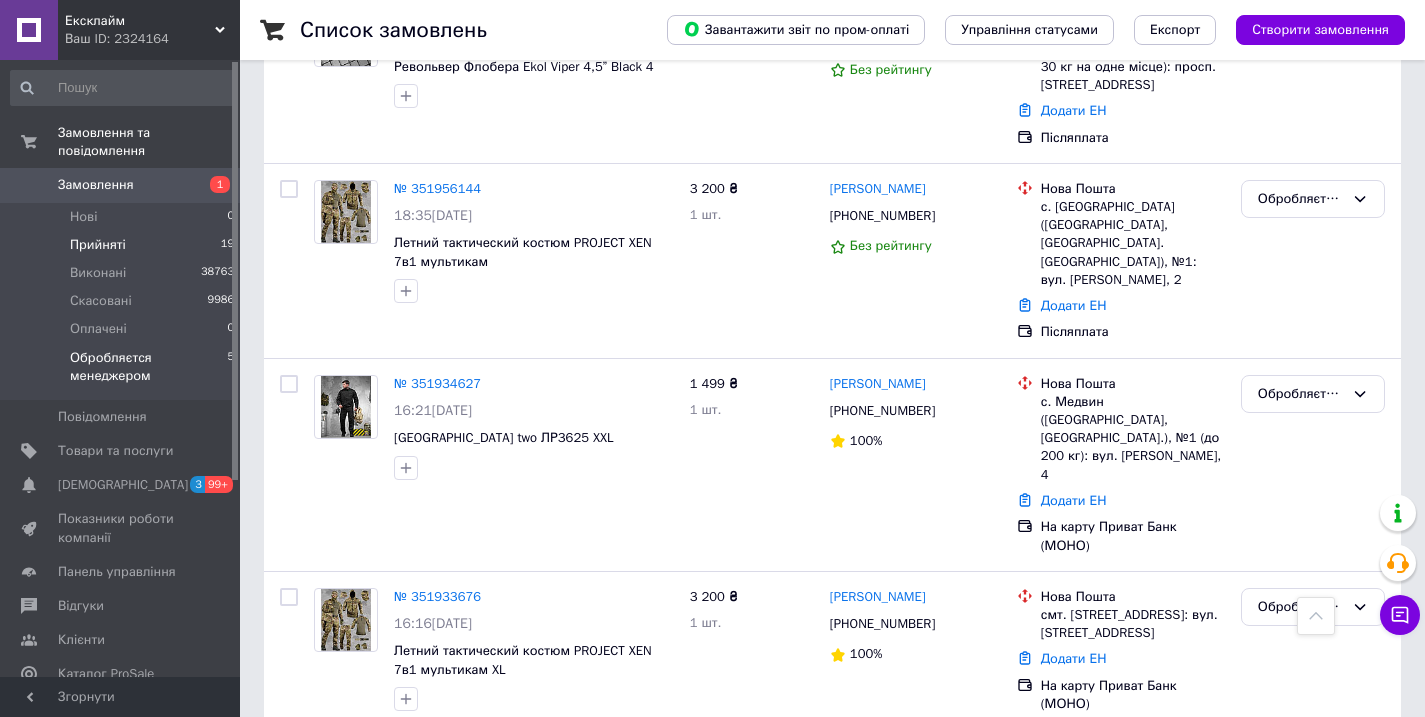 click on "Прийняті" at bounding box center (98, 245) 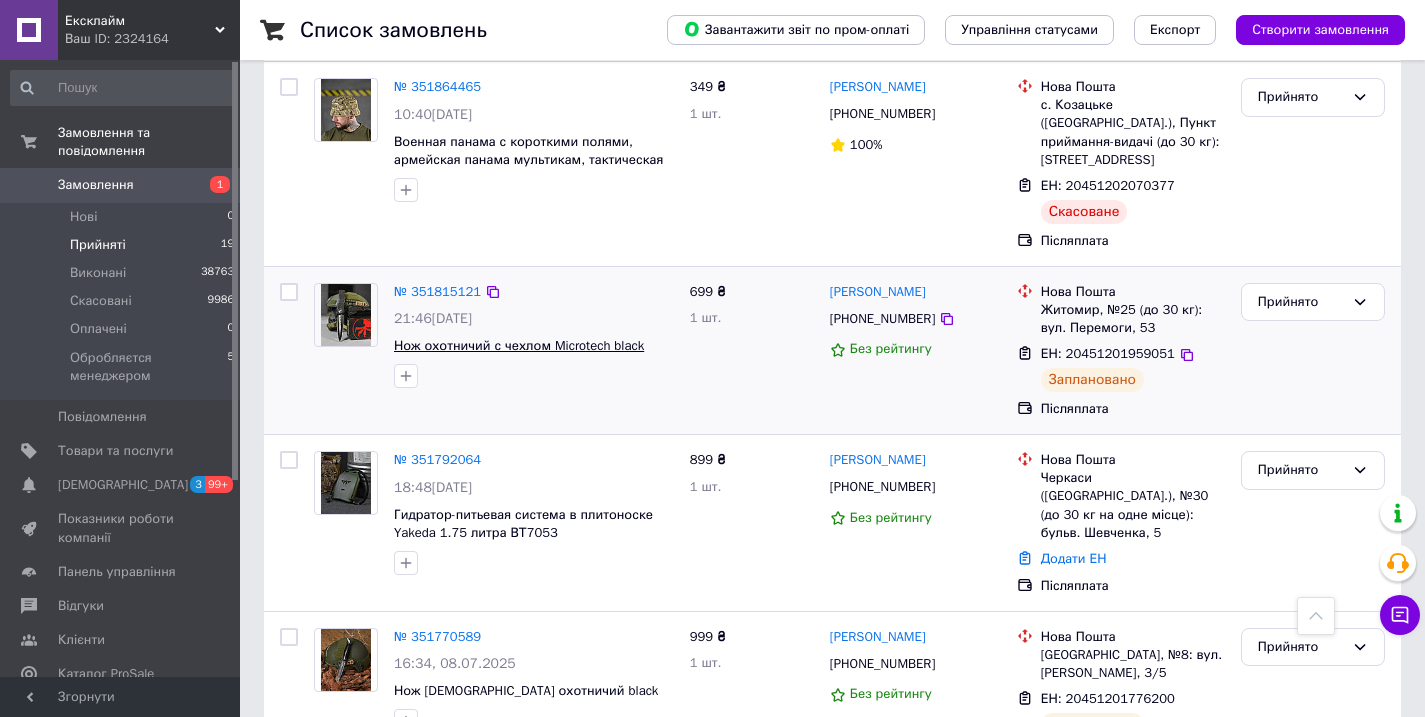 scroll, scrollTop: 2582, scrollLeft: 0, axis: vertical 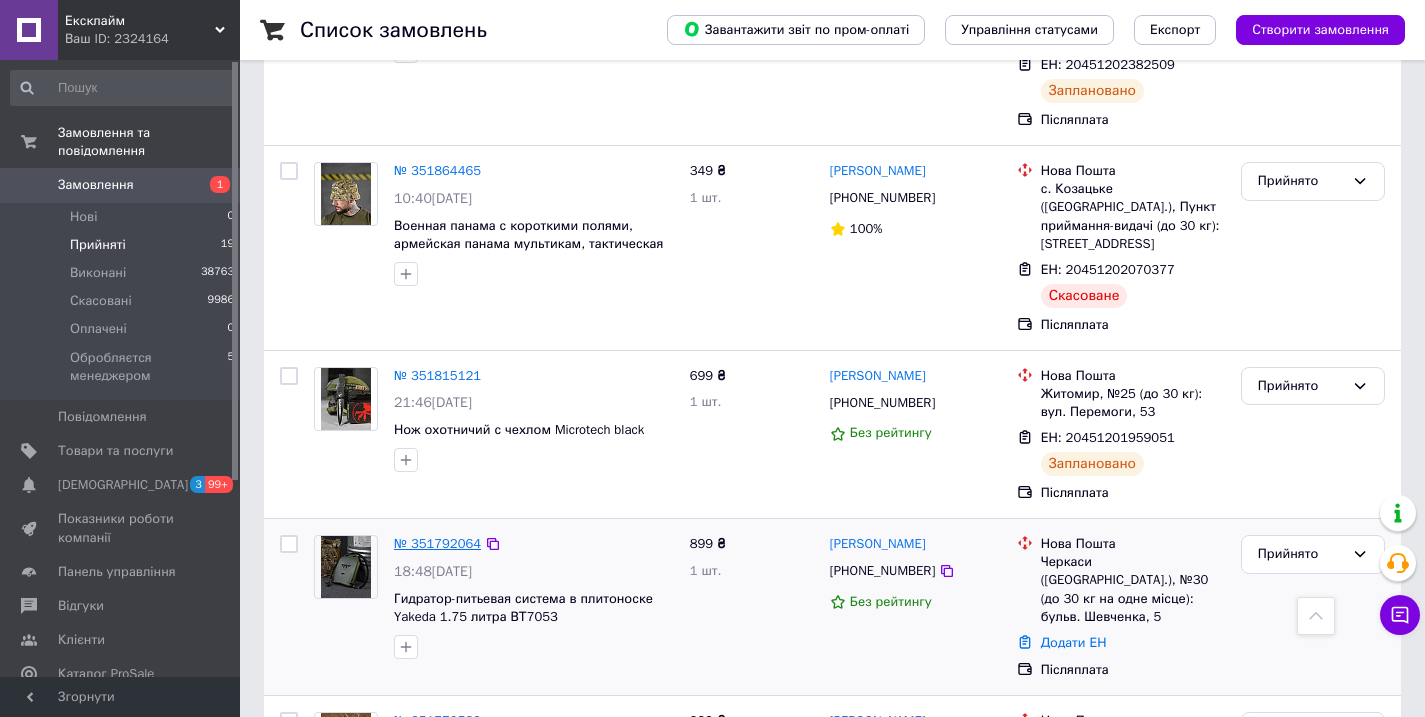 click on "№ 351792064" at bounding box center (437, 543) 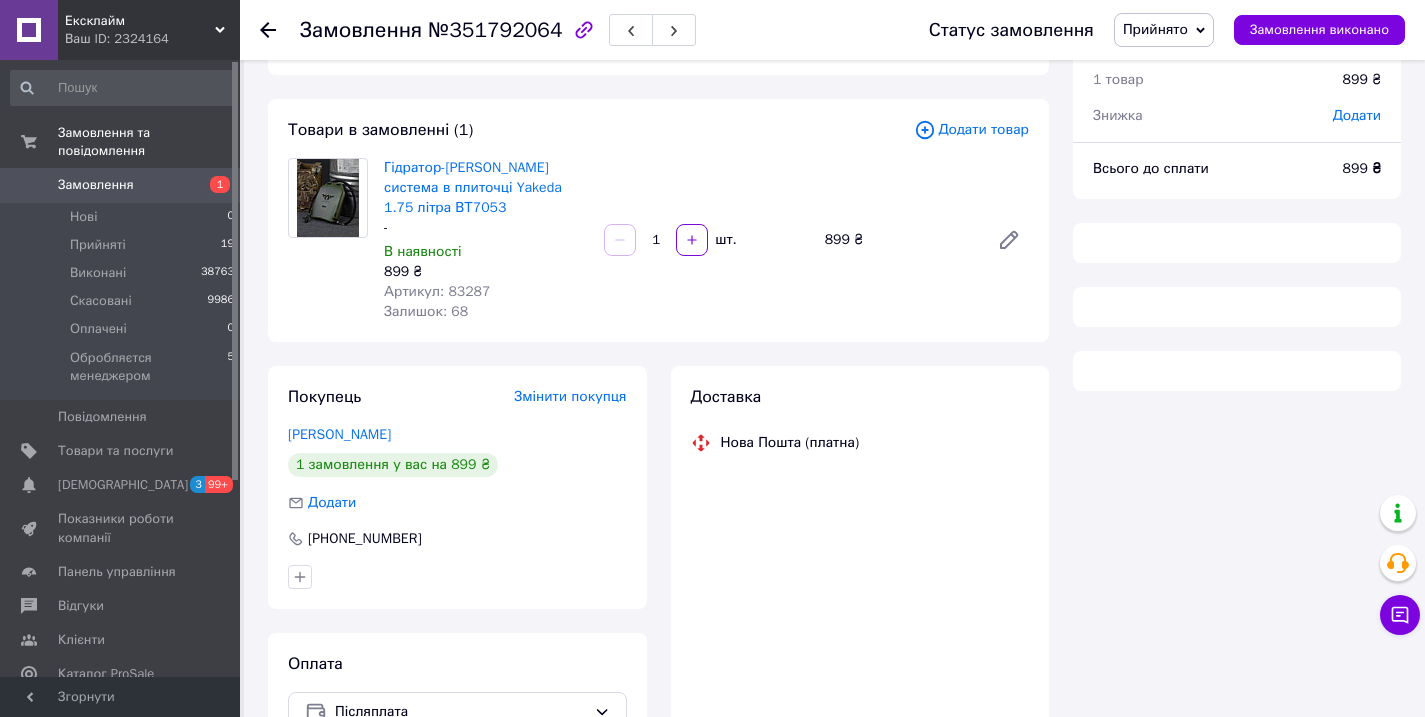 scroll, scrollTop: 0, scrollLeft: 0, axis: both 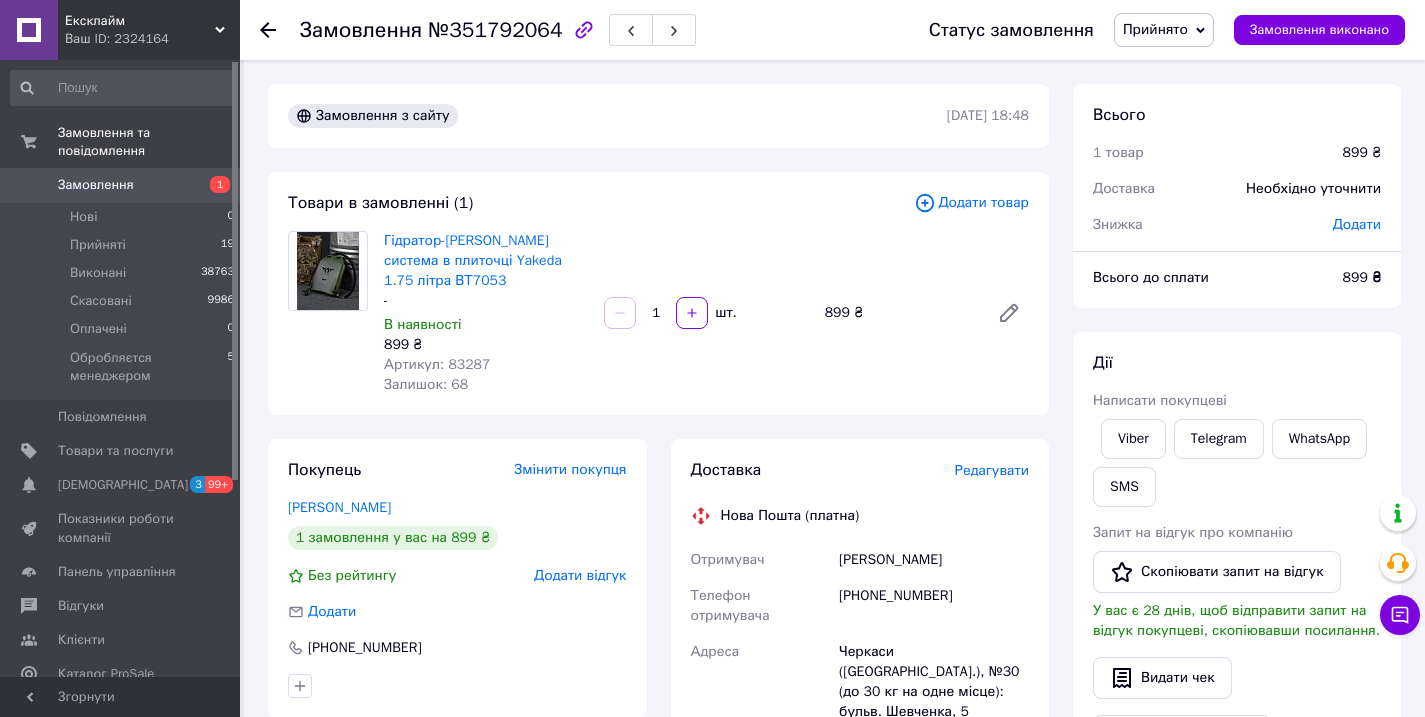 click on "Артикул: 83287" at bounding box center (437, 364) 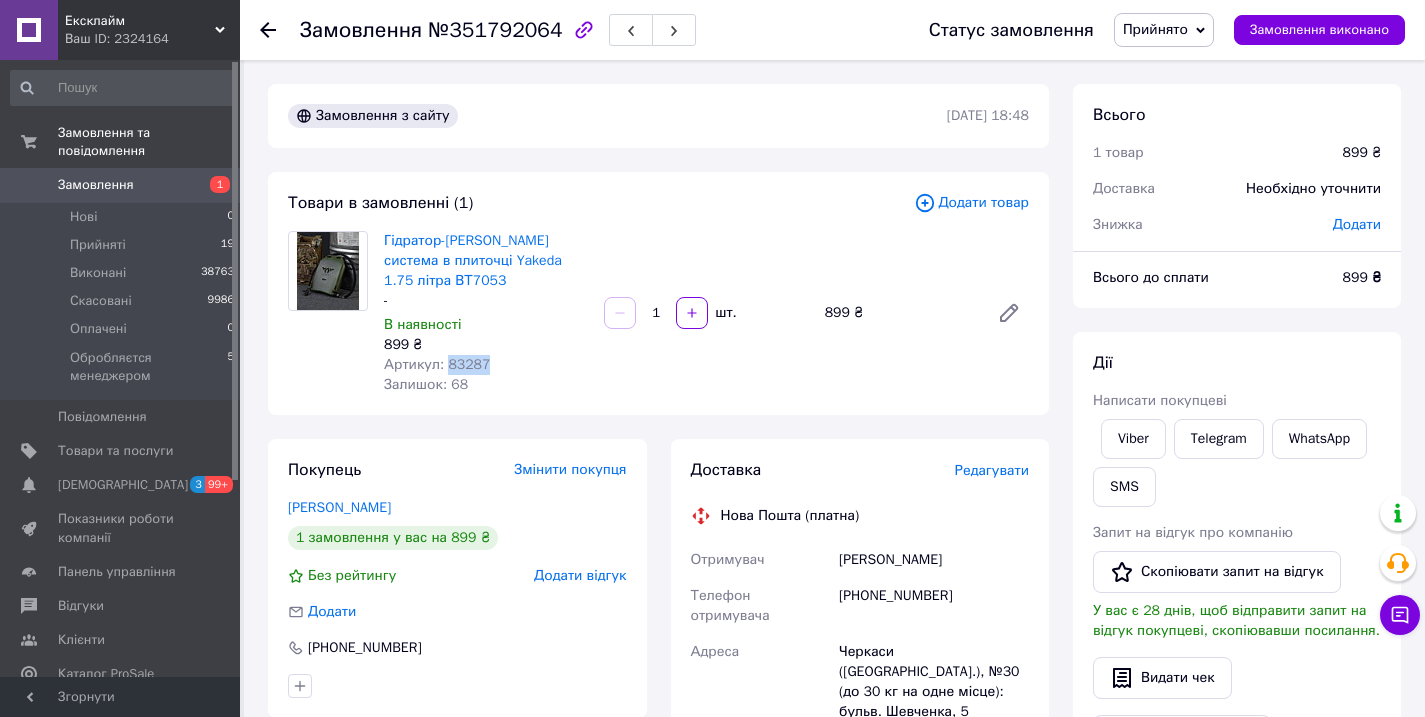 click on "Артикул: 83287" at bounding box center (437, 364) 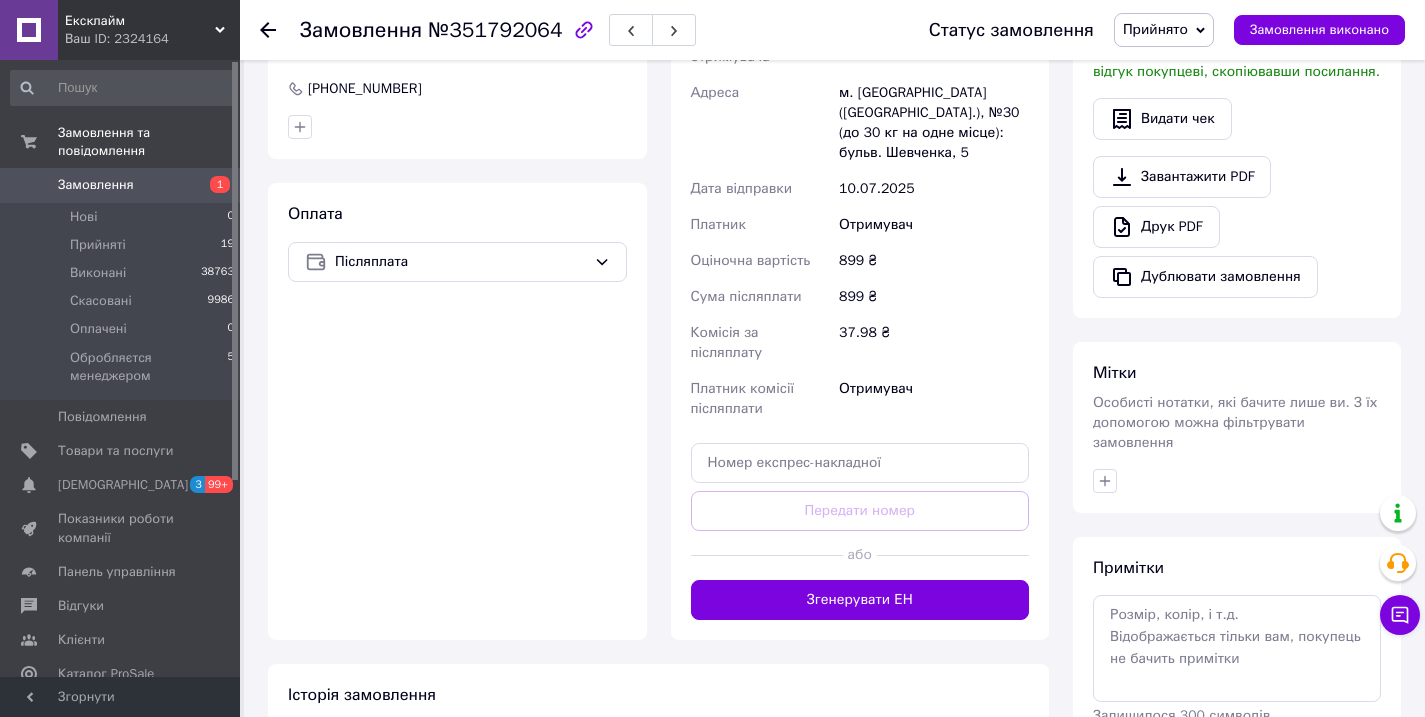 scroll, scrollTop: 566, scrollLeft: 0, axis: vertical 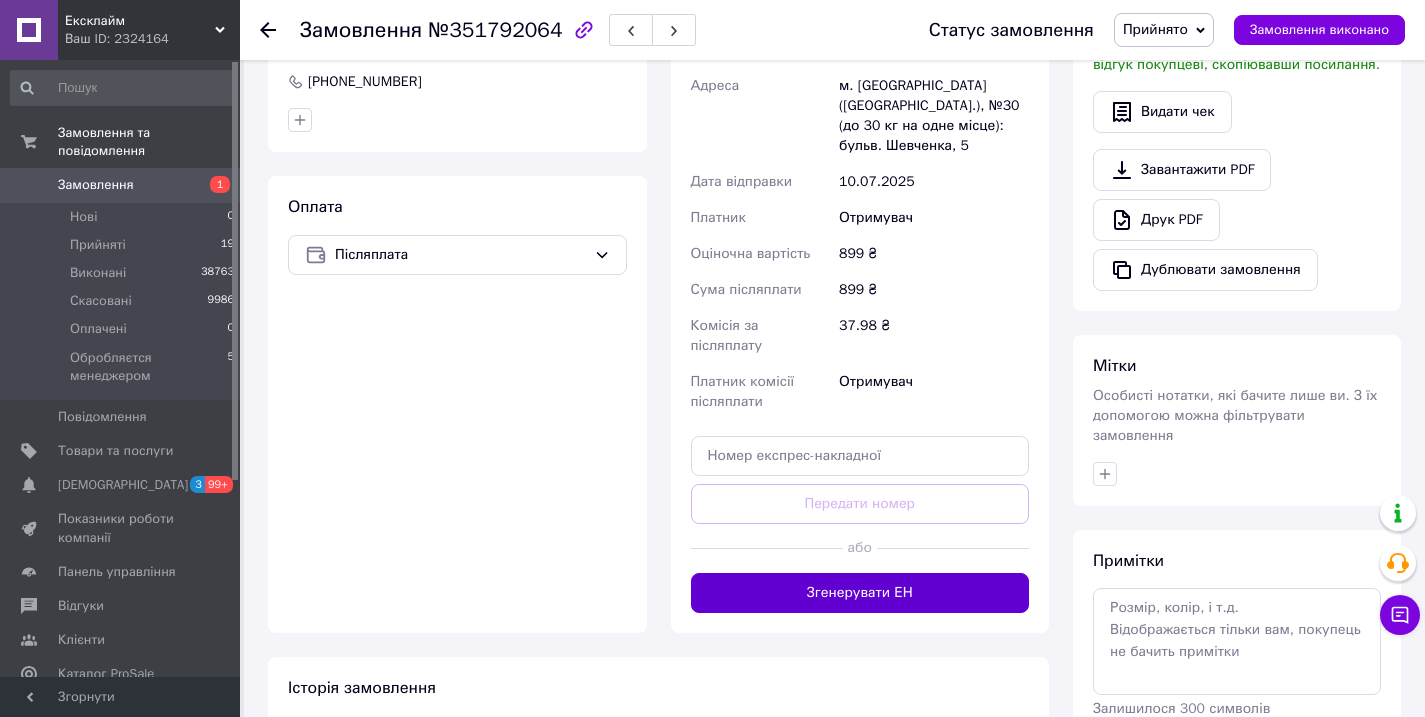 click on "Згенерувати ЕН" at bounding box center [860, 593] 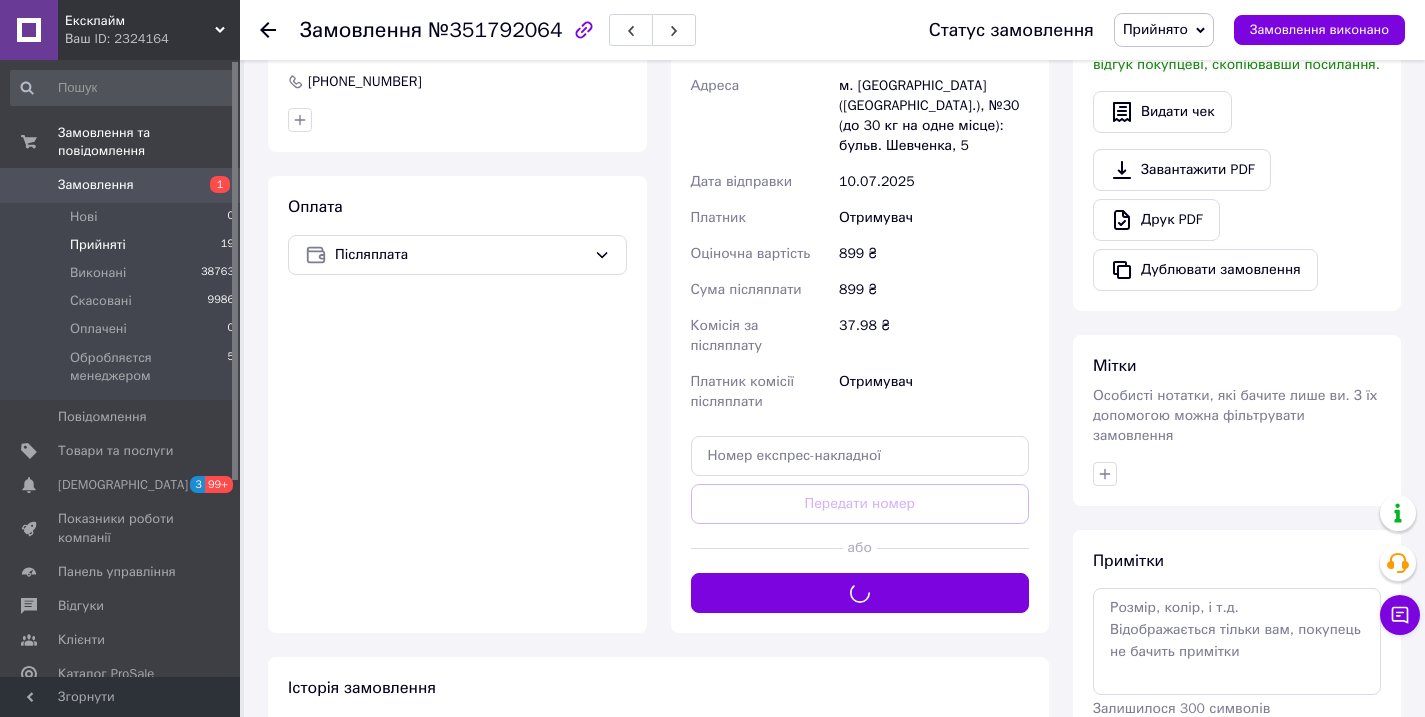 click on "Прийняті 19" at bounding box center [123, 245] 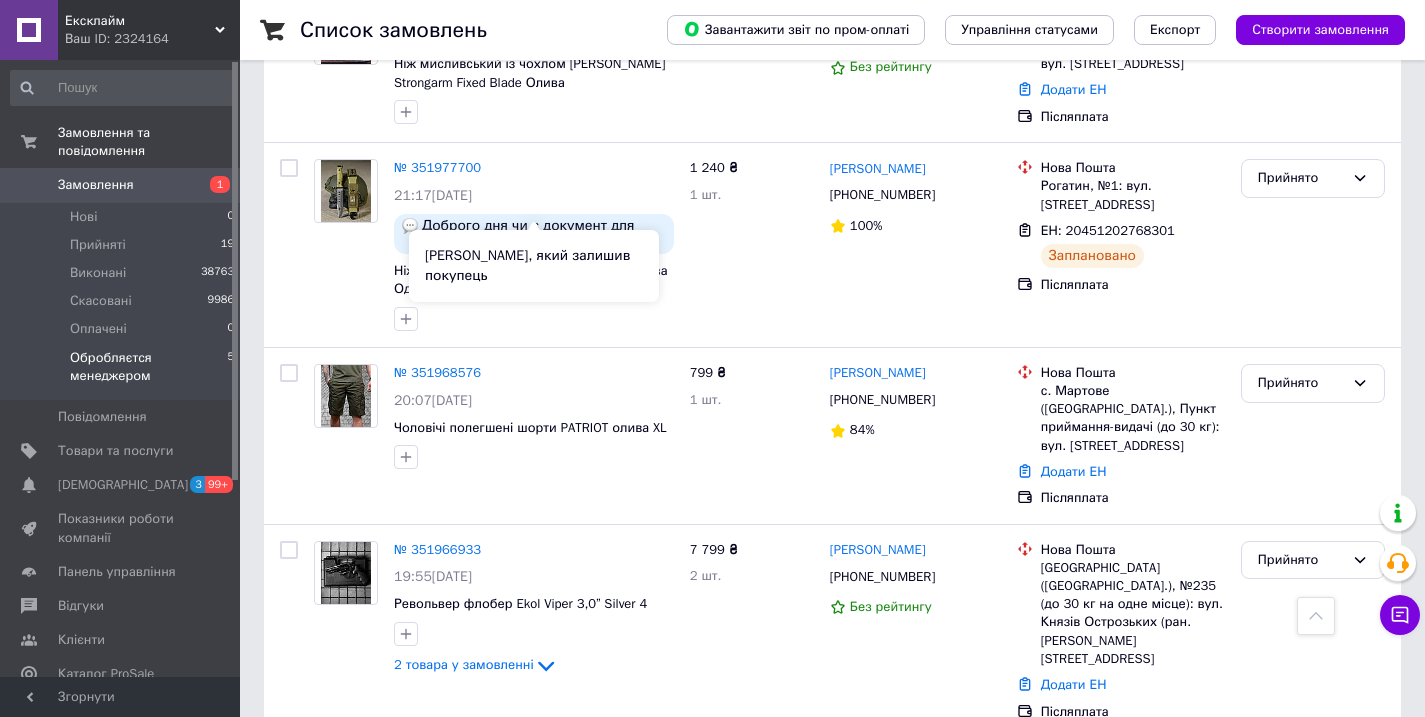 scroll, scrollTop: 2913, scrollLeft: 0, axis: vertical 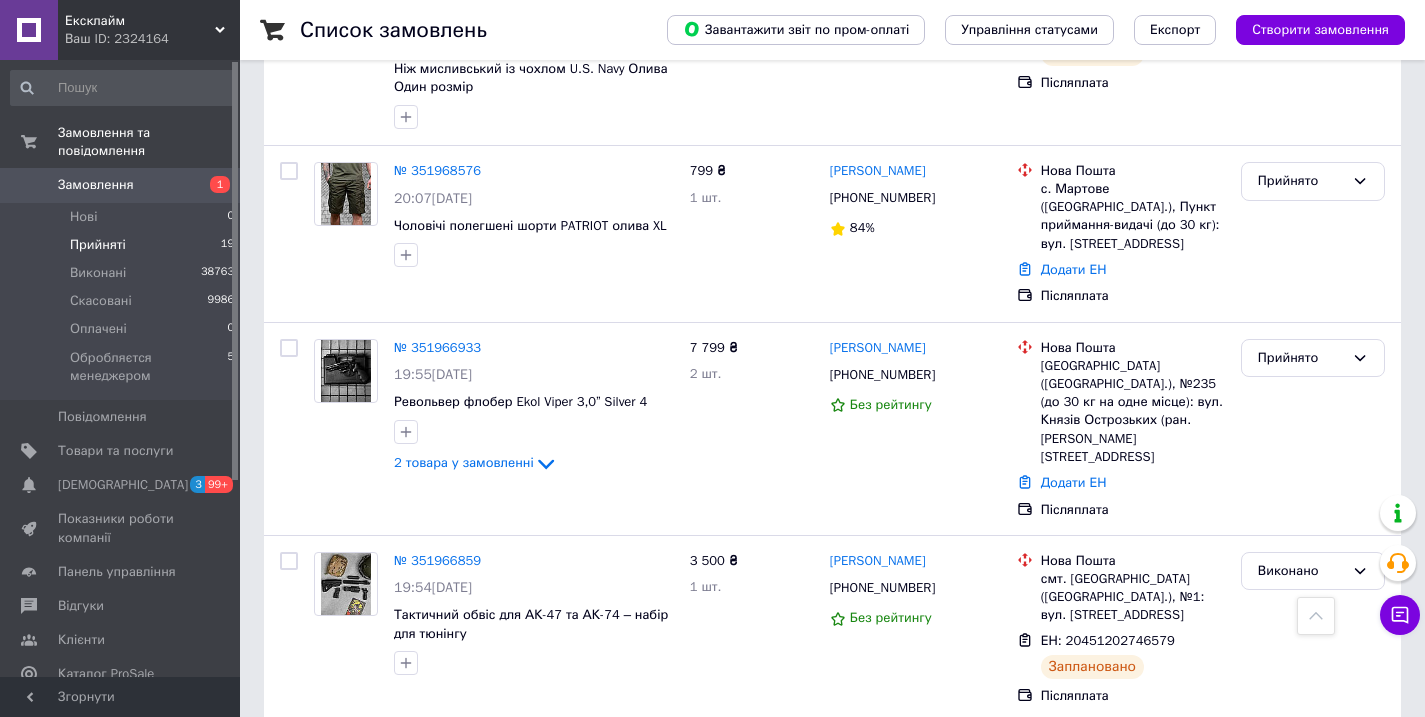 click on "Прийняті 19" at bounding box center (123, 245) 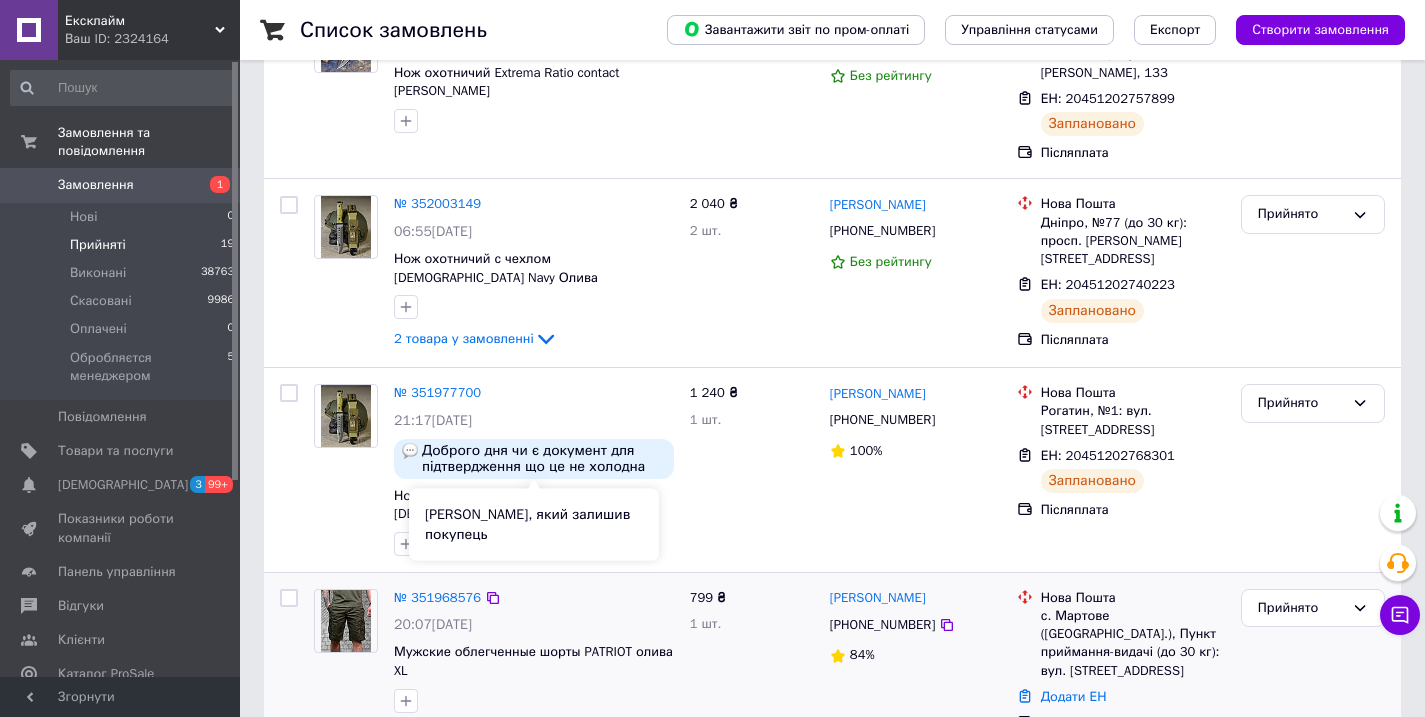 scroll, scrollTop: 1021, scrollLeft: 0, axis: vertical 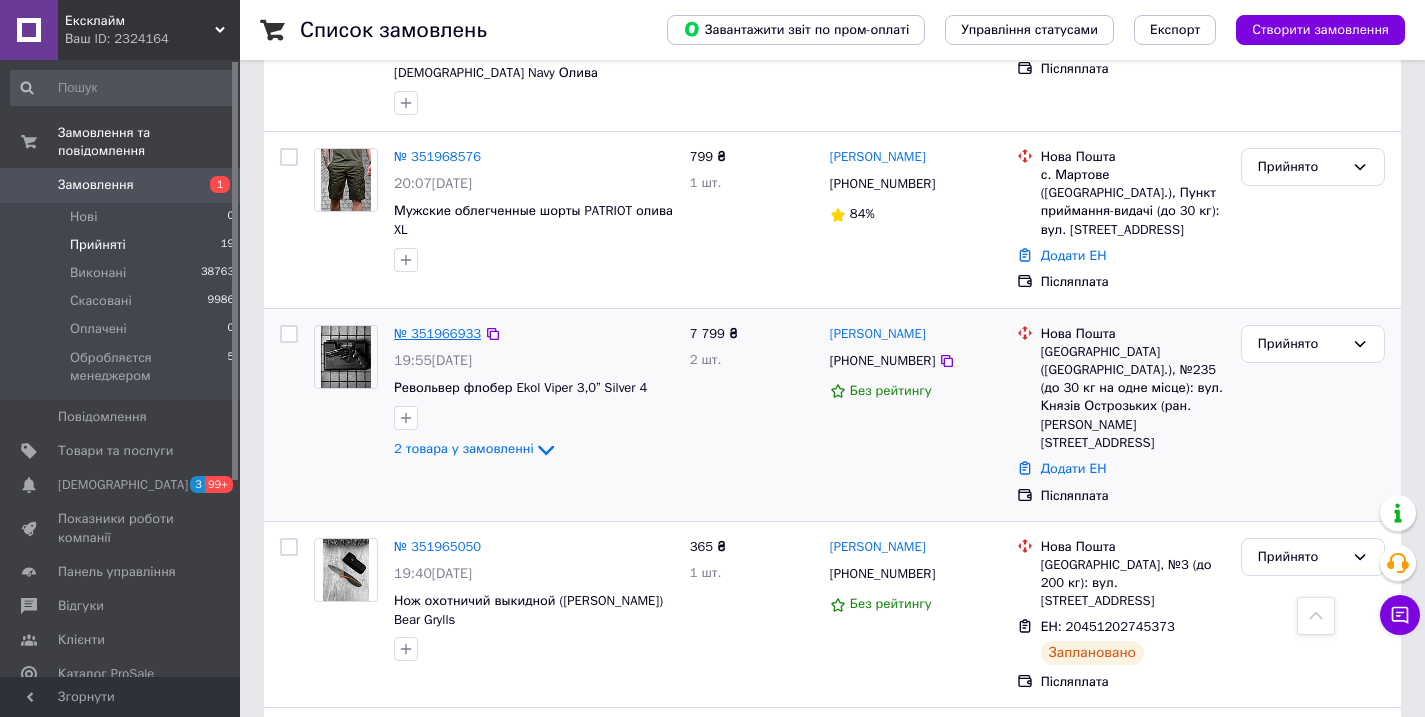 click on "№ 351966933" at bounding box center [437, 333] 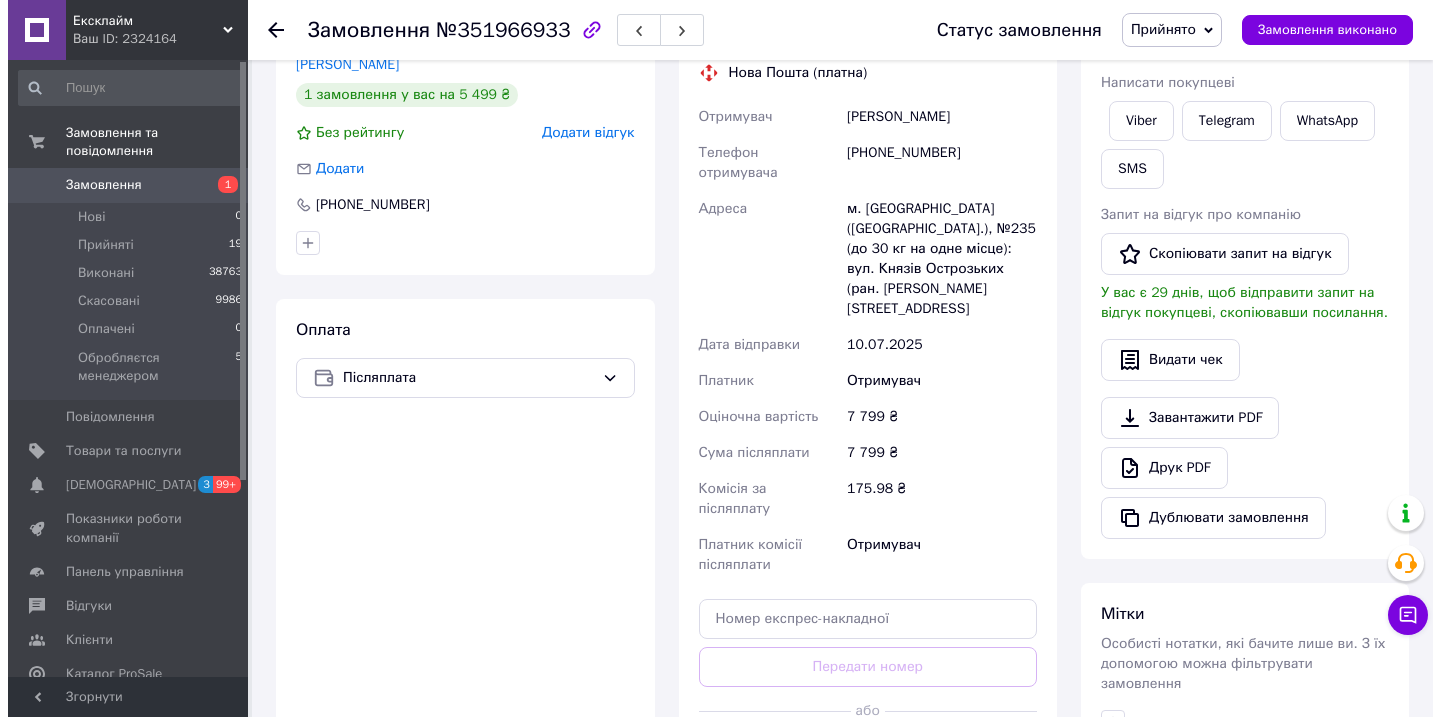 scroll, scrollTop: 441, scrollLeft: 0, axis: vertical 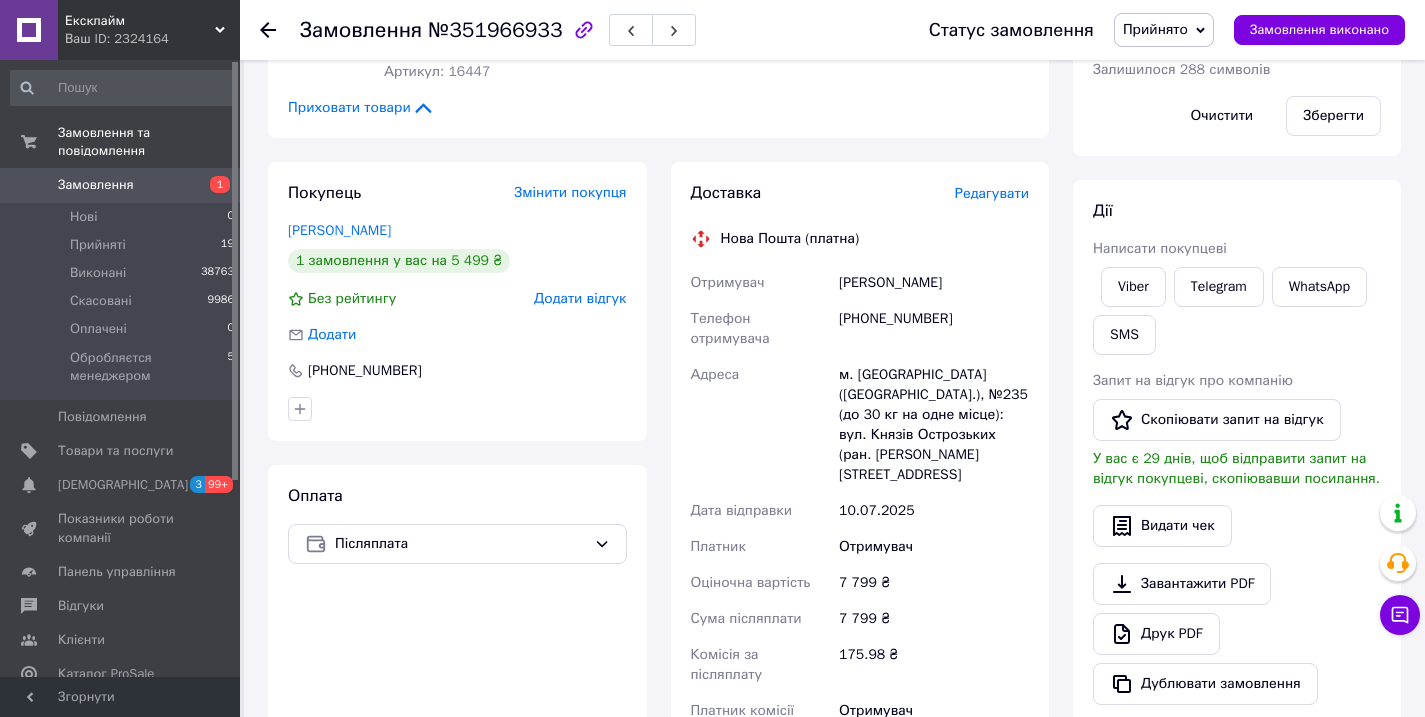 click on "Редагувати" at bounding box center (992, 193) 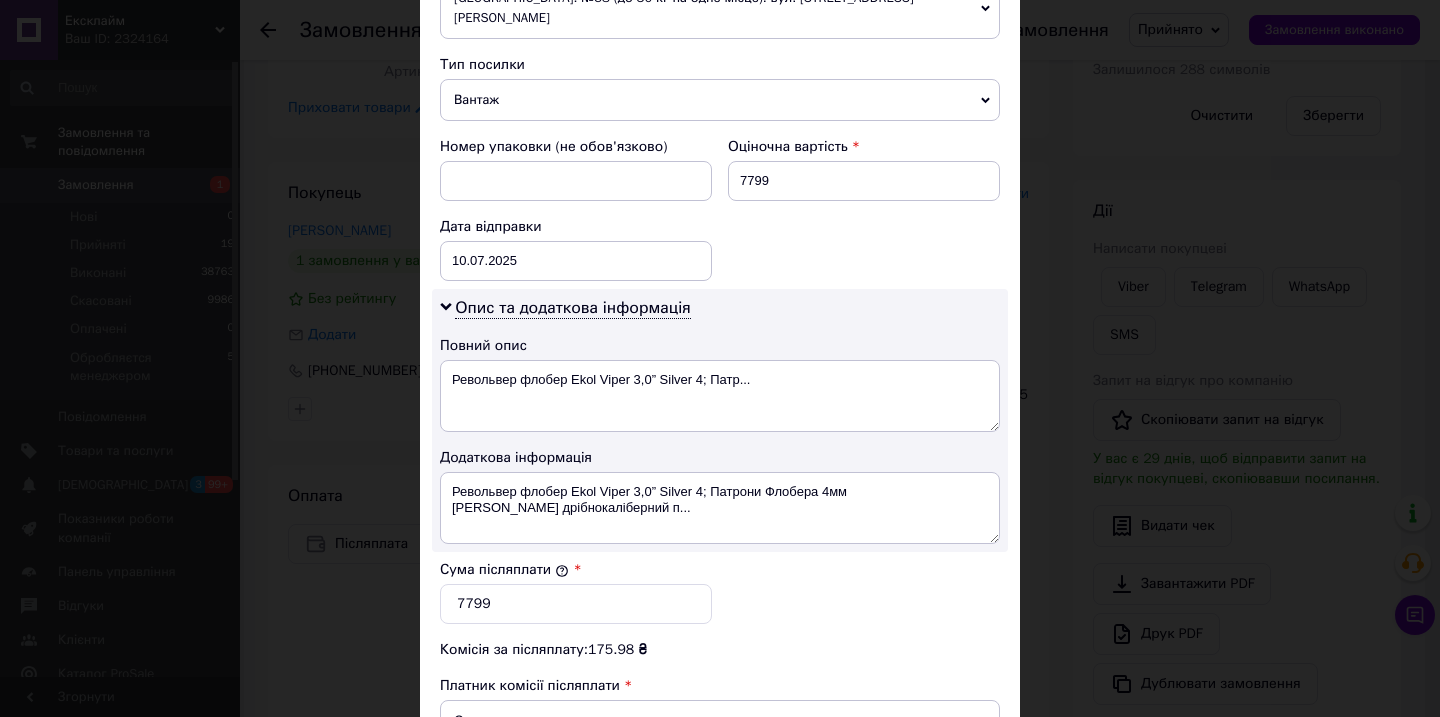 scroll, scrollTop: 784, scrollLeft: 0, axis: vertical 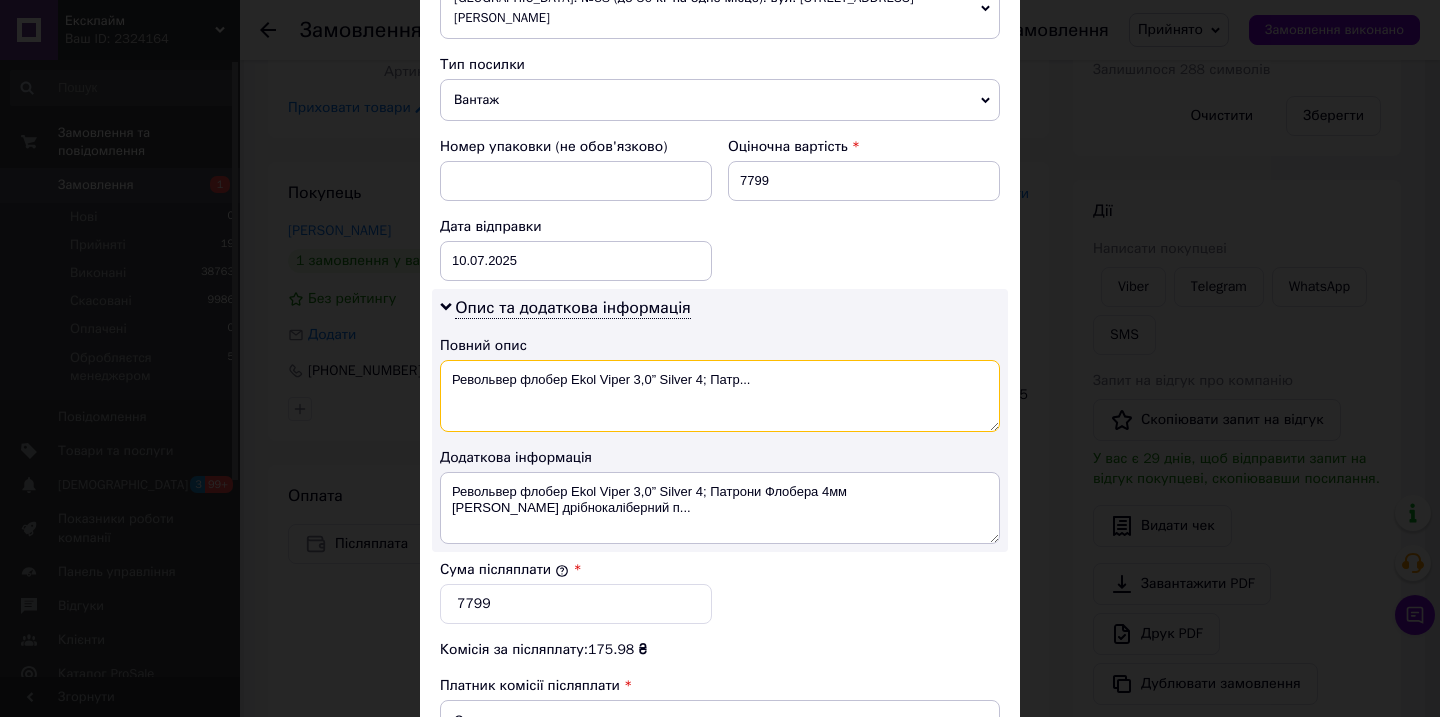click on "Револьвер флобер Ekol Viper 3,0” Silver 4; Патр..." at bounding box center (720, 396) 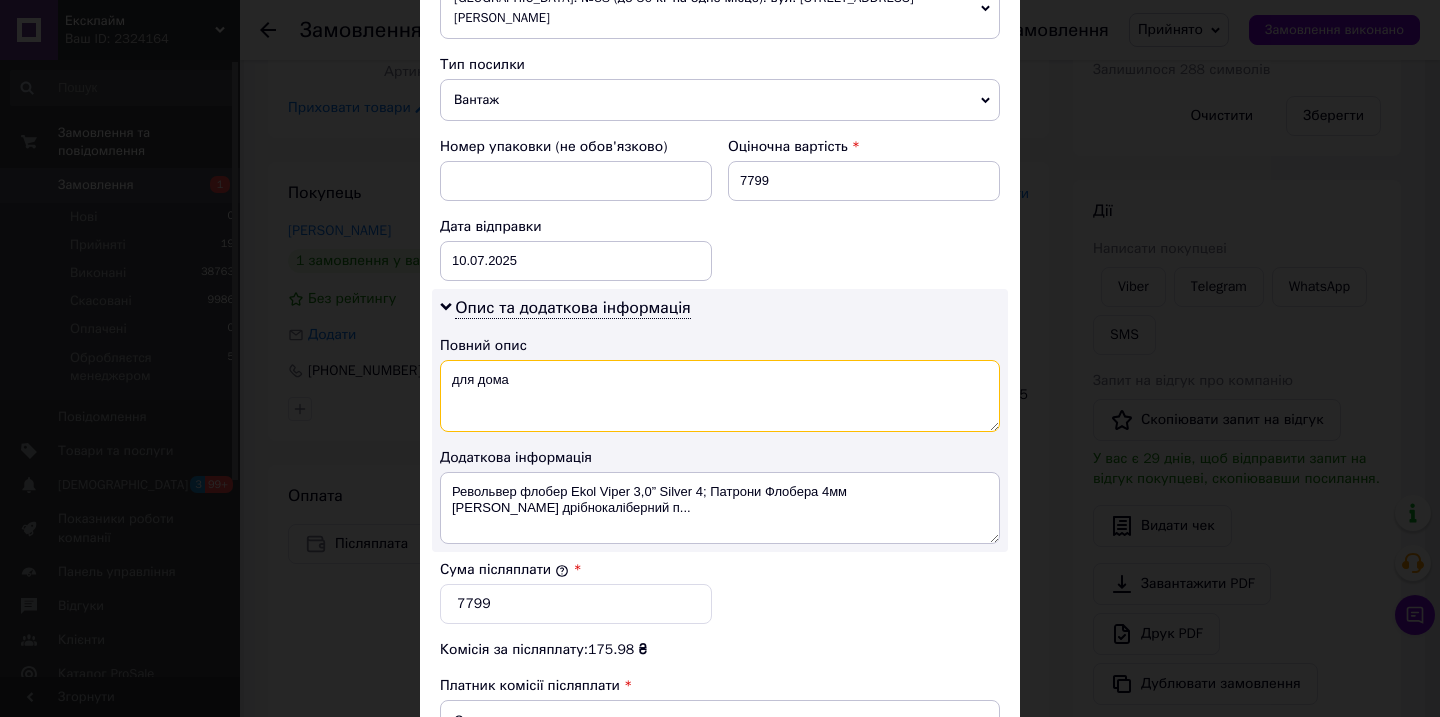 type on "для дома" 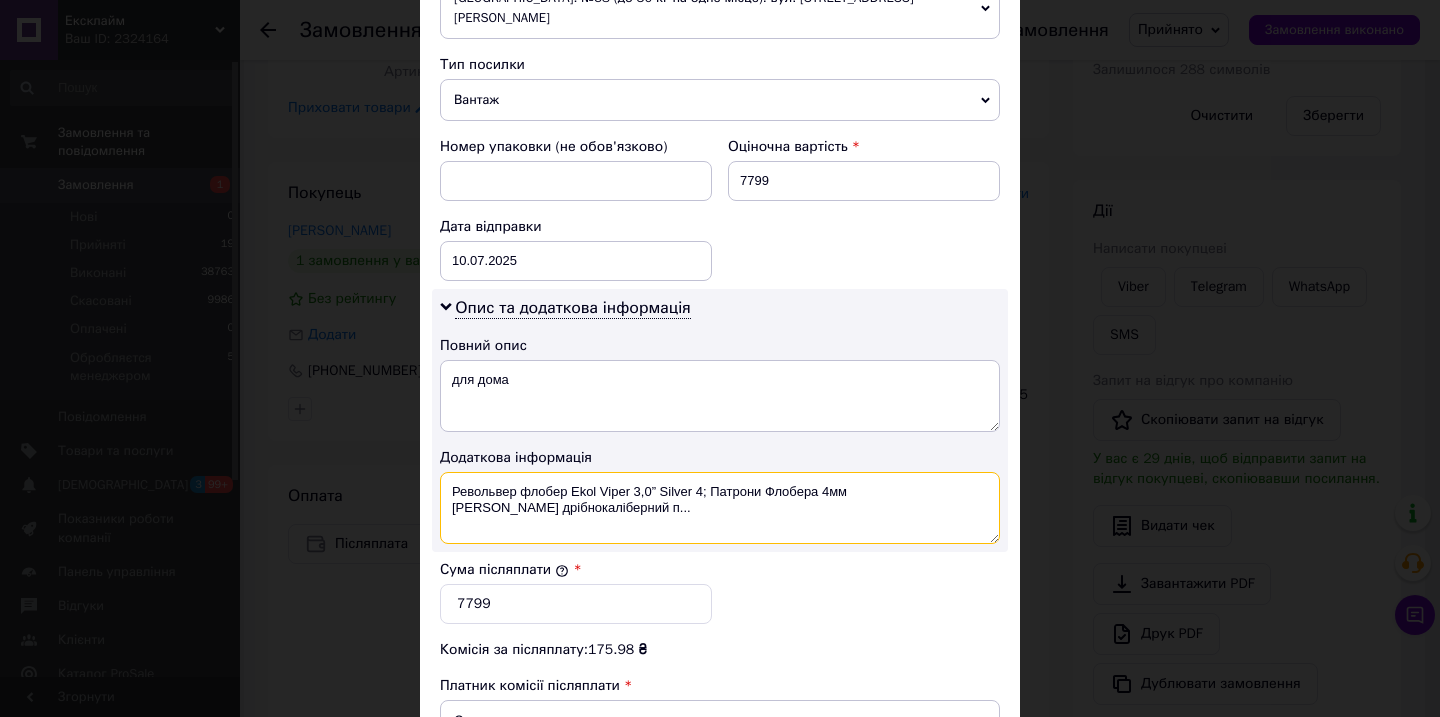 click on "Револьвер флобер Ekol Viper 3,0” Silver 4; Патрони Флобера 4мм Sellier&Bellot дрібнокаліберний п..." at bounding box center [720, 508] 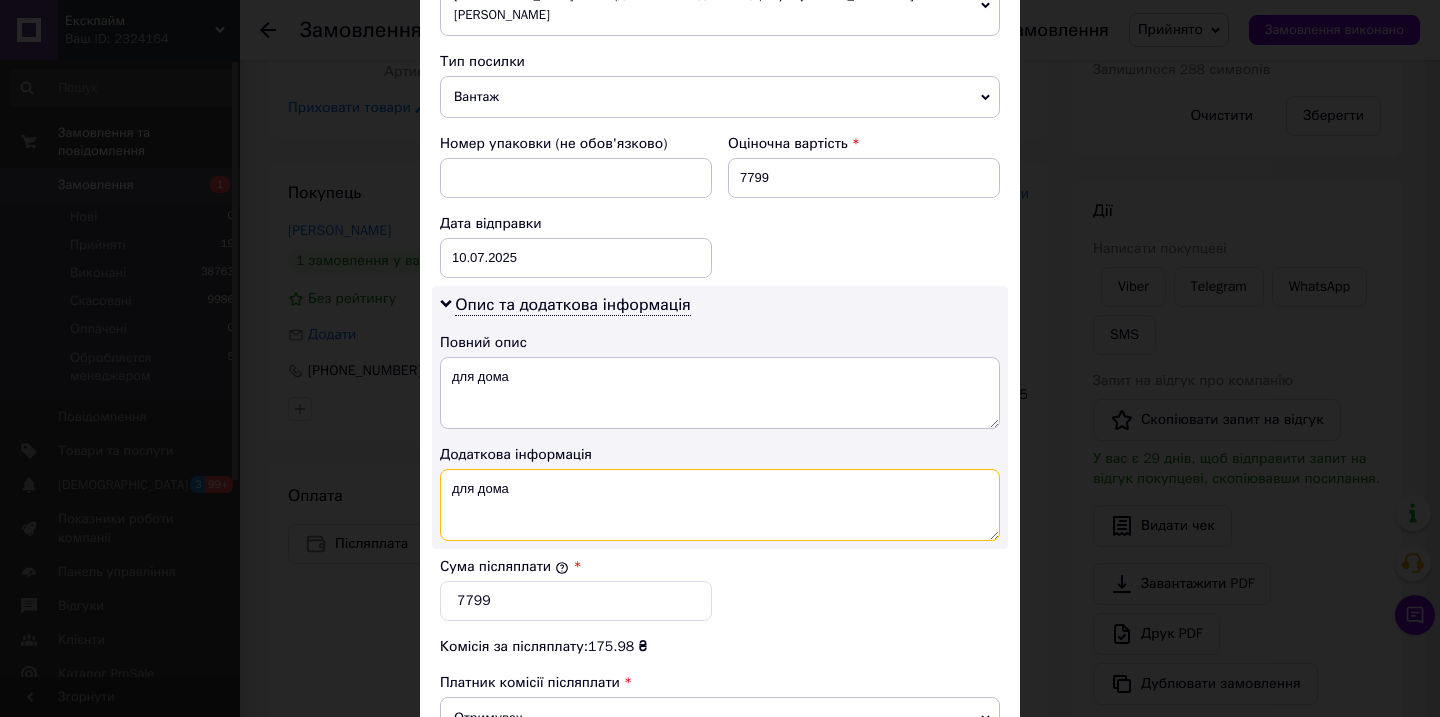 scroll, scrollTop: 788, scrollLeft: 0, axis: vertical 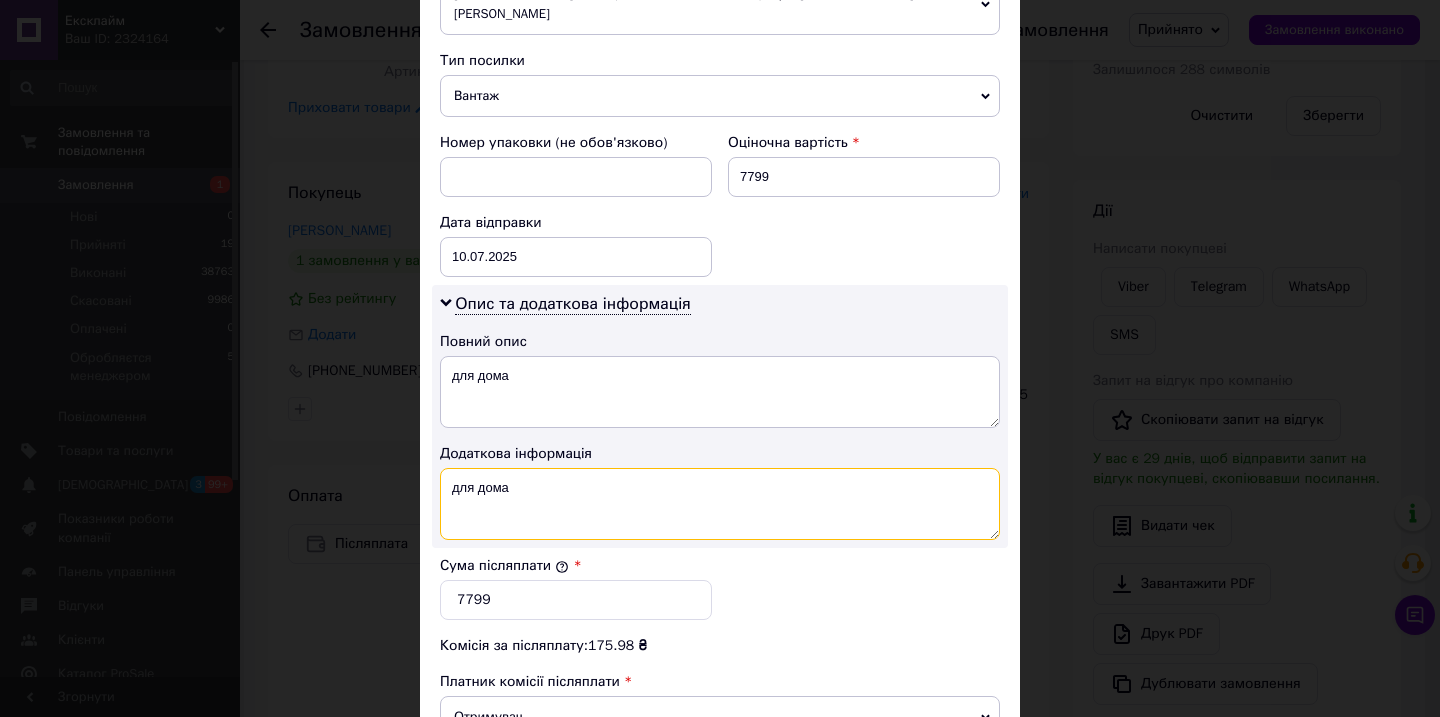 type on "для дома" 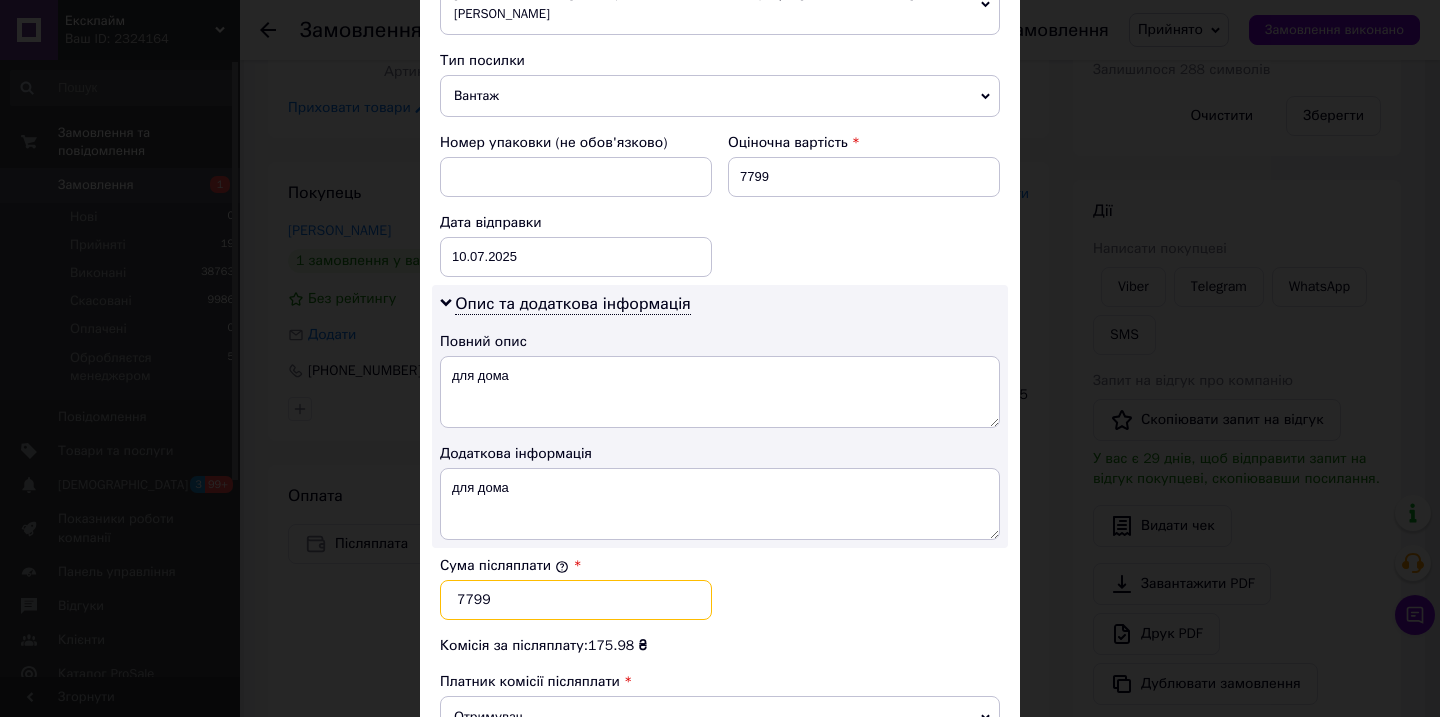 click on "7799" at bounding box center [576, 600] 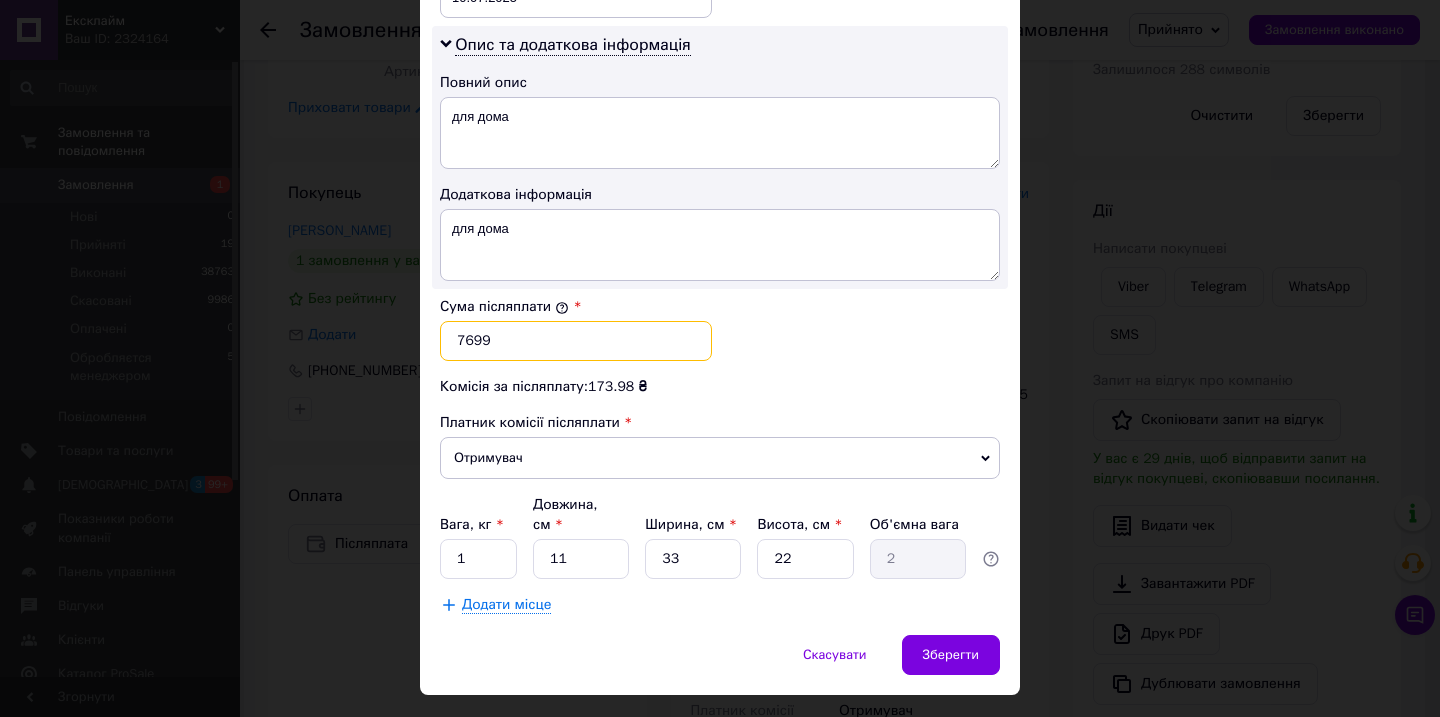 scroll, scrollTop: 1075, scrollLeft: 0, axis: vertical 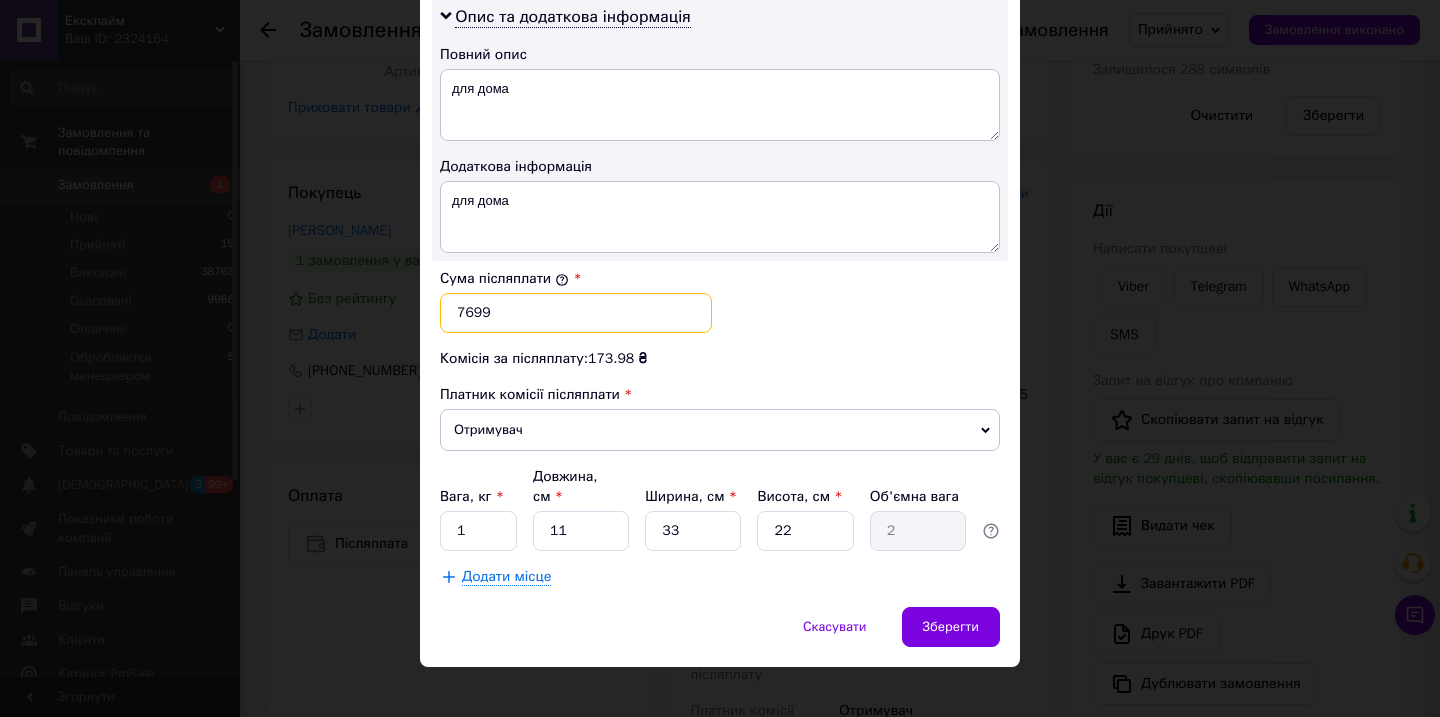 click on "7699" at bounding box center (576, 313) 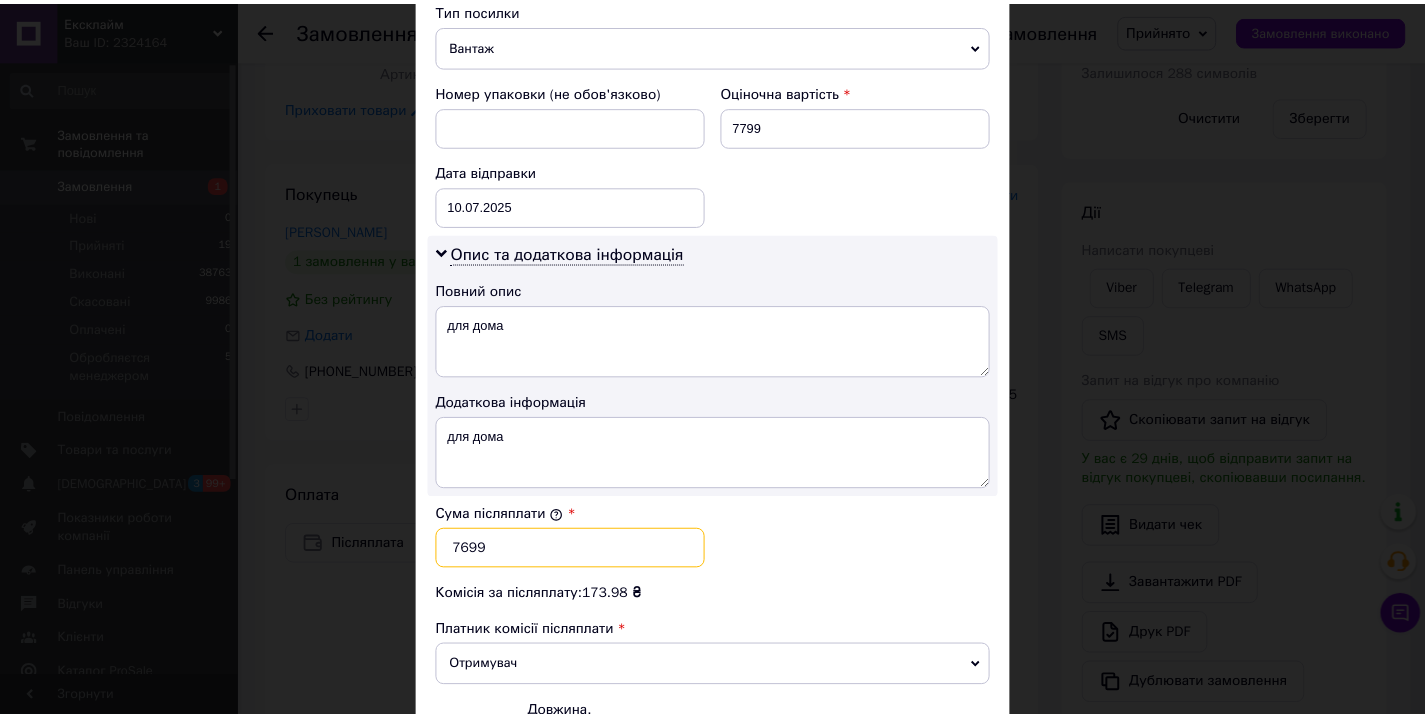 scroll, scrollTop: 1075, scrollLeft: 0, axis: vertical 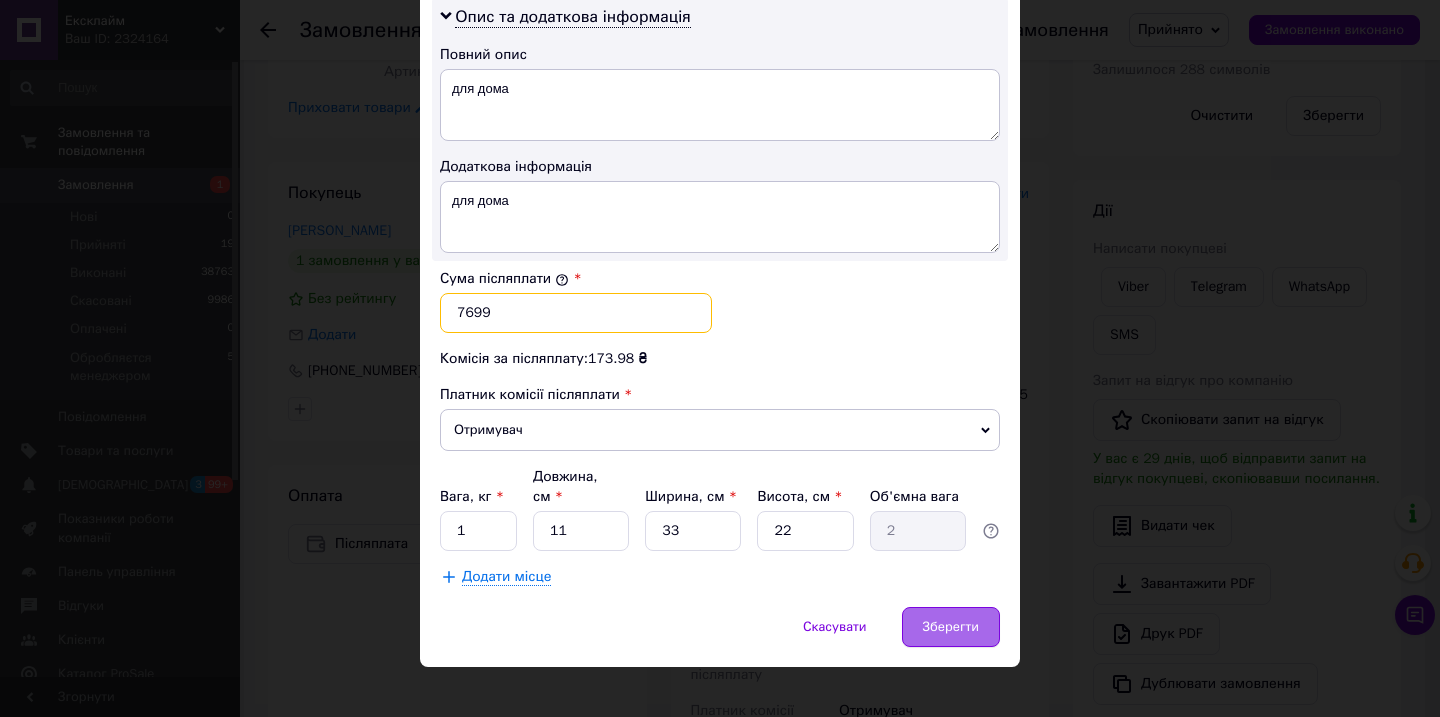 type on "7699" 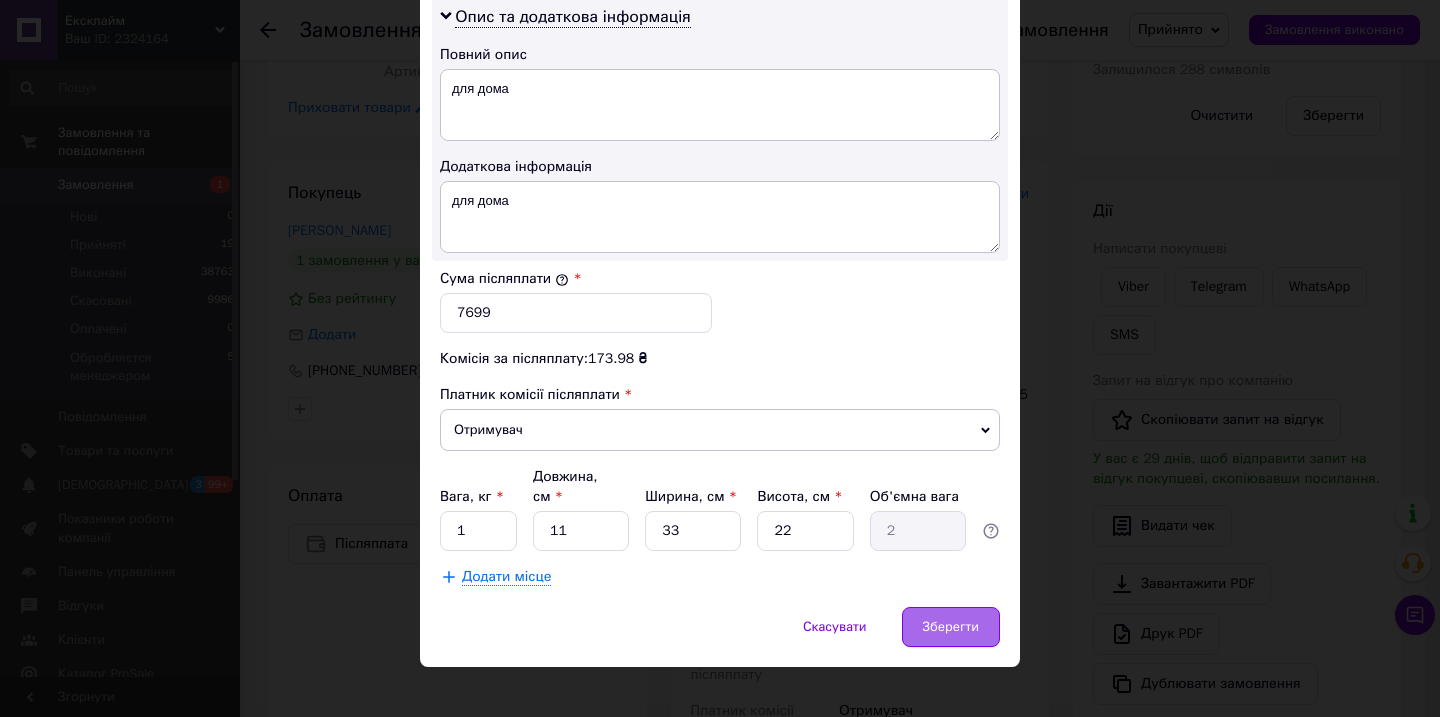 click on "Зберегти" at bounding box center [951, 627] 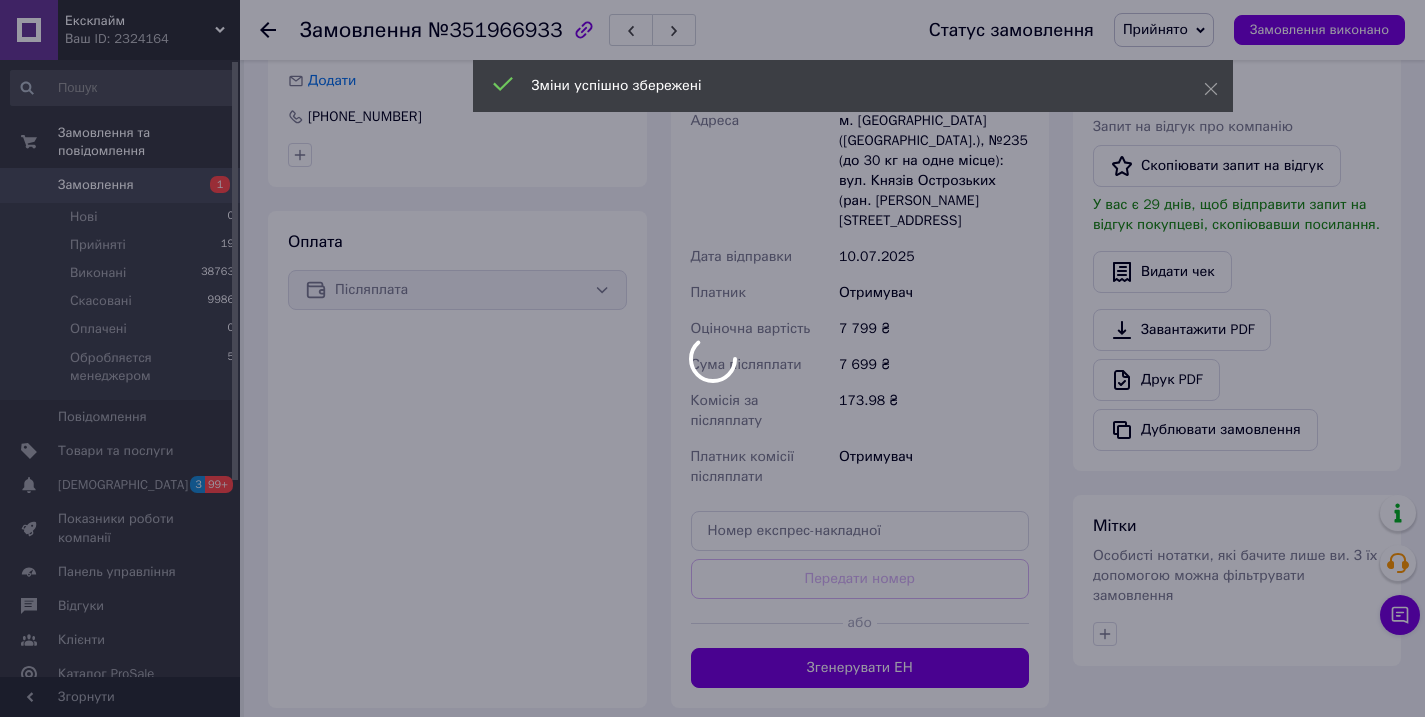 scroll, scrollTop: 831, scrollLeft: 0, axis: vertical 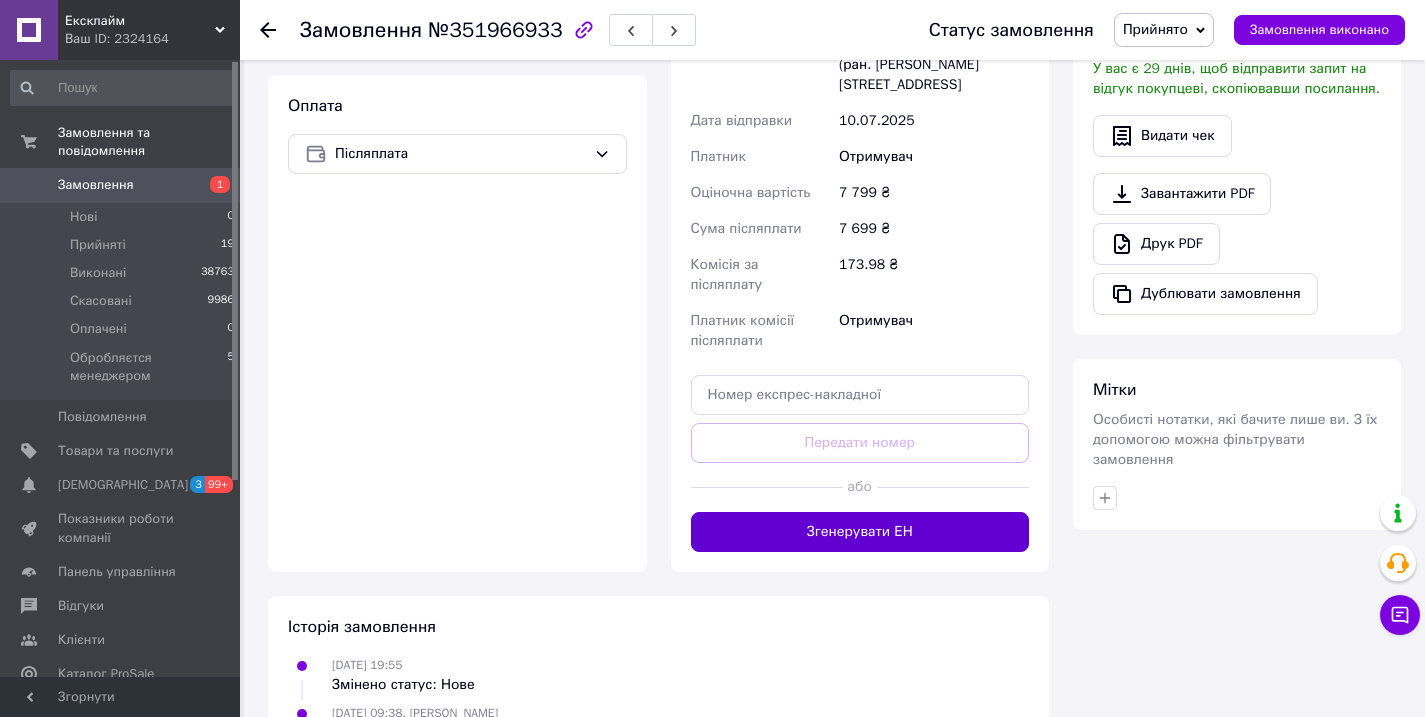 click on "Згенерувати ЕН" at bounding box center [860, 532] 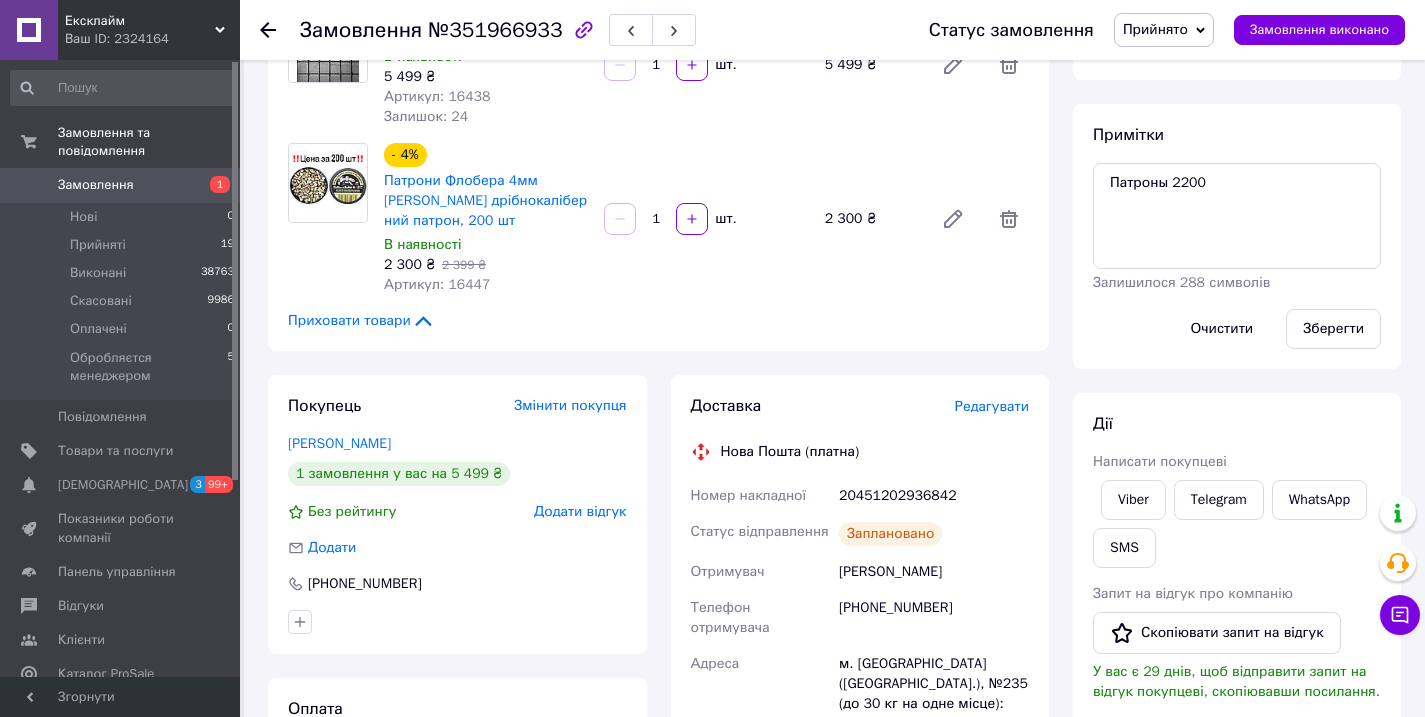 scroll, scrollTop: 0, scrollLeft: 0, axis: both 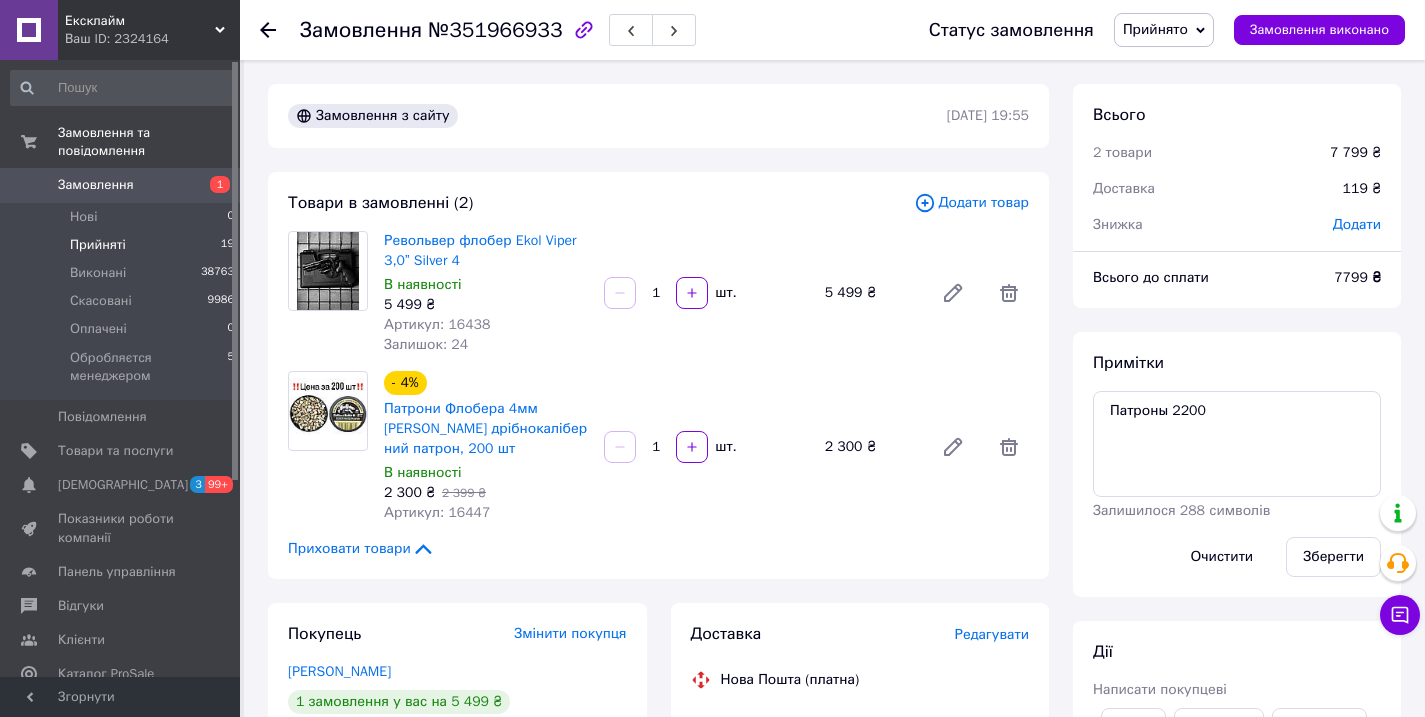 click on "Прийняті 19" at bounding box center (123, 245) 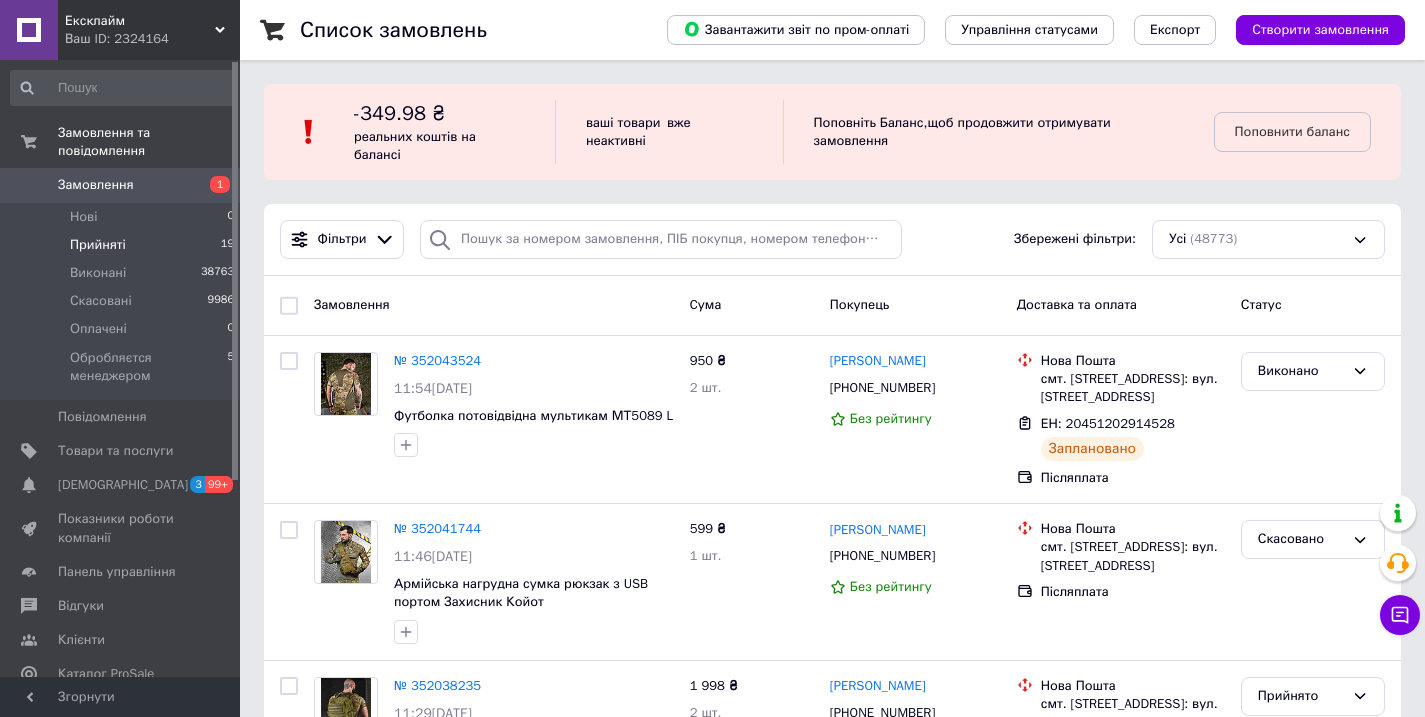 click on "Прийняті 19" at bounding box center (123, 245) 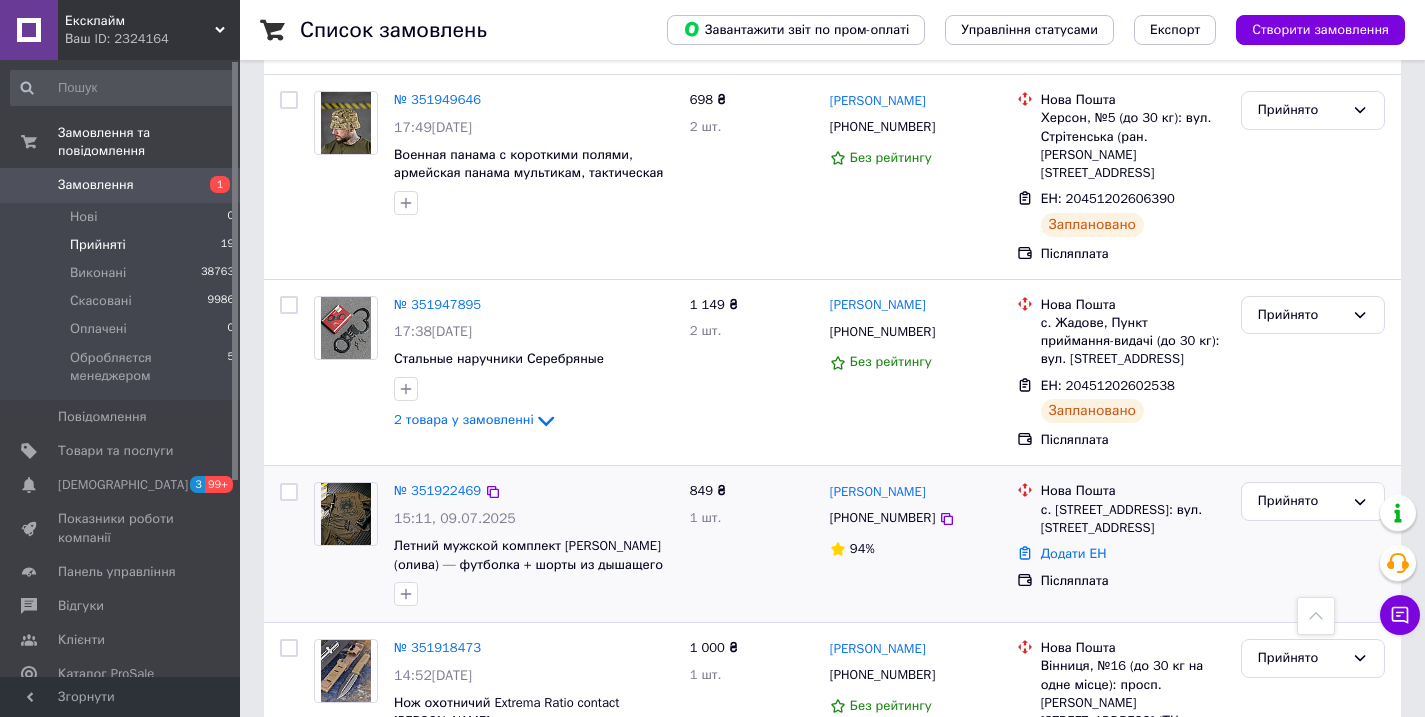 scroll, scrollTop: 1987, scrollLeft: 0, axis: vertical 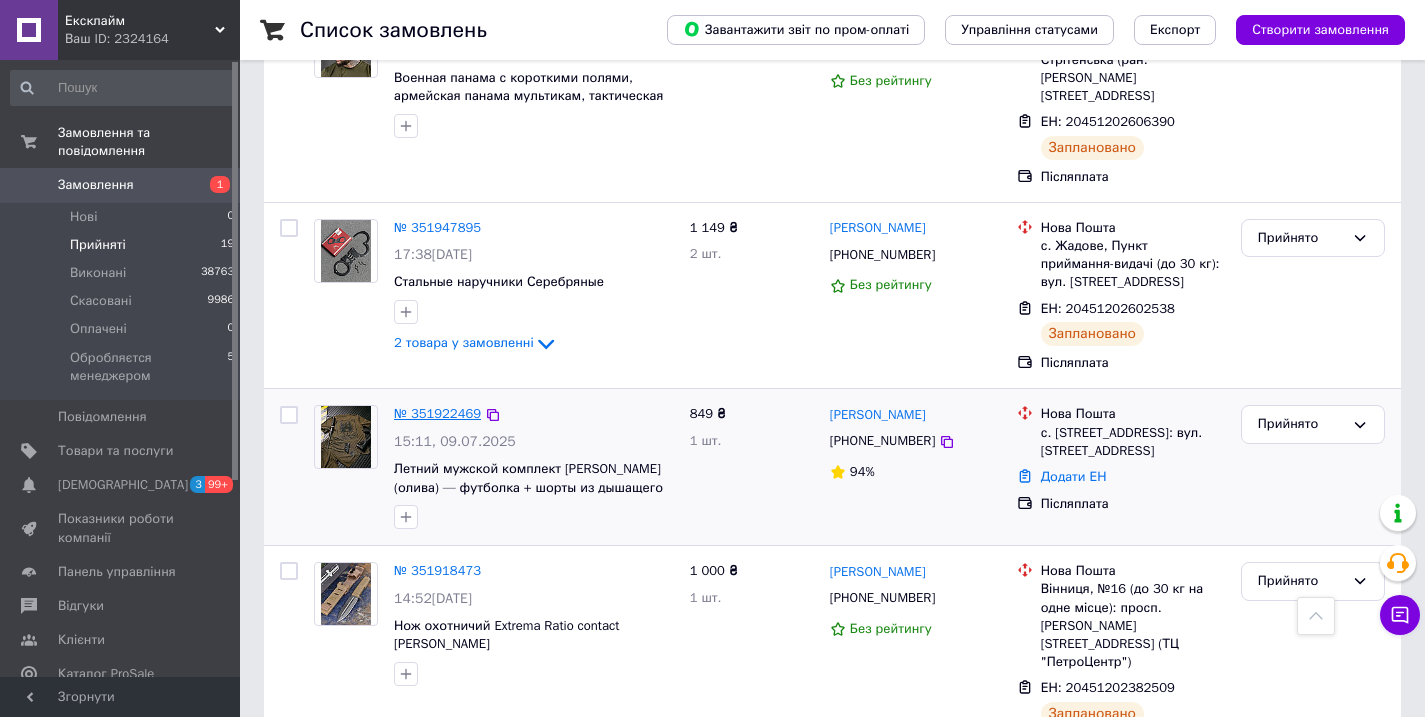 click on "№ 351922469" at bounding box center (437, 413) 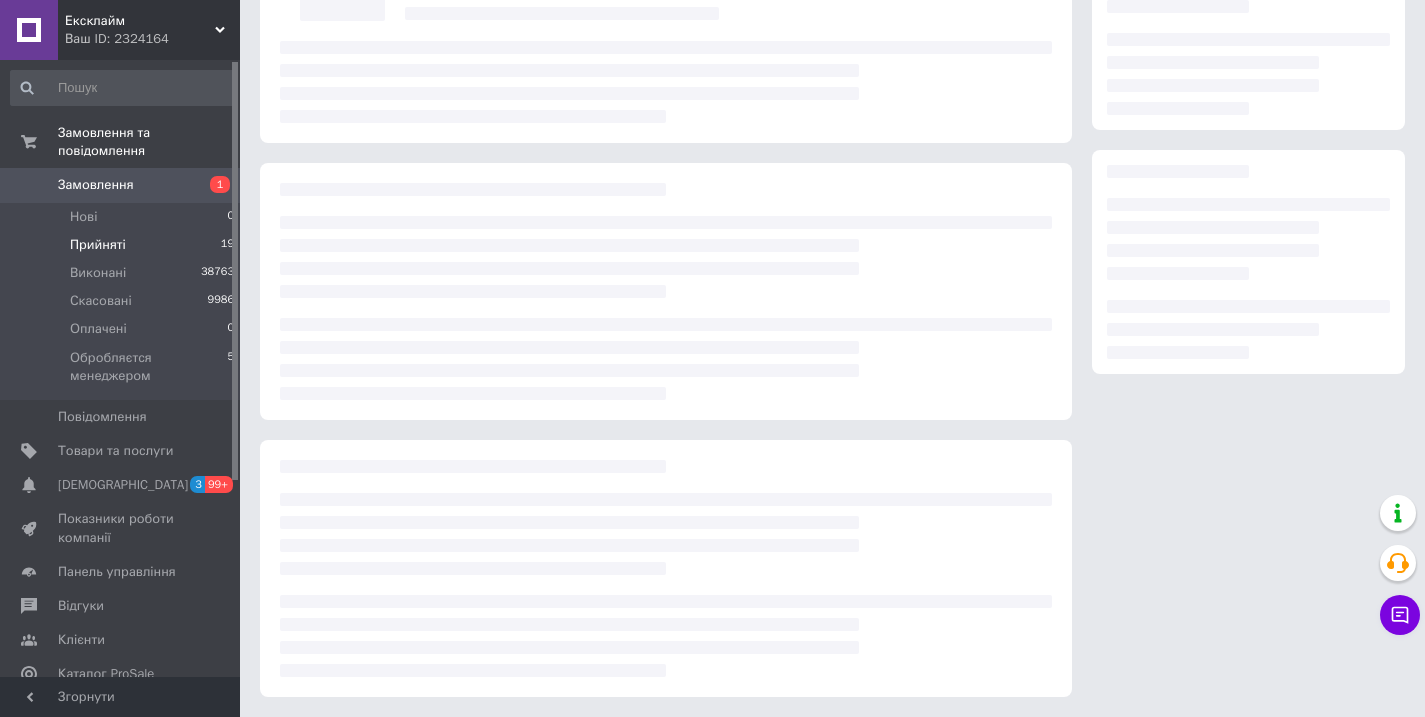 scroll, scrollTop: 0, scrollLeft: 0, axis: both 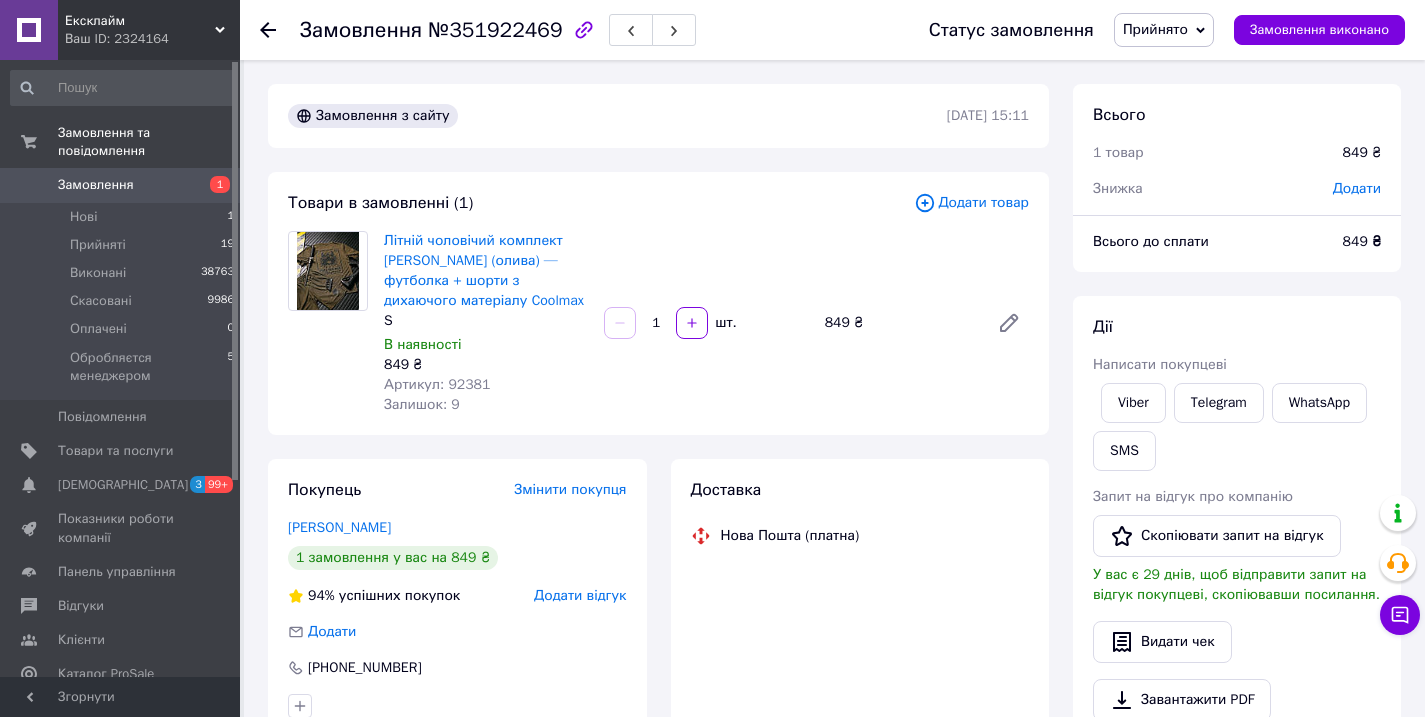 click on "Артикул: 92381" at bounding box center (437, 384) 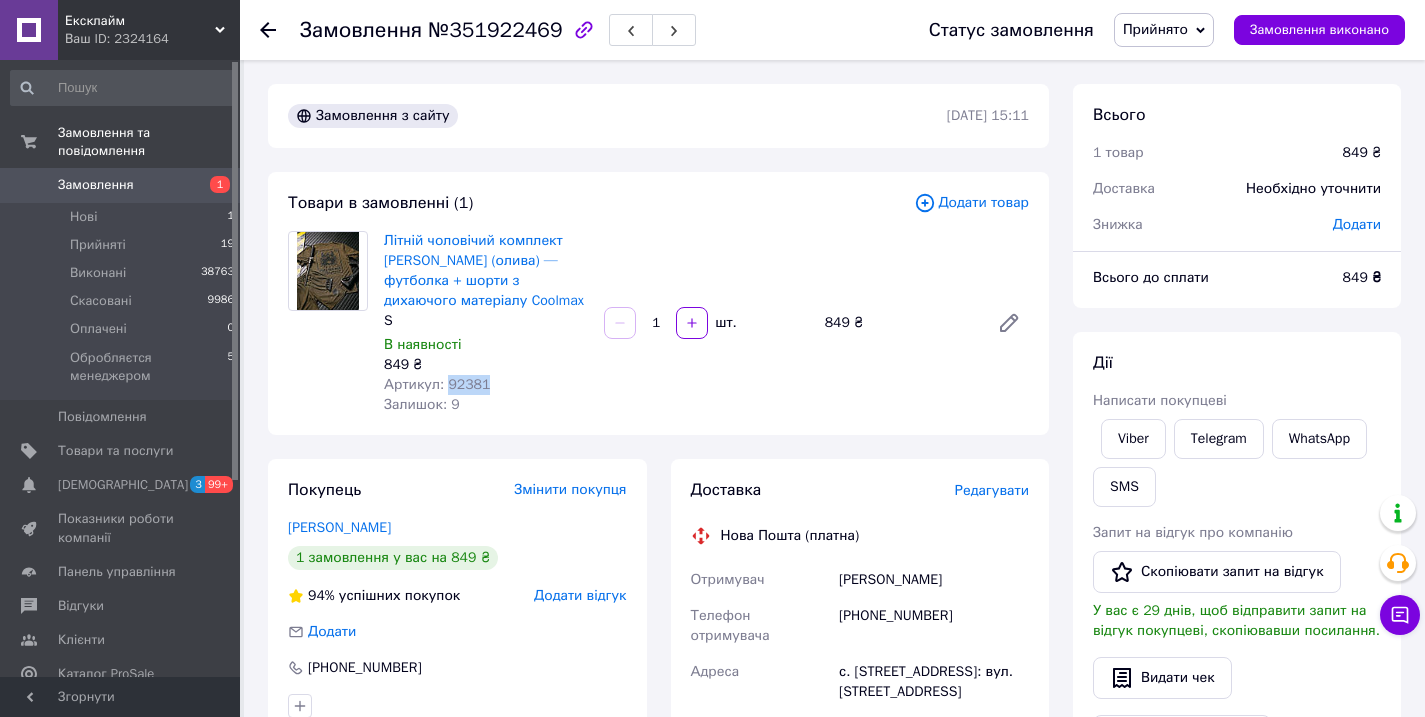 click on "Артикул: 92381" at bounding box center [437, 384] 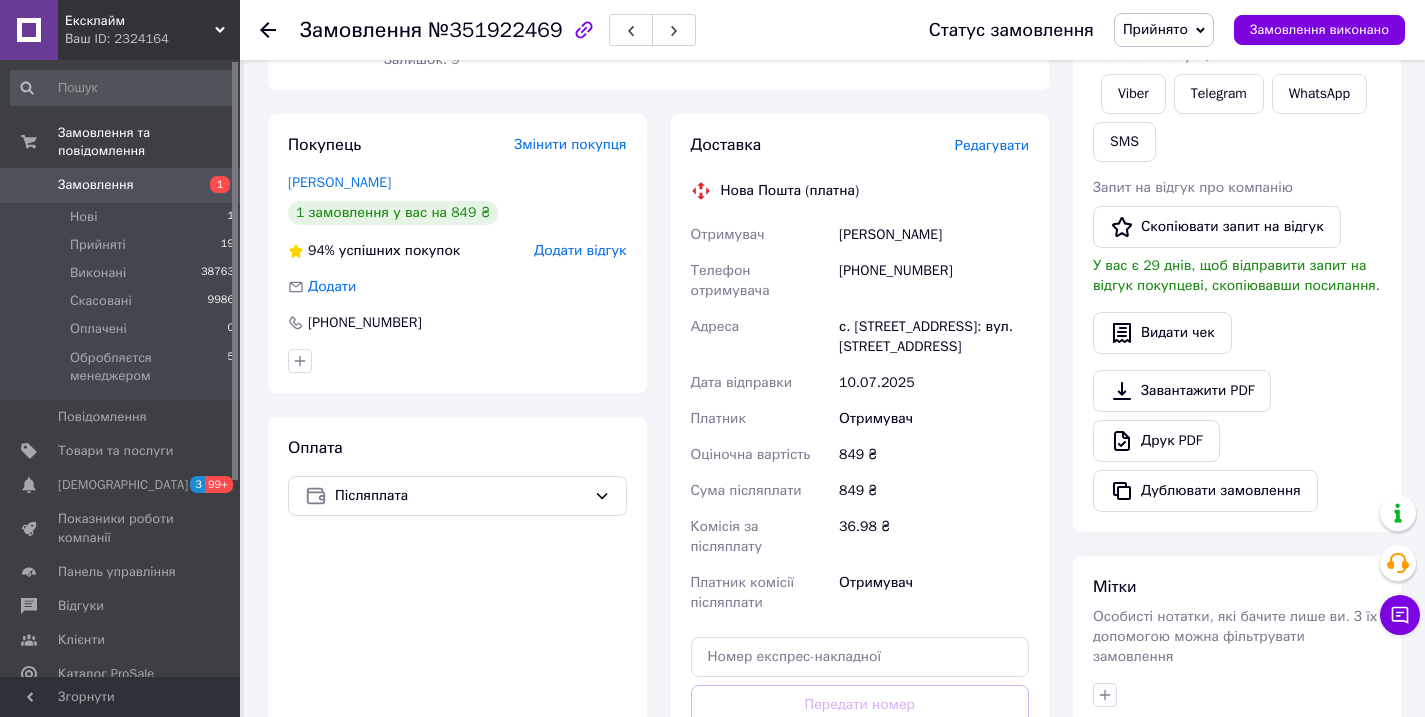 scroll, scrollTop: 432, scrollLeft: 0, axis: vertical 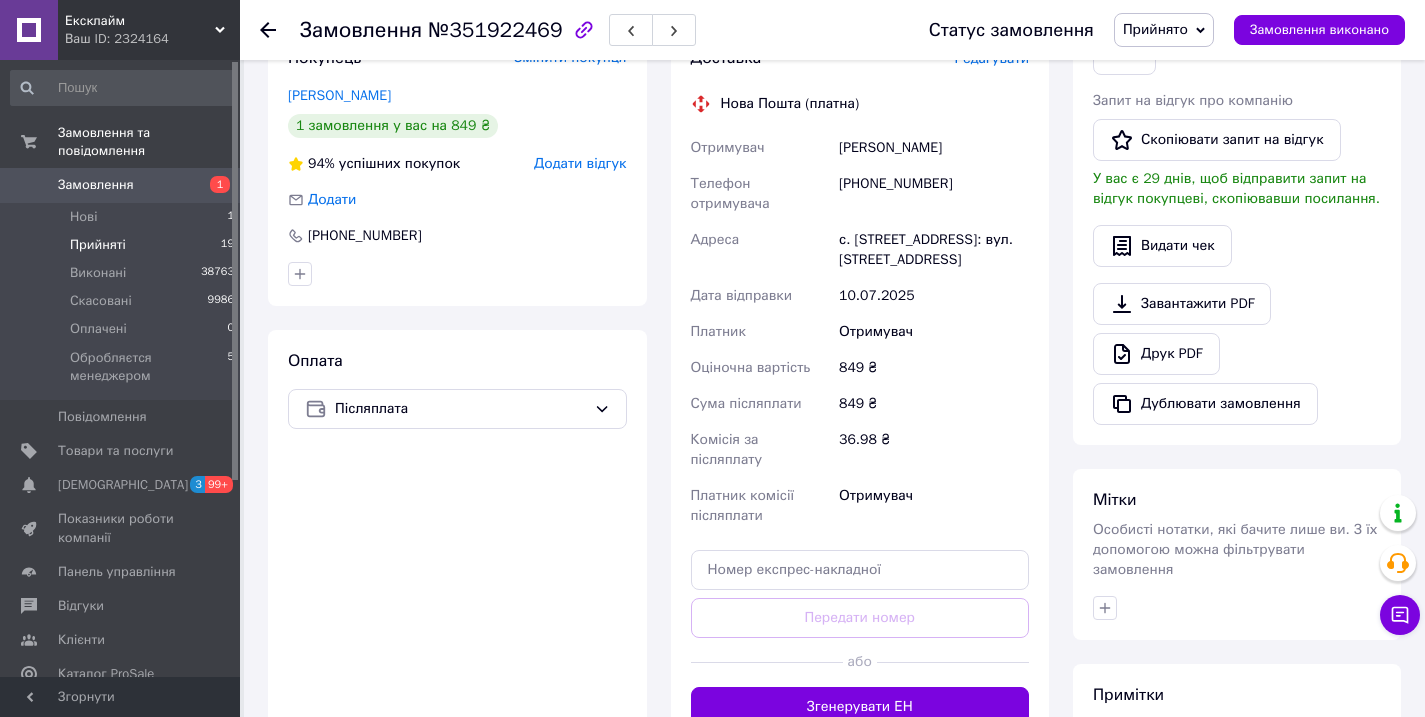 click on "Прийняті 19" at bounding box center (123, 245) 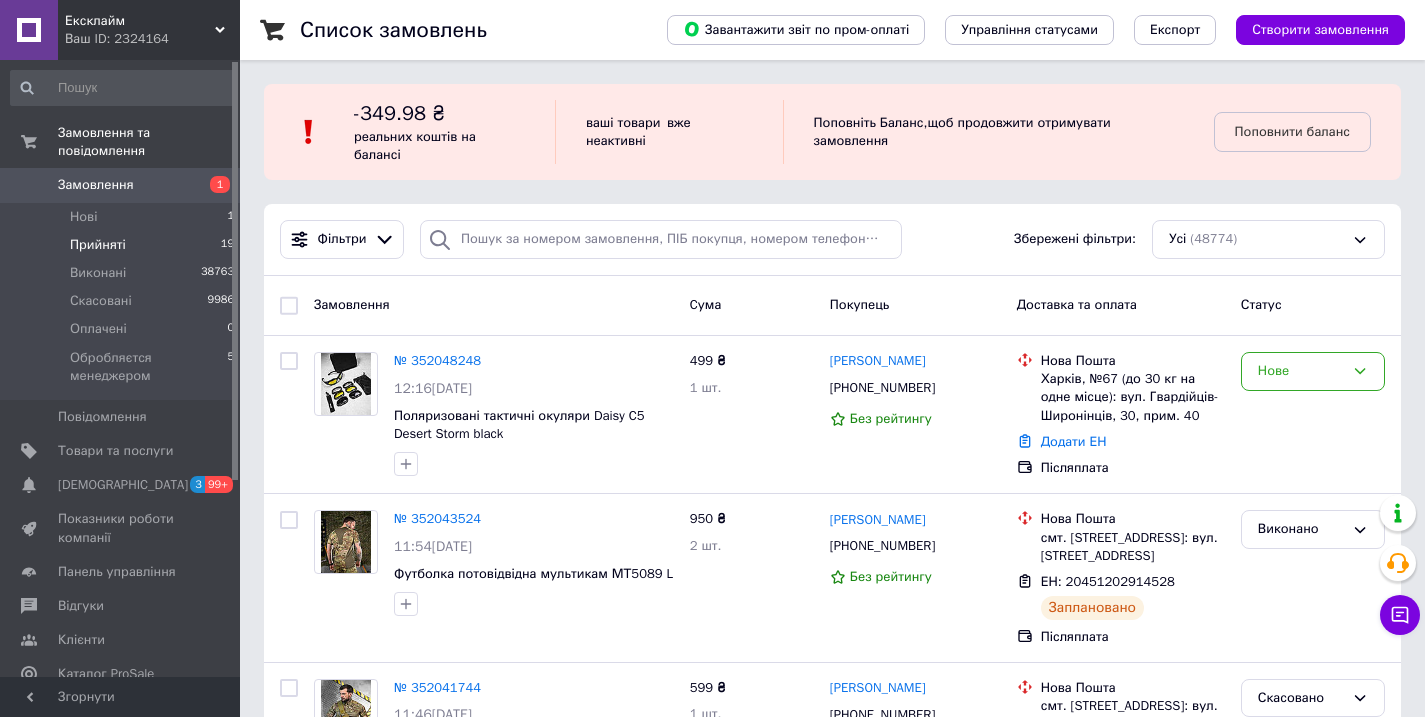 click on "Прийняті" at bounding box center (98, 245) 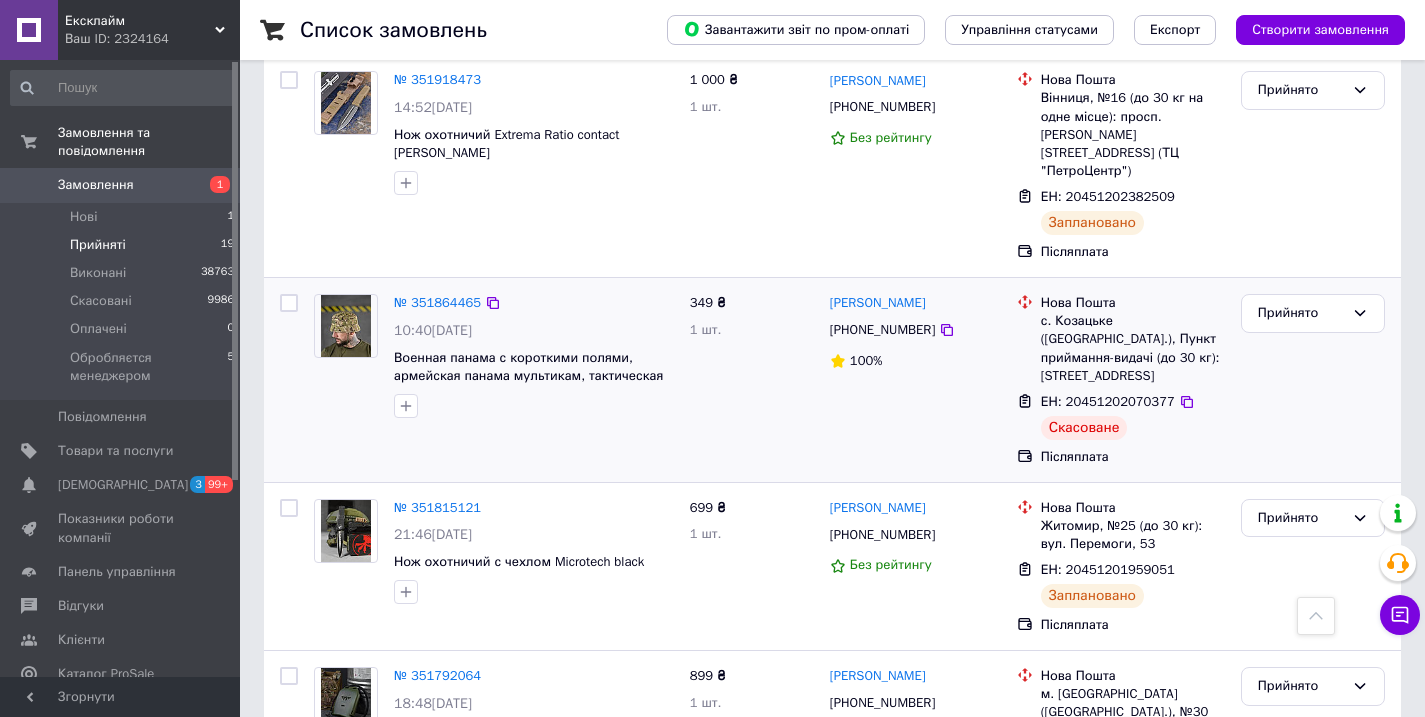 scroll, scrollTop: 2682, scrollLeft: 0, axis: vertical 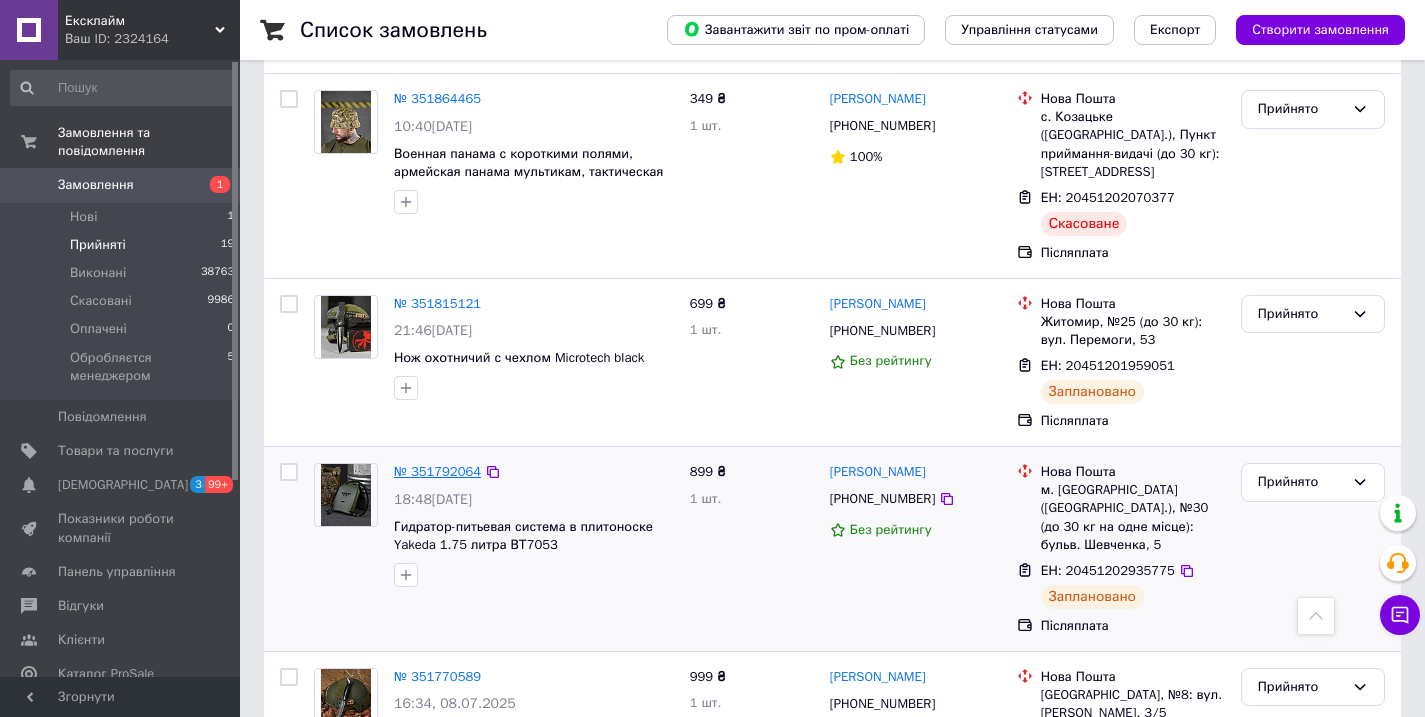click on "№ 351792064" at bounding box center (437, 471) 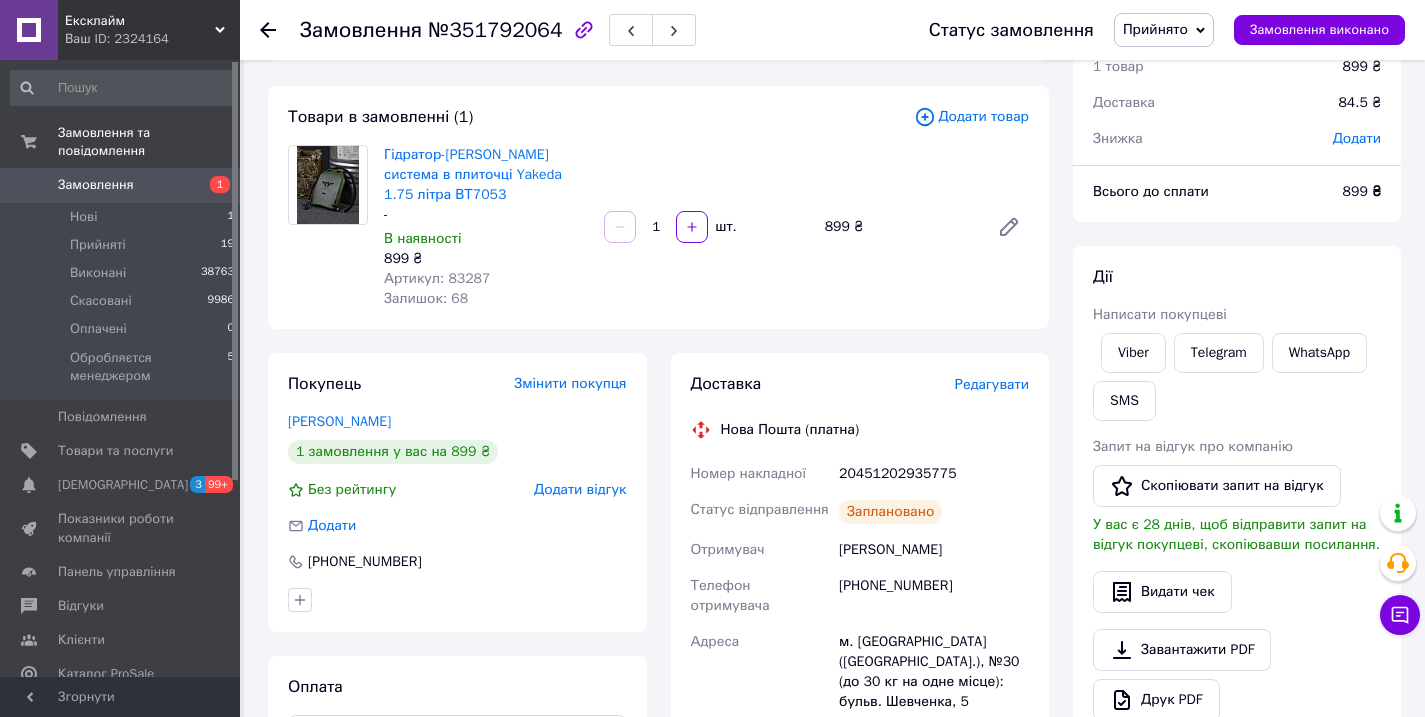 scroll, scrollTop: 169, scrollLeft: 0, axis: vertical 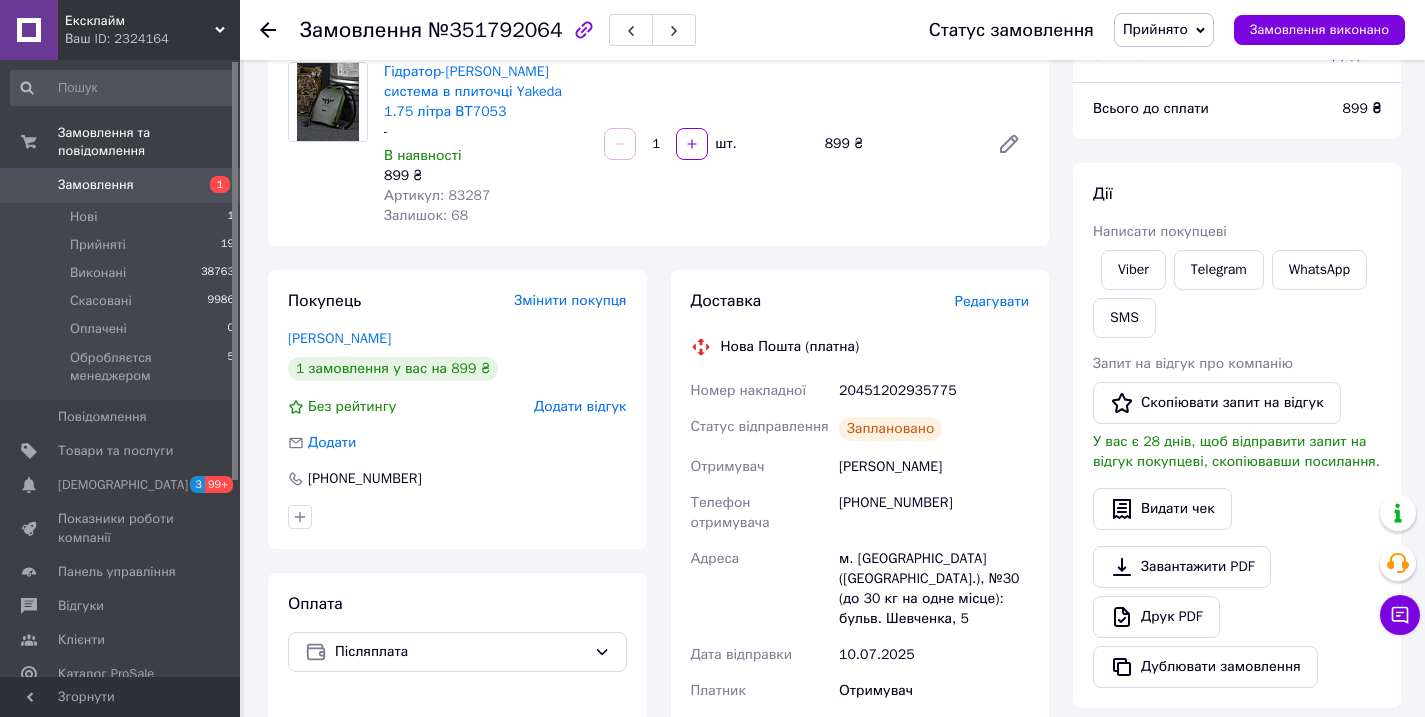 click on "м. Черкаси (Черкаська обл.), №30 (до 30 кг на одне місце): бульв. Шевченка, 5" at bounding box center [934, 589] 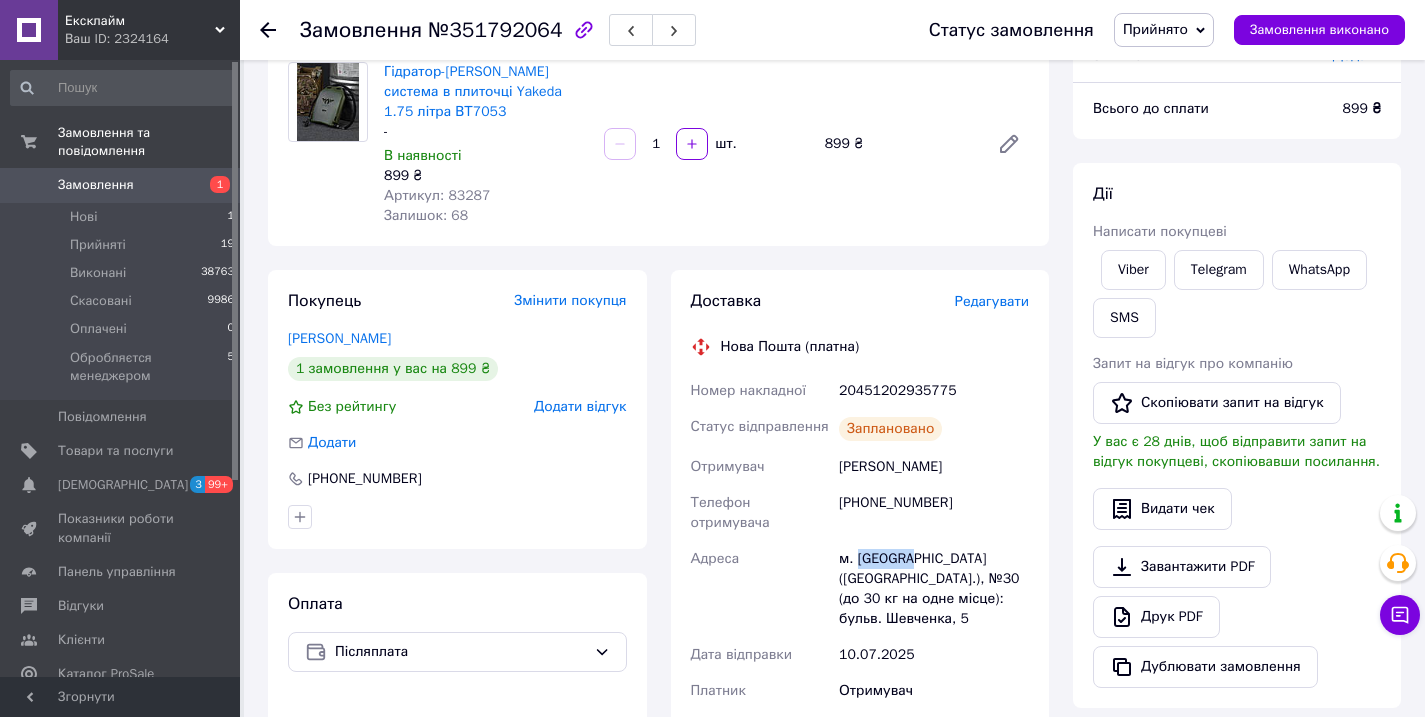 click on "м. Черкаси (Черкаська обл.), №30 (до 30 кг на одне місце): бульв. Шевченка, 5" at bounding box center [934, 589] 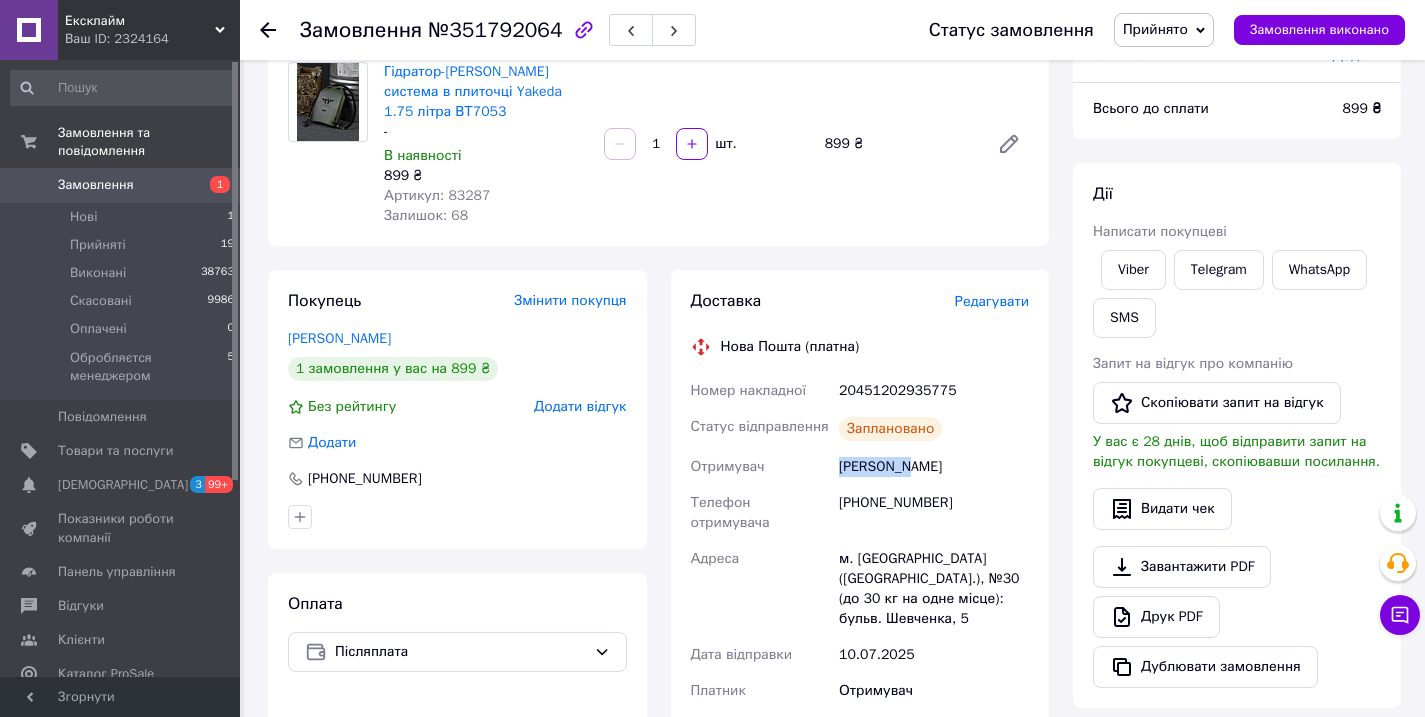 click on "Гусаченко Володимир" at bounding box center (934, 467) 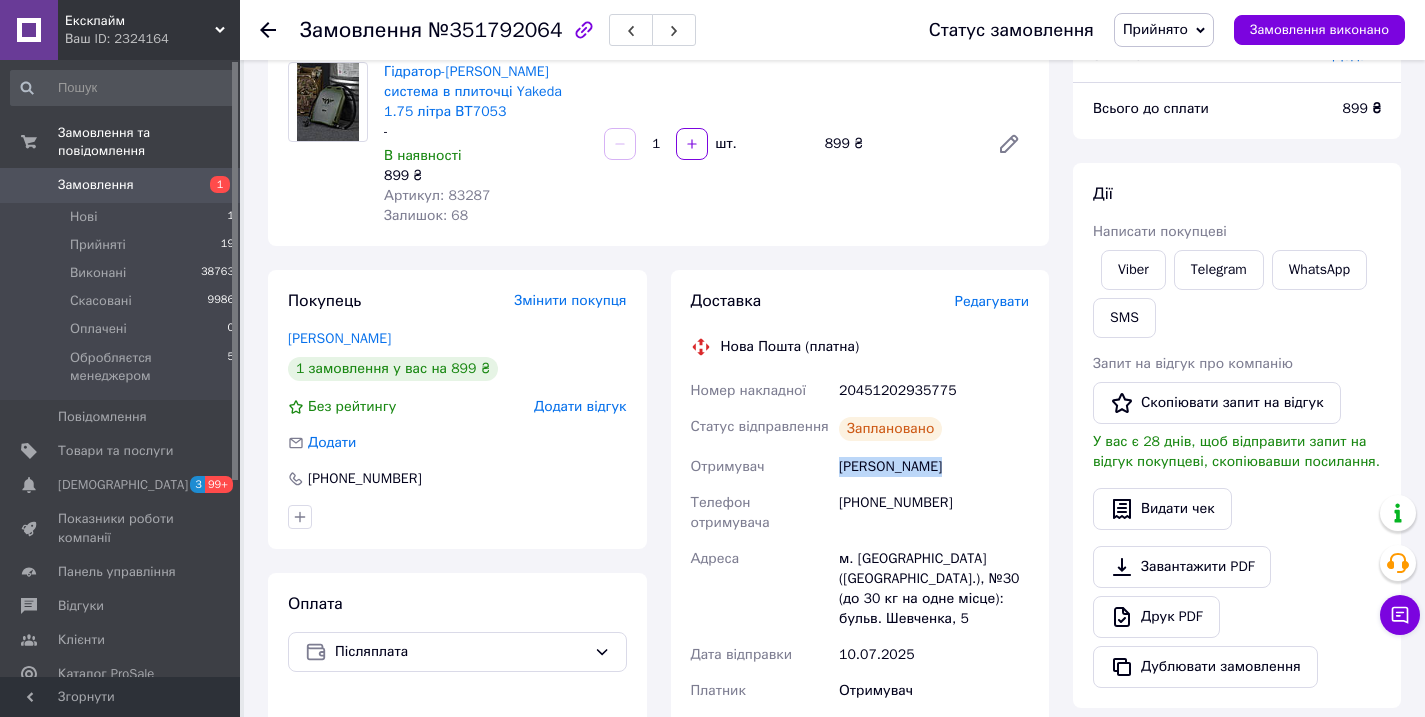 click on "Гусаченко Володимир" at bounding box center [934, 467] 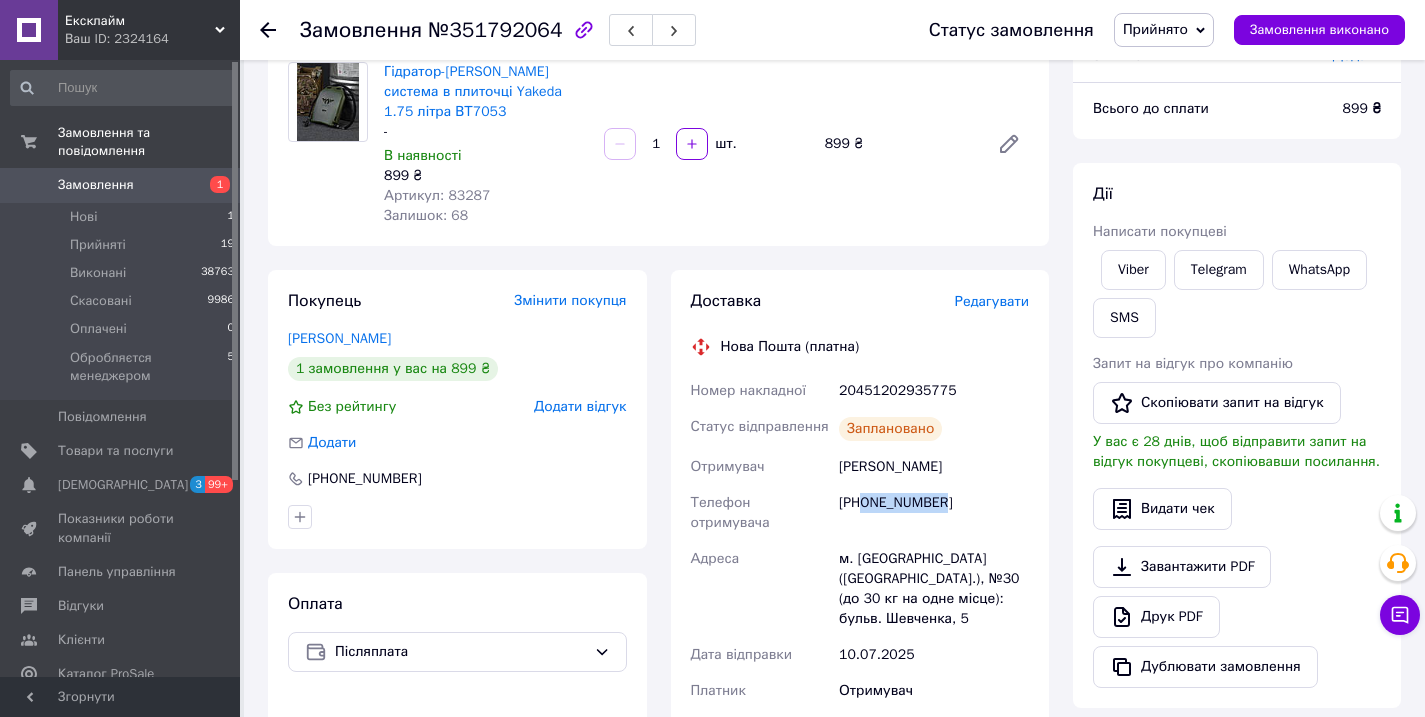 drag, startPoint x: 954, startPoint y: 528, endPoint x: 863, endPoint y: 526, distance: 91.02197 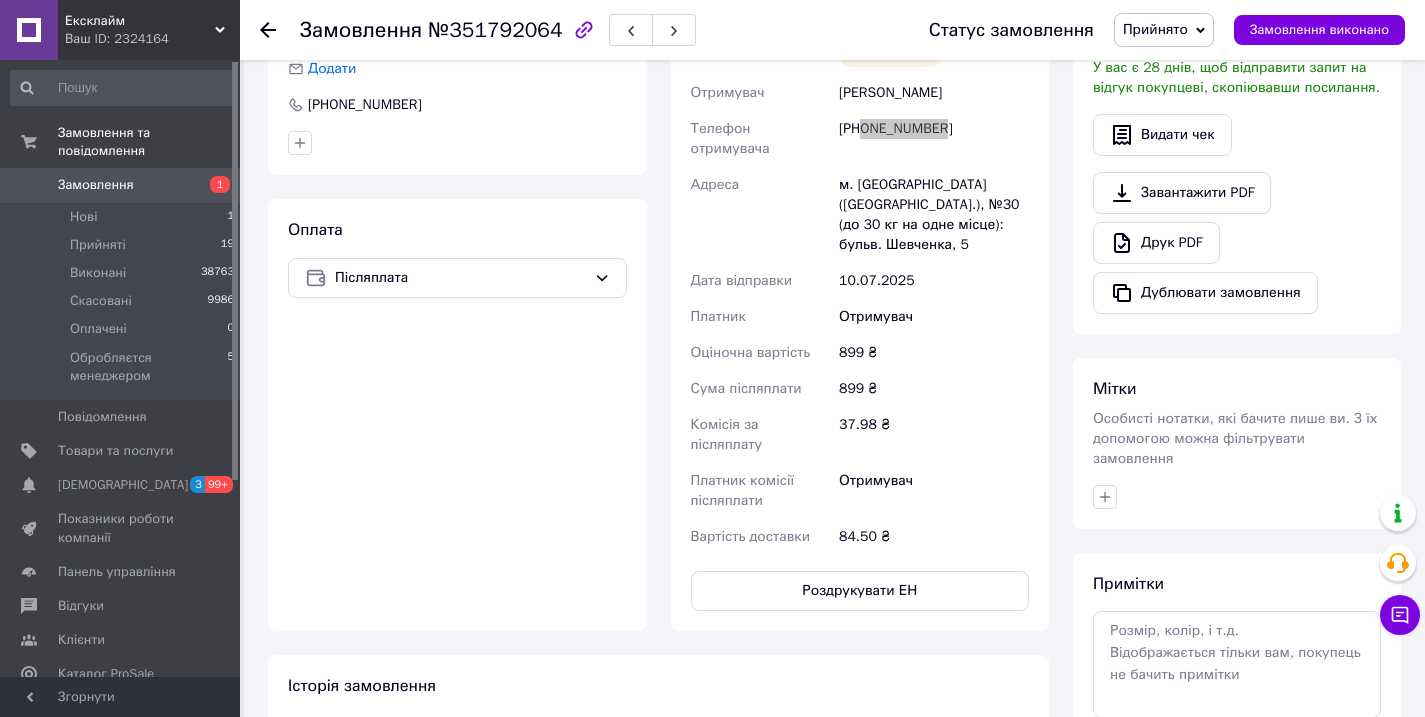 scroll, scrollTop: 613, scrollLeft: 0, axis: vertical 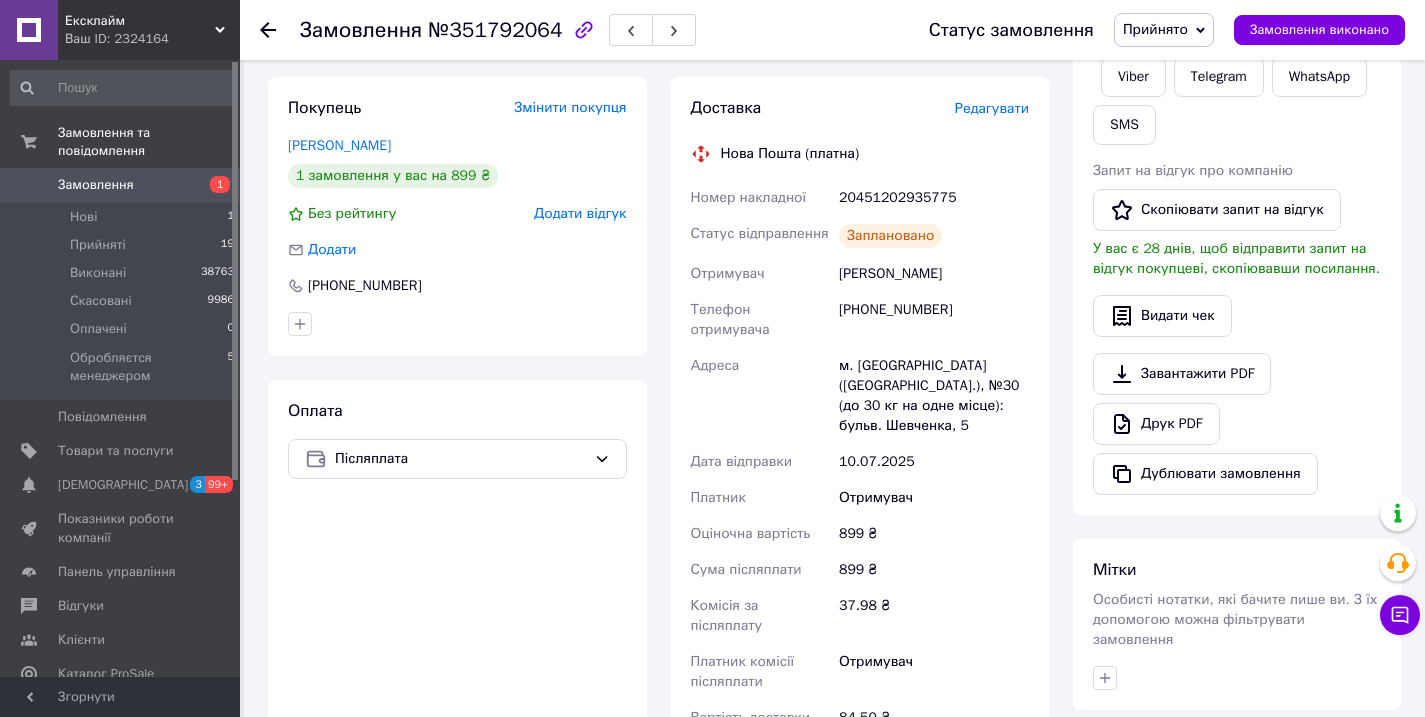 click on "Редагувати" at bounding box center (992, 108) 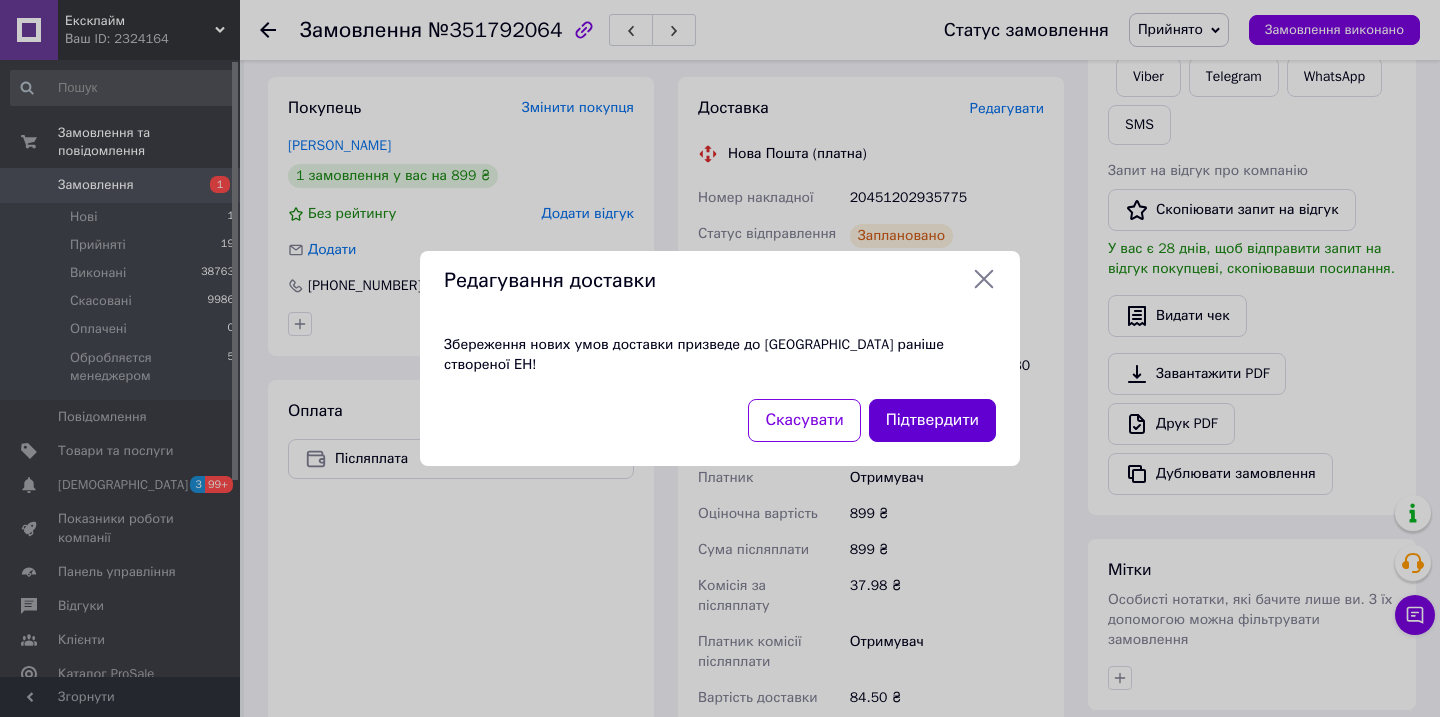 click on "Підтвердити" at bounding box center [932, 420] 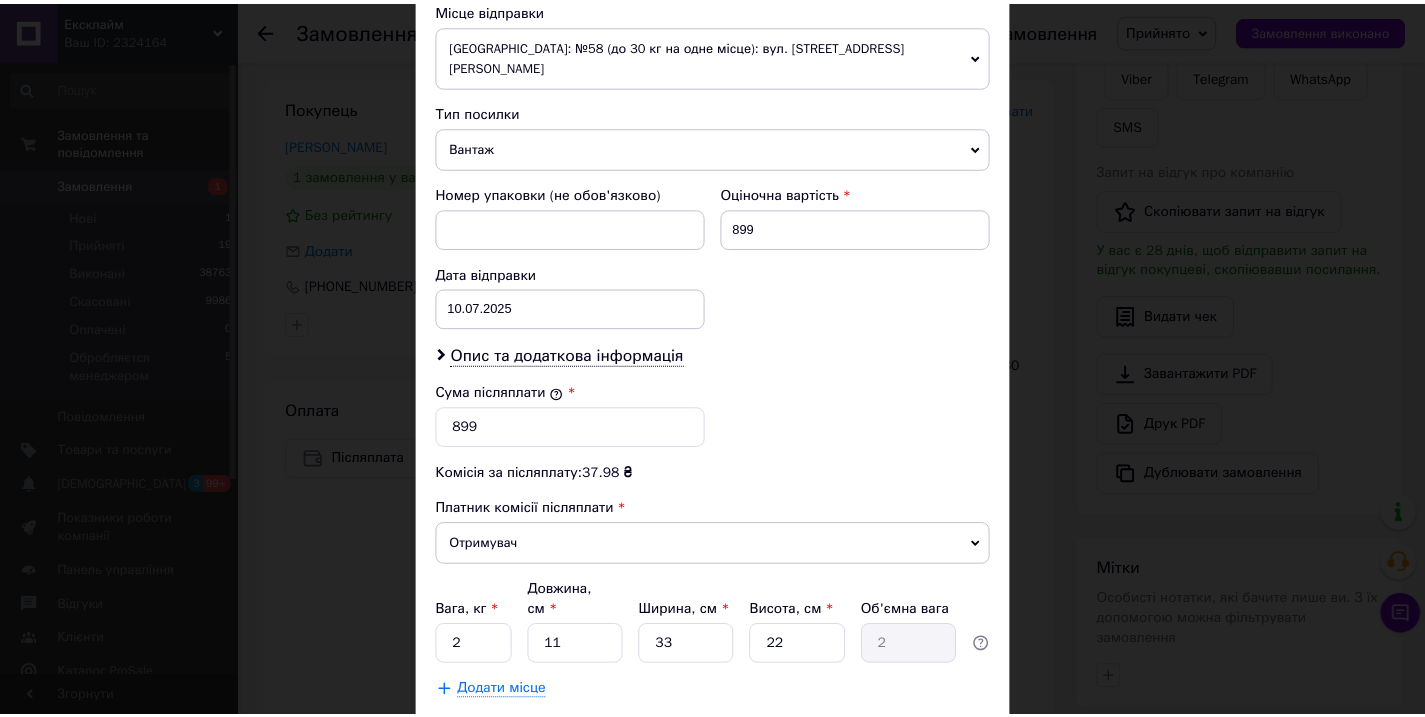 scroll, scrollTop: 829, scrollLeft: 0, axis: vertical 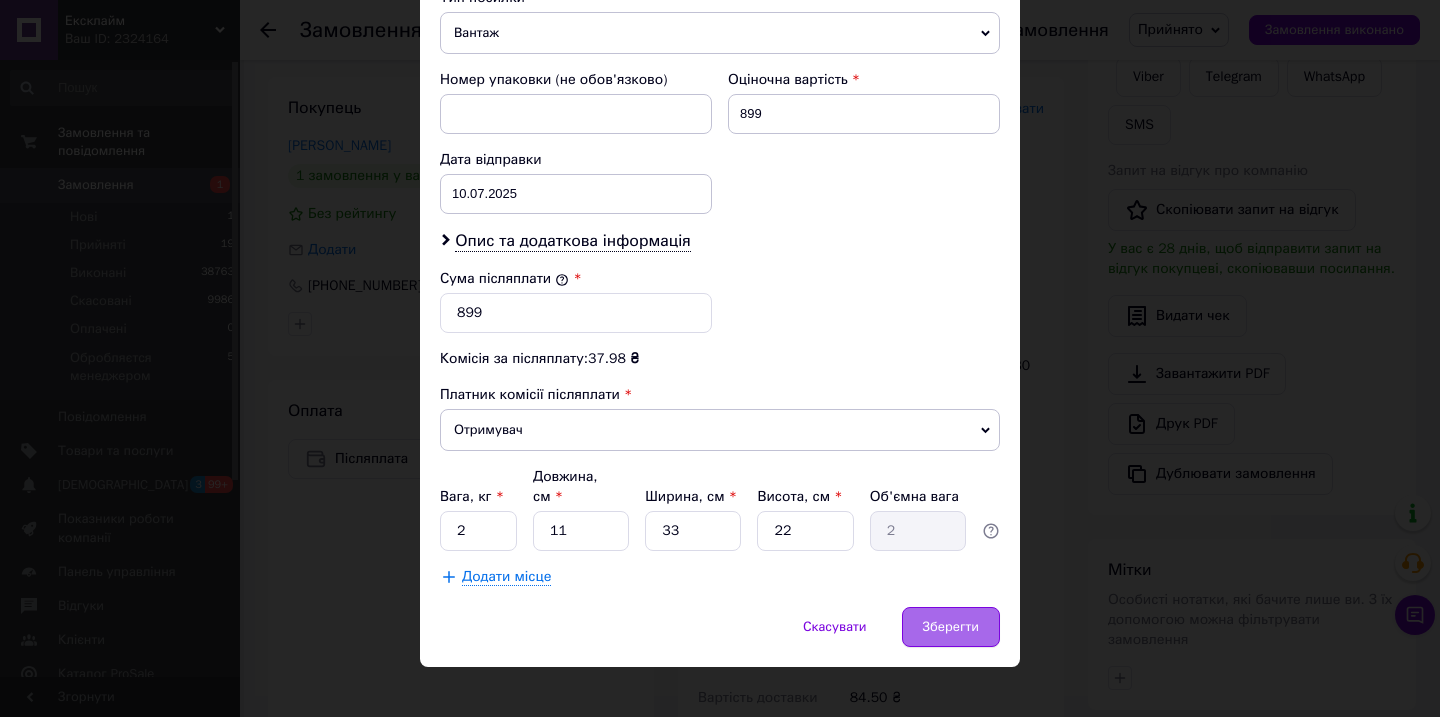 click on "Зберегти" at bounding box center (951, 627) 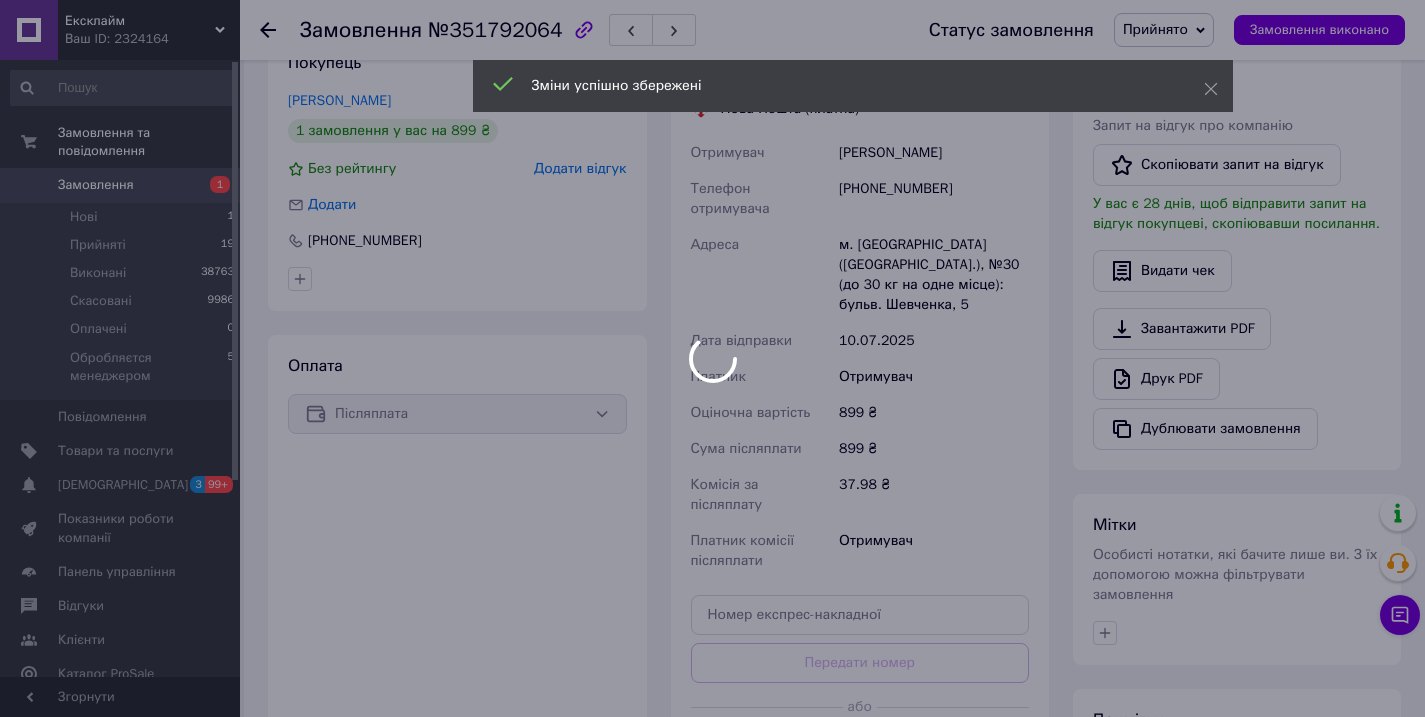 scroll, scrollTop: 429, scrollLeft: 0, axis: vertical 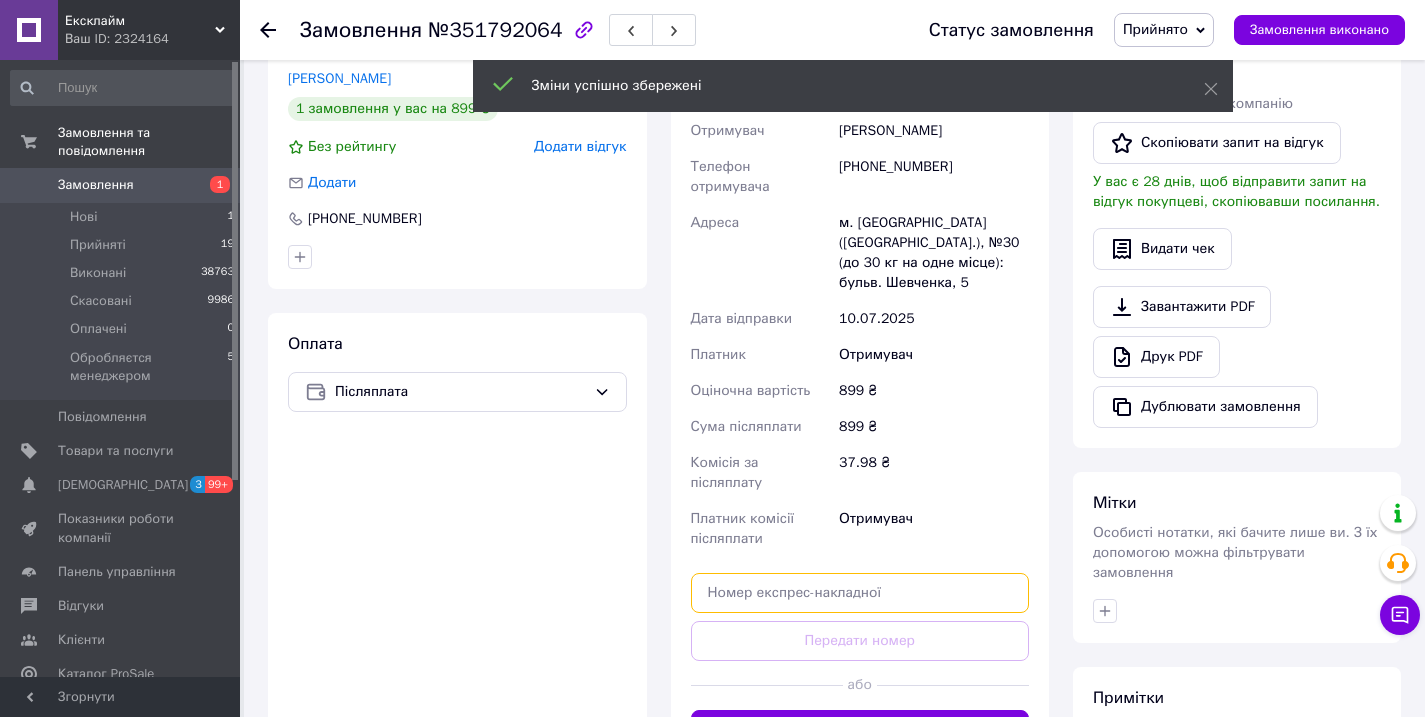 click at bounding box center (860, 593) 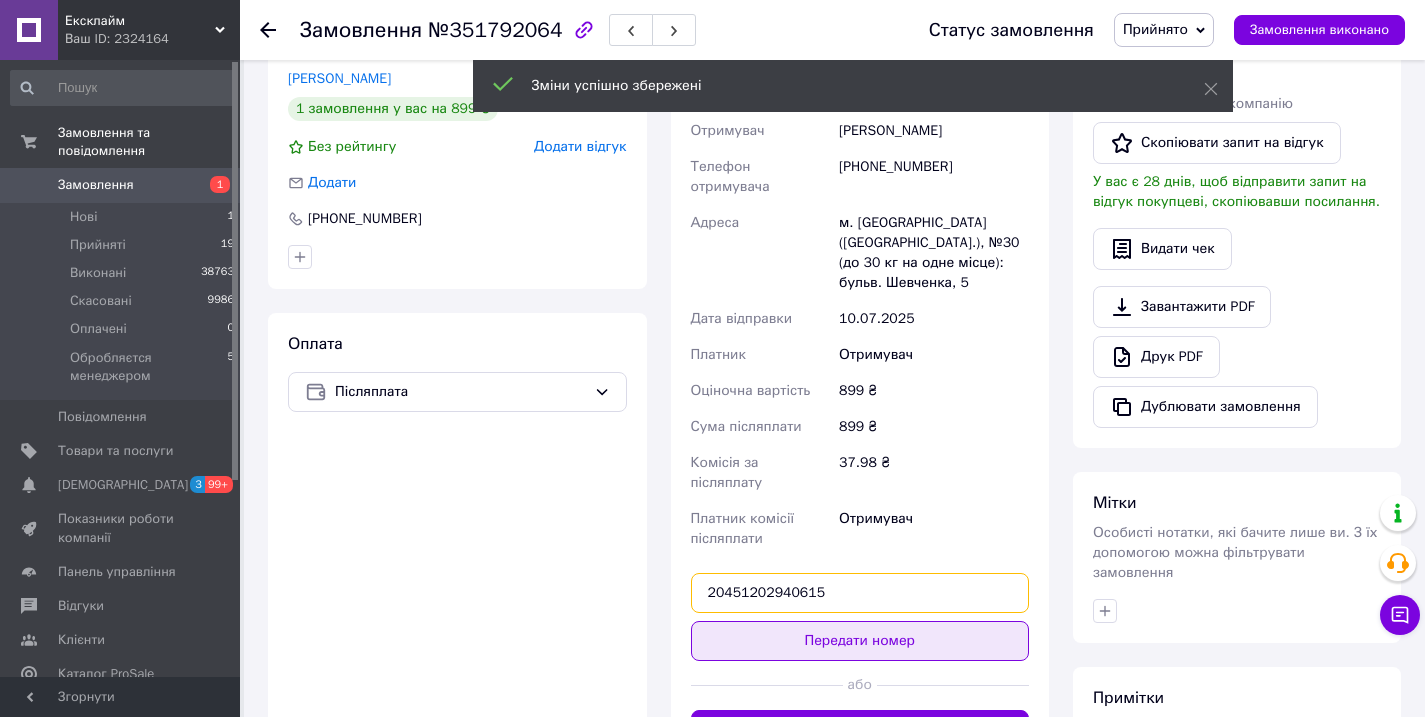 type on "20451202940615" 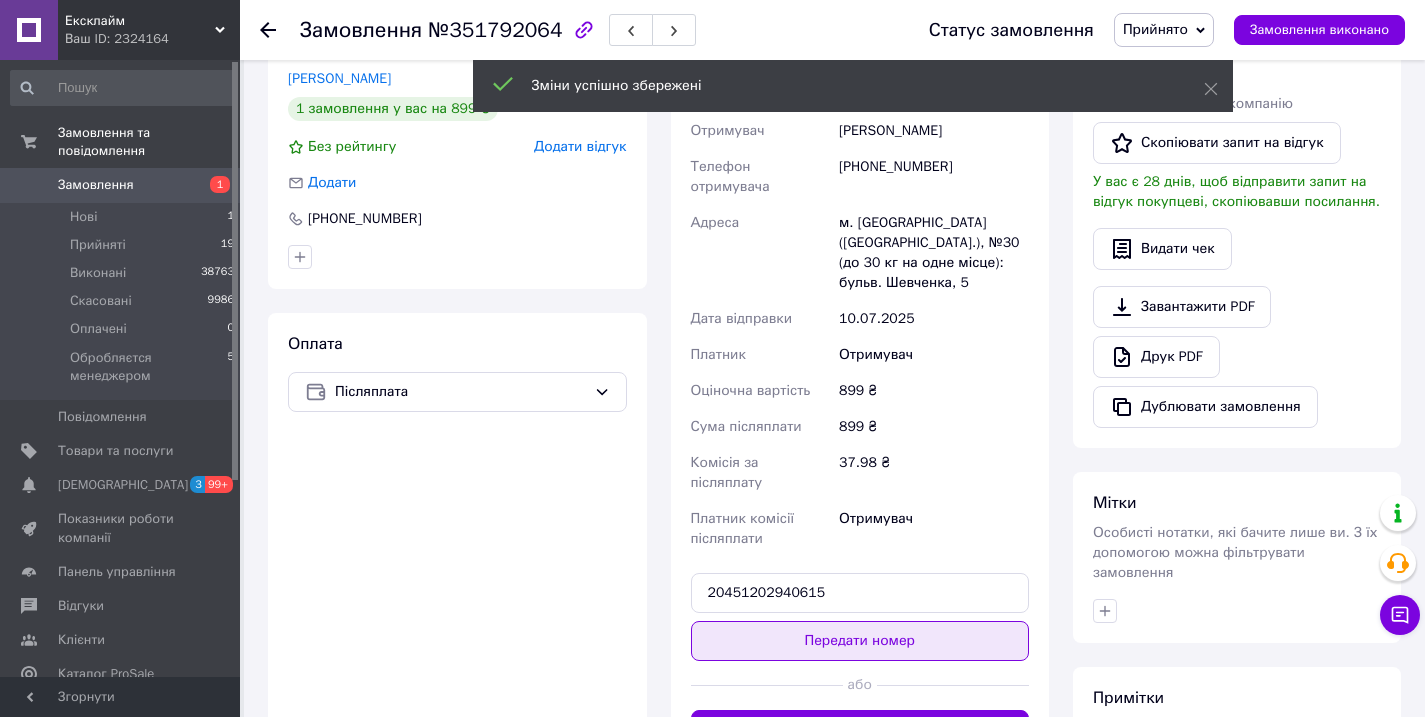 click on "Передати номер" at bounding box center [860, 641] 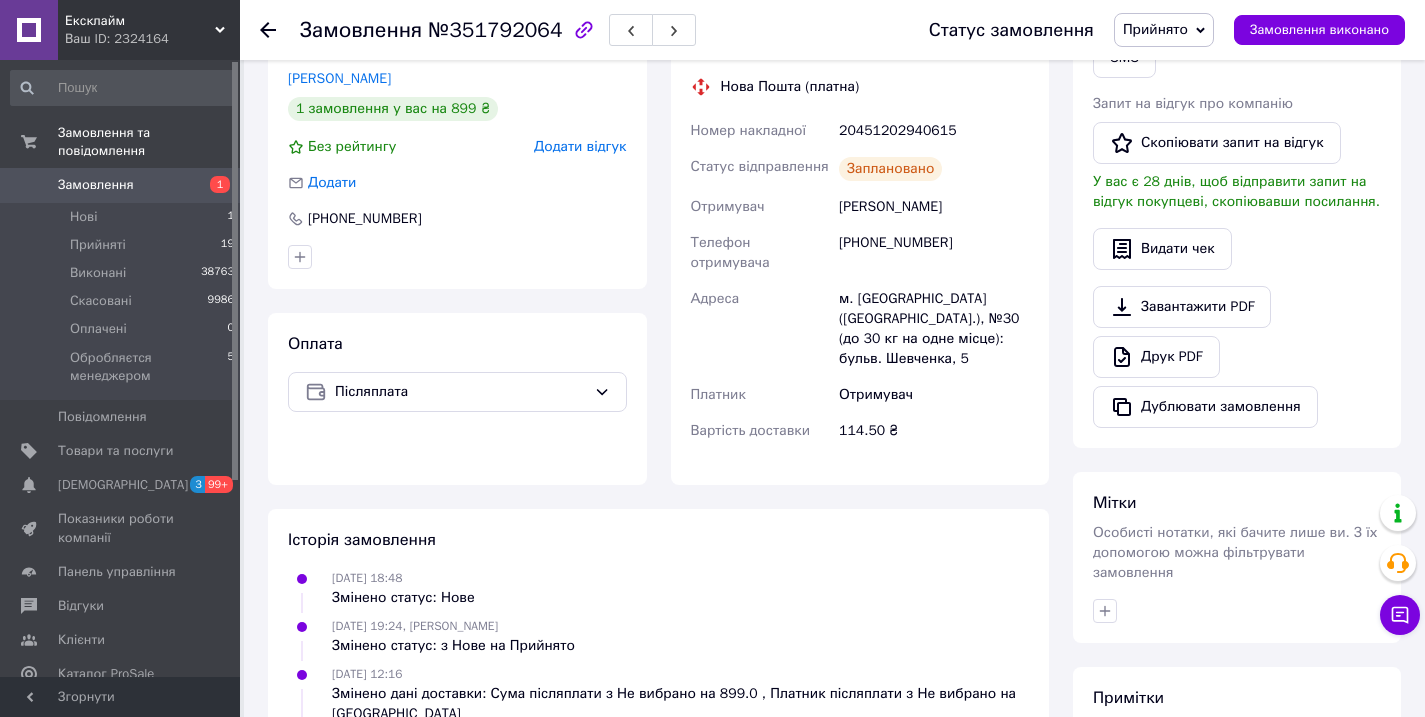 click on "Прийнято" at bounding box center [1155, 29] 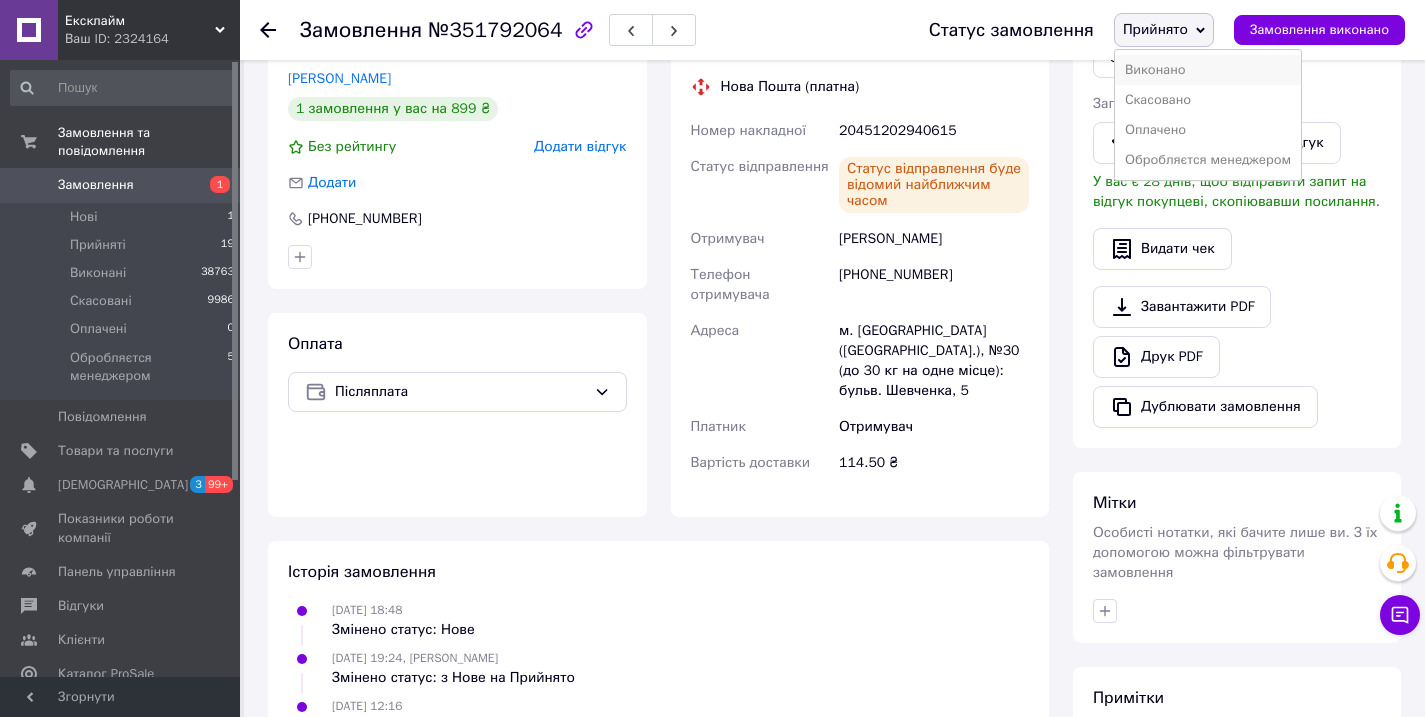 drag, startPoint x: 1164, startPoint y: 71, endPoint x: 590, endPoint y: 177, distance: 583.7054 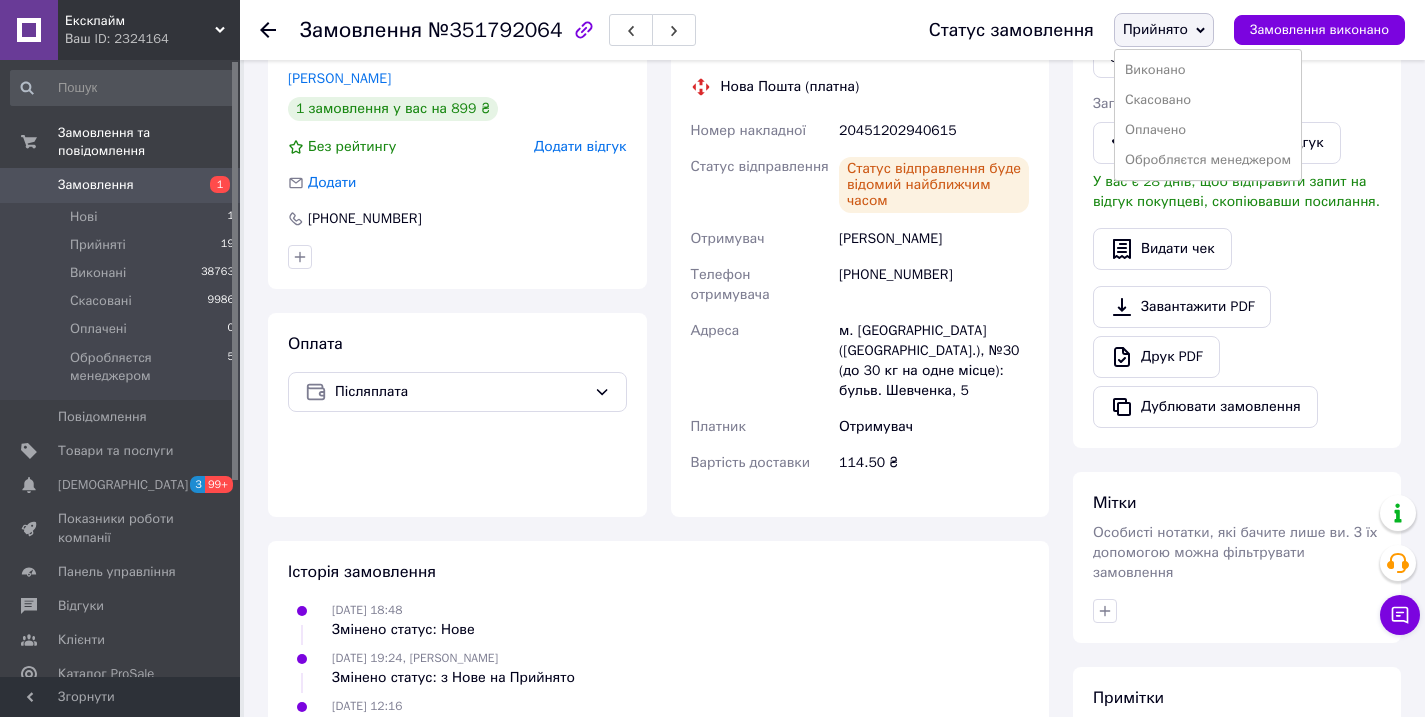 click on "Виконано" at bounding box center (1208, 70) 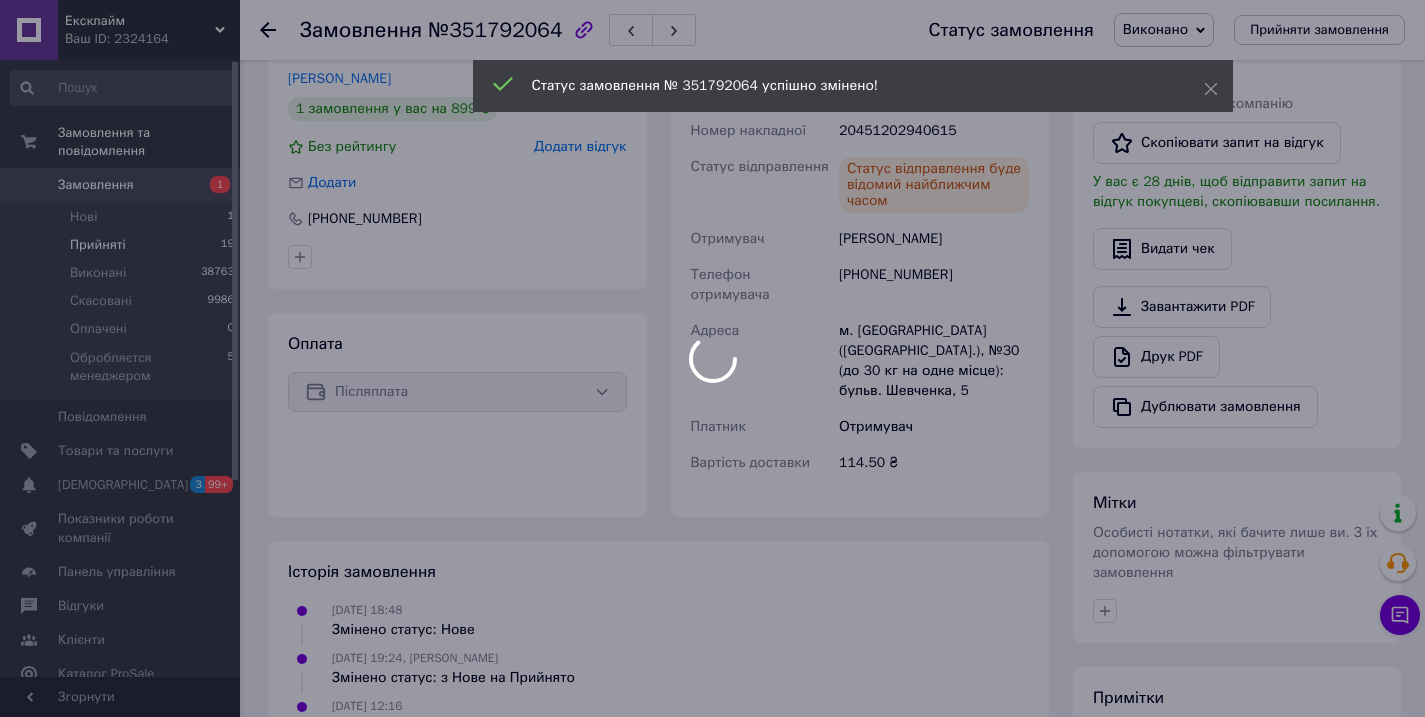 click at bounding box center (712, 358) 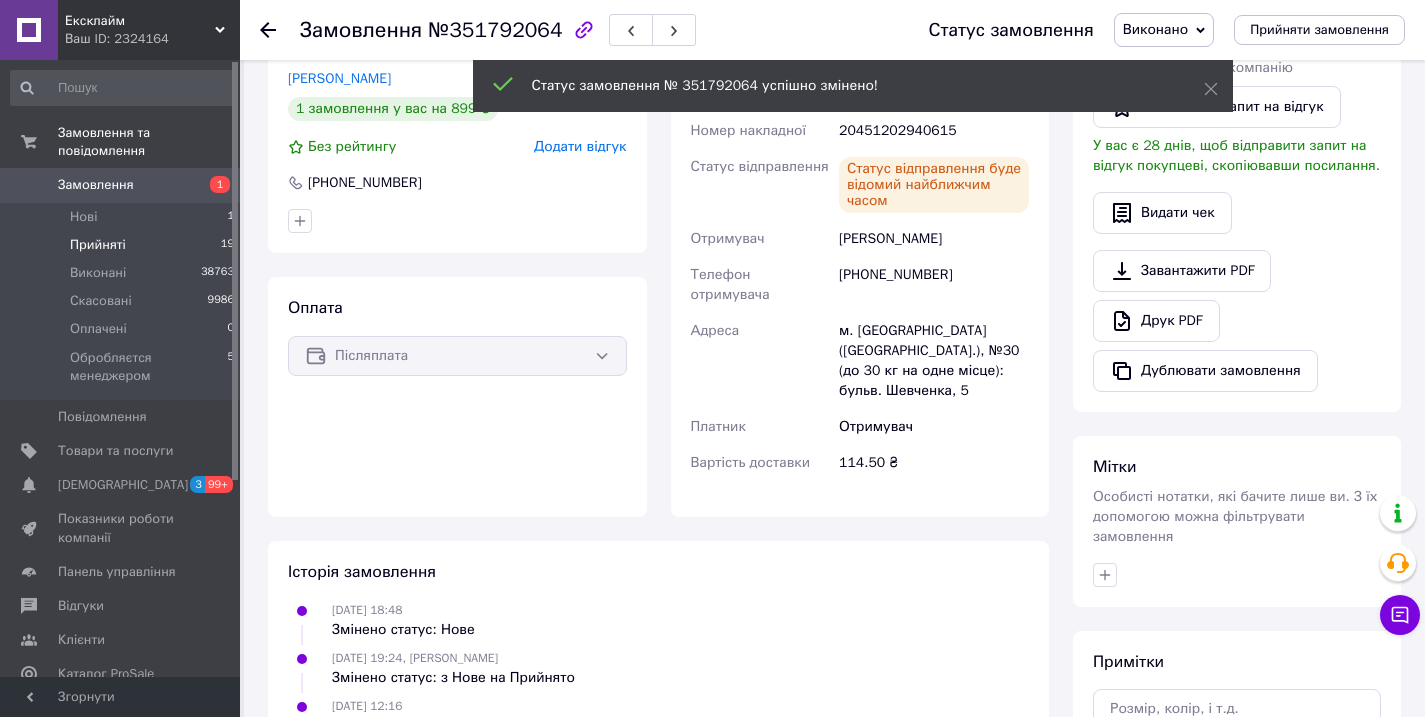 click on "Прийняті 19" at bounding box center [123, 245] 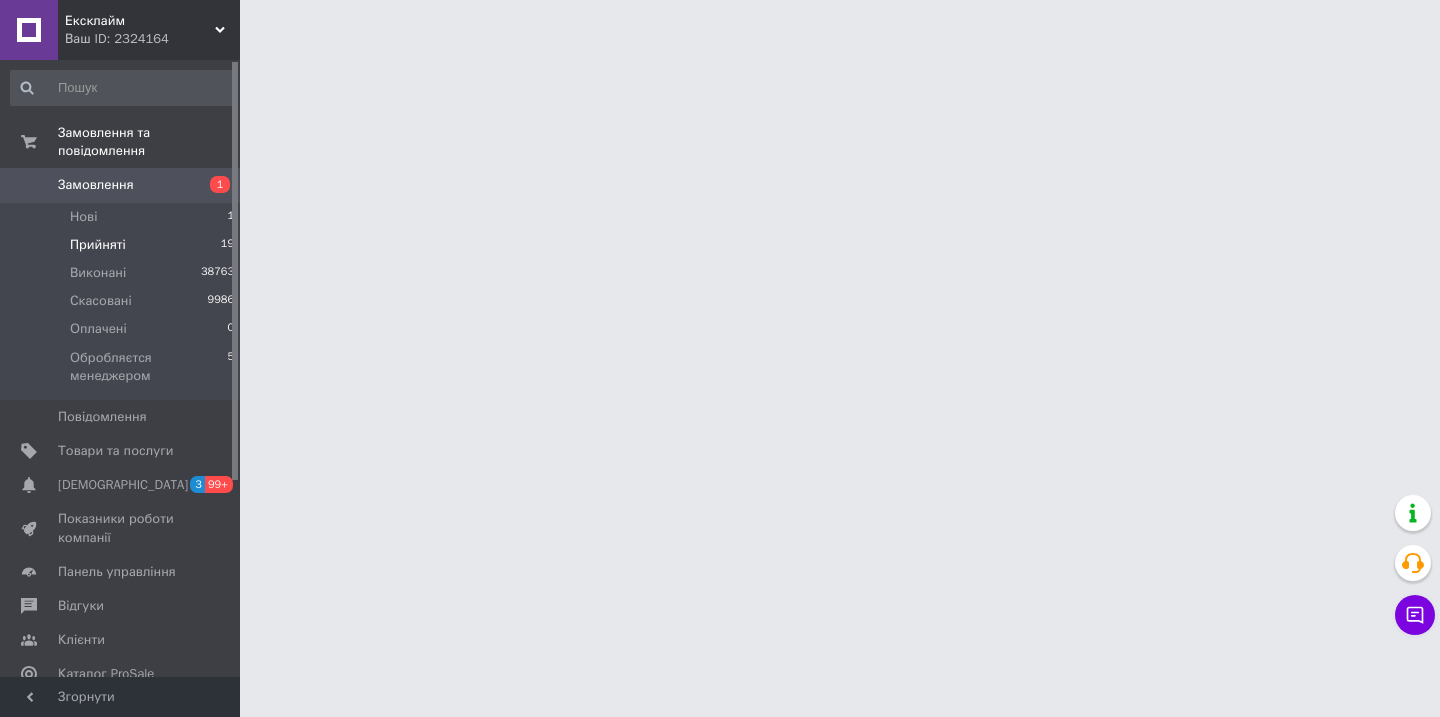 click on "Прийняті 19" at bounding box center [123, 245] 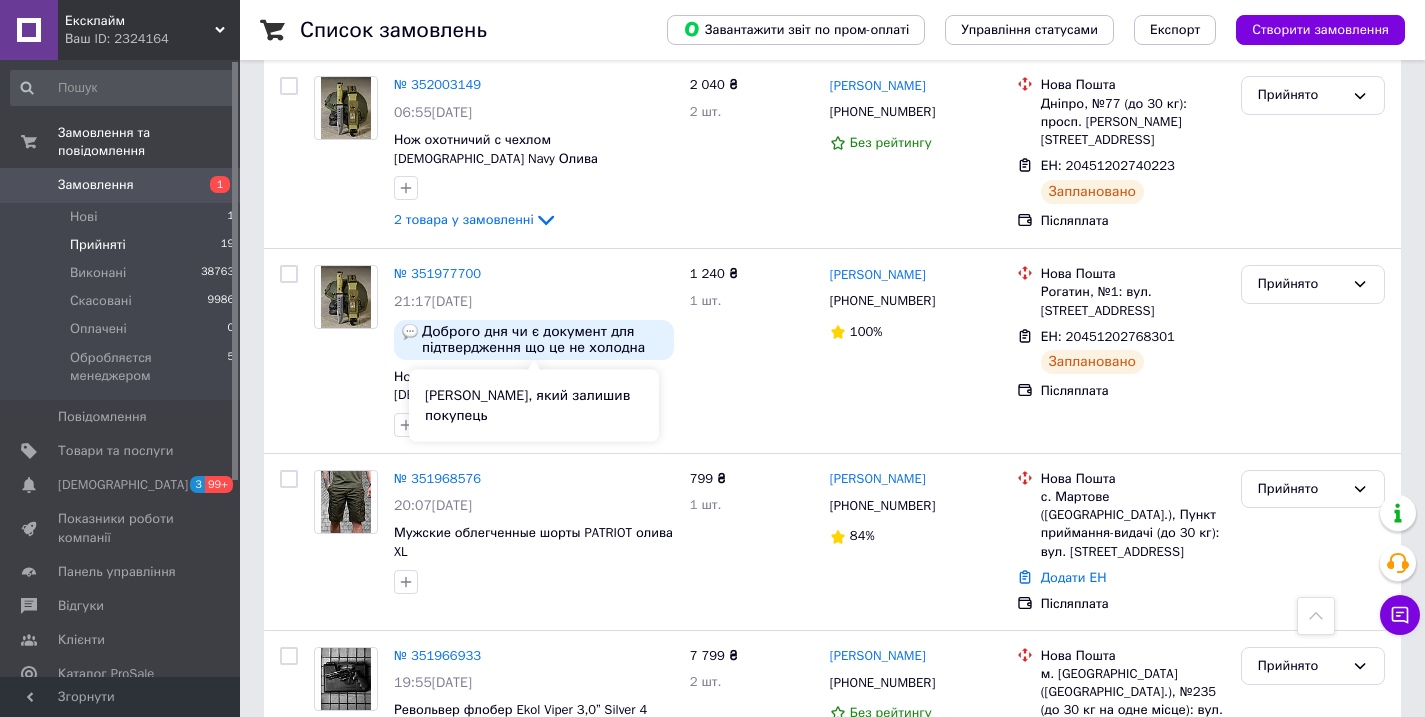 scroll, scrollTop: 929, scrollLeft: 0, axis: vertical 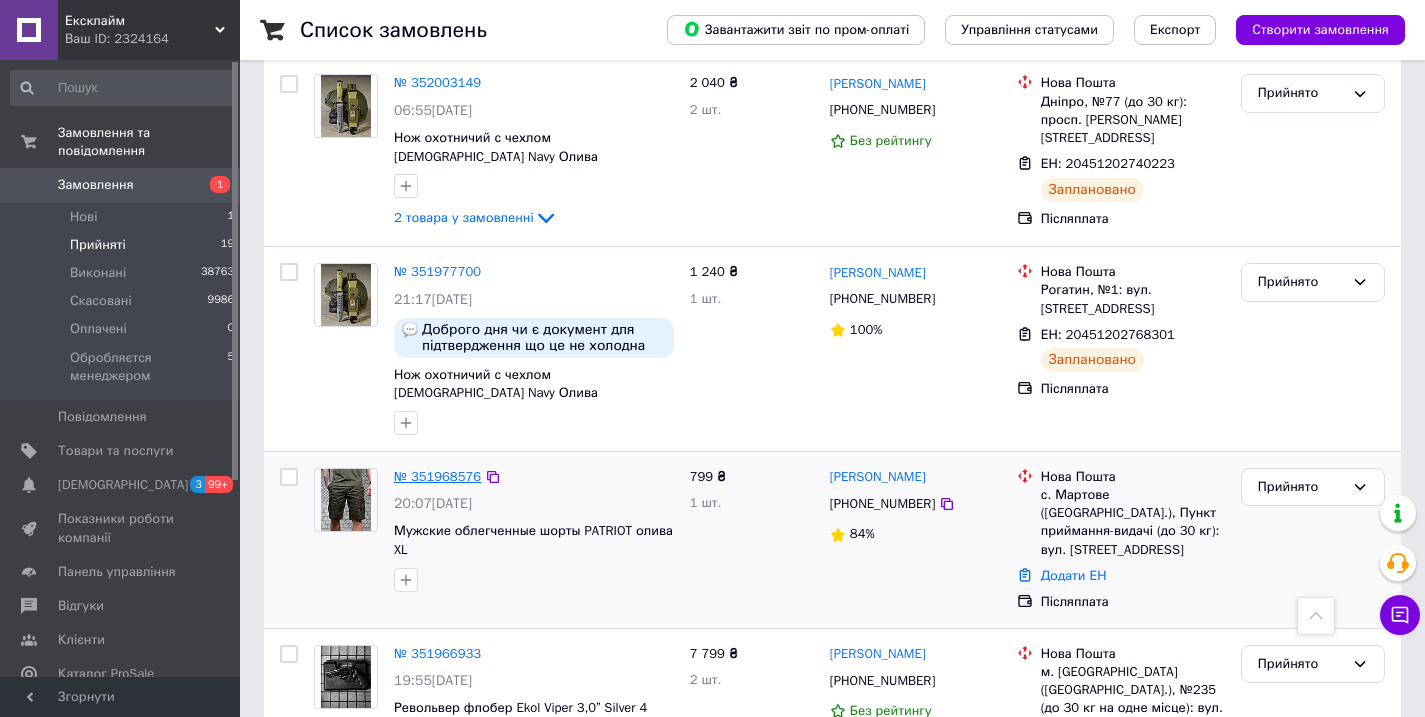 click on "№ 351968576" at bounding box center [437, 476] 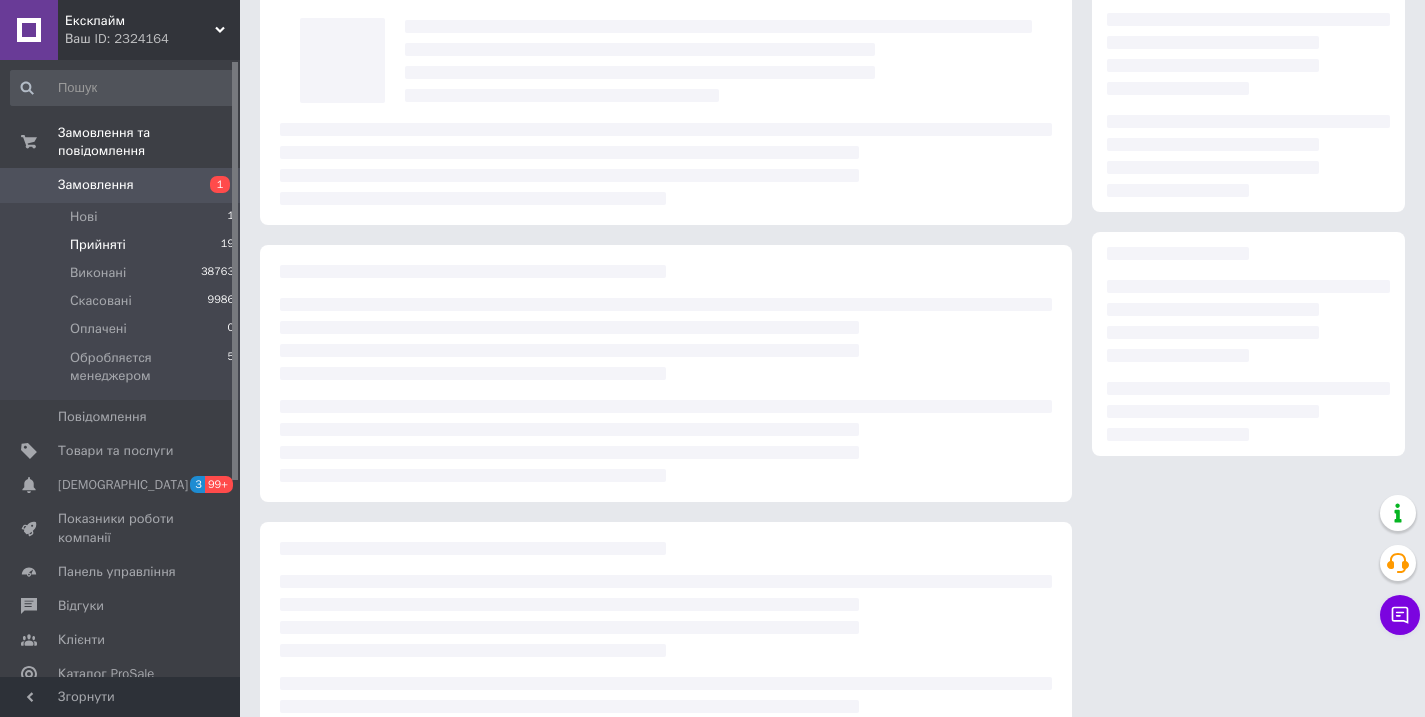 scroll, scrollTop: 0, scrollLeft: 0, axis: both 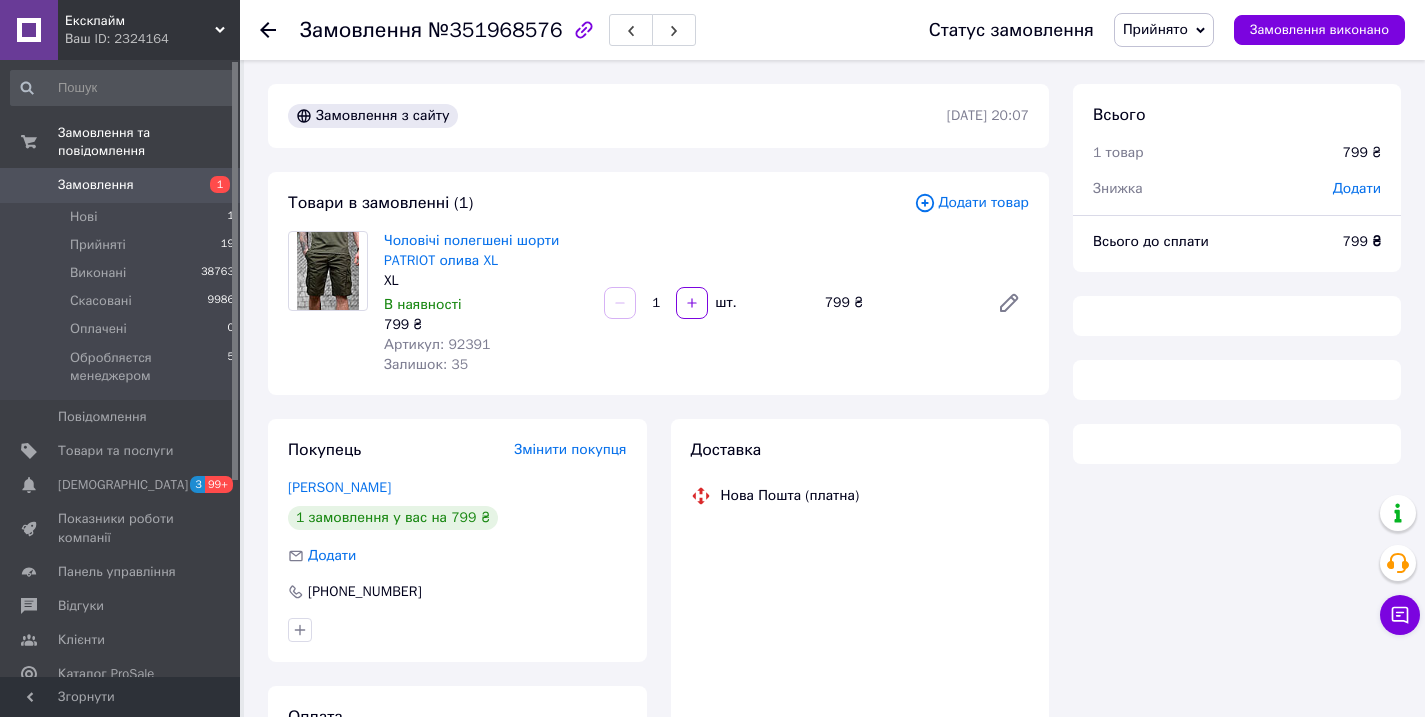 click on "Артикул: 92391" at bounding box center [437, 344] 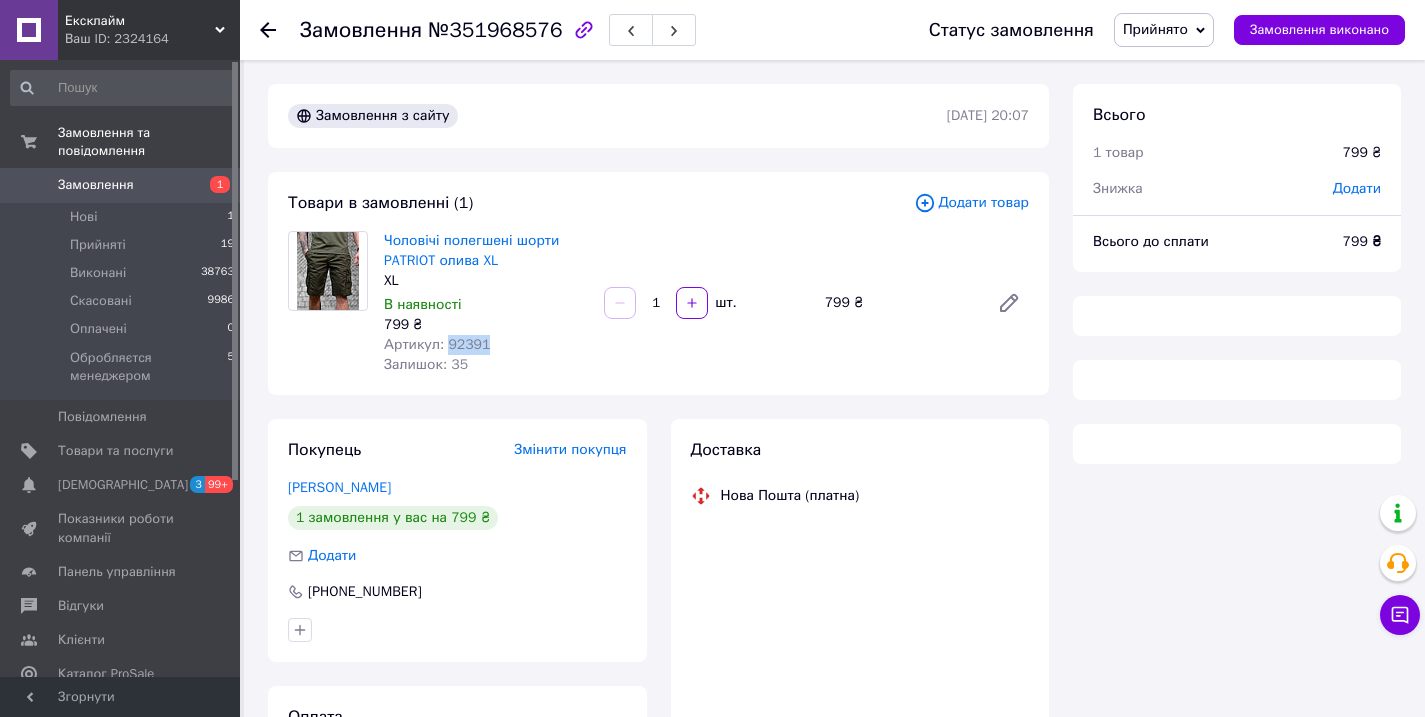 click on "Артикул: 92391" at bounding box center (437, 344) 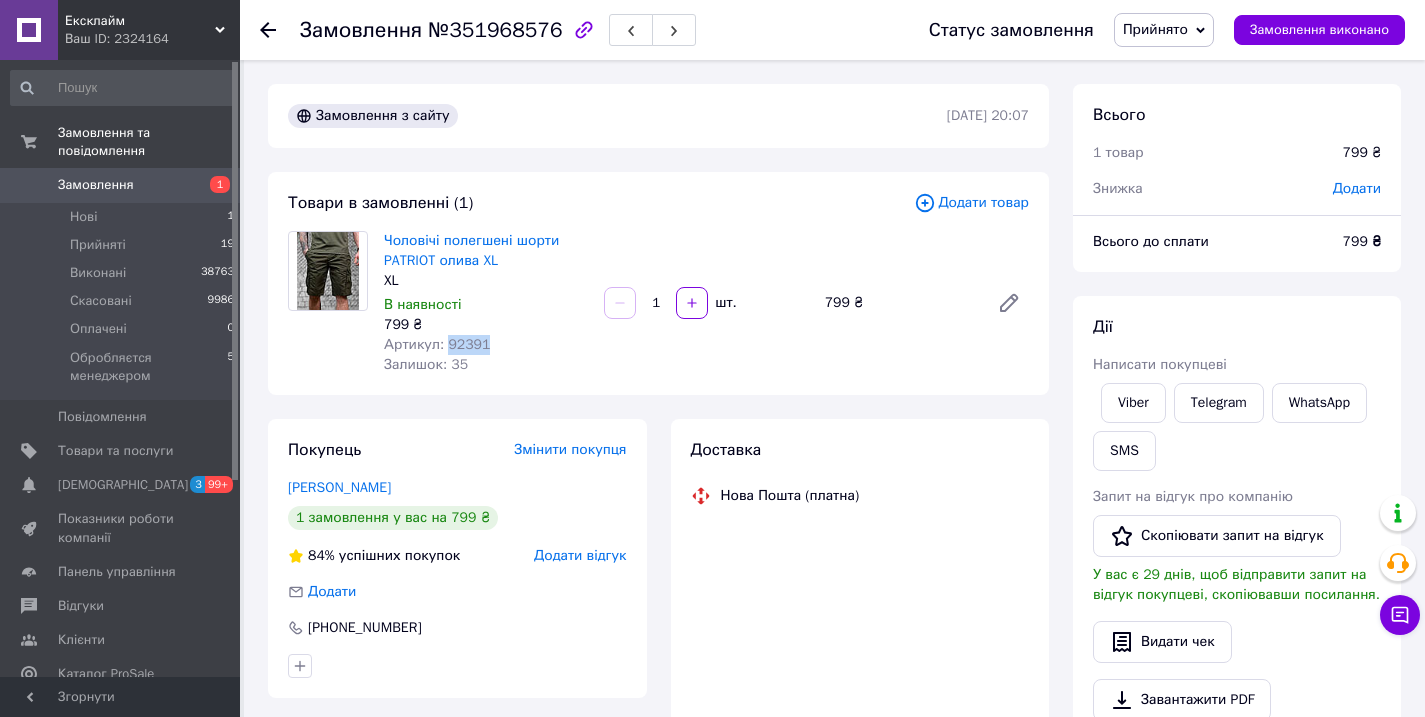 copy on "92391" 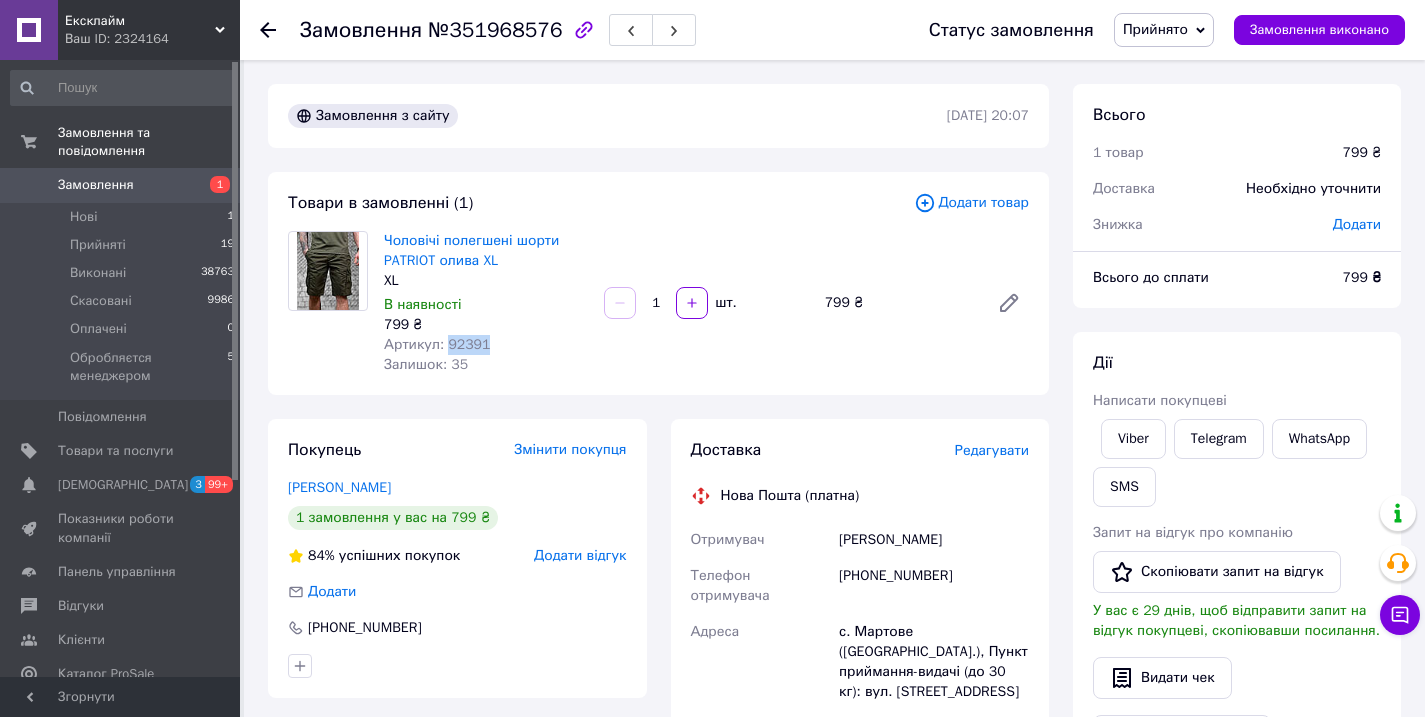 click on "с. Мартове ([GEOGRAPHIC_DATA].), Пункт приймання-видачі (до 30 кг): вул. [STREET_ADDRESS]" at bounding box center [934, 662] 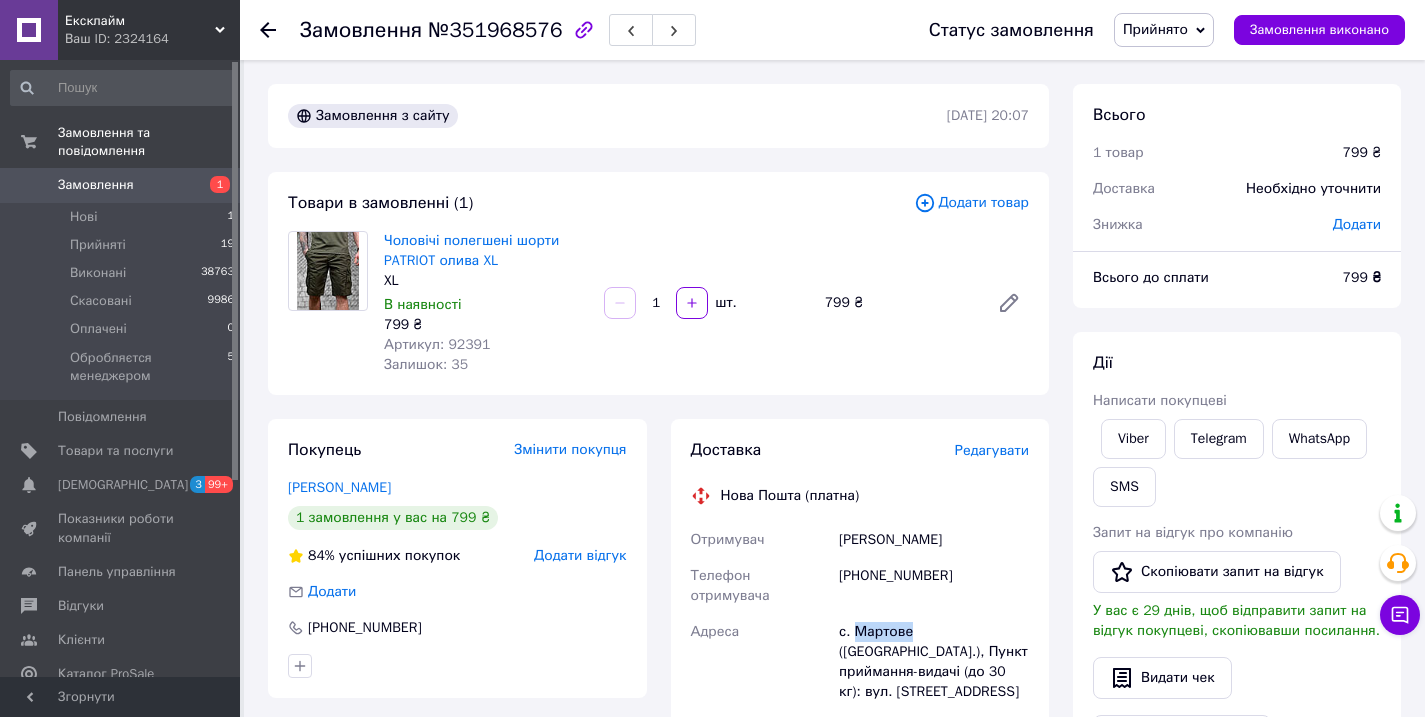 click on "с. Мартове ([GEOGRAPHIC_DATA].), Пункт приймання-видачі (до 30 кг): вул. [STREET_ADDRESS]" at bounding box center (934, 662) 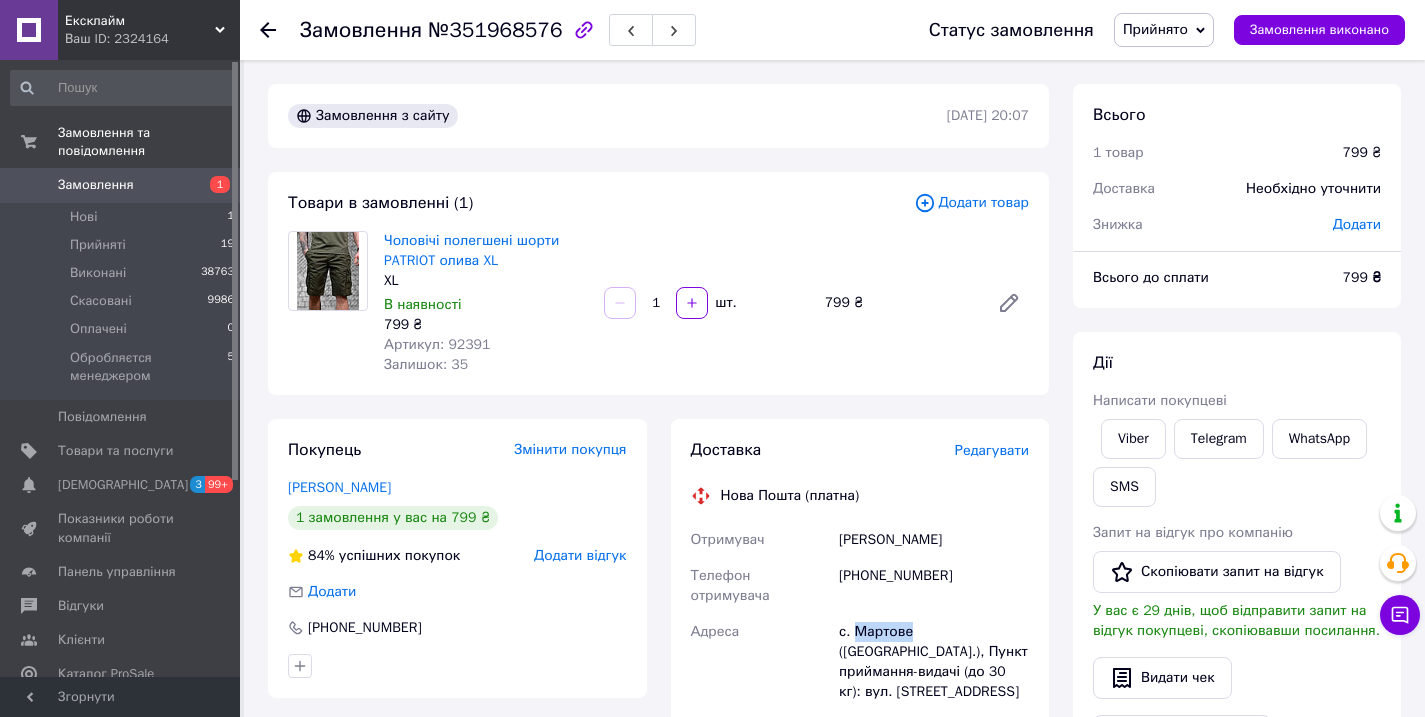 click on "[PERSON_NAME]" at bounding box center [934, 540] 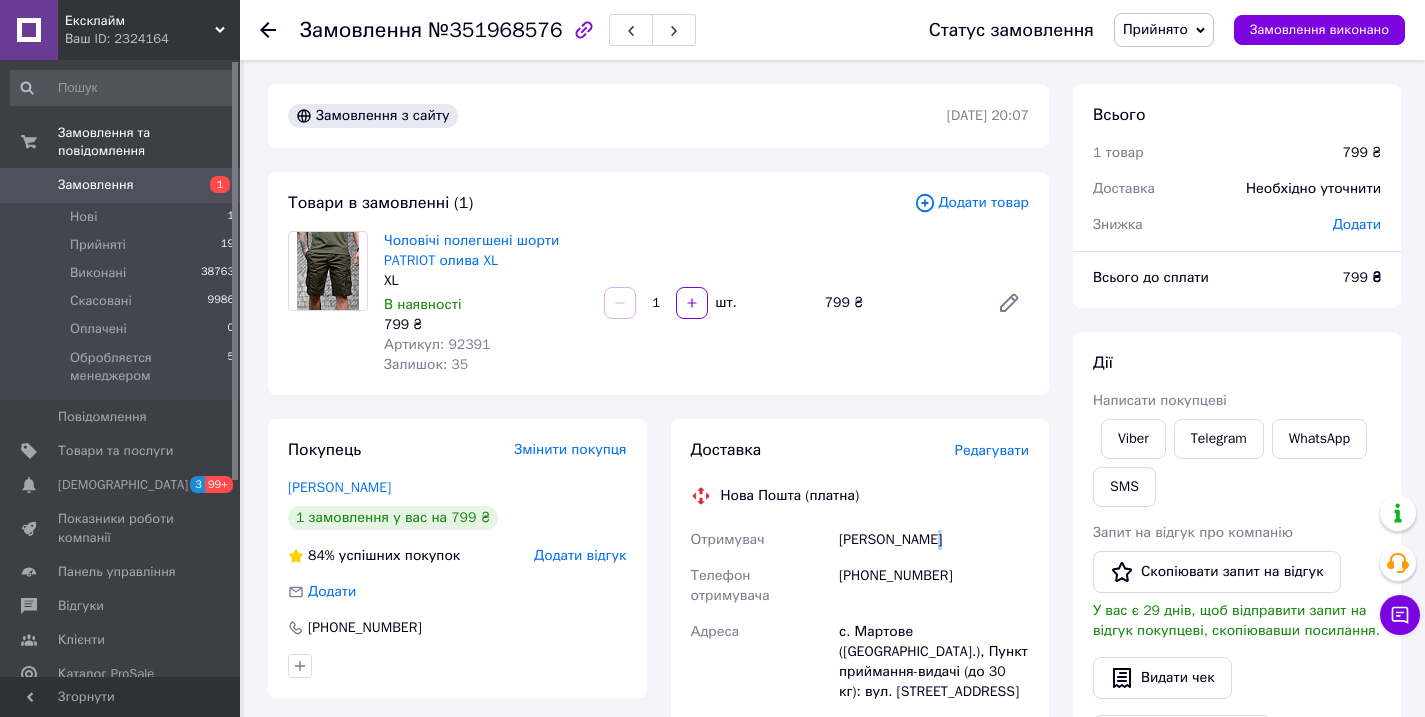 click on "[PERSON_NAME]" at bounding box center (934, 540) 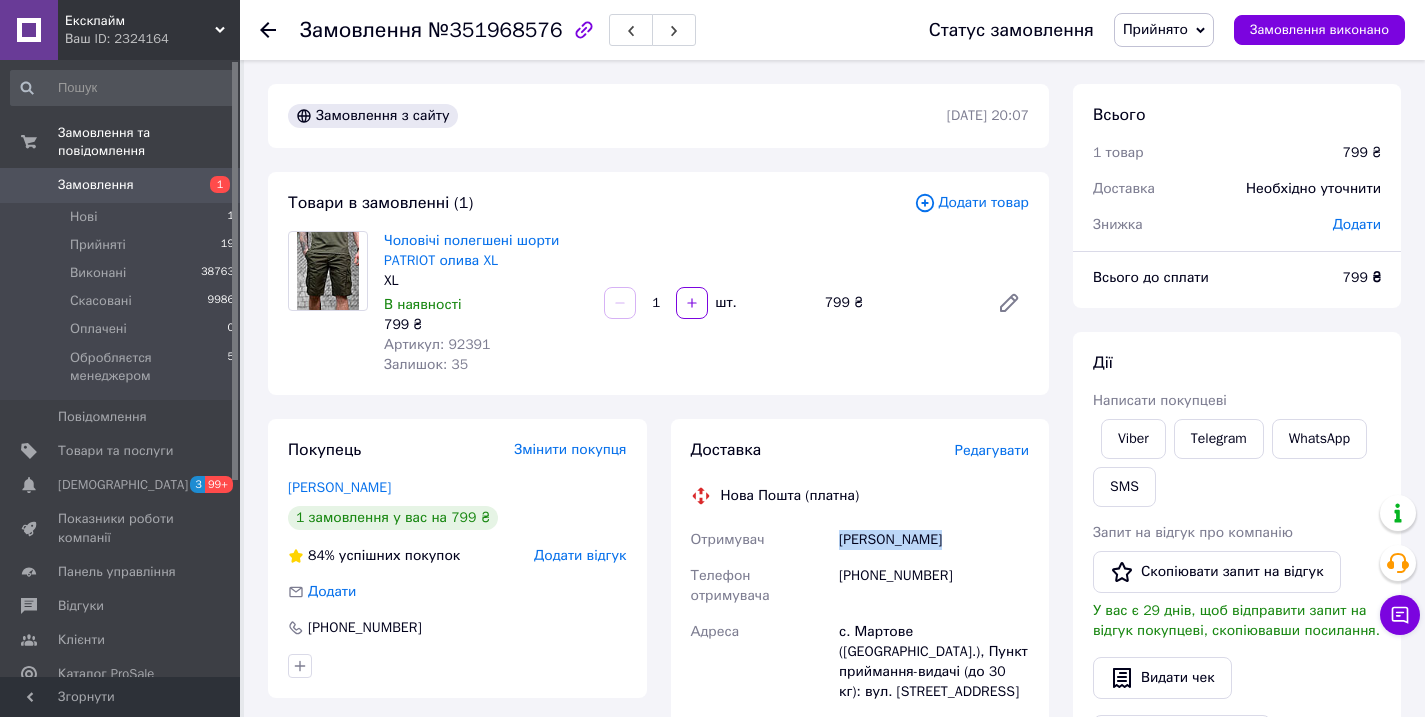 click on "[PERSON_NAME]" at bounding box center (934, 540) 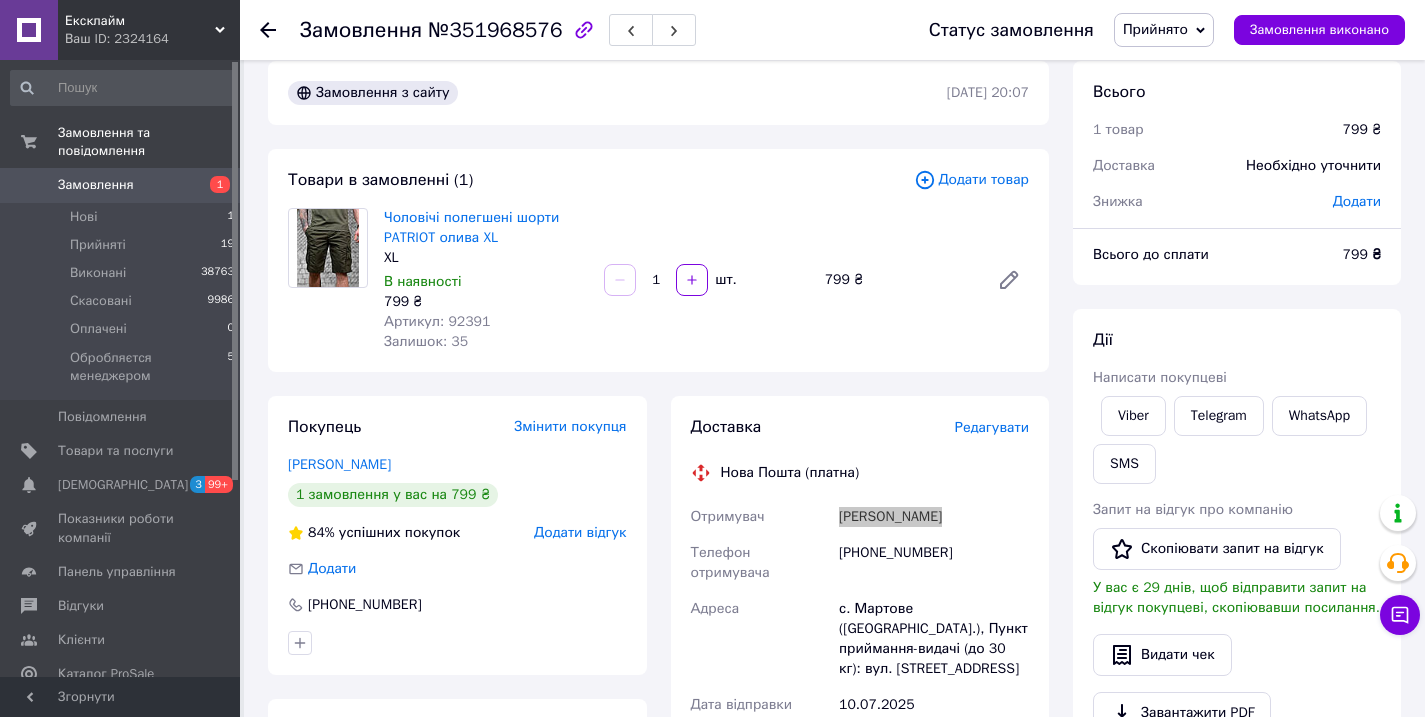 scroll, scrollTop: 34, scrollLeft: 0, axis: vertical 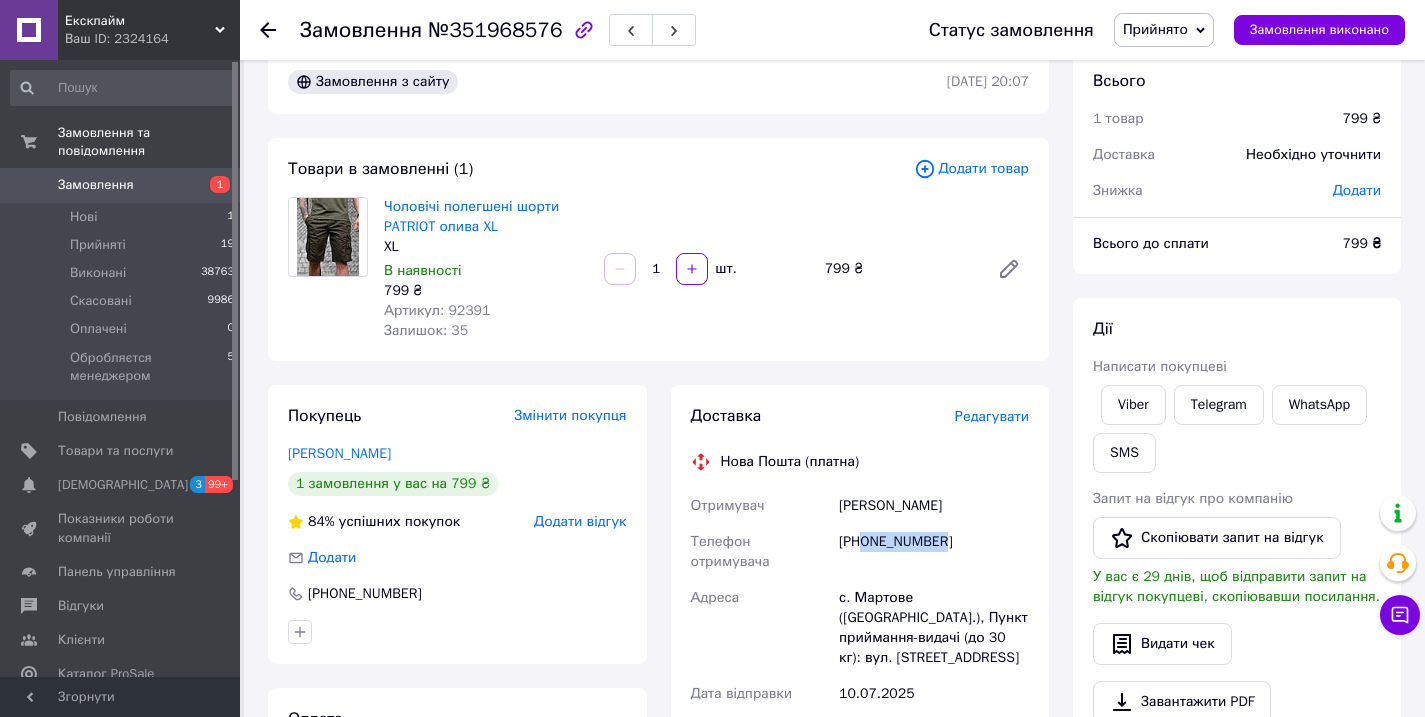 drag, startPoint x: 966, startPoint y: 549, endPoint x: 864, endPoint y: 540, distance: 102.396286 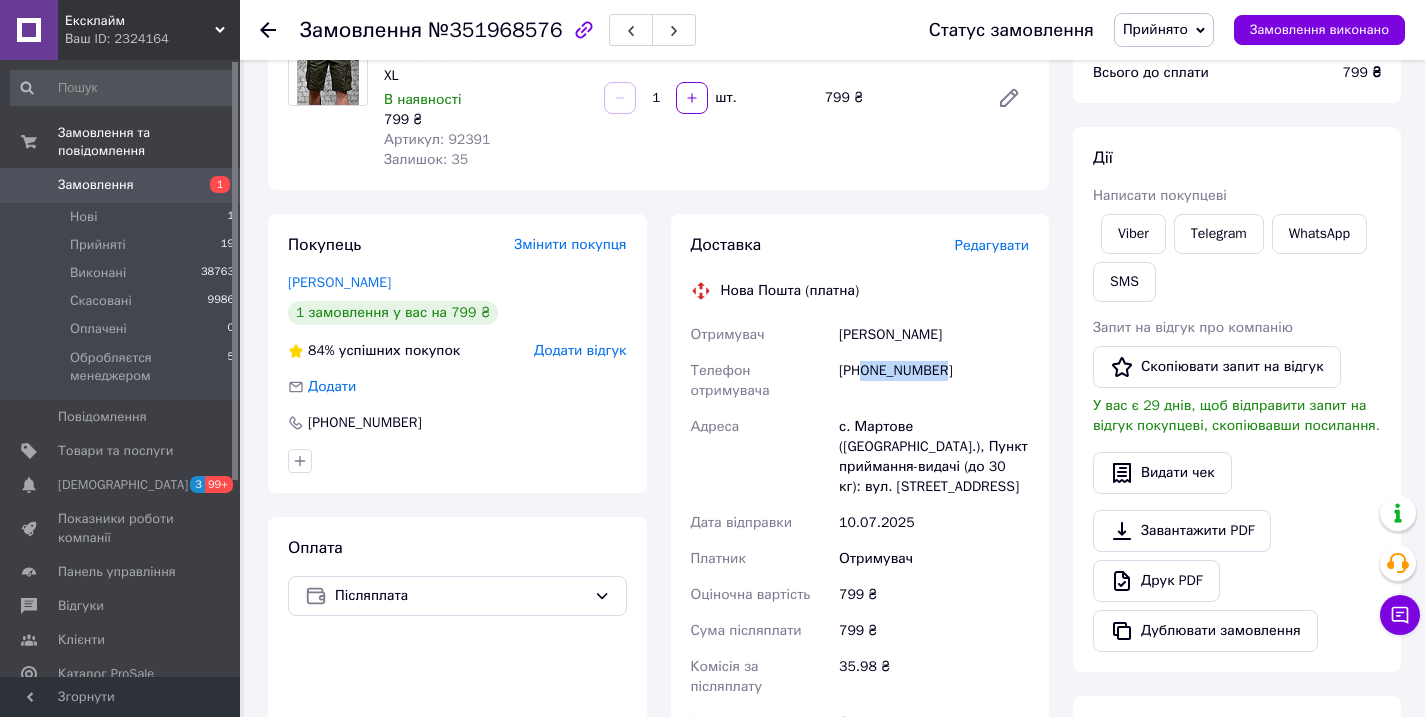 scroll, scrollTop: 438, scrollLeft: 0, axis: vertical 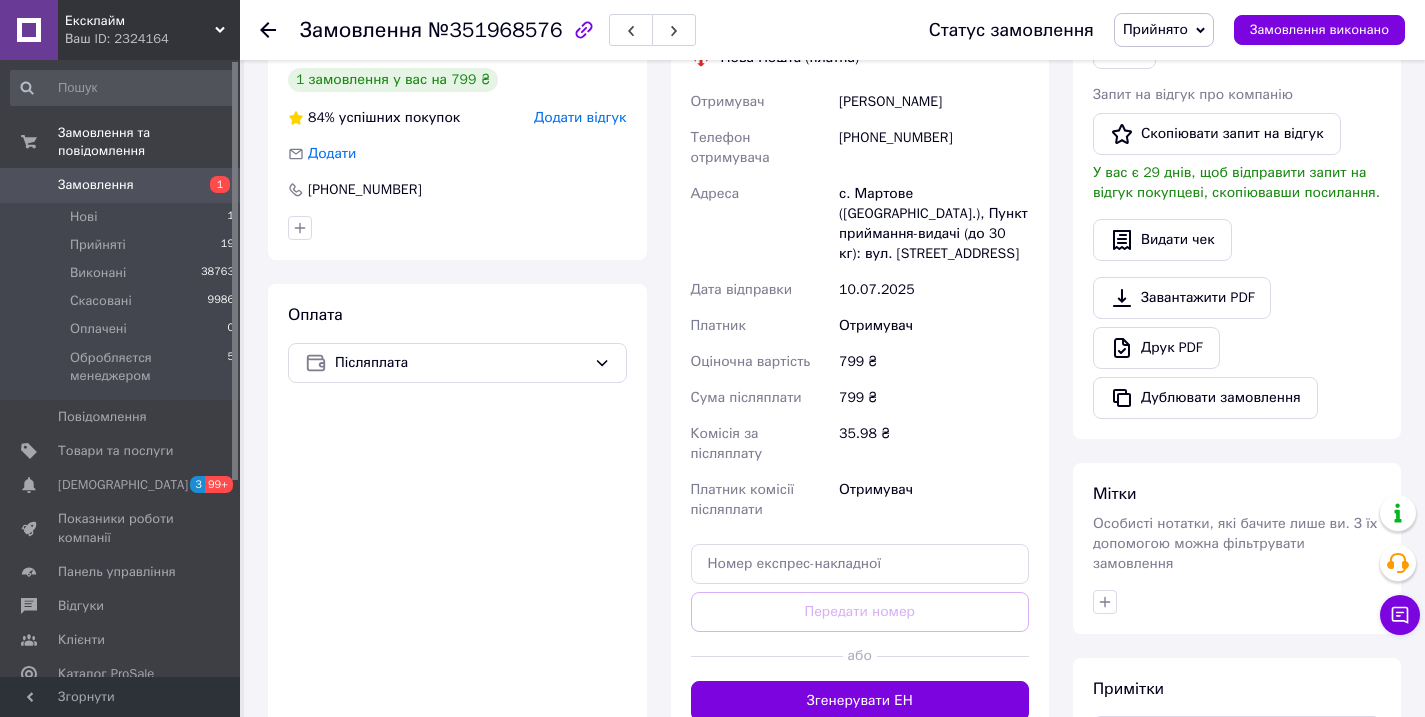 click on "Доставка Редагувати Нова Пошта (платна) Отримувач [PERSON_NAME] отримувача [PHONE_NUMBER] Адреса с. Мартове ([GEOGRAPHIC_DATA].), Пункт приймання-видачі (до 30 кг): вул. [STREET_ADDRESS] Дата відправки [DATE] Платник Отримувач Оціночна вартість 799 ₴ Сума післяплати 799 ₴ Комісія за післяплату 35.98 ₴ Платник комісії післяплати Отримувач Передати номер або Згенерувати ЕН" at bounding box center [860, 361] 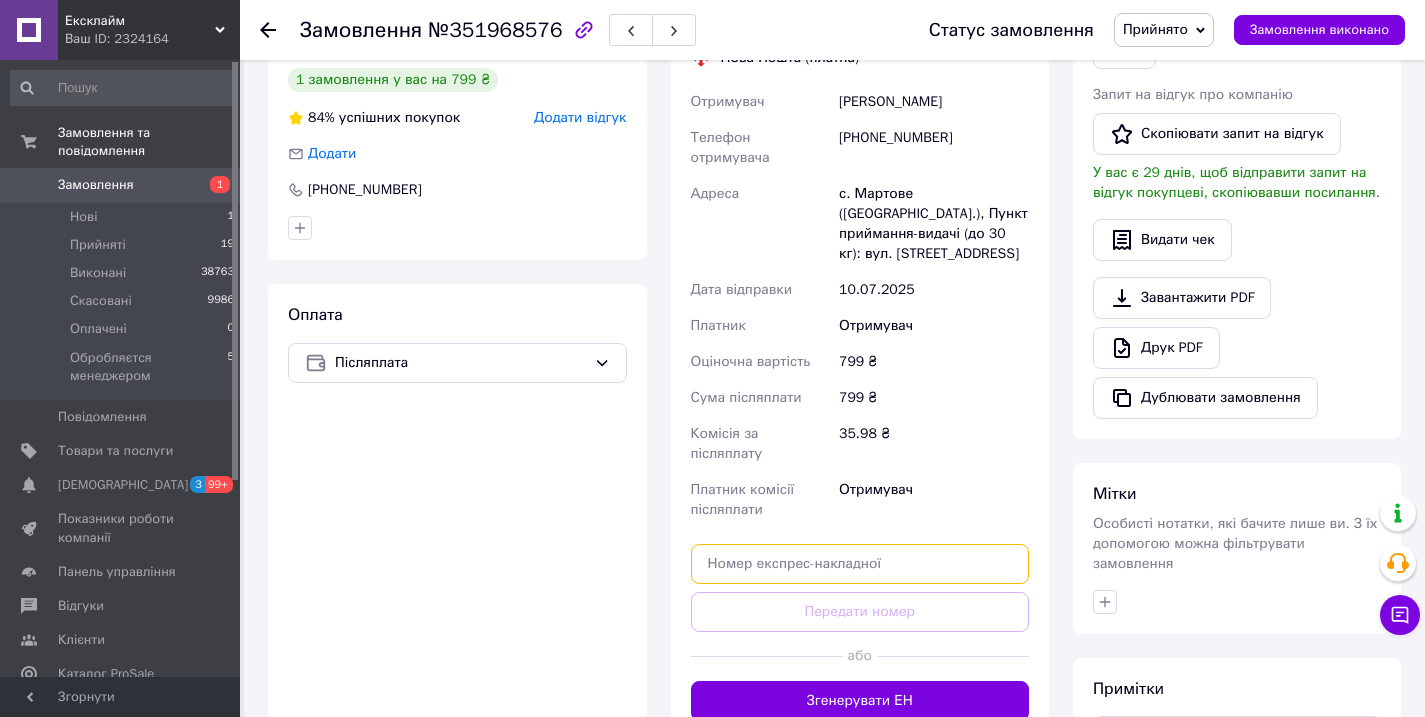 click at bounding box center [860, 564] 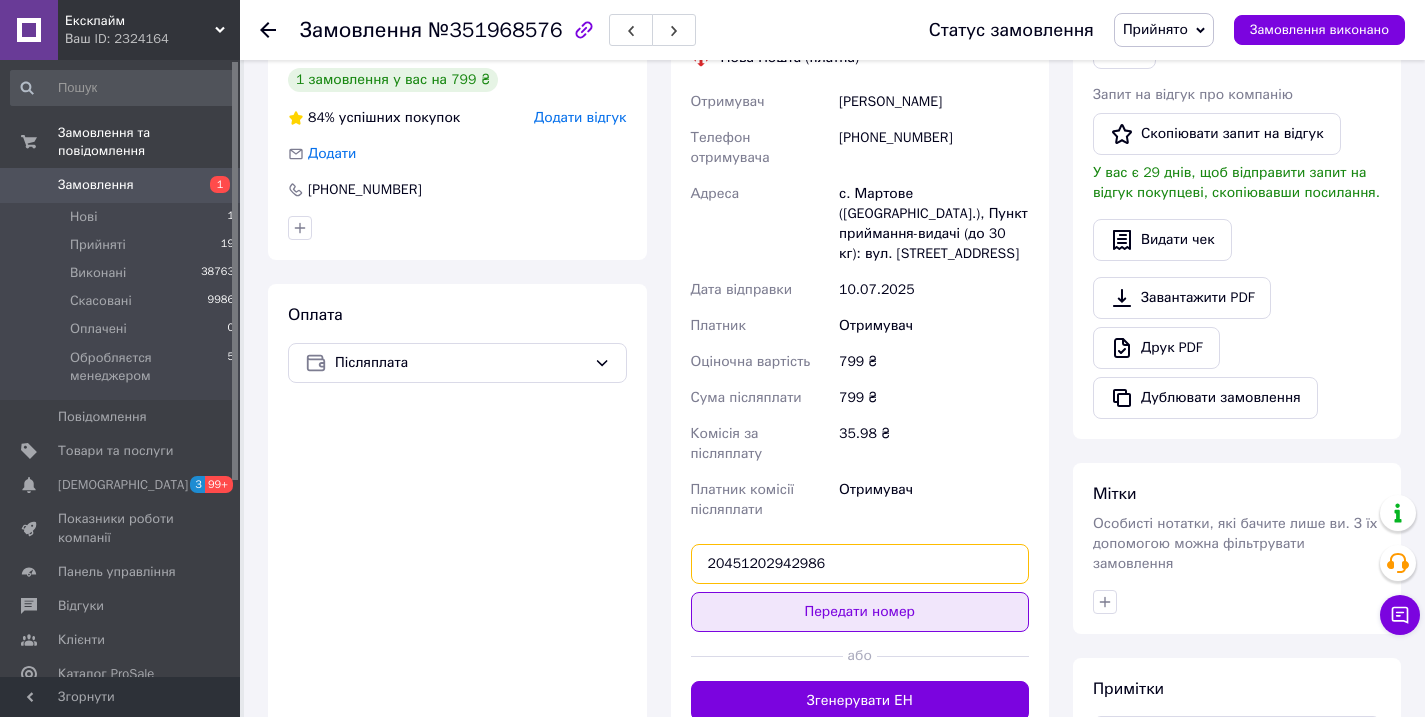 type on "20451202942986" 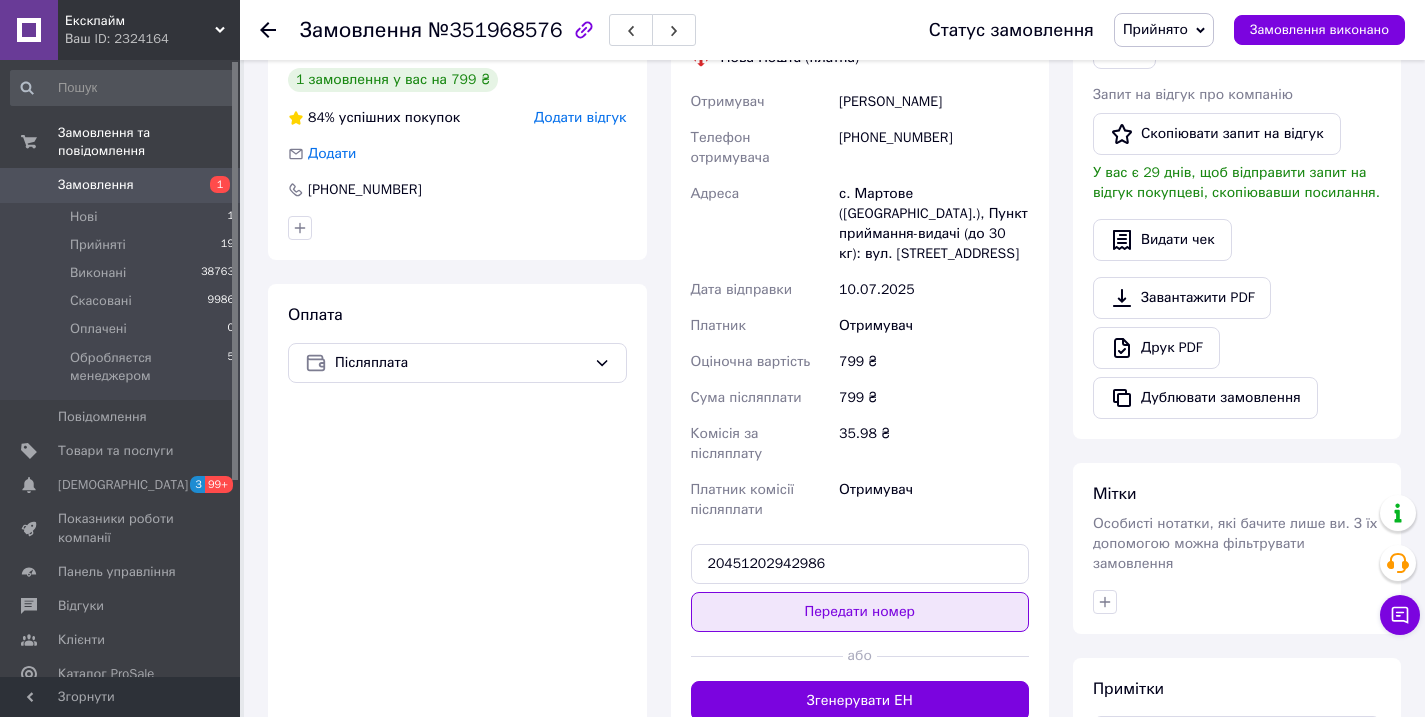 click on "Передати номер" at bounding box center (860, 612) 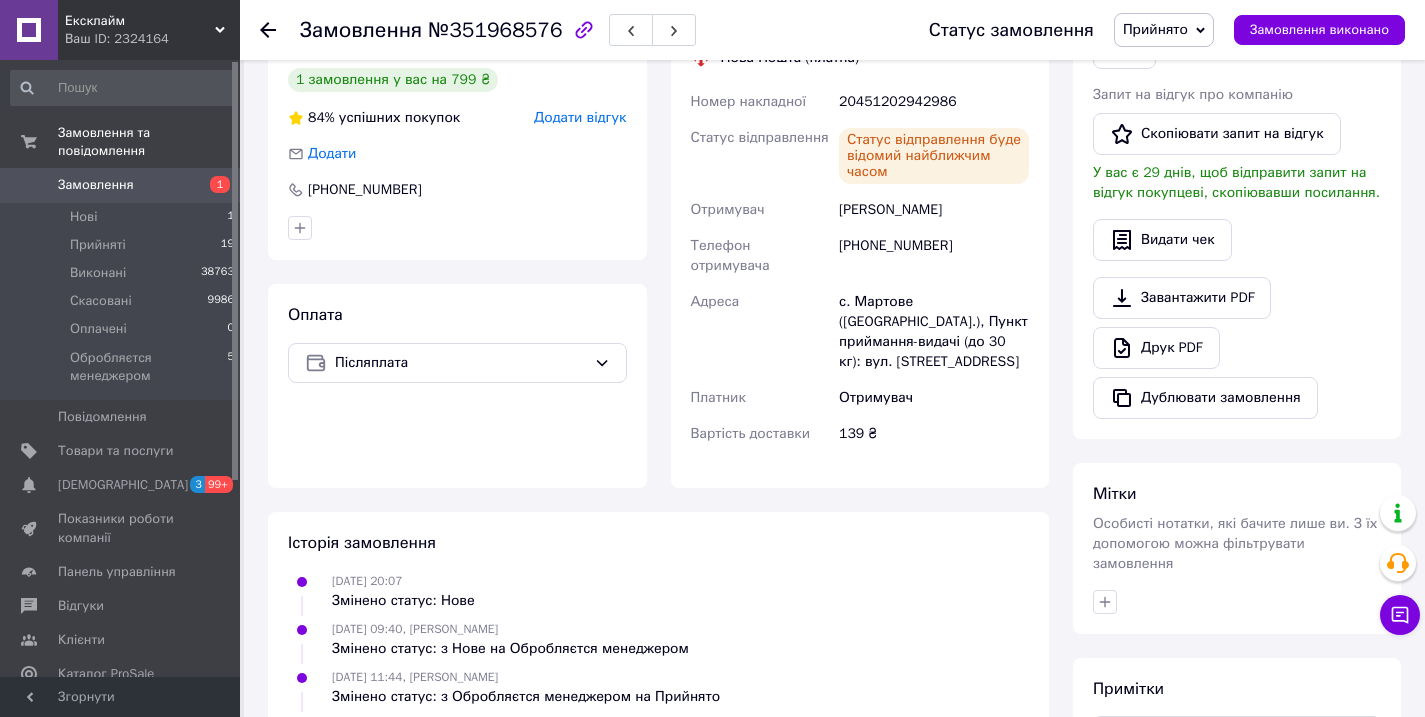 click on "Прийнято" at bounding box center (1164, 30) 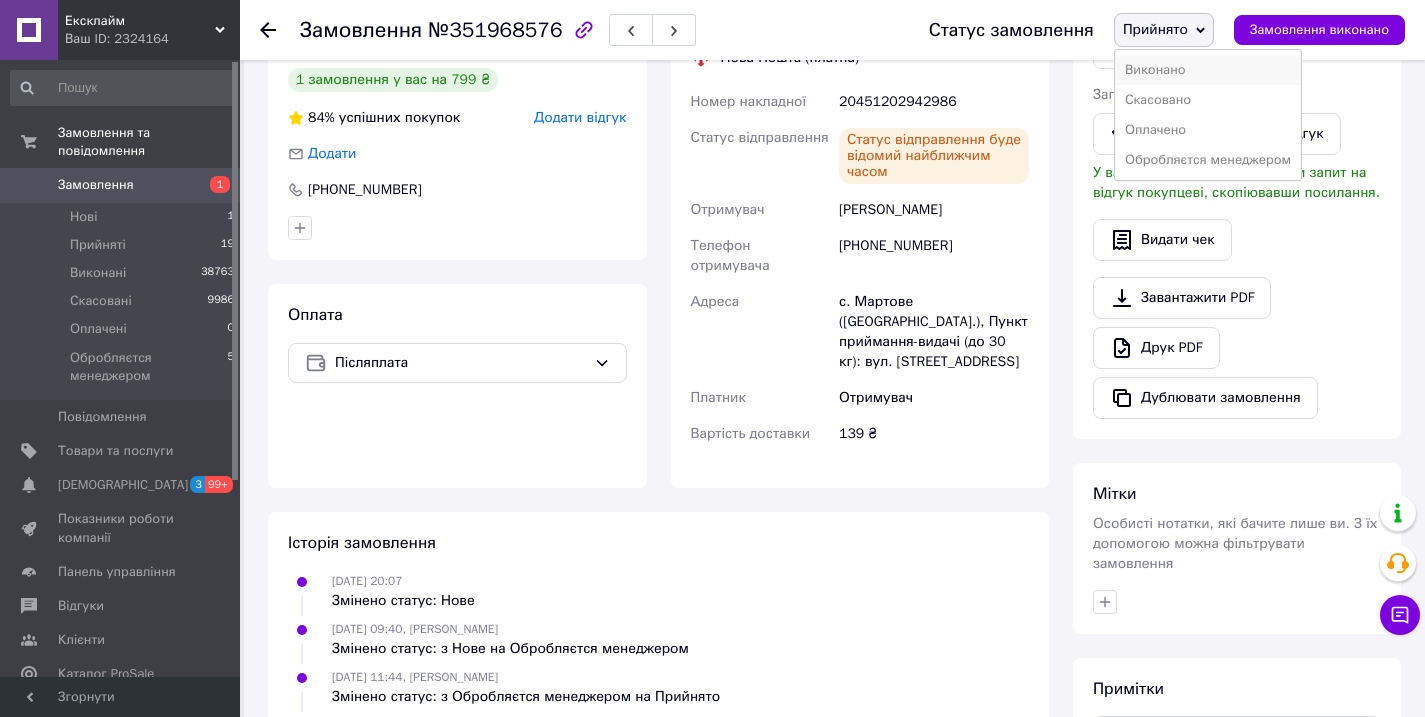 click on "Виконано" at bounding box center [1208, 70] 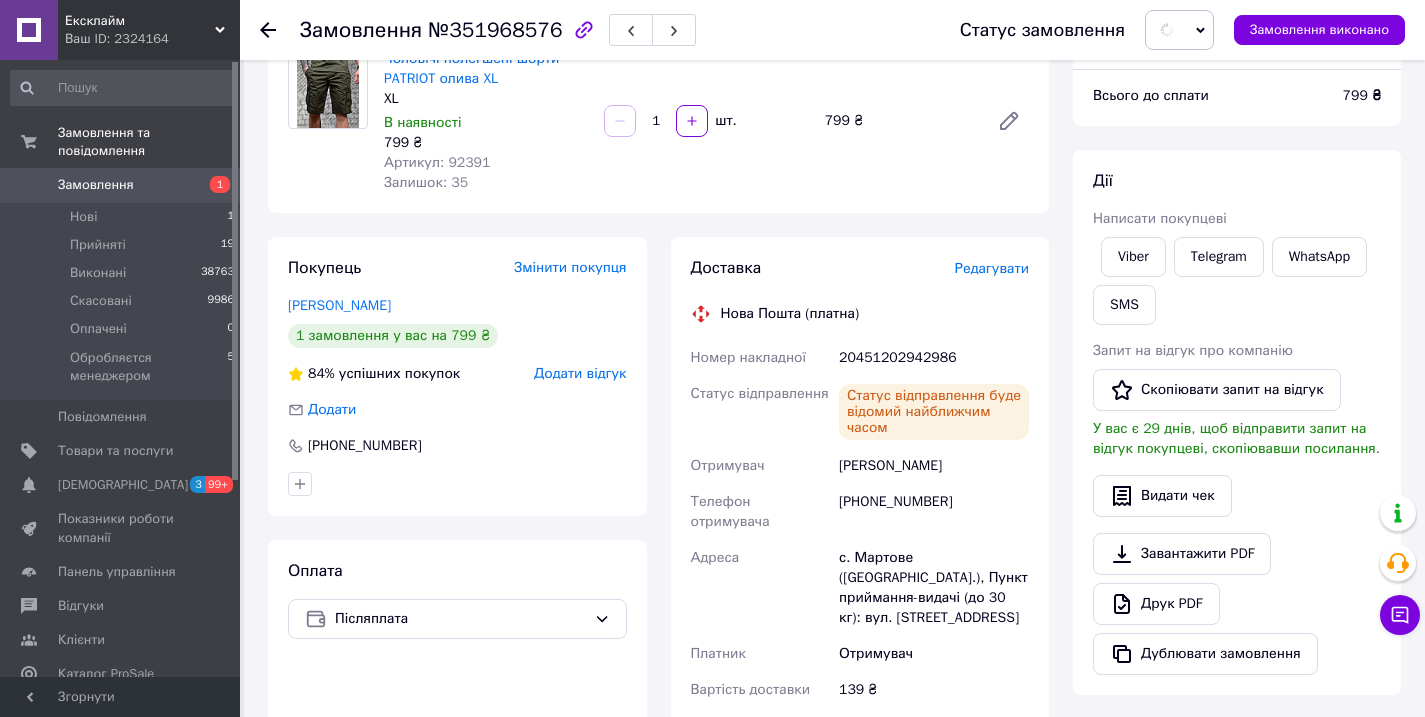 scroll, scrollTop: 0, scrollLeft: 0, axis: both 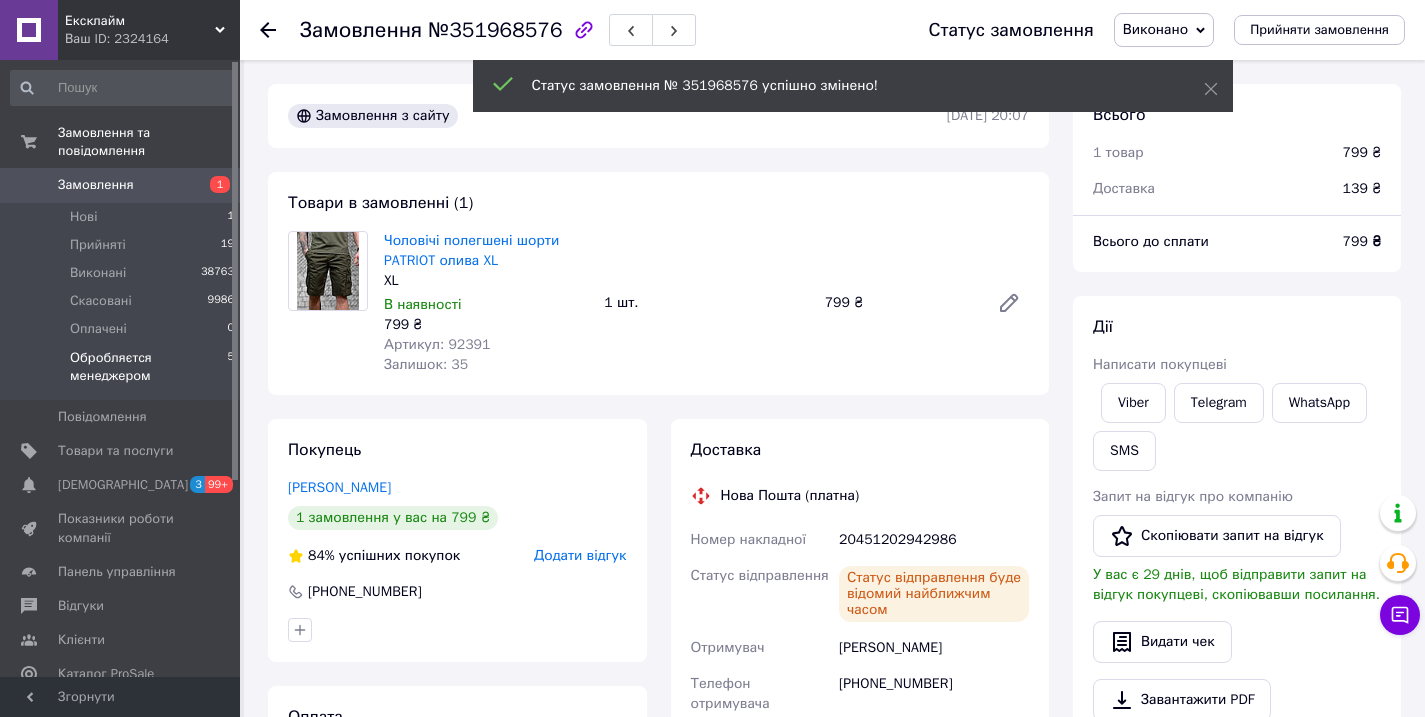 click on "Обробляєтся менеджером" at bounding box center [148, 367] 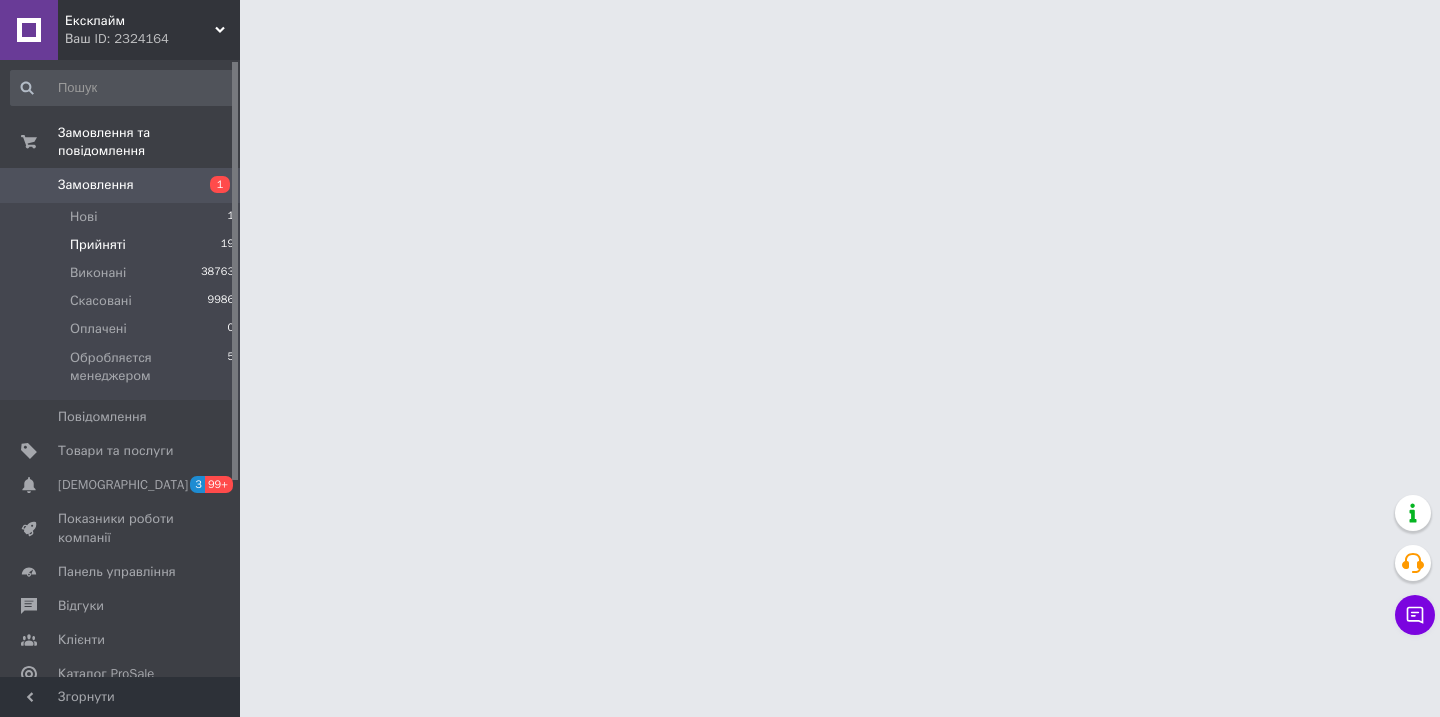 click on "Прийняті 19" at bounding box center (123, 245) 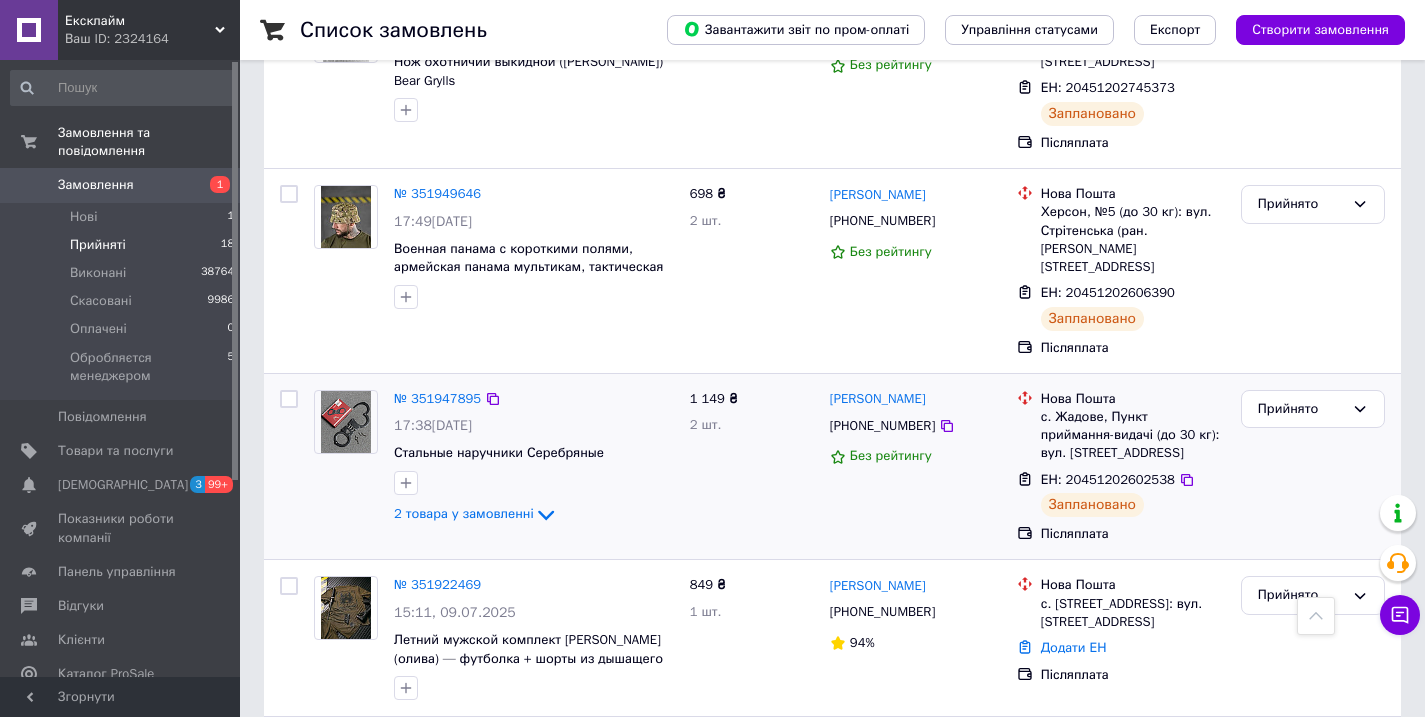 scroll, scrollTop: 1899, scrollLeft: 0, axis: vertical 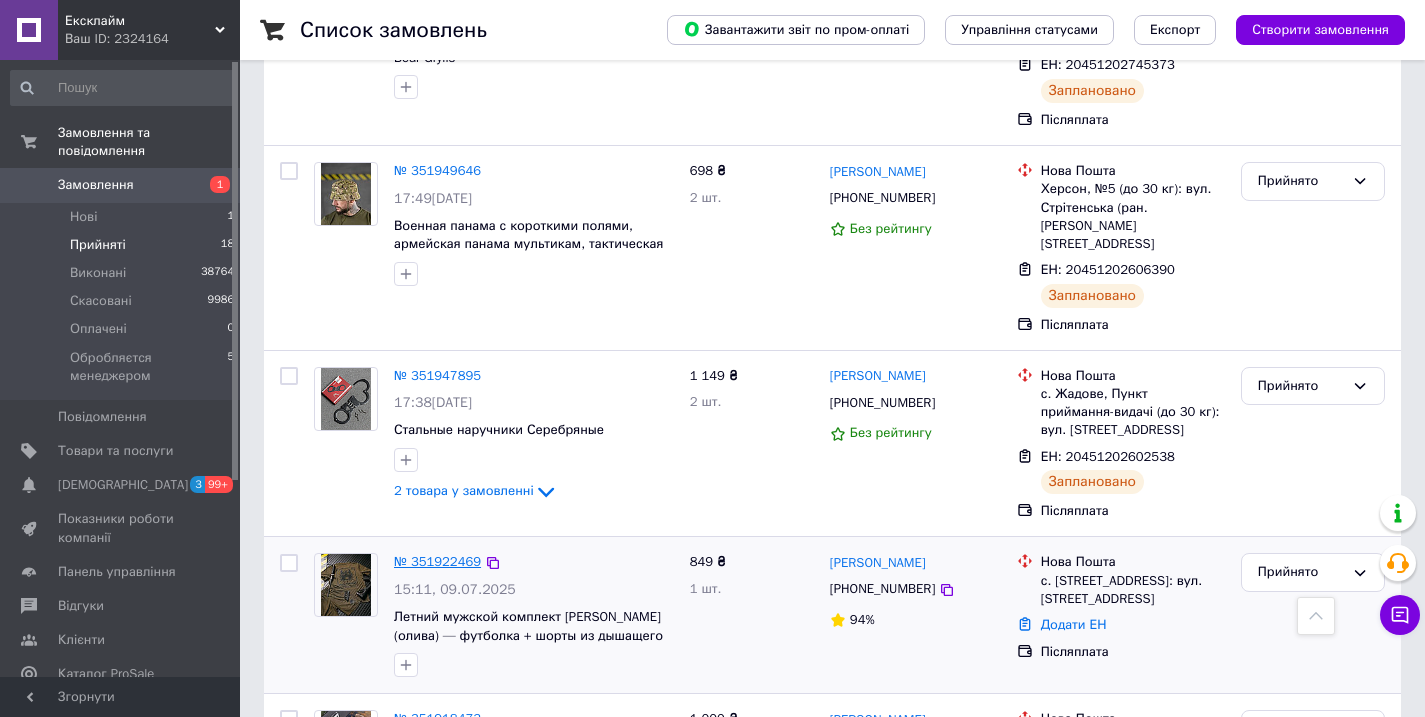 click on "№ 351922469" at bounding box center (437, 561) 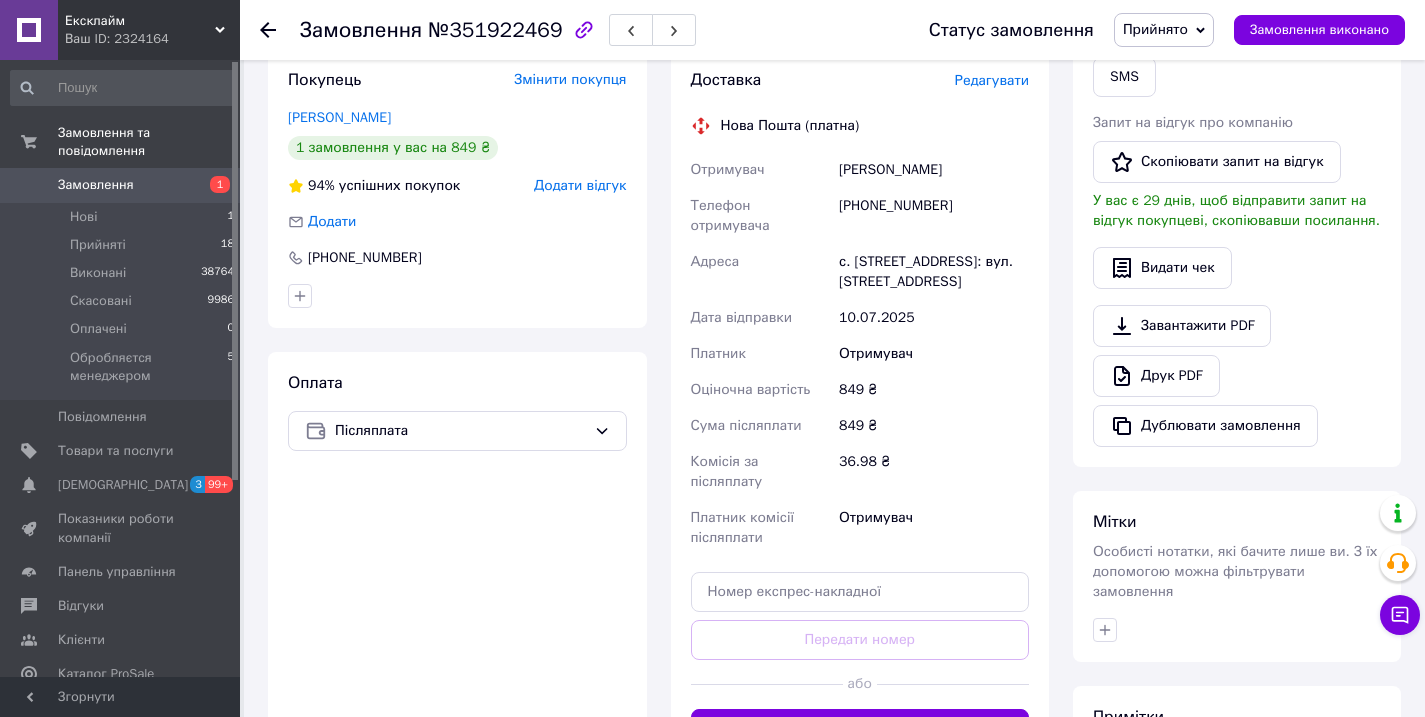 scroll, scrollTop: 0, scrollLeft: 0, axis: both 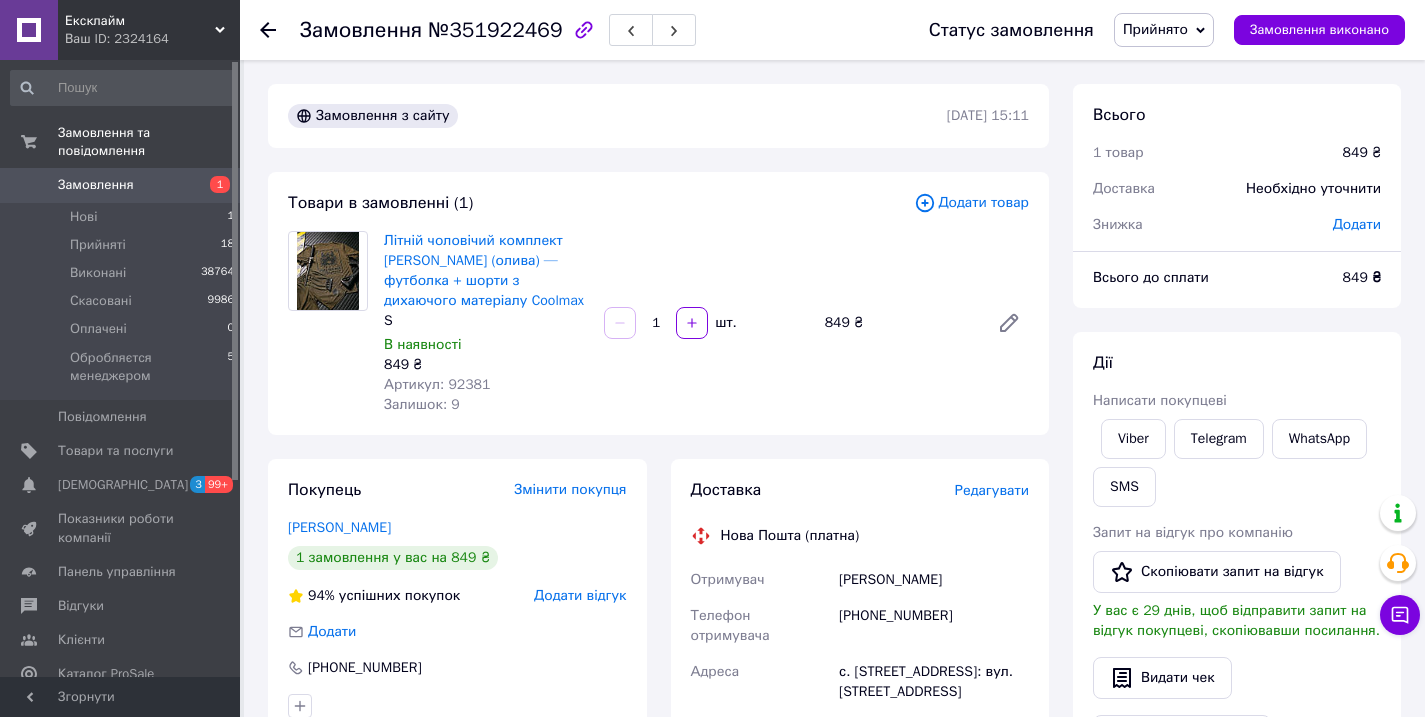 click on "Артикул: 92381" at bounding box center [437, 384] 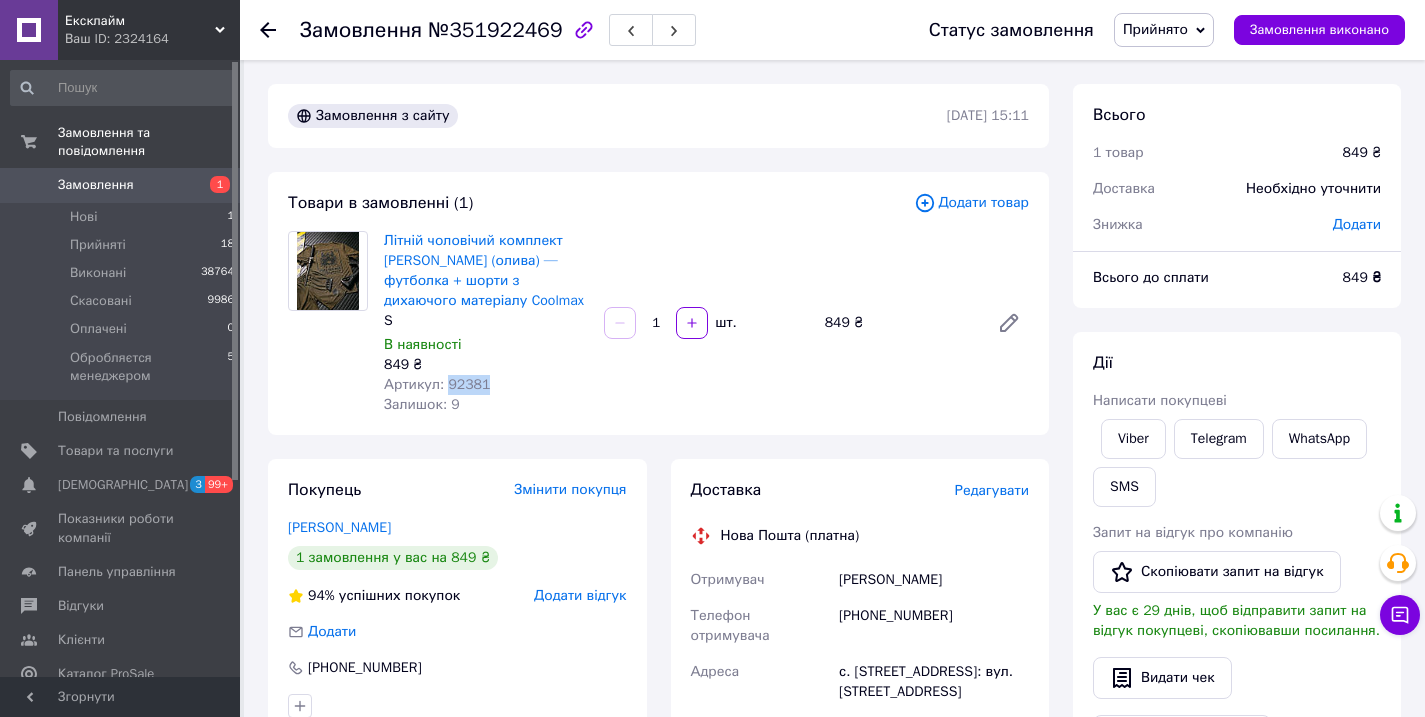 click on "Артикул: 92381" at bounding box center [437, 384] 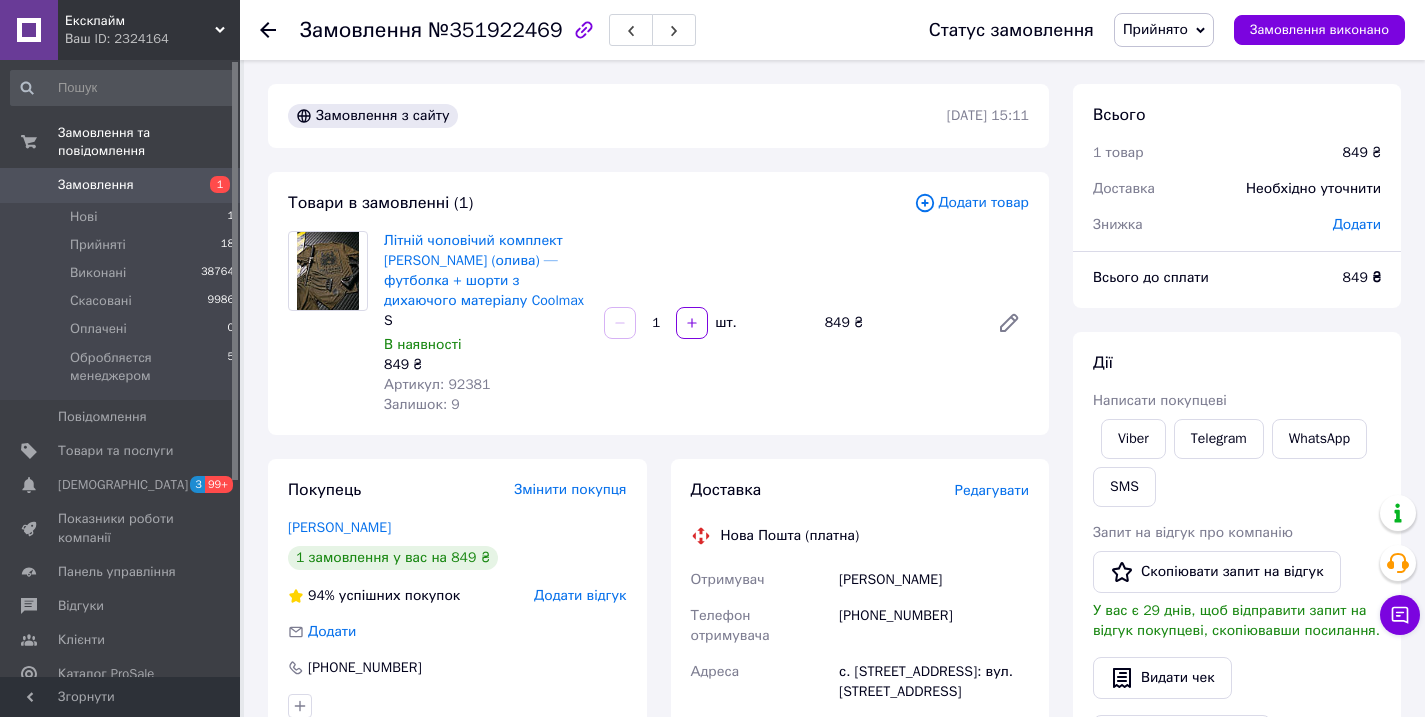 click on "с. [STREET_ADDRESS]: вул. [STREET_ADDRESS]" at bounding box center [934, 682] 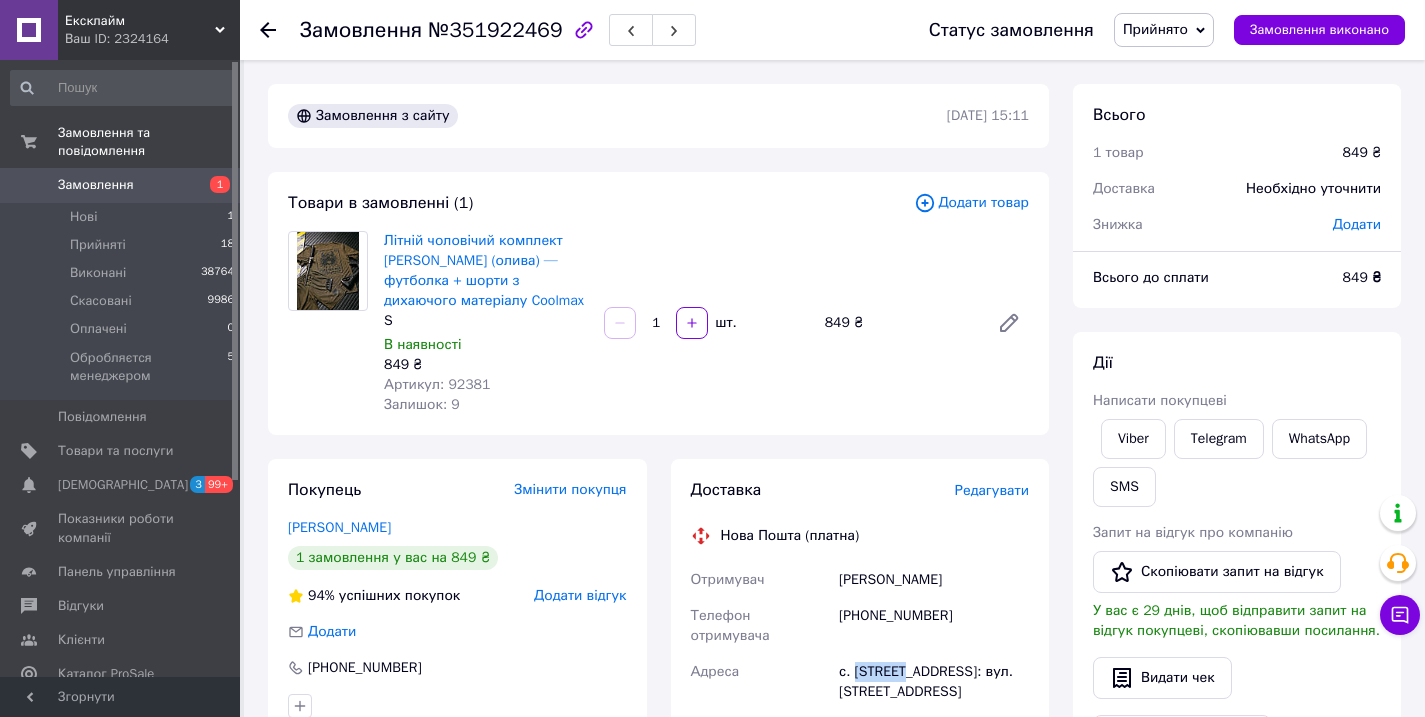 click on "с. [STREET_ADDRESS]: вул. [STREET_ADDRESS]" at bounding box center (934, 682) 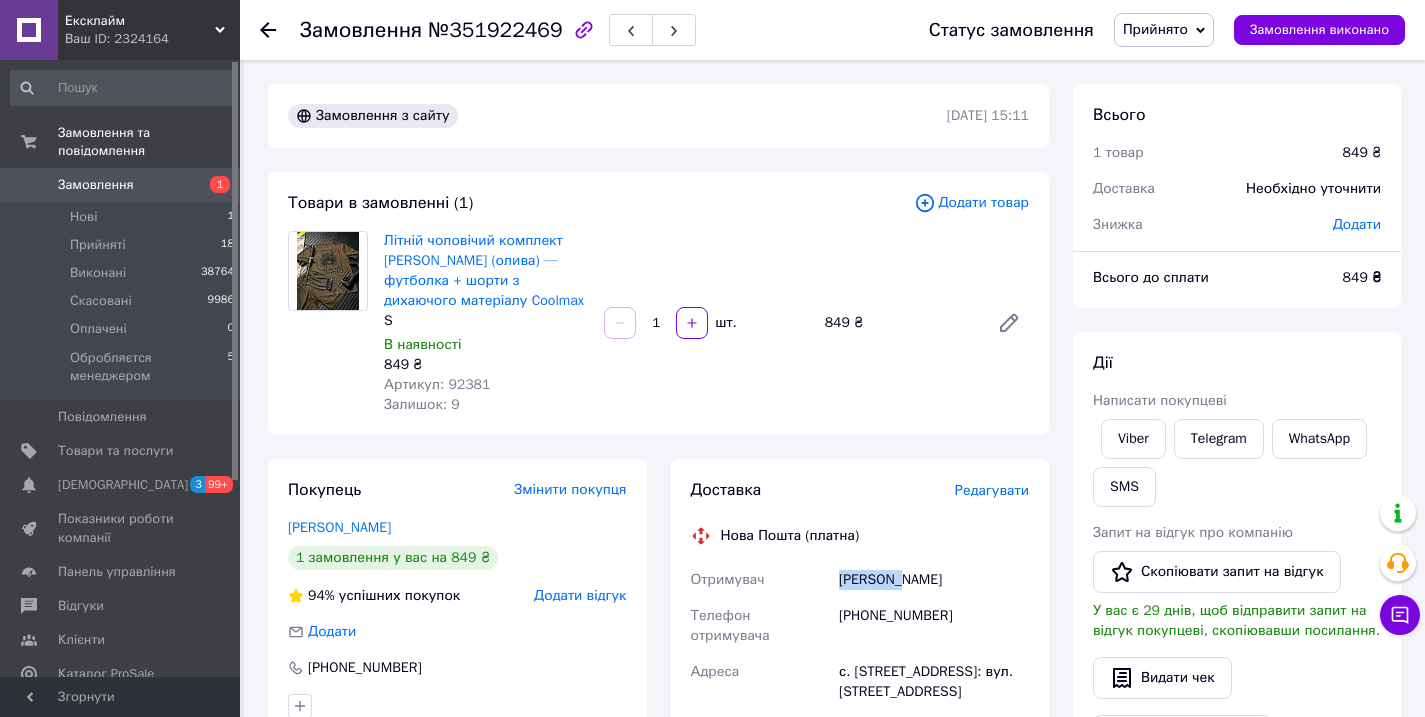click on "[PERSON_NAME]" at bounding box center [934, 580] 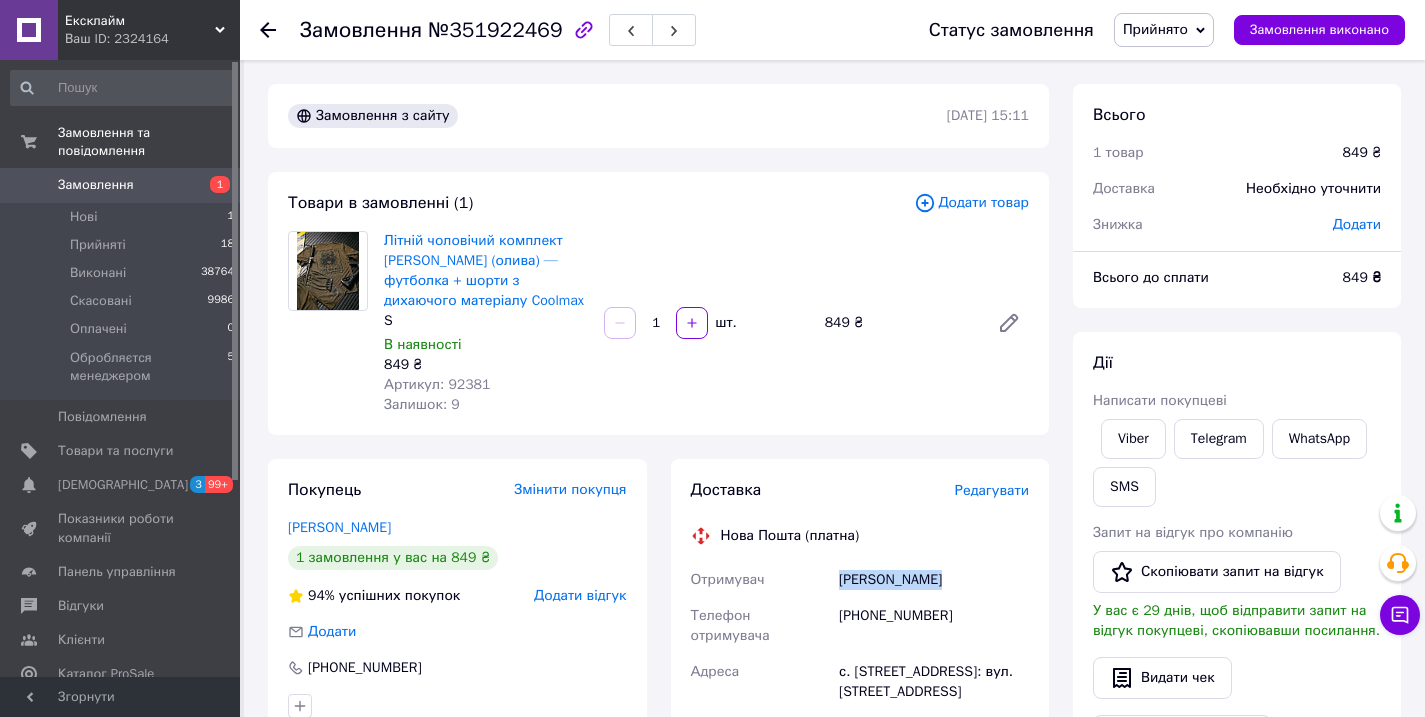 click on "[PERSON_NAME]" at bounding box center (934, 580) 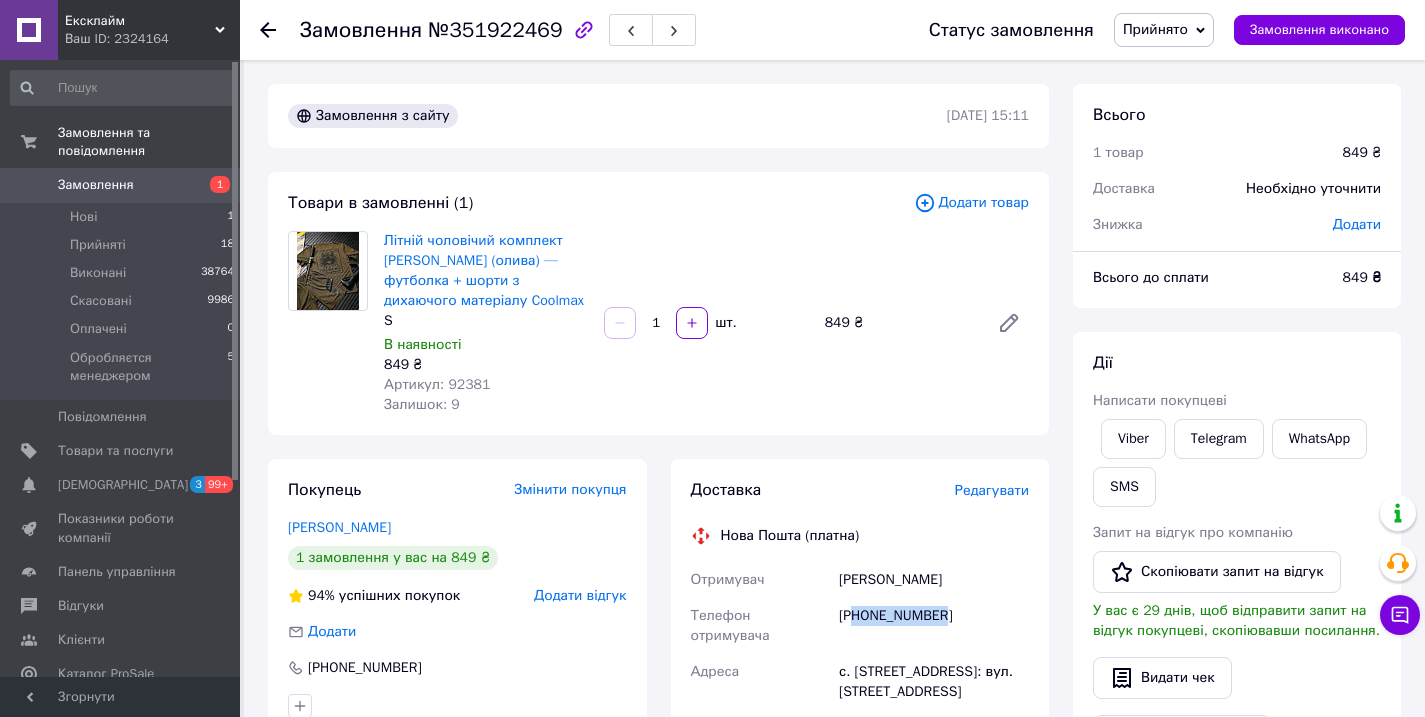 drag, startPoint x: 956, startPoint y: 641, endPoint x: 860, endPoint y: 638, distance: 96.04687 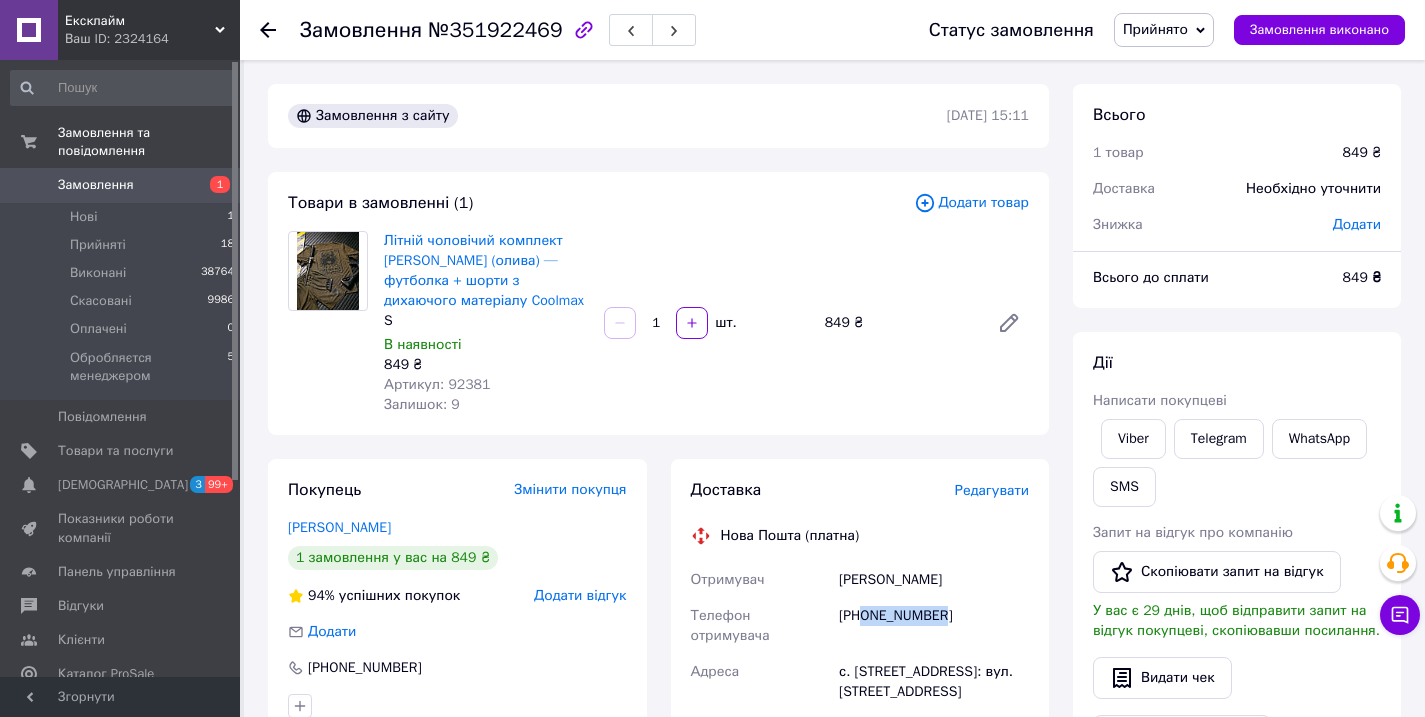 drag, startPoint x: 869, startPoint y: 637, endPoint x: 956, endPoint y: 637, distance: 87 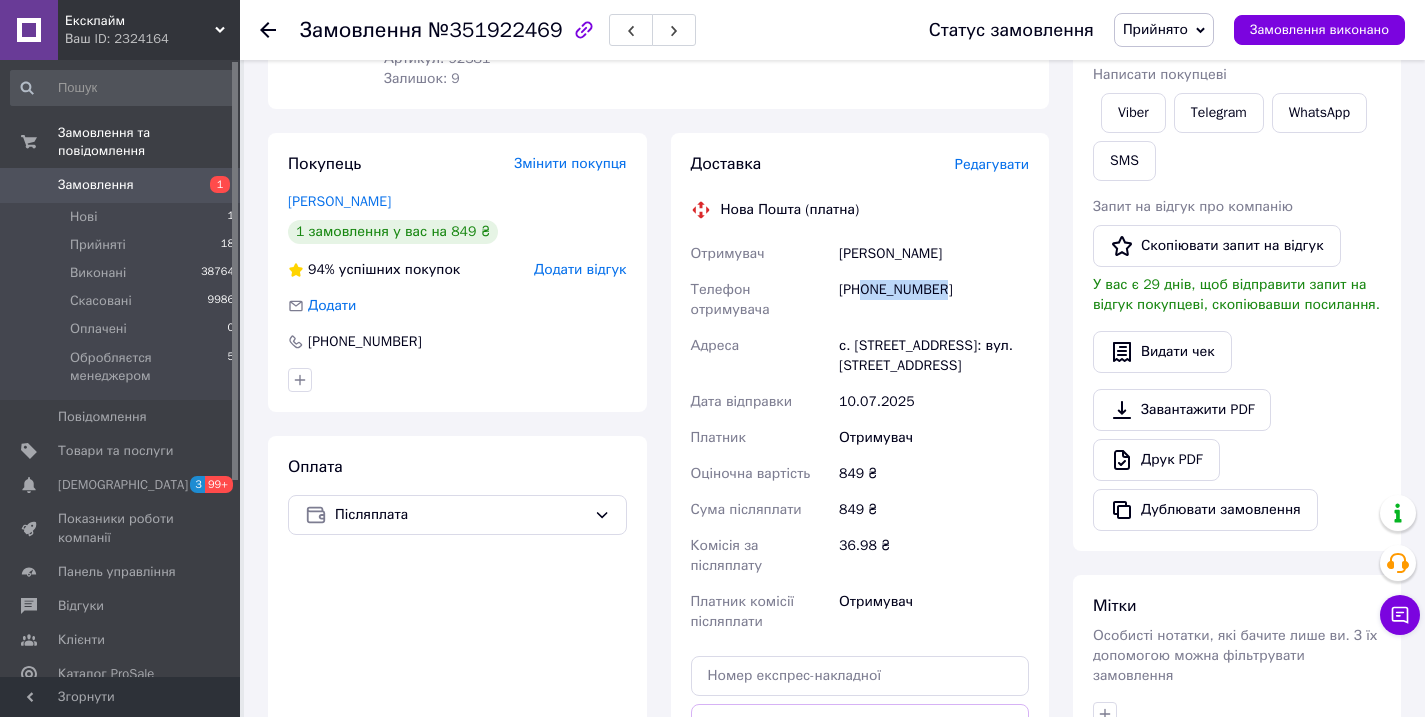 scroll, scrollTop: 574, scrollLeft: 0, axis: vertical 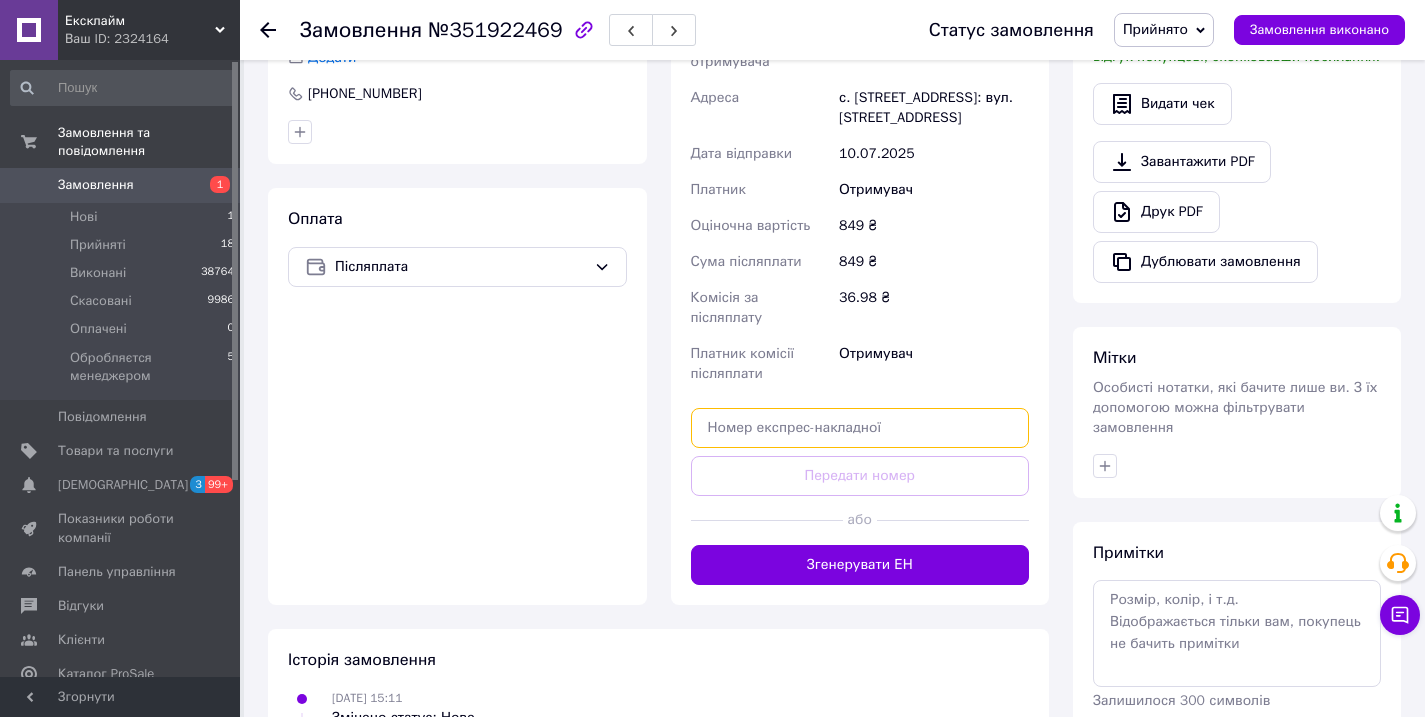 click at bounding box center [860, 428] 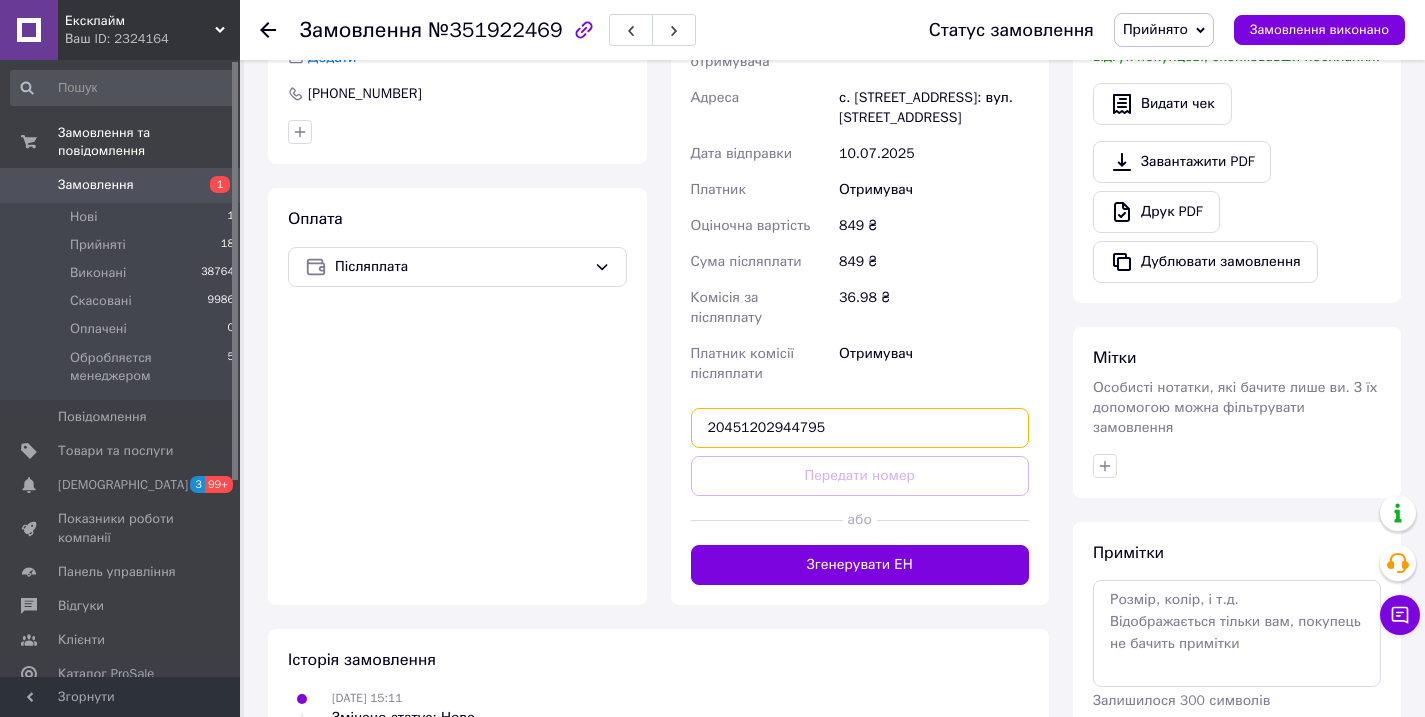 type on "20451202944795" 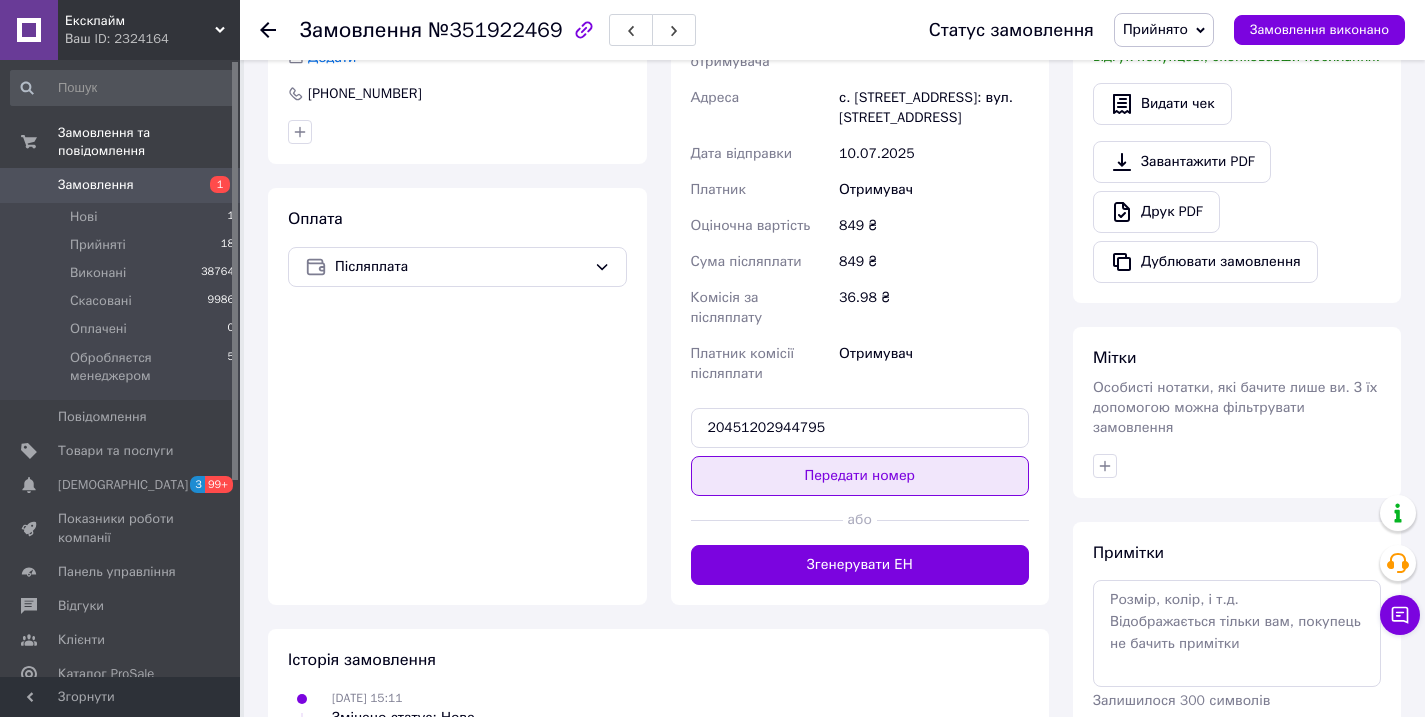 click on "Передати номер" at bounding box center [860, 476] 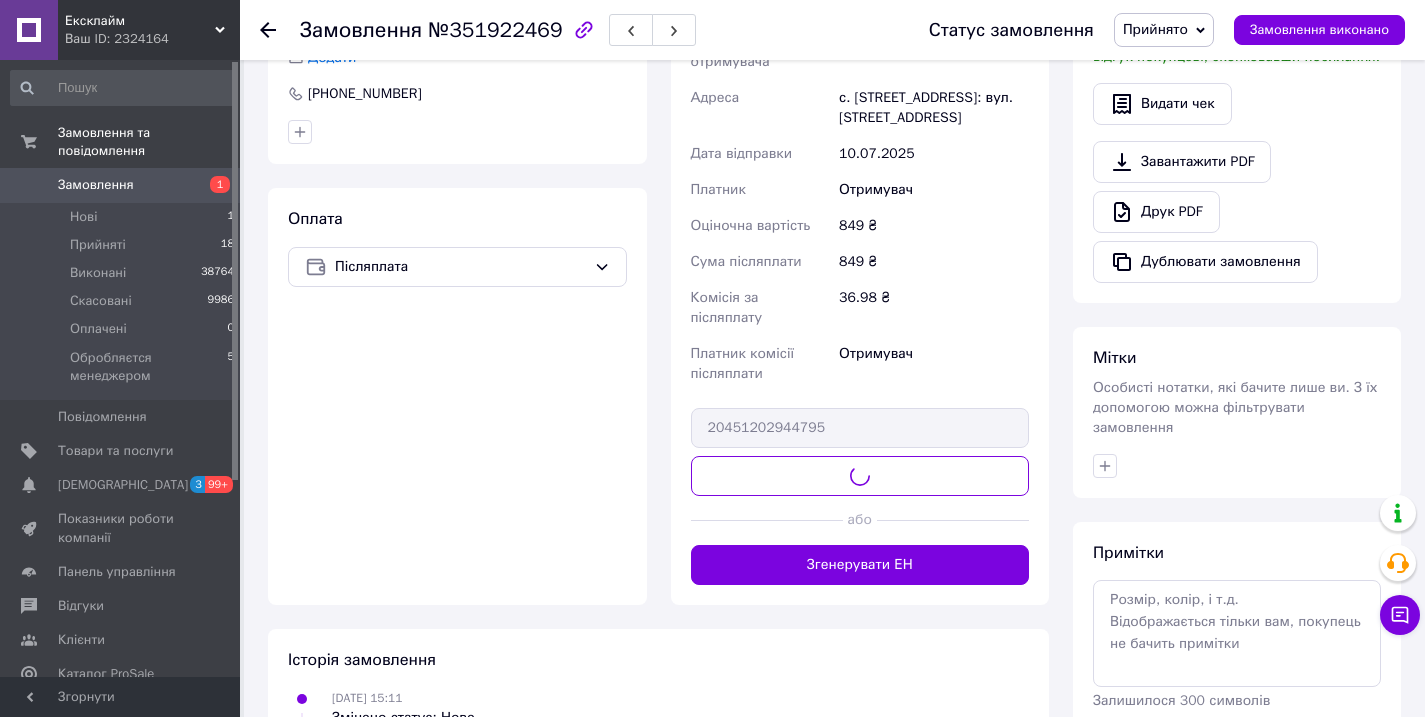 click on "Прийнято" at bounding box center [1155, 29] 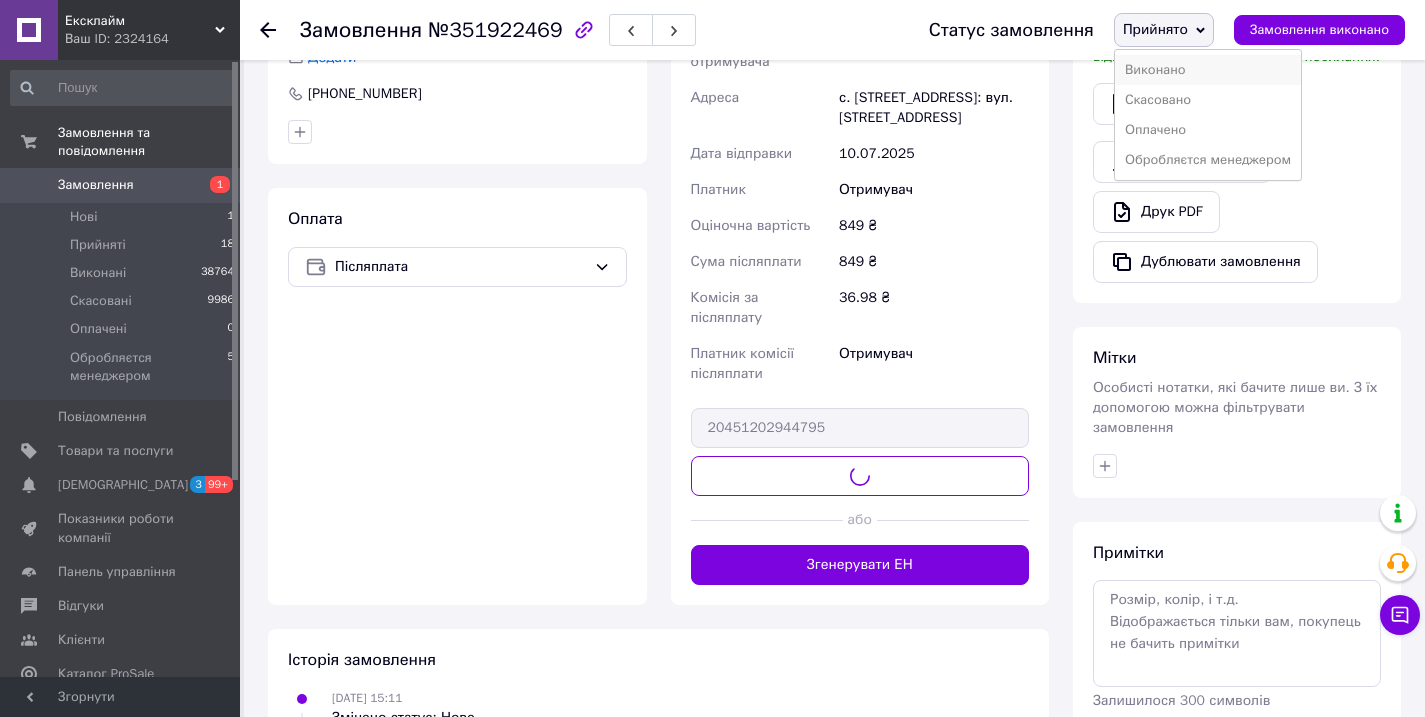 click on "Виконано" at bounding box center [1208, 70] 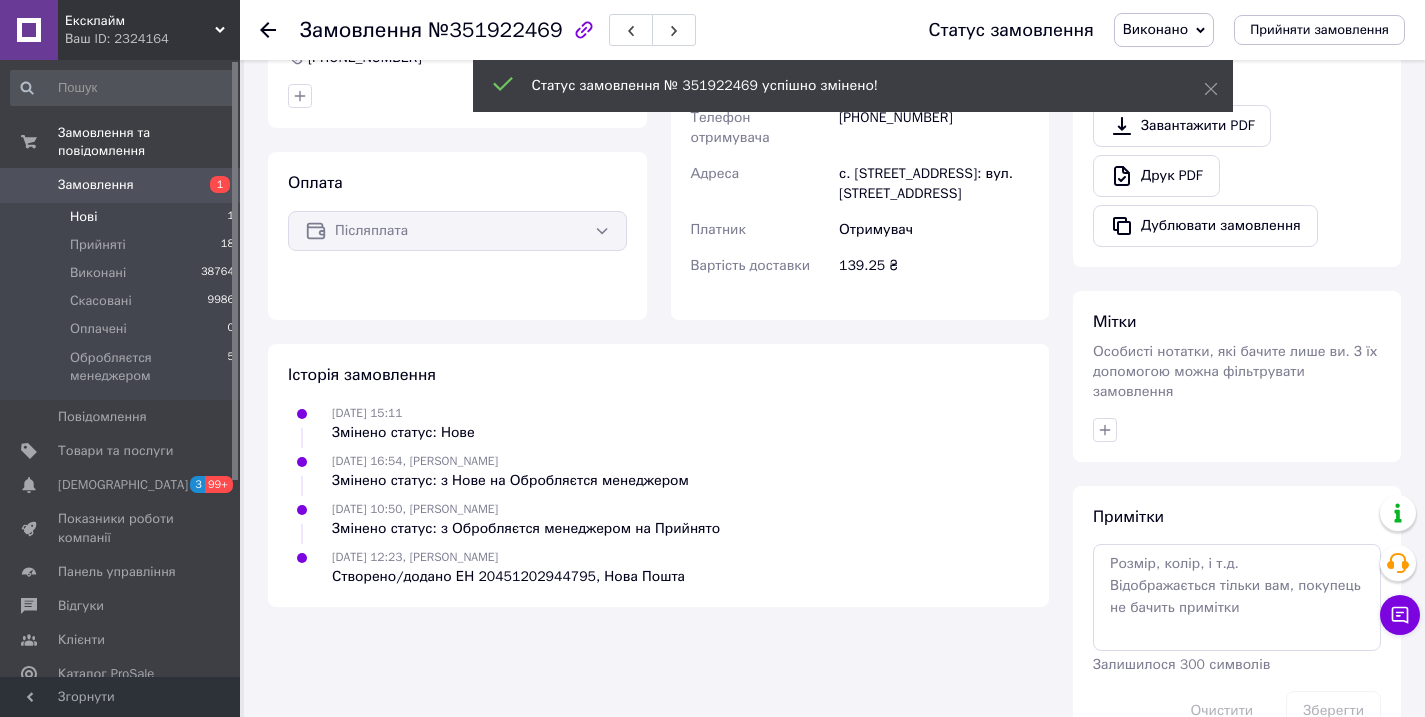 click on "Нові 1" at bounding box center [123, 217] 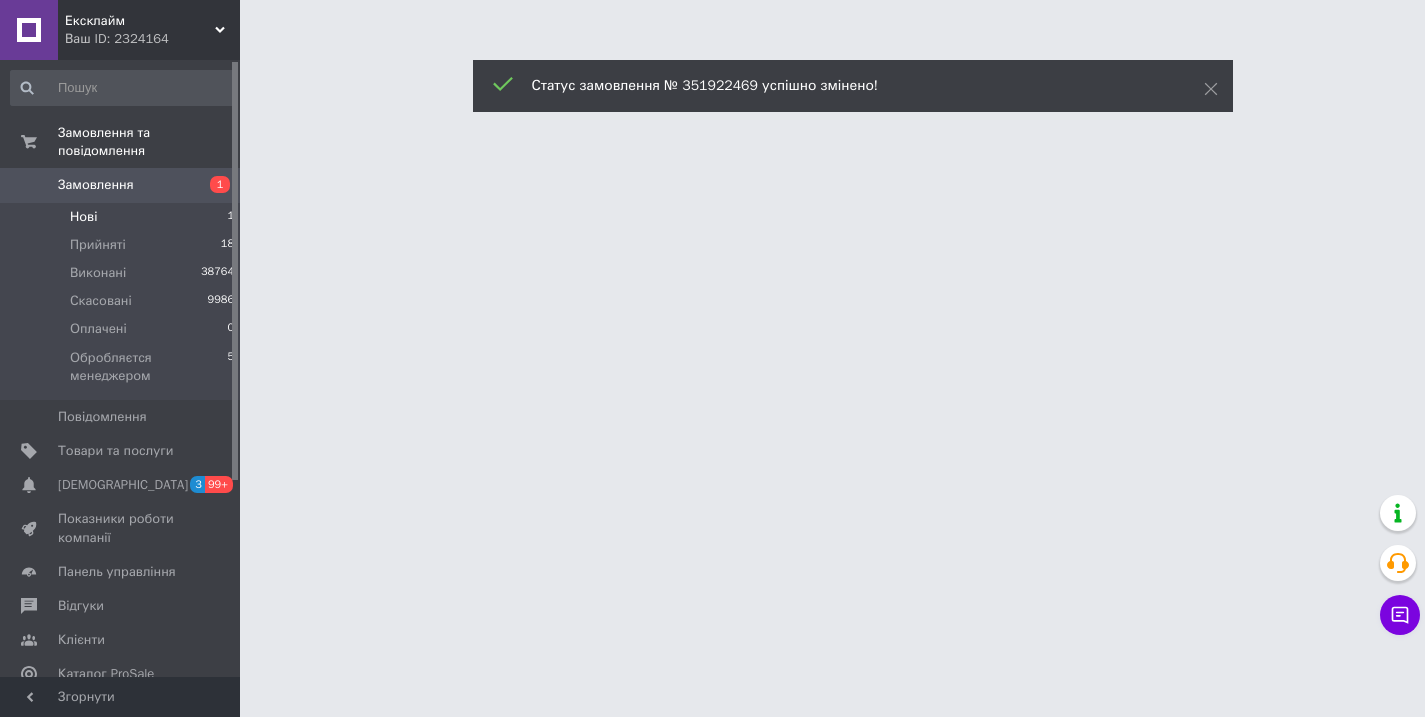 scroll, scrollTop: 0, scrollLeft: 0, axis: both 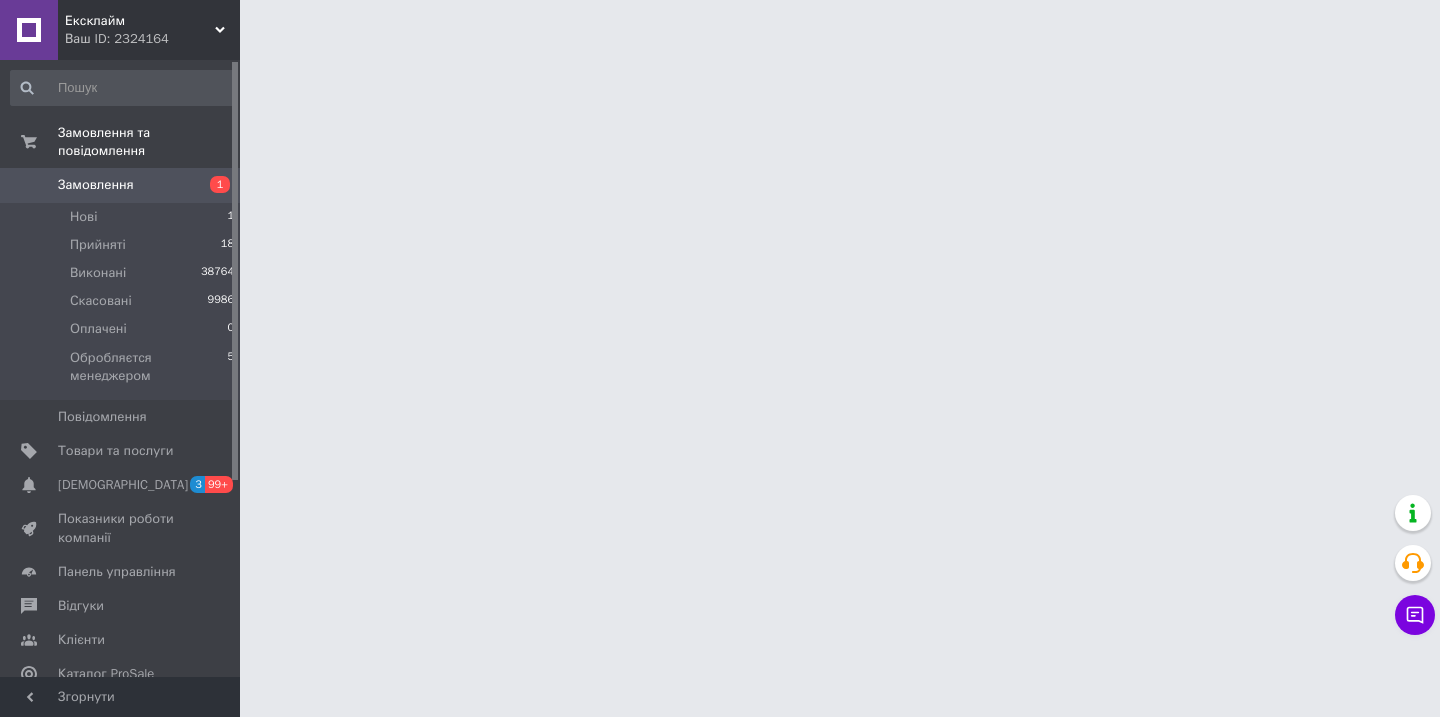 click on "Замовлення" at bounding box center [96, 185] 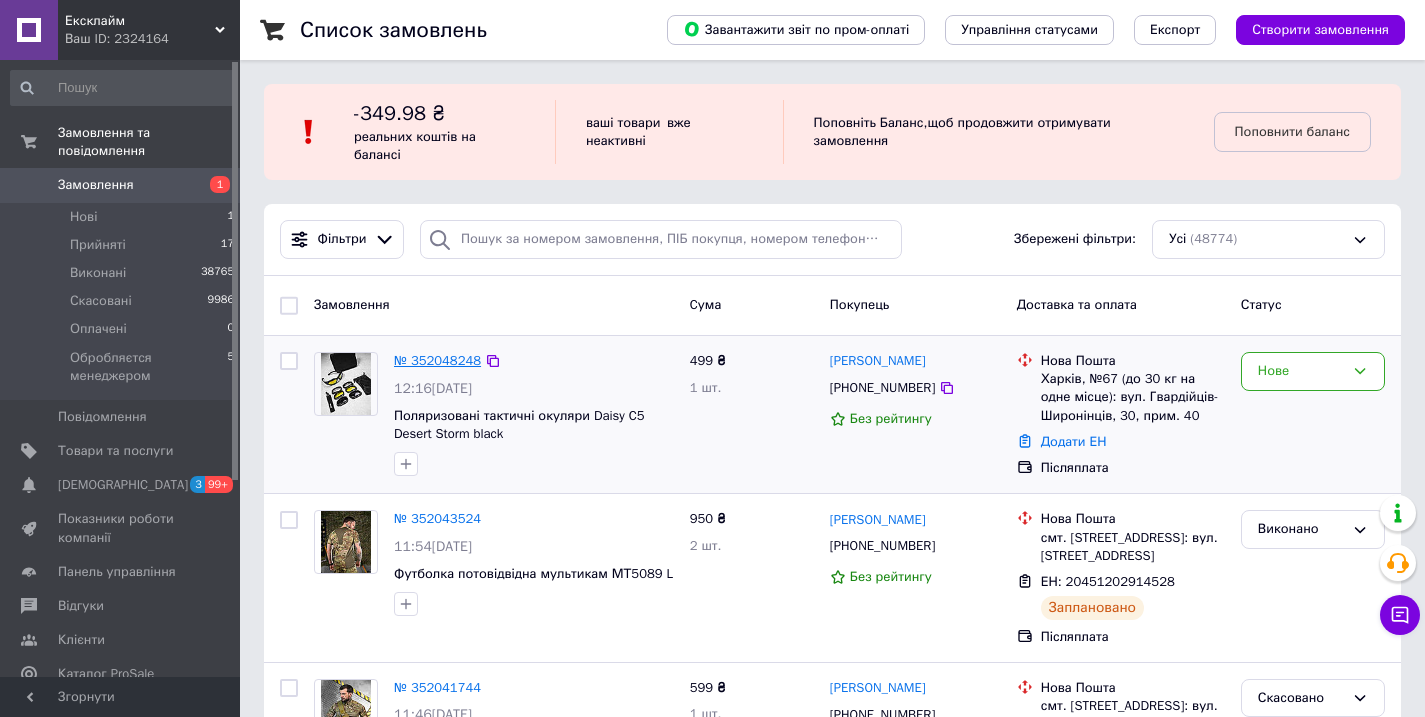 click on "№ 352048248" at bounding box center (437, 360) 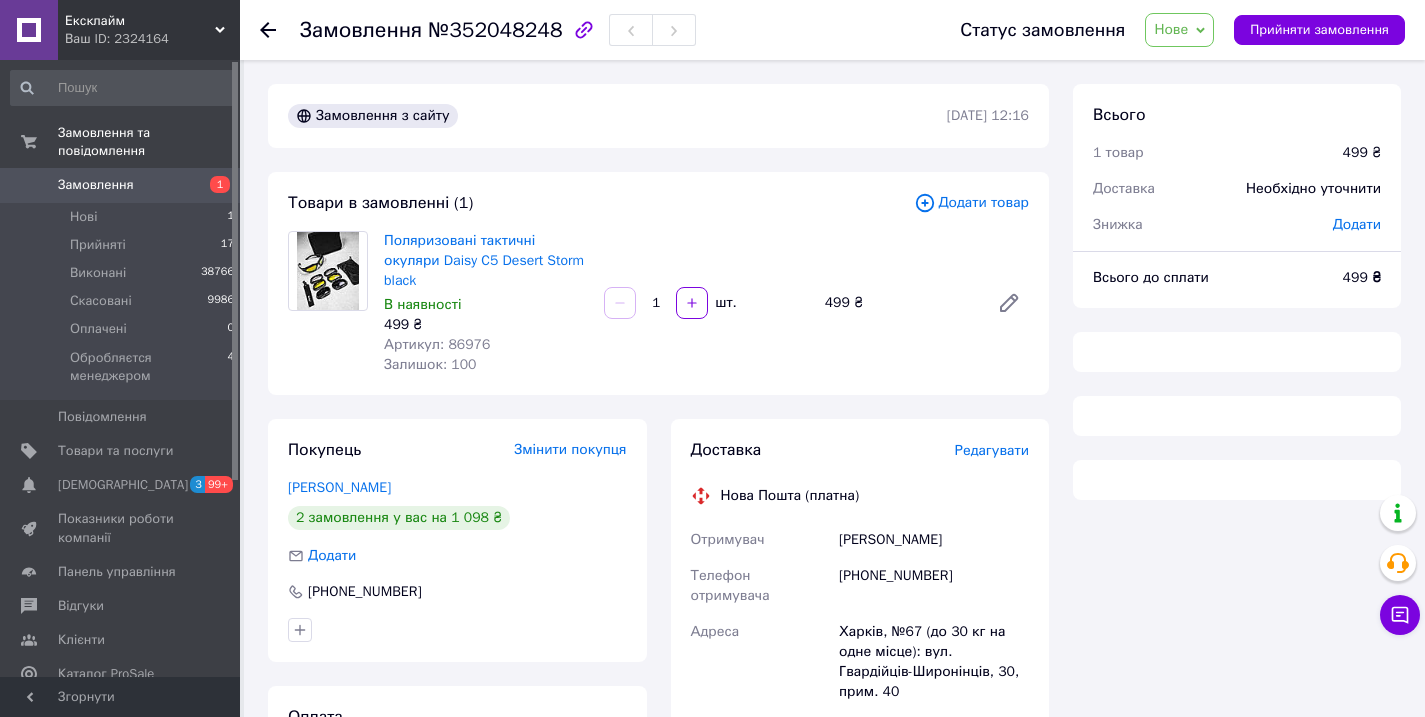 click on "Артикул: 86976" at bounding box center [437, 344] 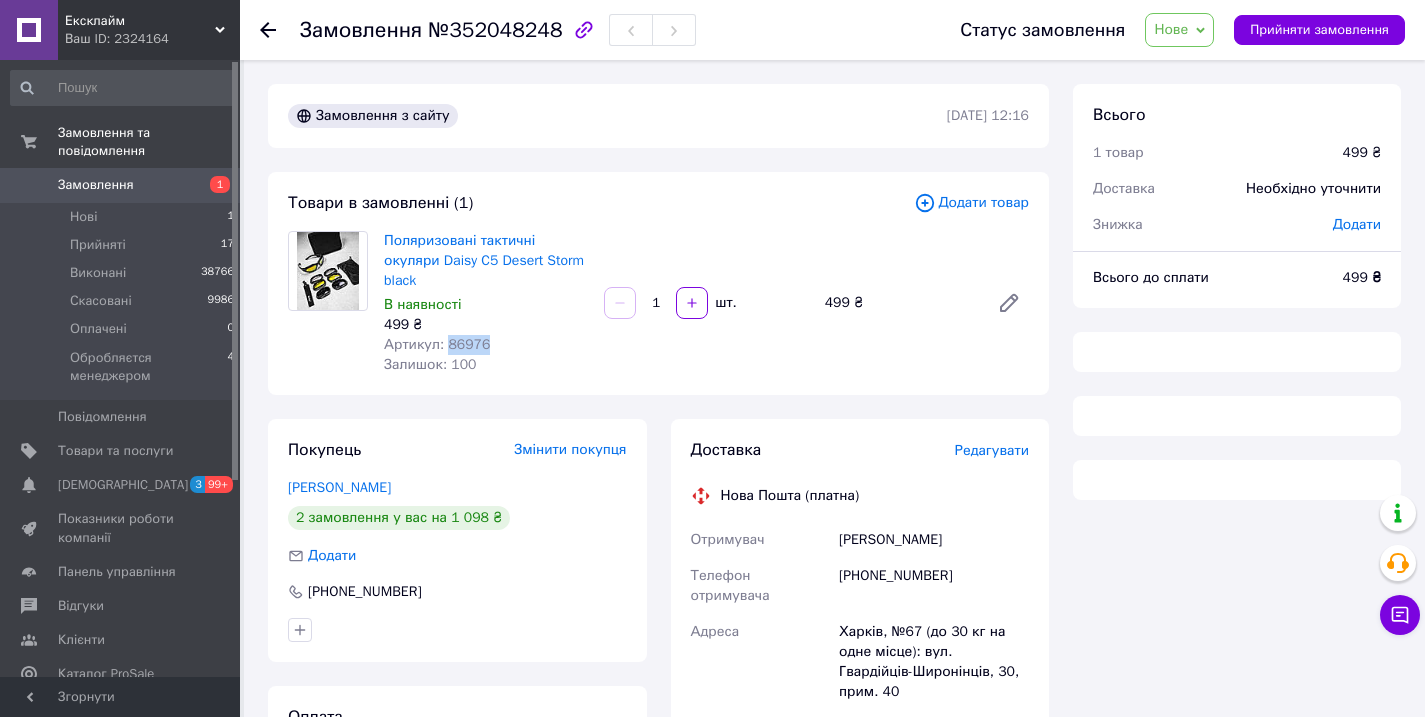 click on "Артикул: 86976" at bounding box center [437, 344] 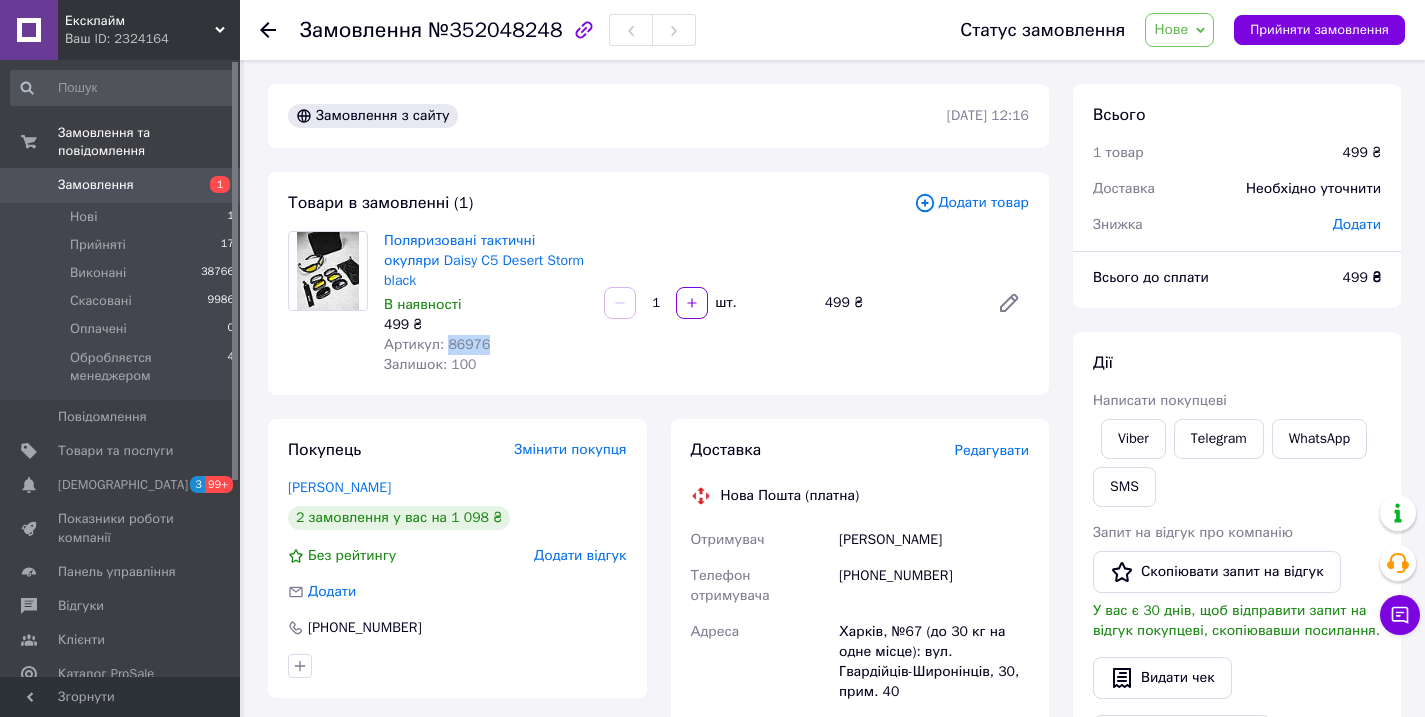 copy on "86976" 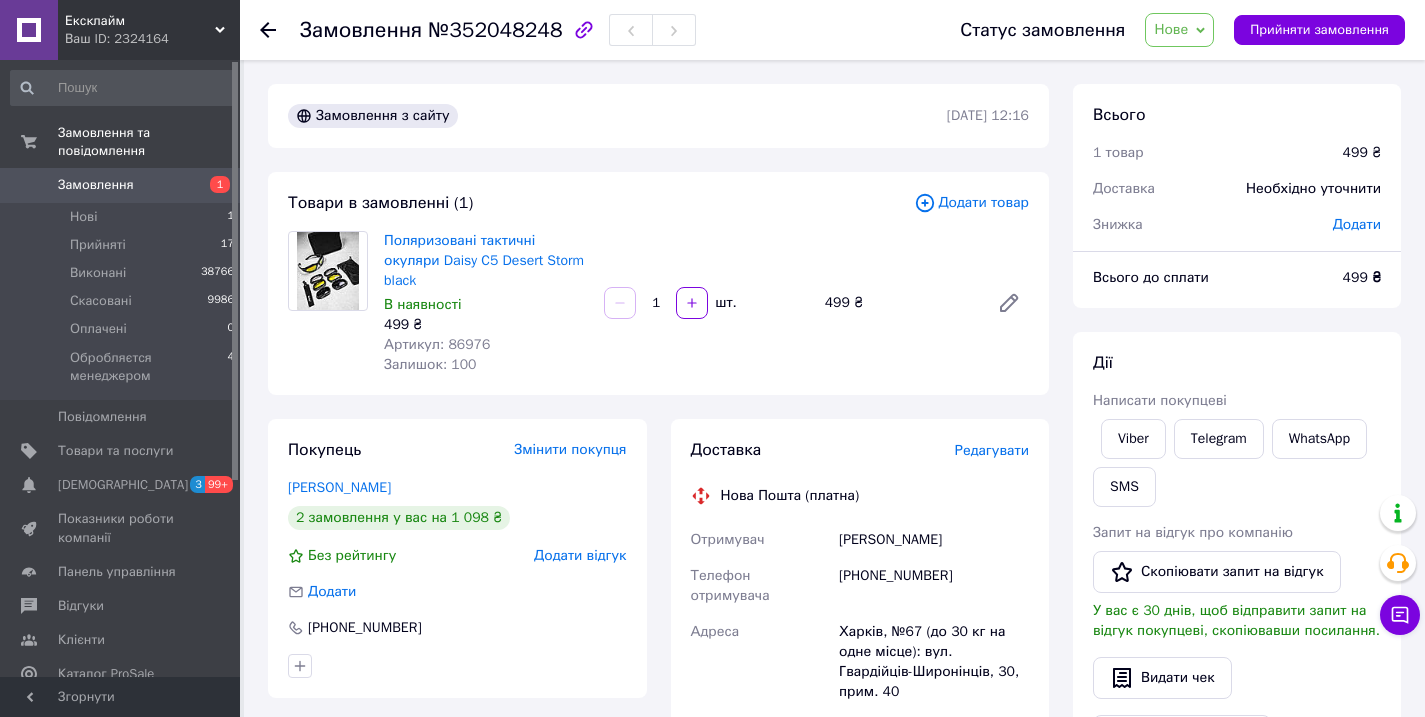 click on "Харків, №67 (до 30 кг на одне місце): вул. Гвардійців-Широнінців, 30, прим. 40" at bounding box center [934, 662] 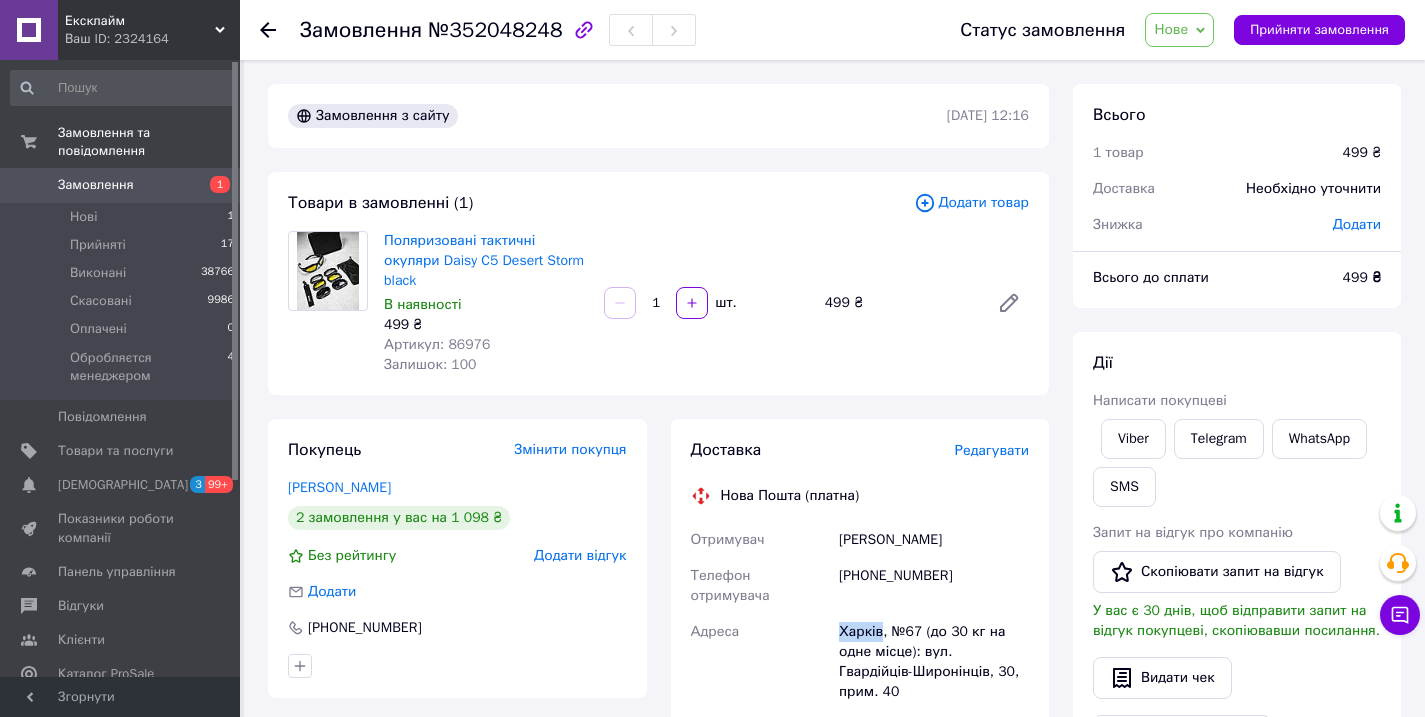 click on "Харків, №67 (до 30 кг на одне місце): вул. Гвардійців-Широнінців, 30, прим. 40" at bounding box center [934, 662] 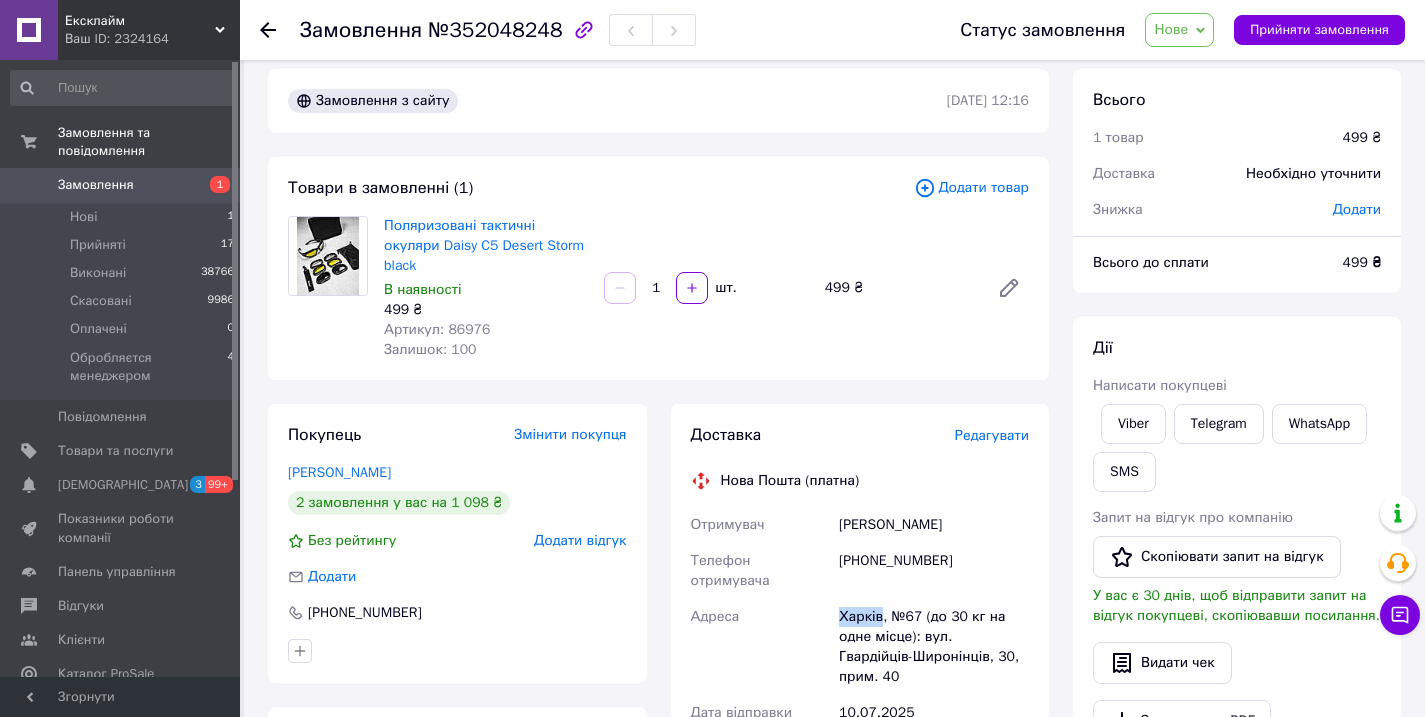 scroll, scrollTop: 35, scrollLeft: 0, axis: vertical 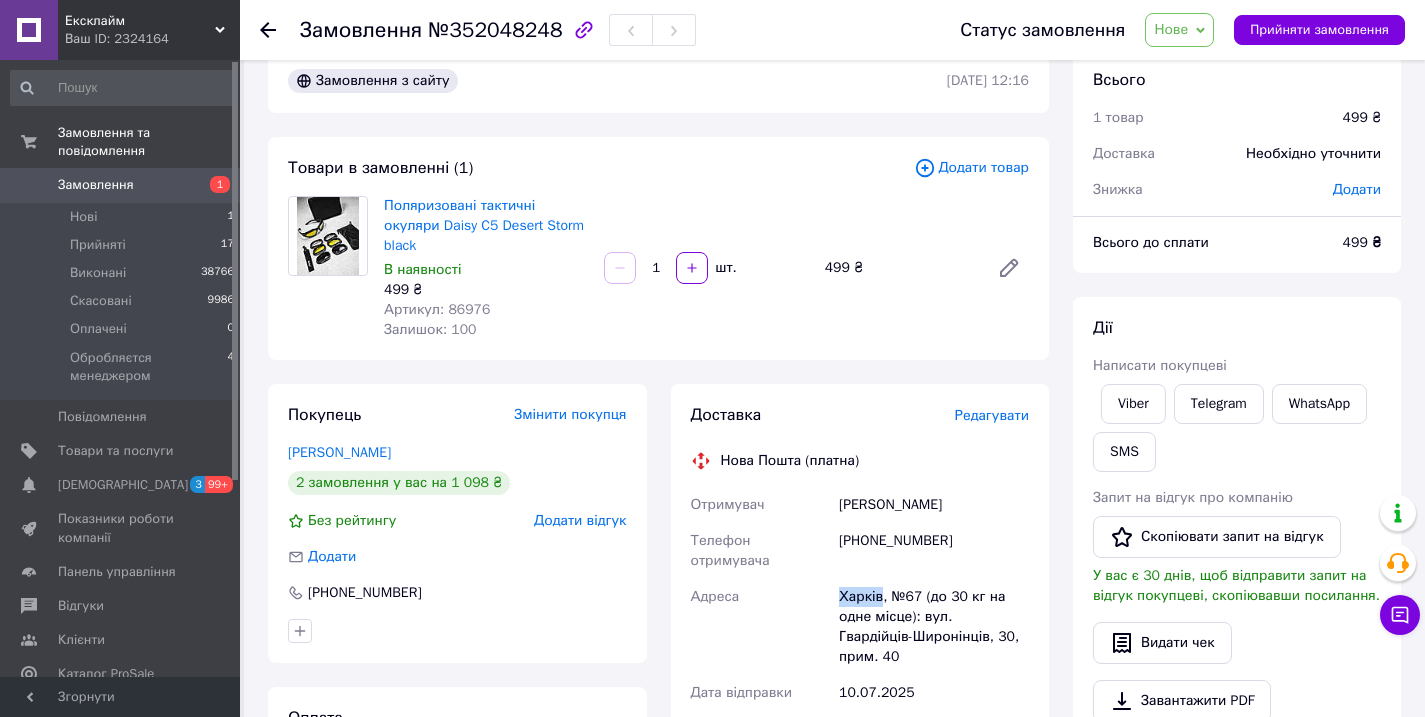 click on "[PERSON_NAME]" at bounding box center [934, 505] 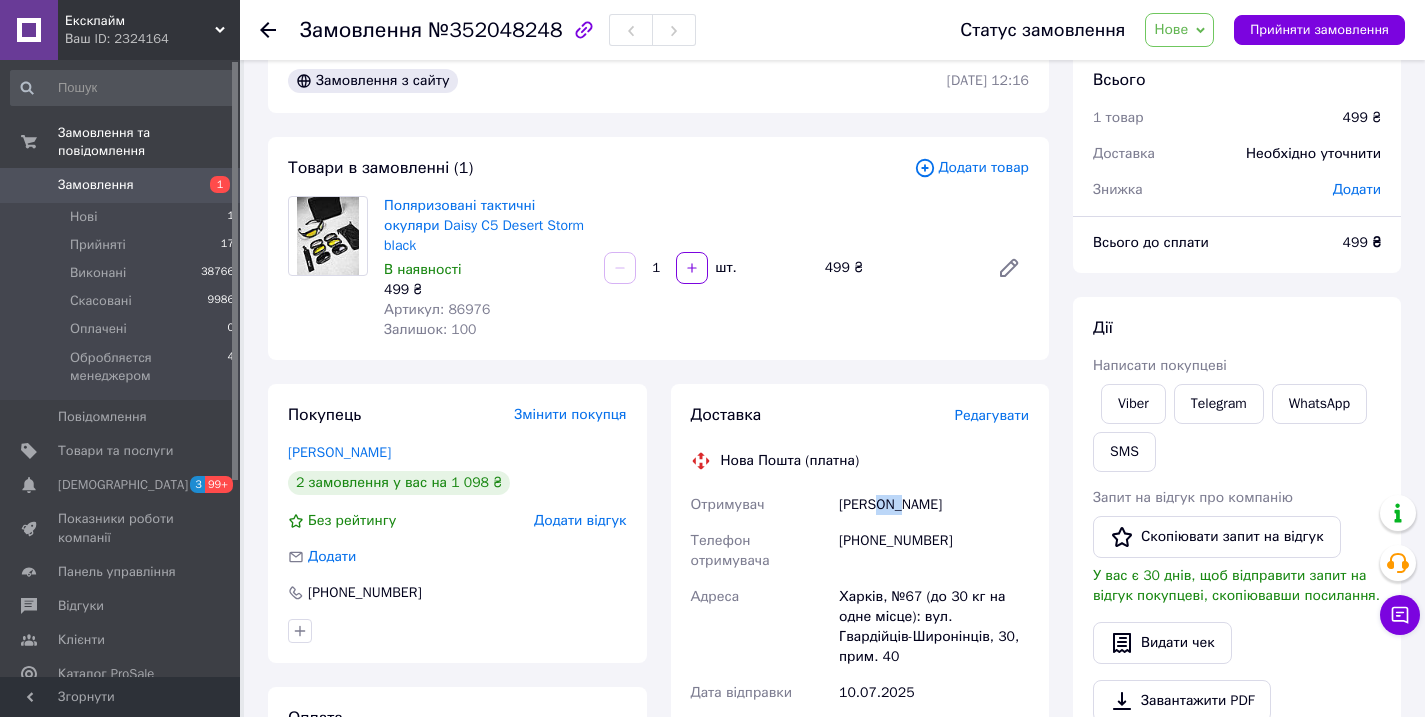 click on "[PERSON_NAME]" at bounding box center [934, 505] 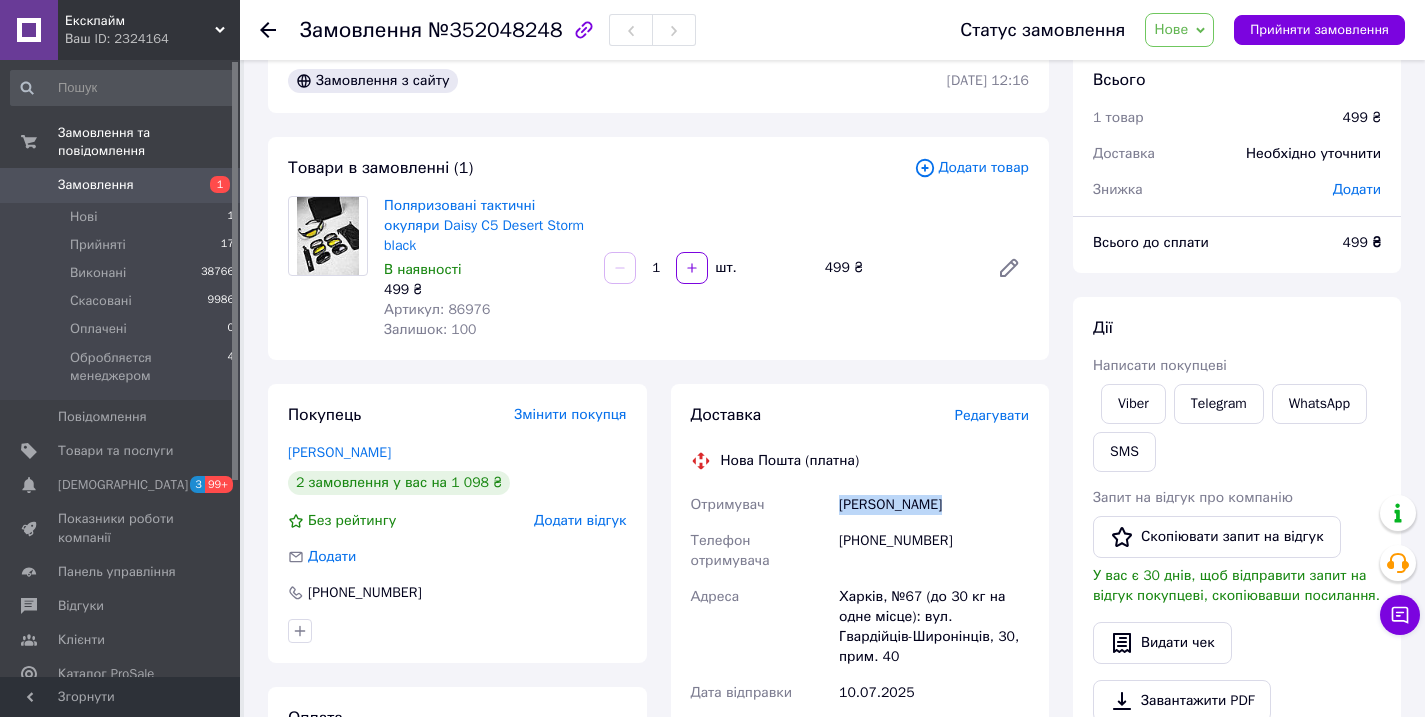 click on "[PERSON_NAME]" at bounding box center [934, 505] 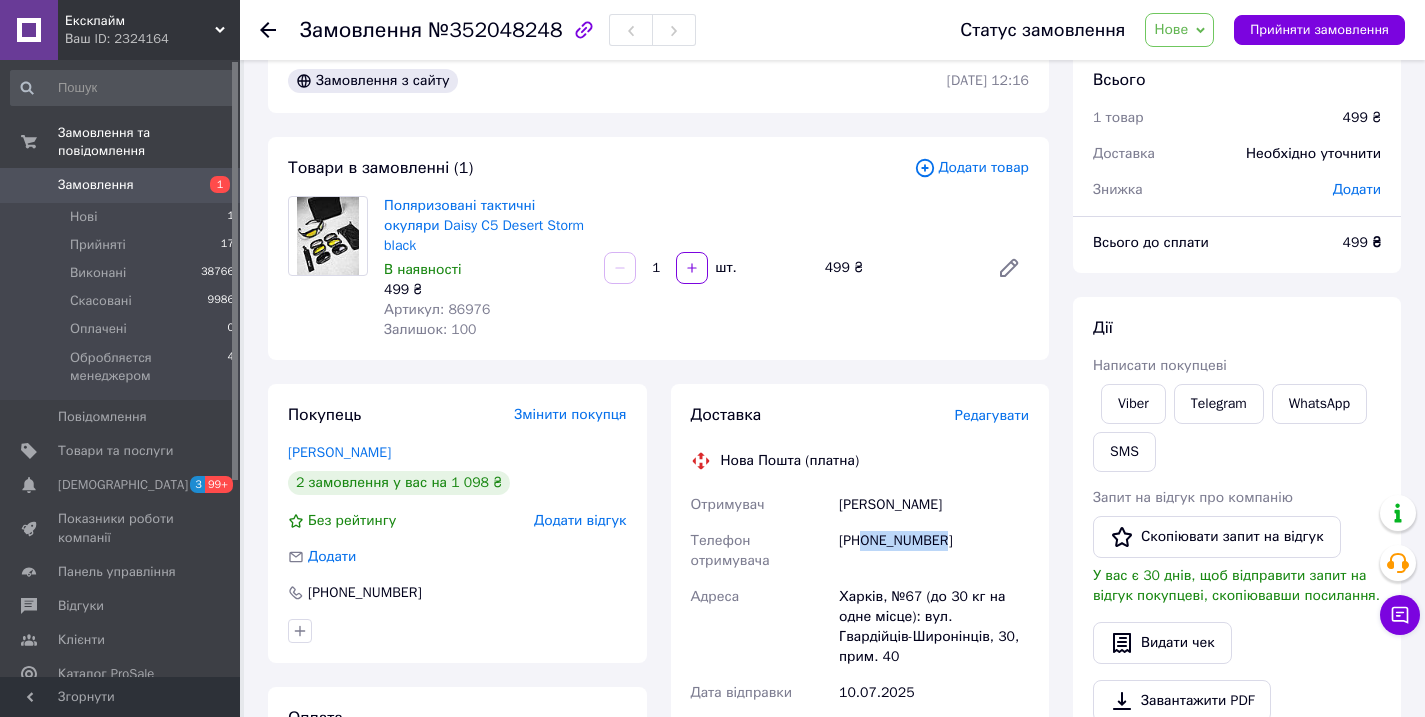 drag, startPoint x: 955, startPoint y: 550, endPoint x: 865, endPoint y: 539, distance: 90.66973 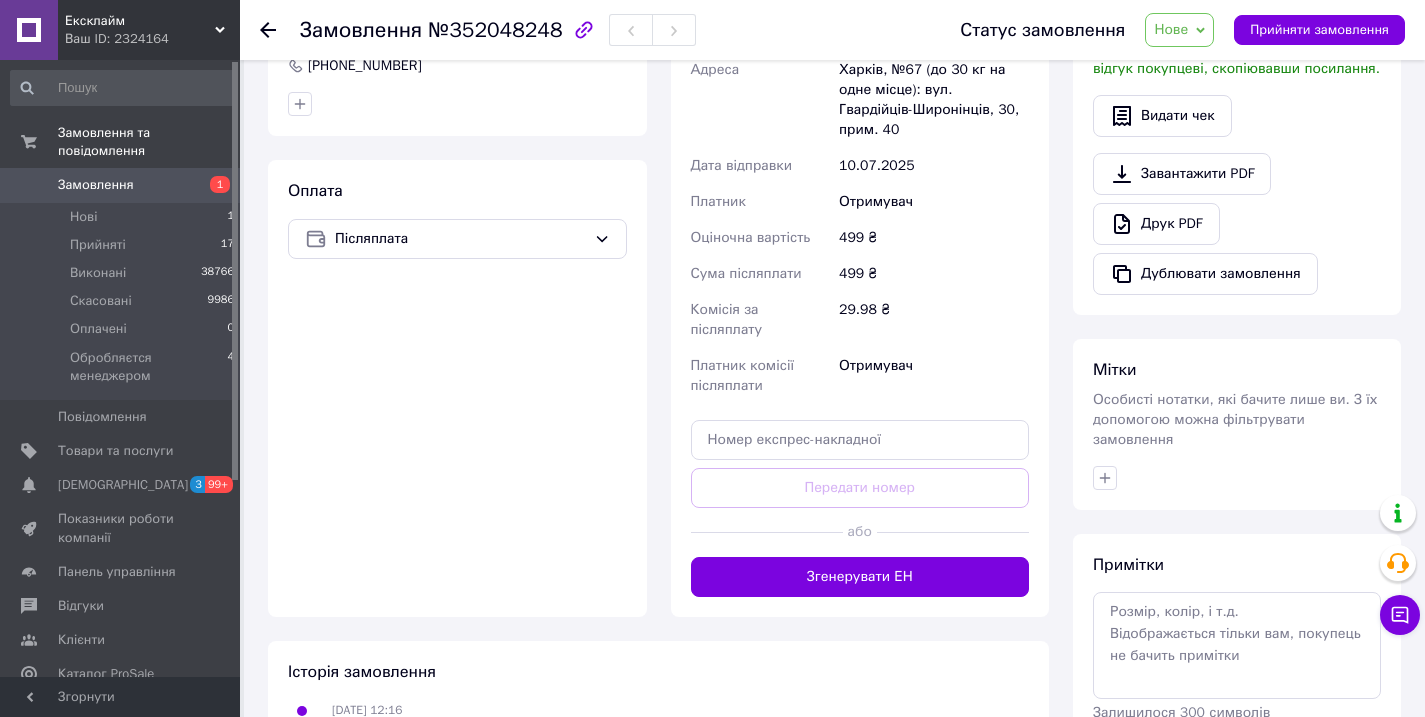 scroll, scrollTop: 667, scrollLeft: 0, axis: vertical 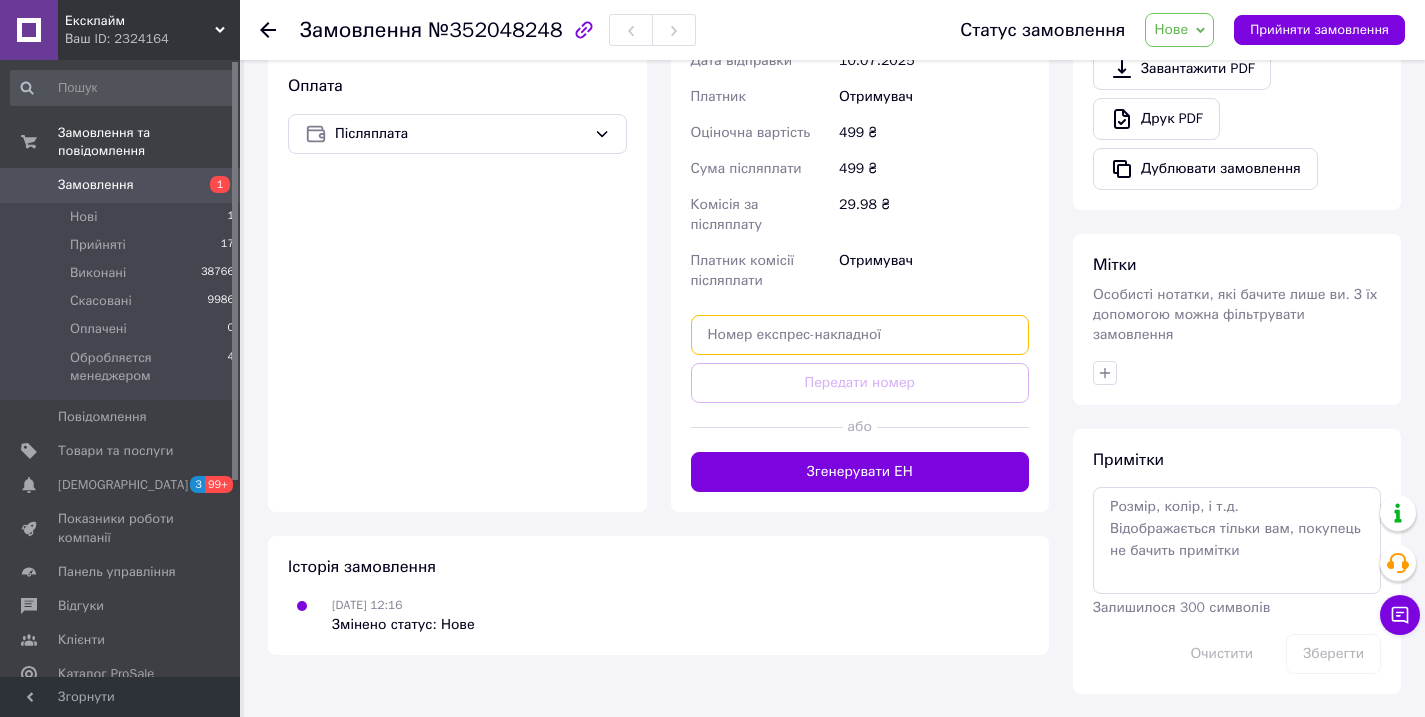 click at bounding box center (860, 335) 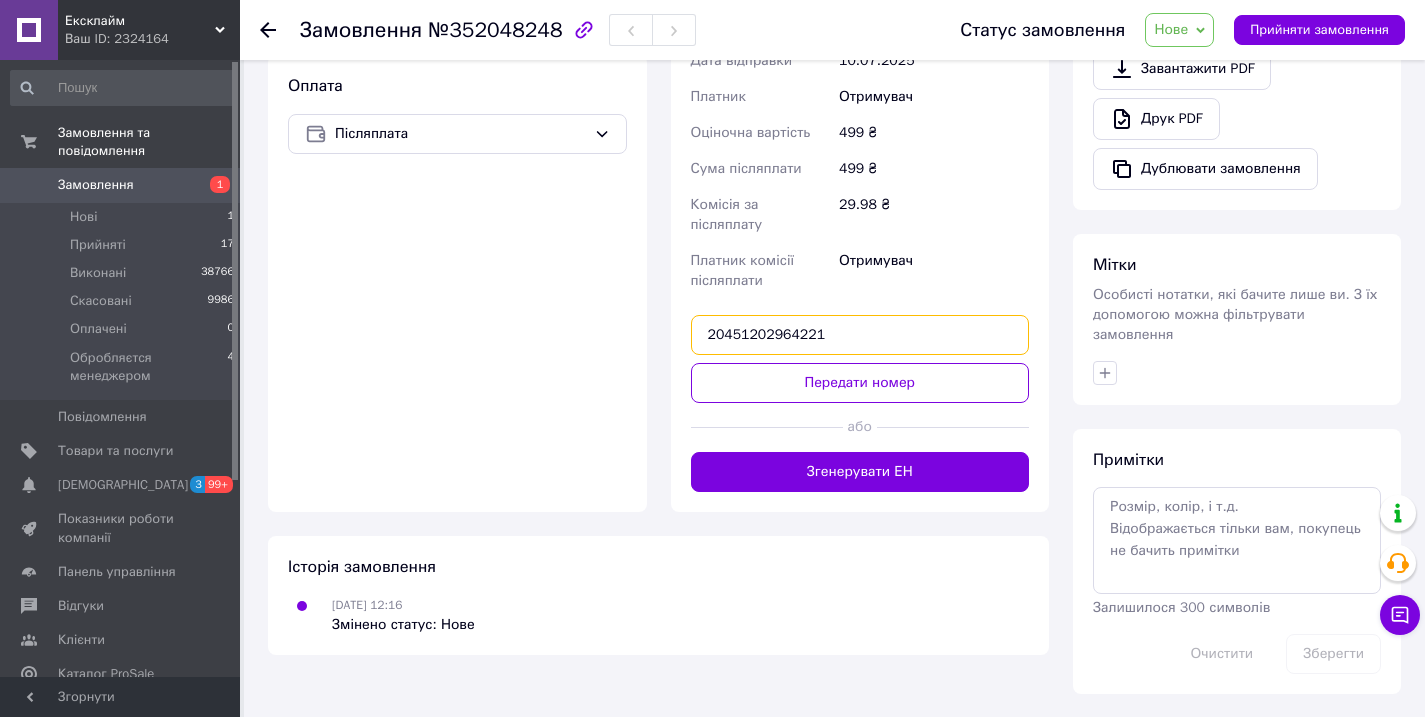 type on "20451202964221" 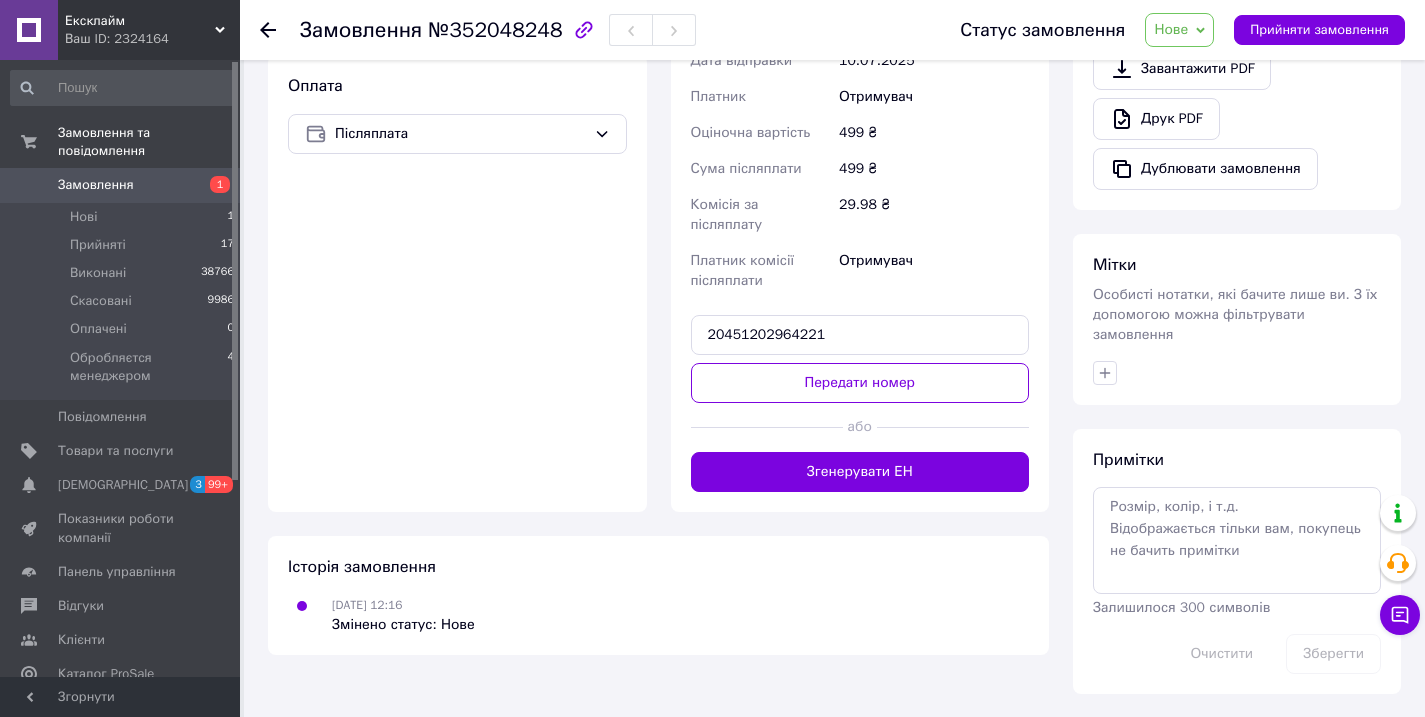 click on "Передати номер" at bounding box center [860, 383] 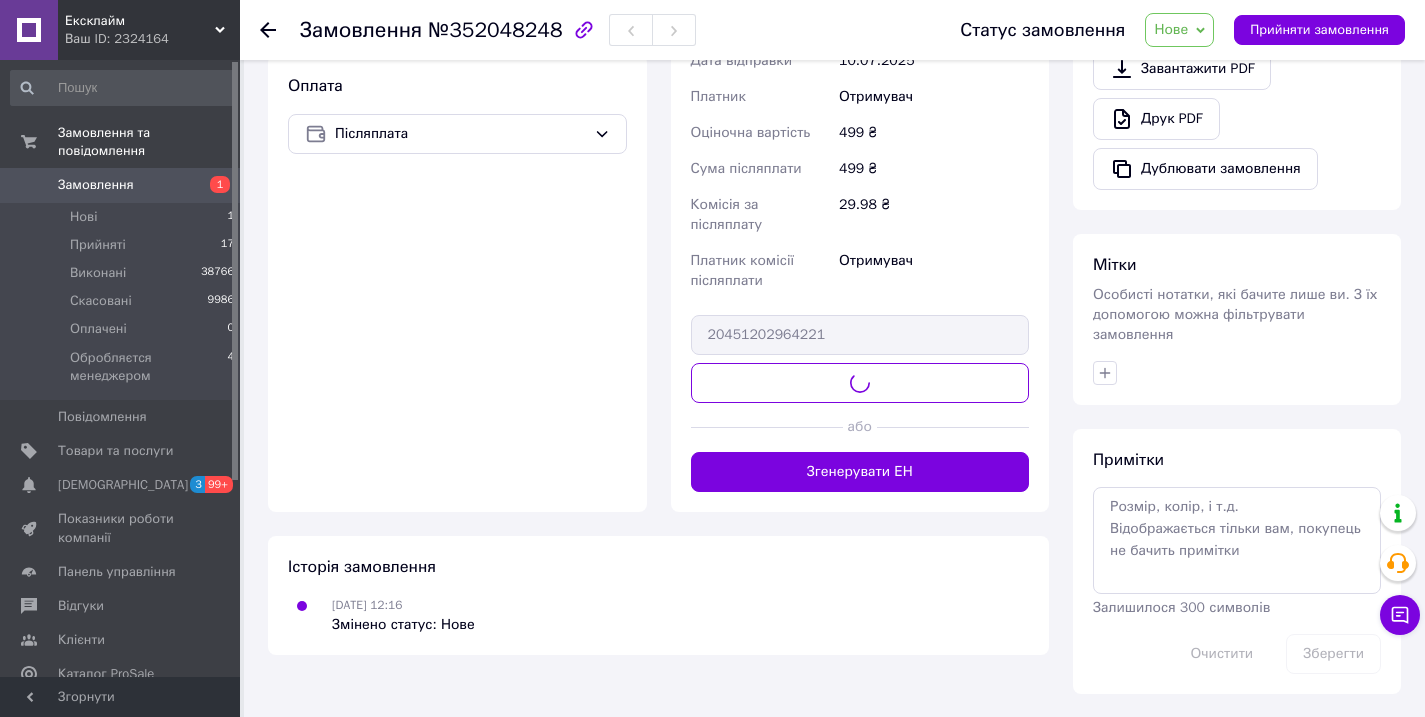 click on "Нове" at bounding box center (1179, 30) 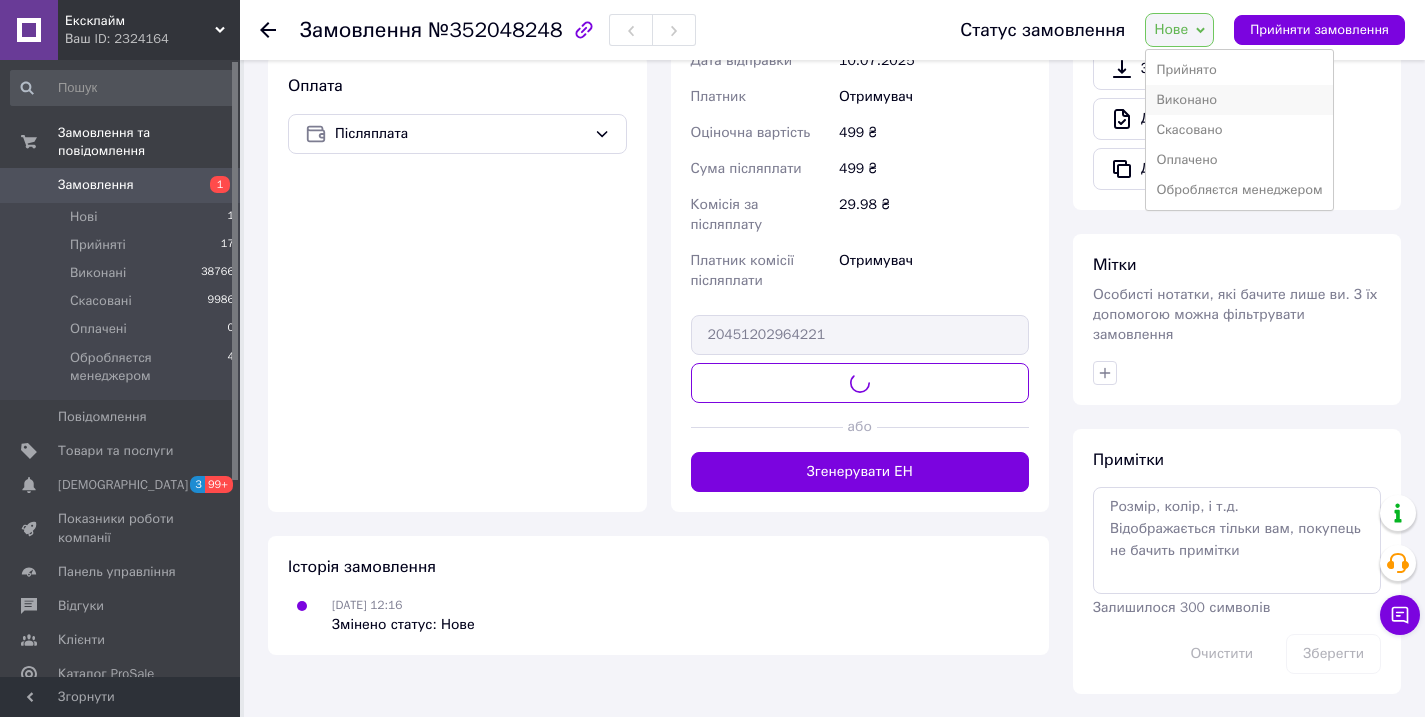 click on "Виконано" at bounding box center [1239, 100] 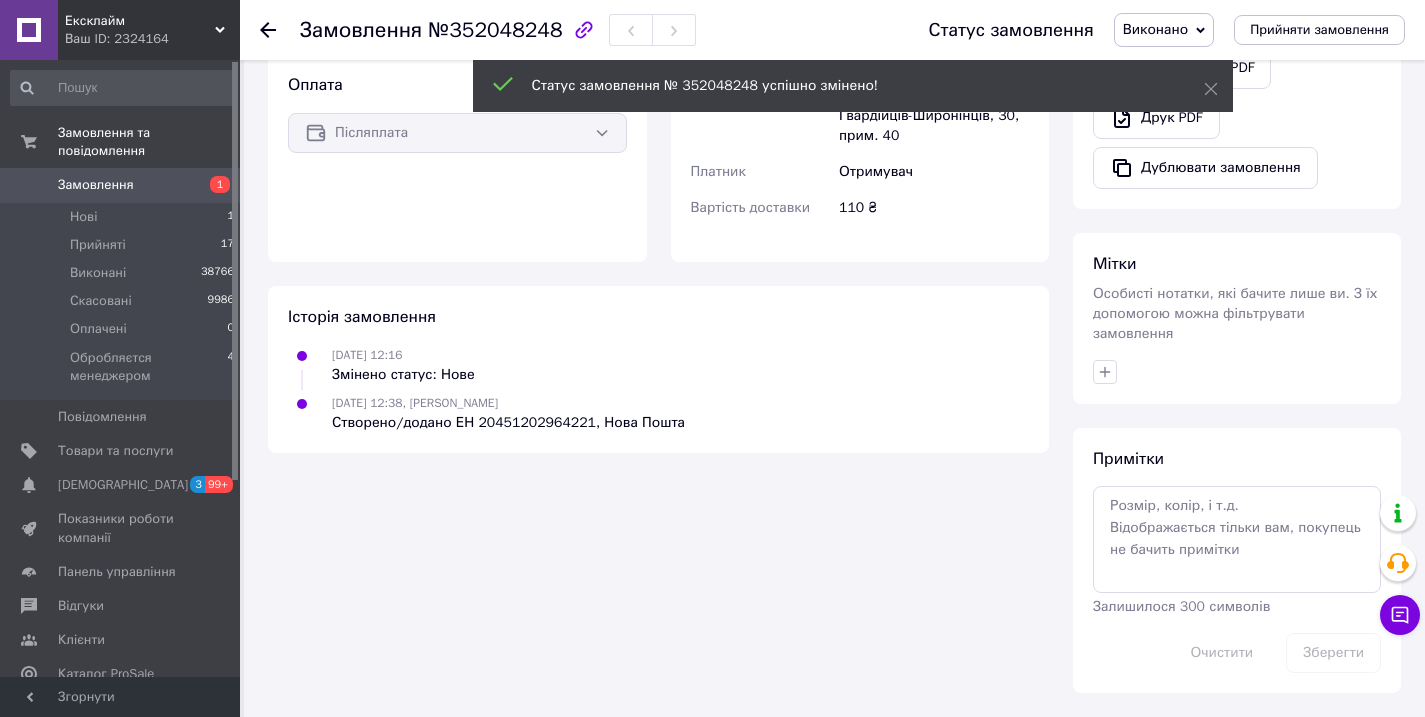 scroll, scrollTop: 631, scrollLeft: 0, axis: vertical 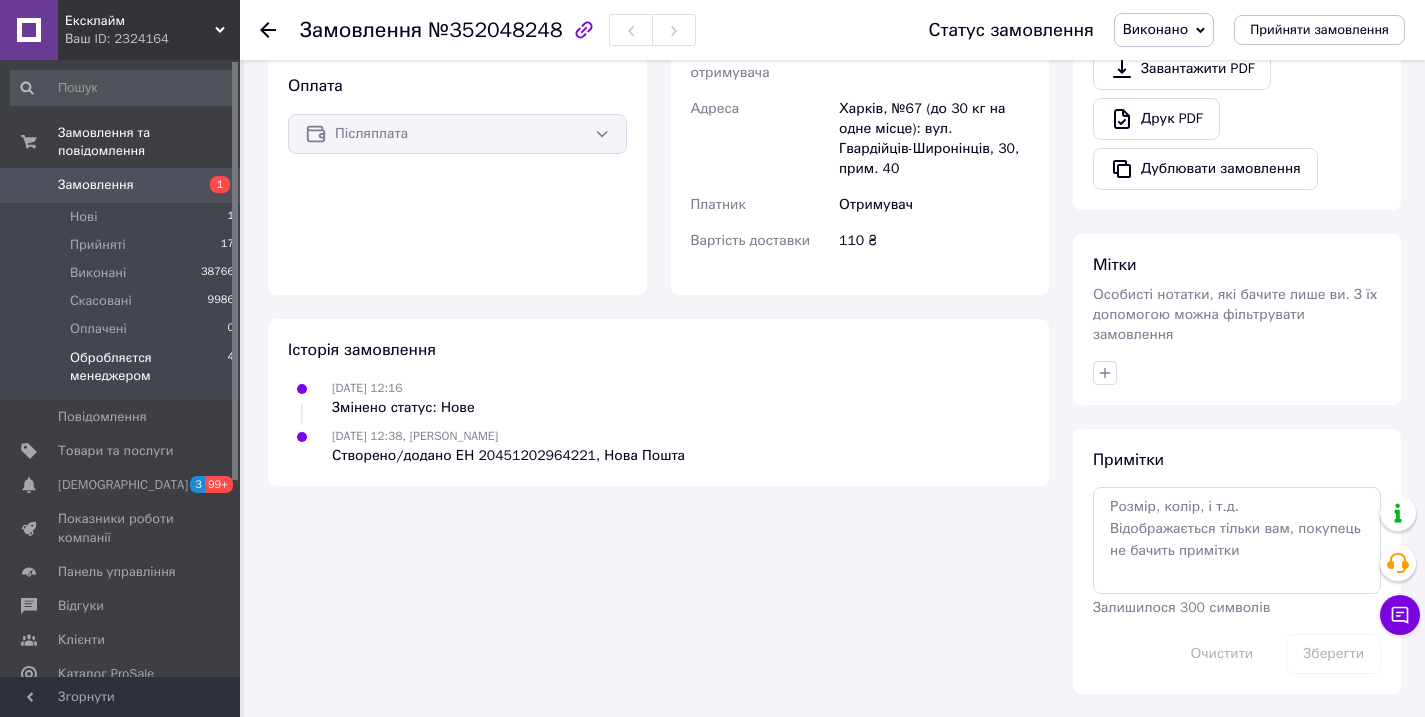 click on "Обробляєтся менеджером" at bounding box center (148, 367) 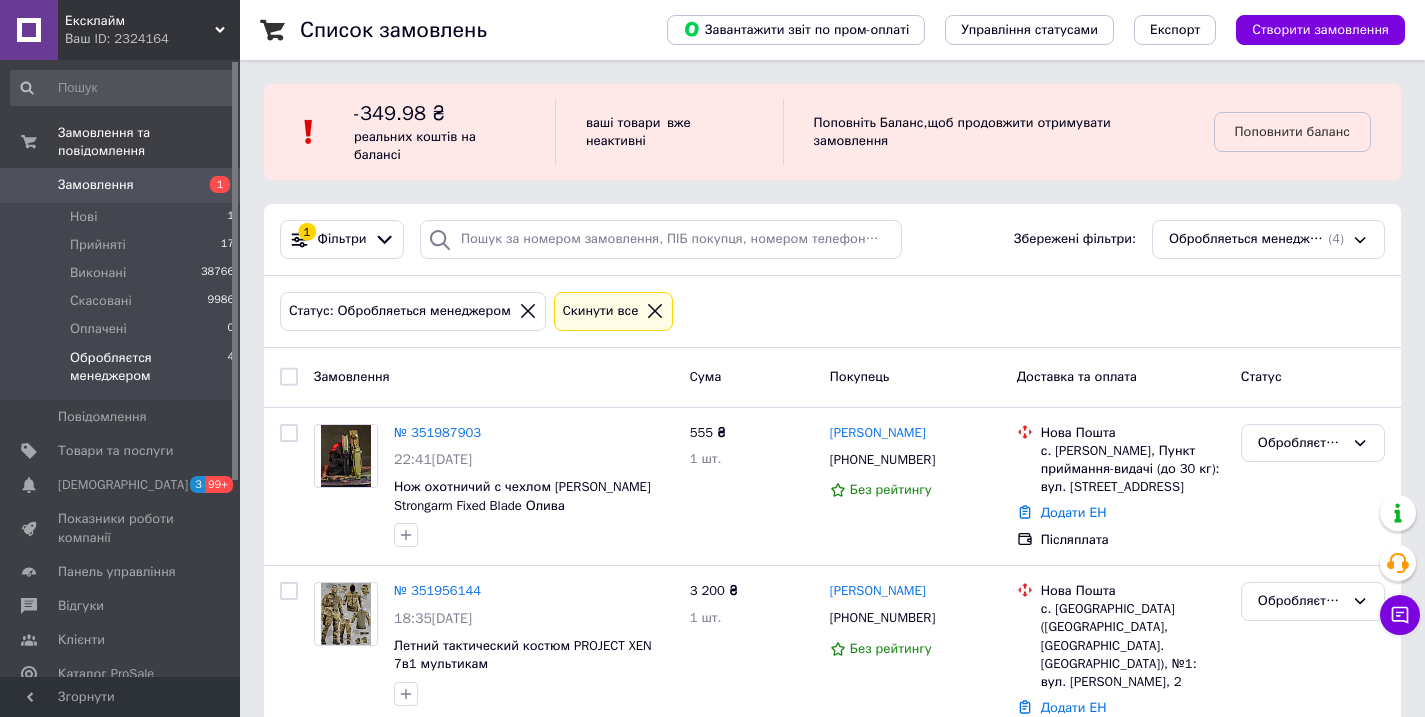 click on "Створити замовлення" at bounding box center [1320, 30] 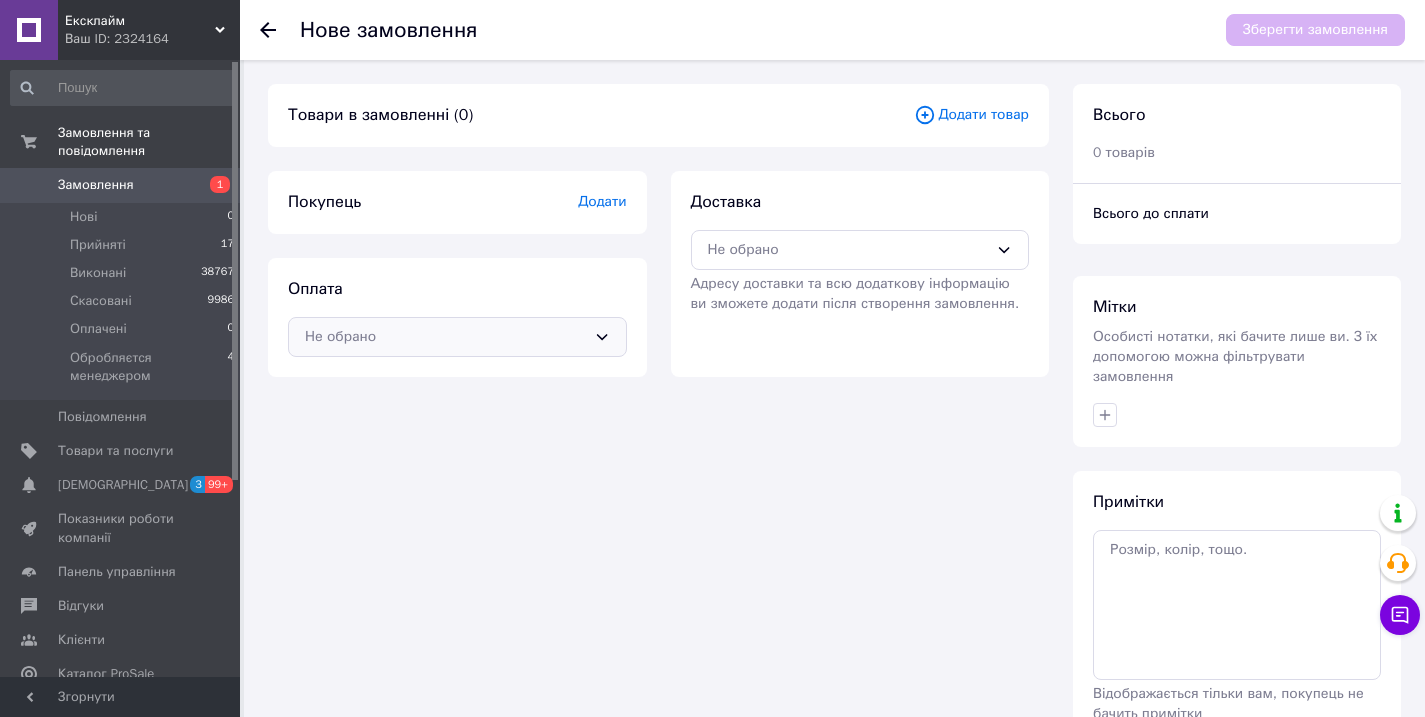 click on "Не обрано" at bounding box center (445, 337) 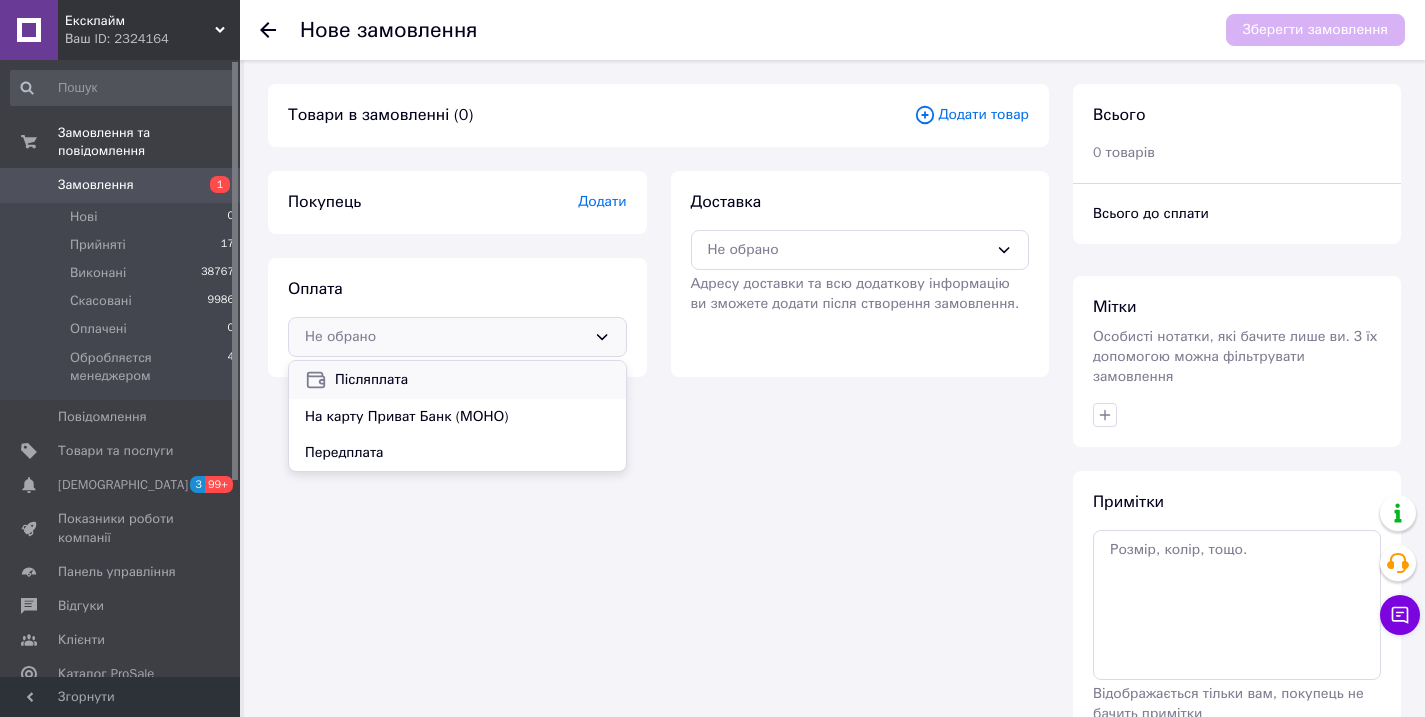 click on "Післяплата" at bounding box center (472, 380) 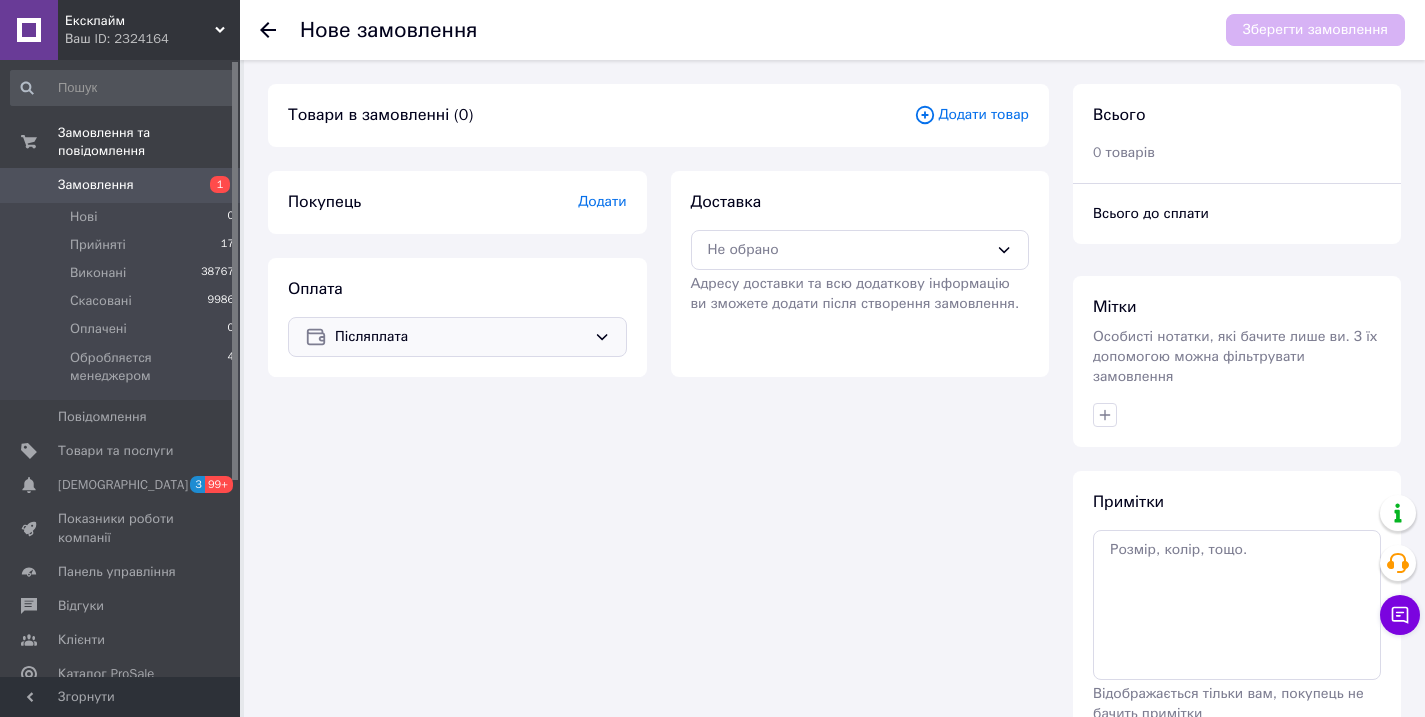 click on "Додати товар" at bounding box center (971, 115) 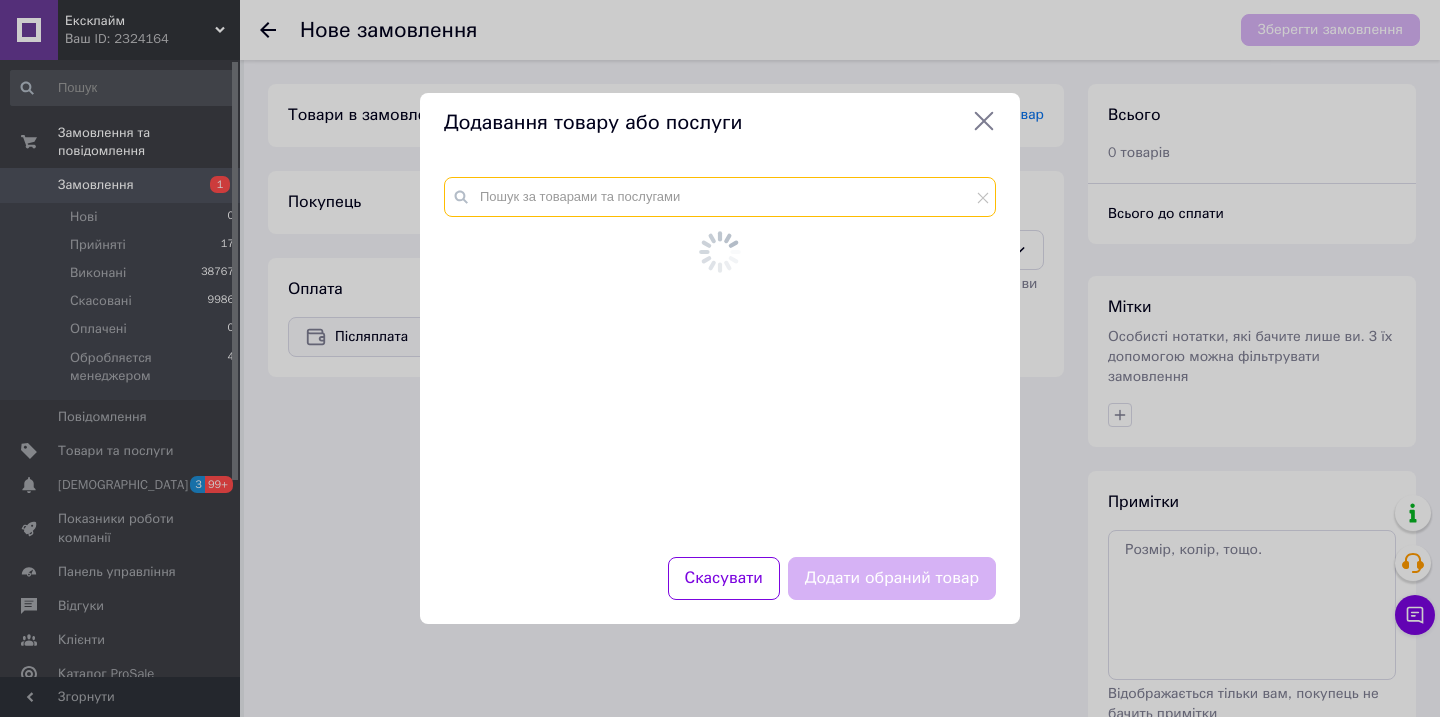 click at bounding box center [720, 197] 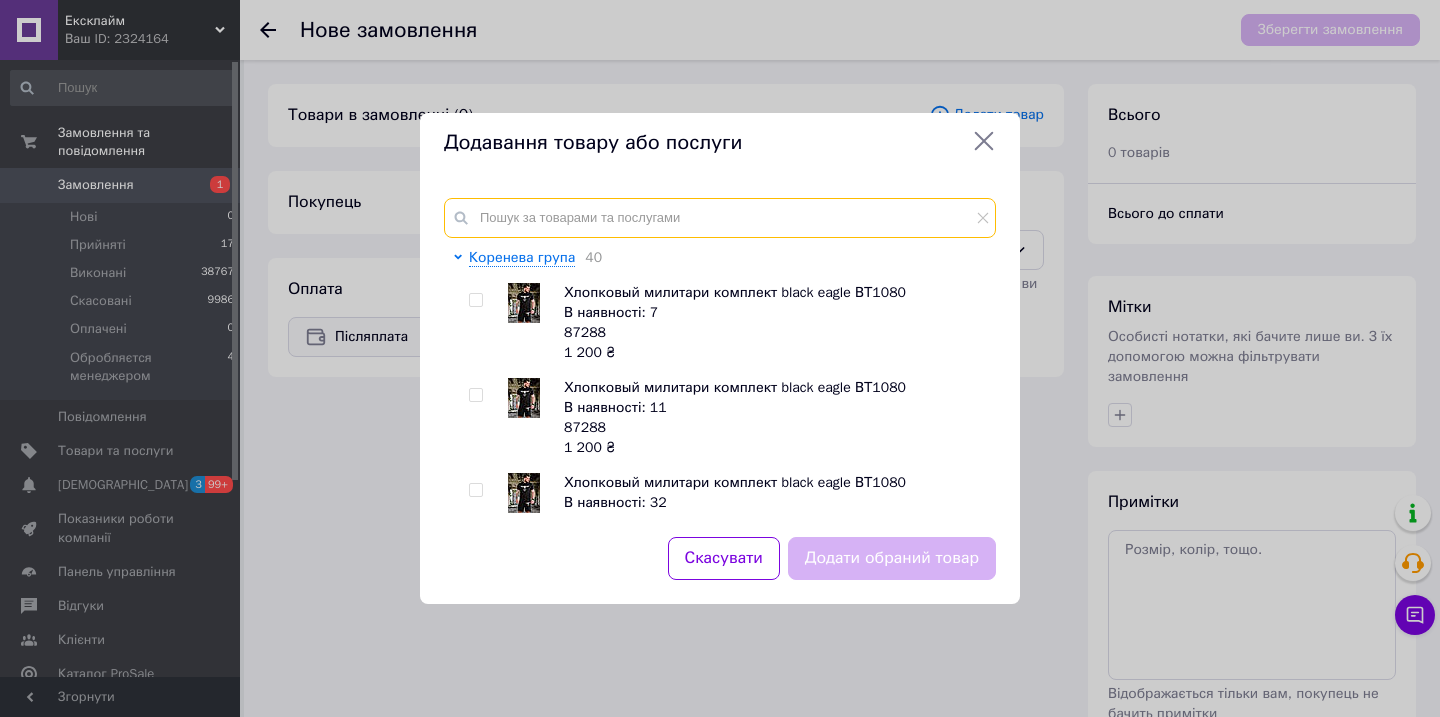 paste on "16133" 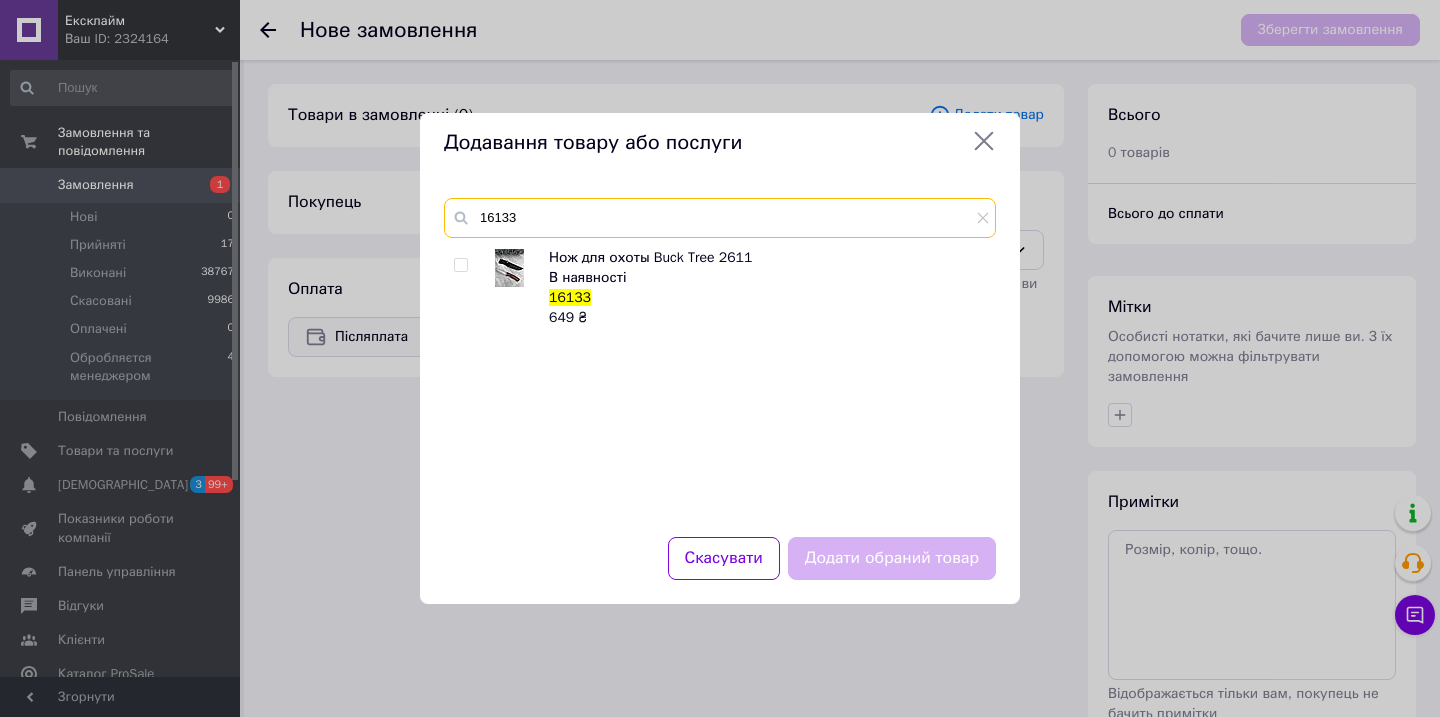 type on "16133" 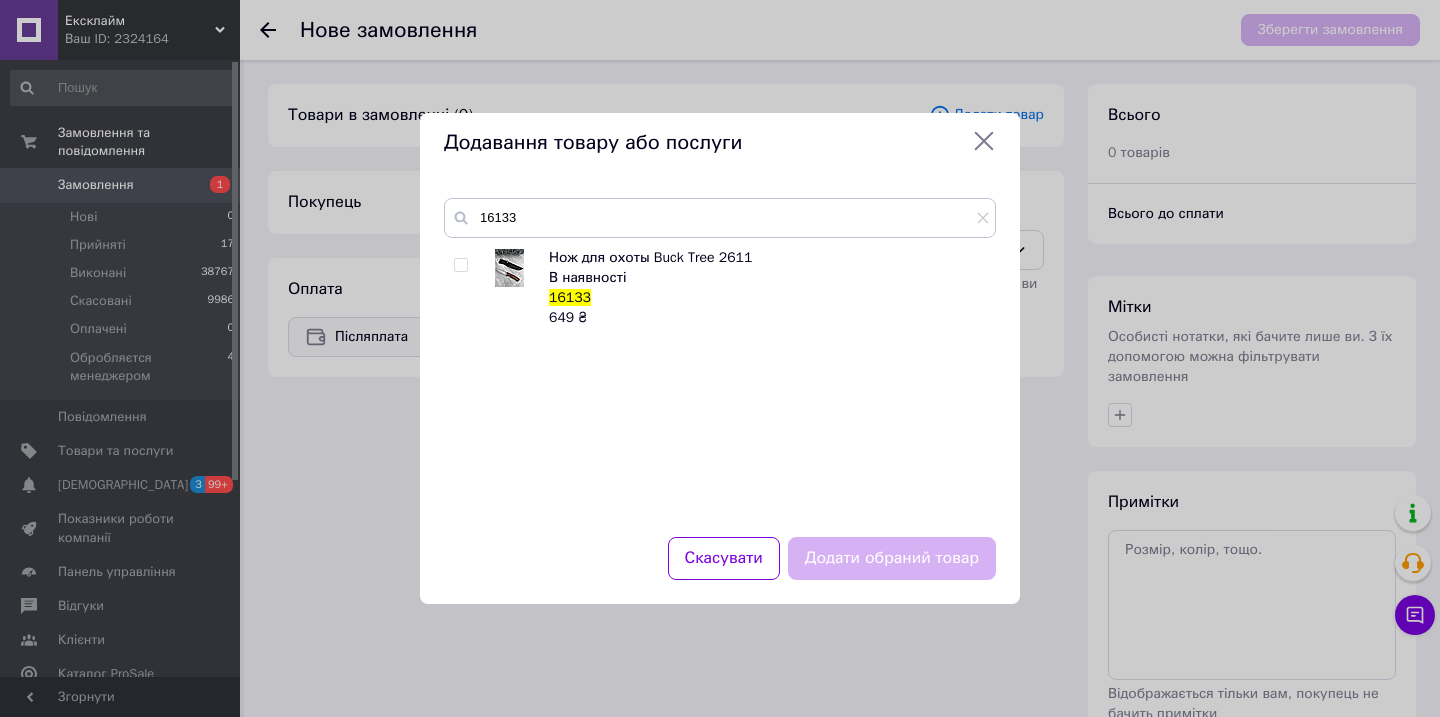 click at bounding box center [460, 265] 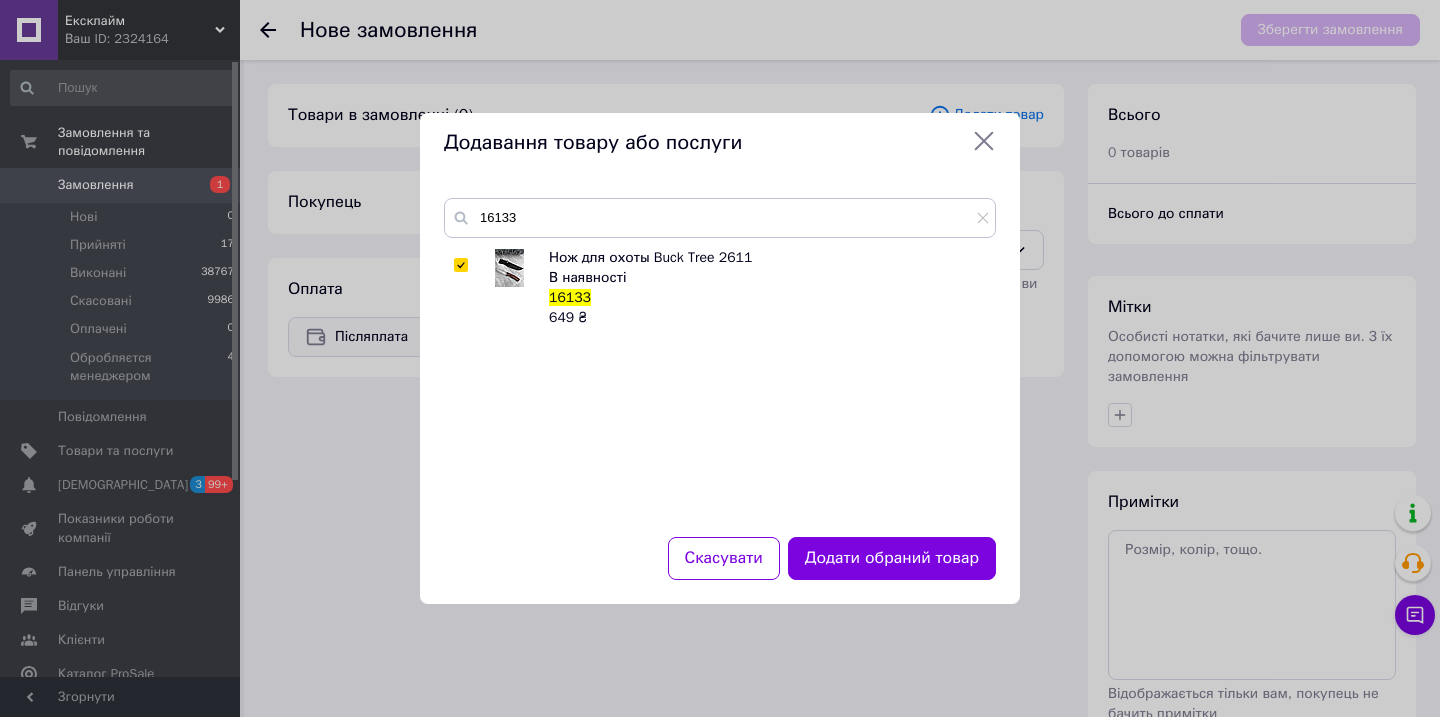 click on "Додати обраний товар" at bounding box center (892, 558) 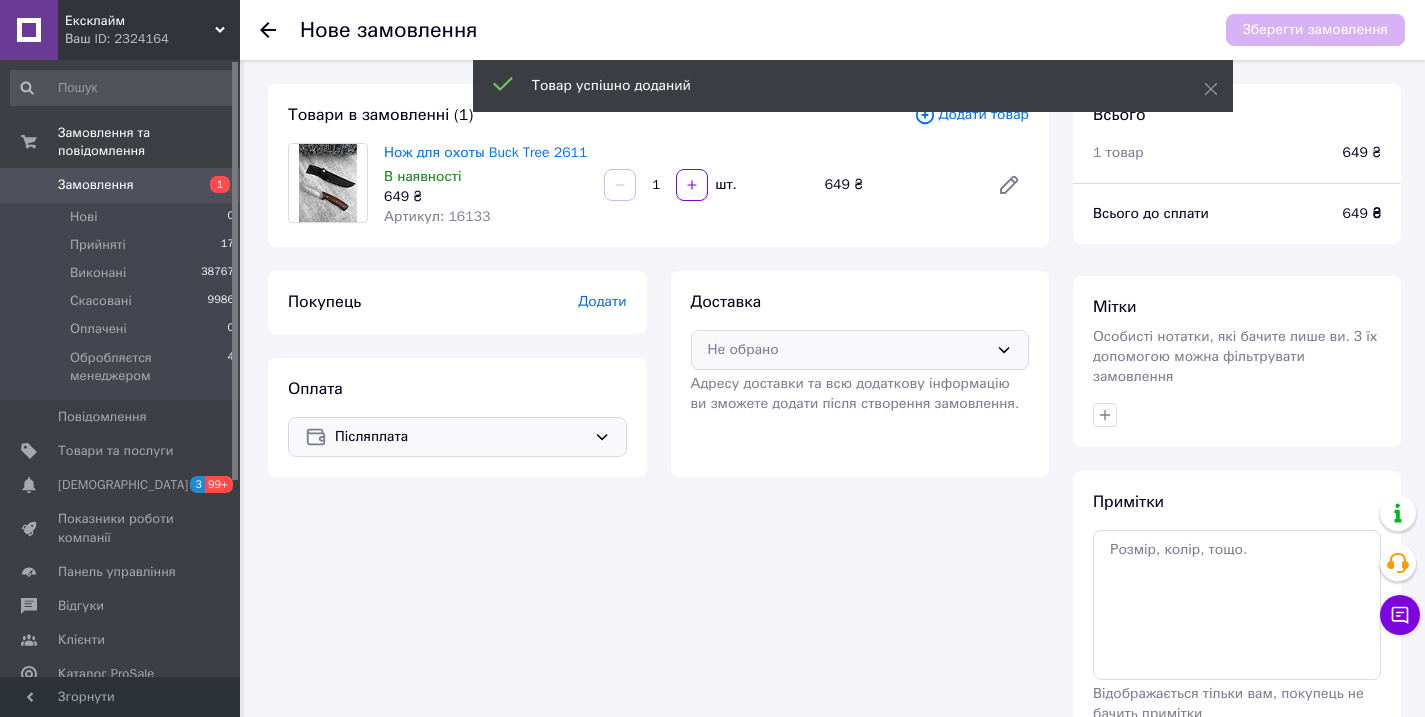 click on "Не обрано" at bounding box center (848, 350) 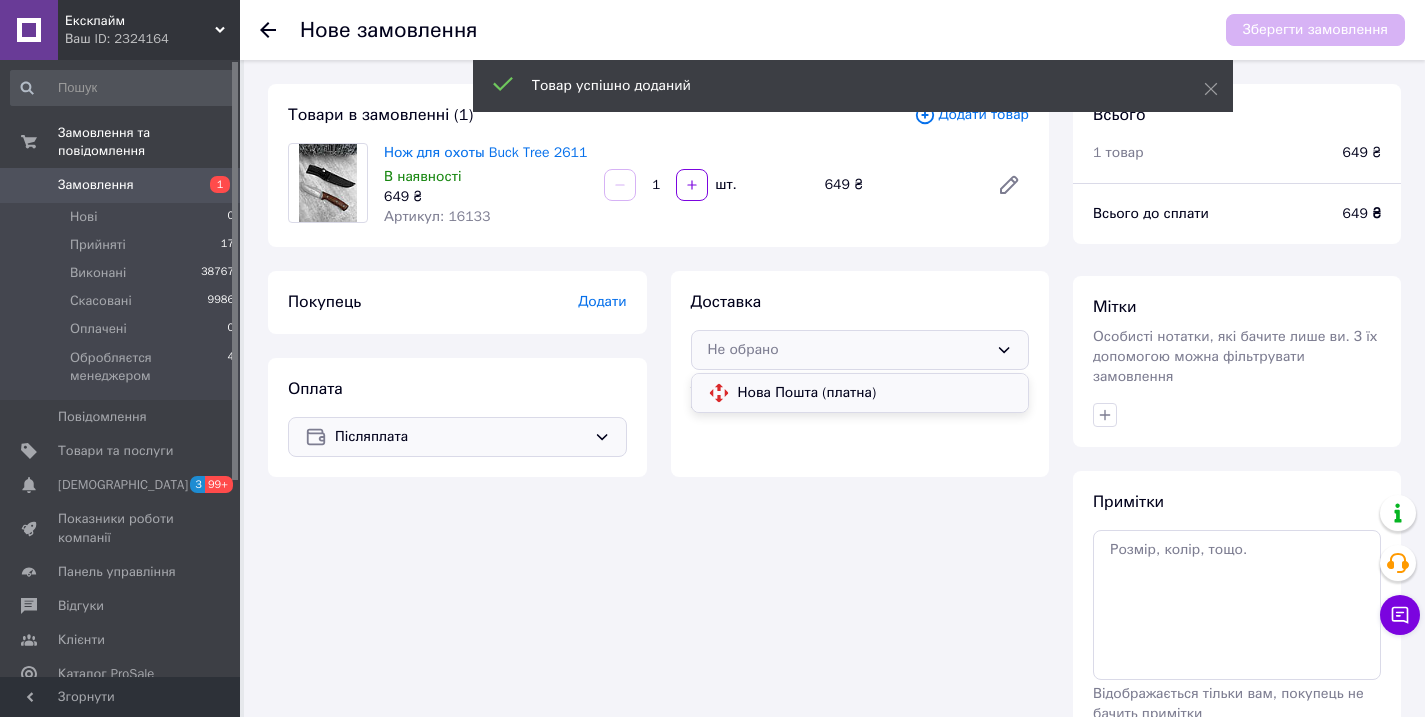 click 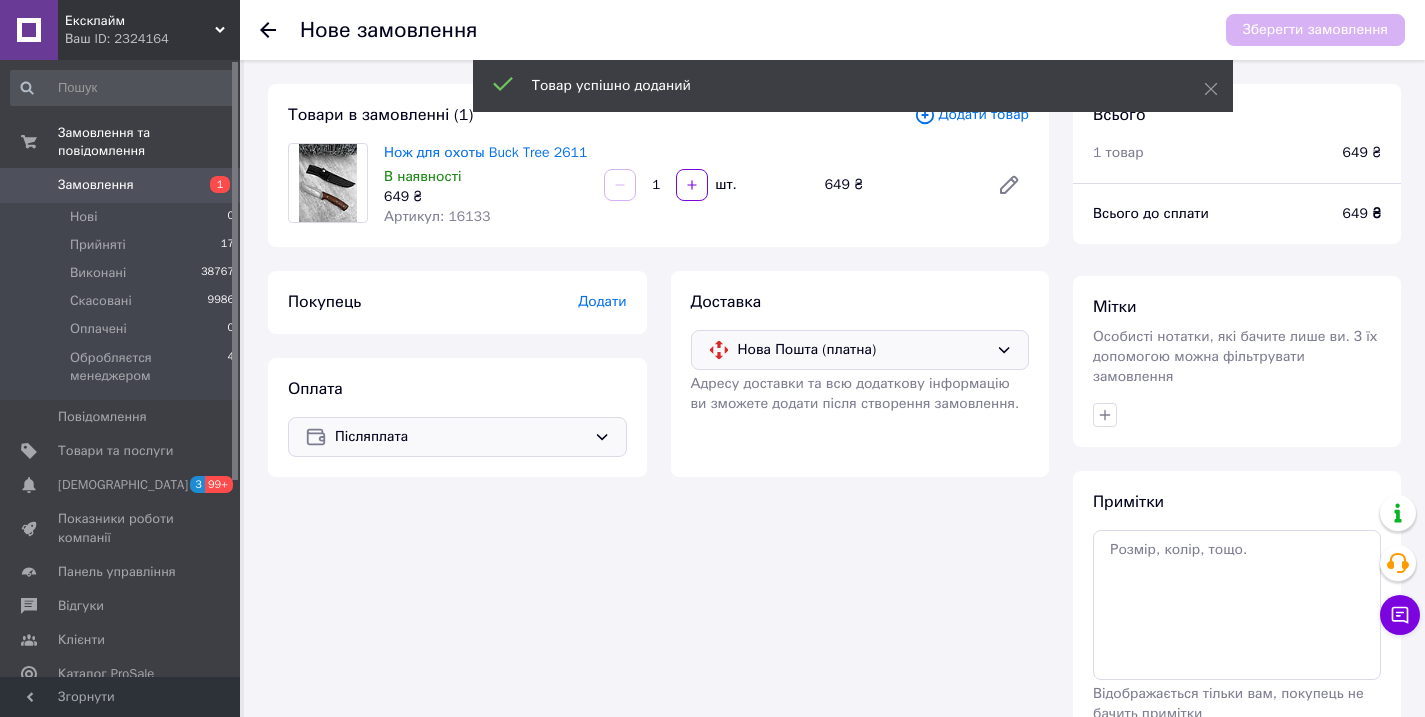 click on "Додати" at bounding box center (602, 301) 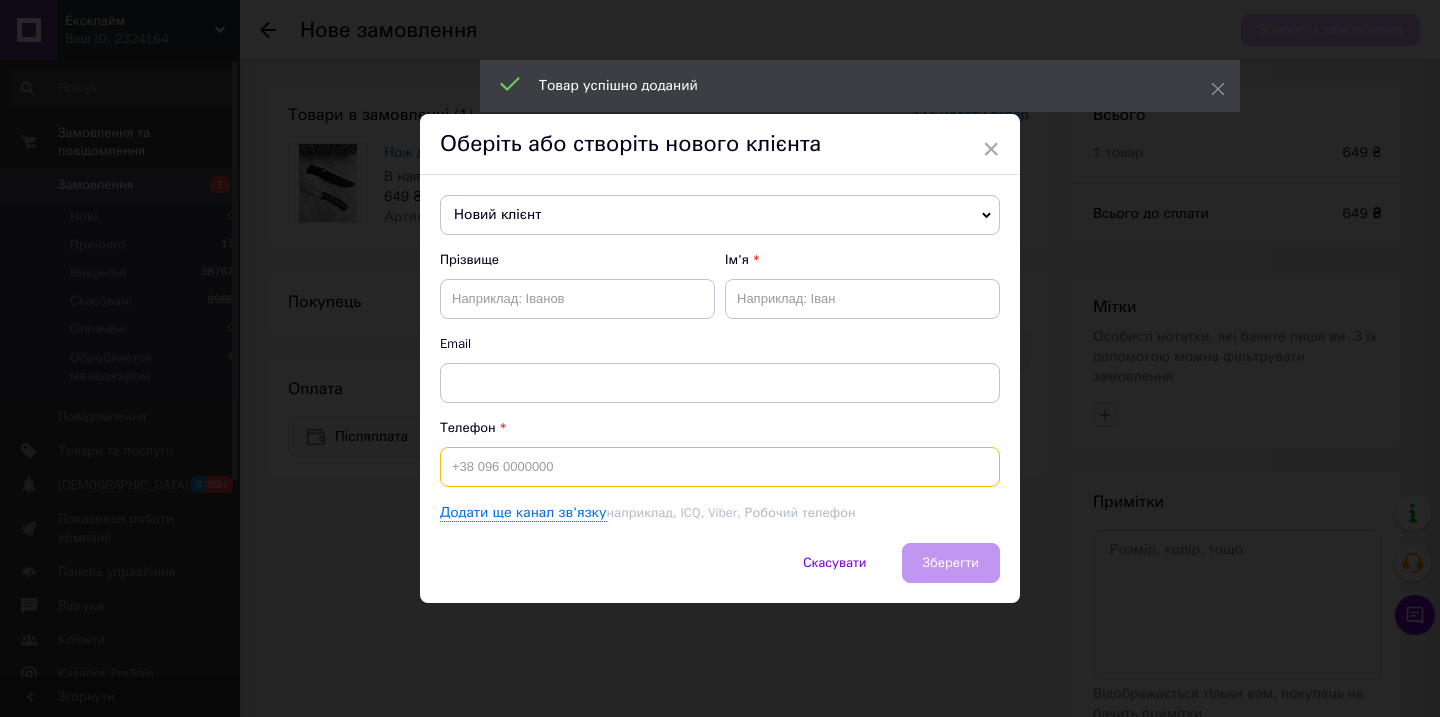 click at bounding box center [720, 467] 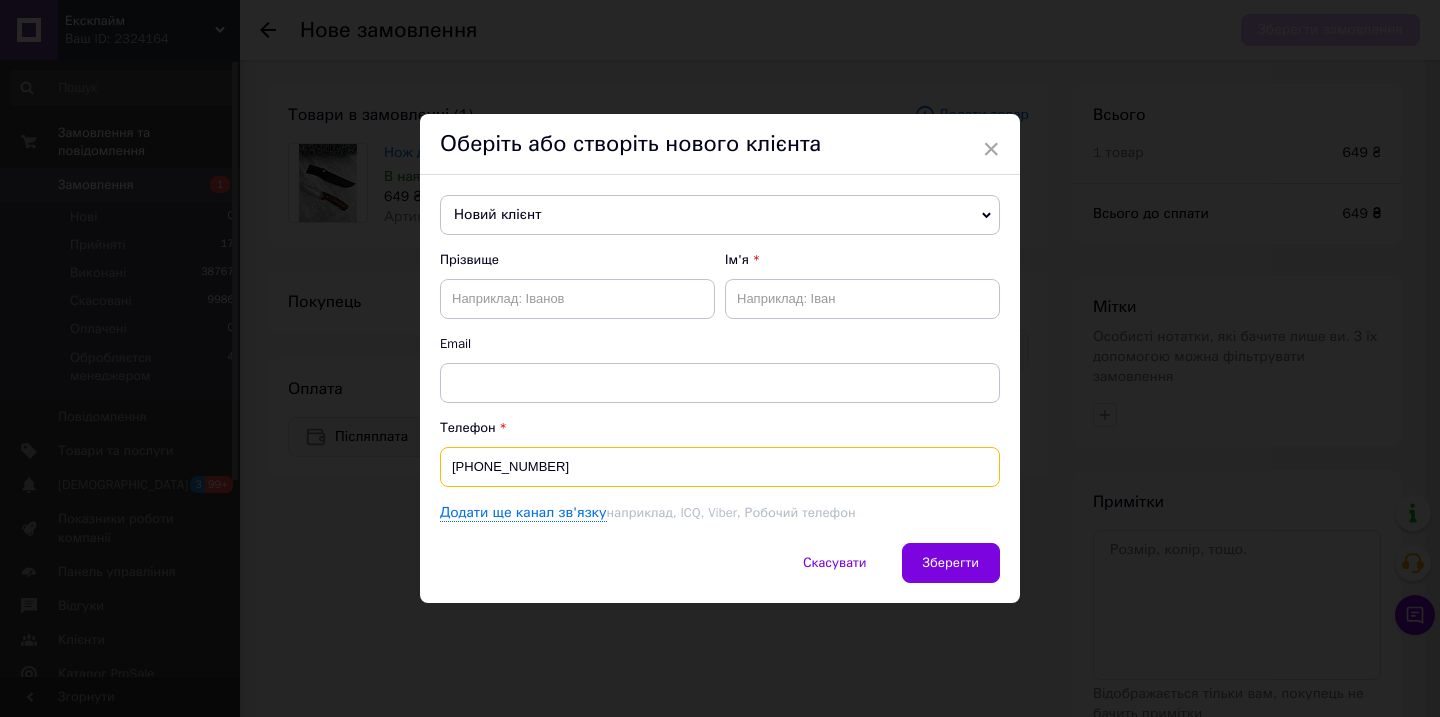 type on "[PHONE_NUMBER]" 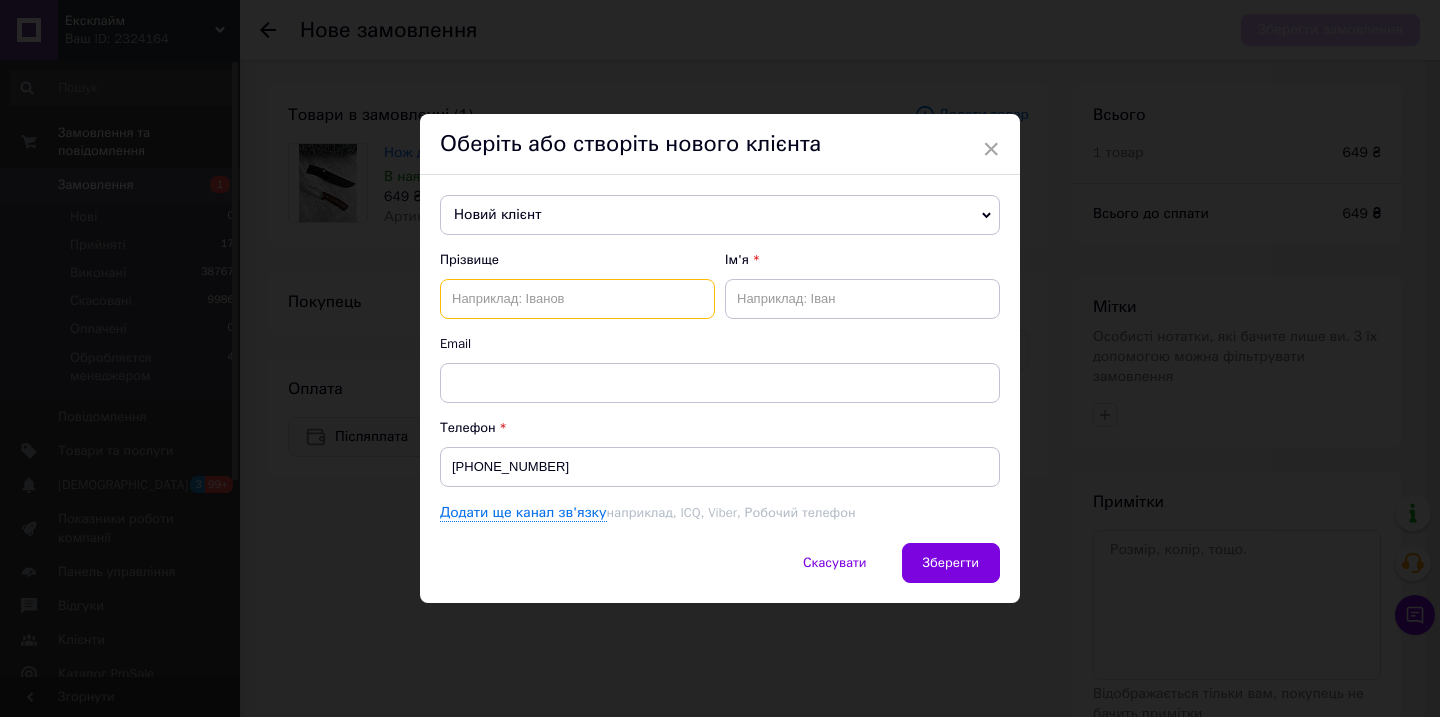 click at bounding box center [577, 299] 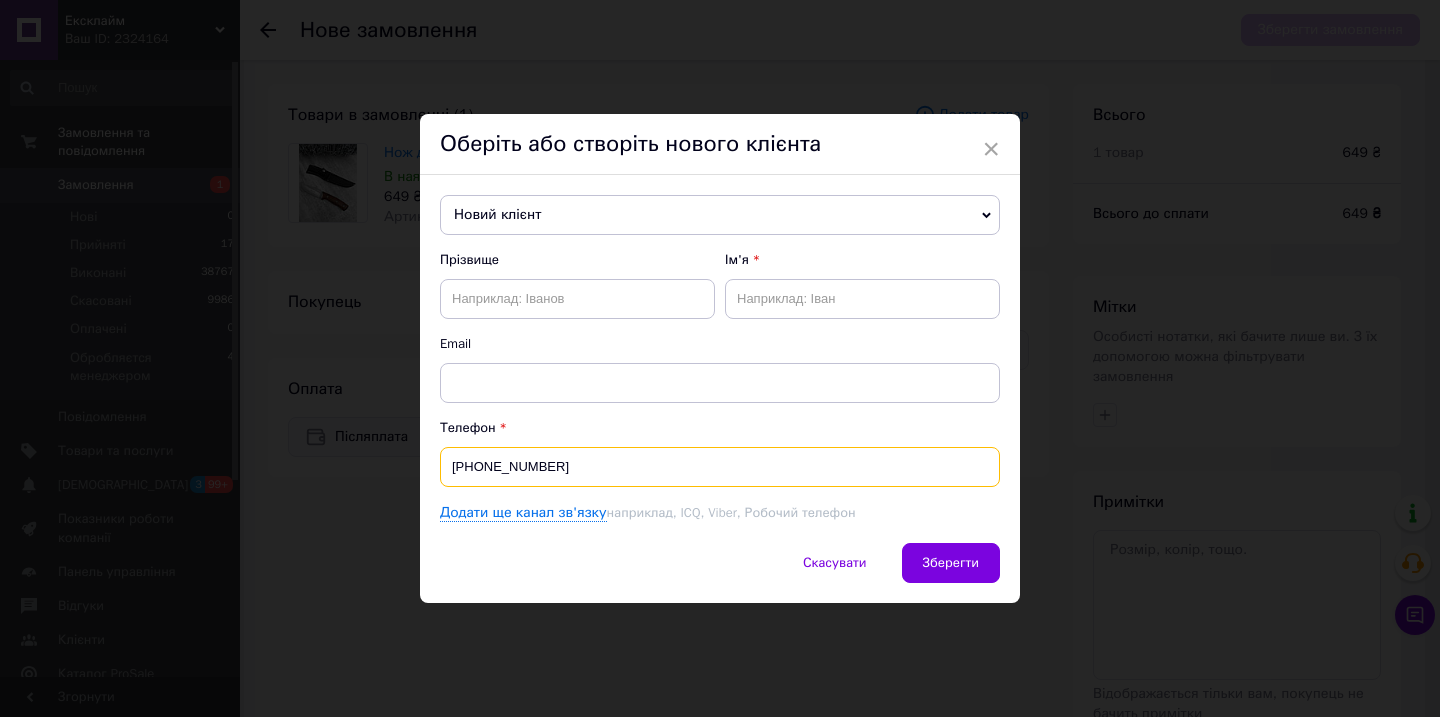 click on "[PHONE_NUMBER]" at bounding box center [720, 467] 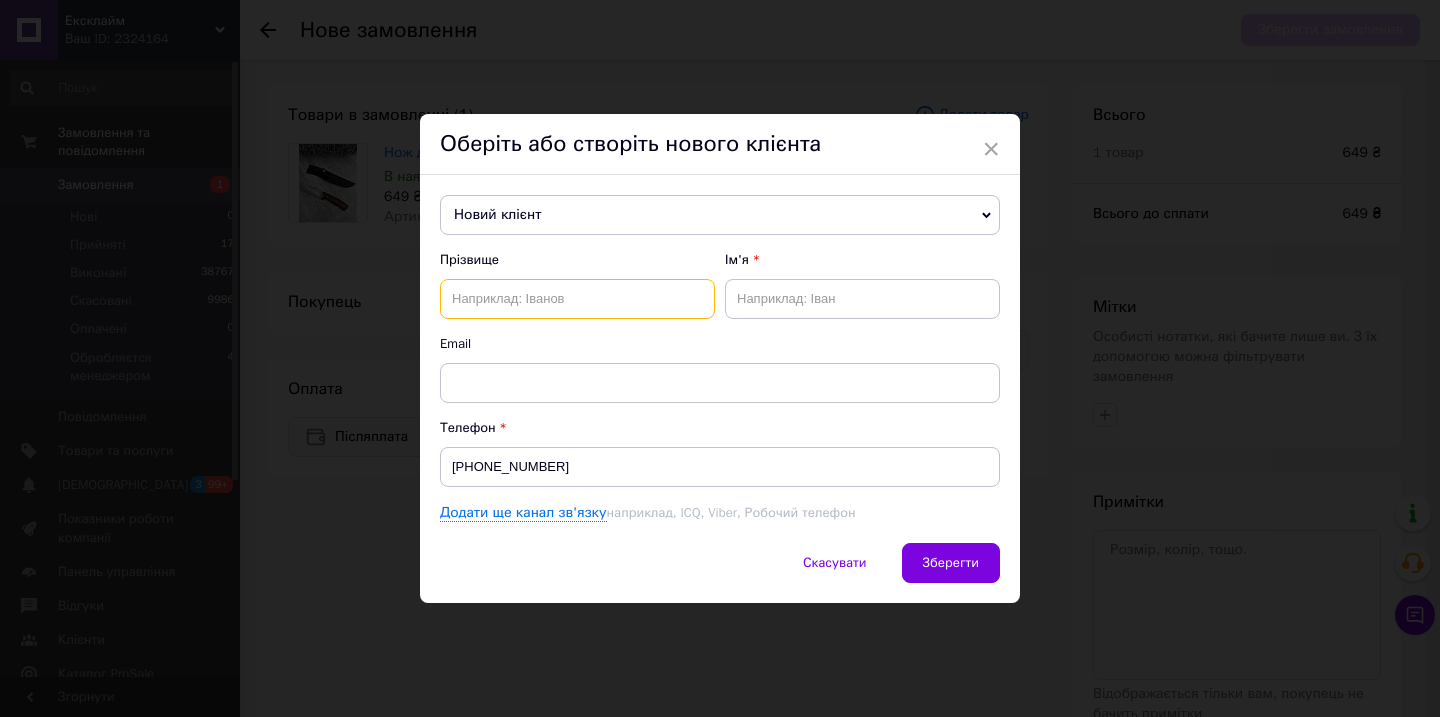 click at bounding box center (577, 299) 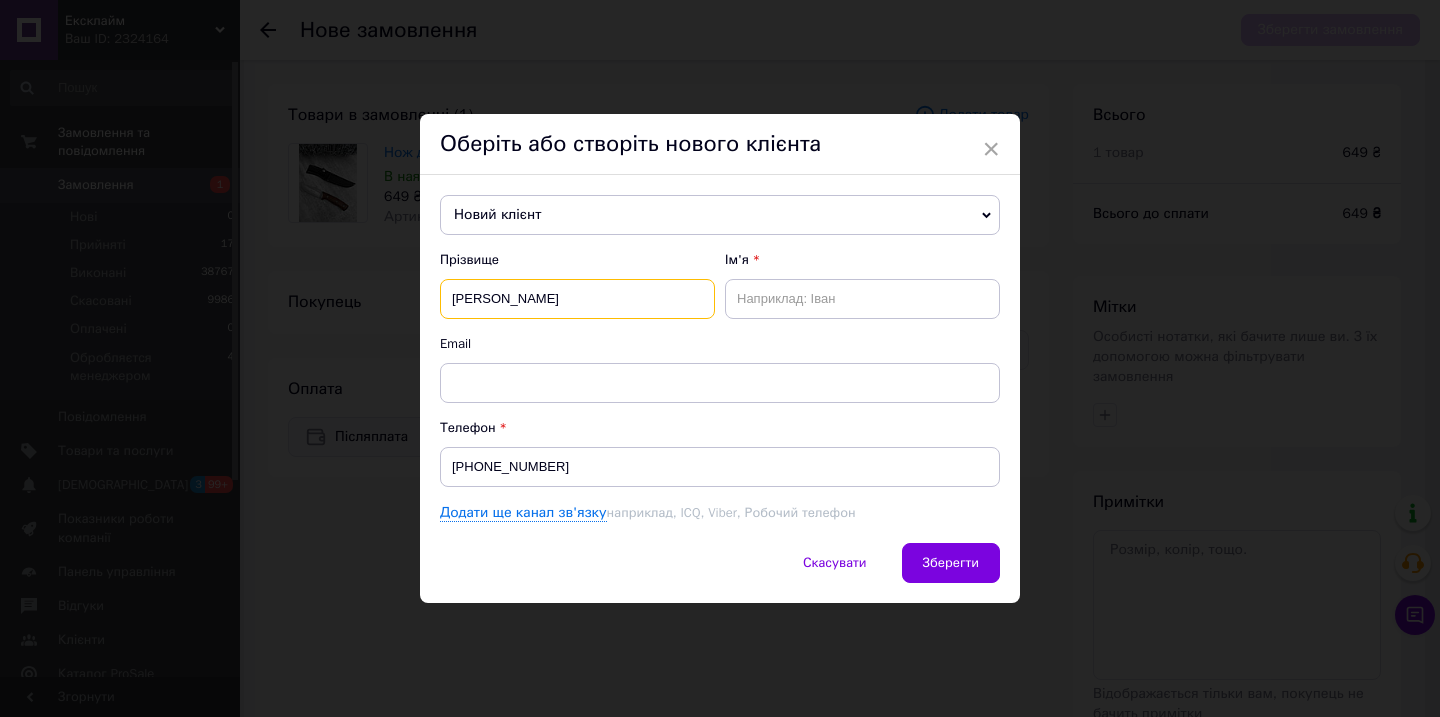 click on "[PERSON_NAME]" at bounding box center [577, 299] 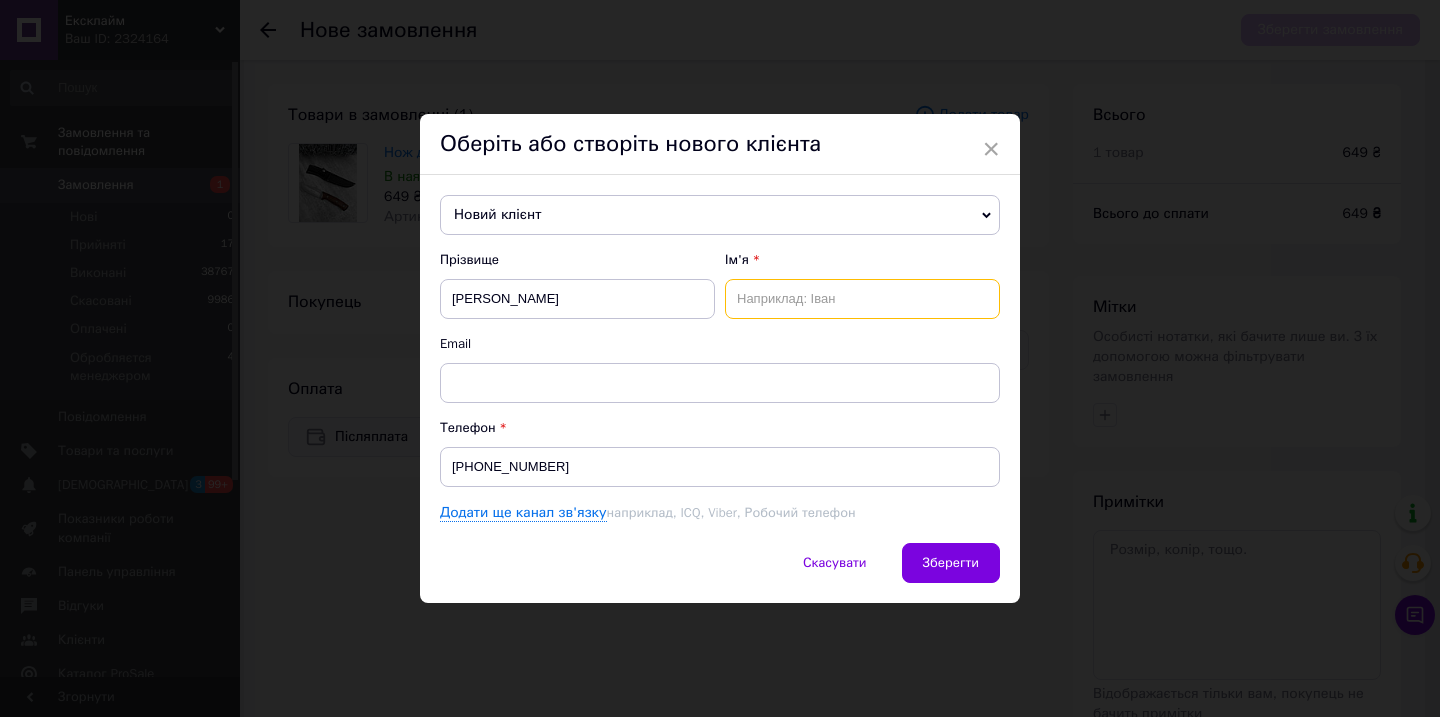 click at bounding box center (862, 299) 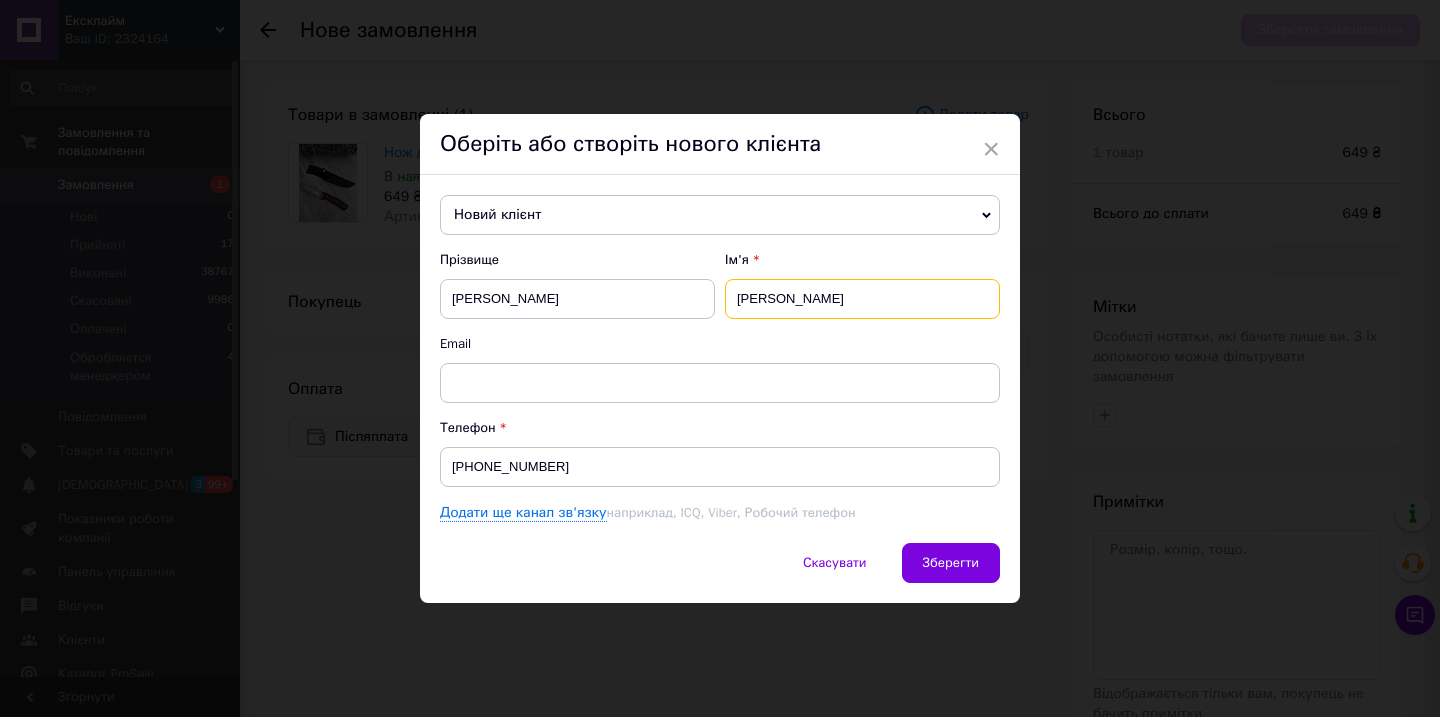 type on "[PERSON_NAME]" 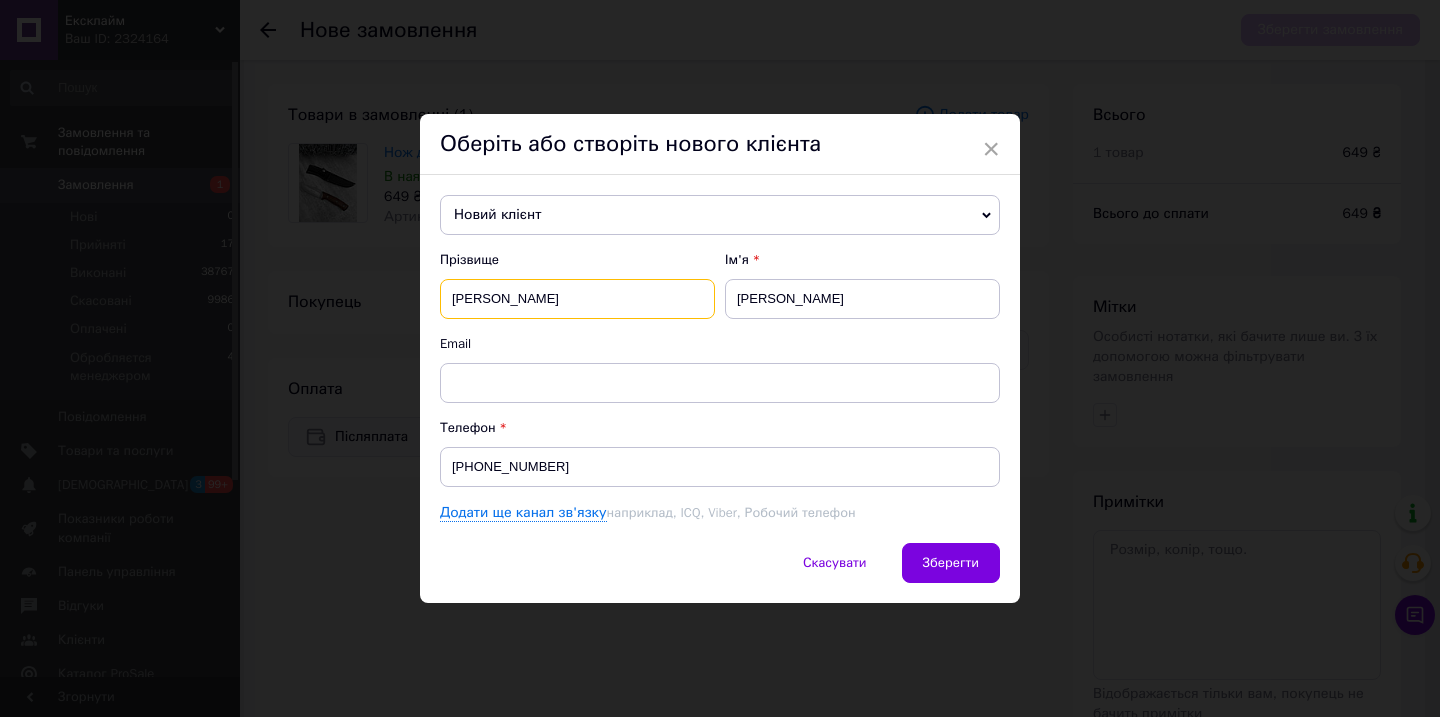 click on "[PERSON_NAME]" at bounding box center [577, 299] 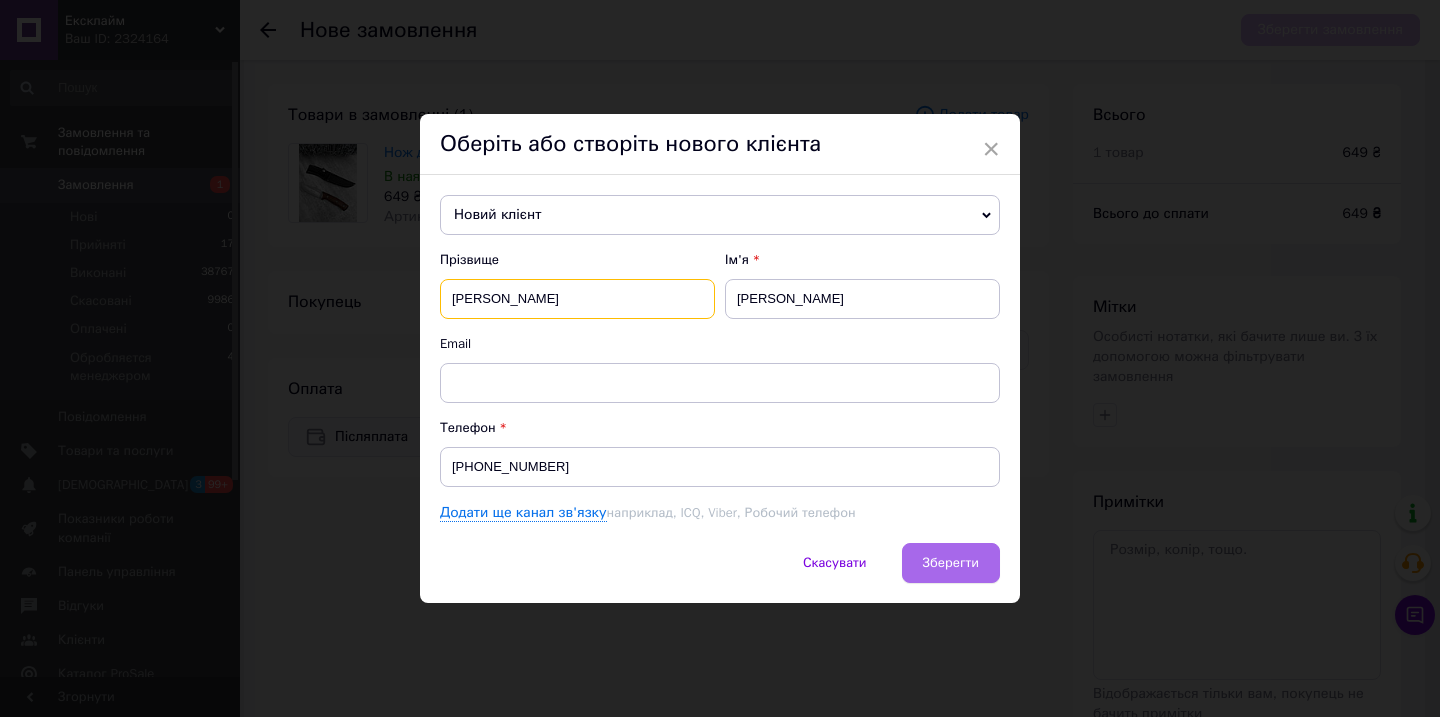 type on "[PERSON_NAME]" 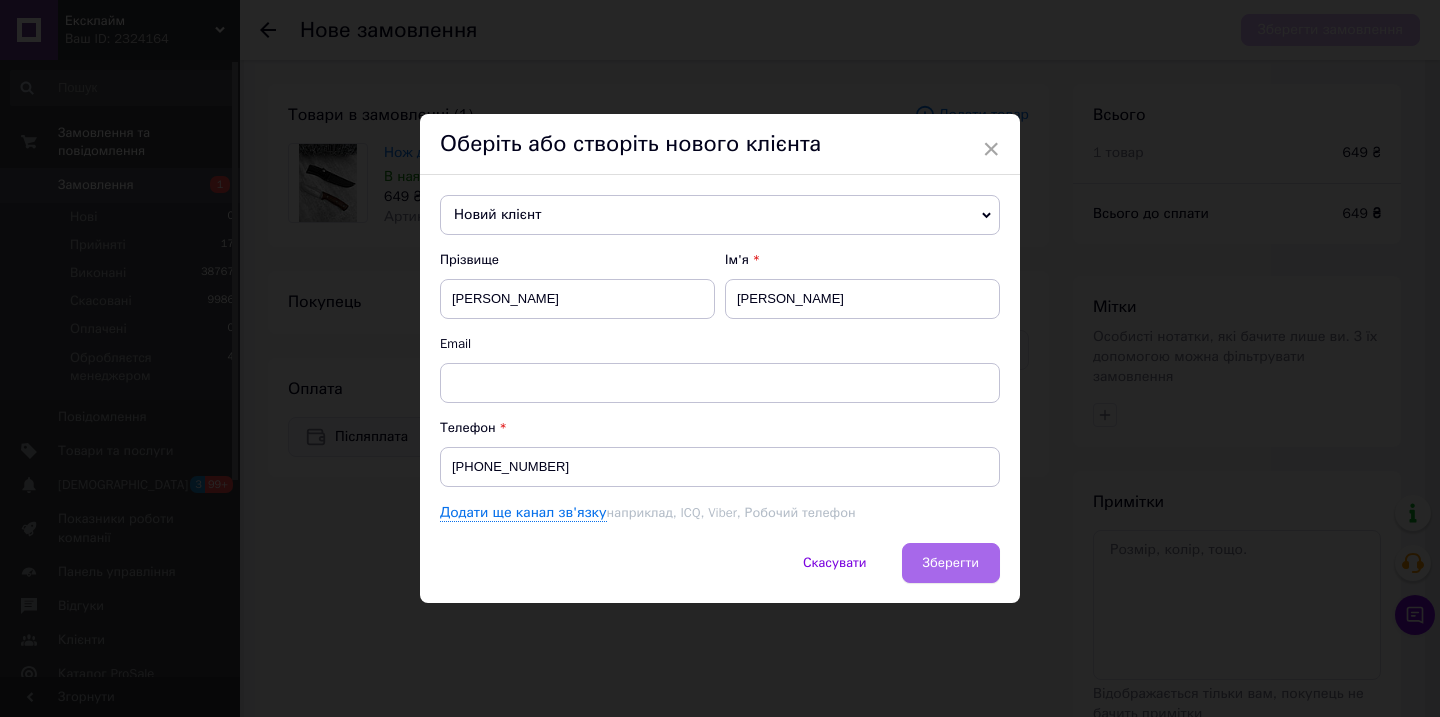 click on "Зберегти" at bounding box center [951, 562] 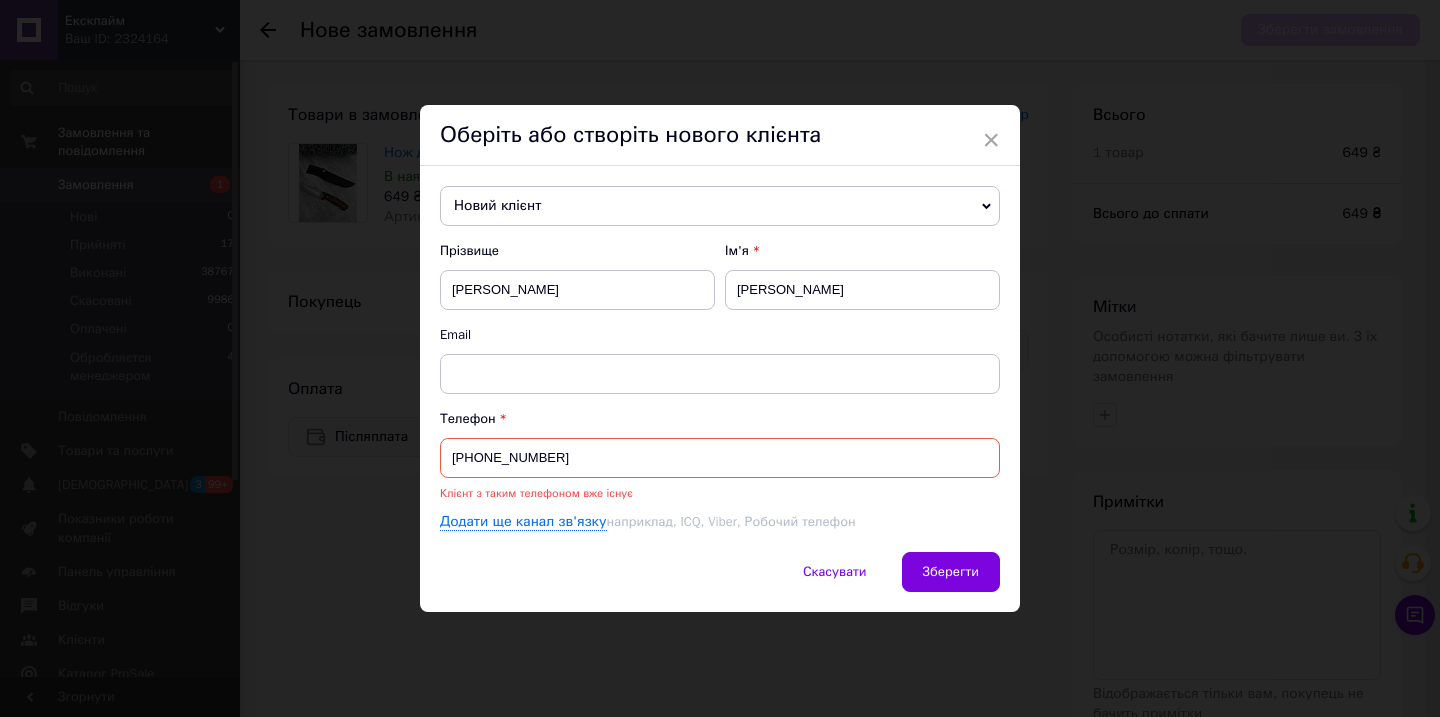 click on "[PHONE_NUMBER]" at bounding box center [720, 458] 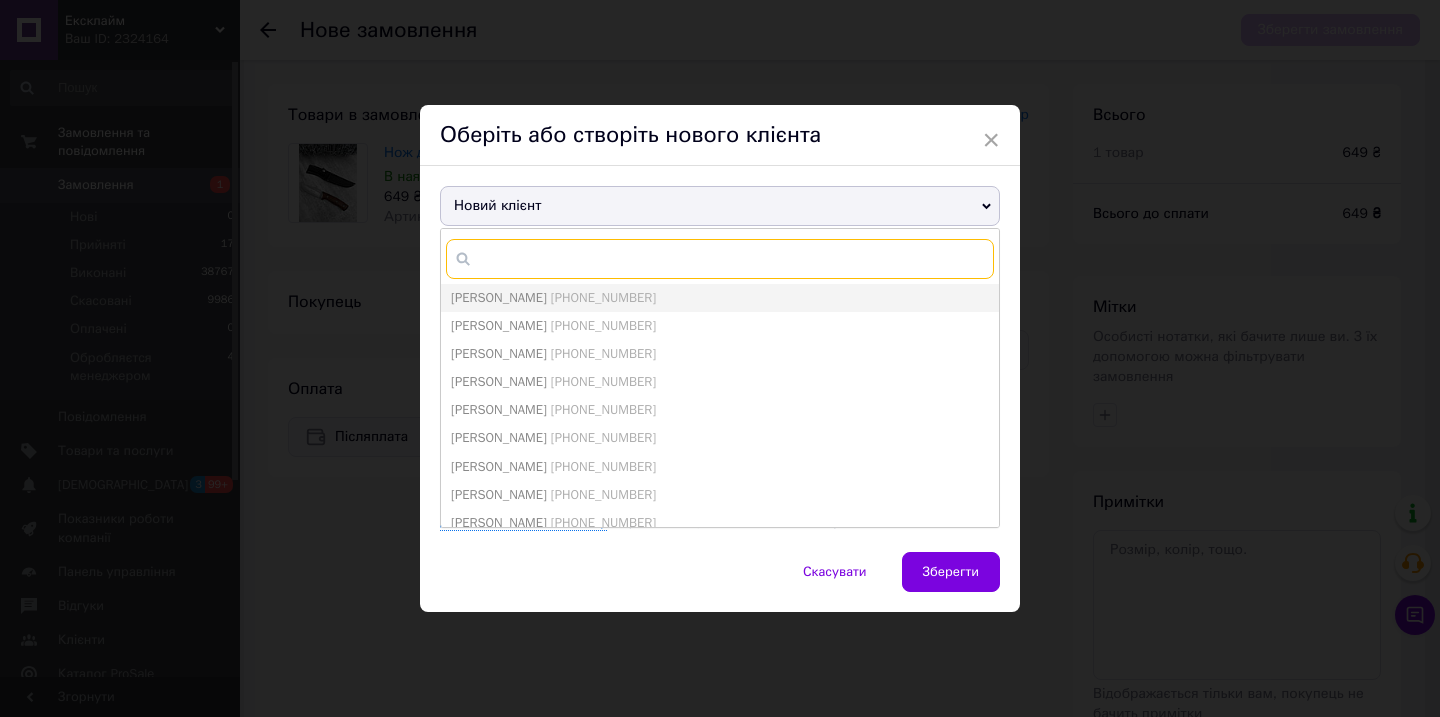 paste on "[PHONE_NUMBER]" 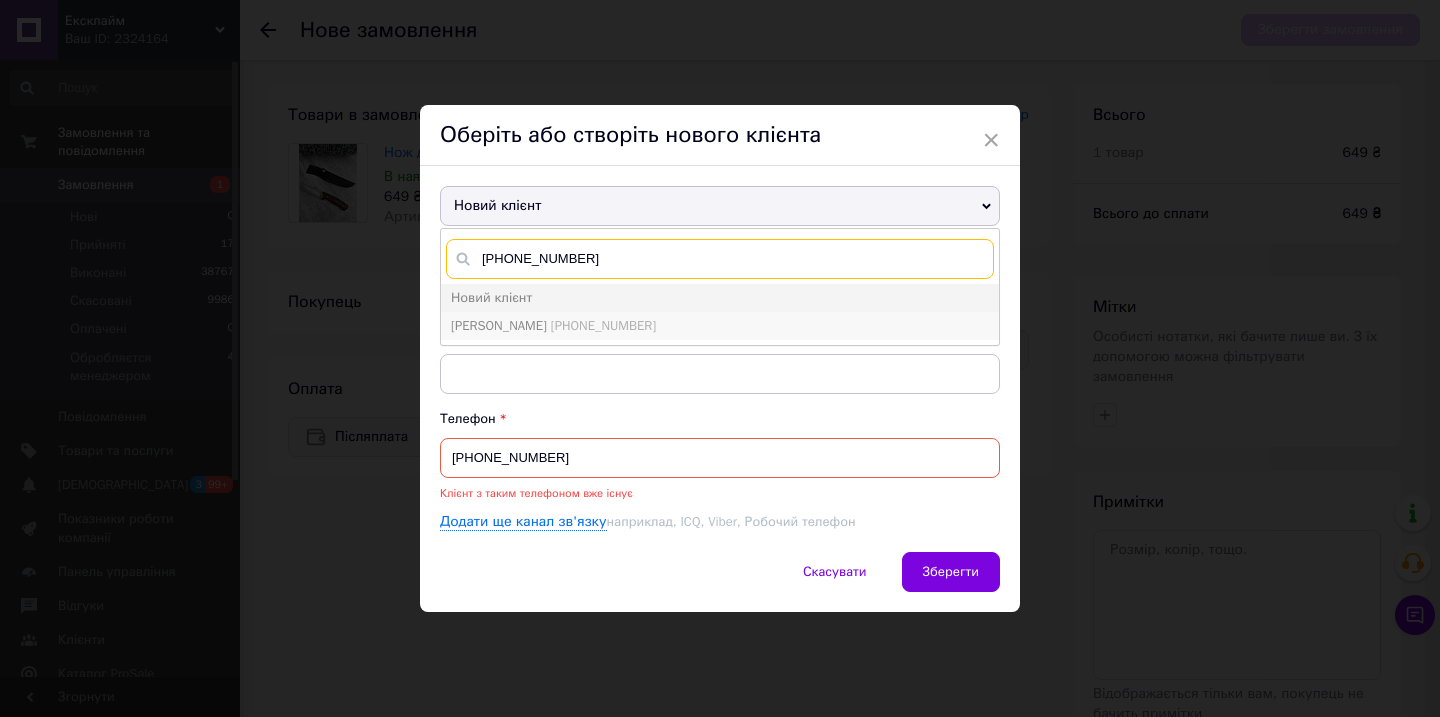 type on "[PHONE_NUMBER]" 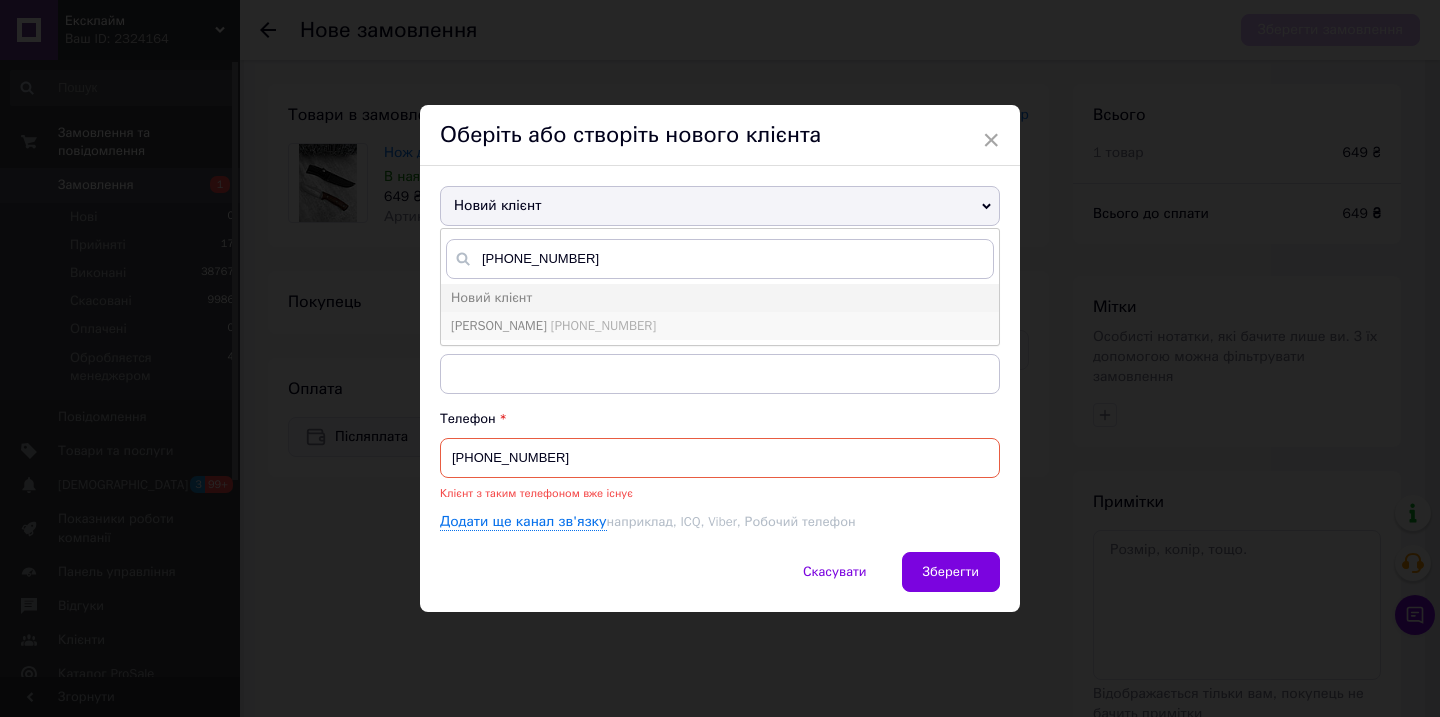 click on "[PERSON_NAME]" at bounding box center (499, 325) 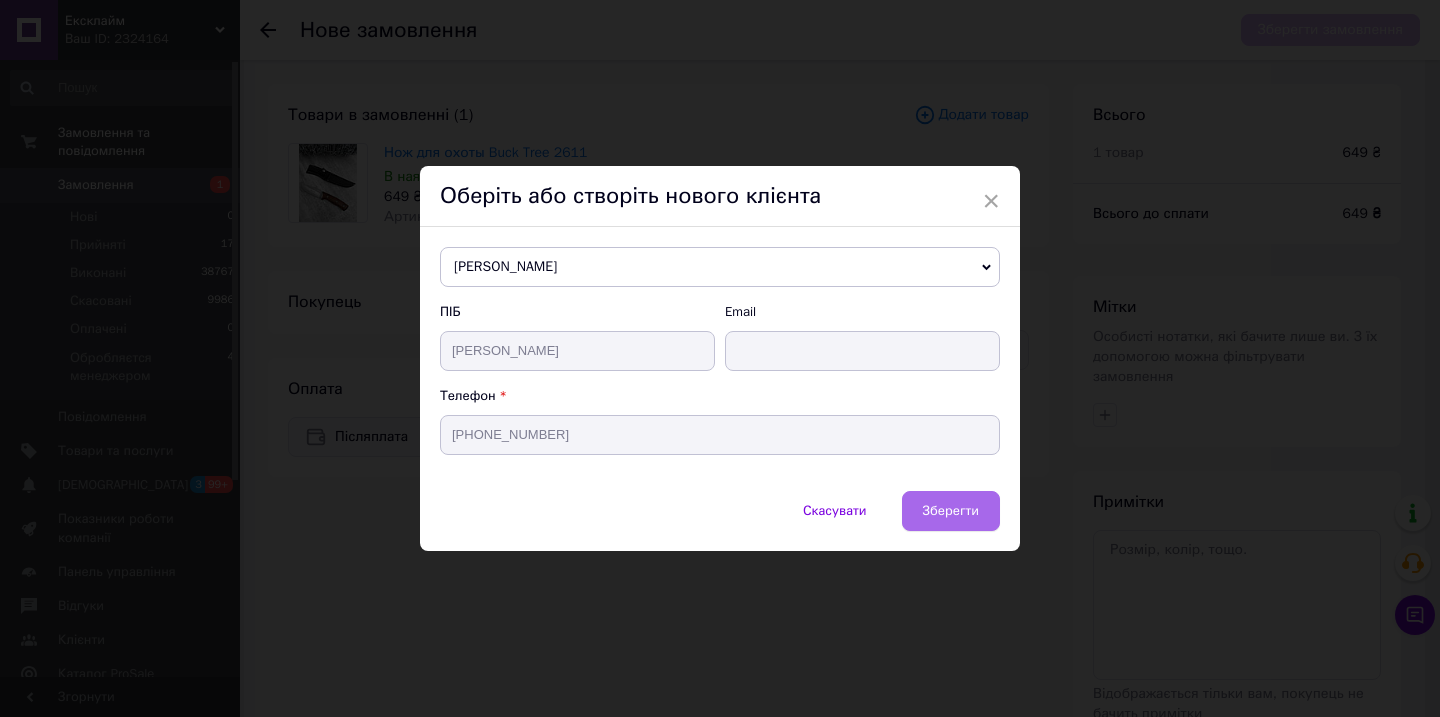 click on "Зберегти" at bounding box center [951, 511] 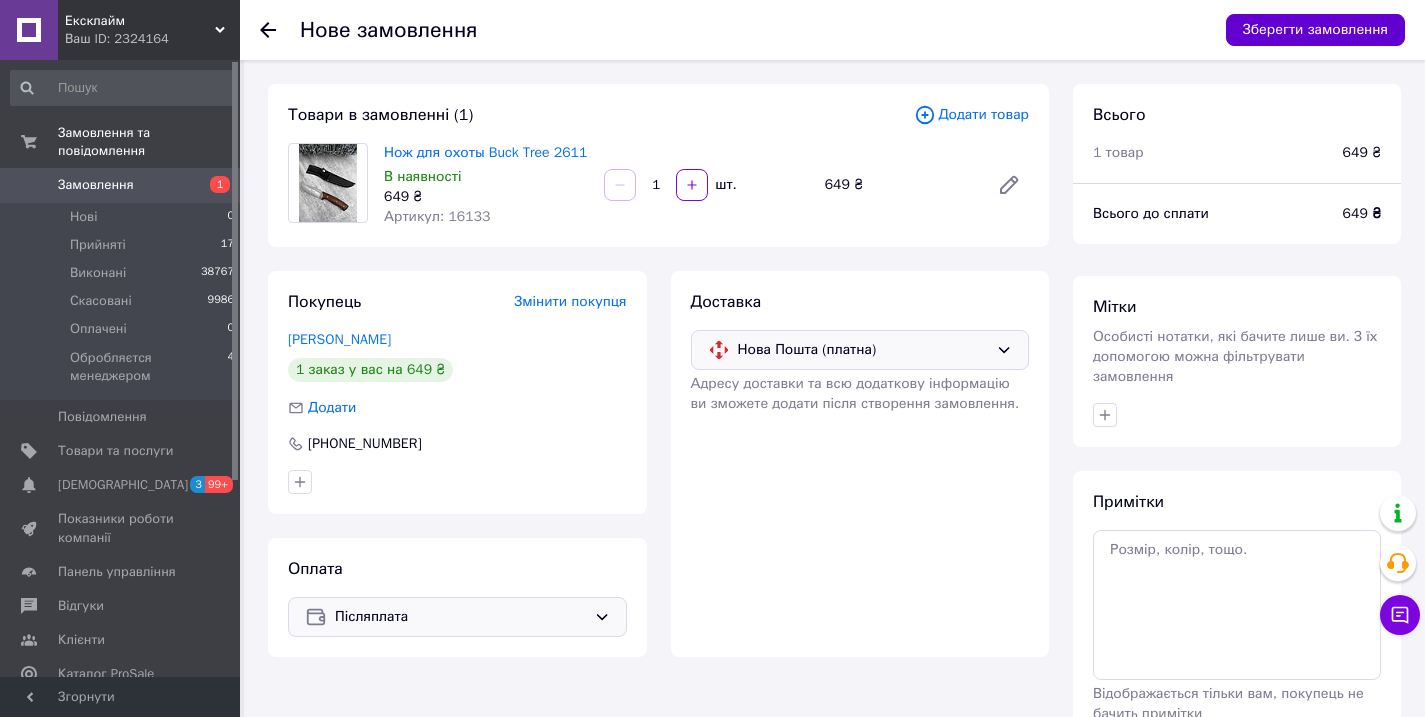 click on "Зберегти замовлення" at bounding box center (1315, 30) 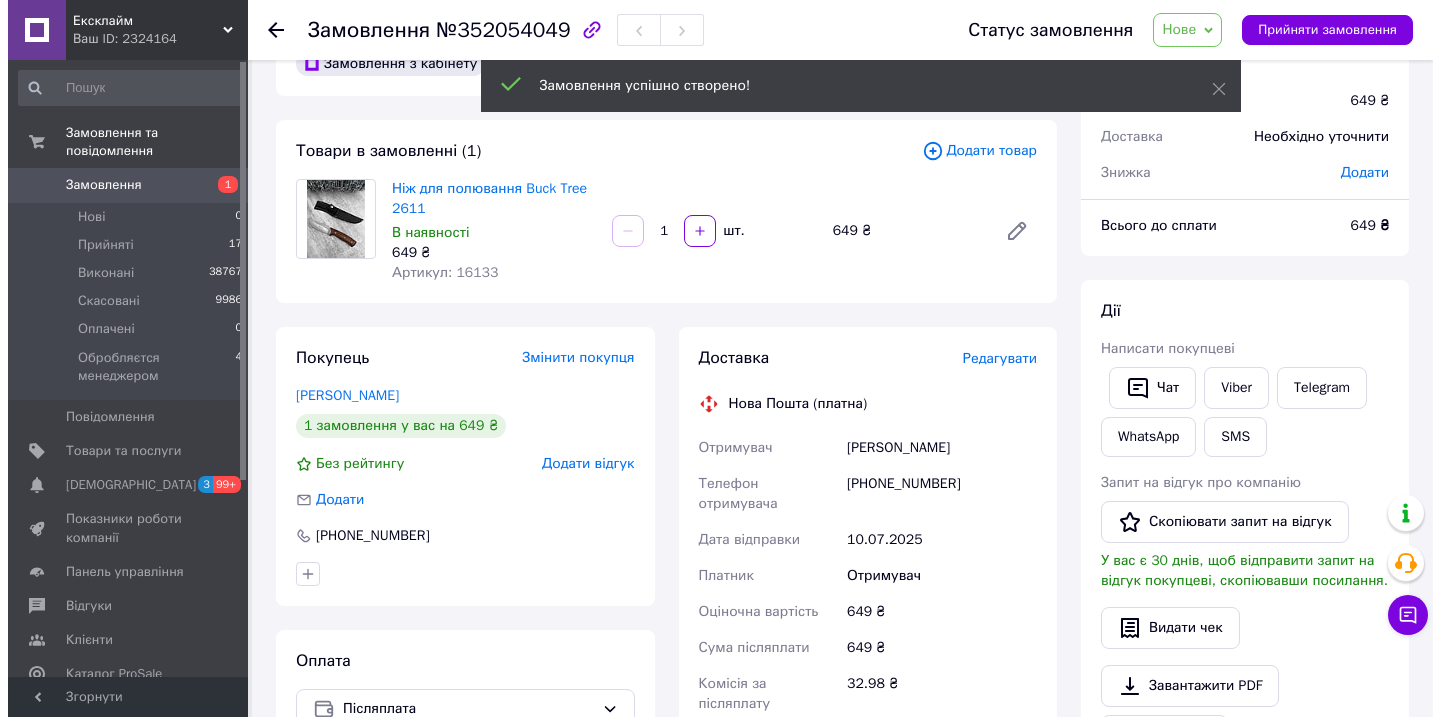 scroll, scrollTop: 165, scrollLeft: 0, axis: vertical 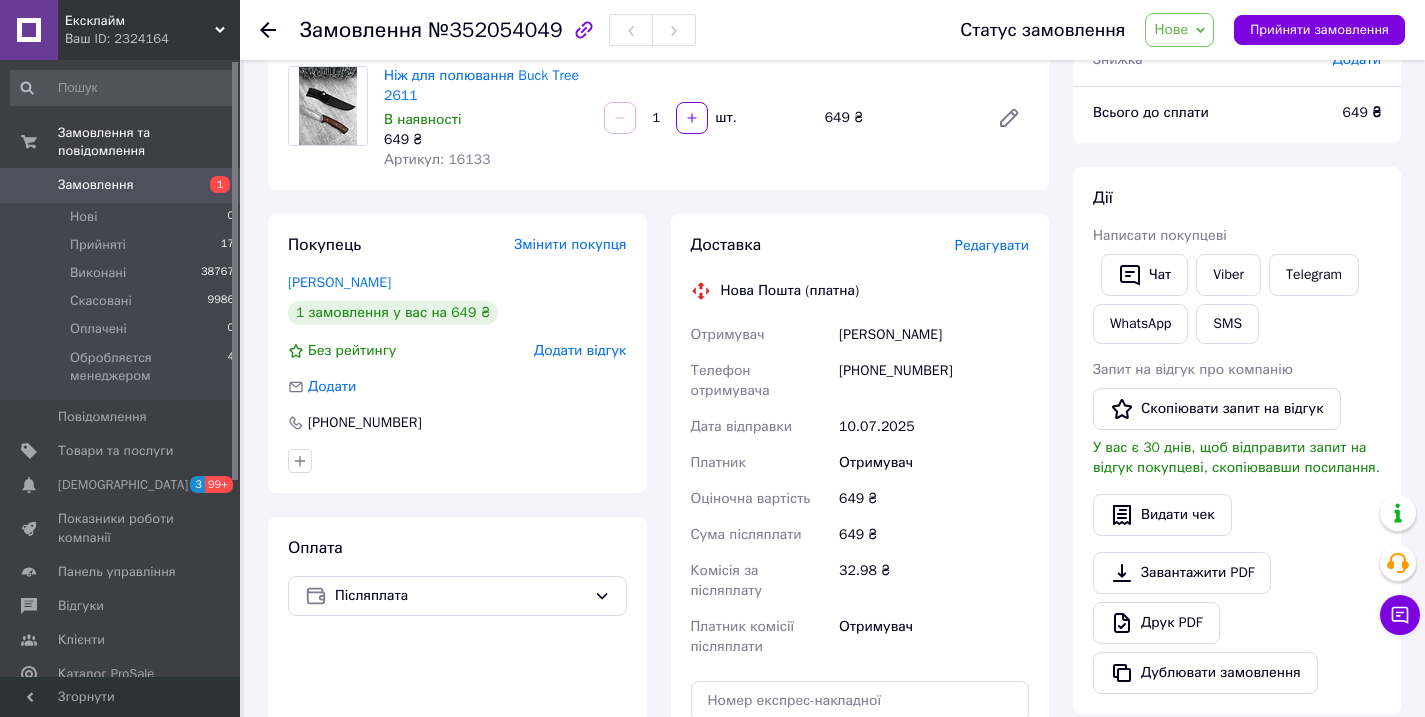 click on "Редагувати" at bounding box center [992, 245] 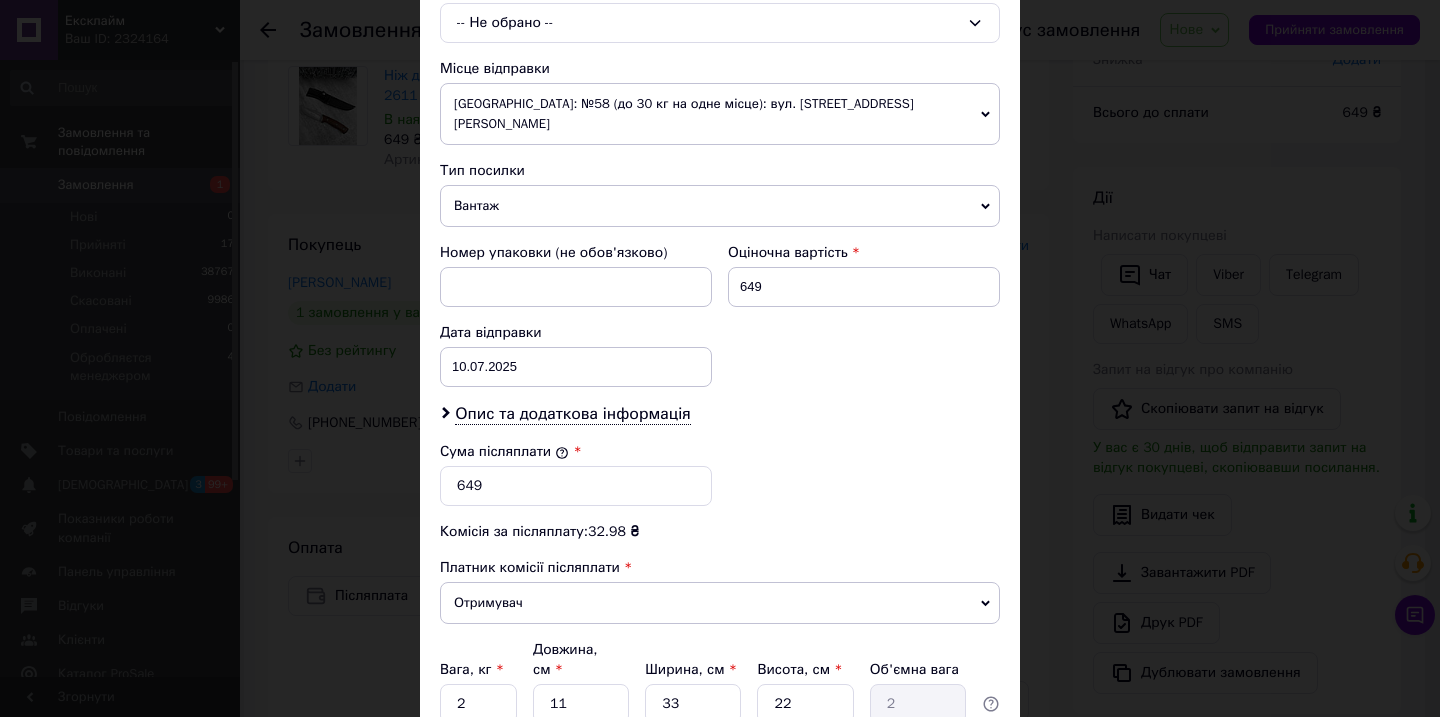 scroll, scrollTop: 399, scrollLeft: 0, axis: vertical 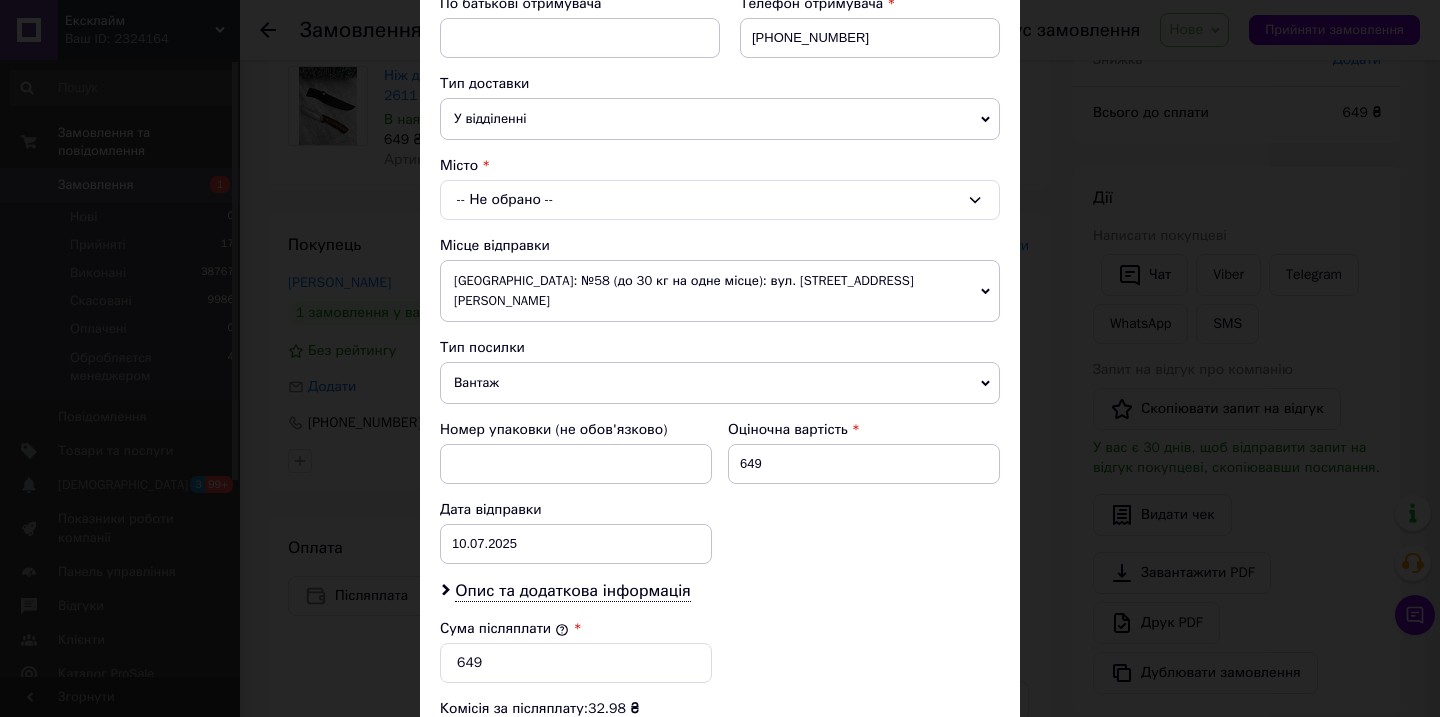 click on "-- Не обрано --" at bounding box center (720, 200) 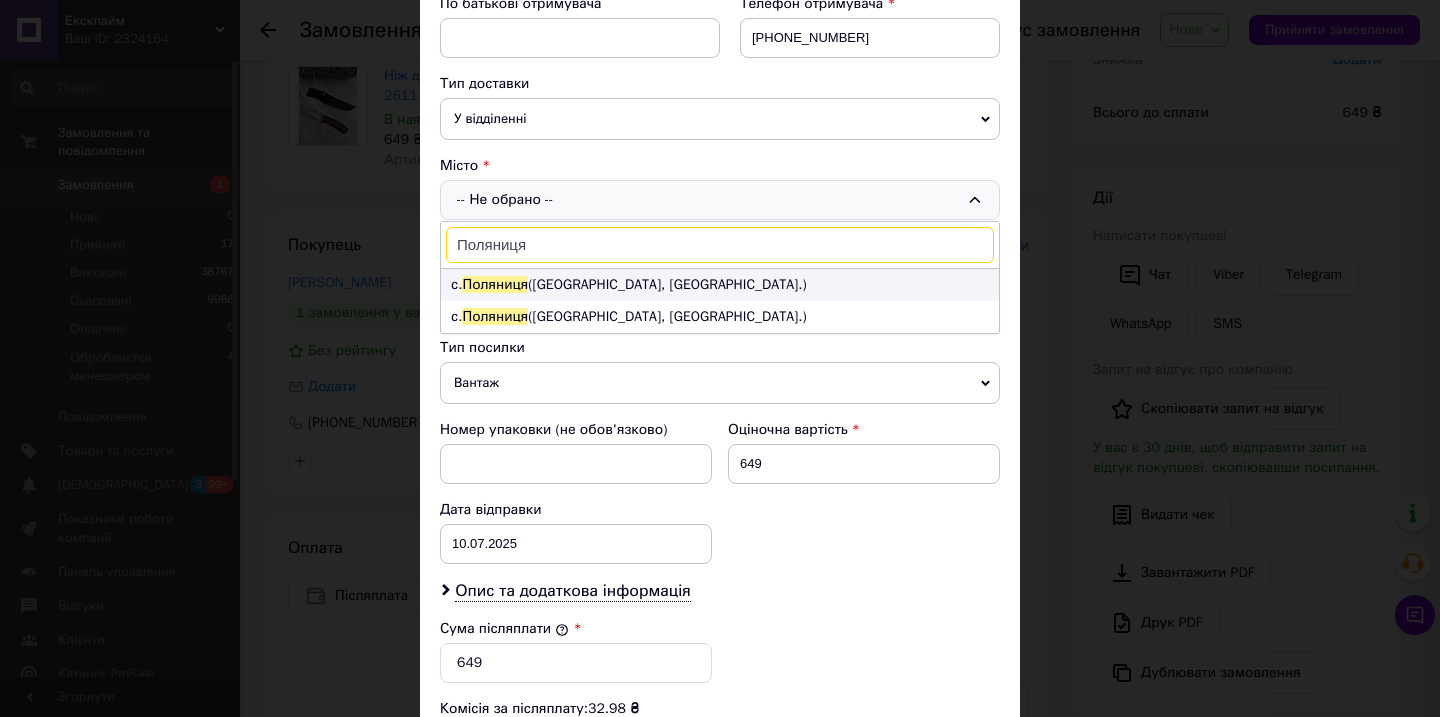 type on "Поляниця" 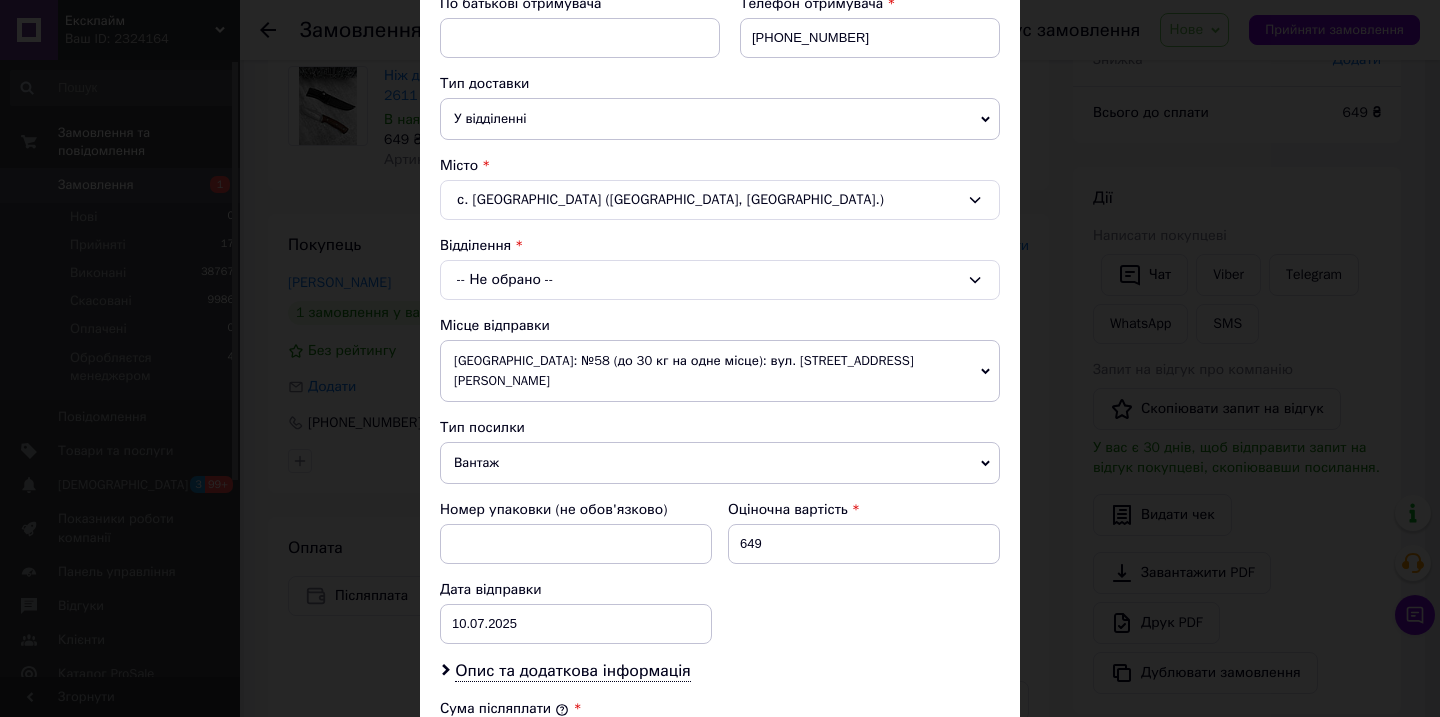 click on "-- Не обрано --" at bounding box center [720, 280] 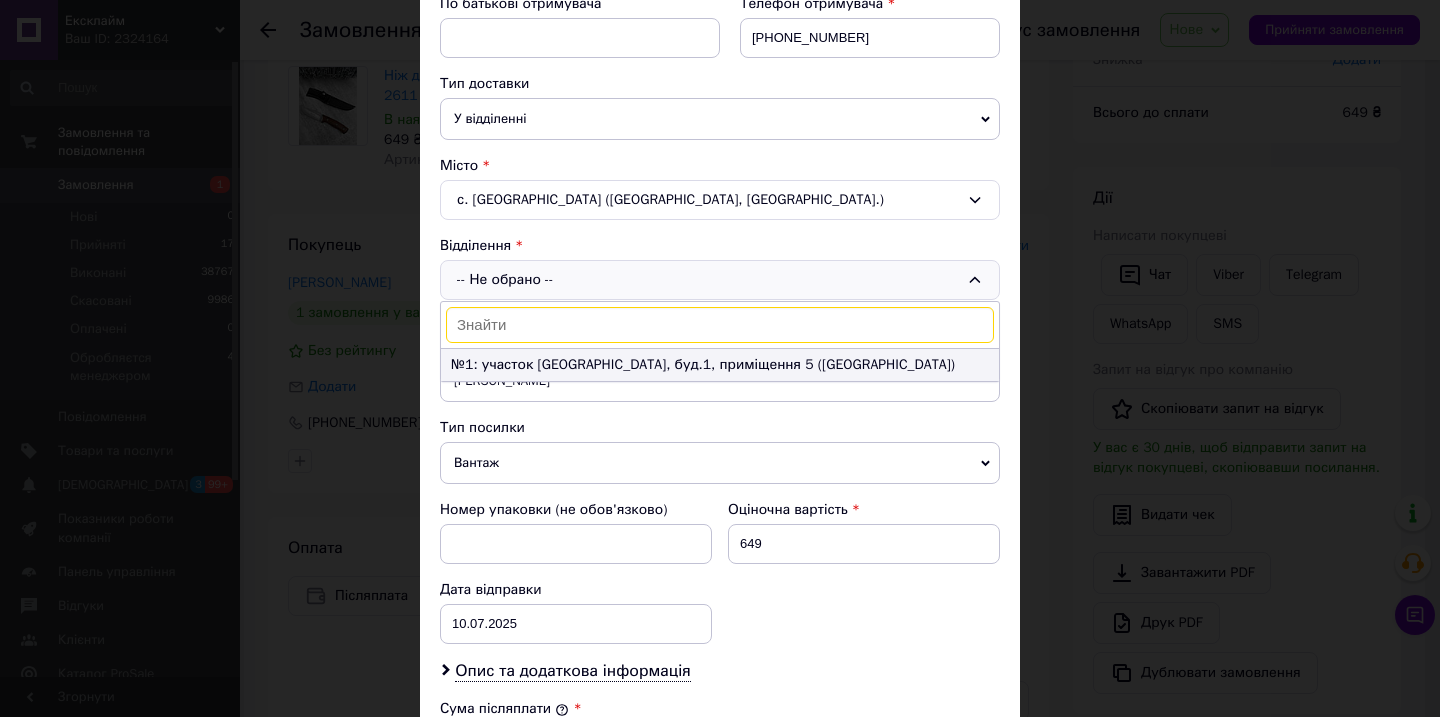 click on "№1: участок [GEOGRAPHIC_DATA], буд.1, приміщення 5 ([GEOGRAPHIC_DATA])" at bounding box center (720, 365) 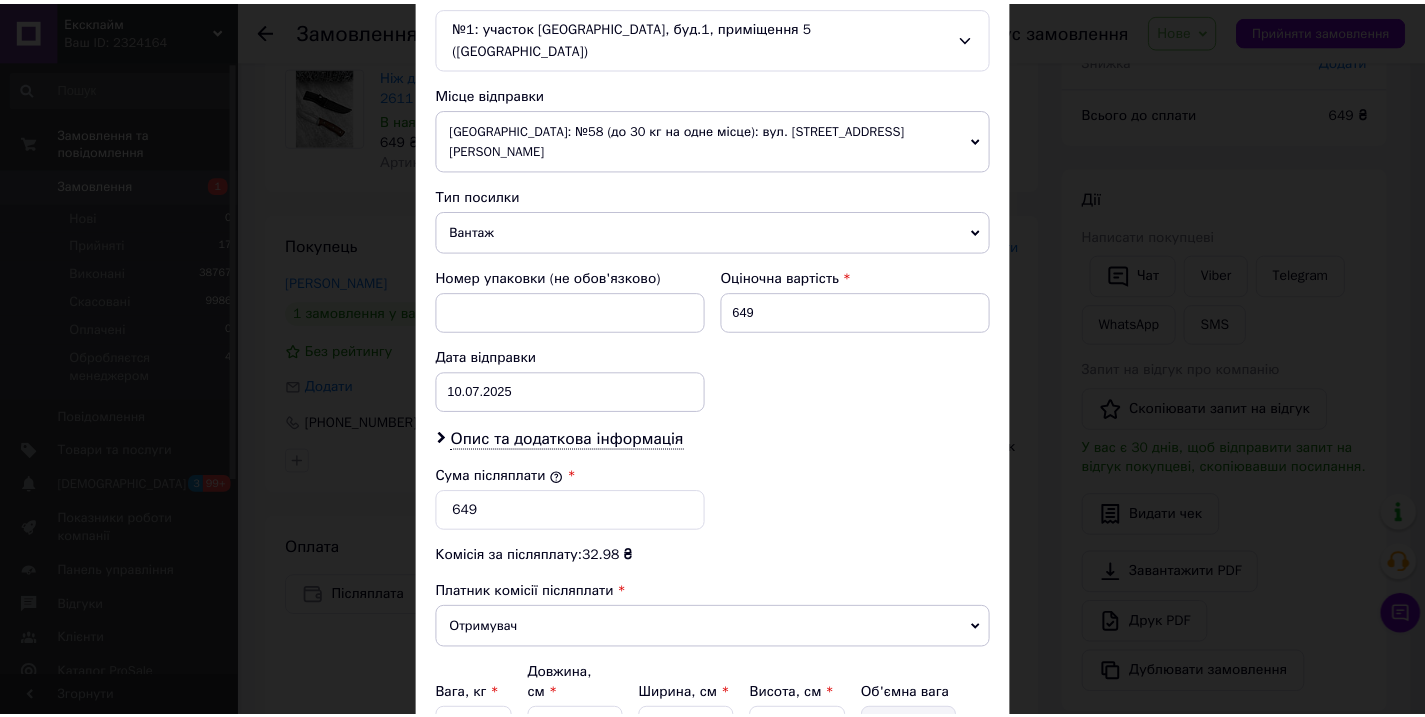 scroll, scrollTop: 829, scrollLeft: 0, axis: vertical 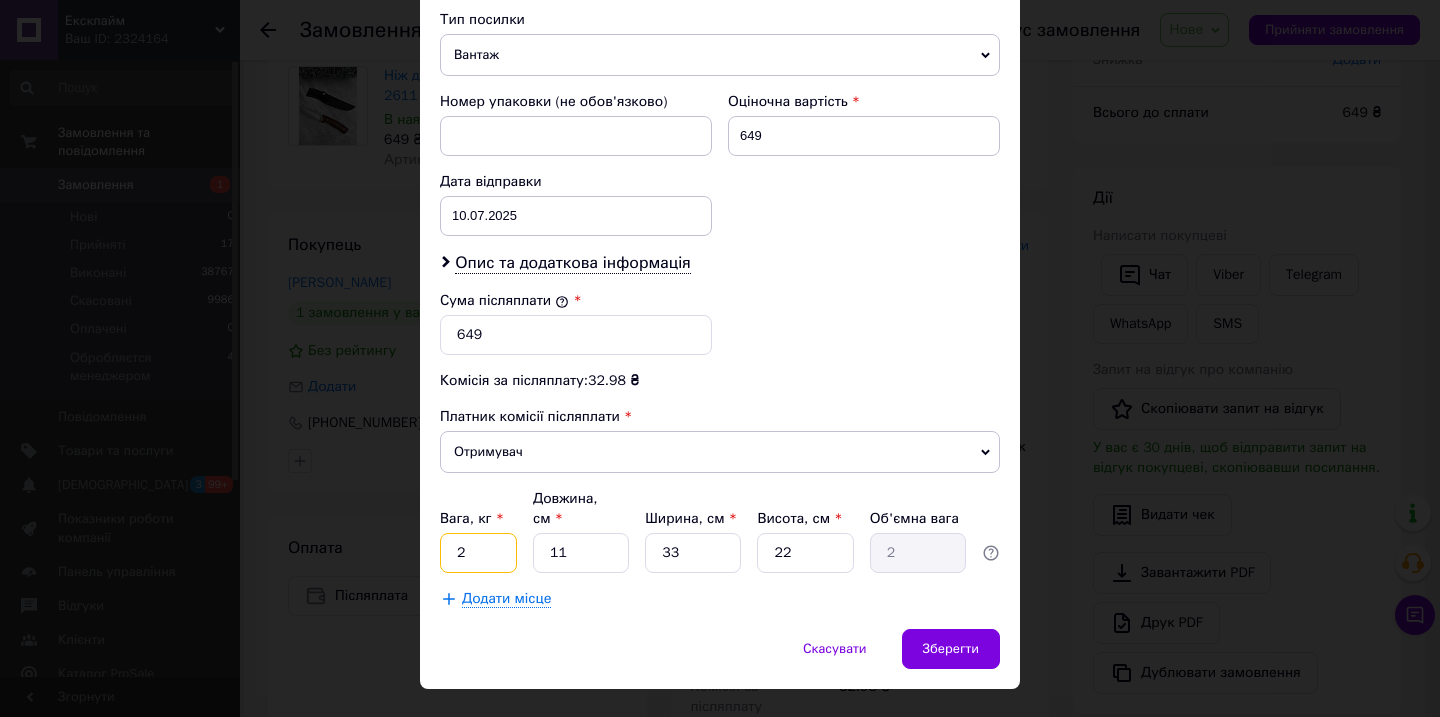 click on "2" at bounding box center [478, 553] 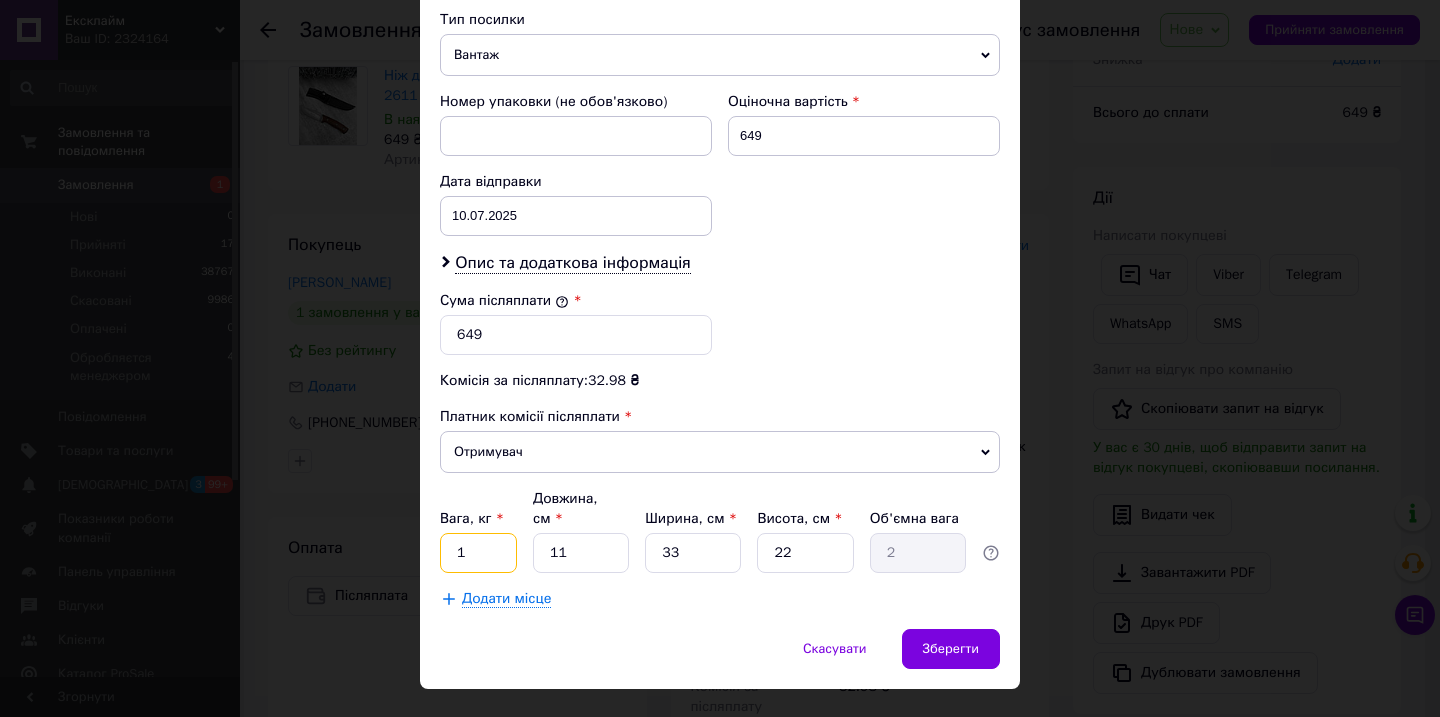 type on "1" 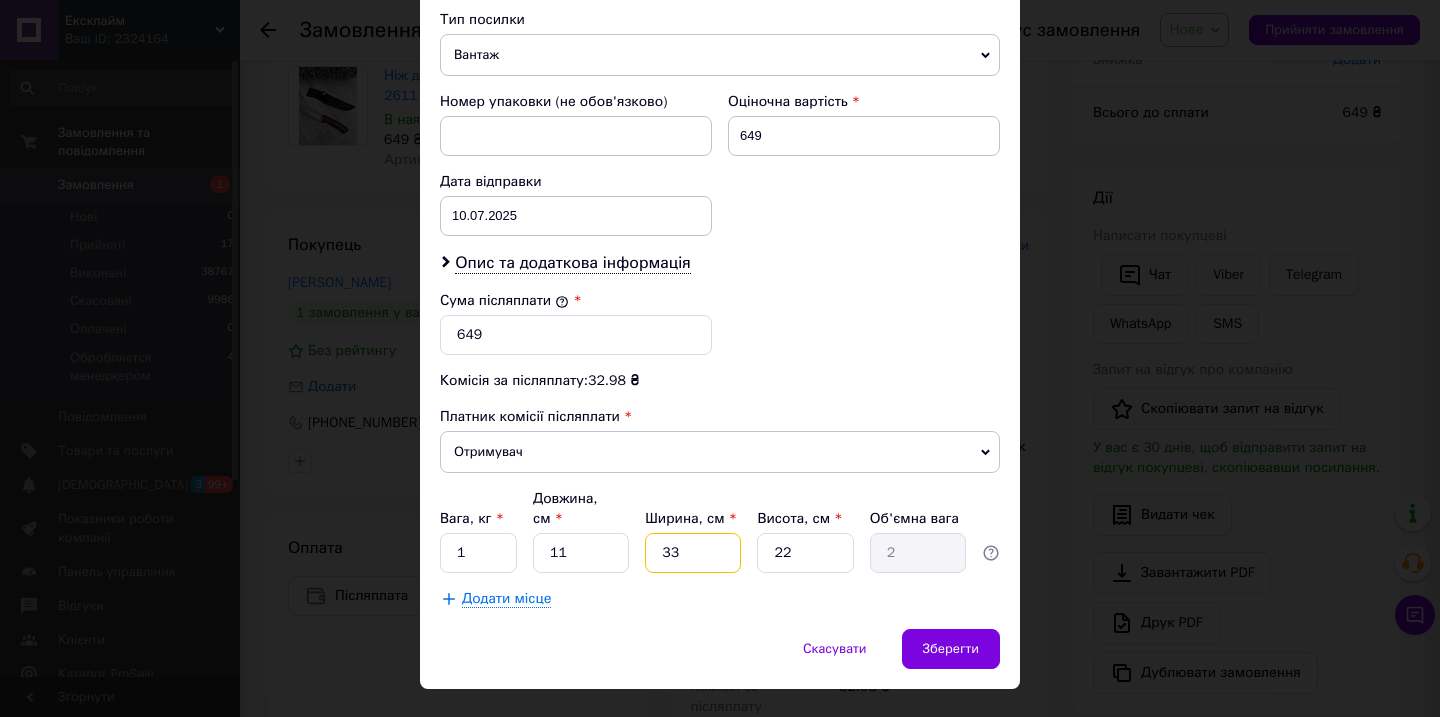 click on "33" at bounding box center (693, 553) 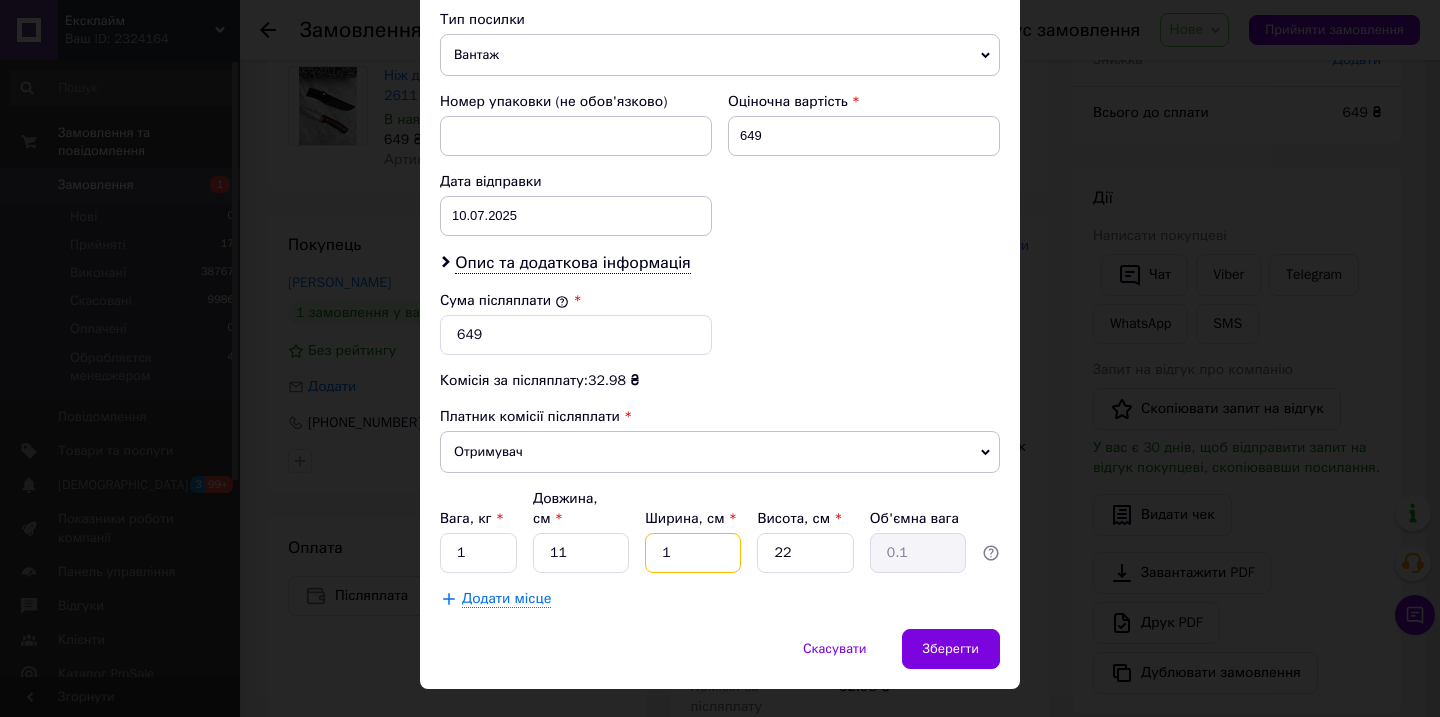 type on "12" 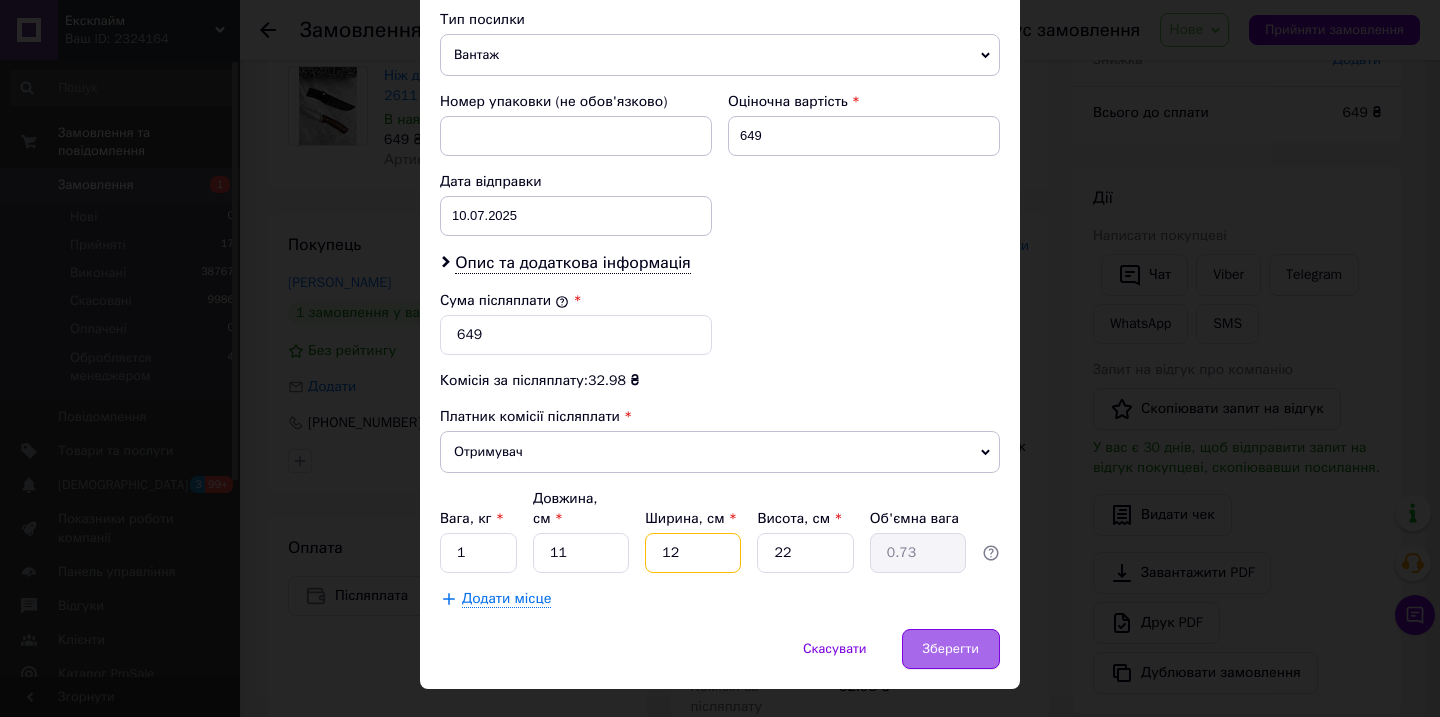 type on "12" 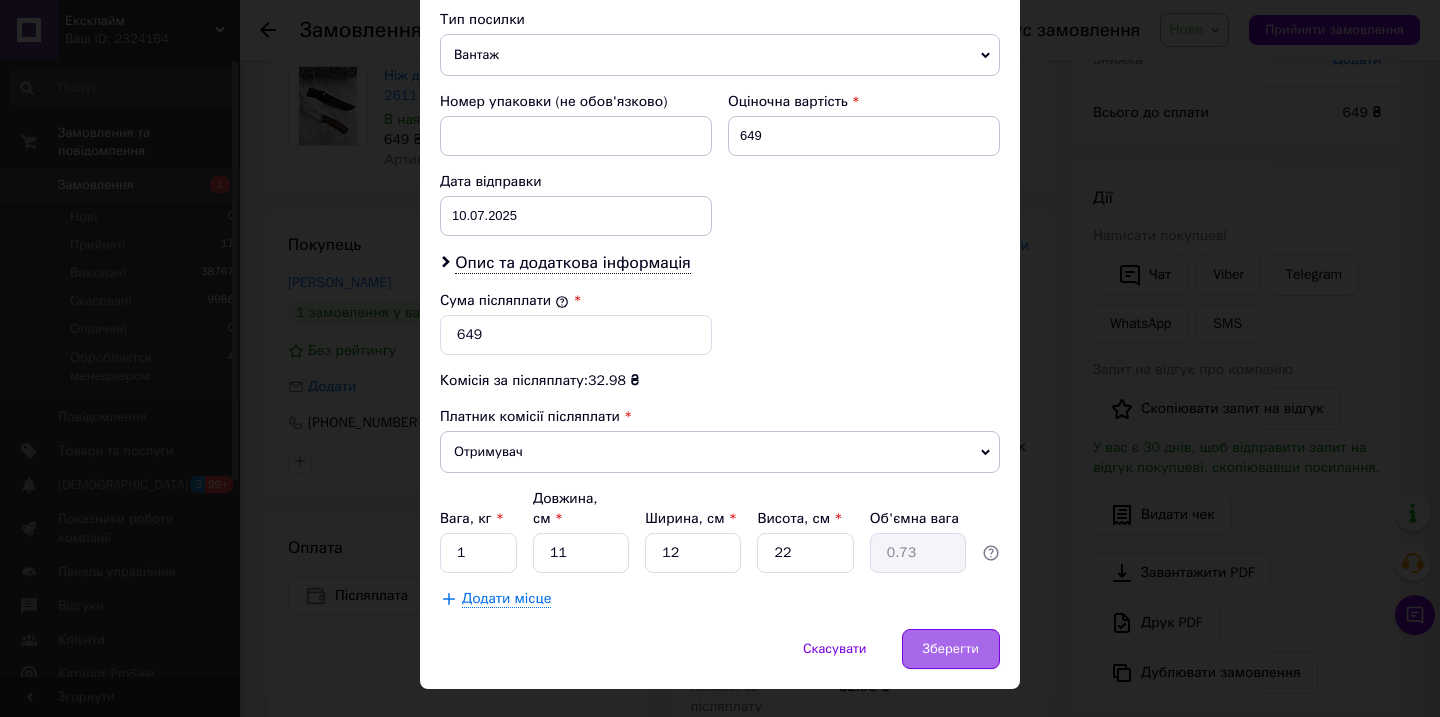 click on "Зберегти" at bounding box center [951, 649] 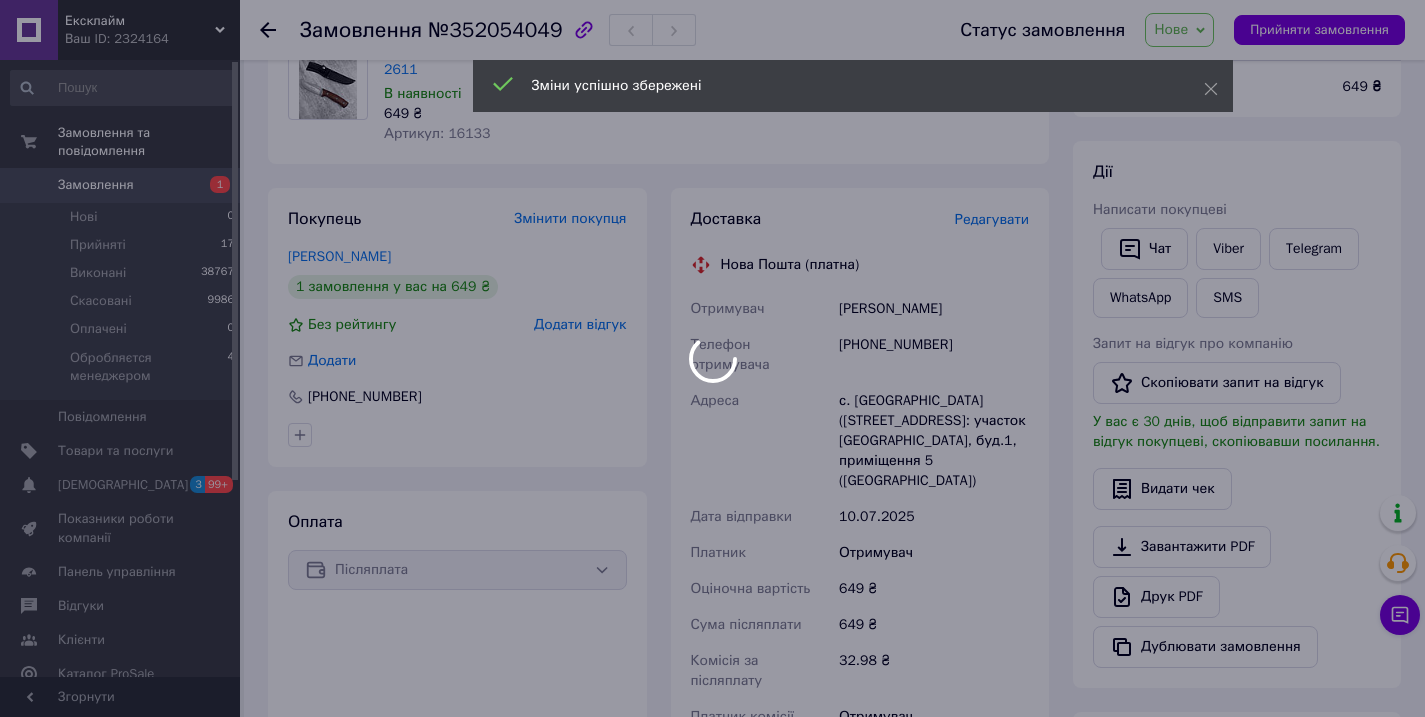 scroll, scrollTop: 192, scrollLeft: 0, axis: vertical 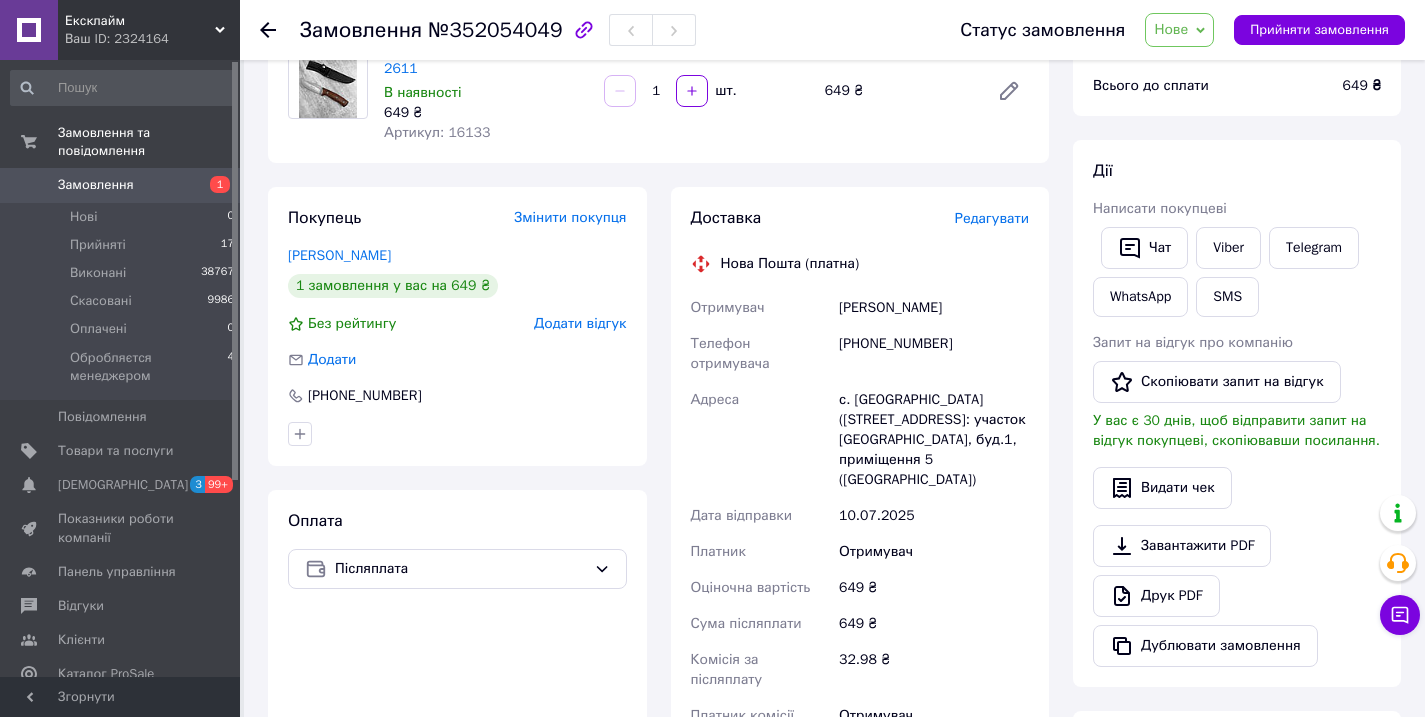 click on "Нове" at bounding box center [1179, 30] 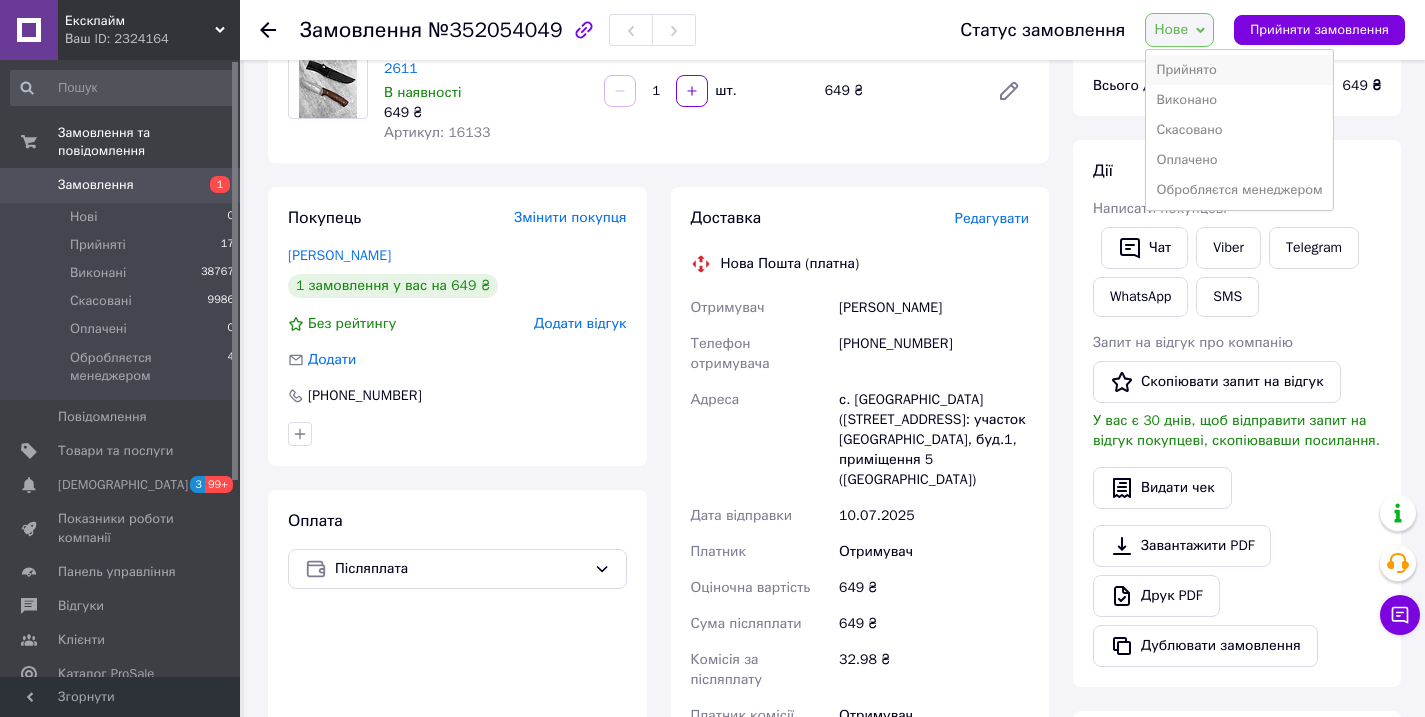 click on "Прийнято" at bounding box center [1239, 70] 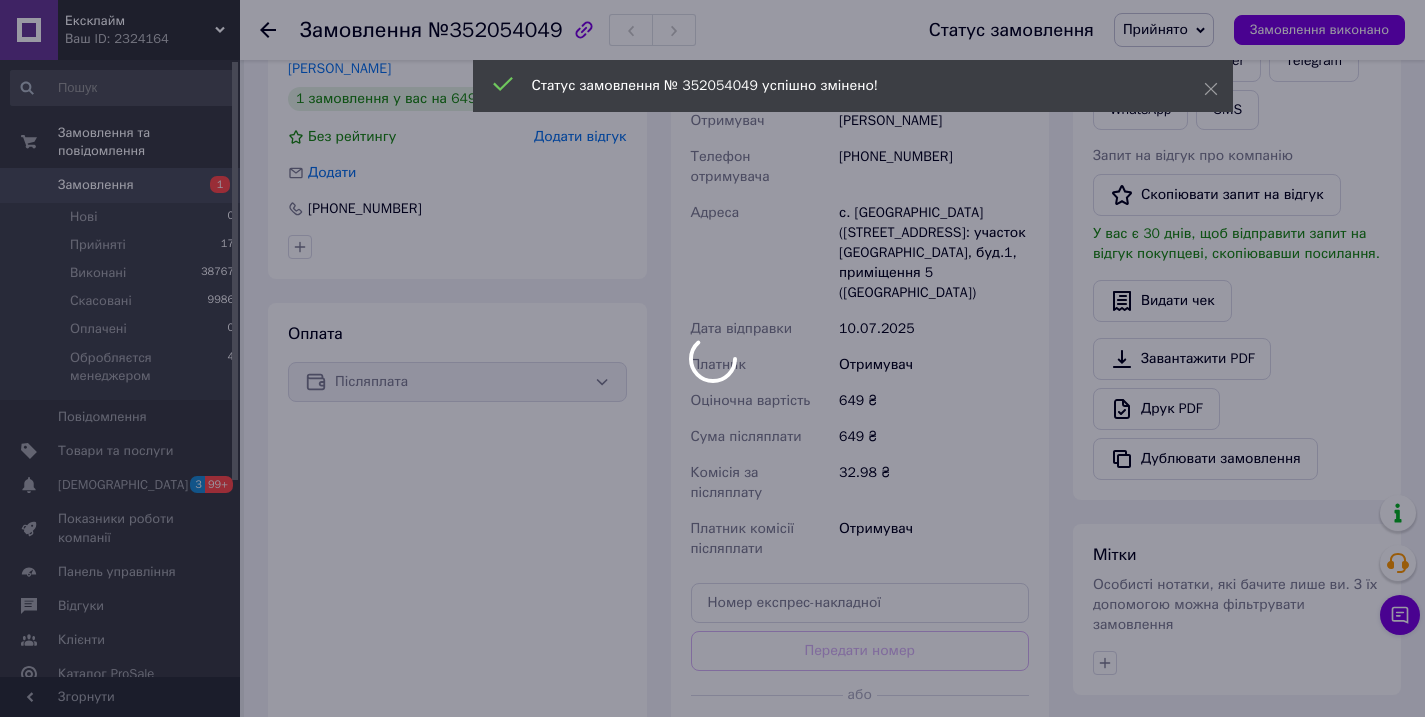 scroll, scrollTop: 494, scrollLeft: 0, axis: vertical 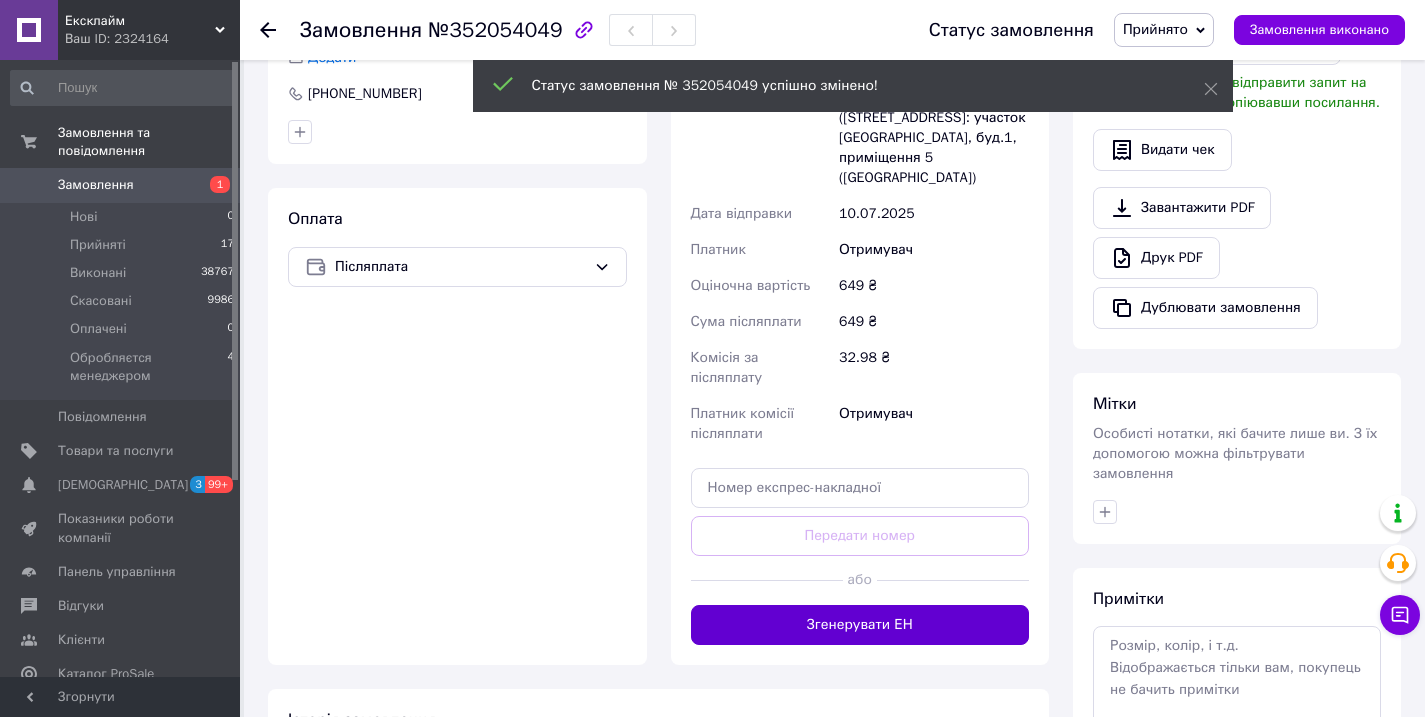 click on "Згенерувати ЕН" at bounding box center [860, 625] 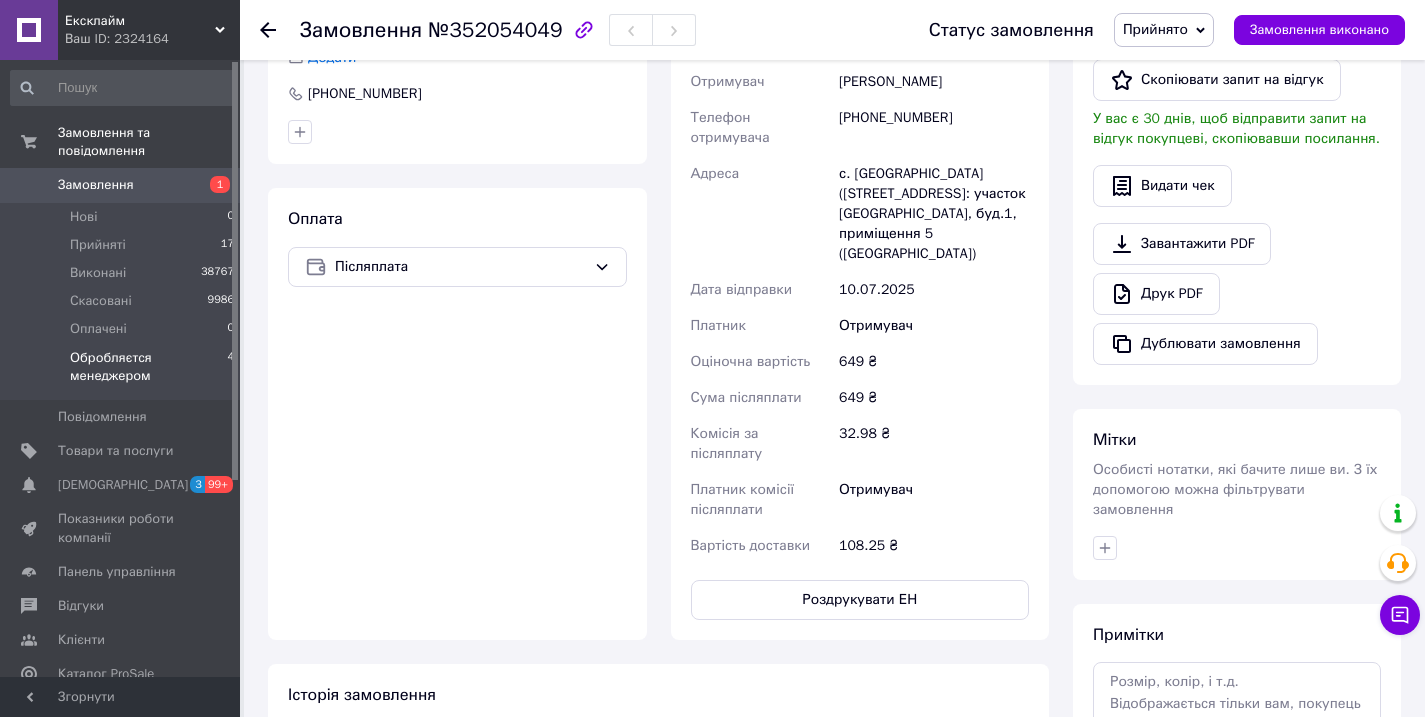 click on "Обробляєтся менеджером" at bounding box center [148, 367] 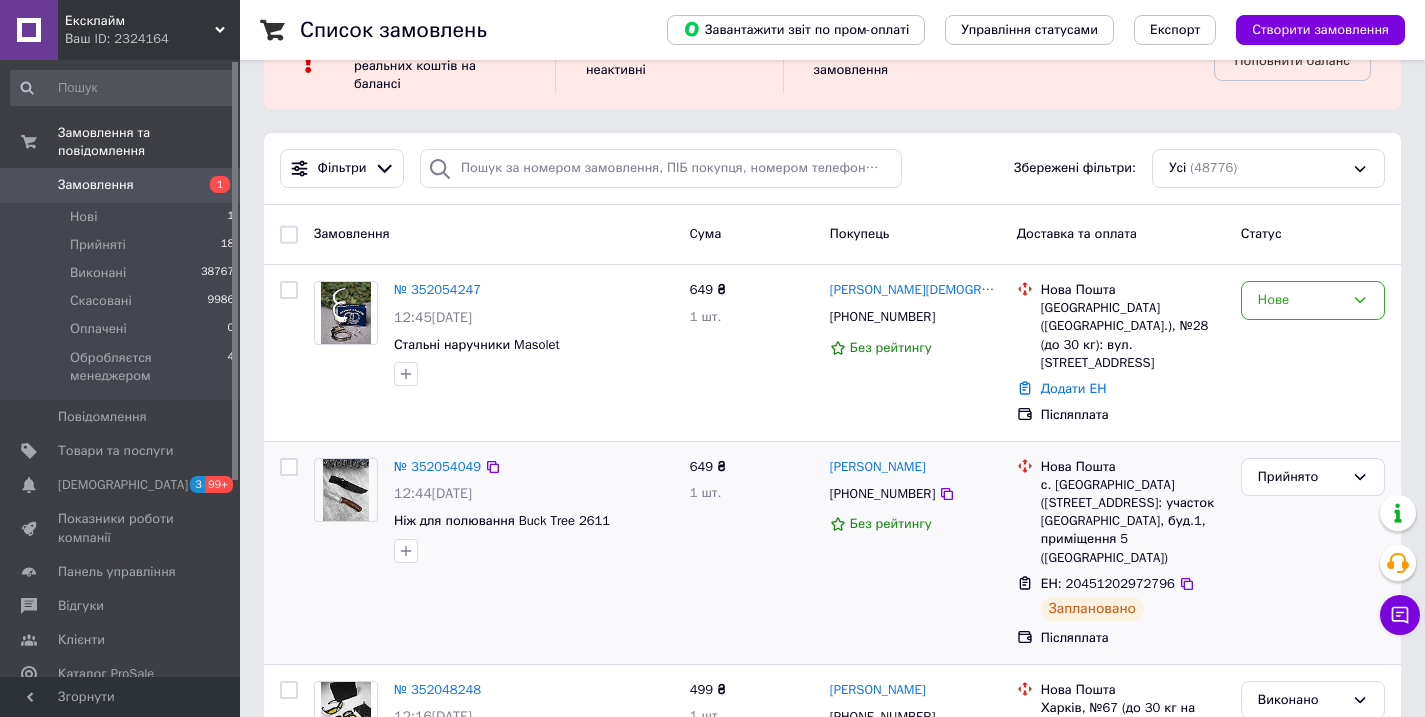 scroll, scrollTop: 72, scrollLeft: 0, axis: vertical 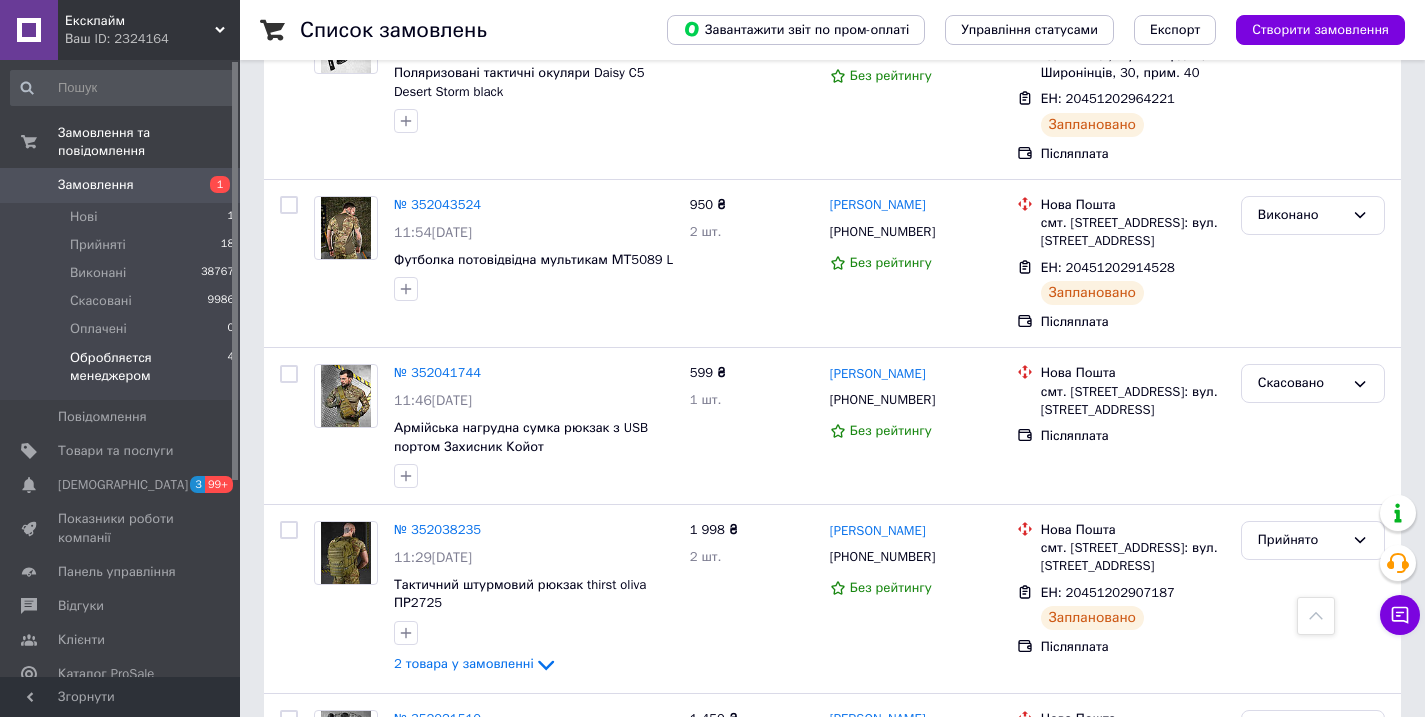 click on "Обробляєтся менеджером" at bounding box center (148, 367) 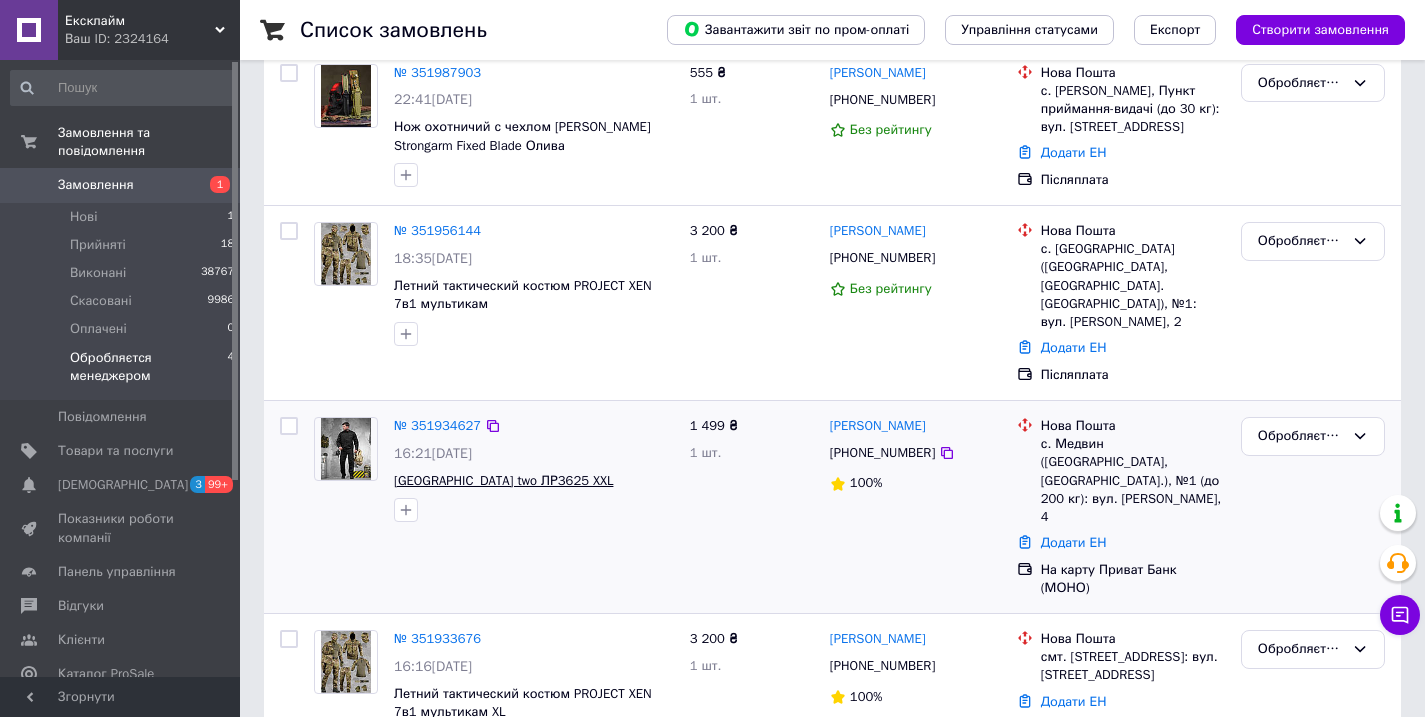 scroll, scrollTop: 402, scrollLeft: 0, axis: vertical 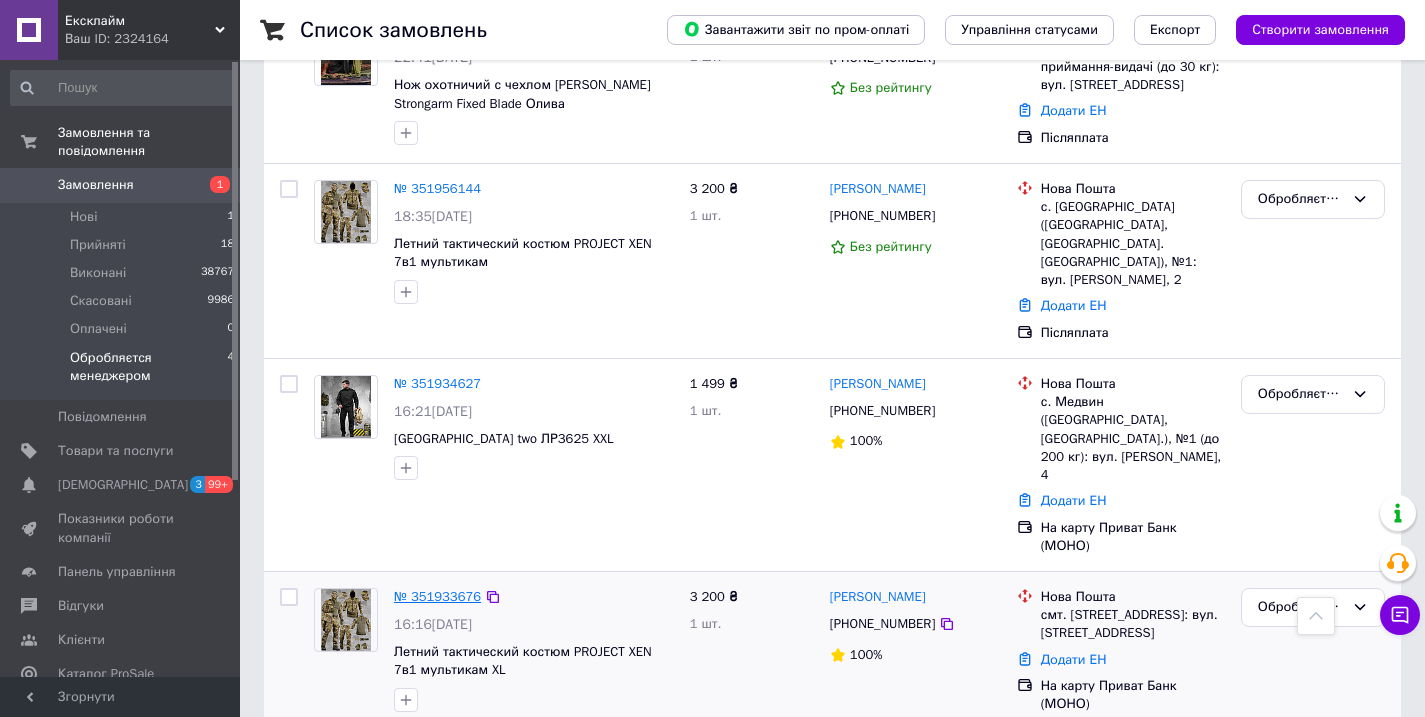 click on "№ 351933676" at bounding box center (437, 596) 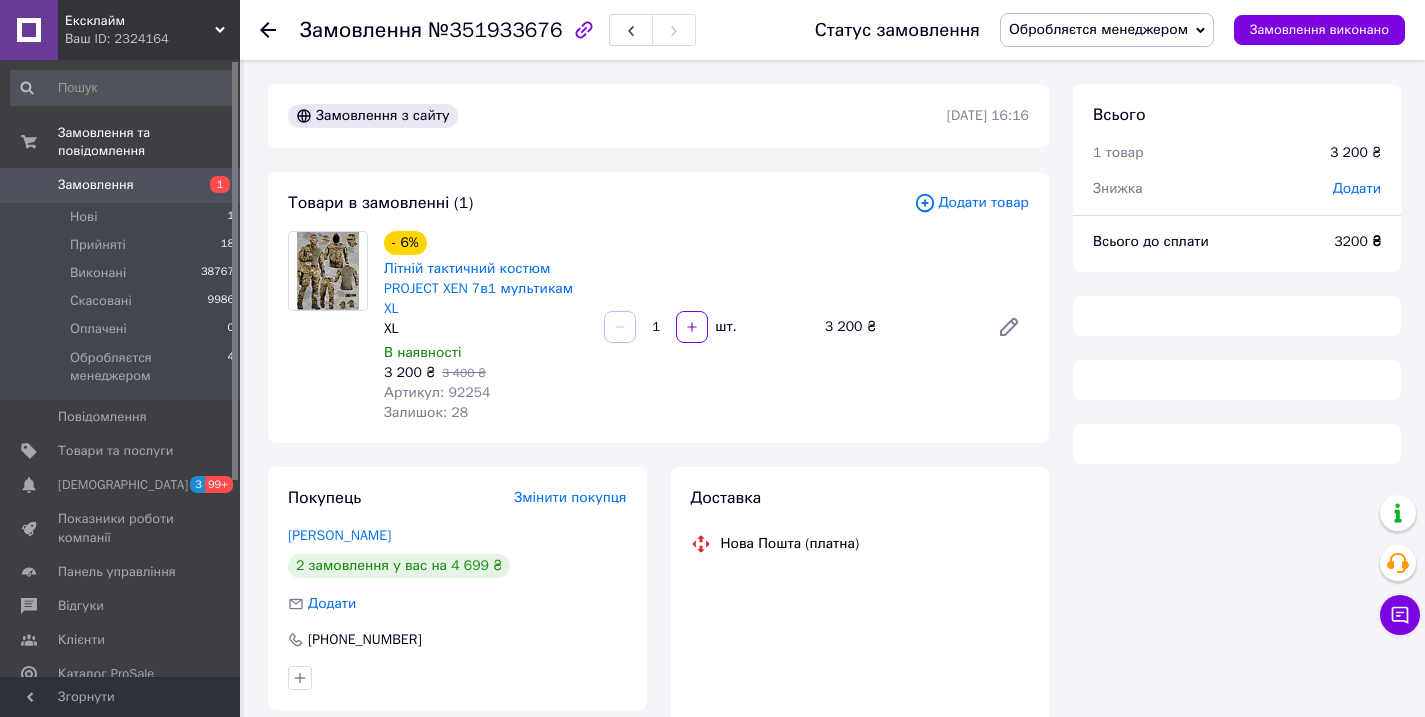 scroll, scrollTop: 0, scrollLeft: 0, axis: both 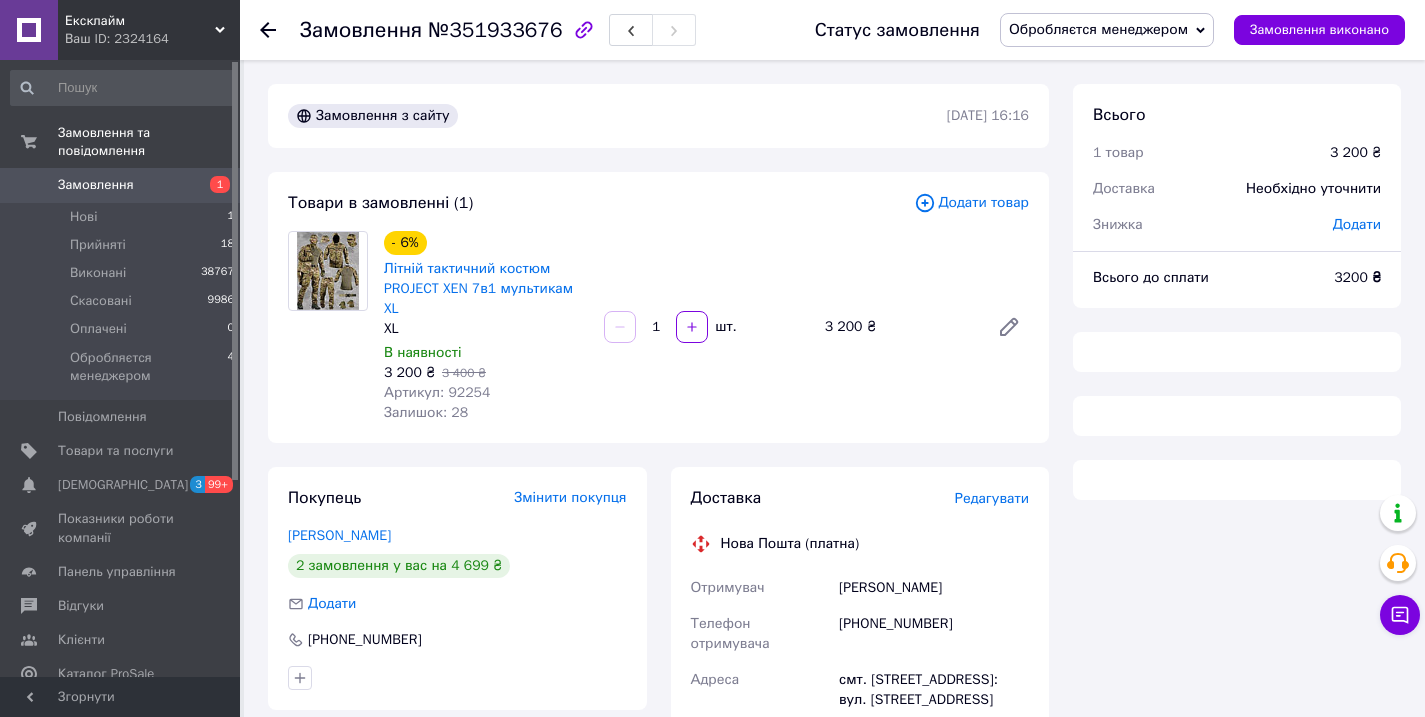 click on "3 400 ₴" at bounding box center [464, 373] 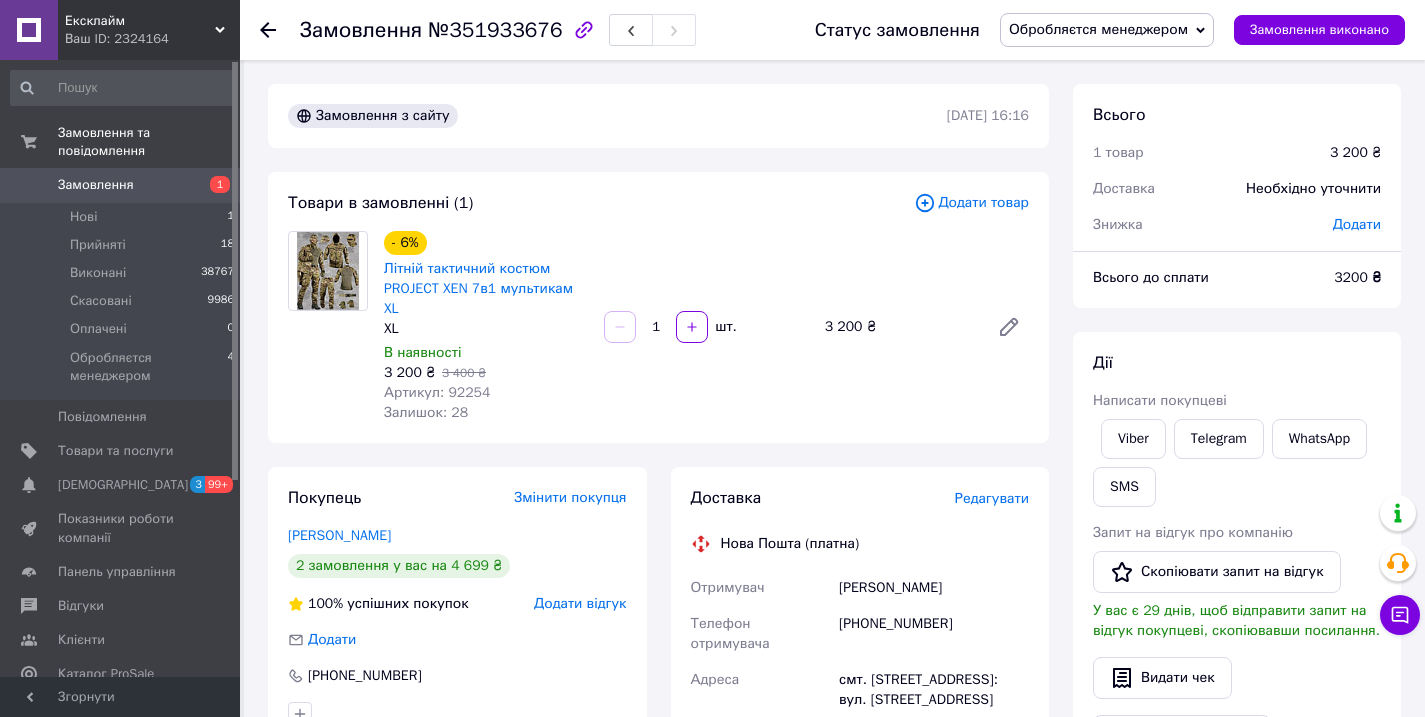 click on "Артикул: 92254" at bounding box center [437, 392] 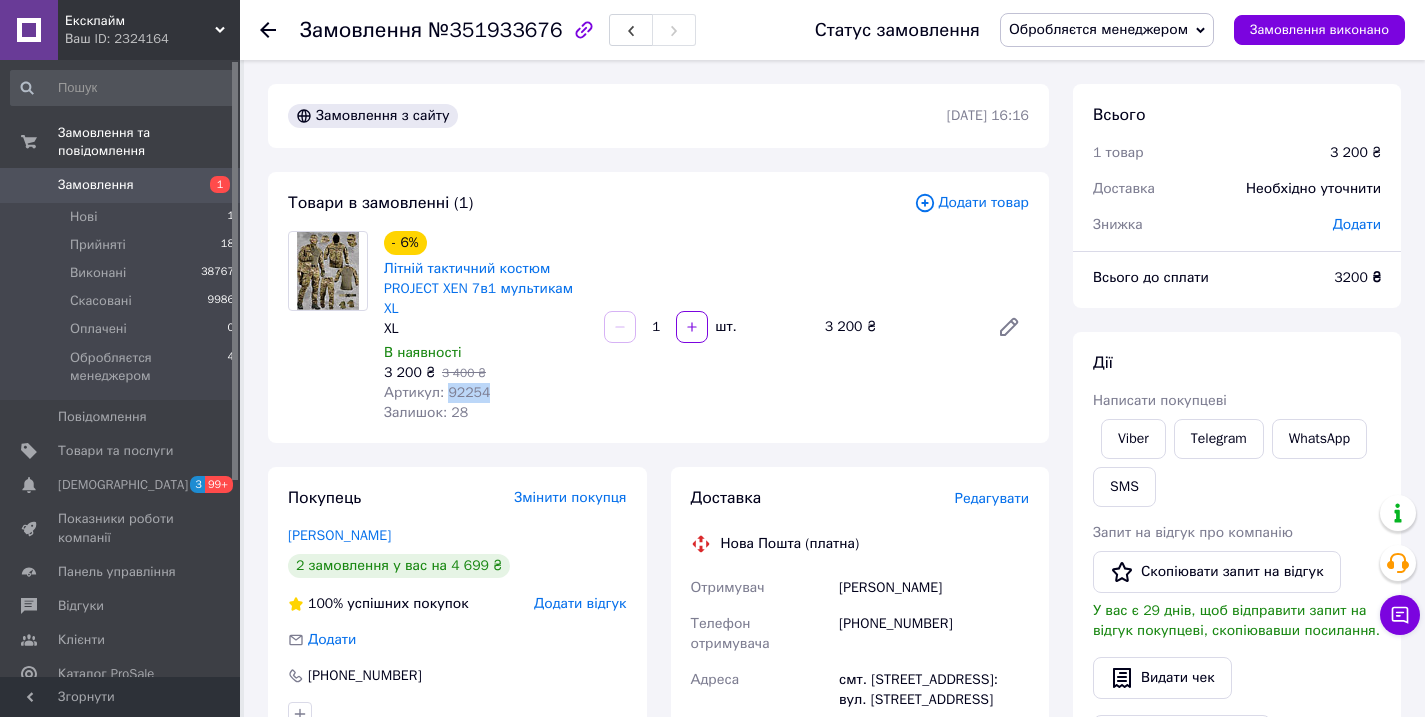 click on "Артикул: 92254" at bounding box center (437, 392) 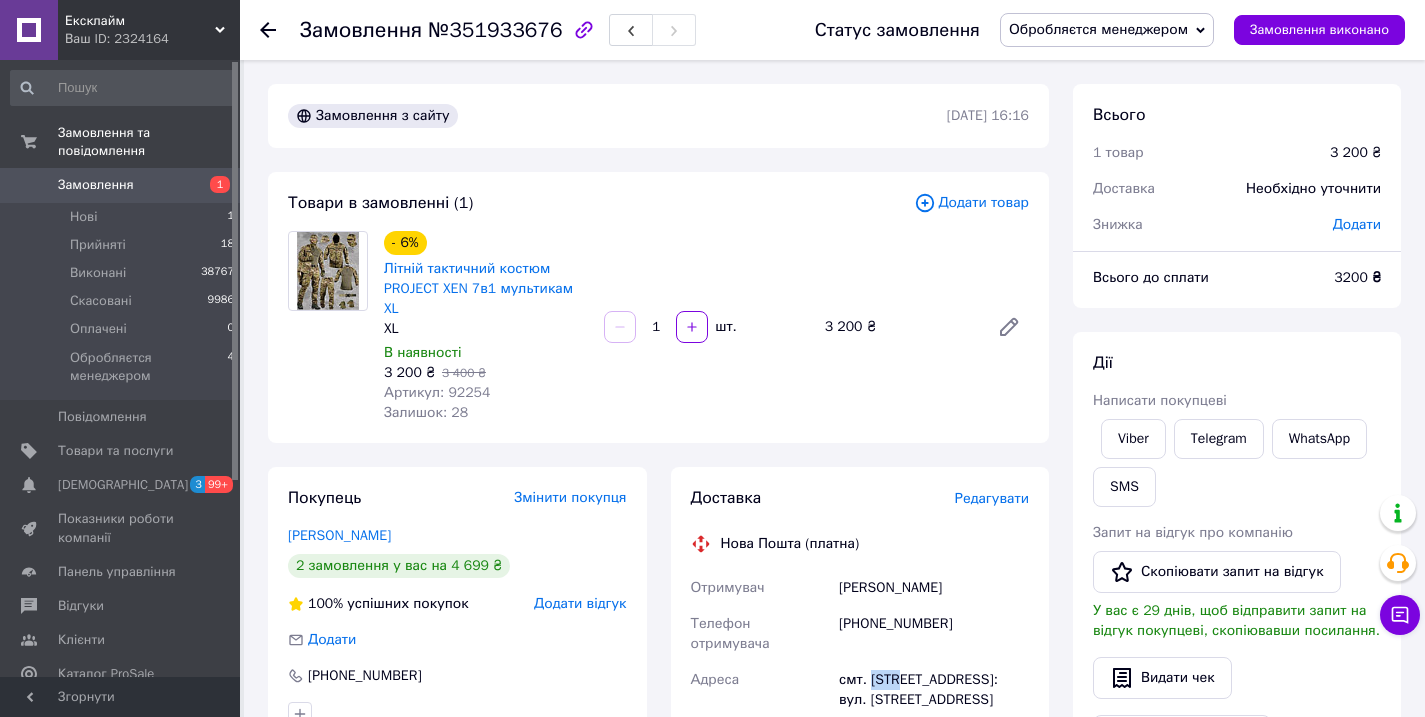 click on "смт. [STREET_ADDRESS]: вул. [STREET_ADDRESS]" at bounding box center [934, 690] 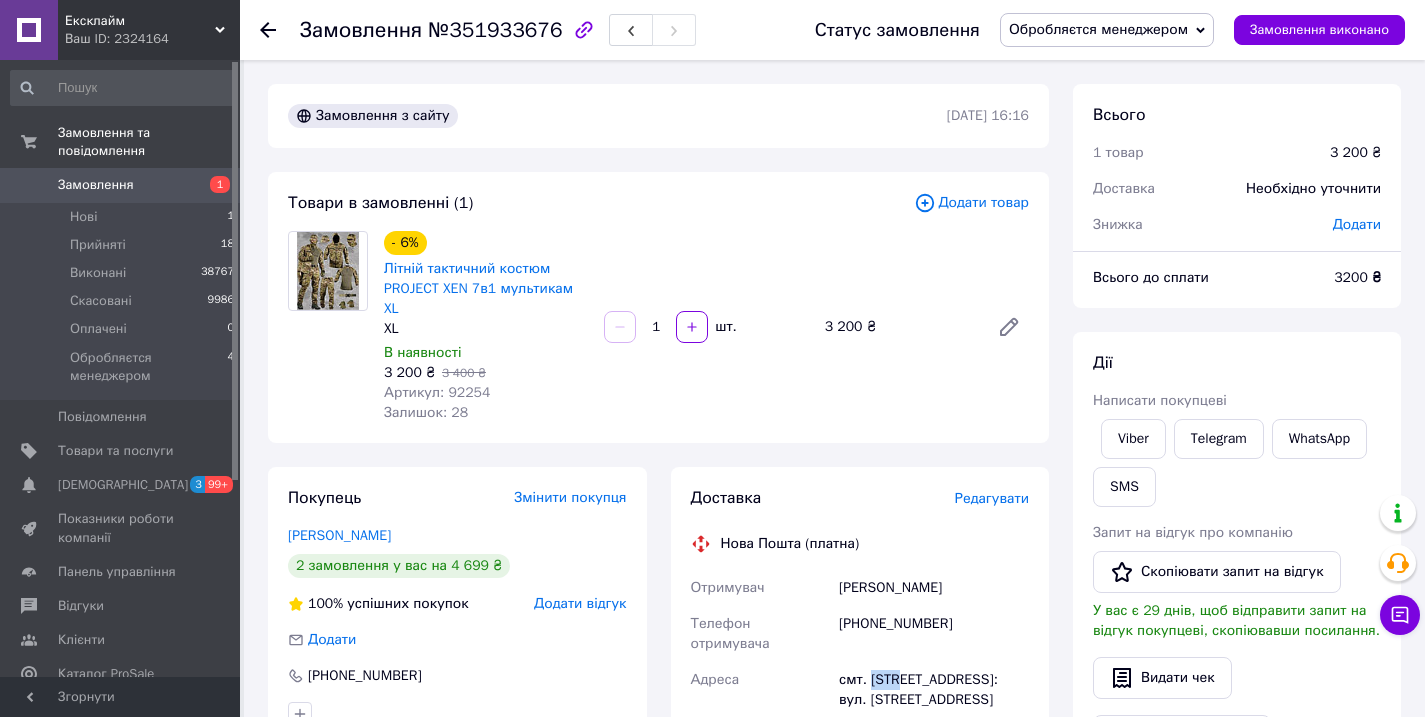 click on "Лучанінов Анатолій" at bounding box center (934, 588) 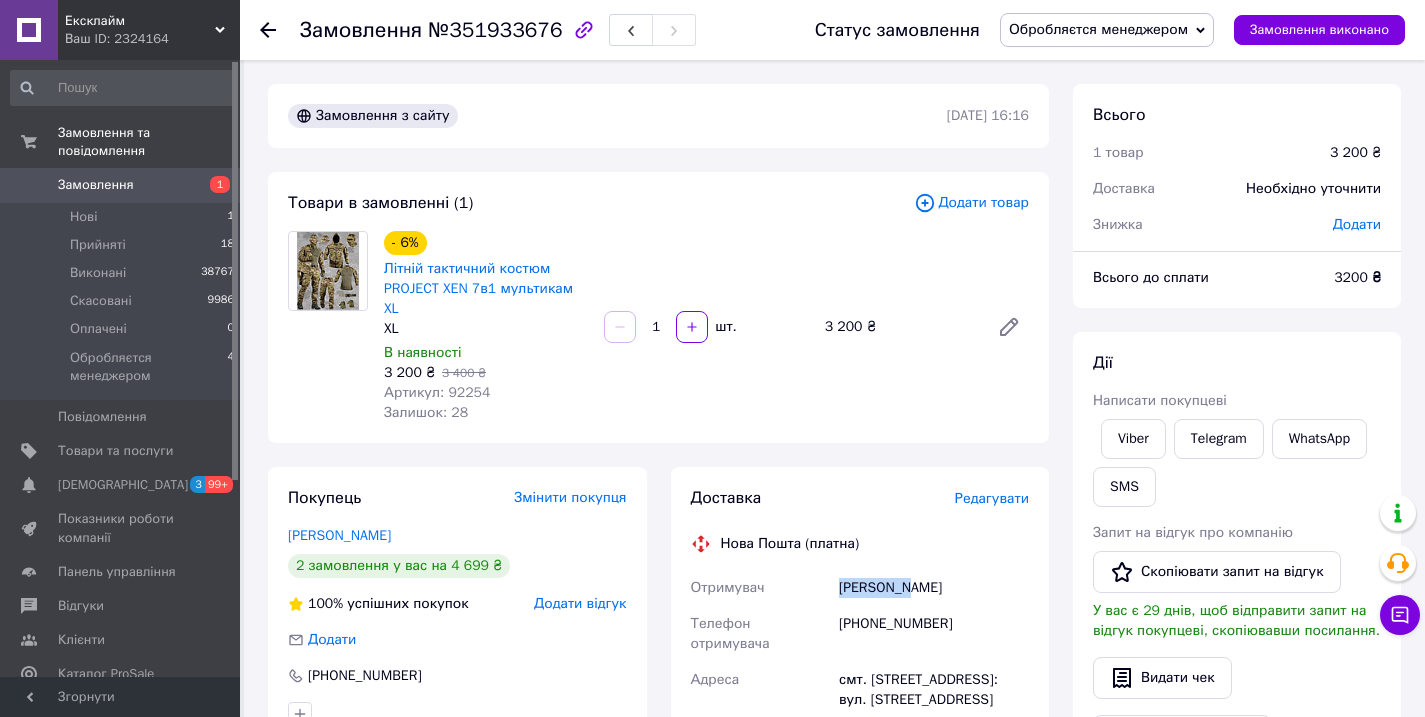 click on "Лучанінов Анатолій" at bounding box center [934, 588] 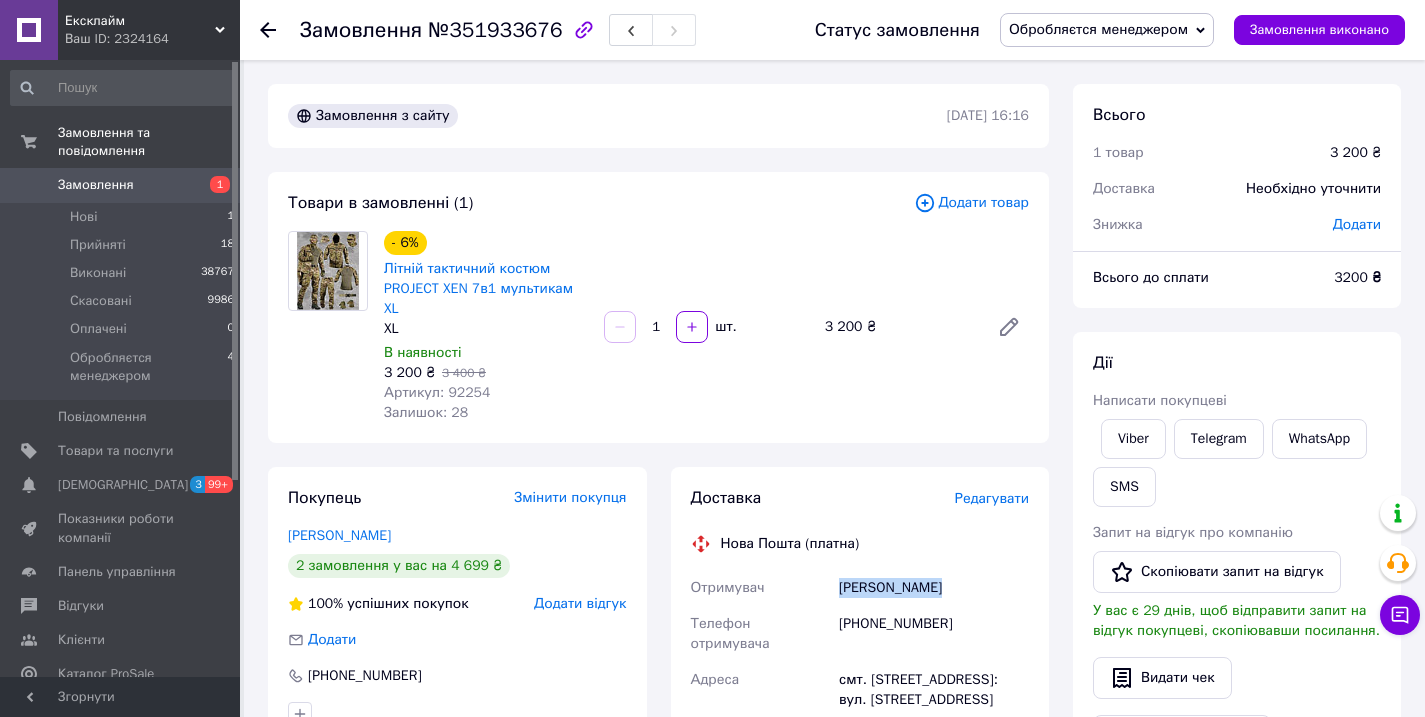 click on "Лучанінов Анатолій" at bounding box center [934, 588] 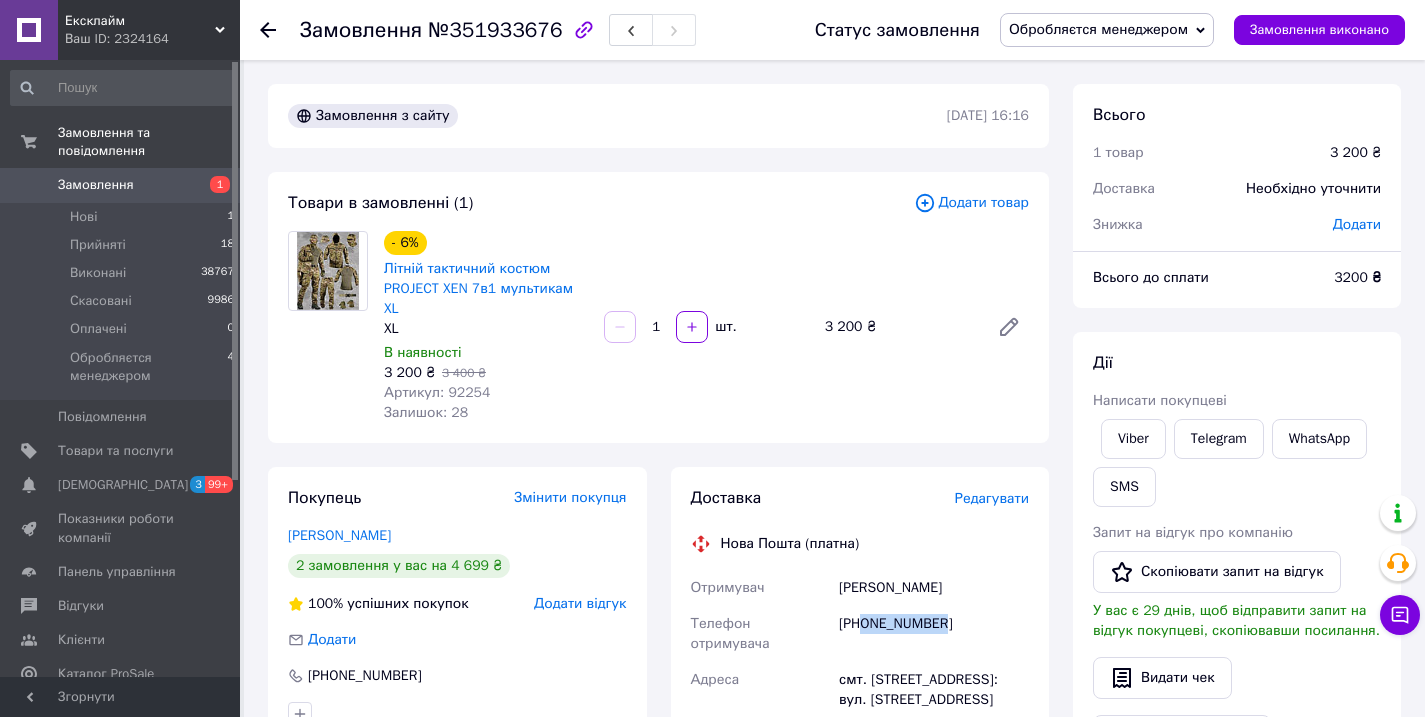 drag, startPoint x: 989, startPoint y: 635, endPoint x: 866, endPoint y: 625, distance: 123.40584 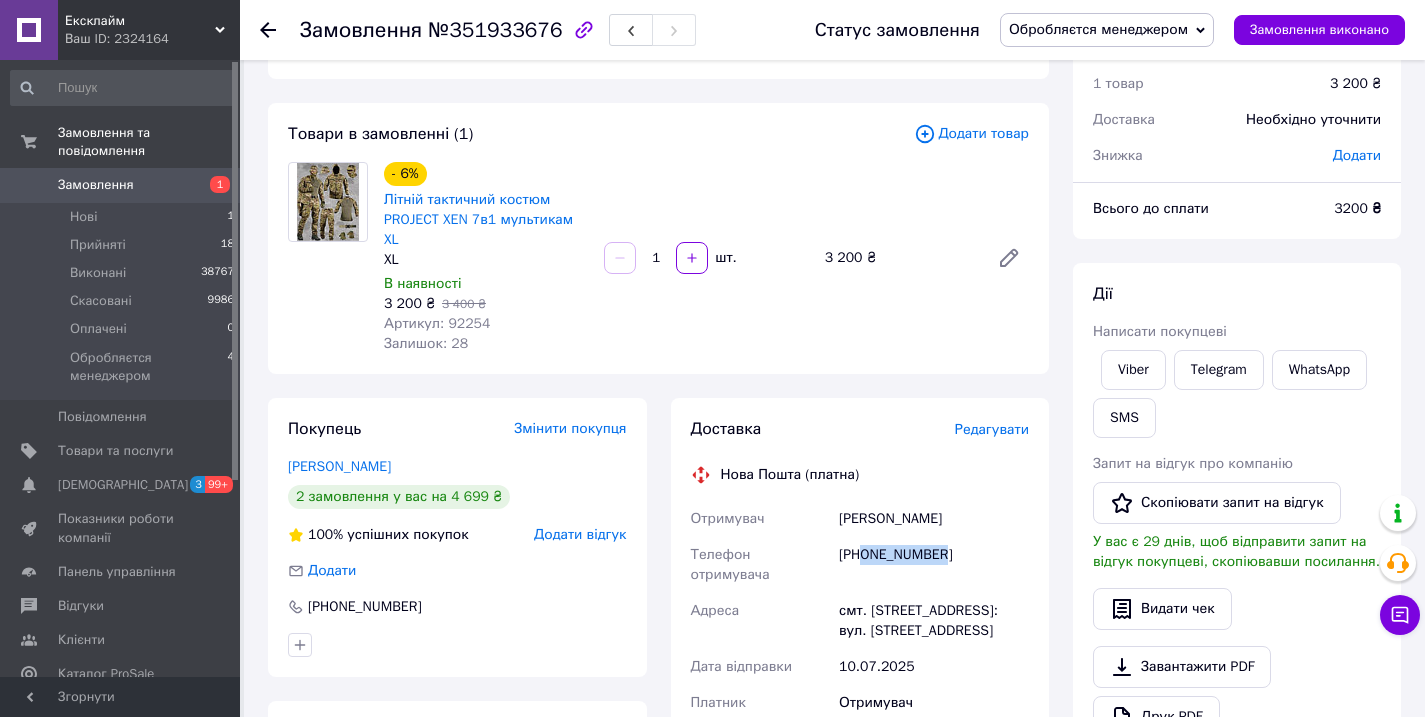 scroll, scrollTop: 297, scrollLeft: 0, axis: vertical 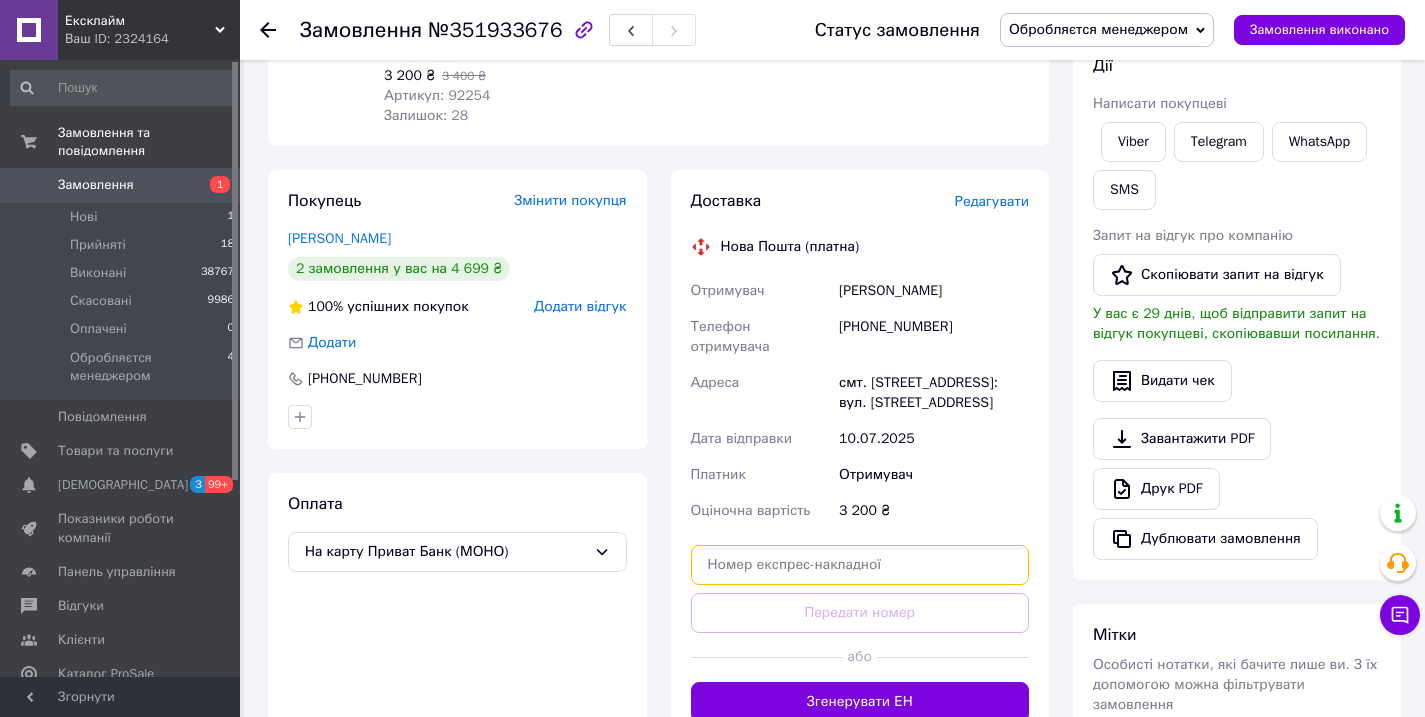 click at bounding box center (860, 565) 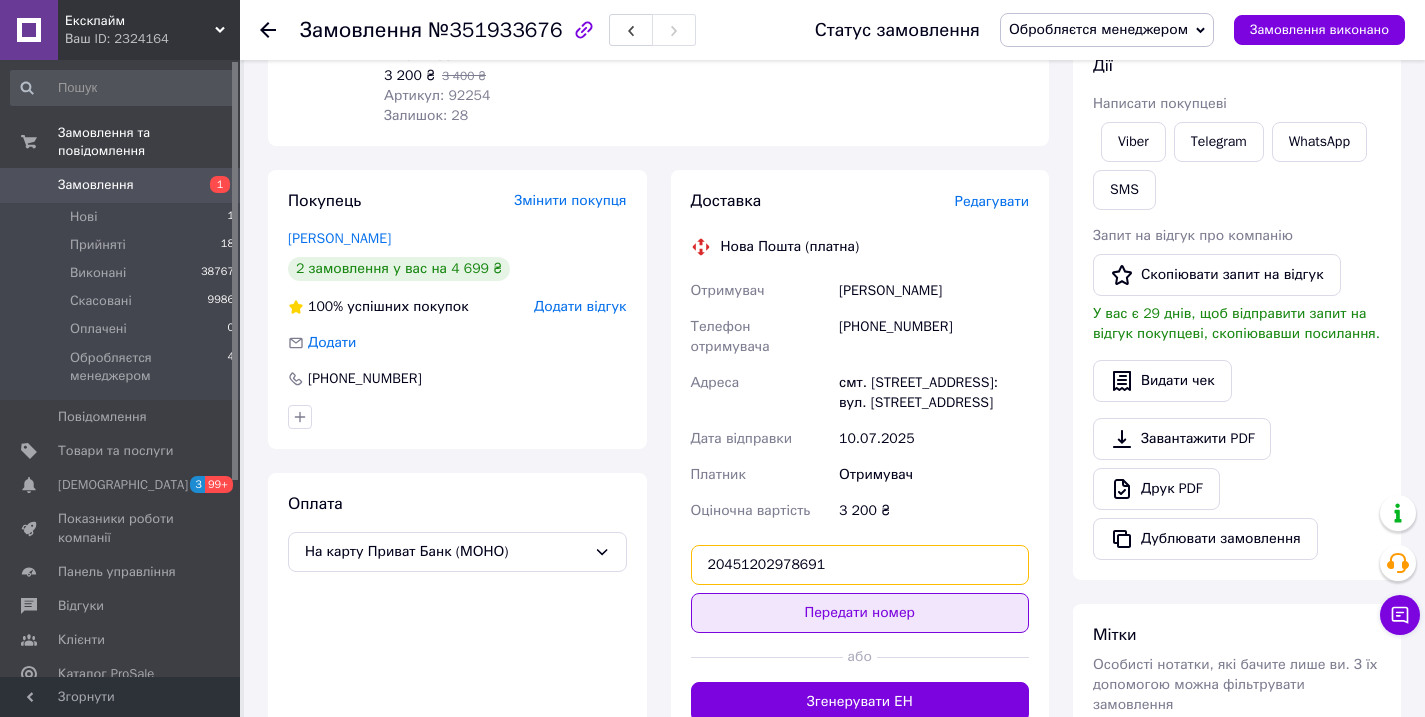 type on "20451202978691" 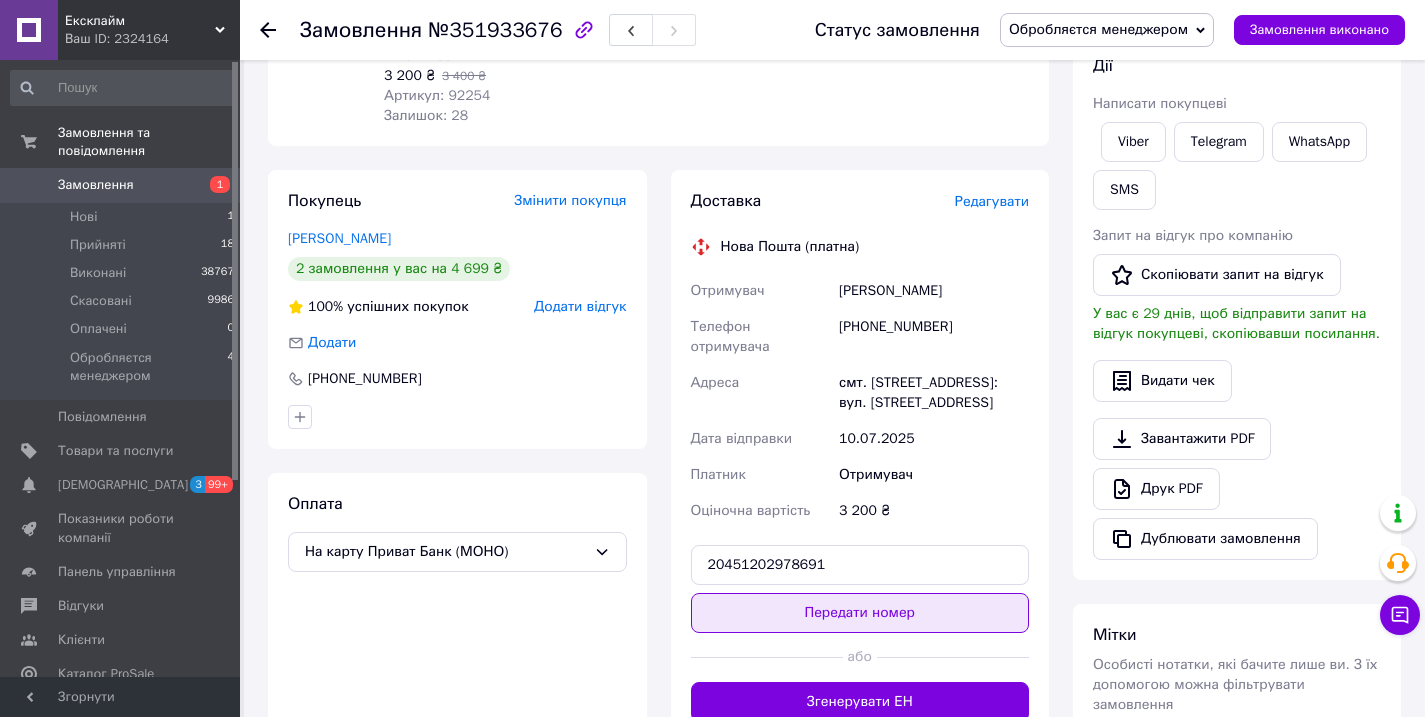 click on "Передати номер" at bounding box center [860, 613] 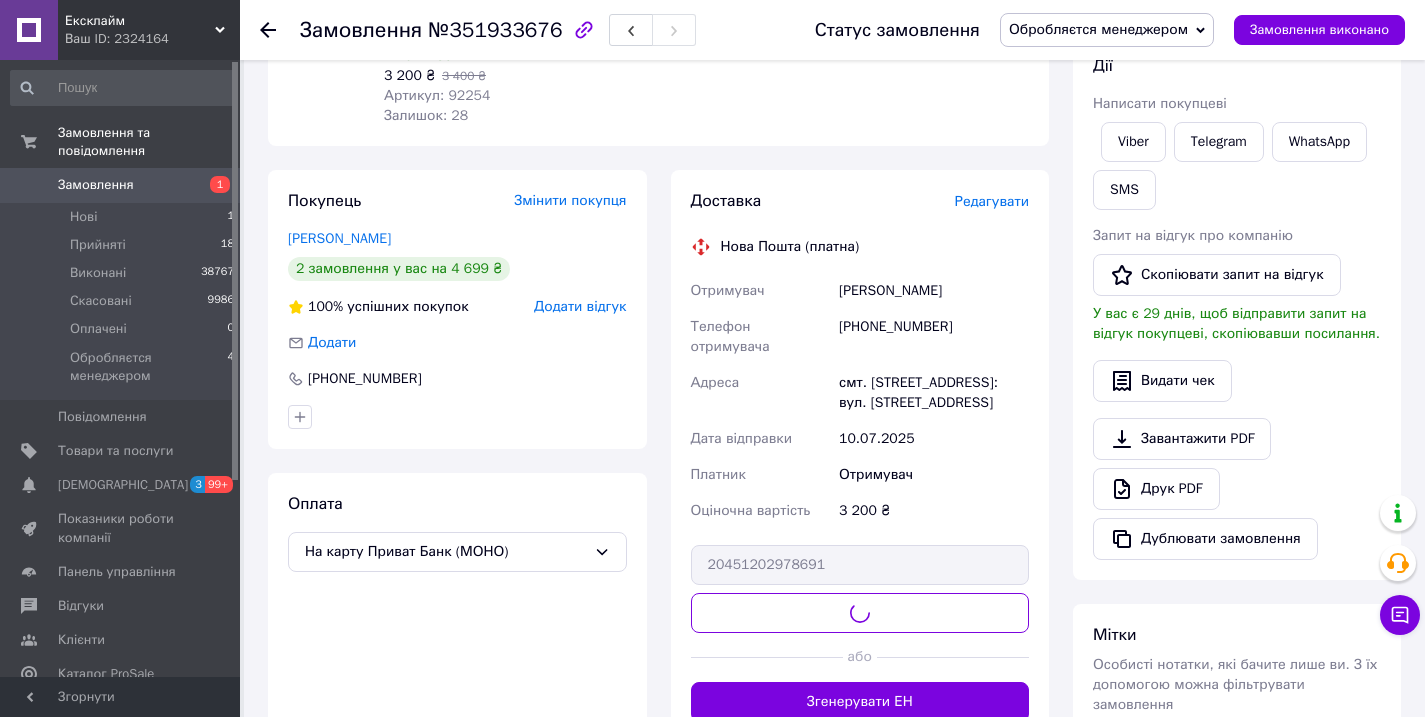 click on "Обробляєтся менеджером" at bounding box center (1098, 29) 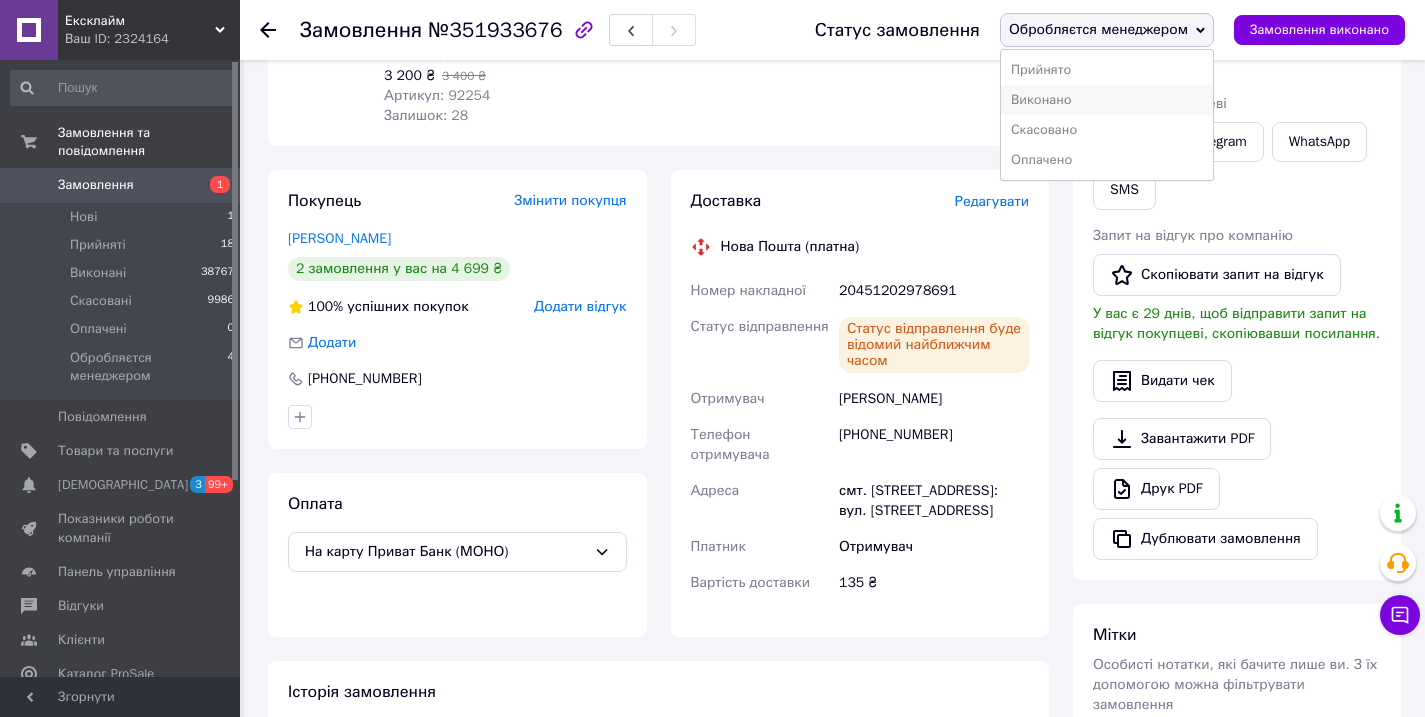 click on "Виконано" at bounding box center [1107, 100] 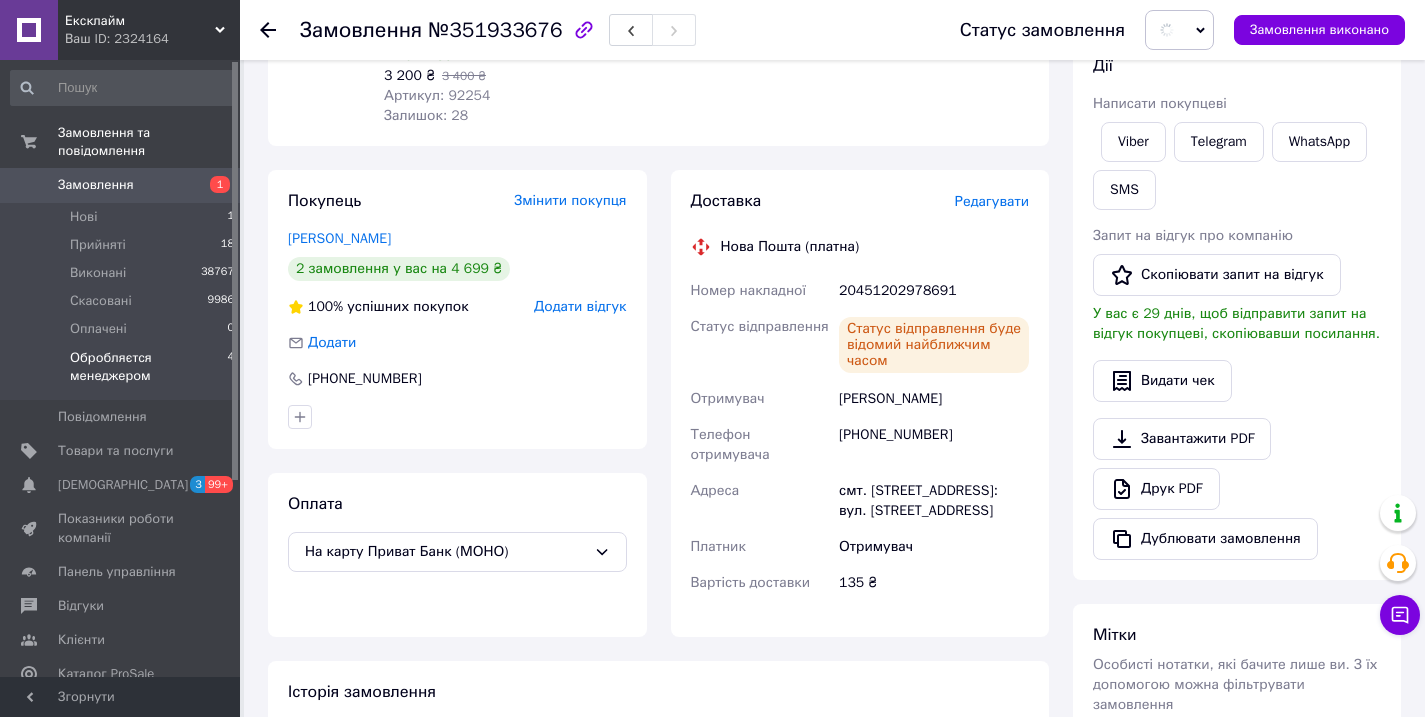 click on "Обробляєтся менеджером" at bounding box center (148, 367) 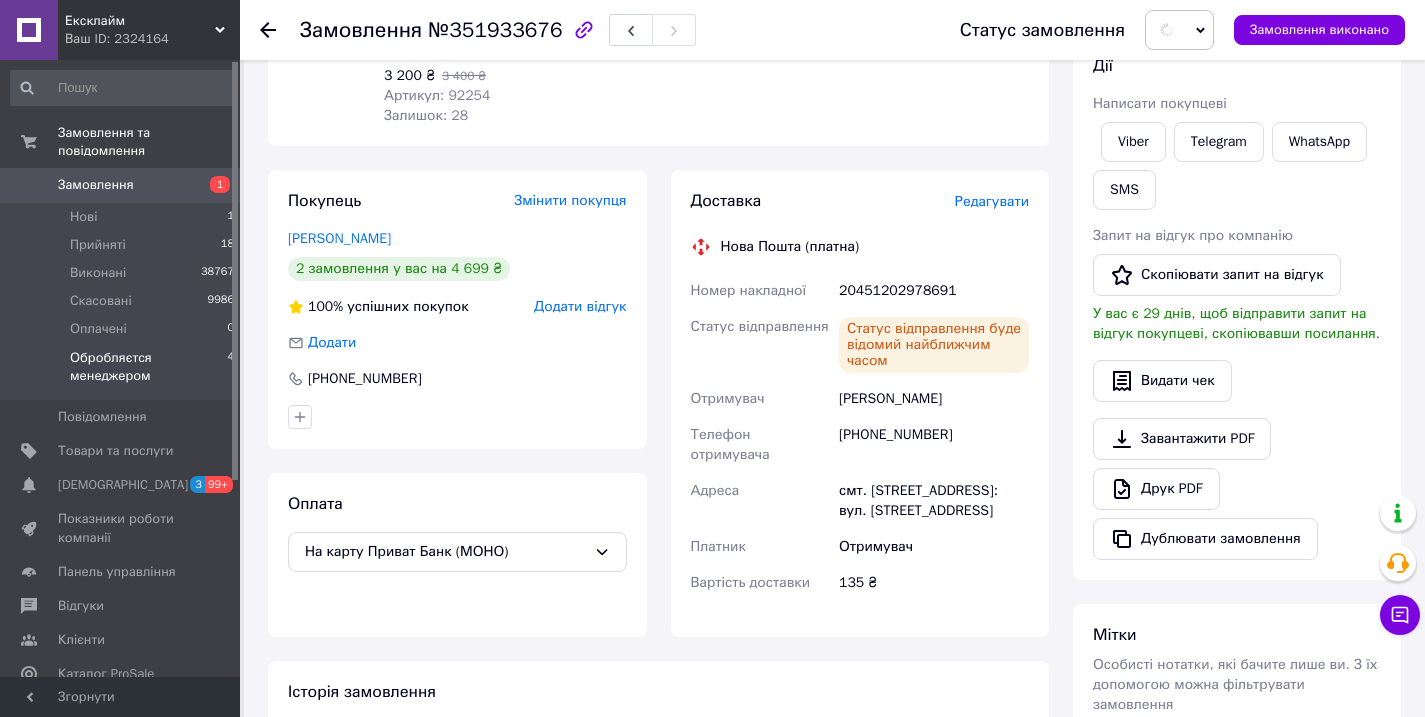 scroll, scrollTop: 0, scrollLeft: 0, axis: both 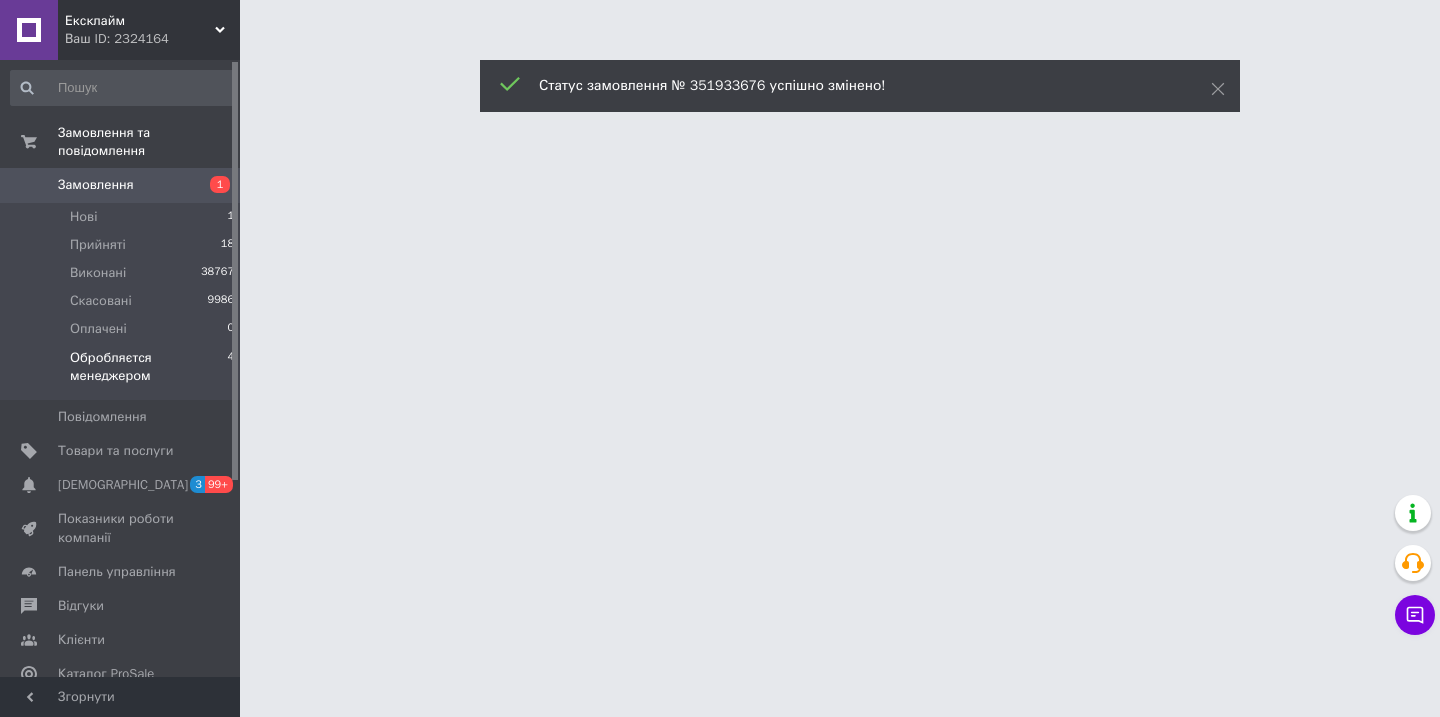 click on "Обробляєтся менеджером" at bounding box center (148, 367) 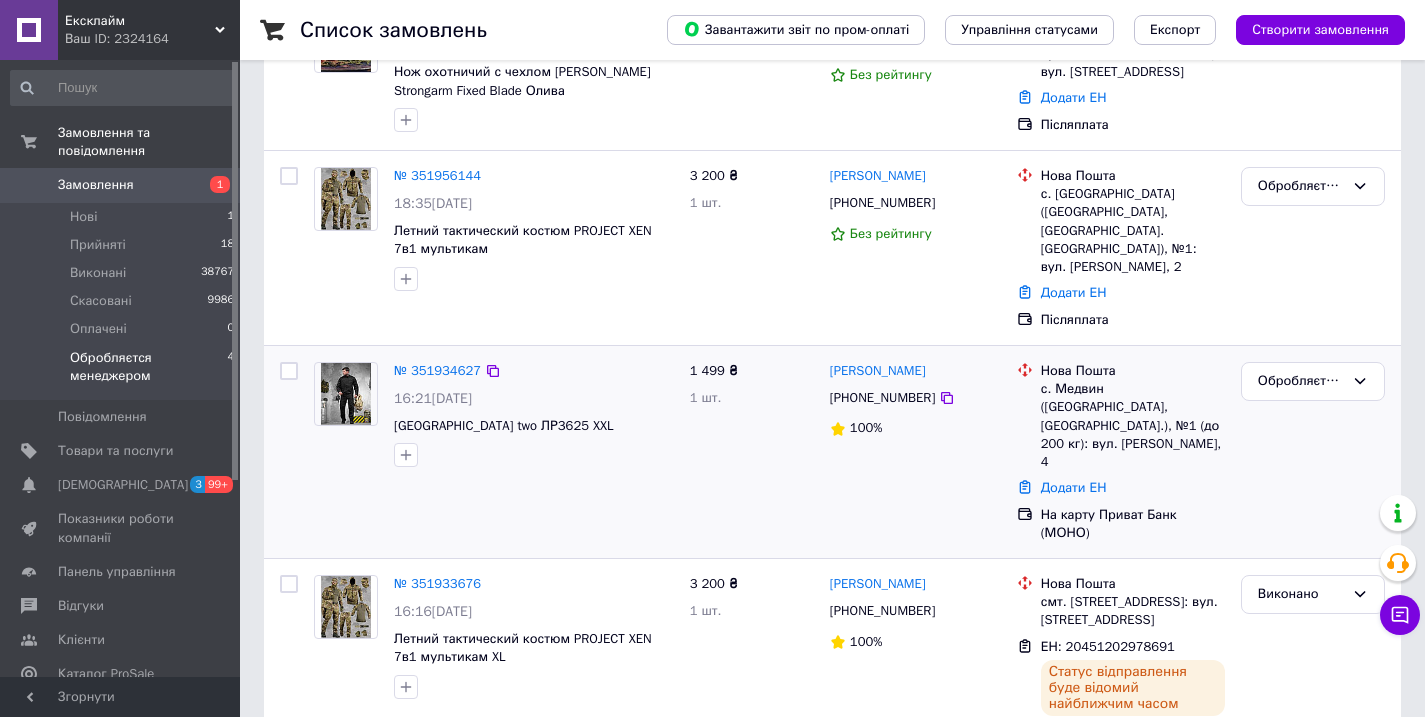 scroll, scrollTop: 423, scrollLeft: 0, axis: vertical 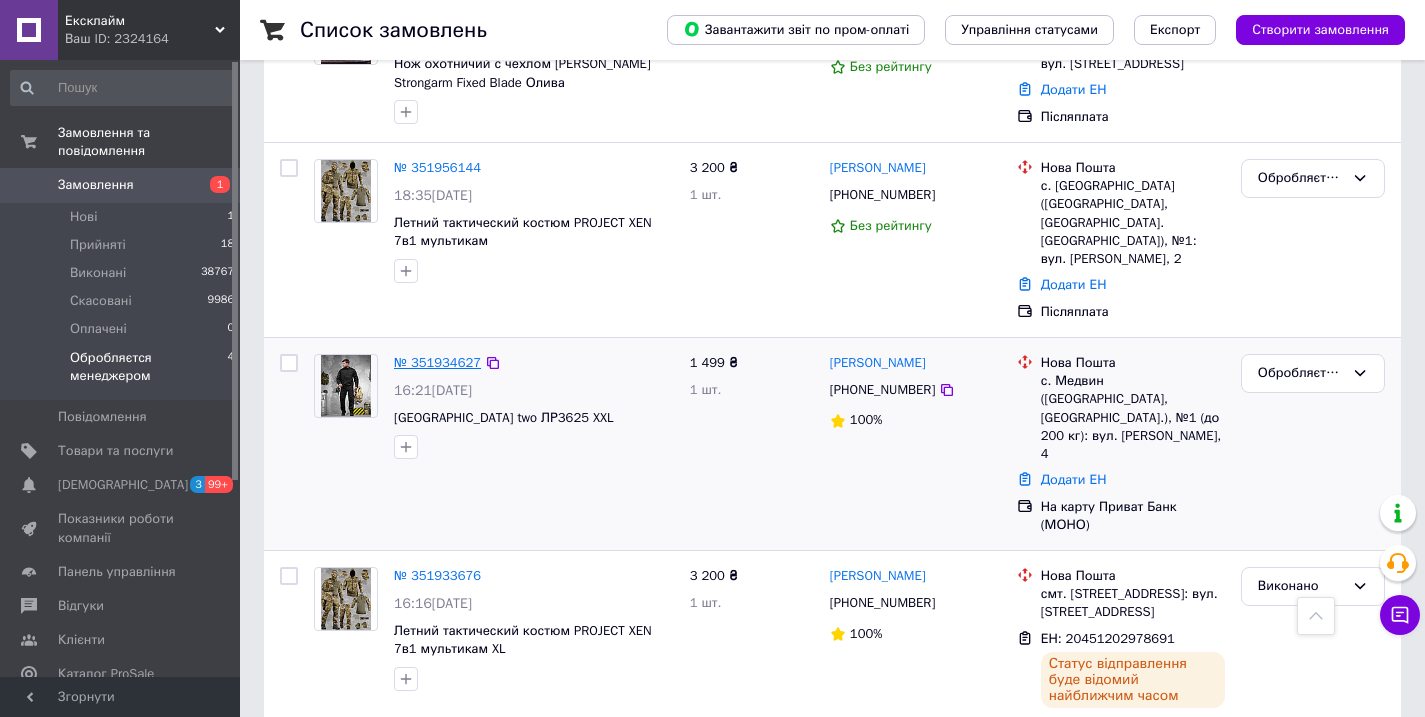 click on "№ 351934627" at bounding box center [437, 362] 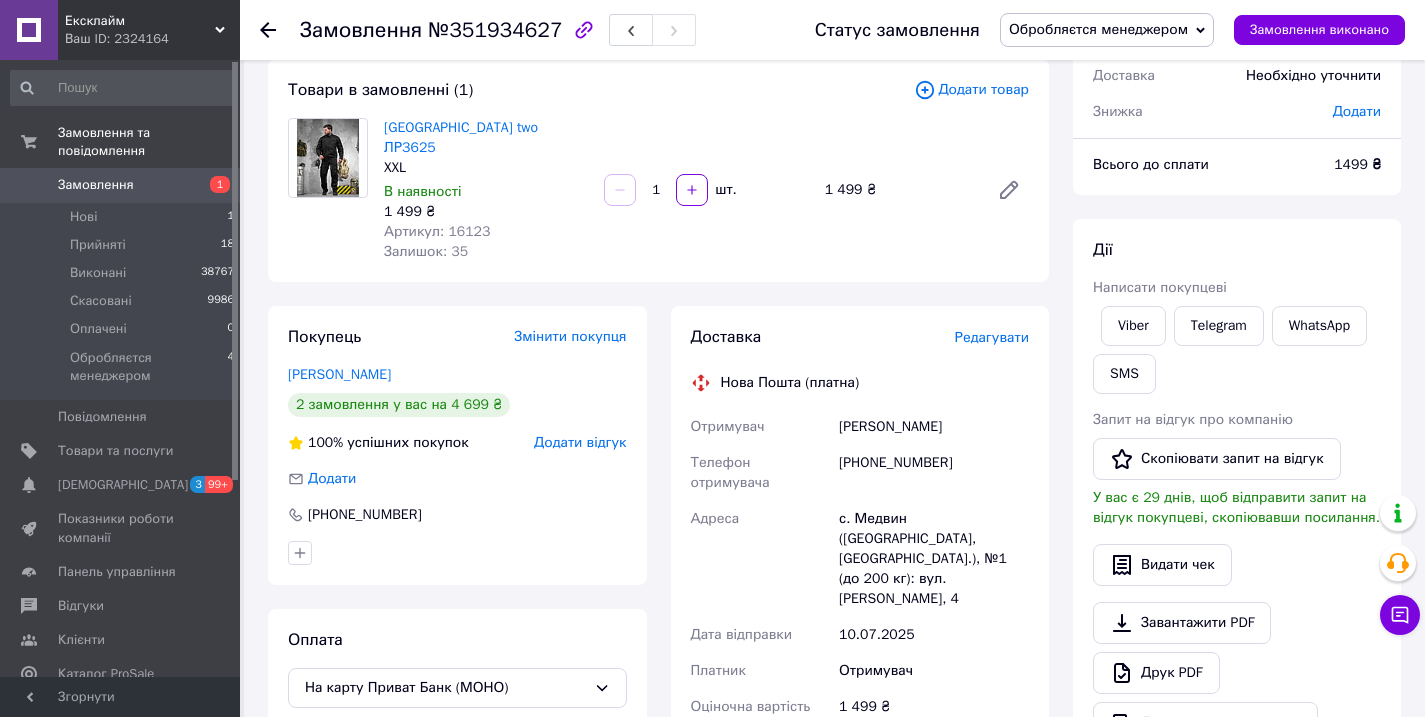 scroll, scrollTop: 111, scrollLeft: 0, axis: vertical 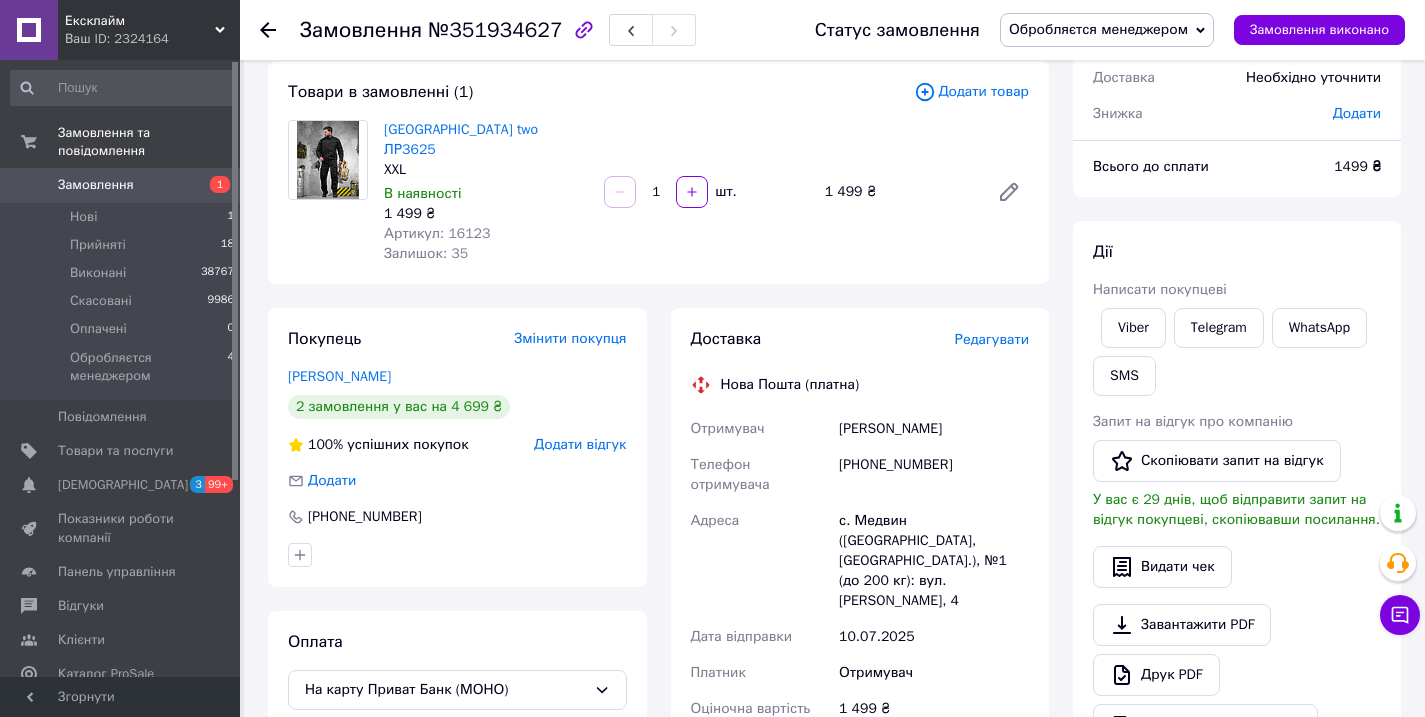 click on "Артикул: 16123" at bounding box center [437, 233] 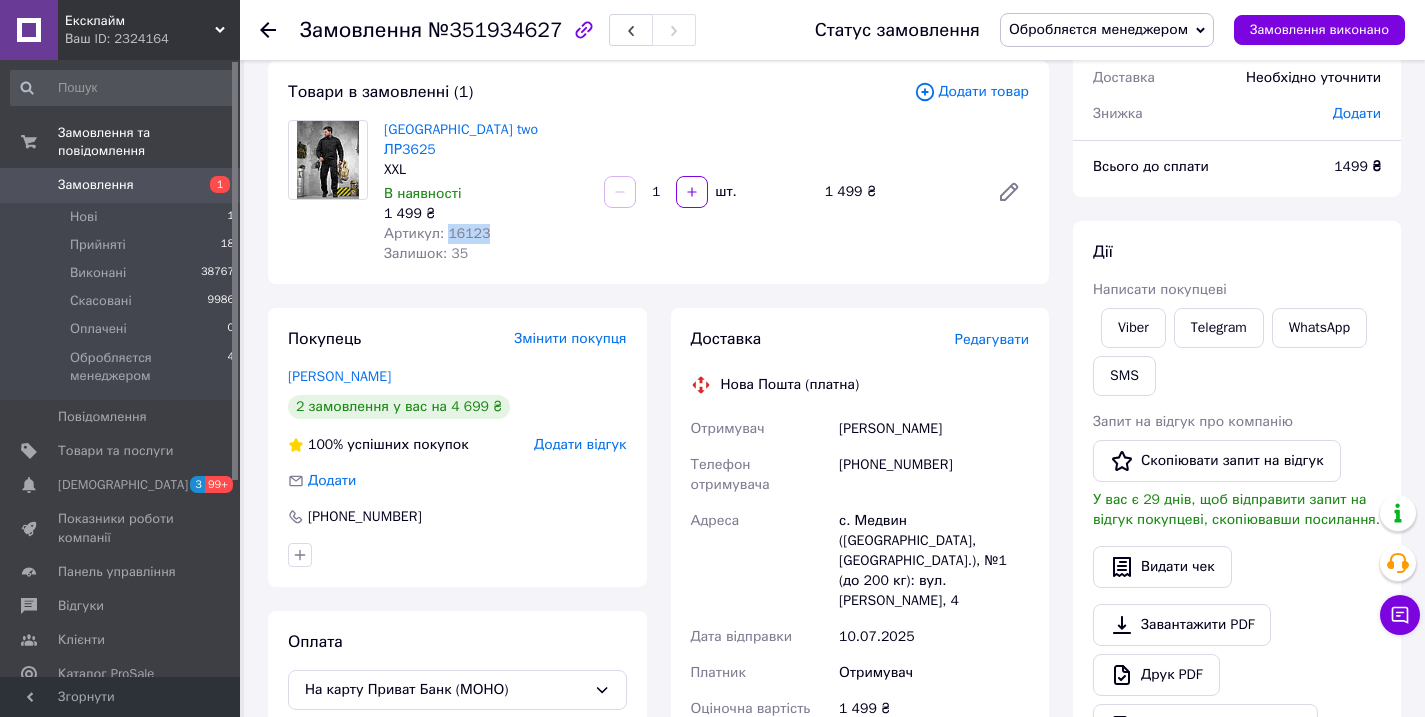 click on "Артикул: 16123" at bounding box center [437, 233] 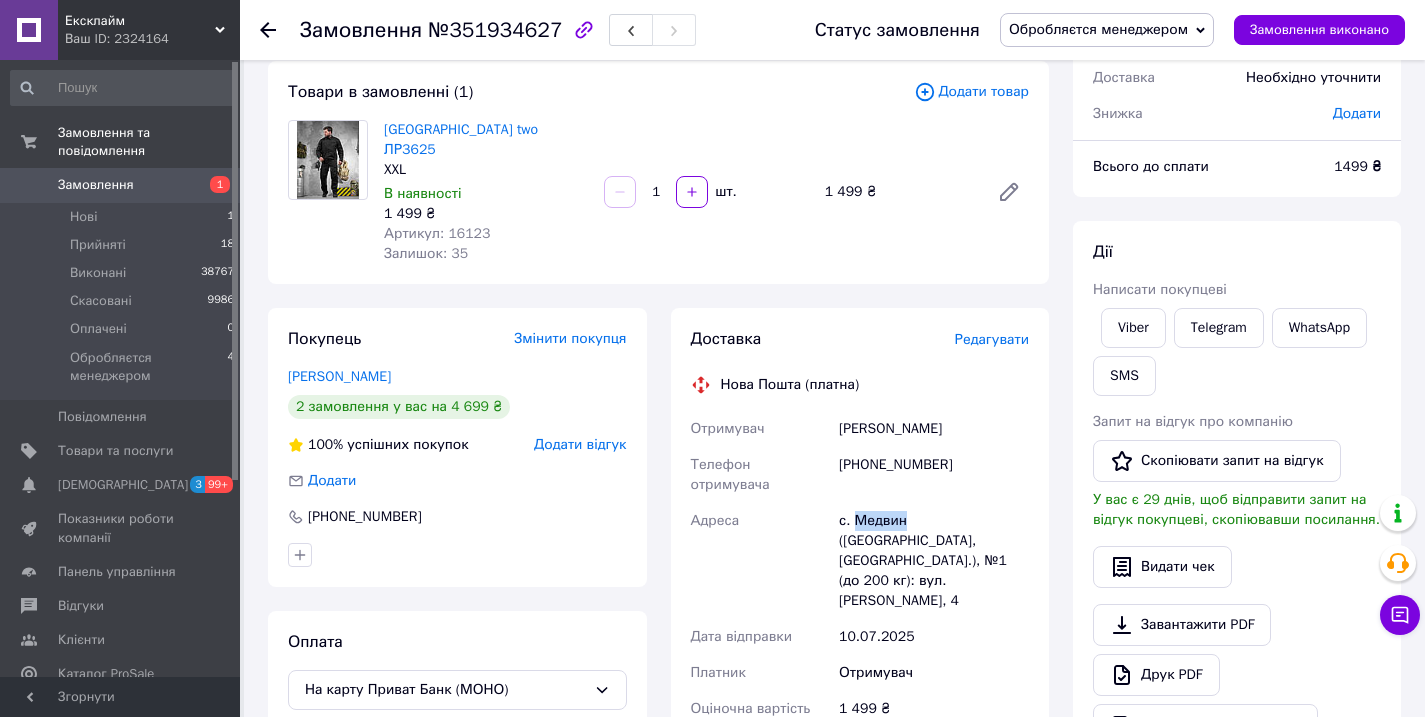 click on "с. Медвин ([GEOGRAPHIC_DATA], [GEOGRAPHIC_DATA].), №1 (до 200 кг): вул. [PERSON_NAME], 4" at bounding box center [934, 561] 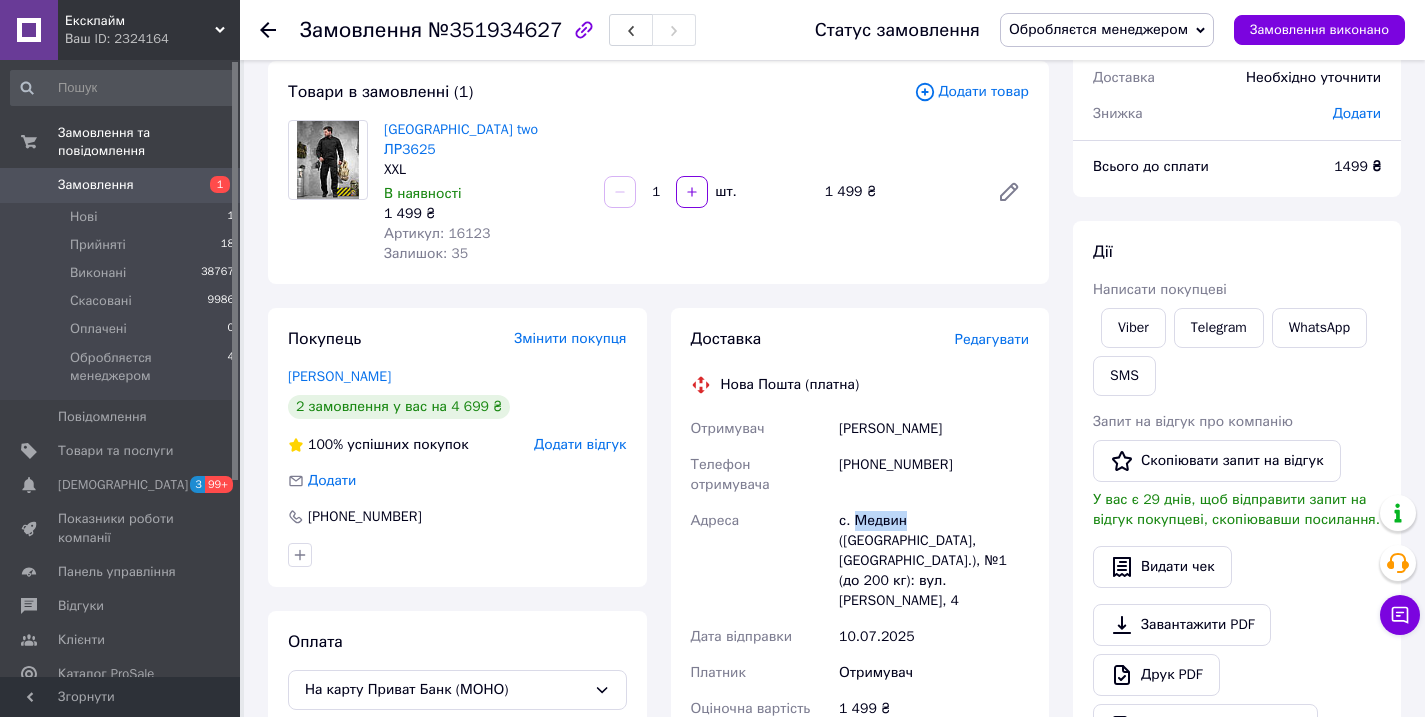 click on "Лучанінов Анатолій" at bounding box center (934, 429) 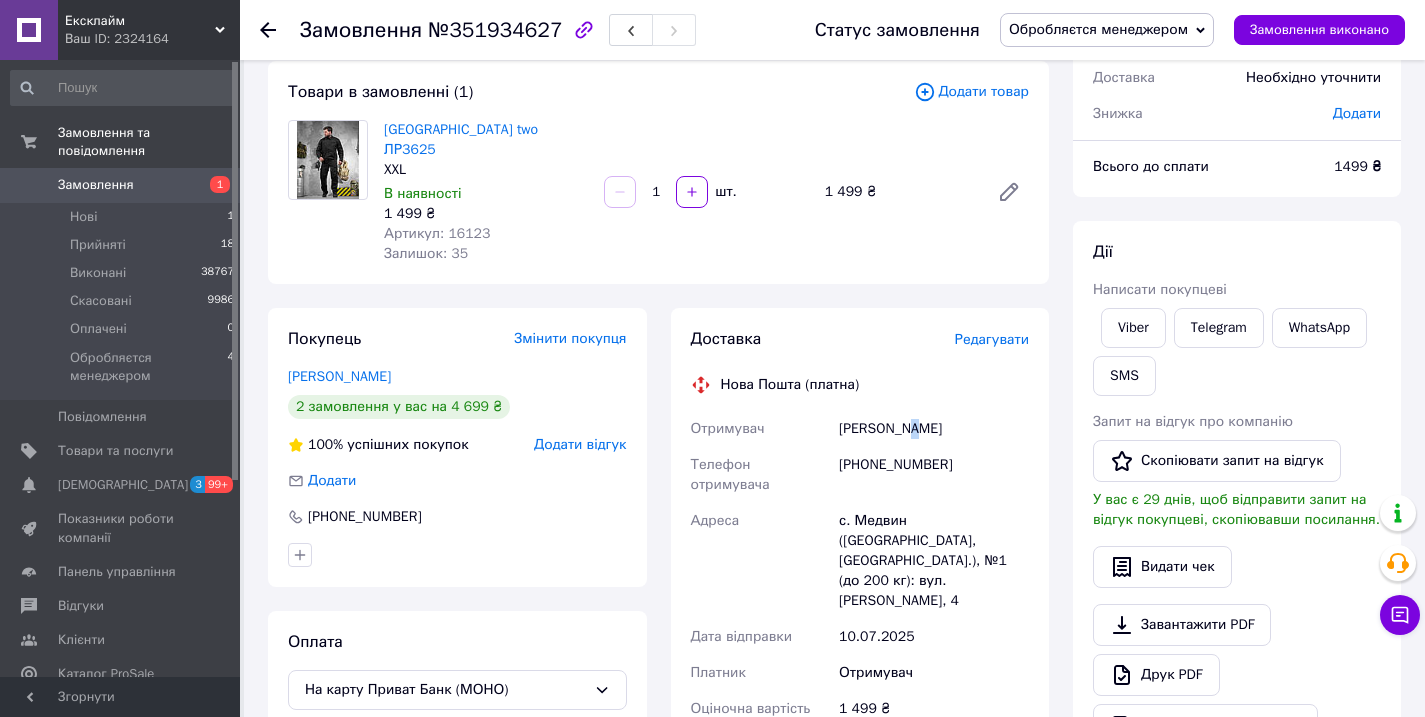 click on "Лучанінов Анатолій" at bounding box center [934, 429] 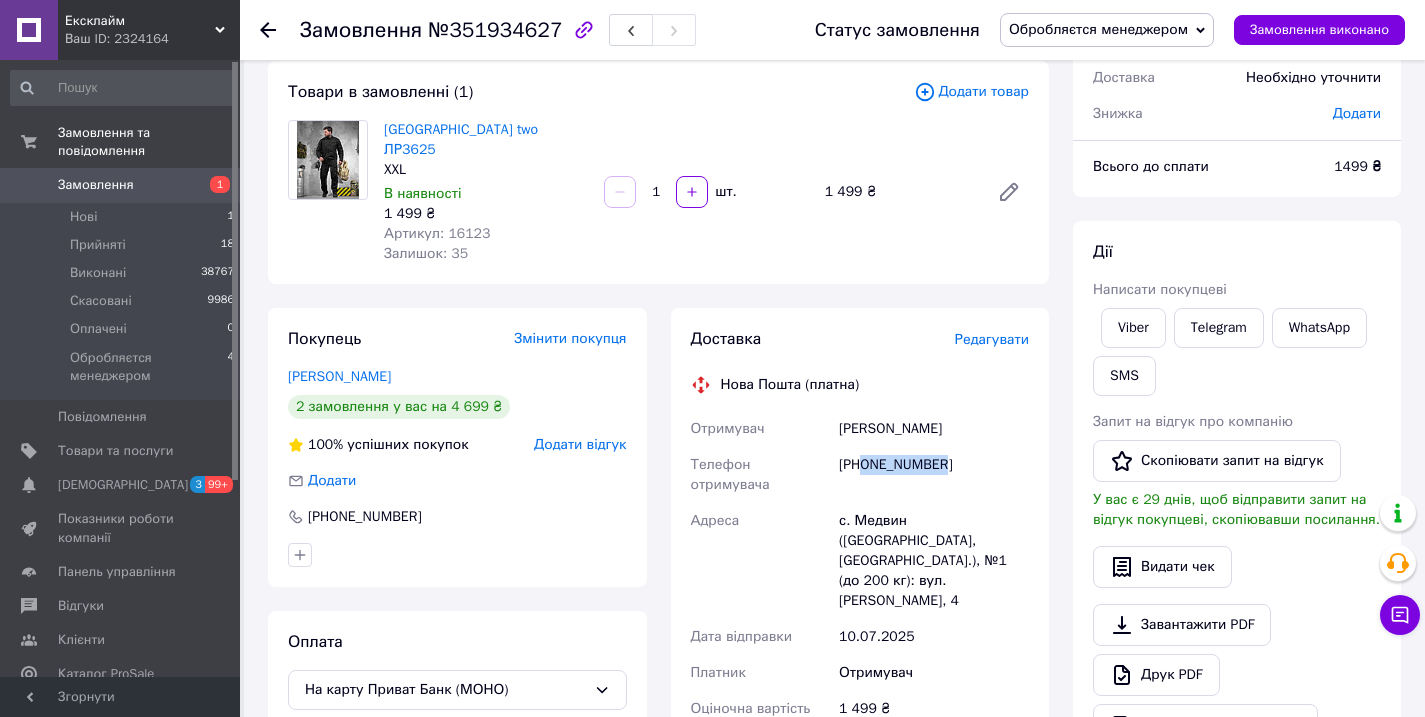 drag, startPoint x: 965, startPoint y: 444, endPoint x: 867, endPoint y: 444, distance: 98 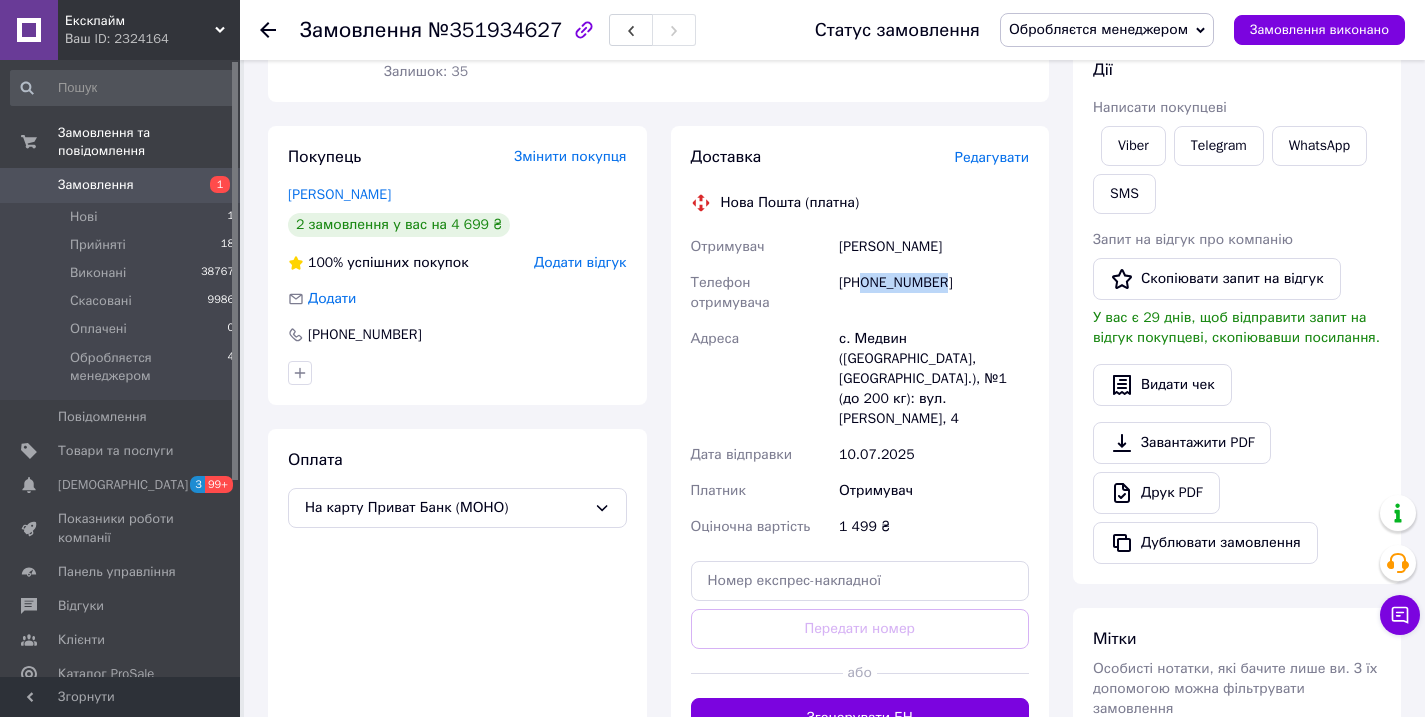 scroll, scrollTop: 667, scrollLeft: 0, axis: vertical 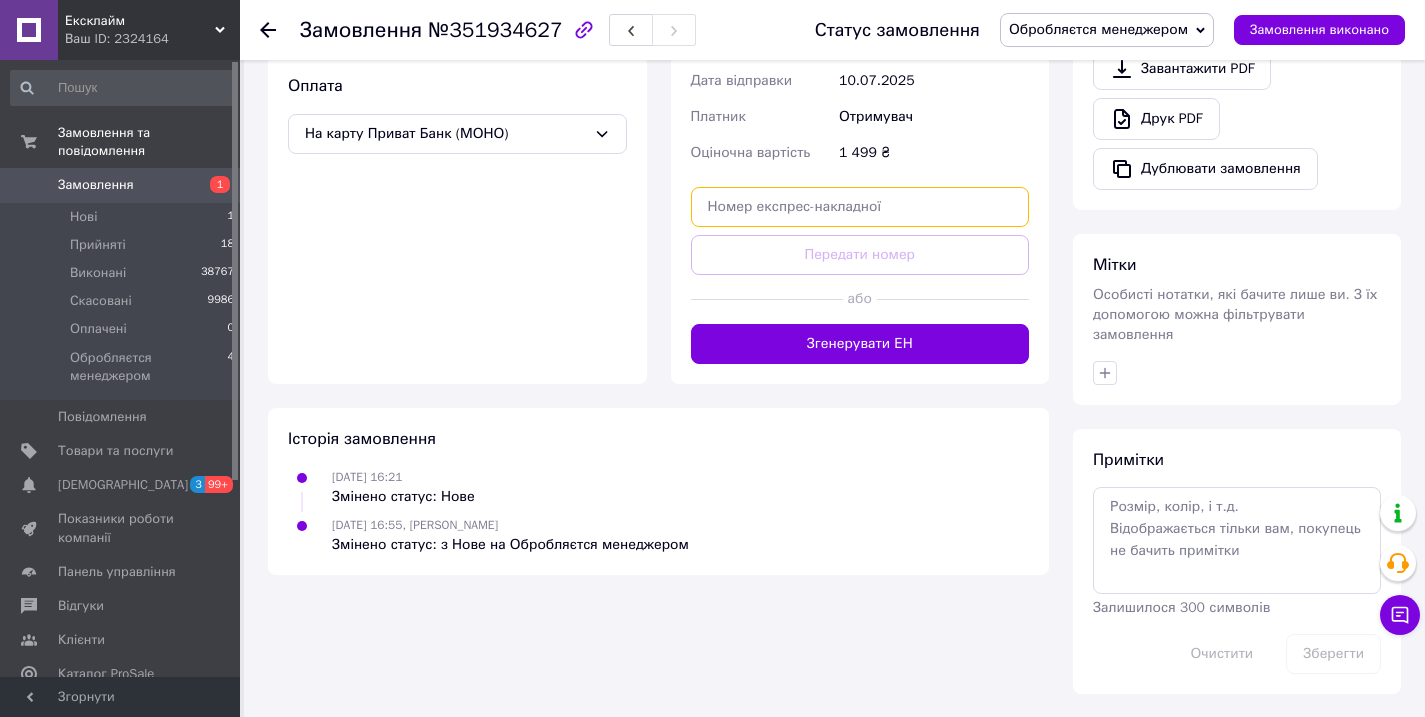 click at bounding box center (860, 207) 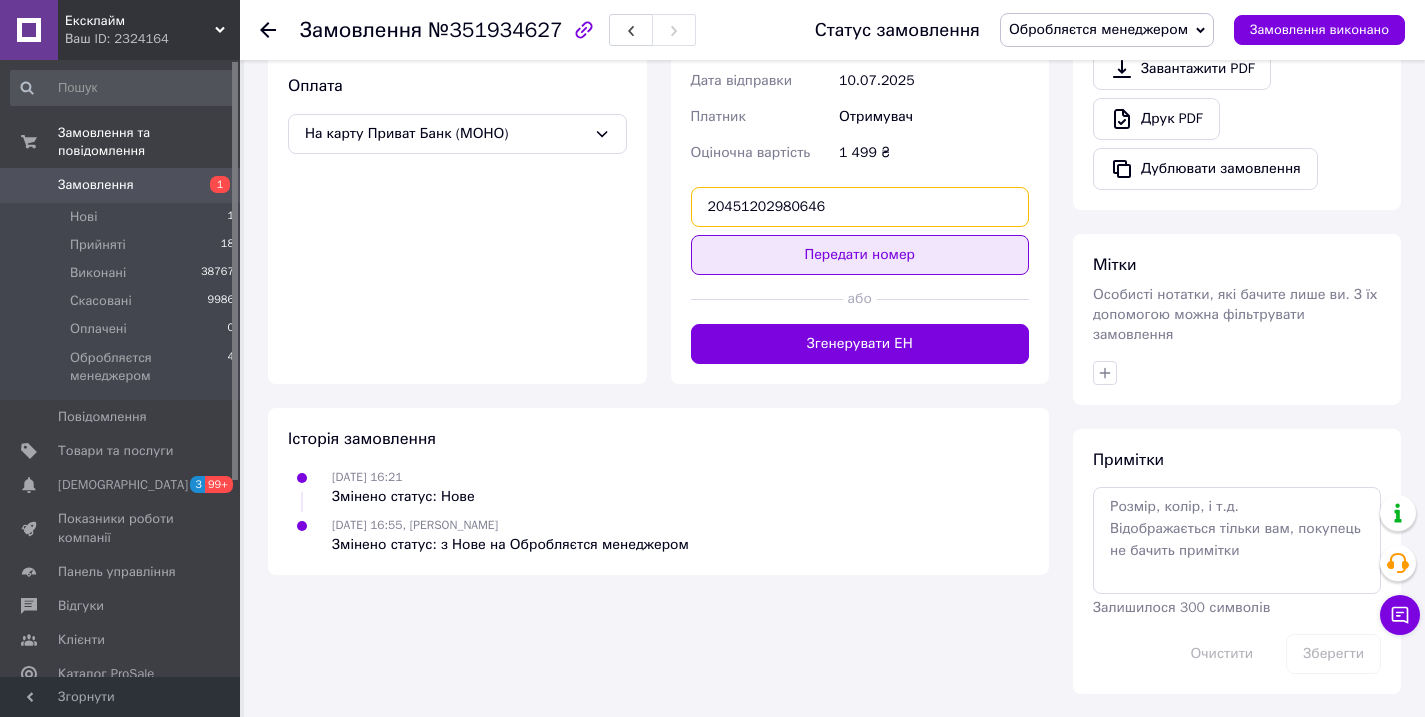 type on "20451202980646" 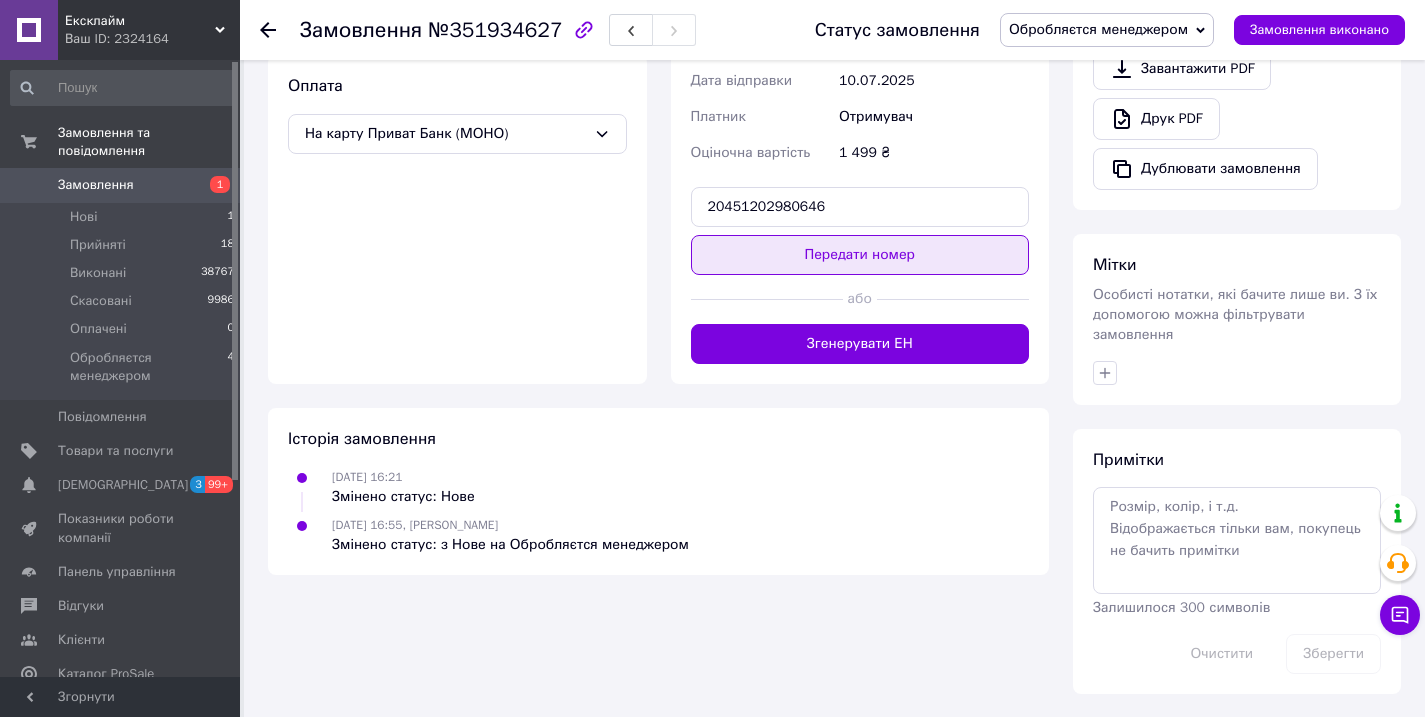 click on "Передати номер" at bounding box center [860, 255] 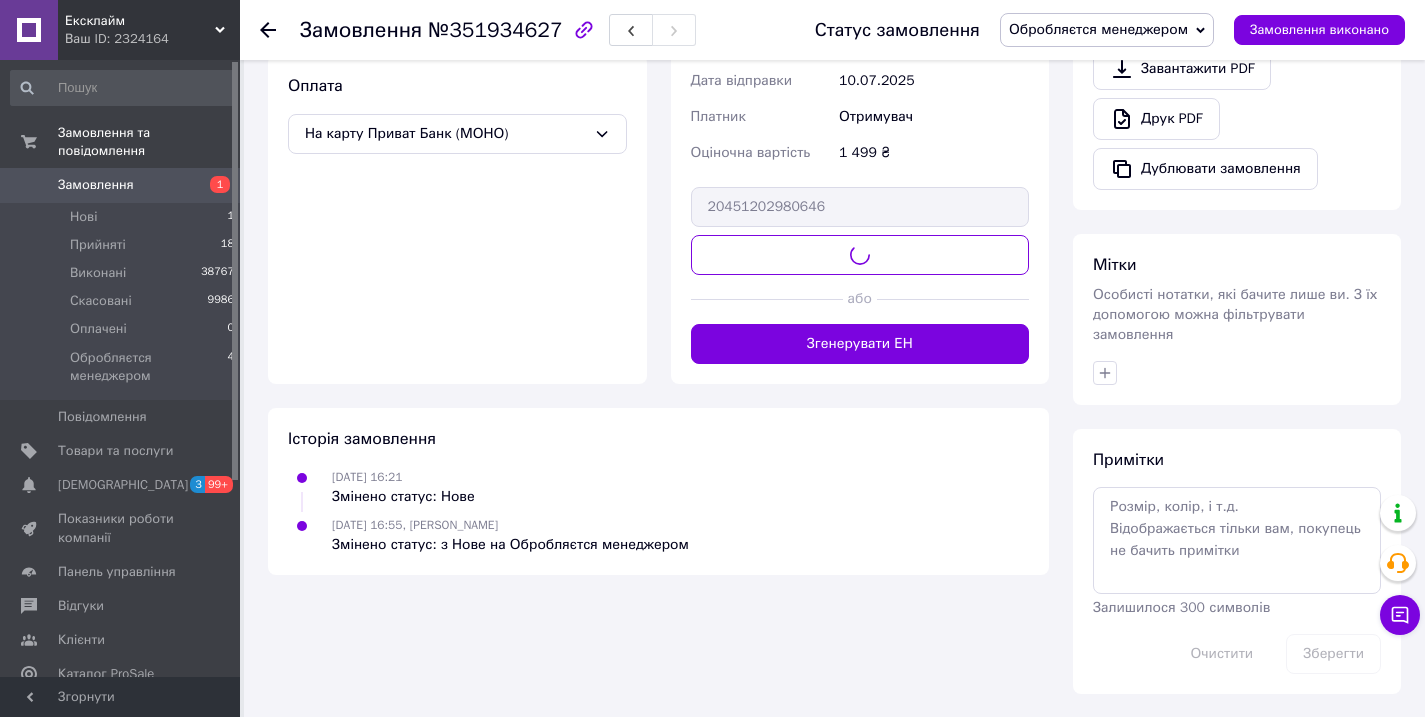 click on "Обробляєтся менеджером" at bounding box center (1098, 29) 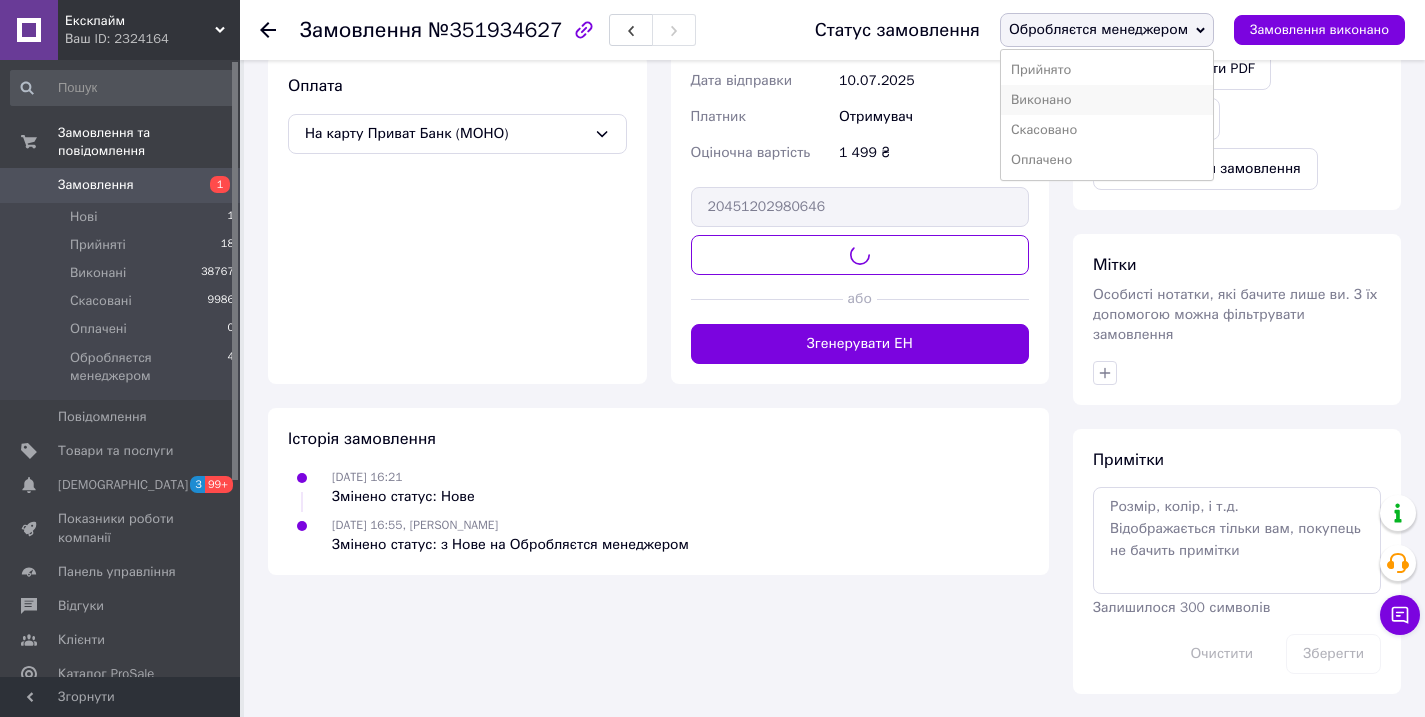 click on "Виконано" at bounding box center [1107, 100] 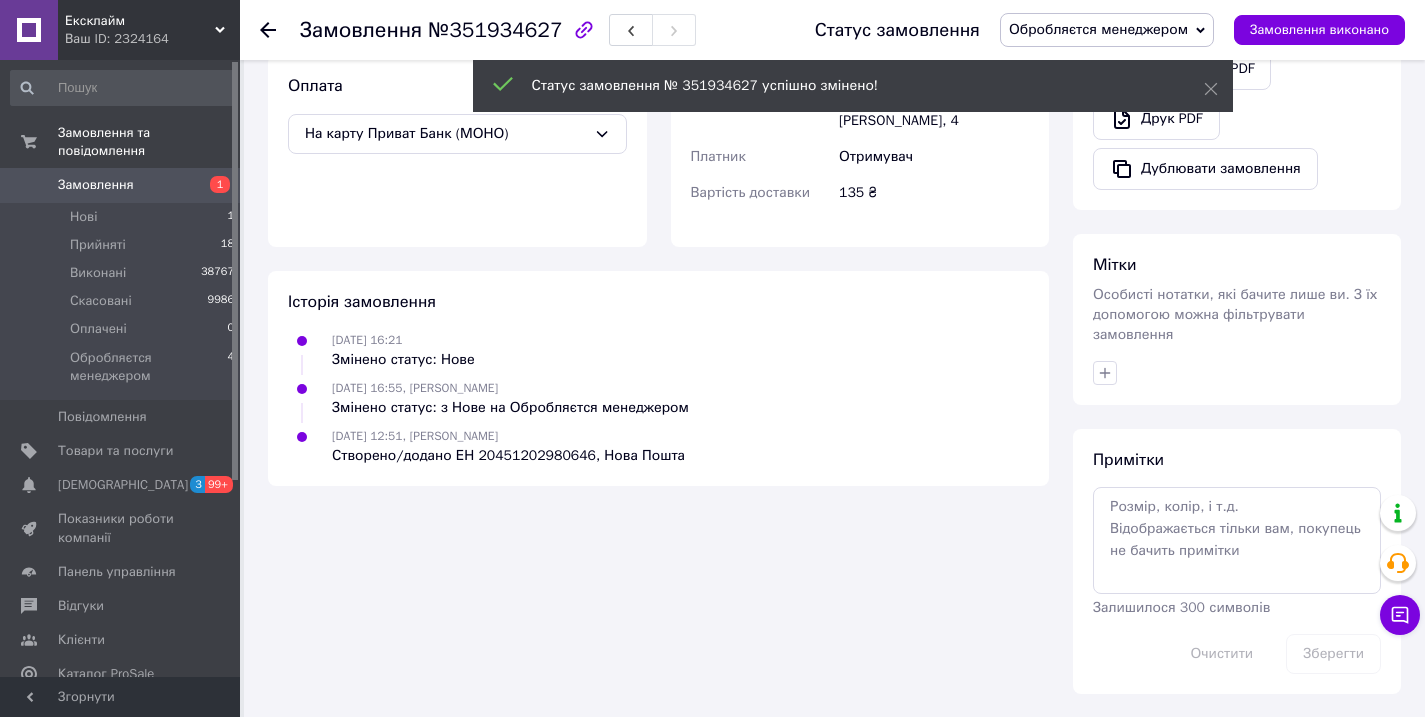 scroll, scrollTop: 631, scrollLeft: 0, axis: vertical 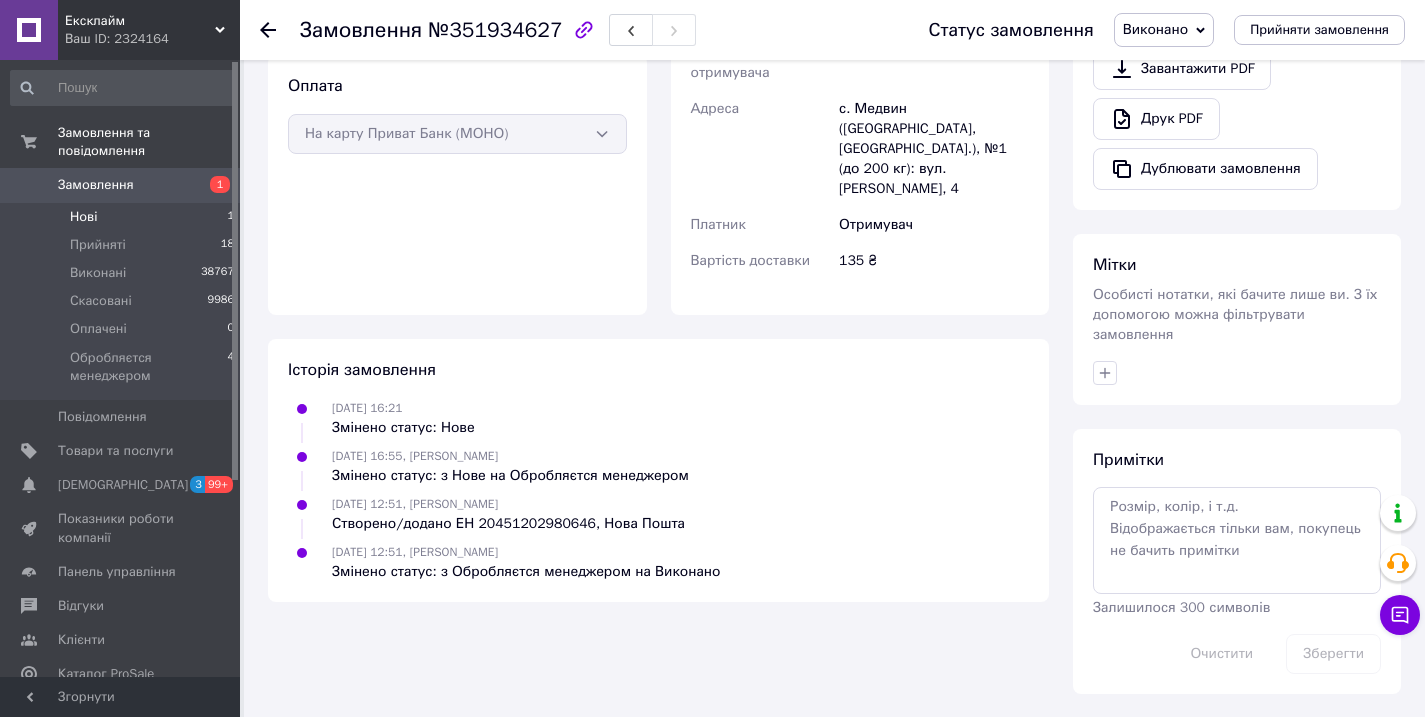 click on "Нові 1" at bounding box center [123, 217] 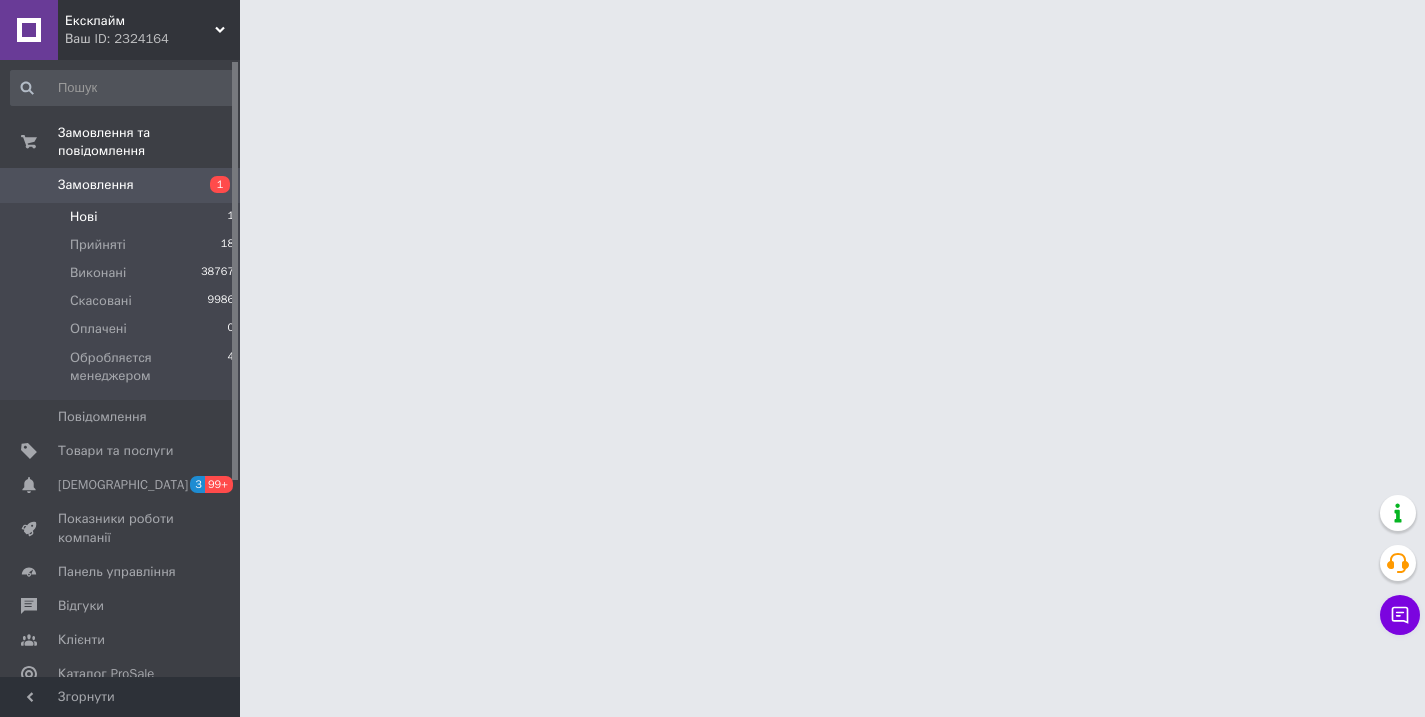 scroll, scrollTop: 0, scrollLeft: 0, axis: both 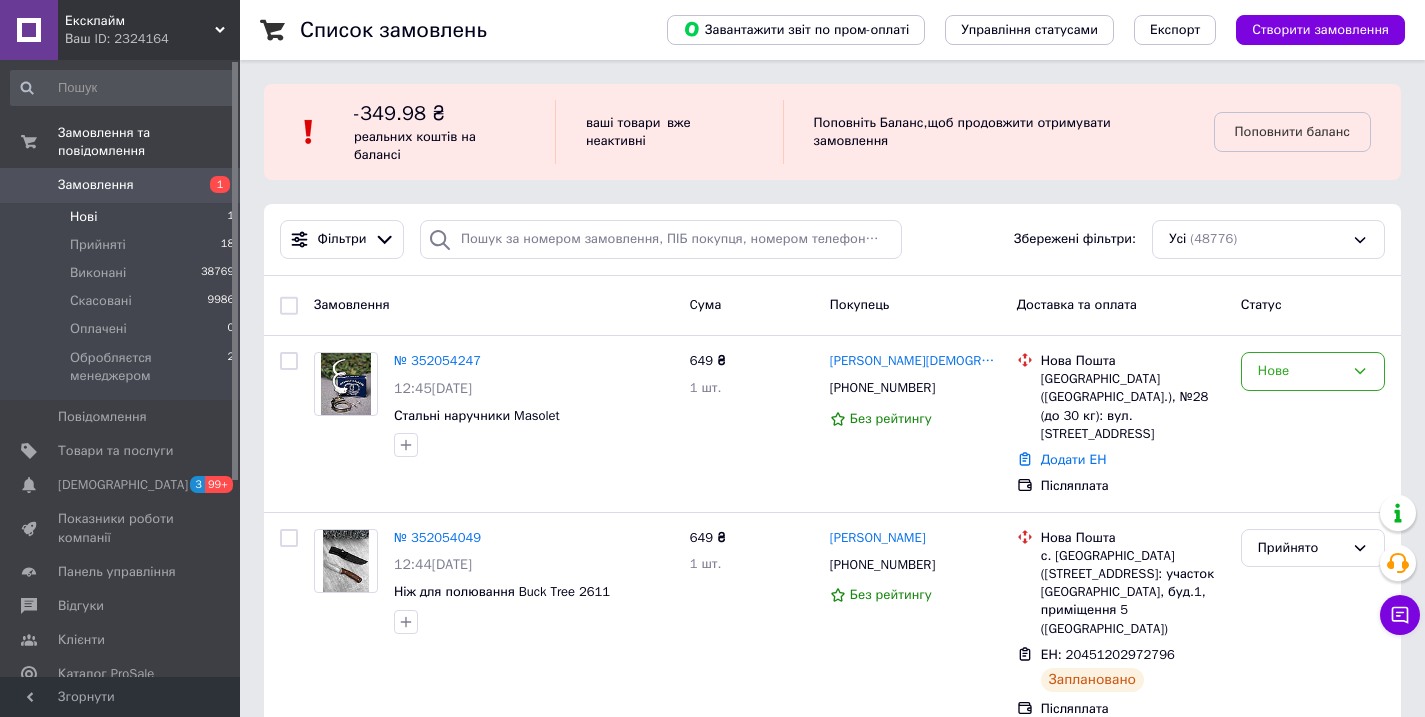 click on "Нові 1" at bounding box center [123, 217] 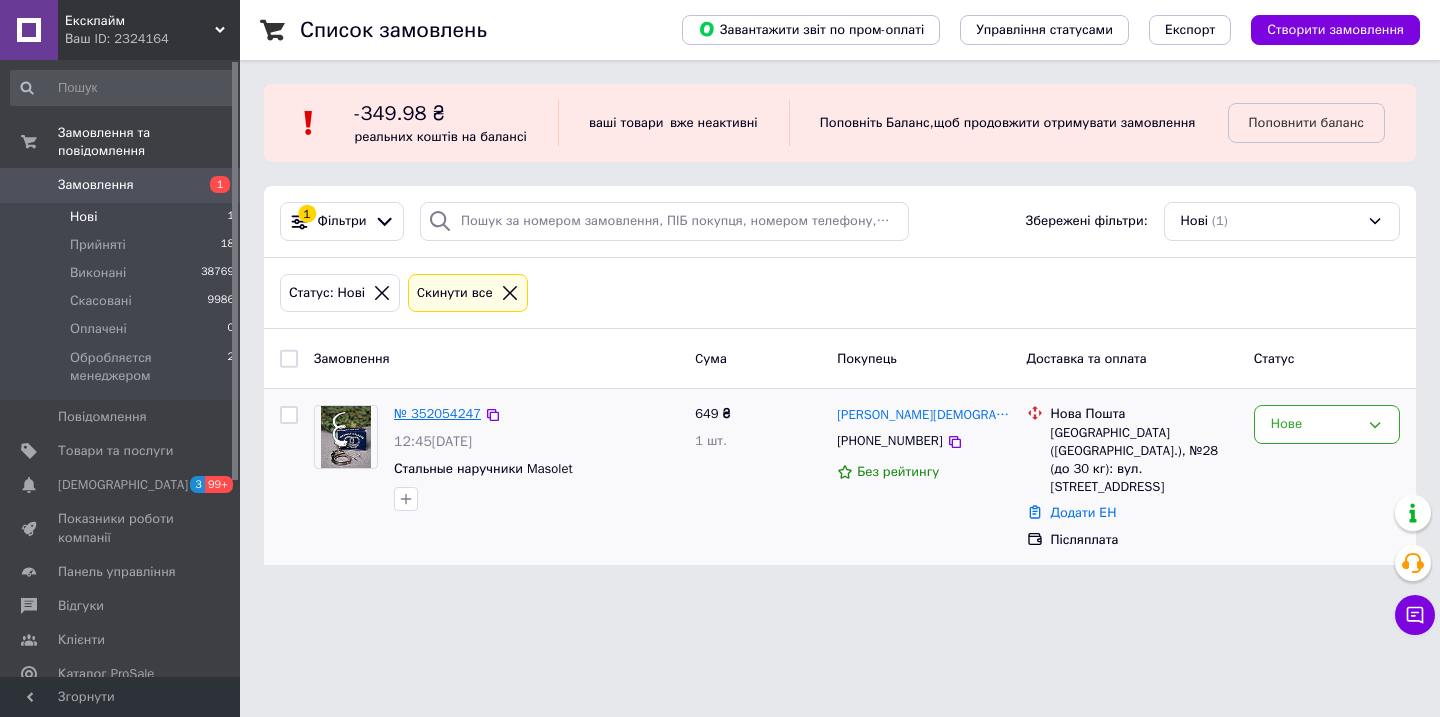 click on "№ 352054247" at bounding box center [437, 413] 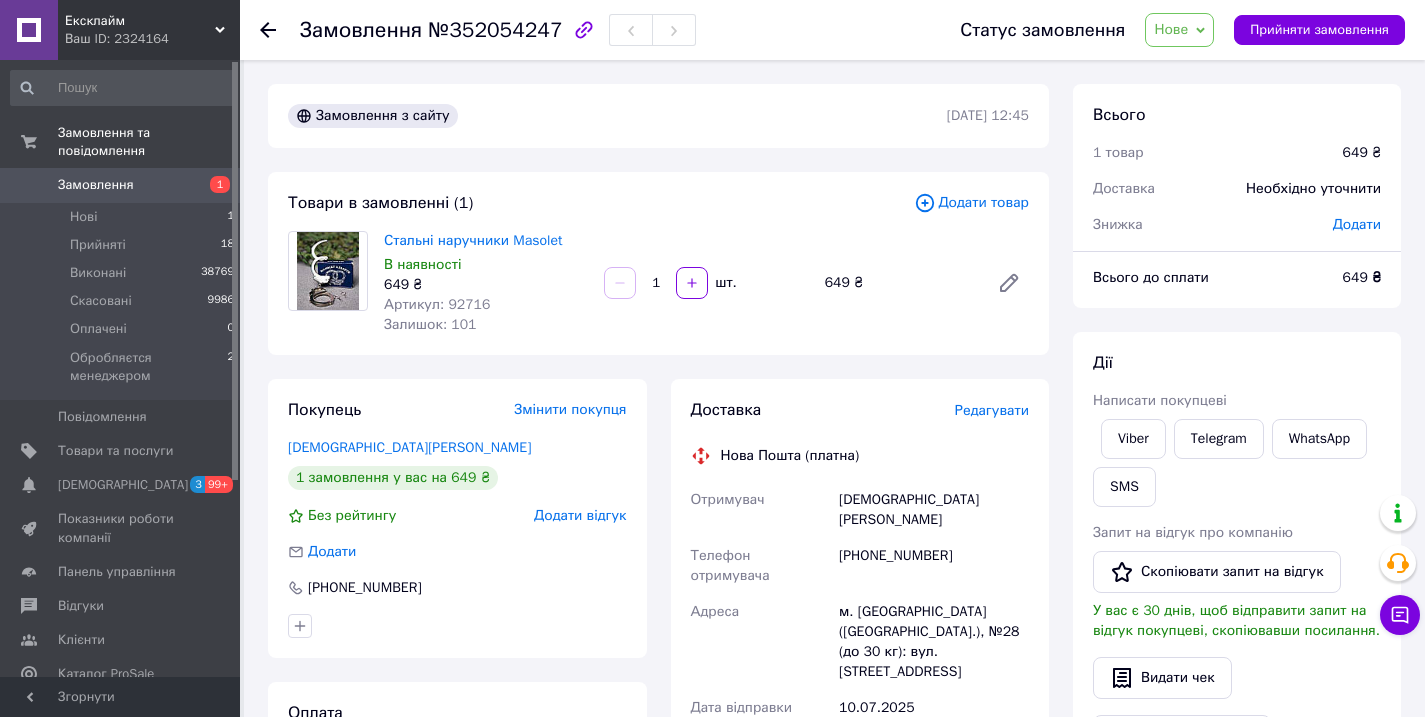 click on "Нове" at bounding box center [1171, 29] 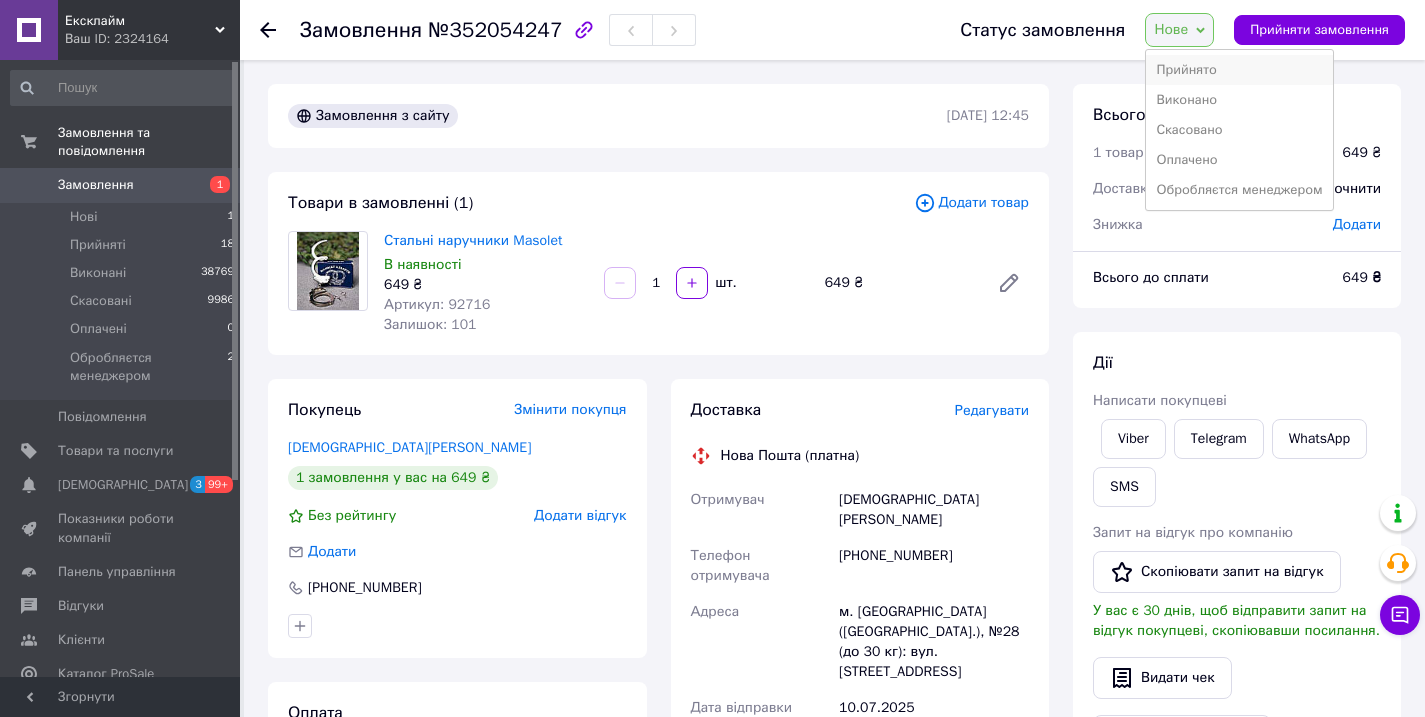 click on "Прийнято" at bounding box center [1239, 70] 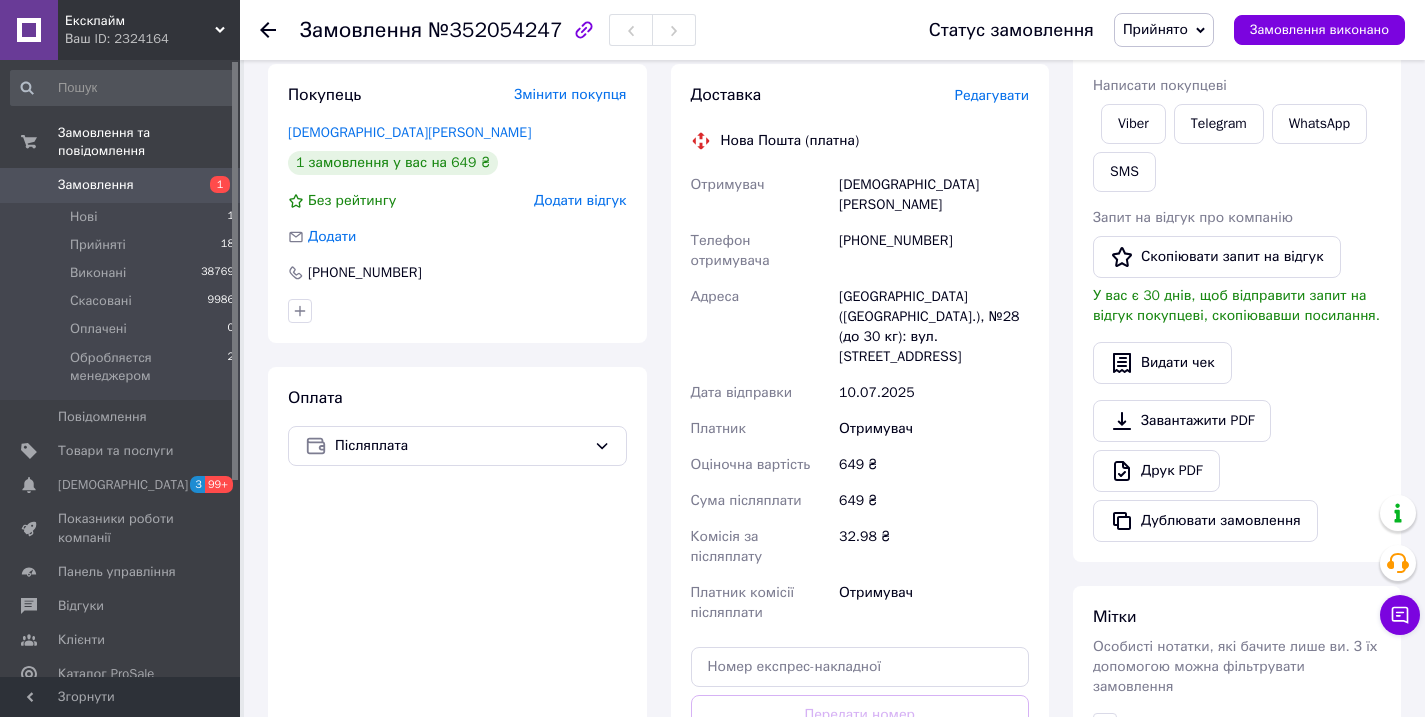 scroll, scrollTop: 433, scrollLeft: 0, axis: vertical 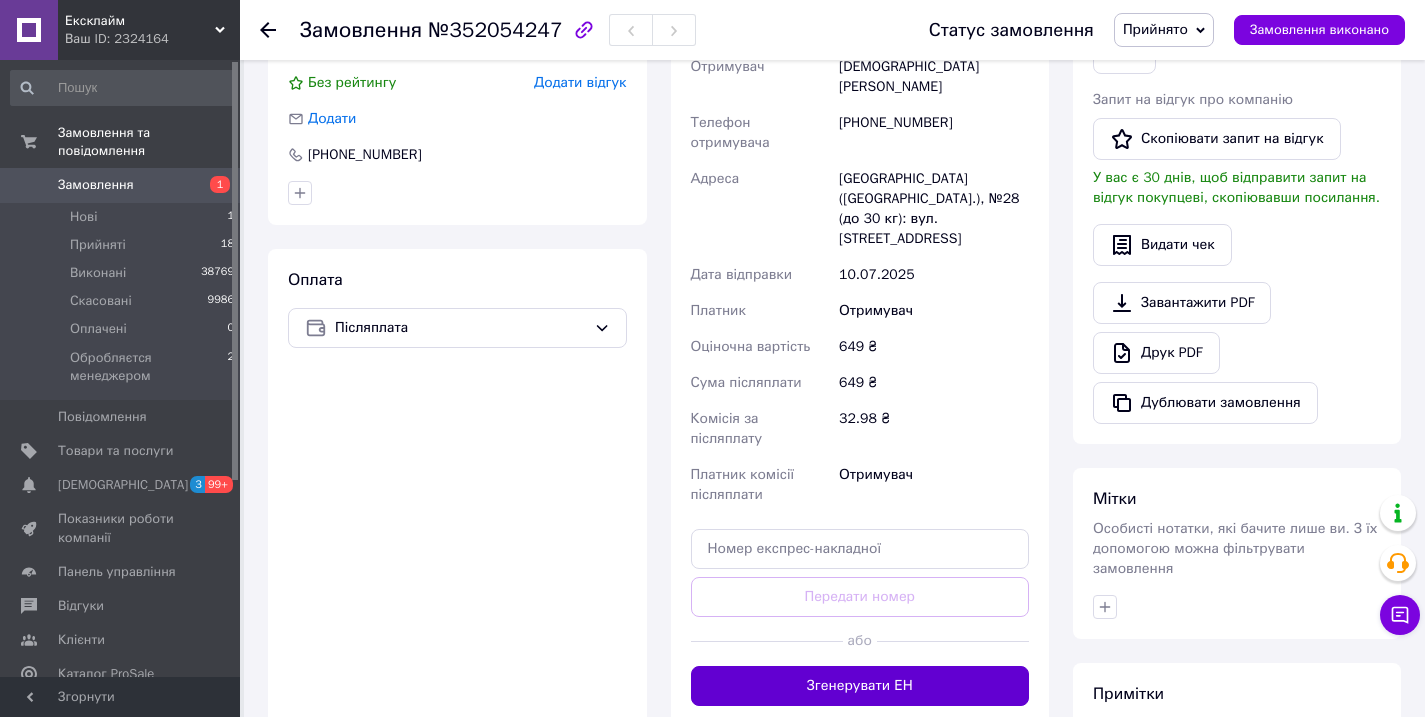click on "Згенерувати ЕН" at bounding box center (860, 686) 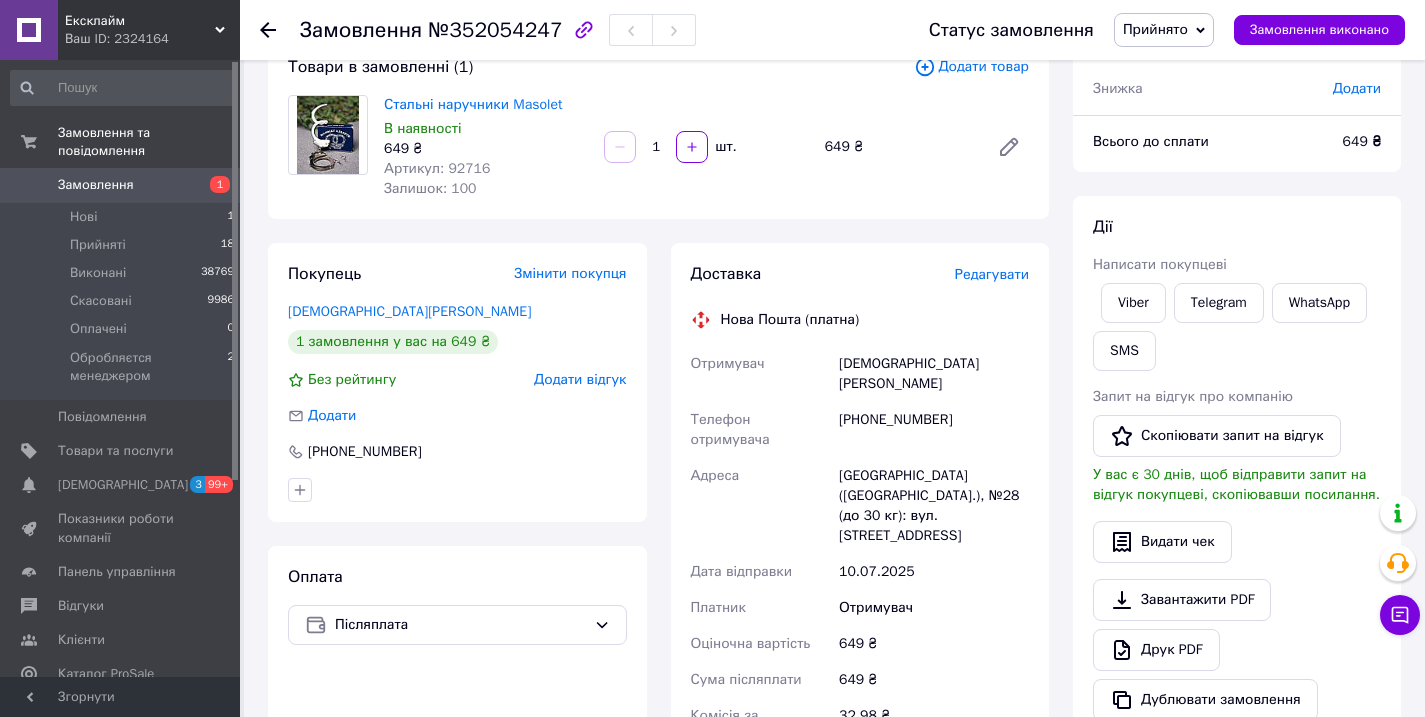 scroll, scrollTop: 19, scrollLeft: 0, axis: vertical 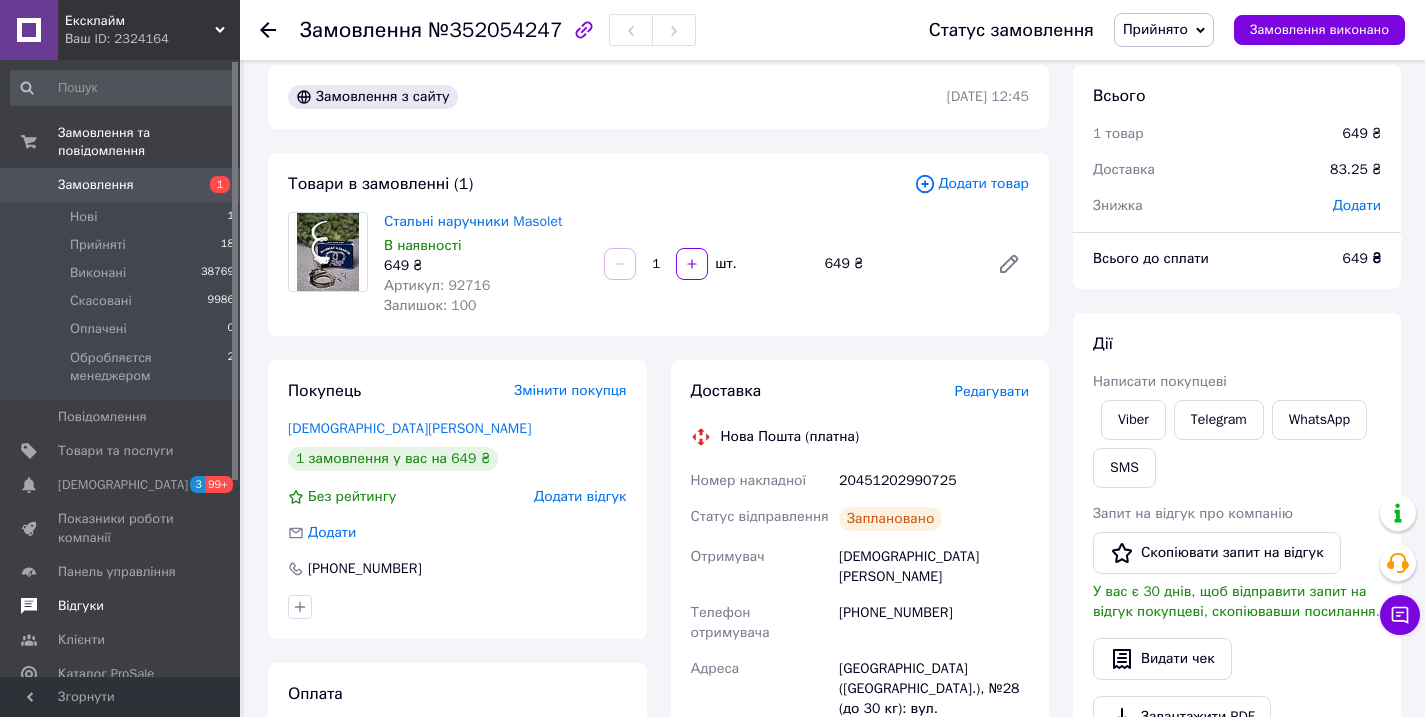 click on "Відгуки" at bounding box center [81, 606] 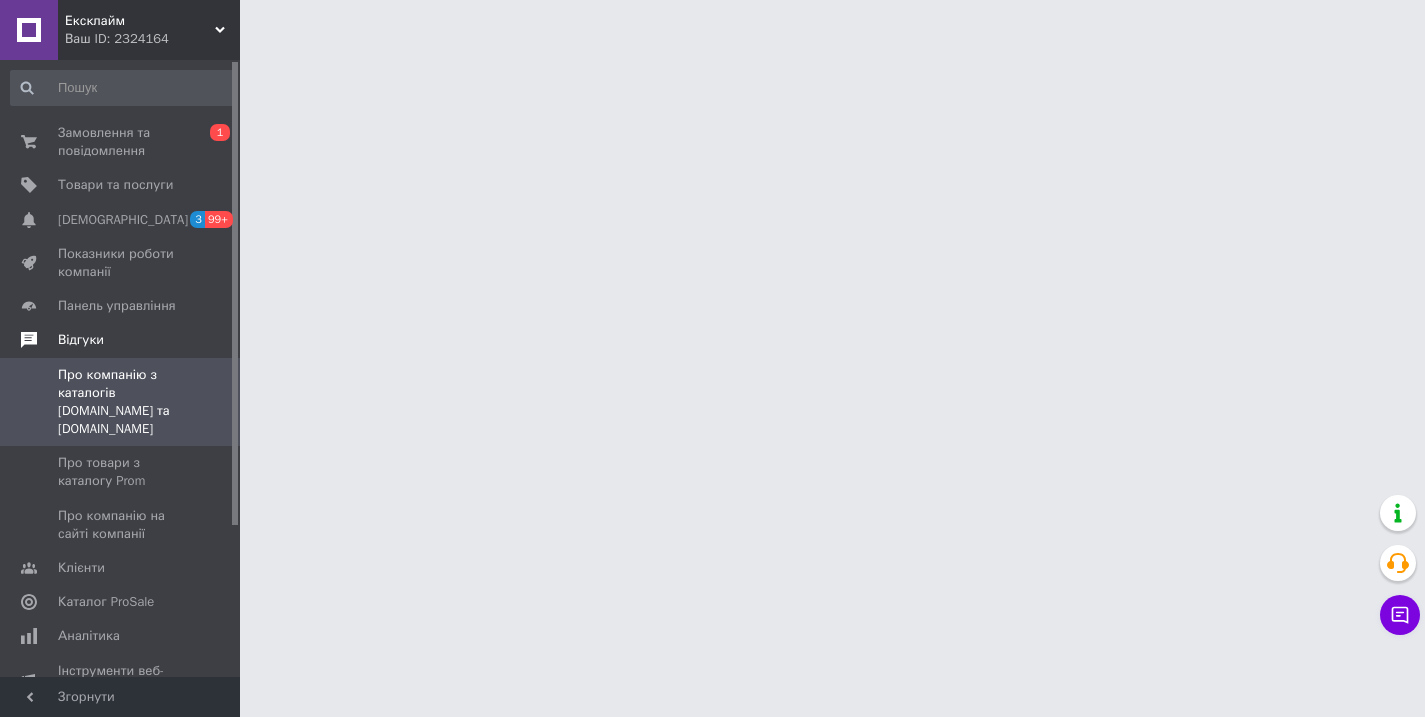 scroll, scrollTop: 0, scrollLeft: 0, axis: both 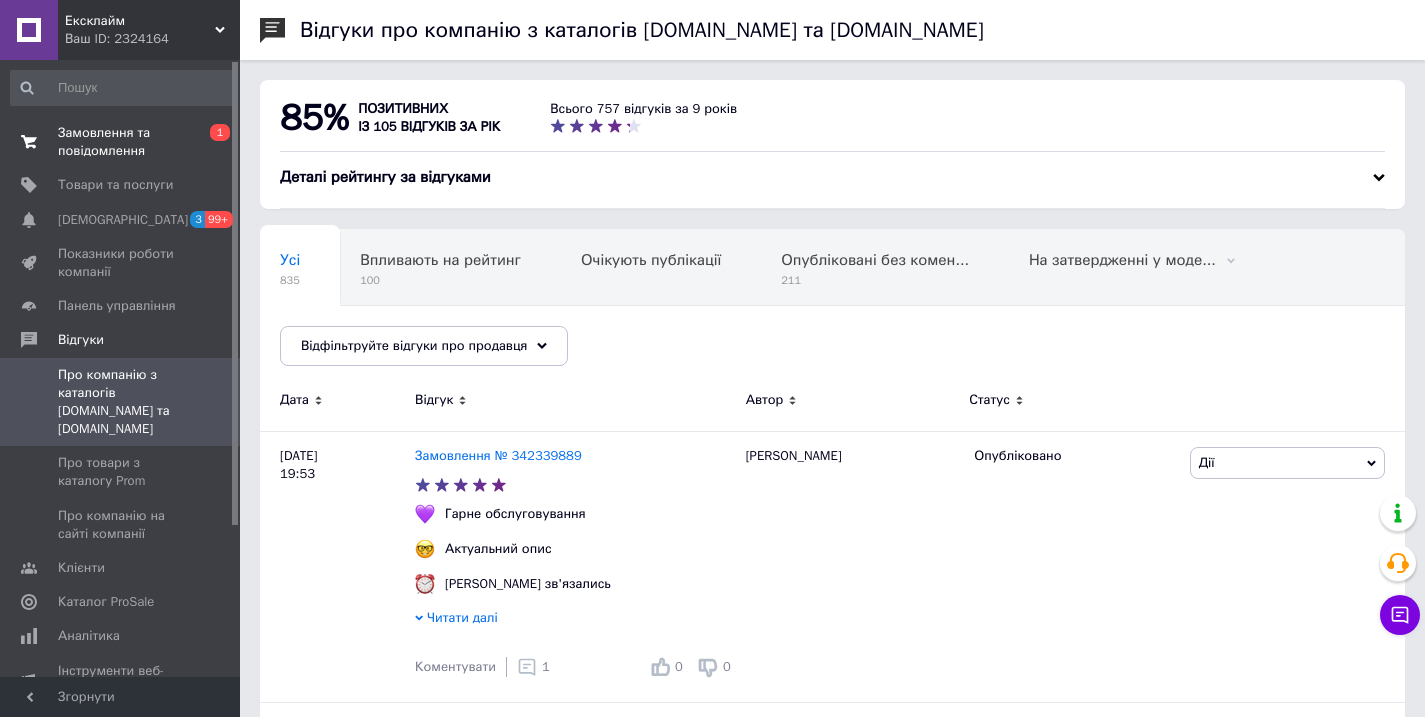 click on "Замовлення та повідомлення" at bounding box center [121, 142] 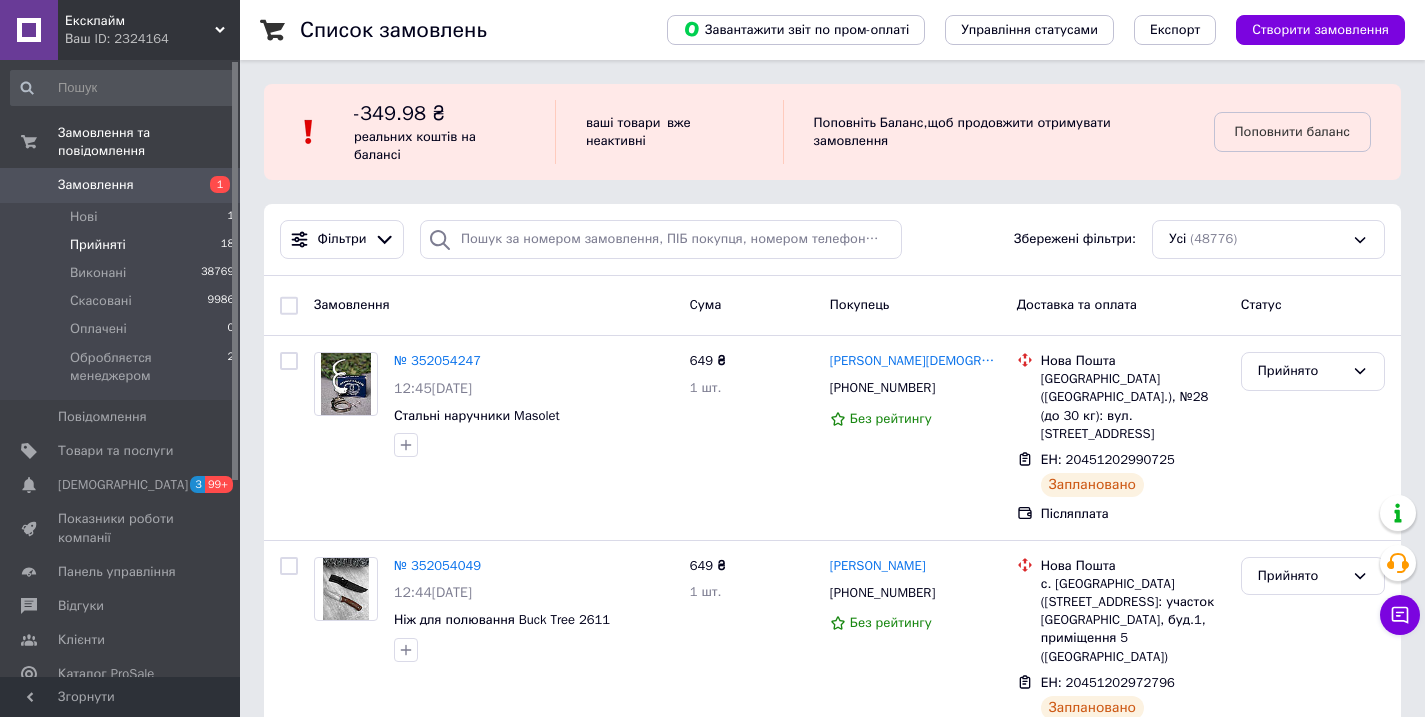 click on "Прийняті 18" at bounding box center [123, 245] 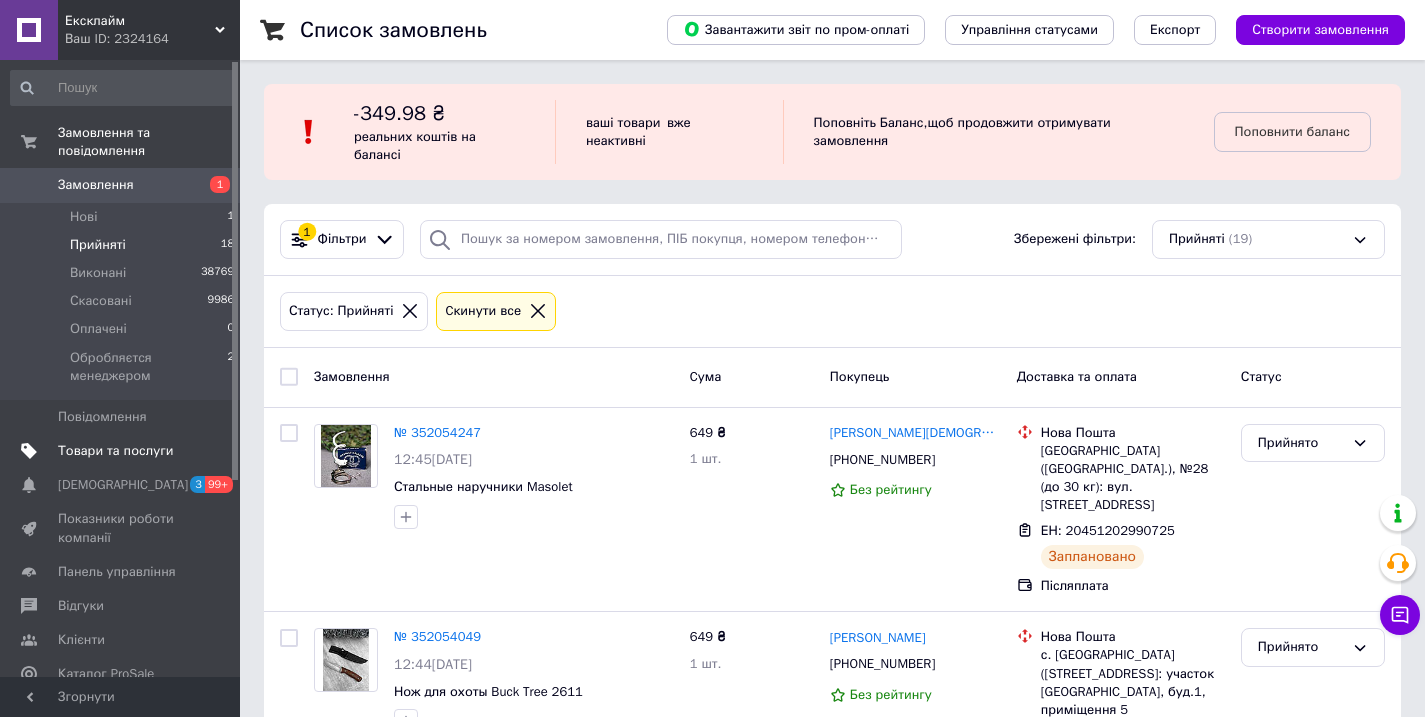 click on "Товари та послуги" at bounding box center [115, 451] 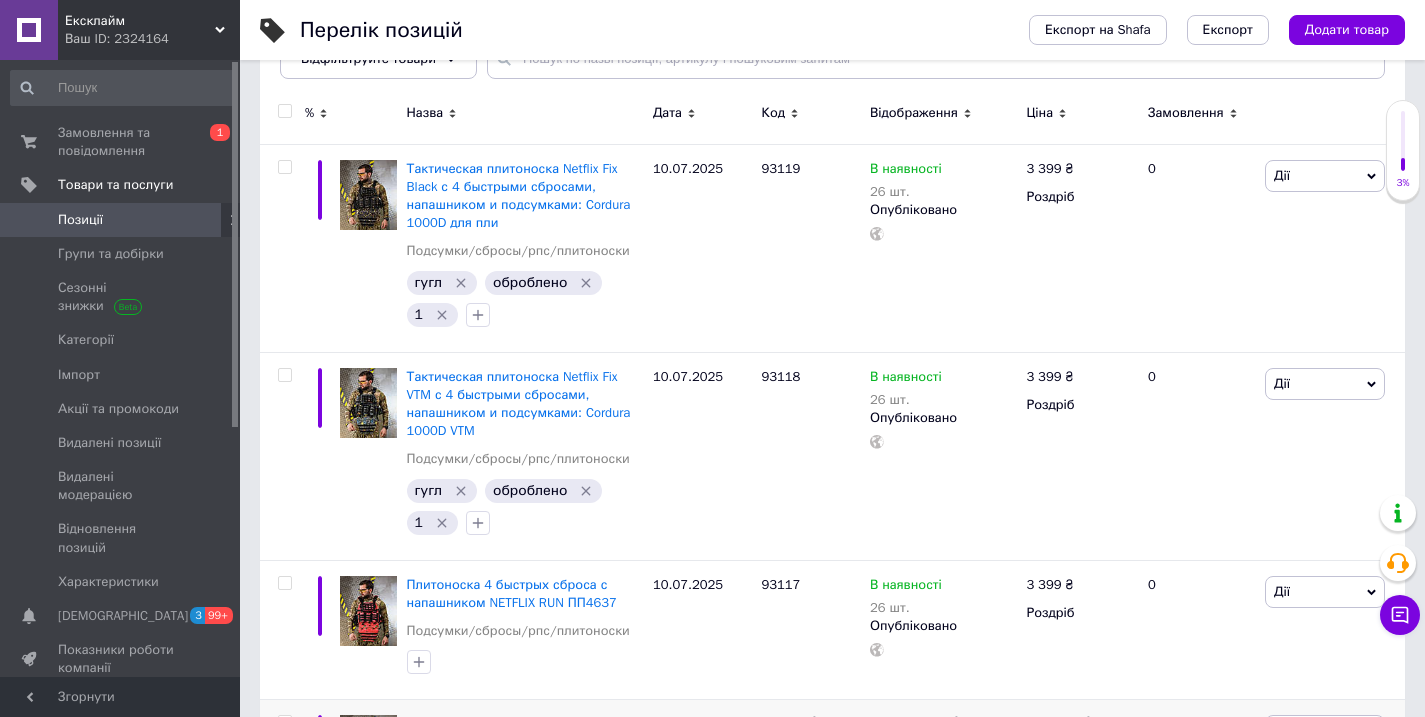 scroll, scrollTop: 503, scrollLeft: 0, axis: vertical 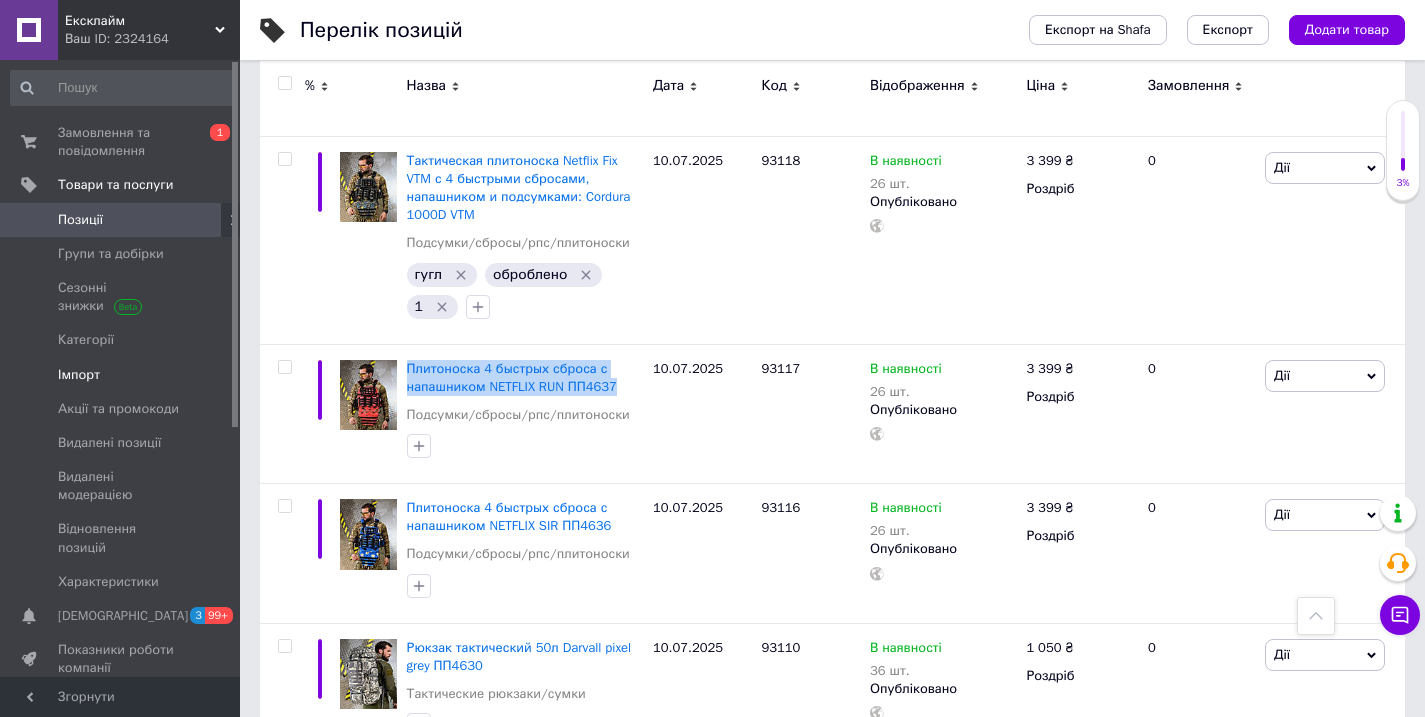 click on "Імпорт" at bounding box center [121, 375] 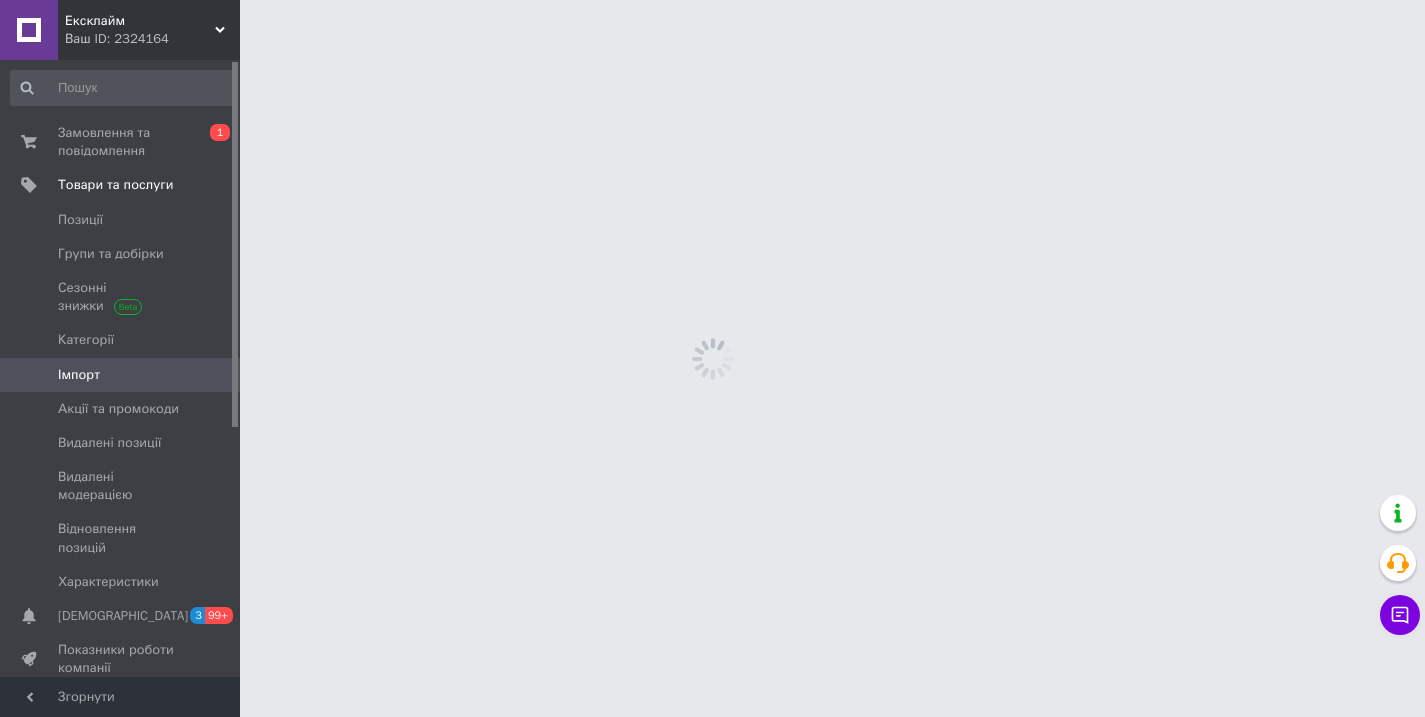 scroll, scrollTop: 0, scrollLeft: 0, axis: both 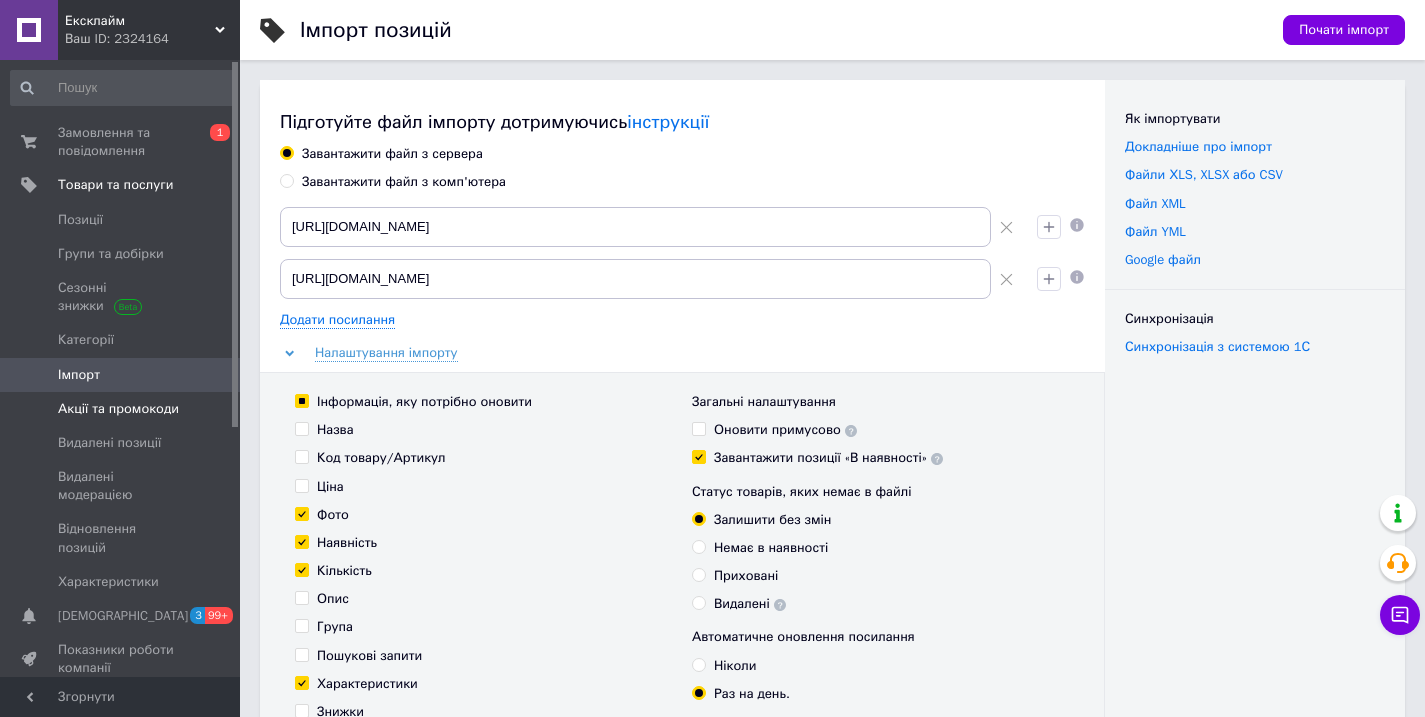 click on "Акції та промокоди" at bounding box center (118, 409) 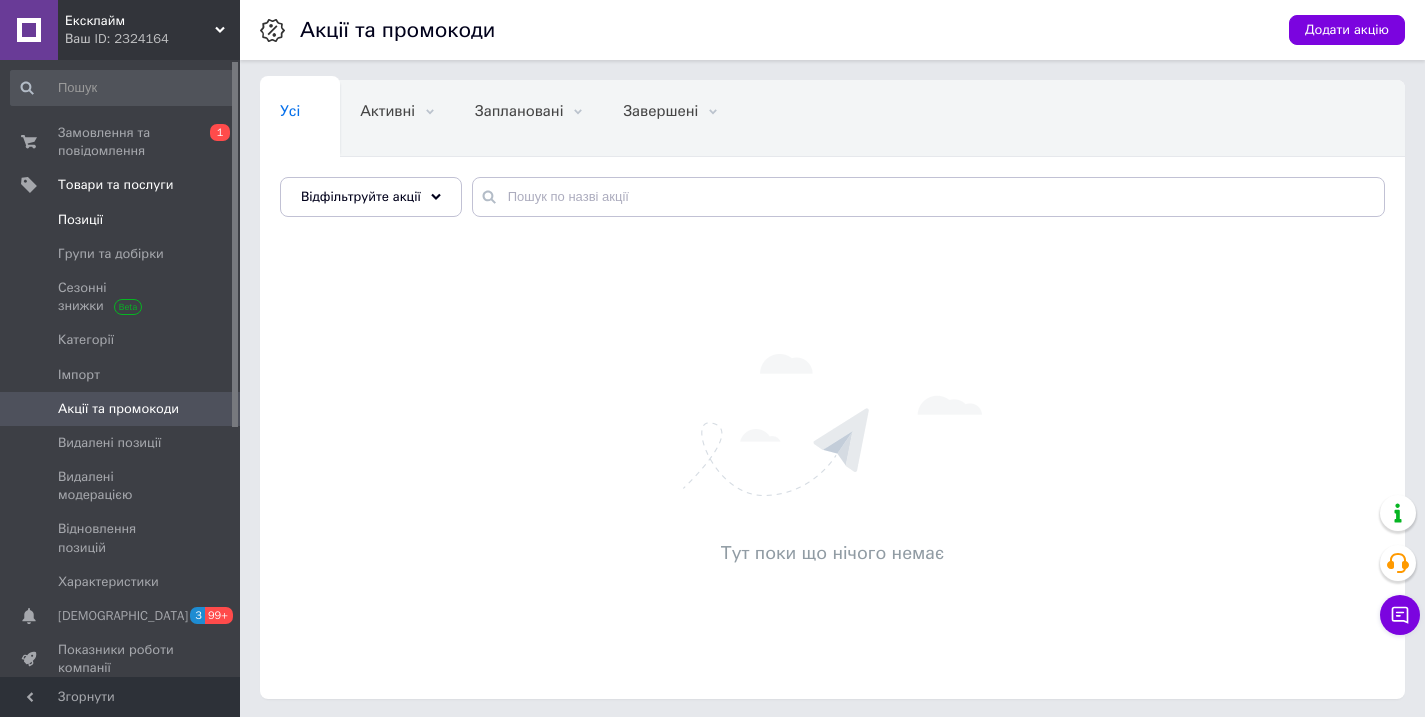 click on "Позиції" at bounding box center (121, 220) 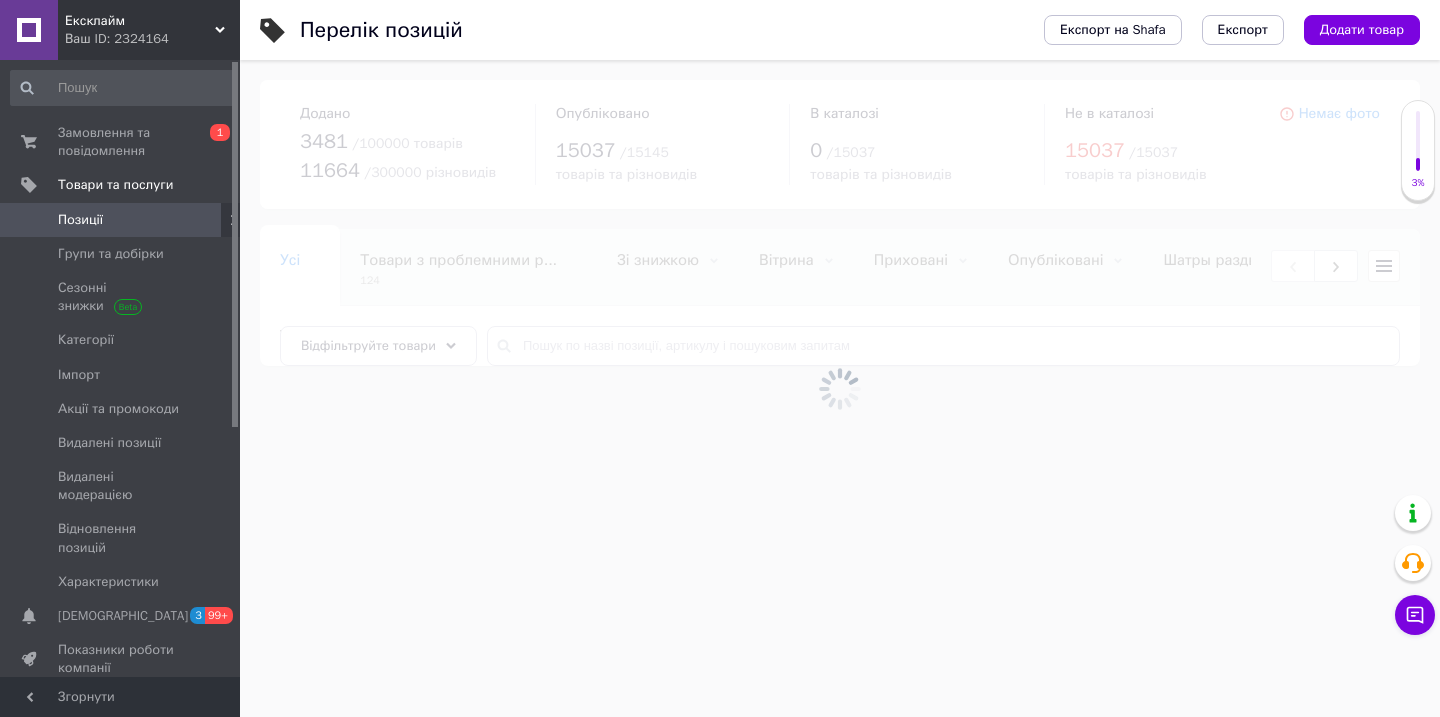 click at bounding box center [840, 388] 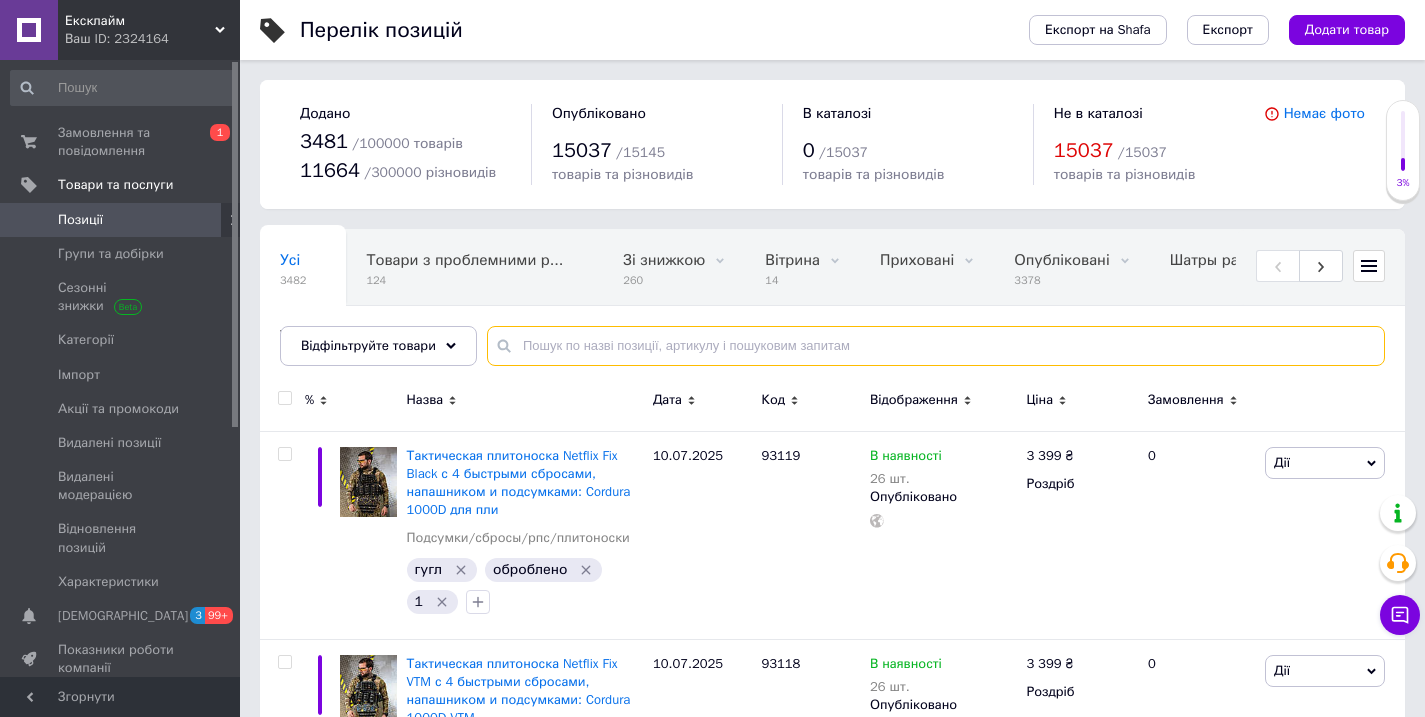click at bounding box center [936, 346] 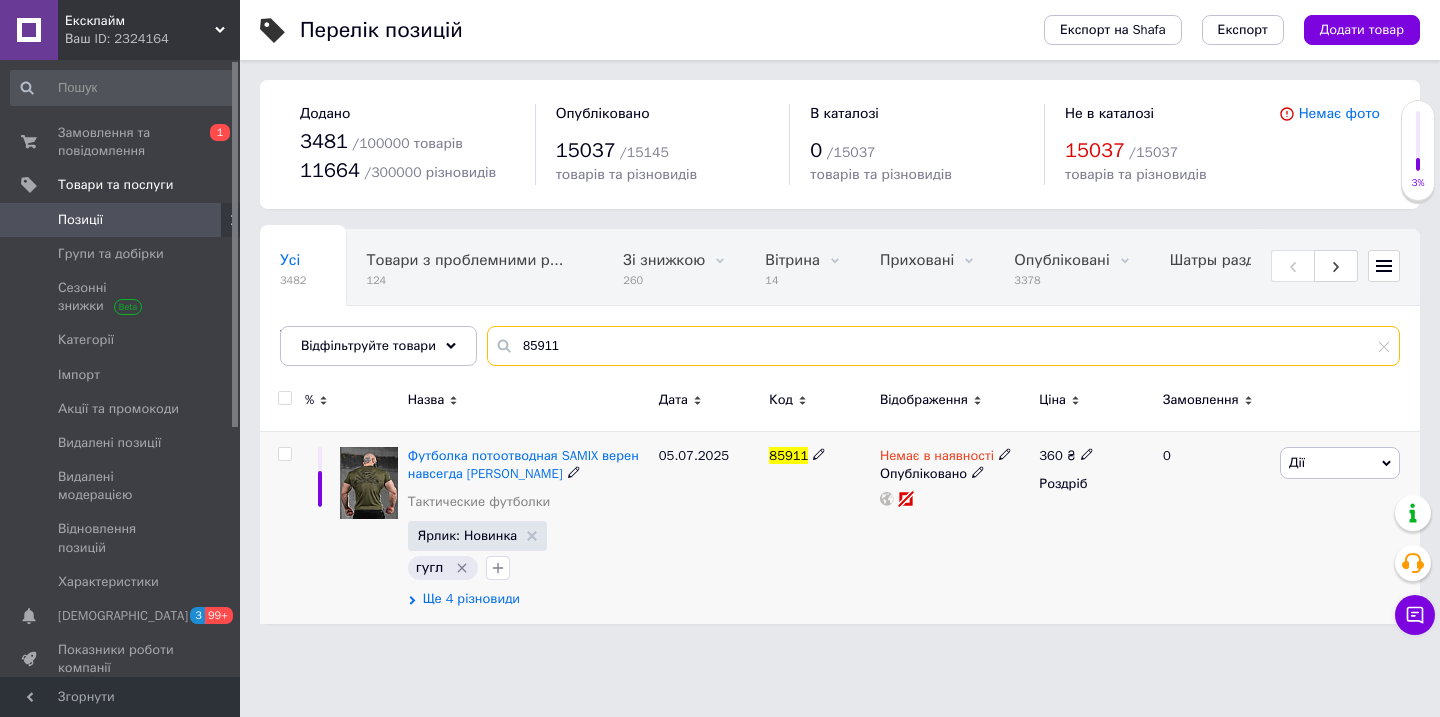 type on "85911" 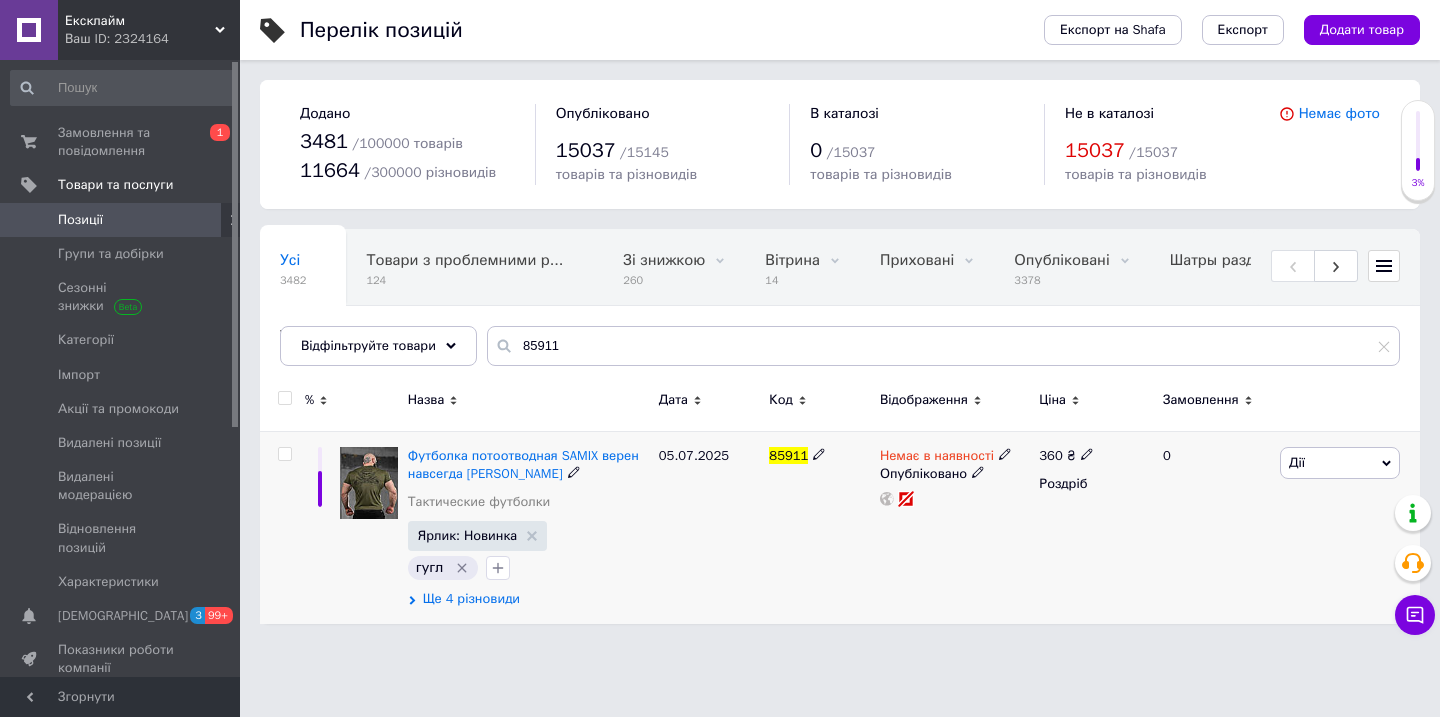 click on "Ще 4 різновиди" at bounding box center (471, 599) 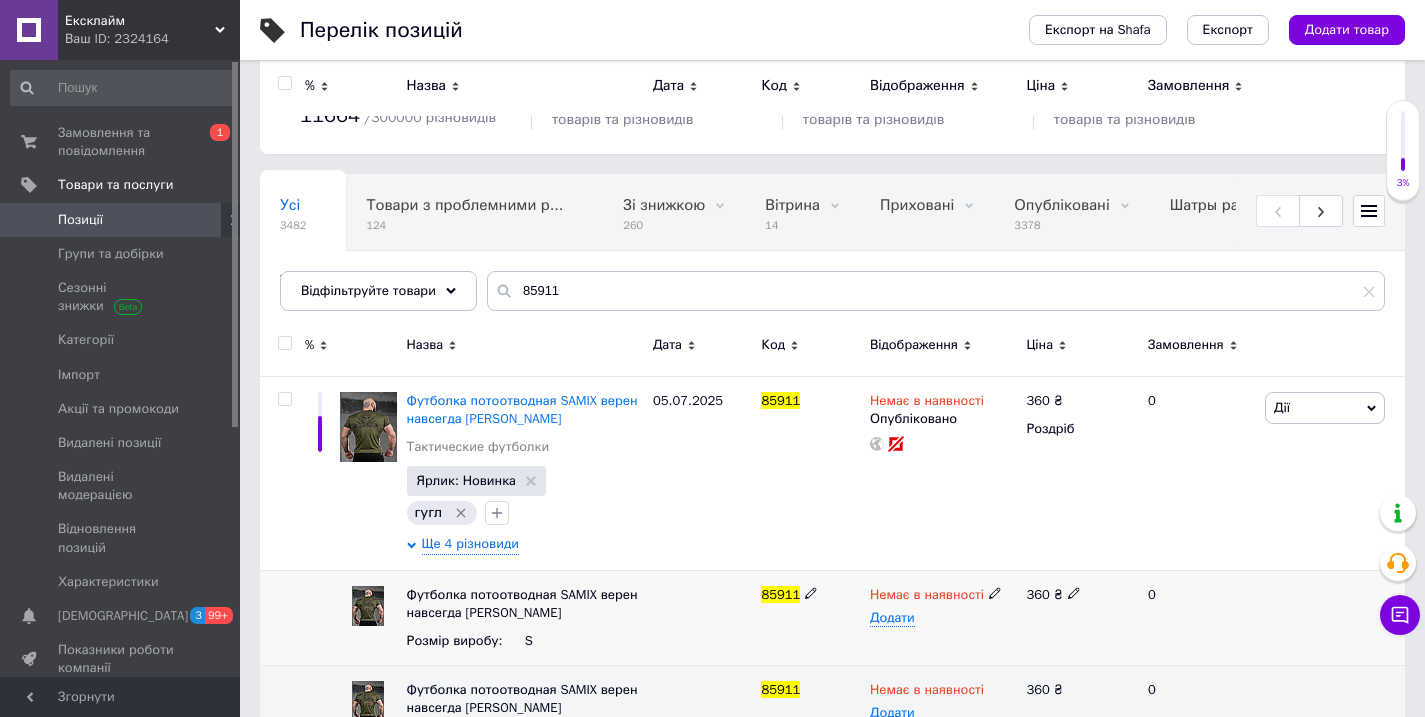 scroll, scrollTop: 0, scrollLeft: 0, axis: both 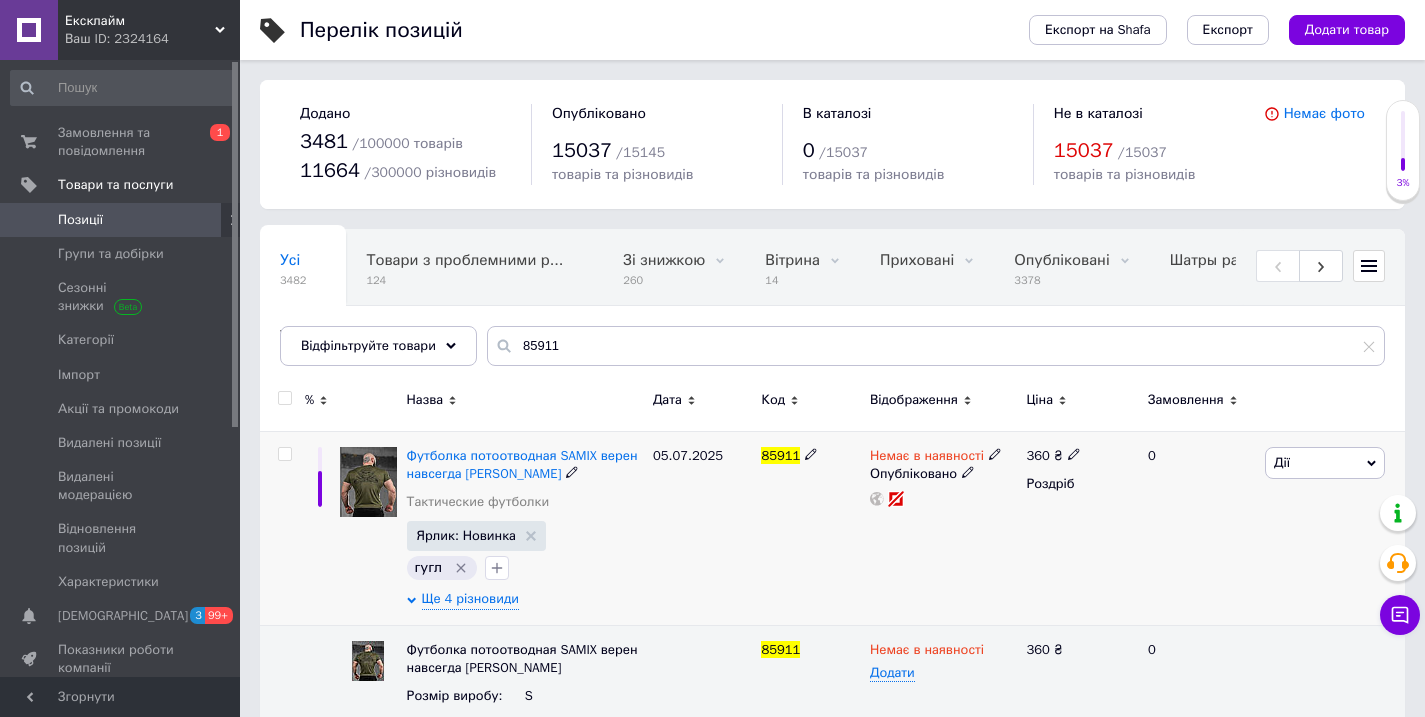 click on "85911" at bounding box center (780, 455) 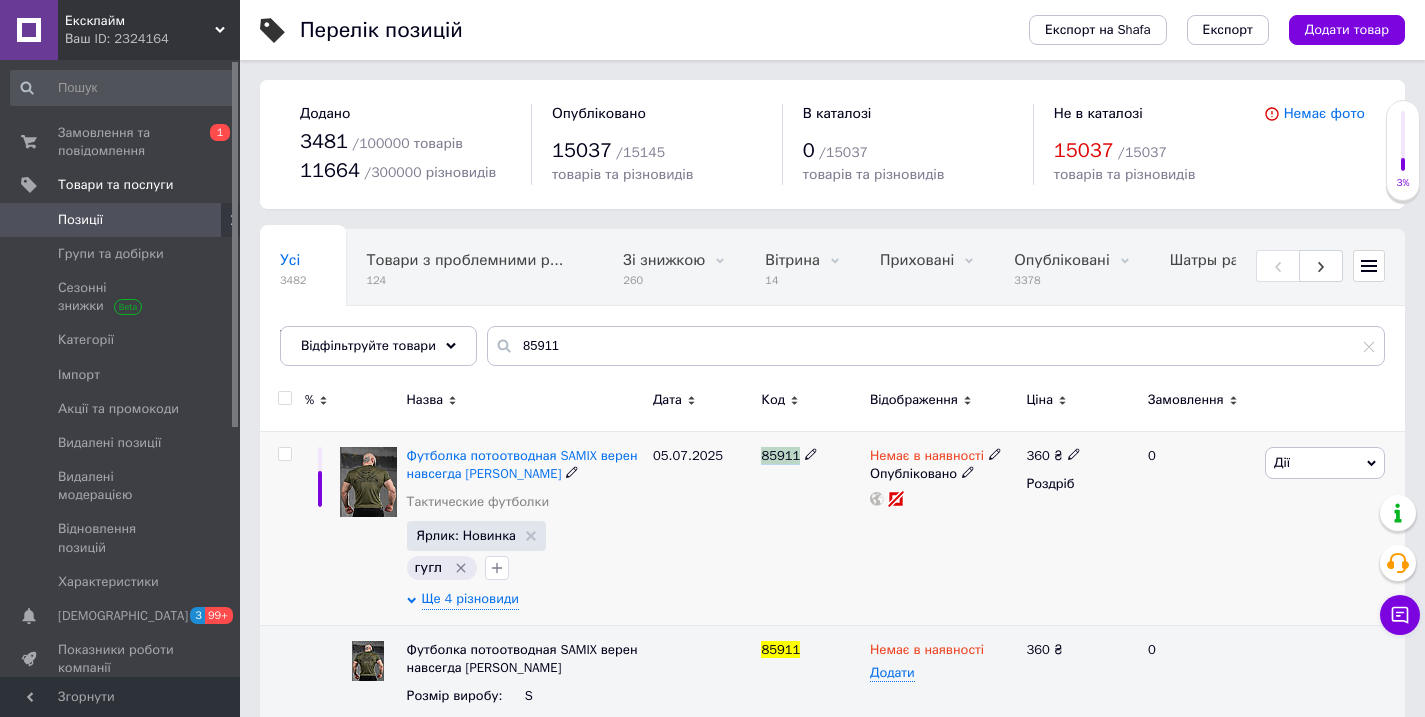 click on "85911" at bounding box center (780, 455) 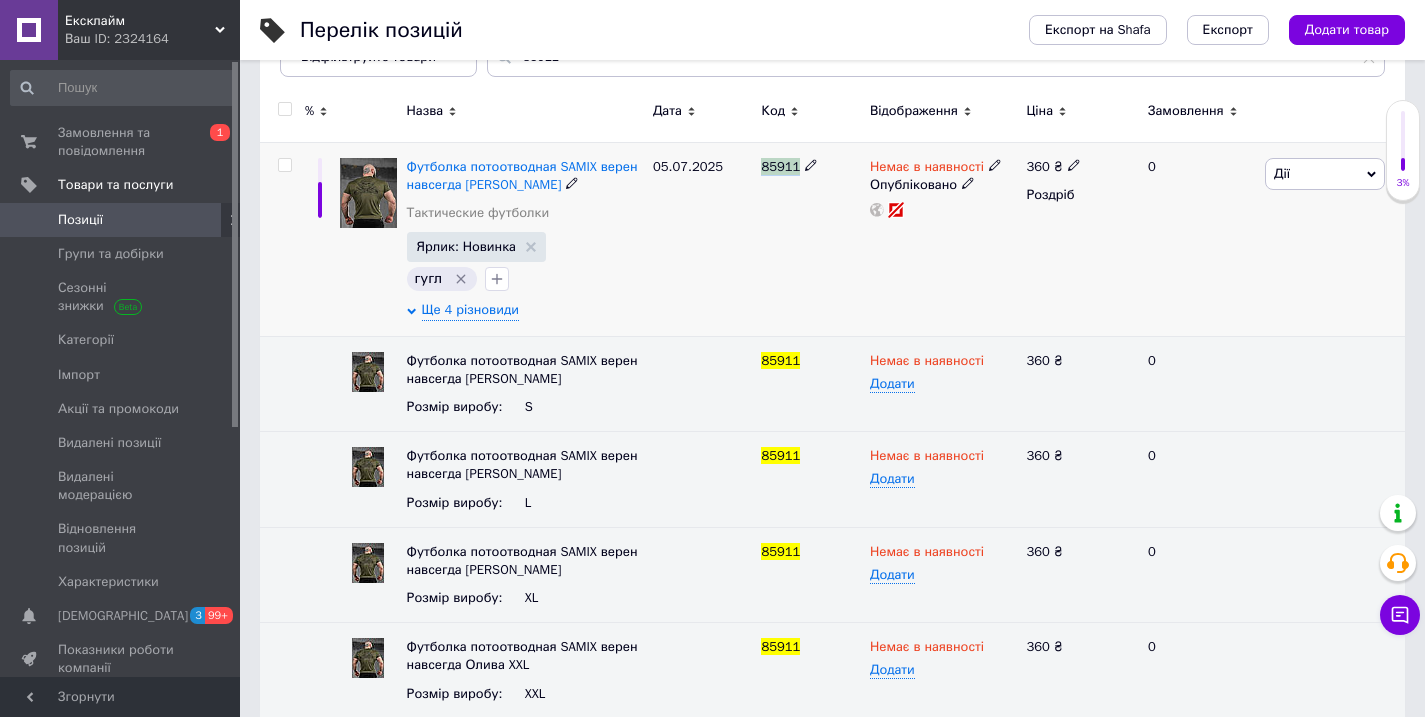 scroll, scrollTop: 310, scrollLeft: 0, axis: vertical 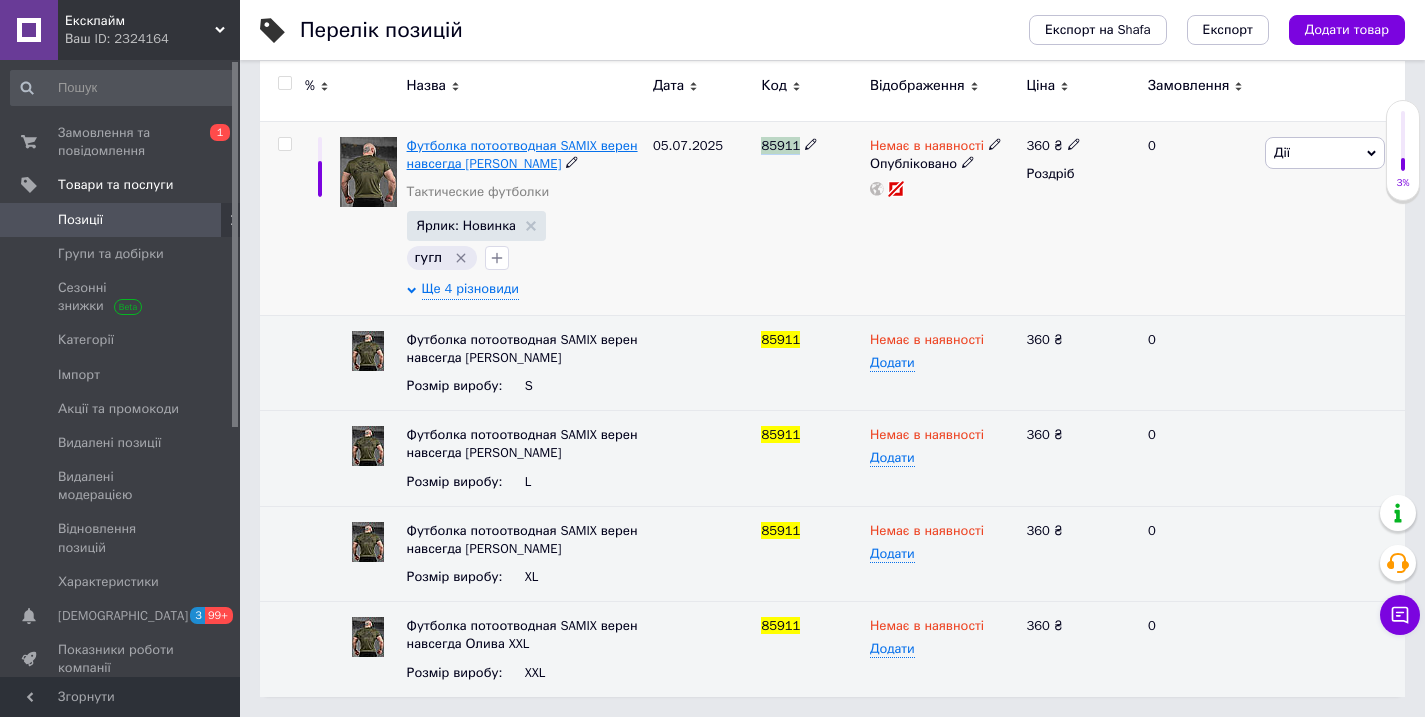 click on "Футболка потоотводная SAMIX верен навсегда Олива M" at bounding box center [522, 154] 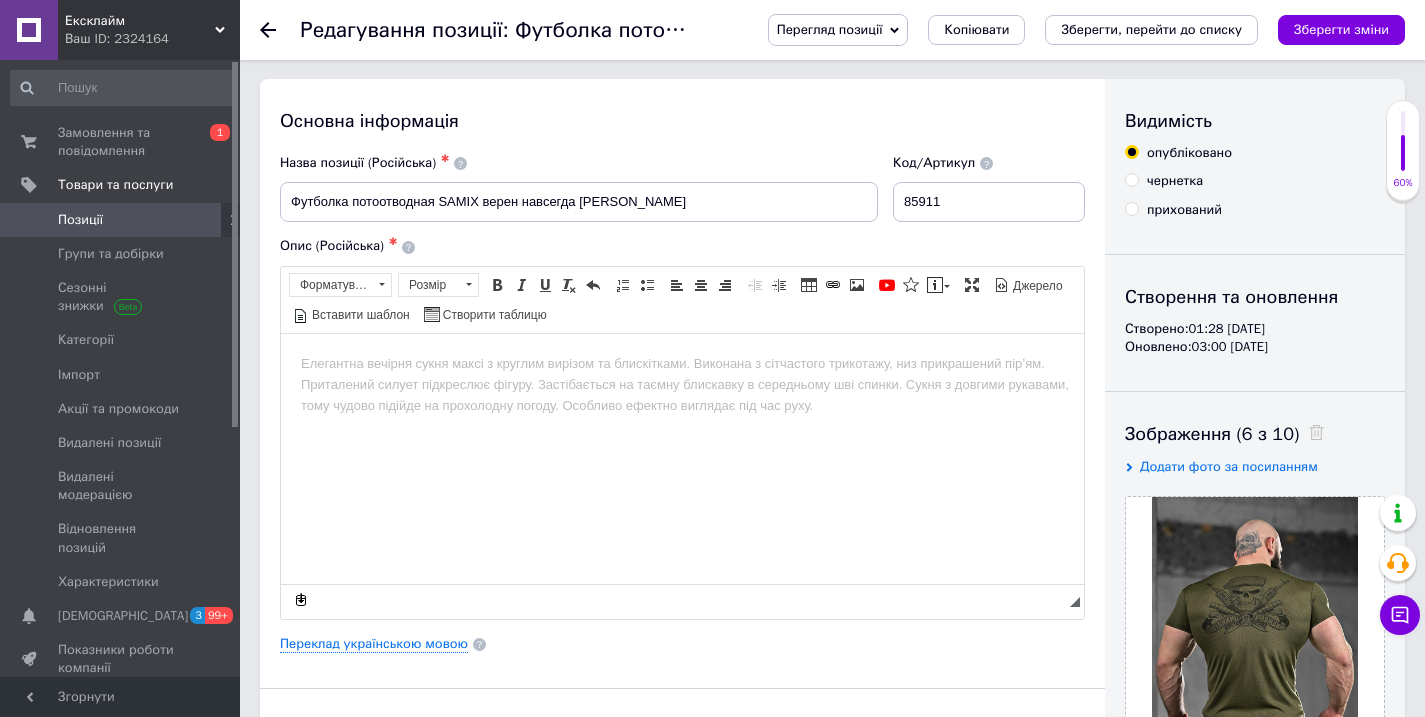 scroll, scrollTop: 0, scrollLeft: 0, axis: both 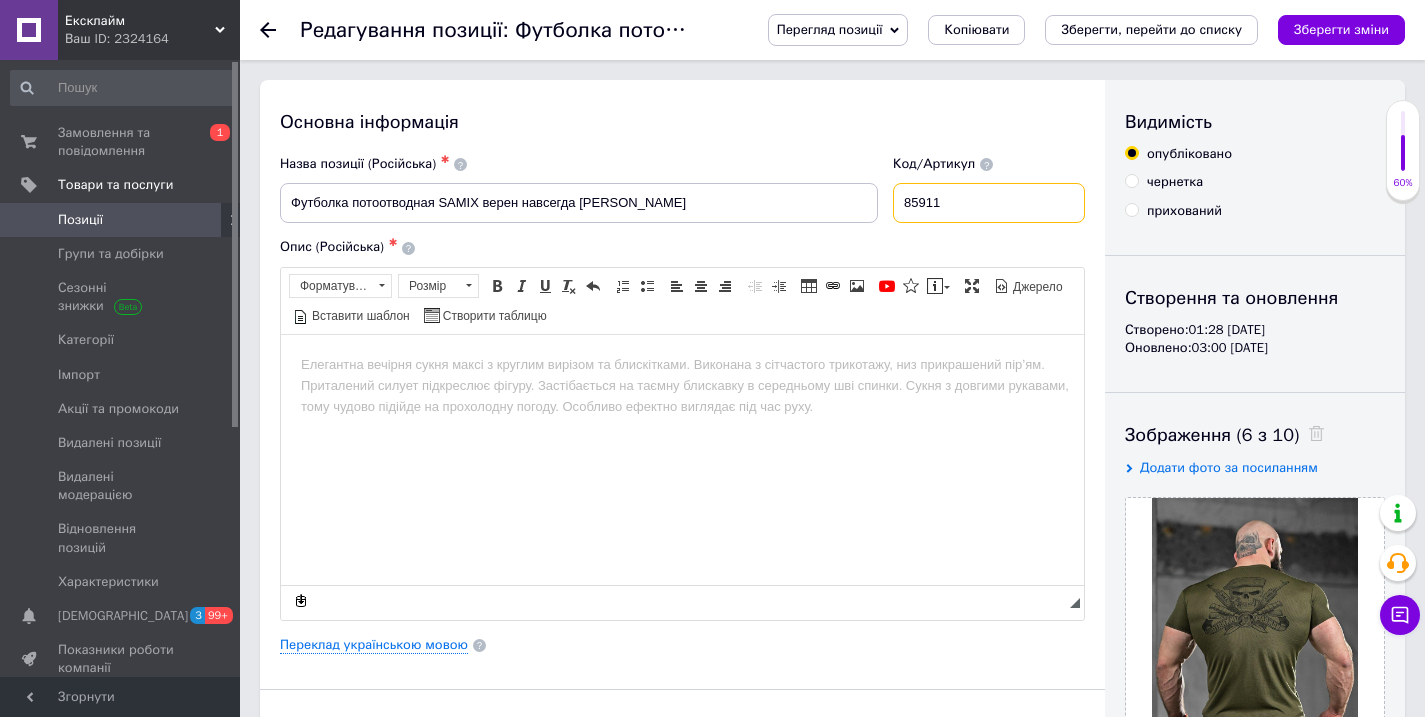 click on "85911" at bounding box center [989, 203] 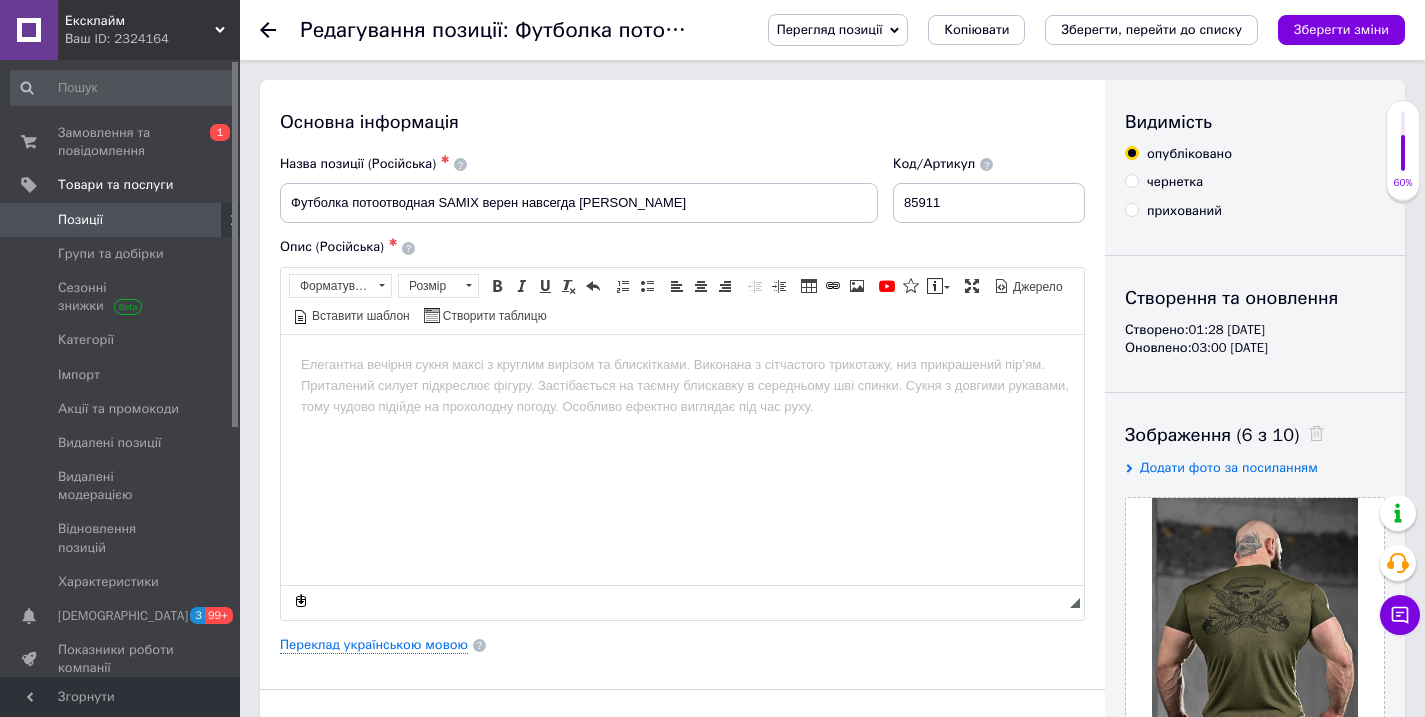click on "Позиції" at bounding box center (80, 220) 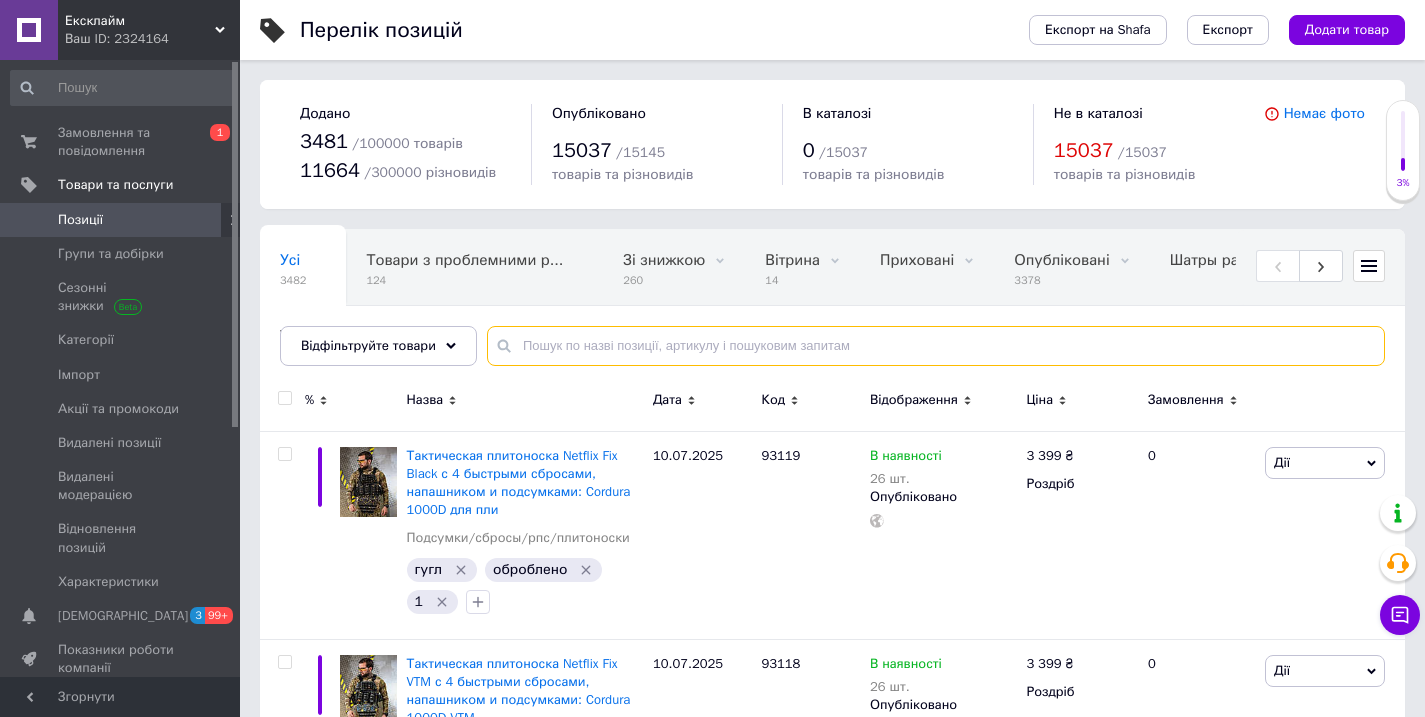 click at bounding box center (936, 346) 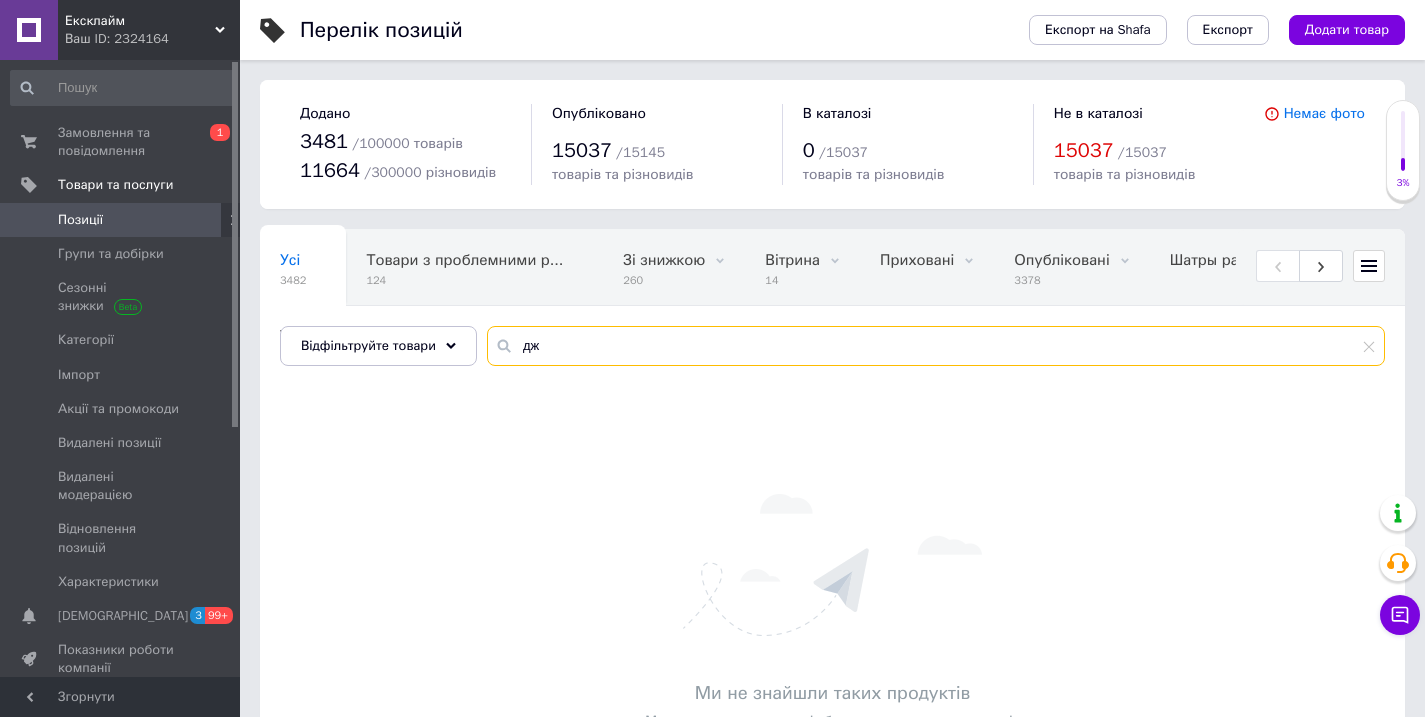 type on "д" 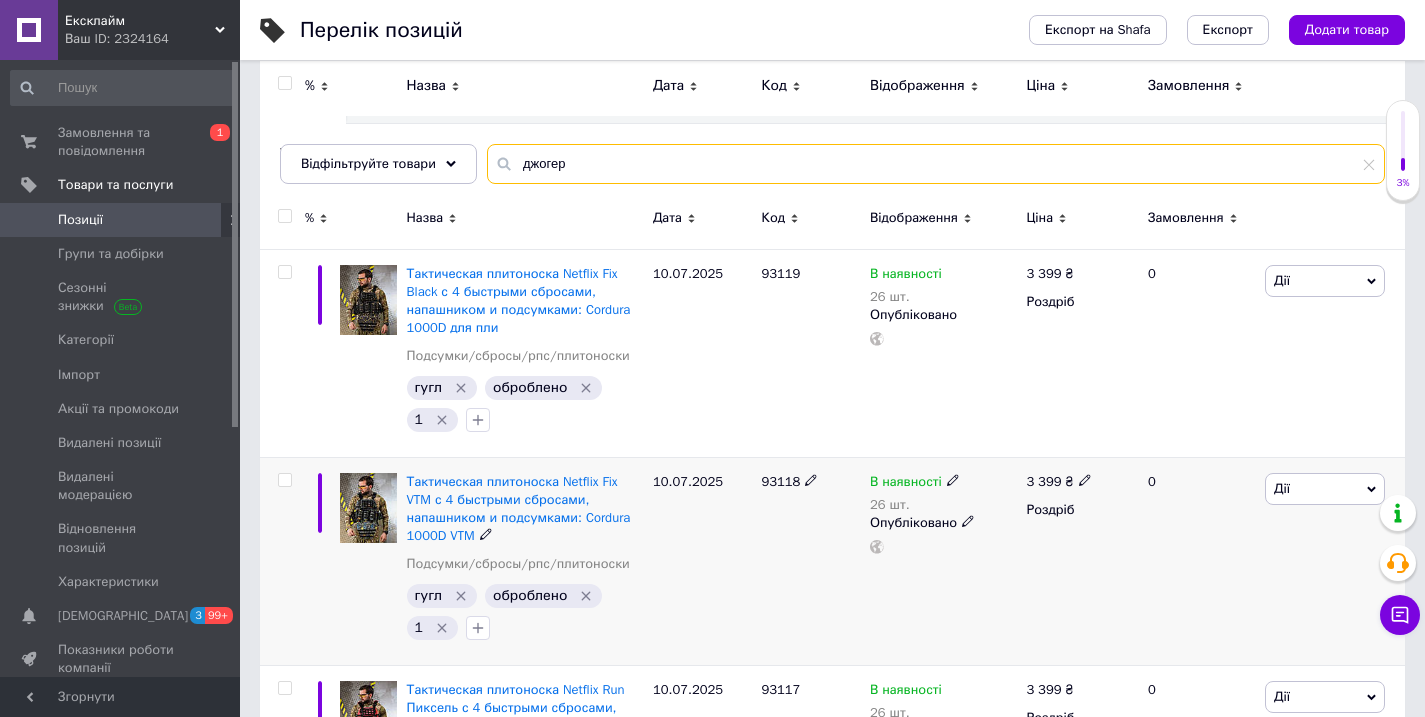 scroll, scrollTop: 183, scrollLeft: 0, axis: vertical 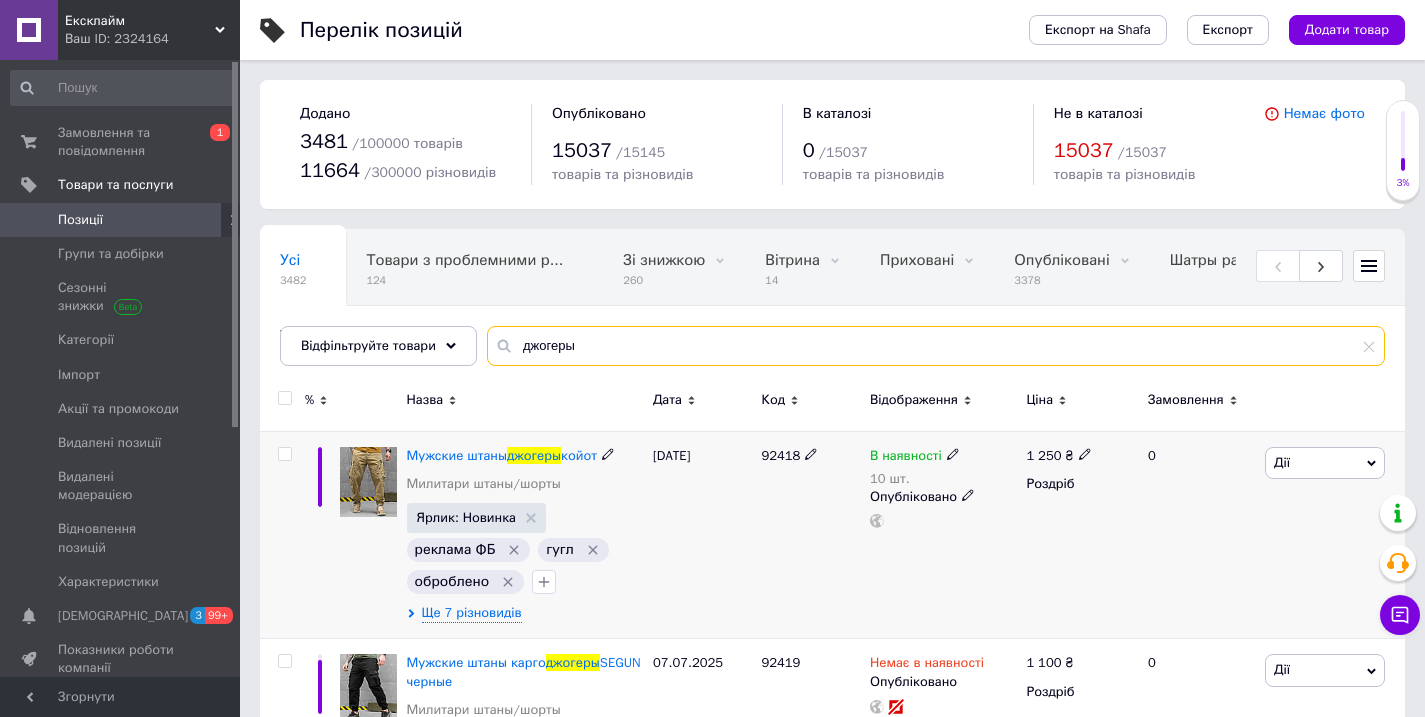 type on "джогеры" 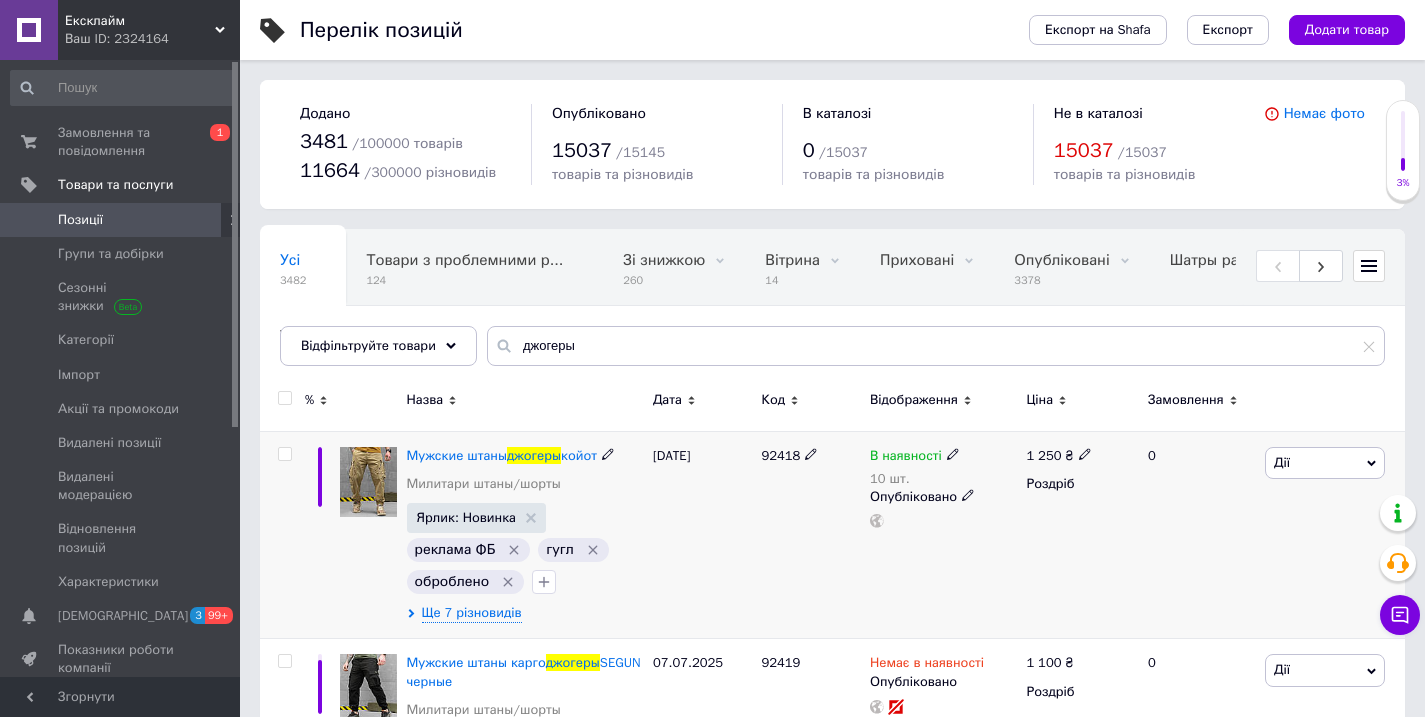 click on "92418" at bounding box center (780, 455) 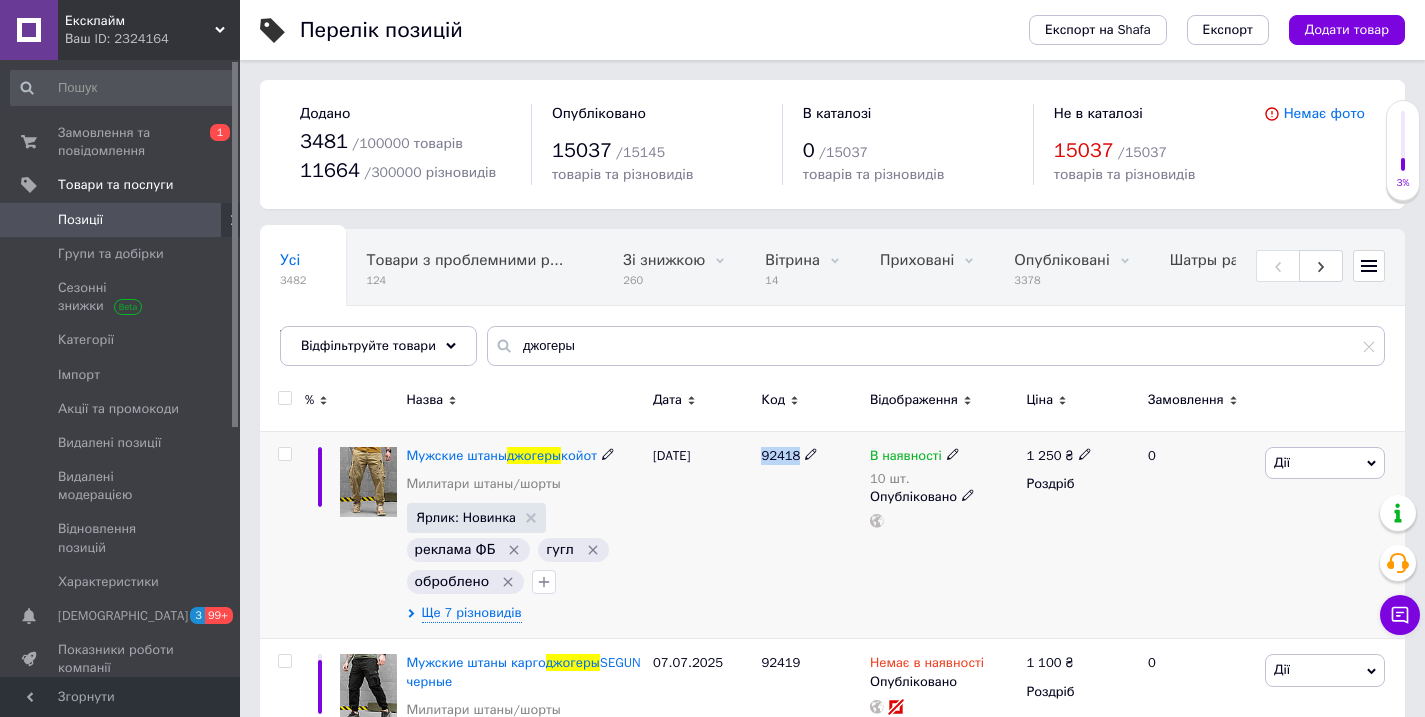 click on "92418" at bounding box center (780, 455) 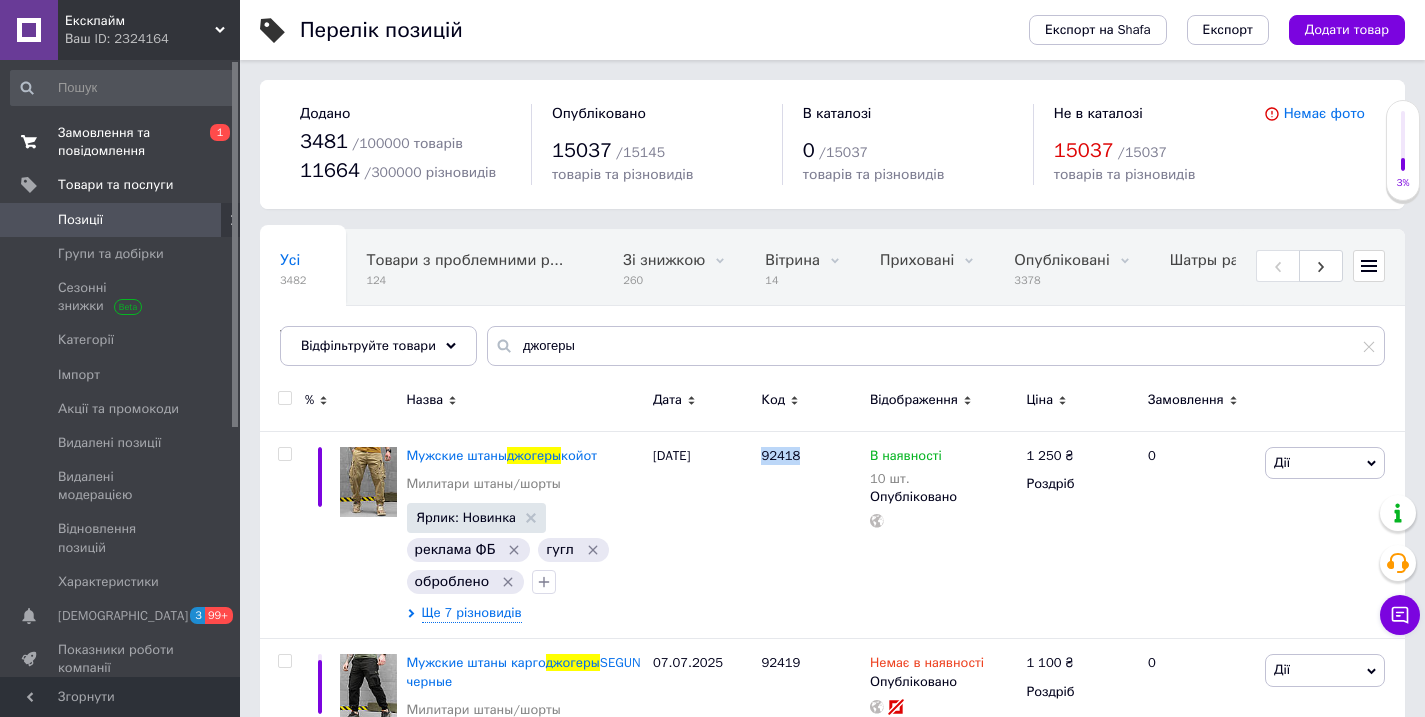 click on "Замовлення та повідомлення" at bounding box center [121, 142] 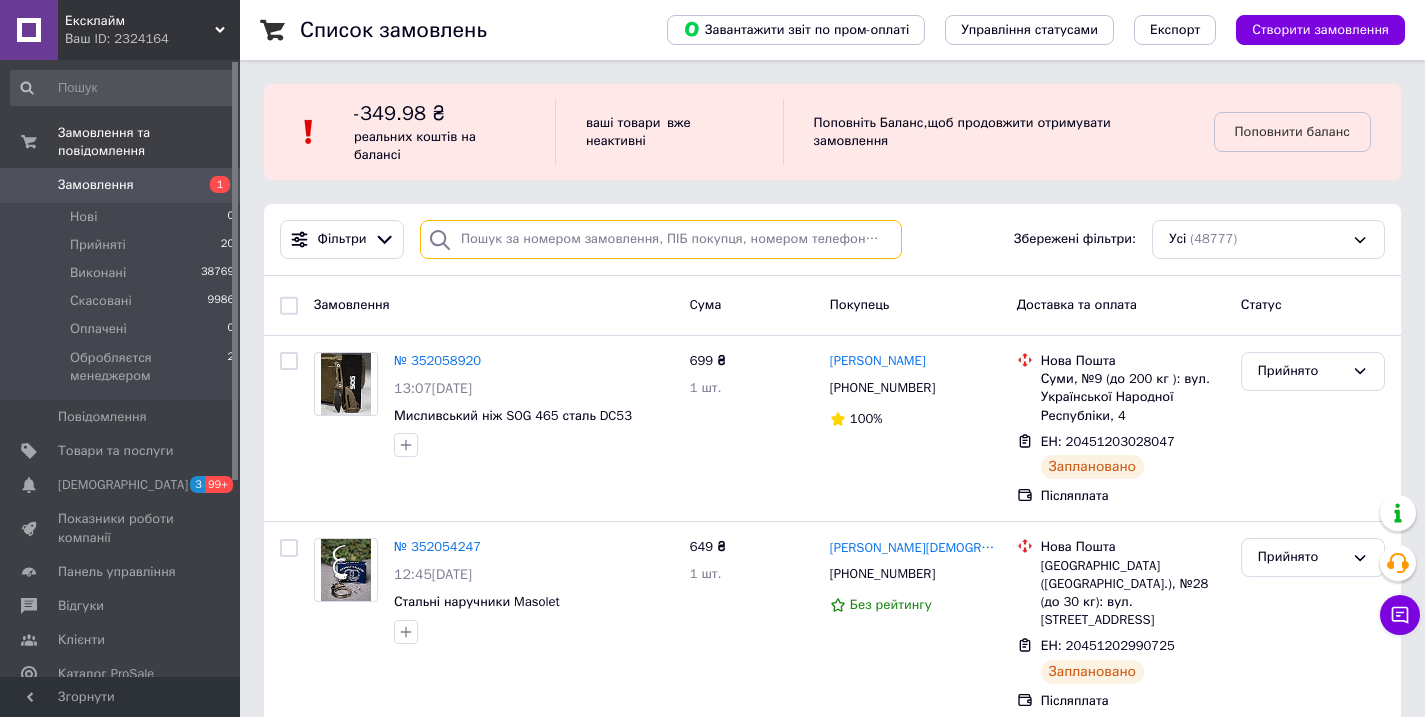 click at bounding box center [661, 239] 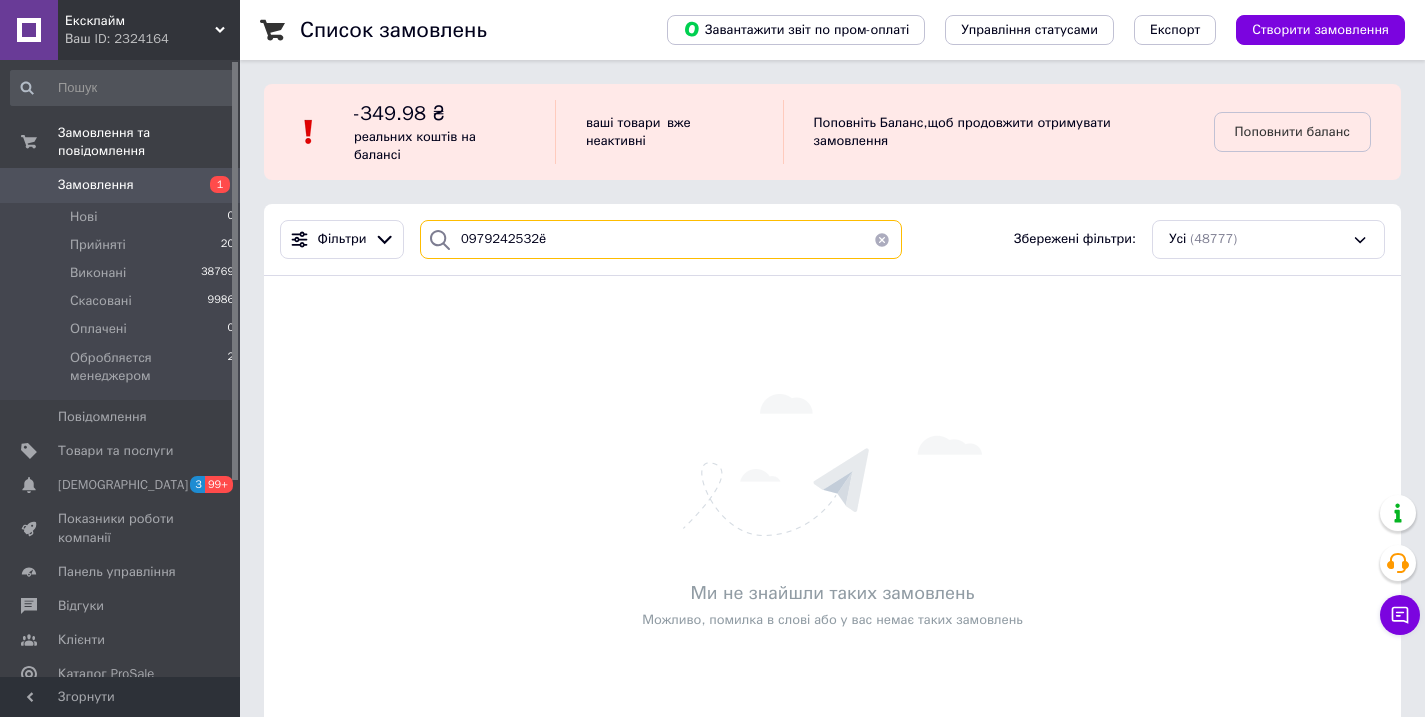 click on "0979242532ё" at bounding box center [661, 239] 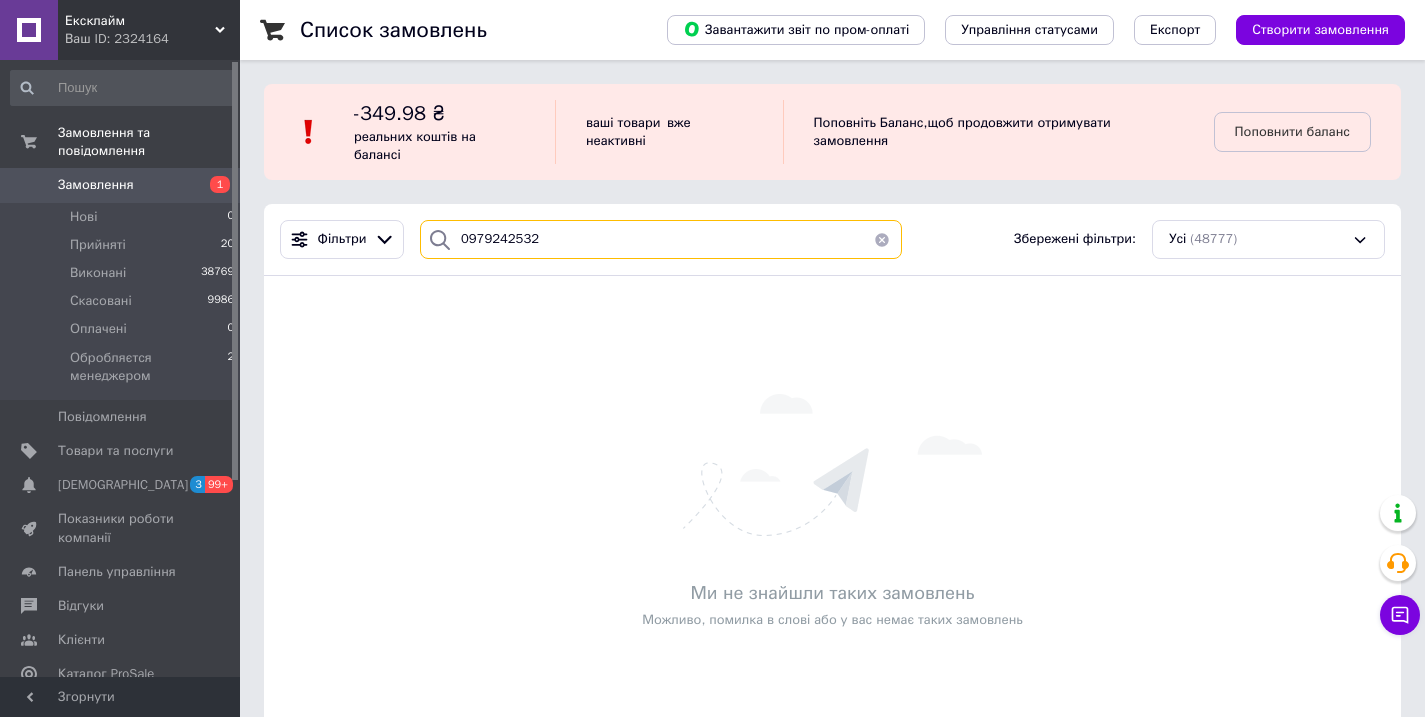 click on "0979242532" at bounding box center (661, 239) 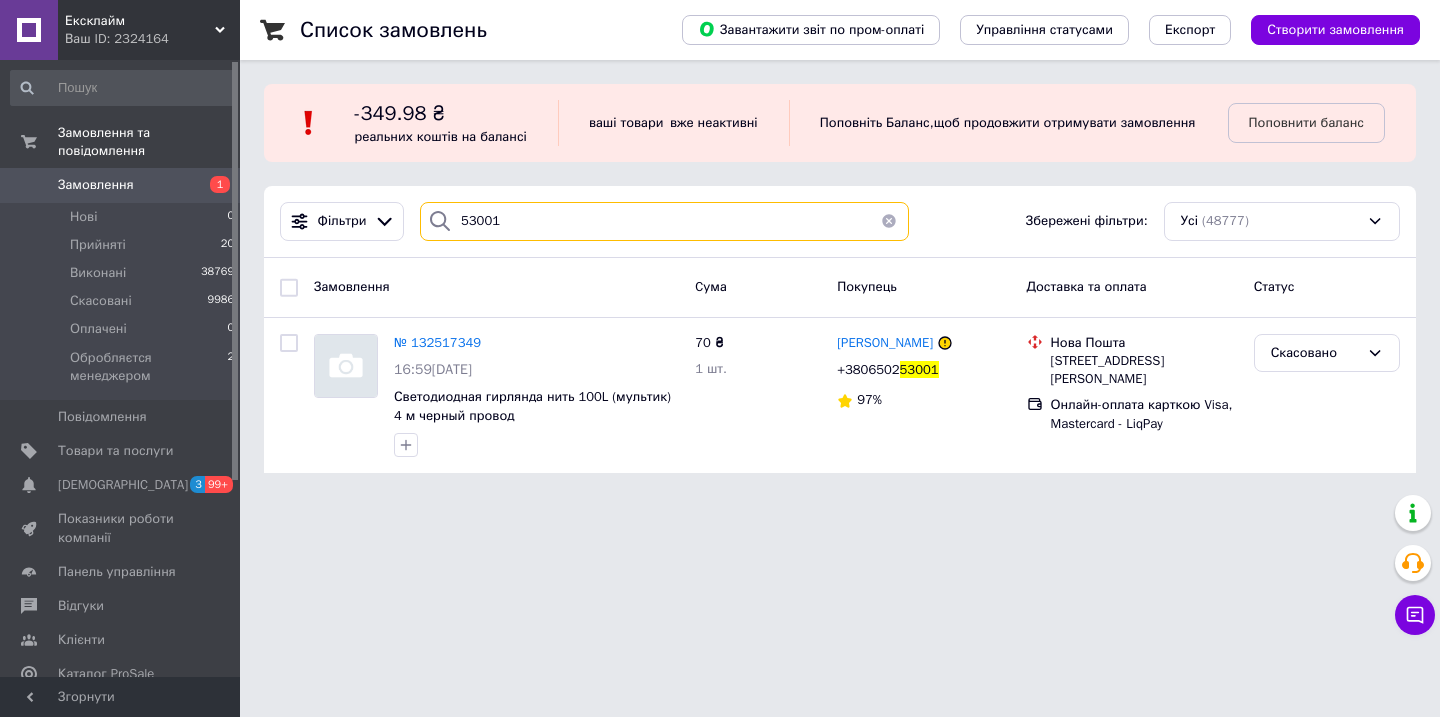 click on "53001" at bounding box center [664, 221] 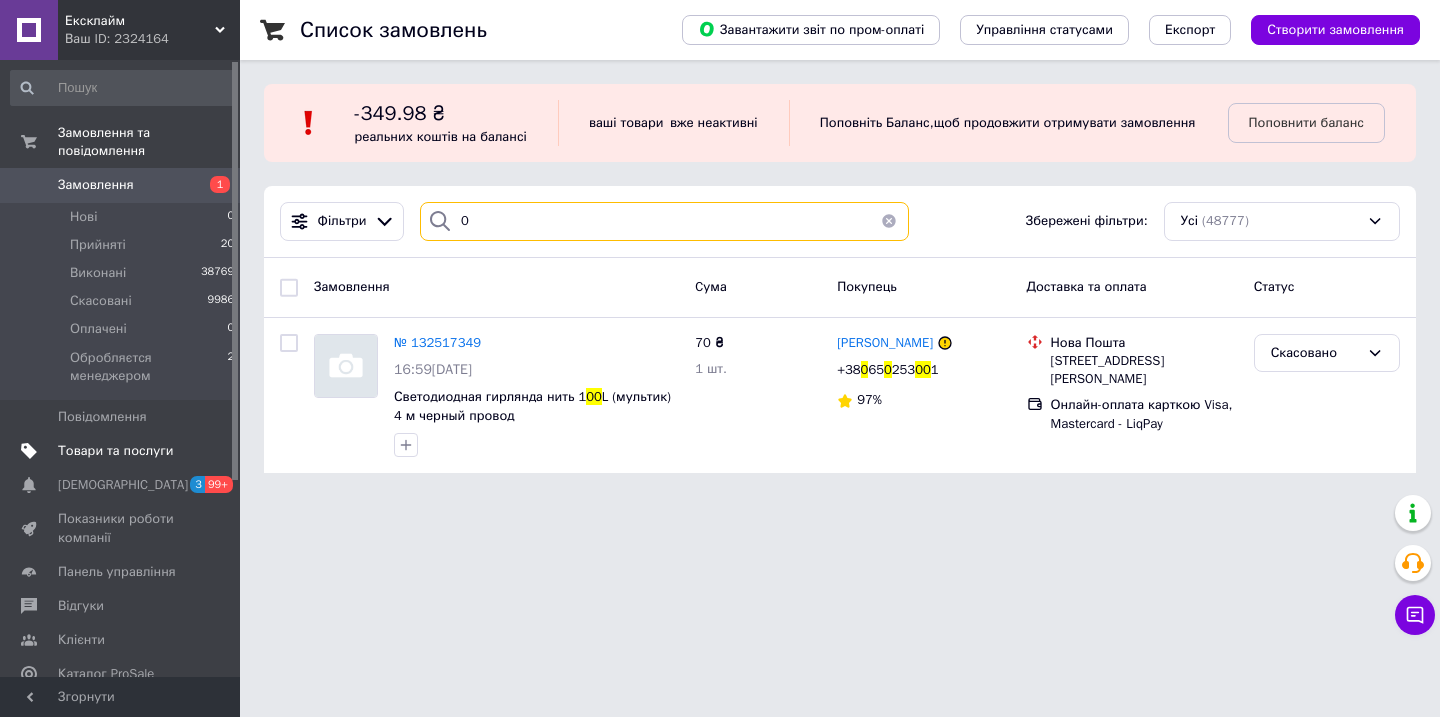 type on "0" 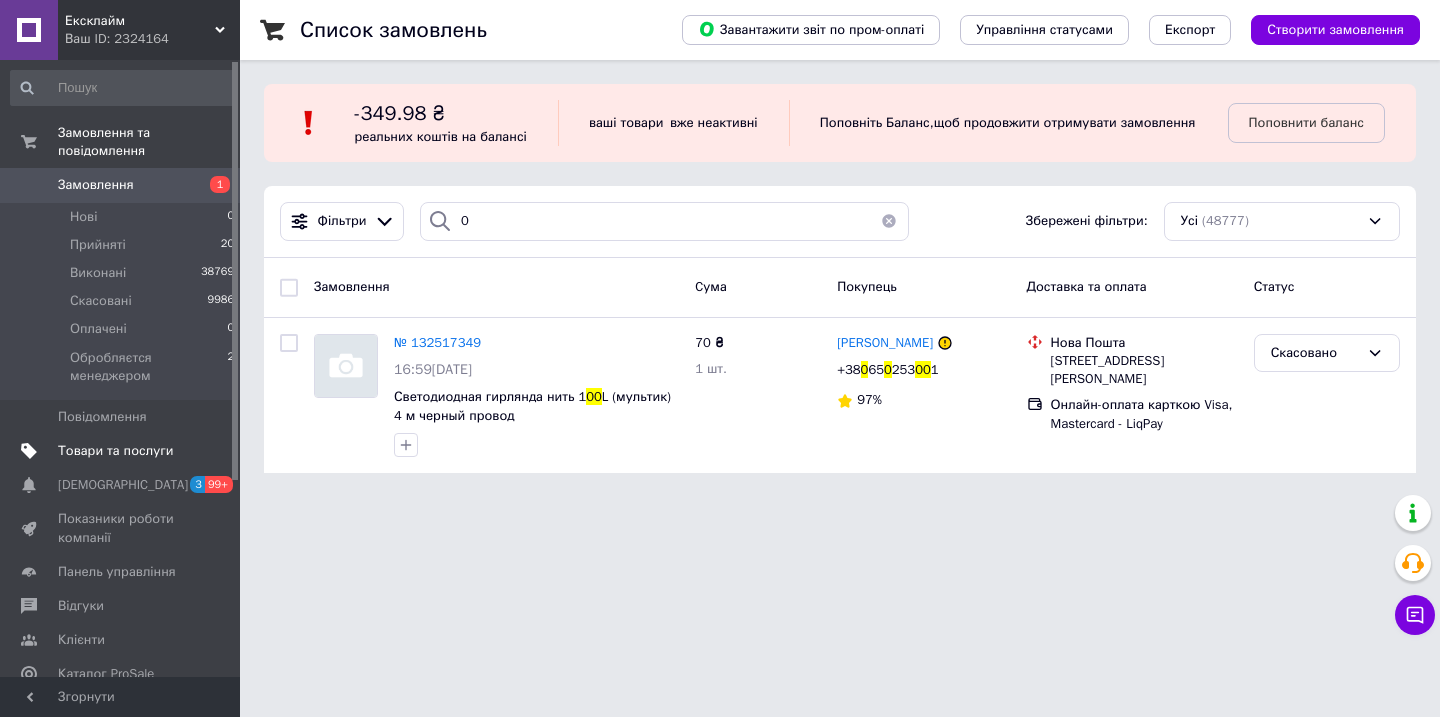 click on "Товари та послуги" at bounding box center [115, 451] 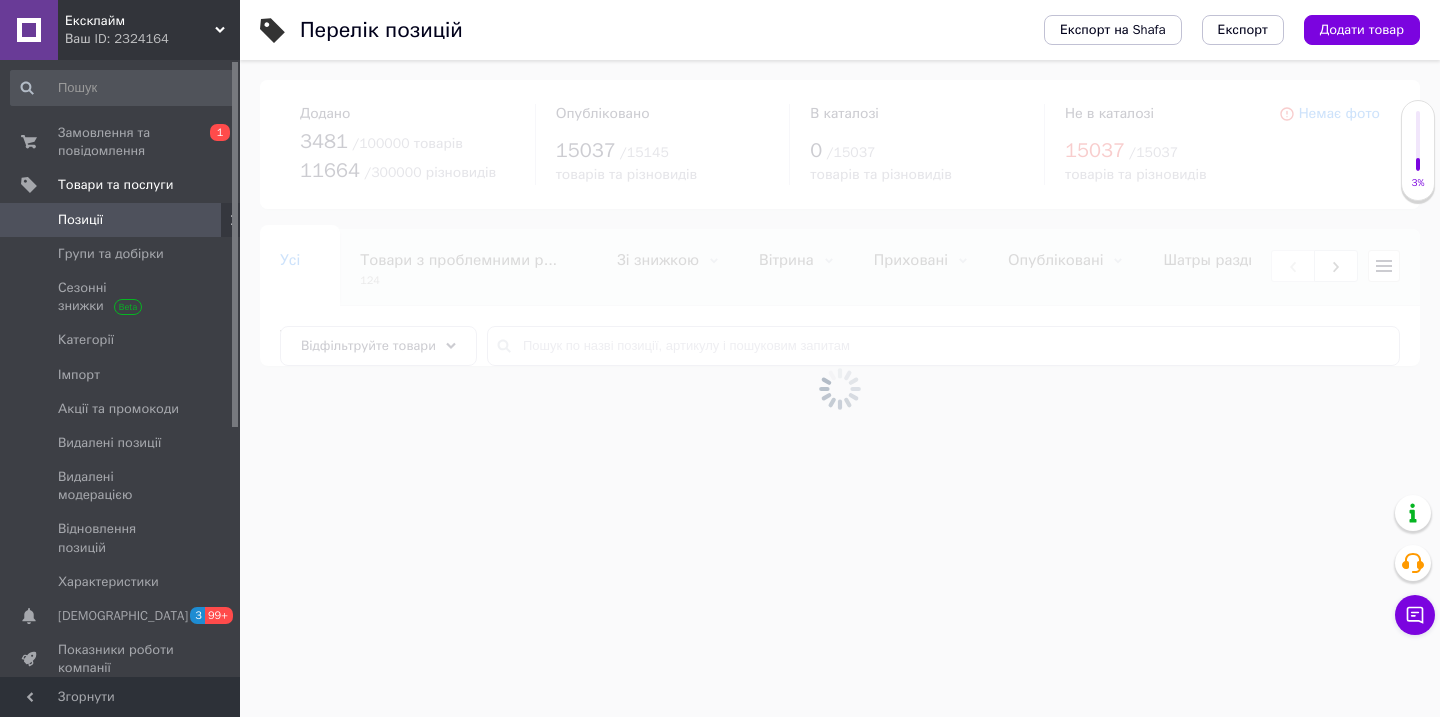 click at bounding box center (840, 388) 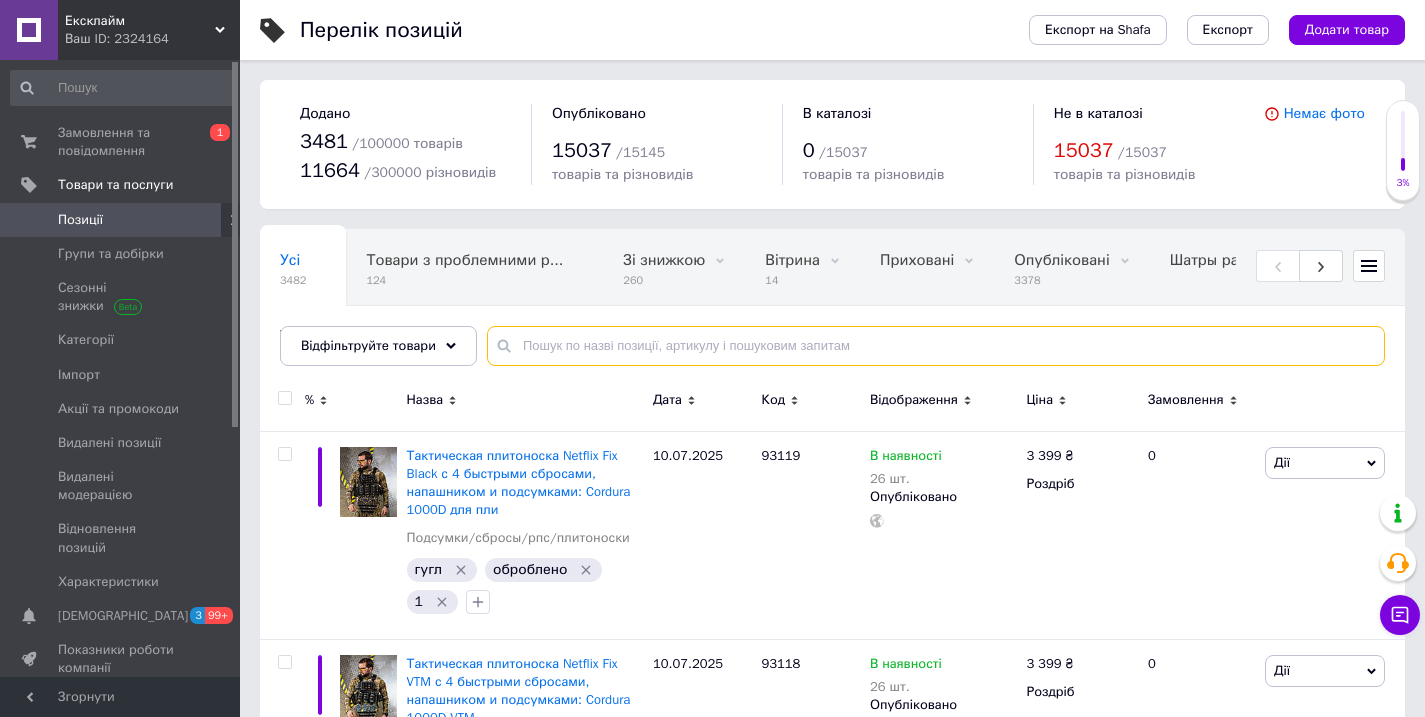 click at bounding box center (936, 346) 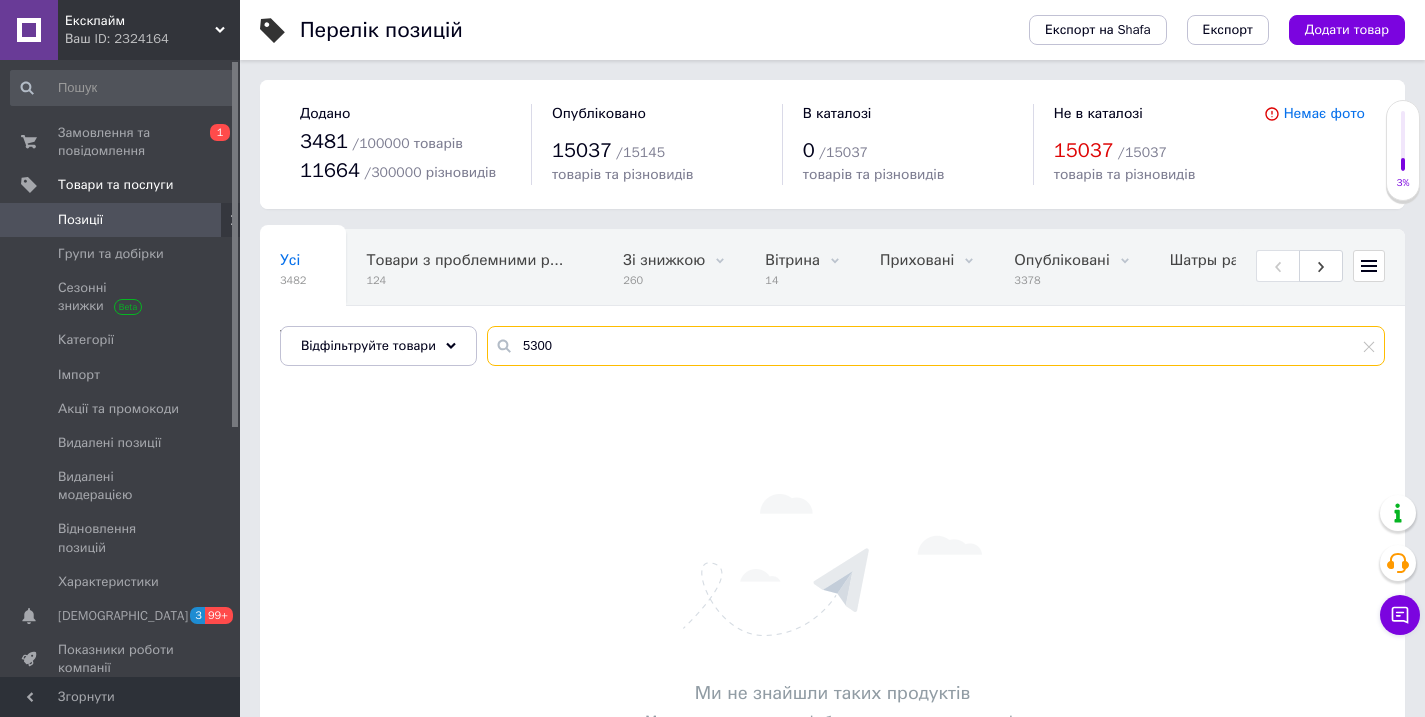 click on "5300" at bounding box center (936, 346) 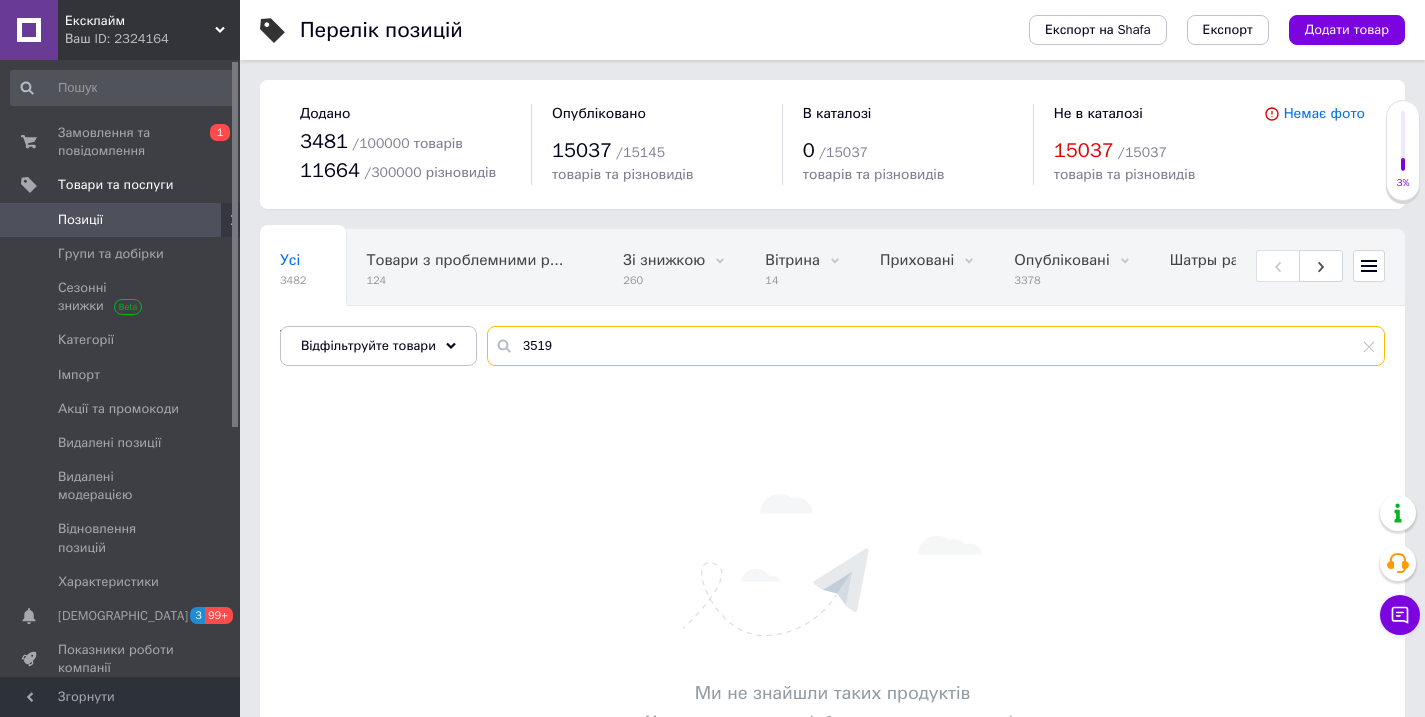 type on "3519" 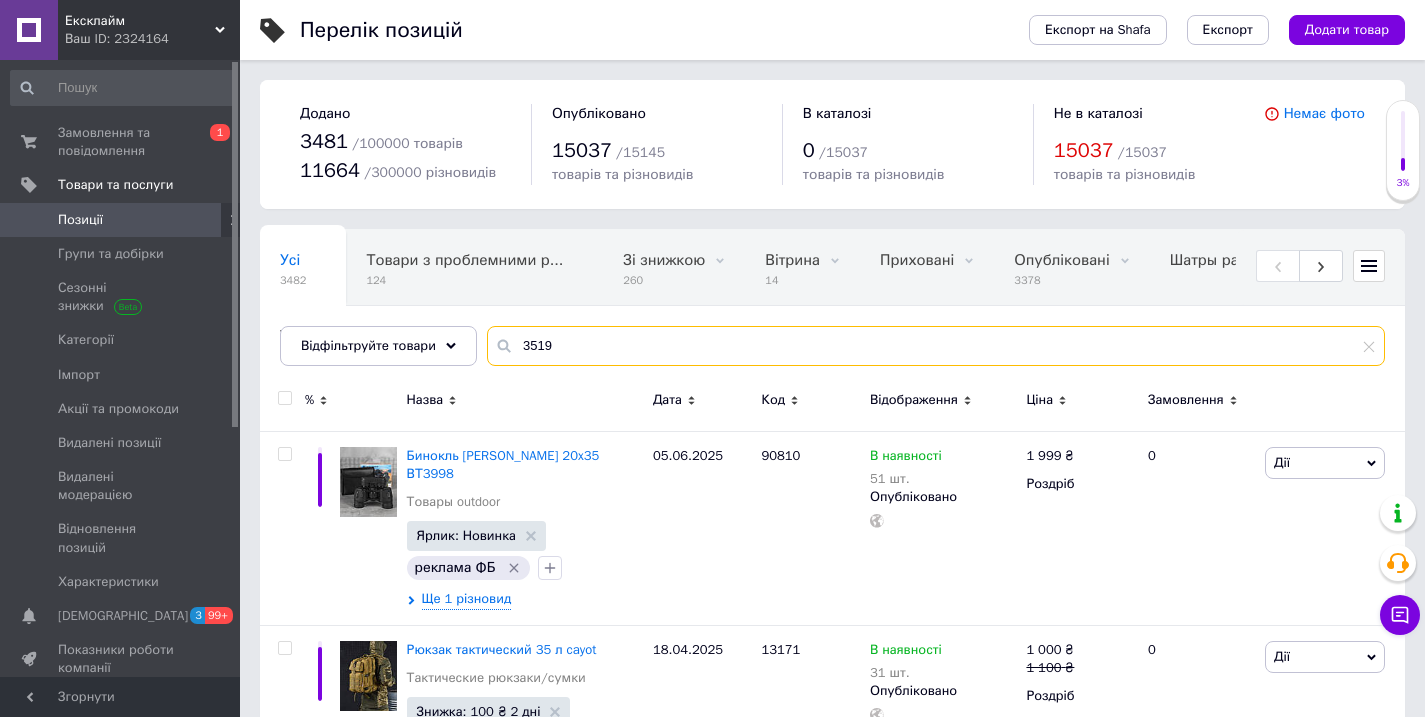 click on "3519" at bounding box center (936, 346) 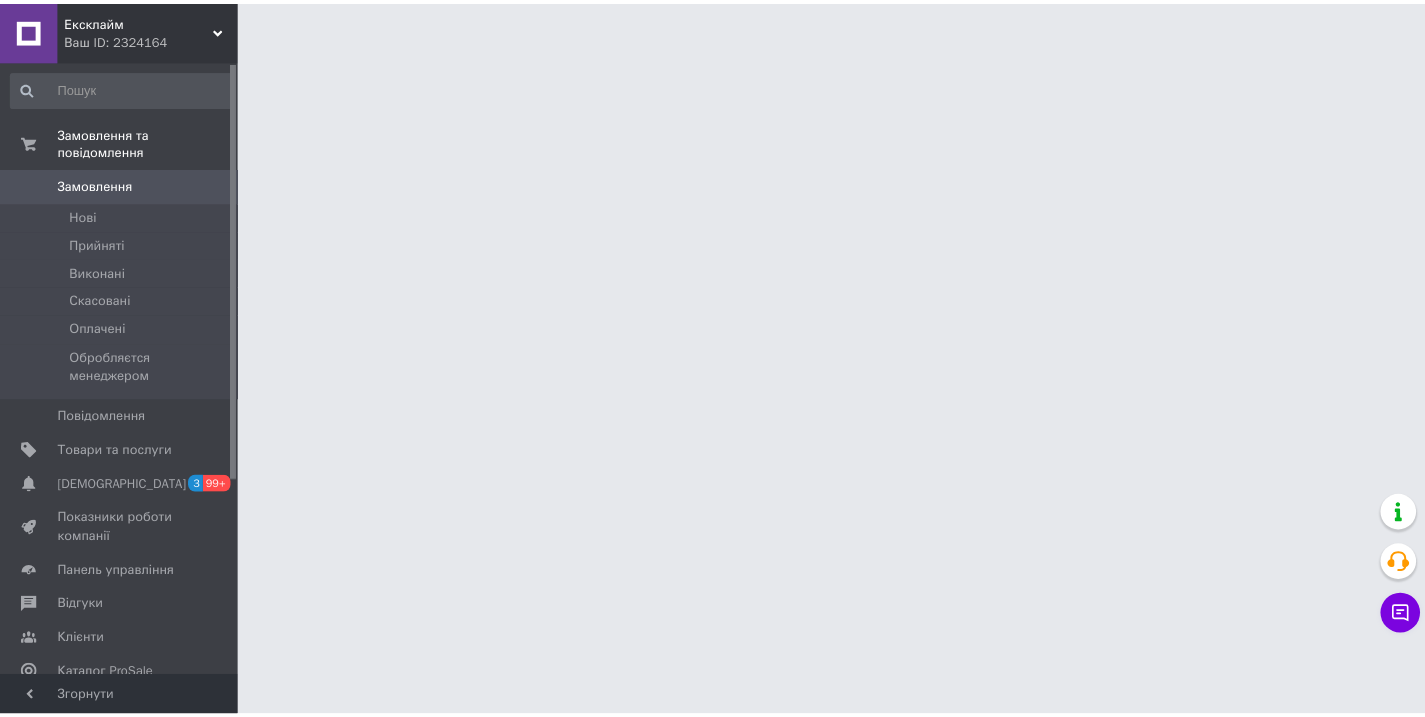 scroll, scrollTop: 0, scrollLeft: 0, axis: both 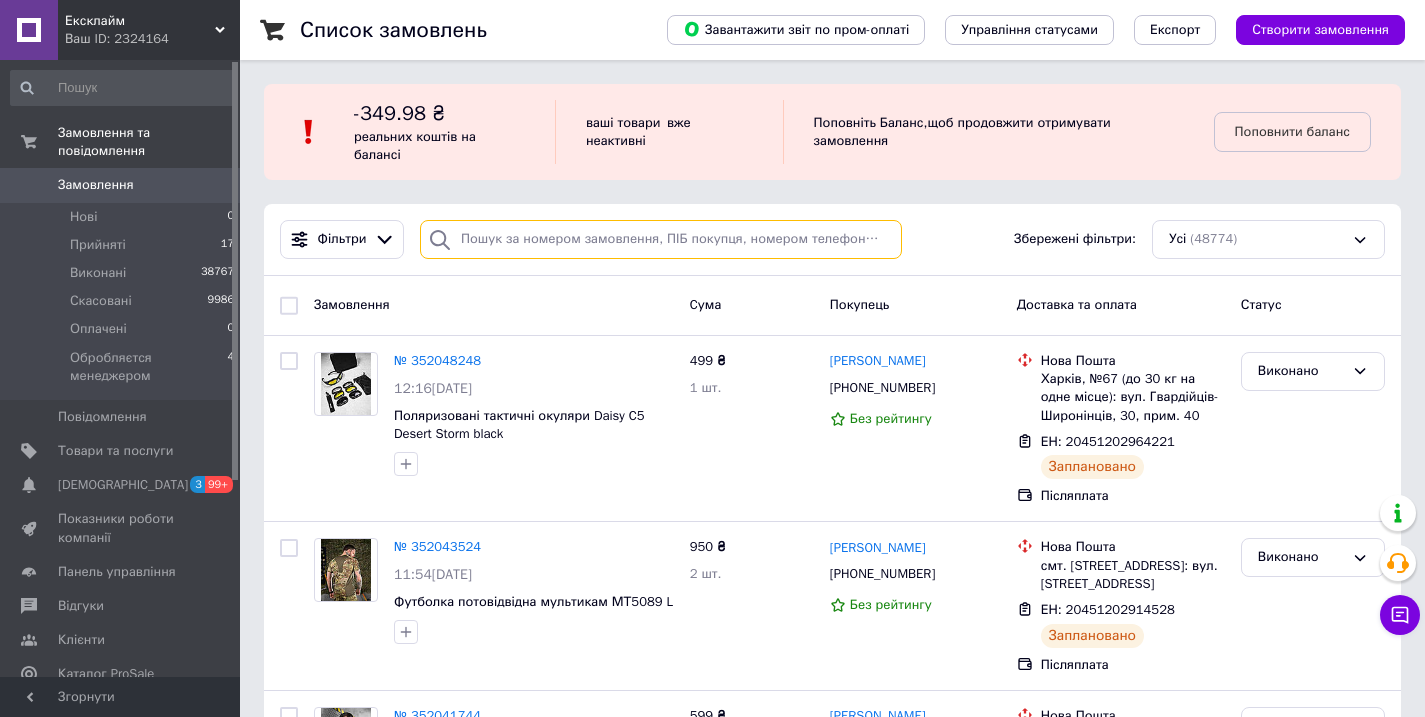 click at bounding box center [661, 239] 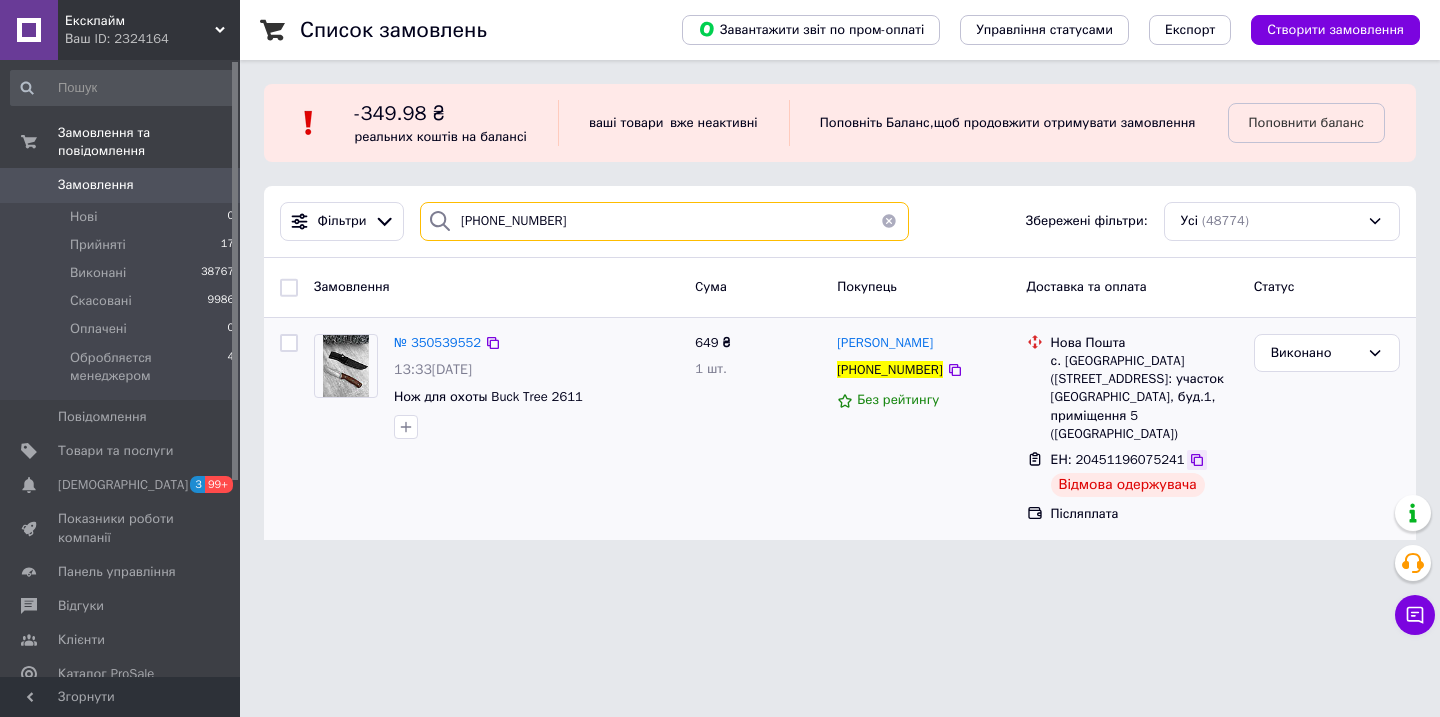 type on "[PHONE_NUMBER]" 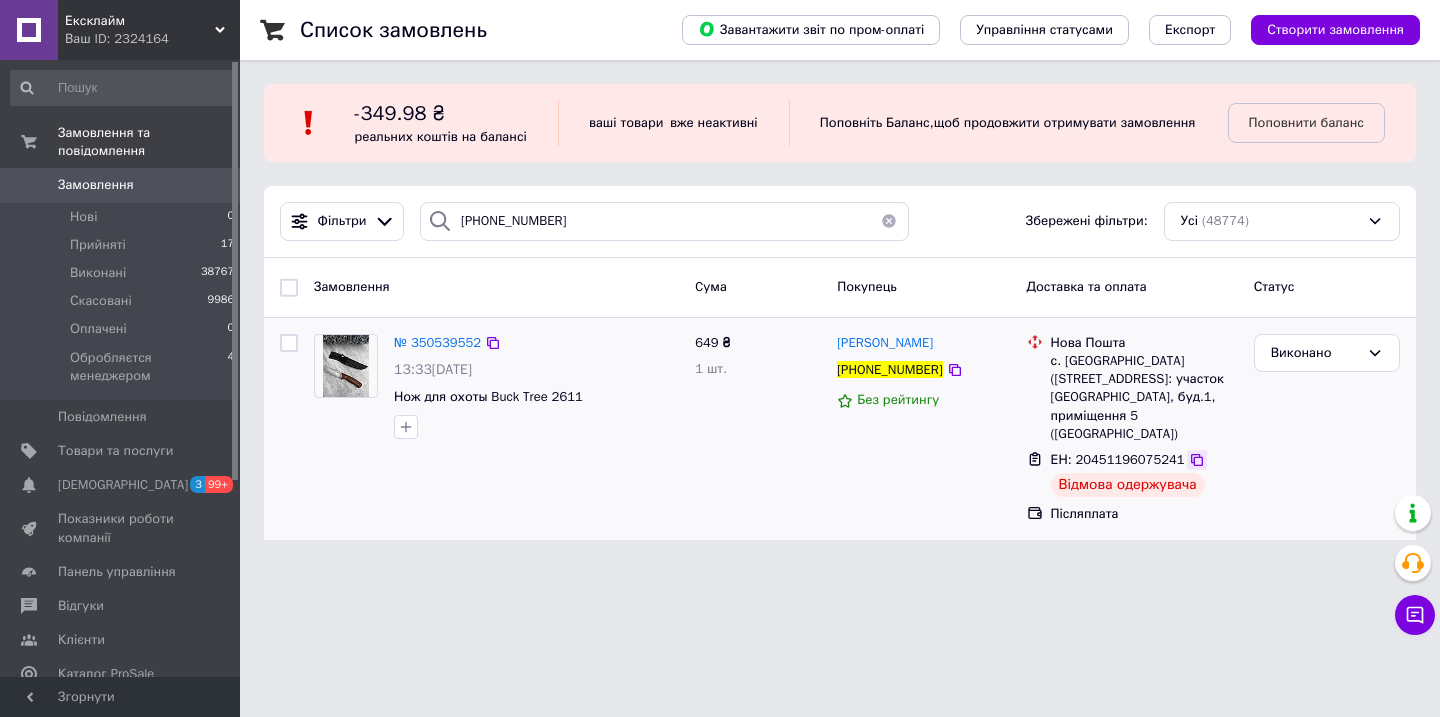 click 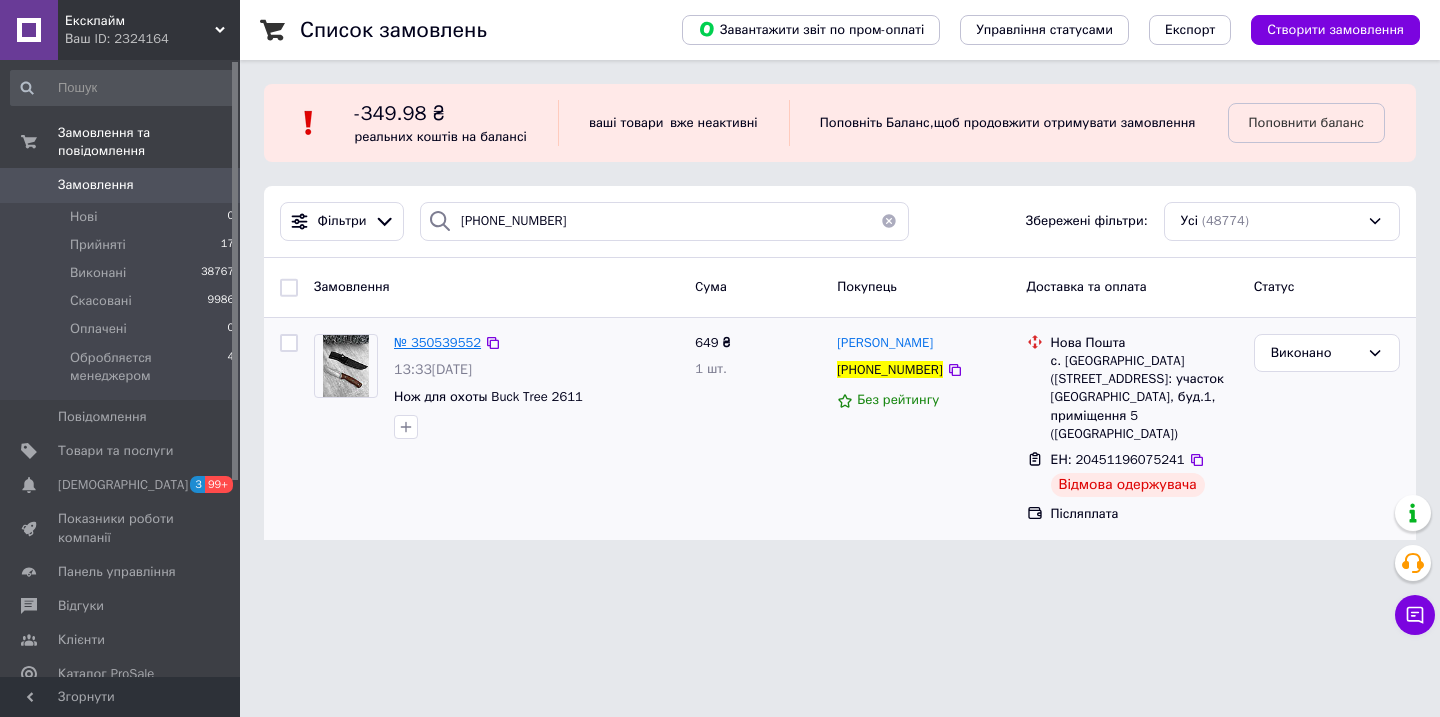 click on "№ 350539552" at bounding box center (437, 342) 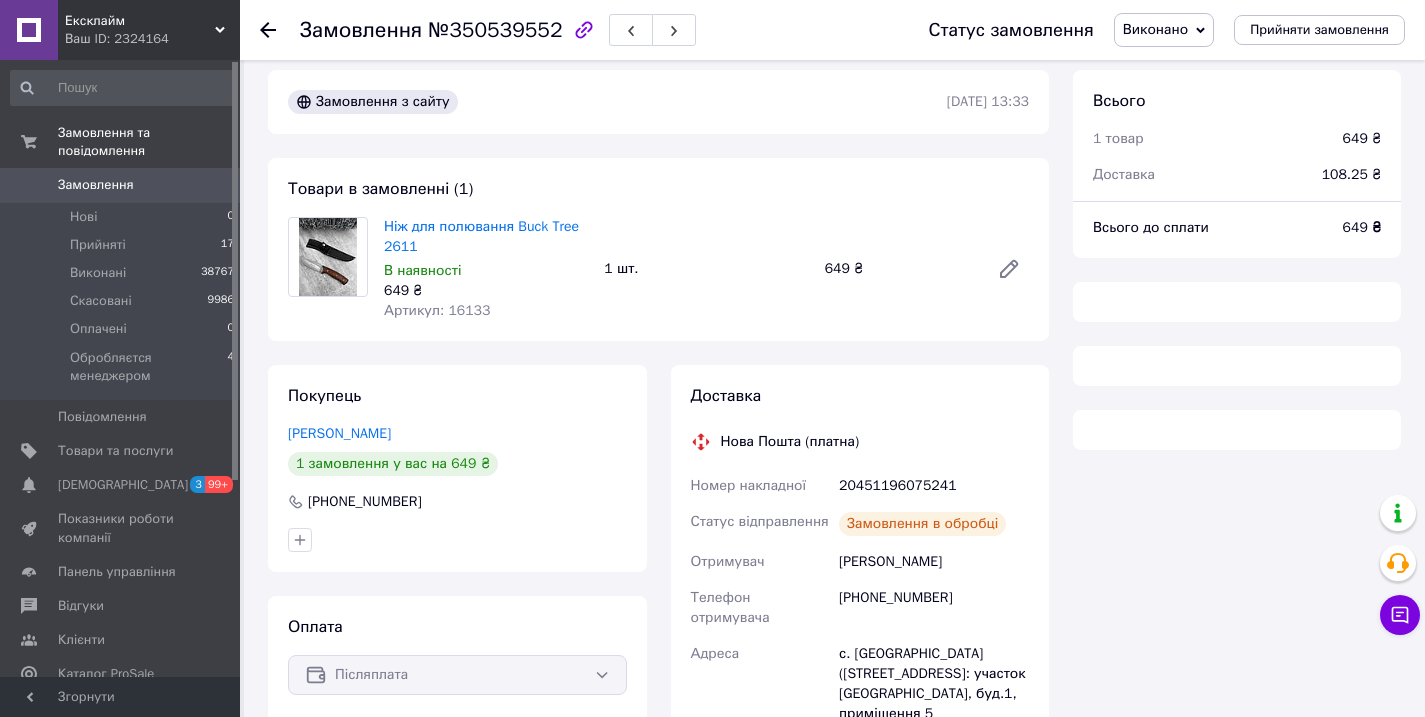 scroll, scrollTop: 15, scrollLeft: 0, axis: vertical 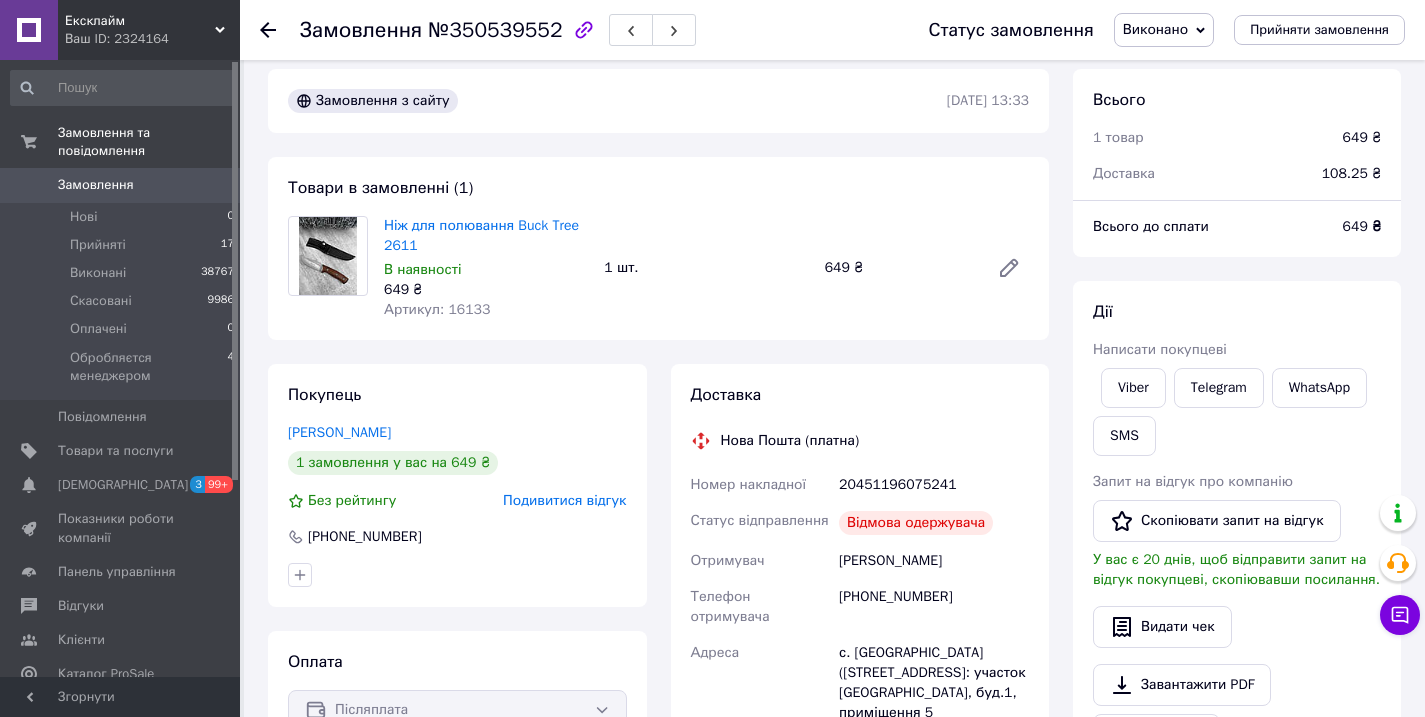 click on "20451196075241" at bounding box center (934, 485) 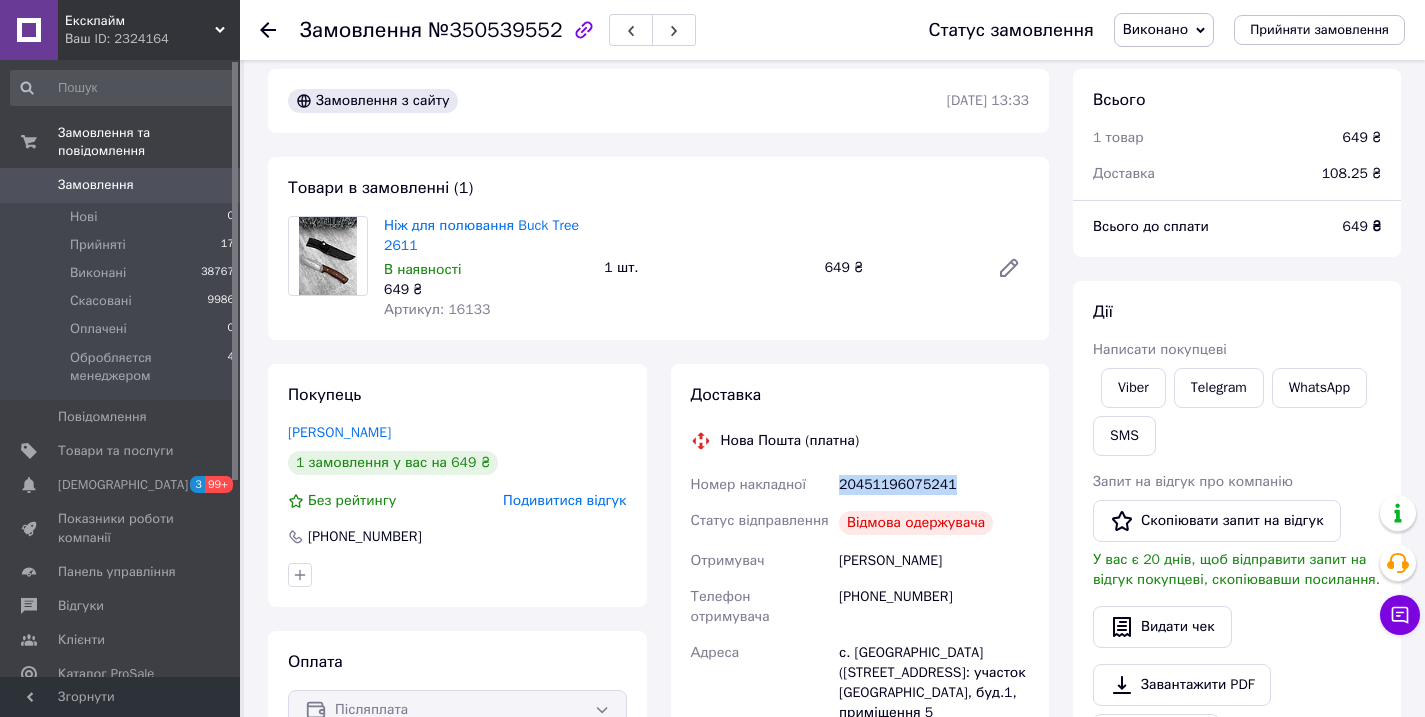 click on "20451196075241" at bounding box center (934, 485) 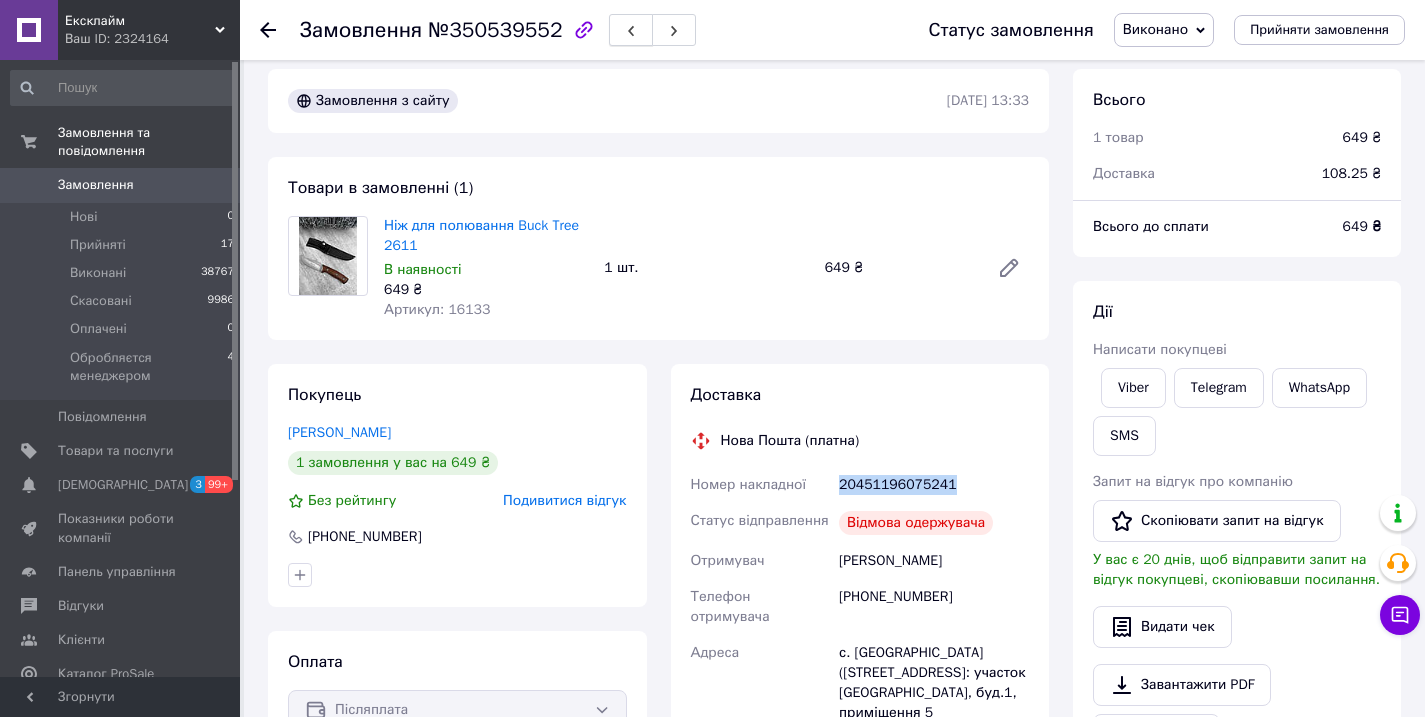 copy on "20451196075241" 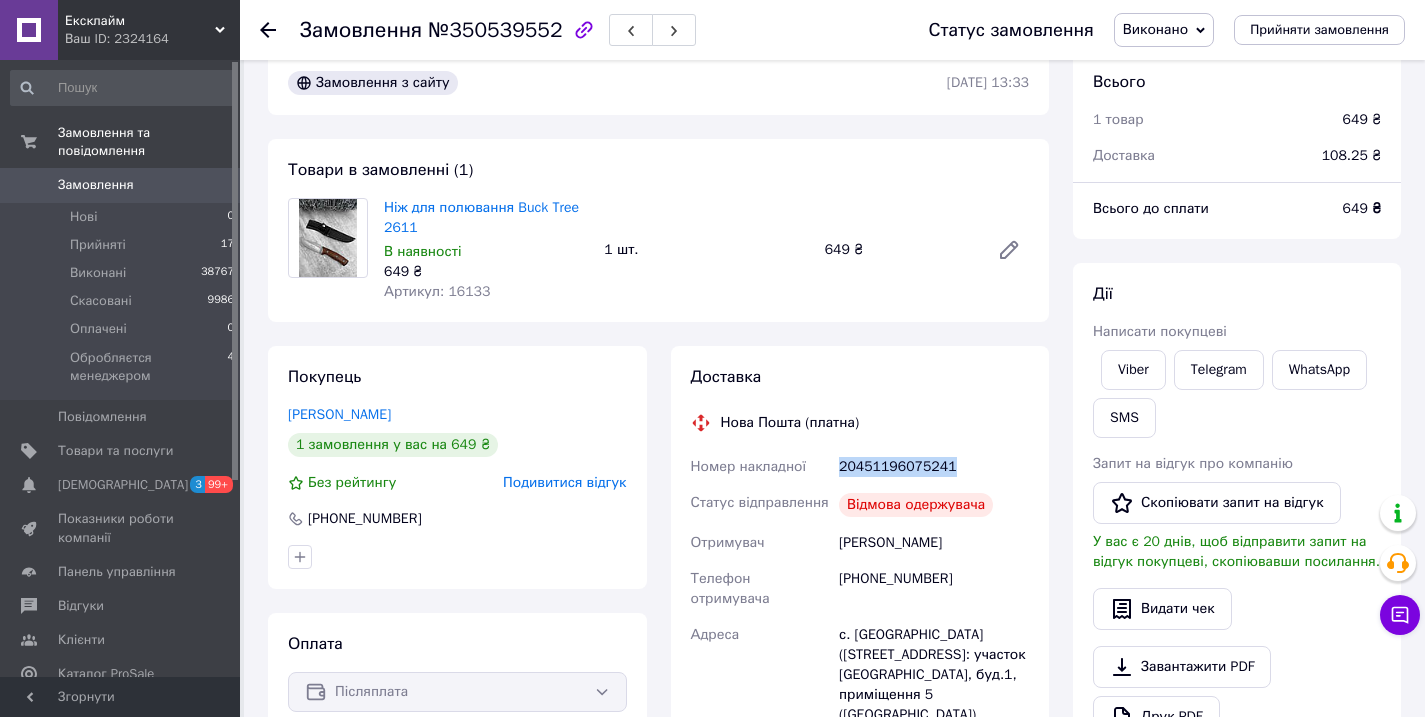scroll, scrollTop: 54, scrollLeft: 0, axis: vertical 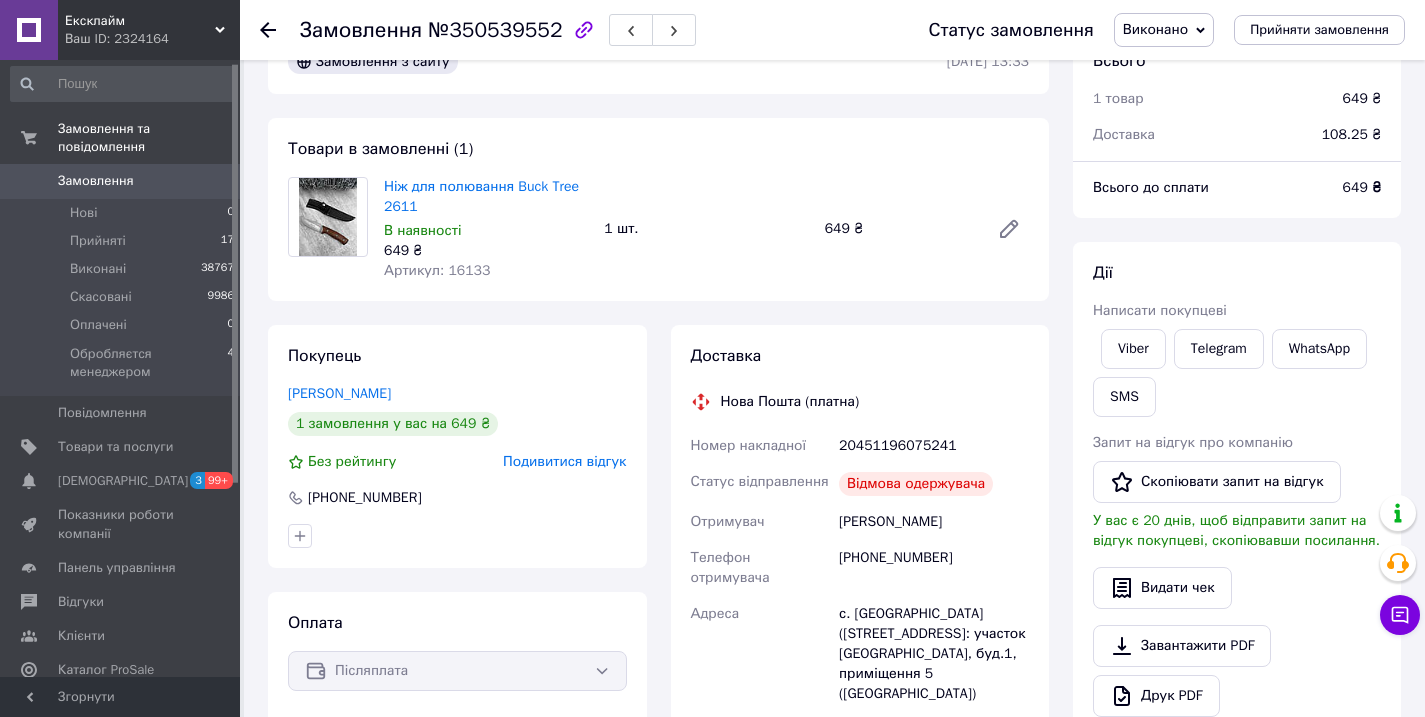 click on "[PERSON_NAME]" at bounding box center (934, 522) 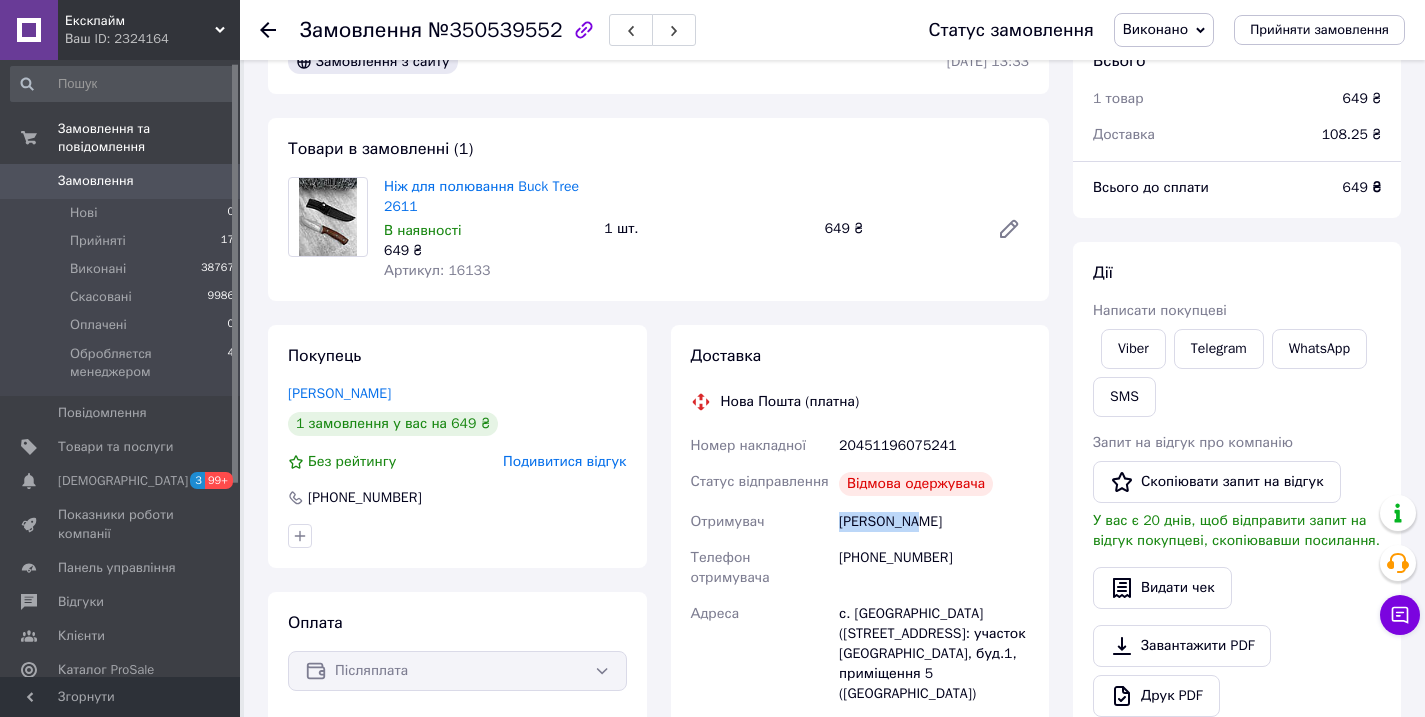 click on "[PERSON_NAME]" at bounding box center [934, 522] 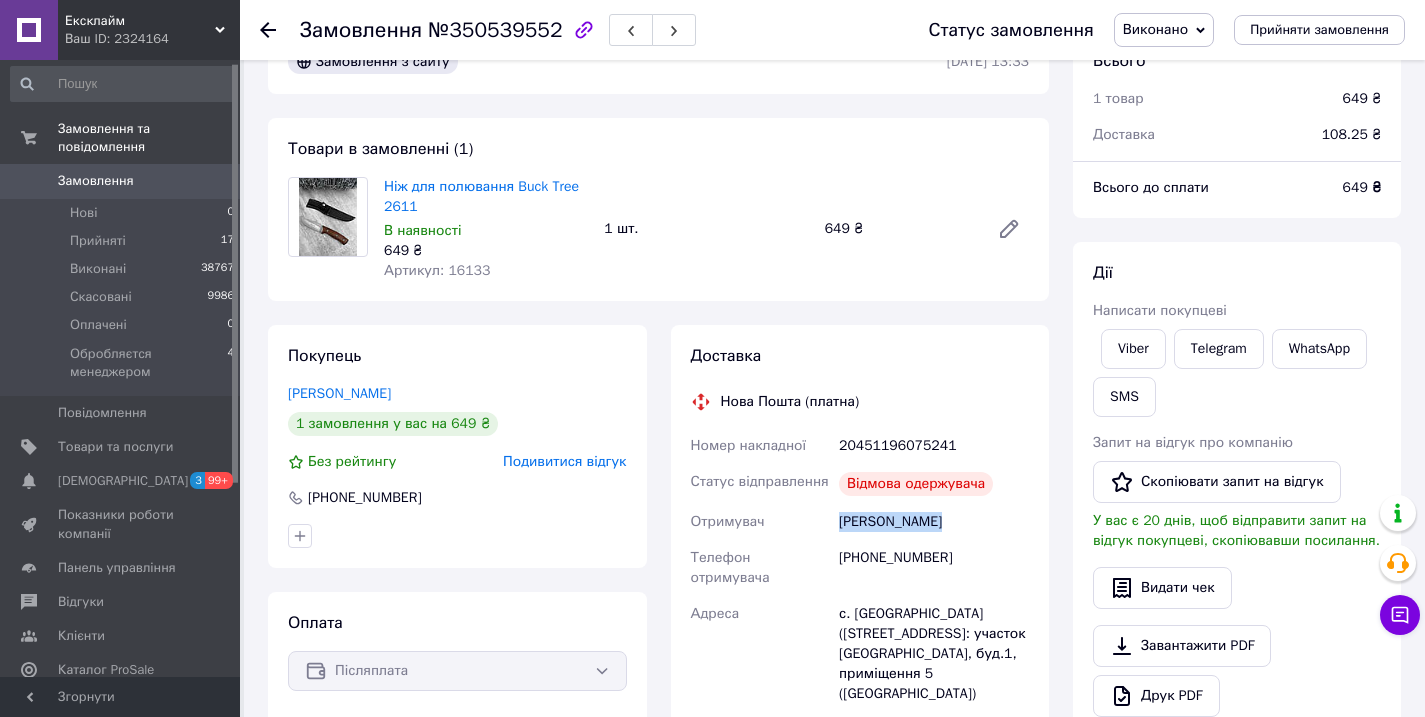 click on "[PERSON_NAME]" at bounding box center (934, 522) 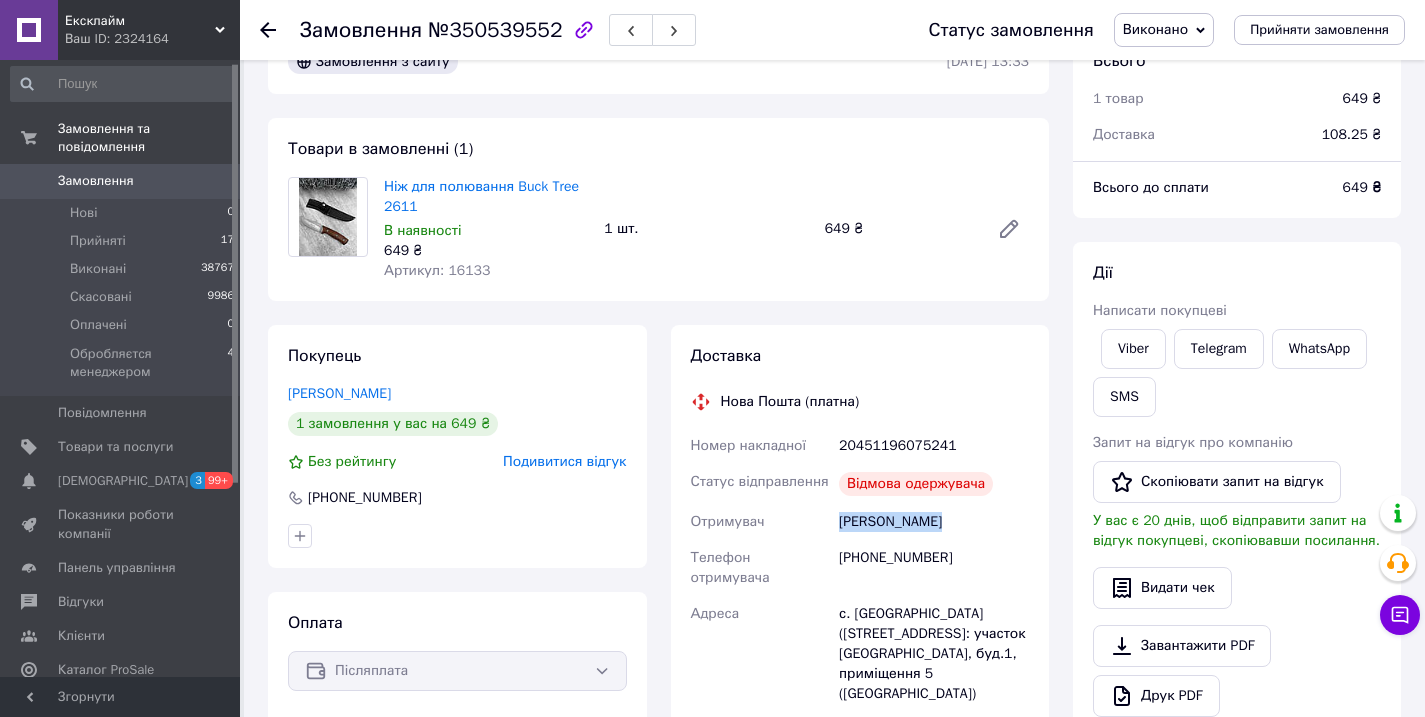 copy on "[PERSON_NAME]" 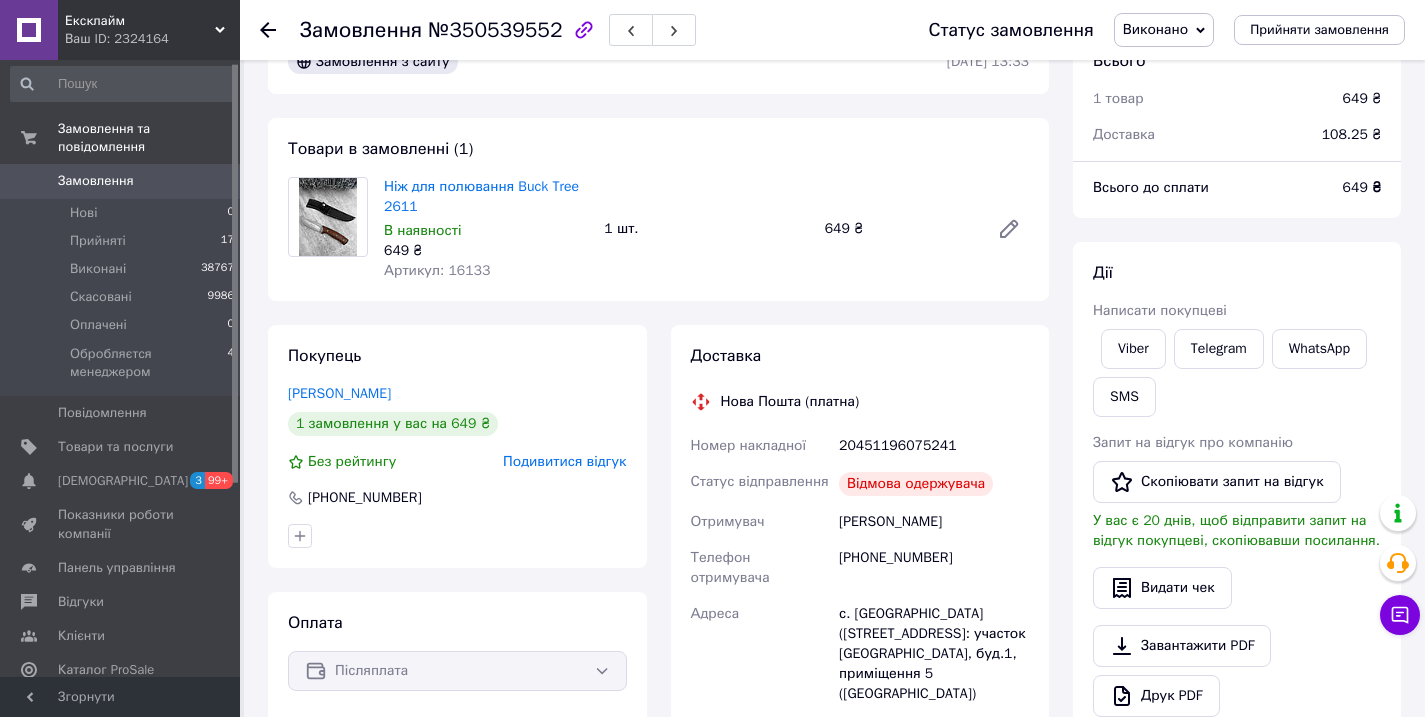 click on "с. [GEOGRAPHIC_DATA] ([STREET_ADDRESS]: участок [GEOGRAPHIC_DATA], буд.1, приміщення 5 ([GEOGRAPHIC_DATA])" at bounding box center (934, 654) 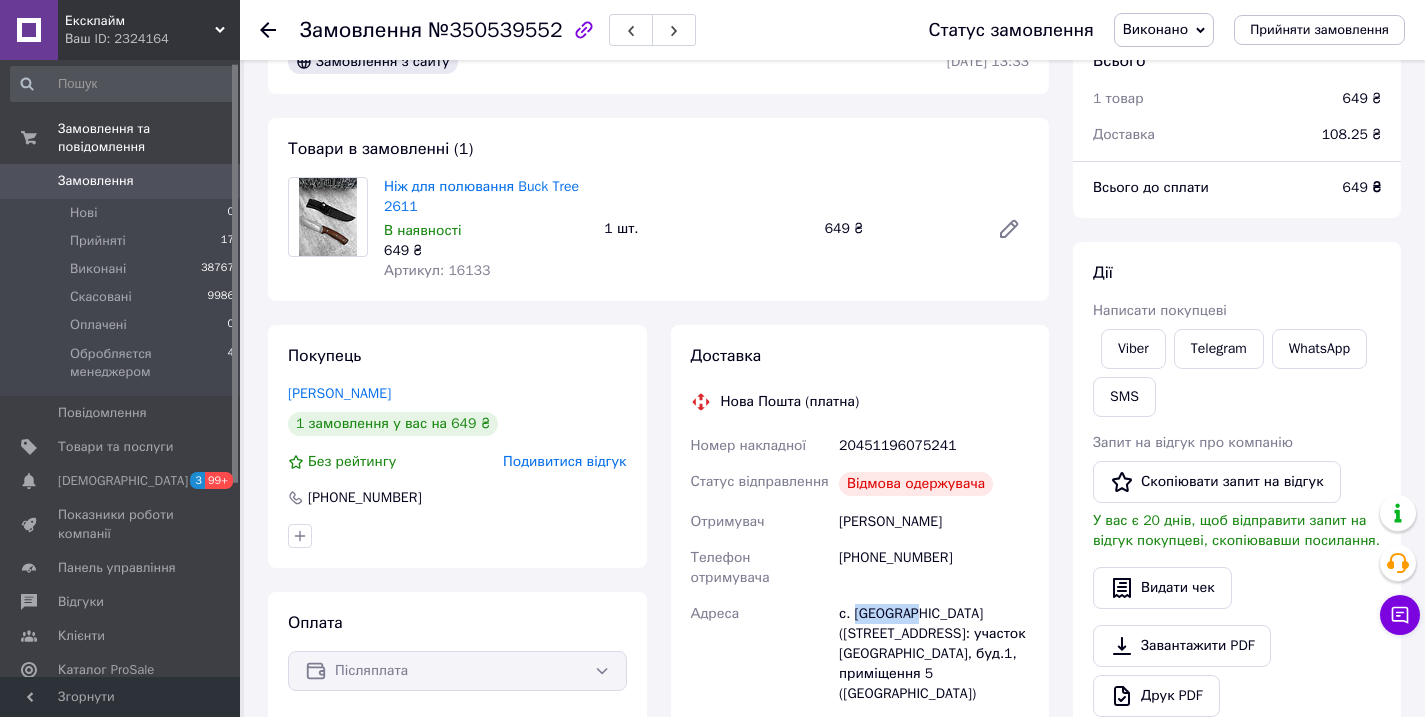 click on "с. [GEOGRAPHIC_DATA] ([STREET_ADDRESS]: участок [GEOGRAPHIC_DATA], буд.1, приміщення 5 ([GEOGRAPHIC_DATA])" at bounding box center [934, 654] 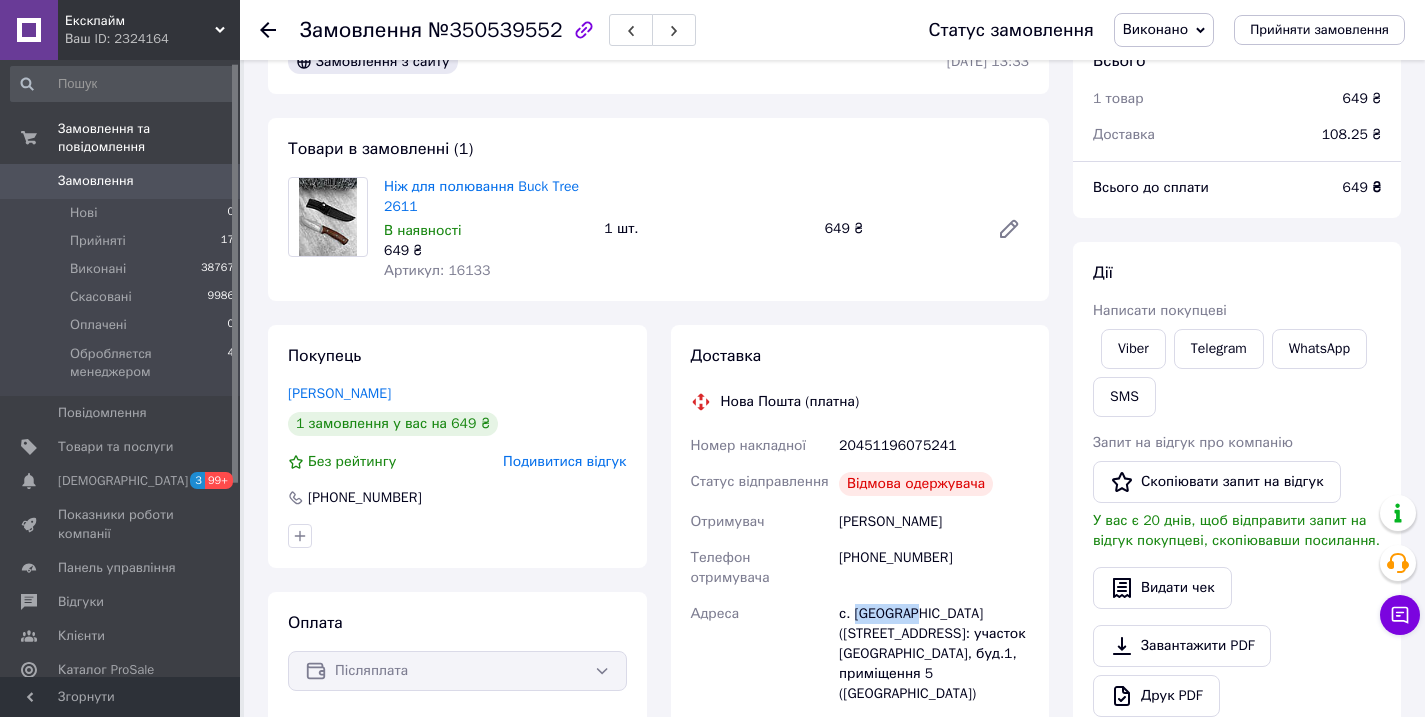 click on "Замовлення" at bounding box center (96, 181) 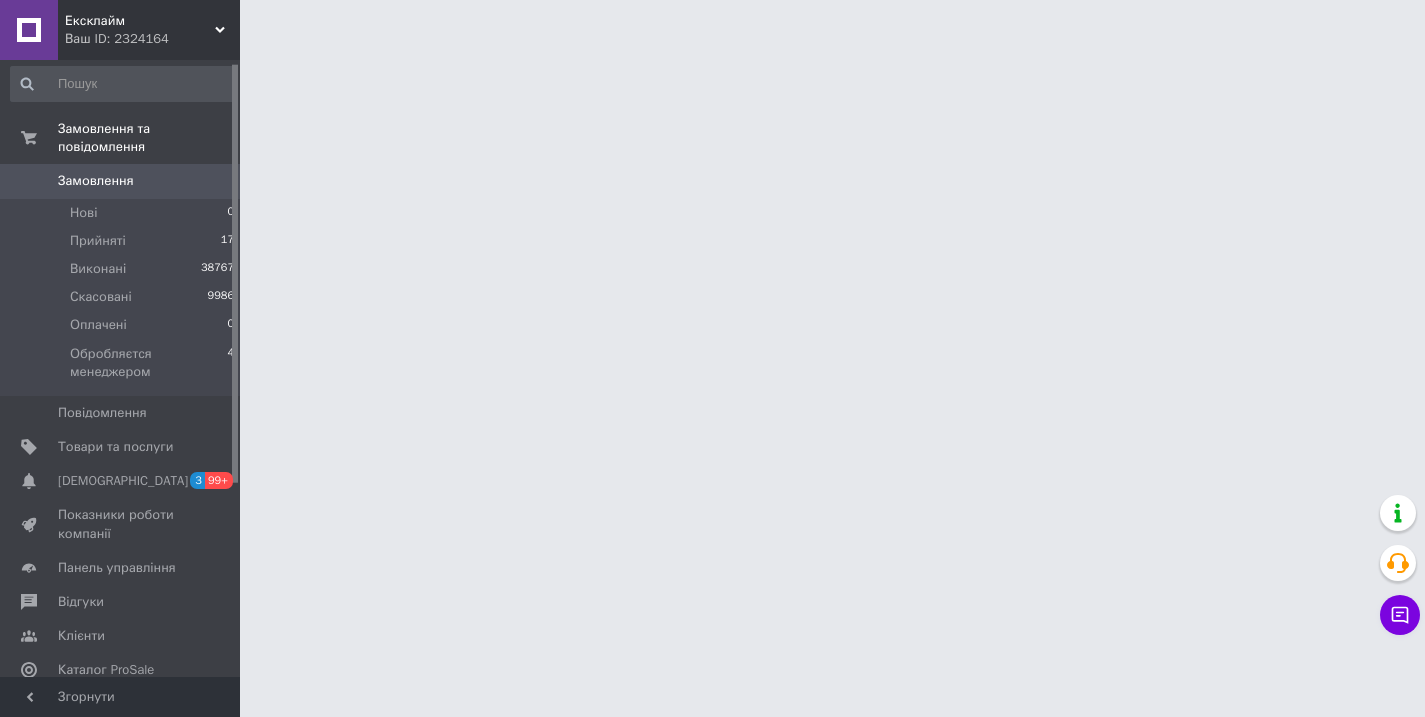 scroll, scrollTop: 0, scrollLeft: 0, axis: both 